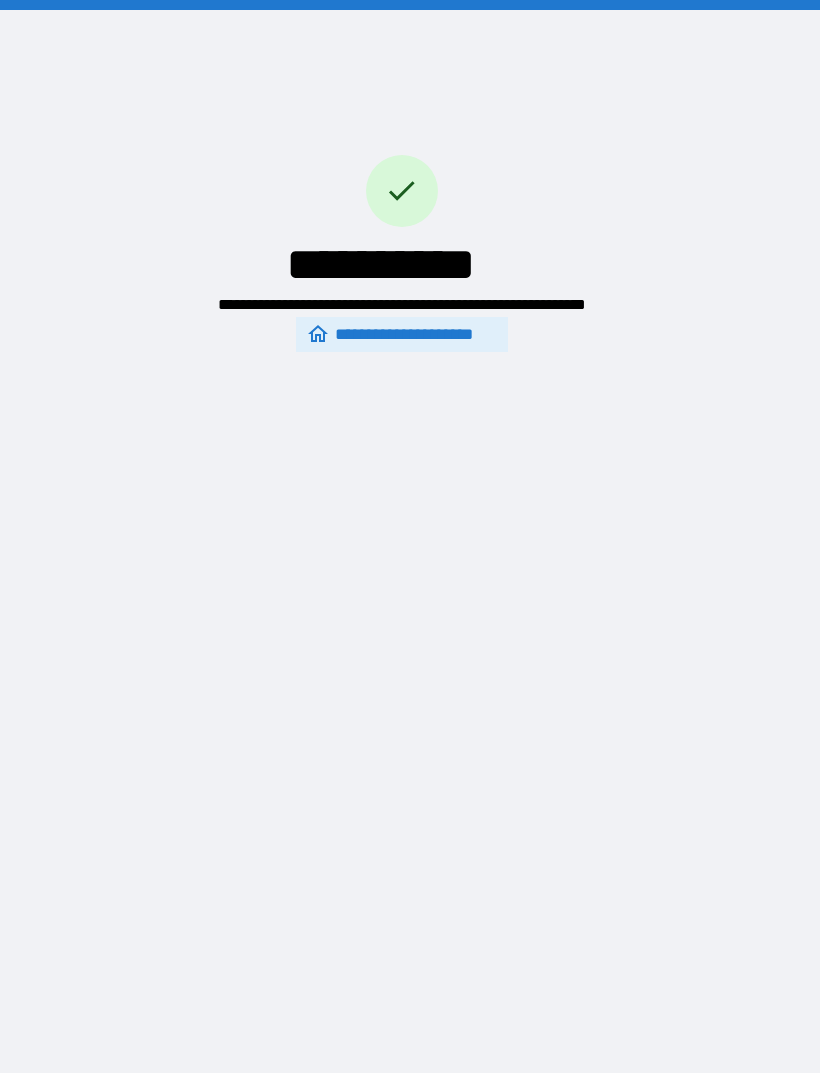 scroll, scrollTop: 118, scrollLeft: 0, axis: vertical 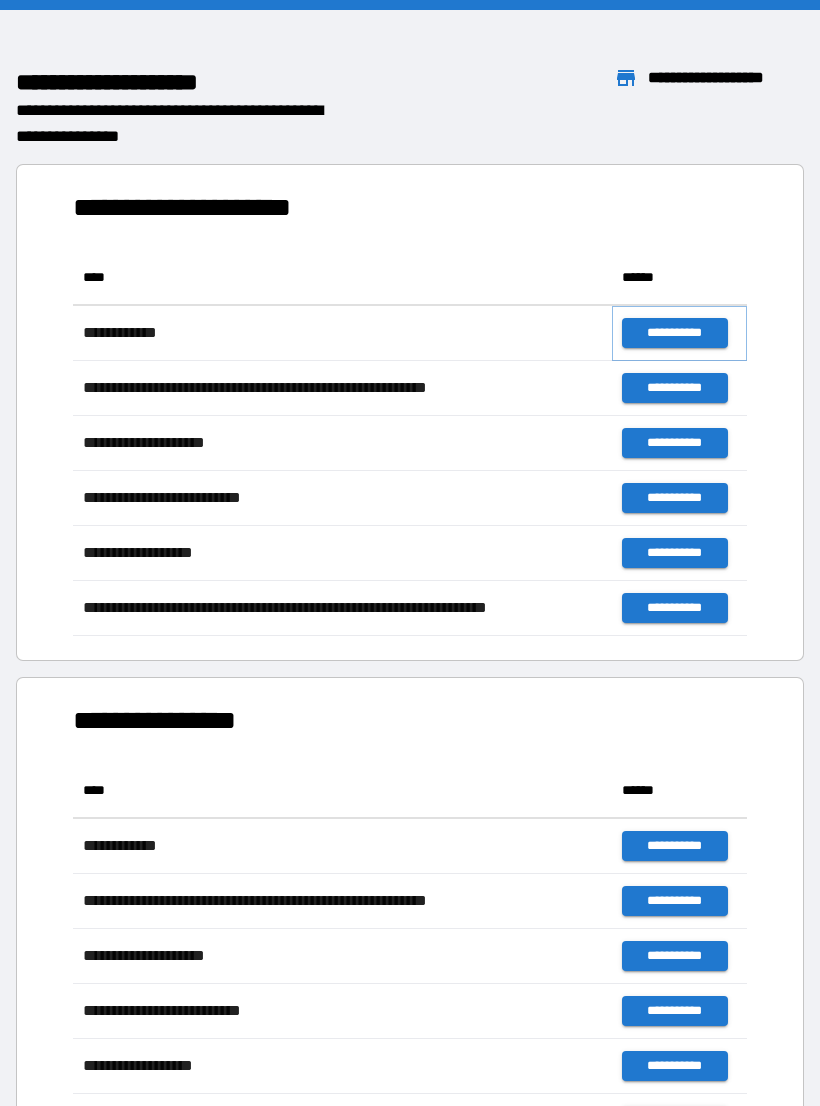 click on "**********" at bounding box center (674, 333) 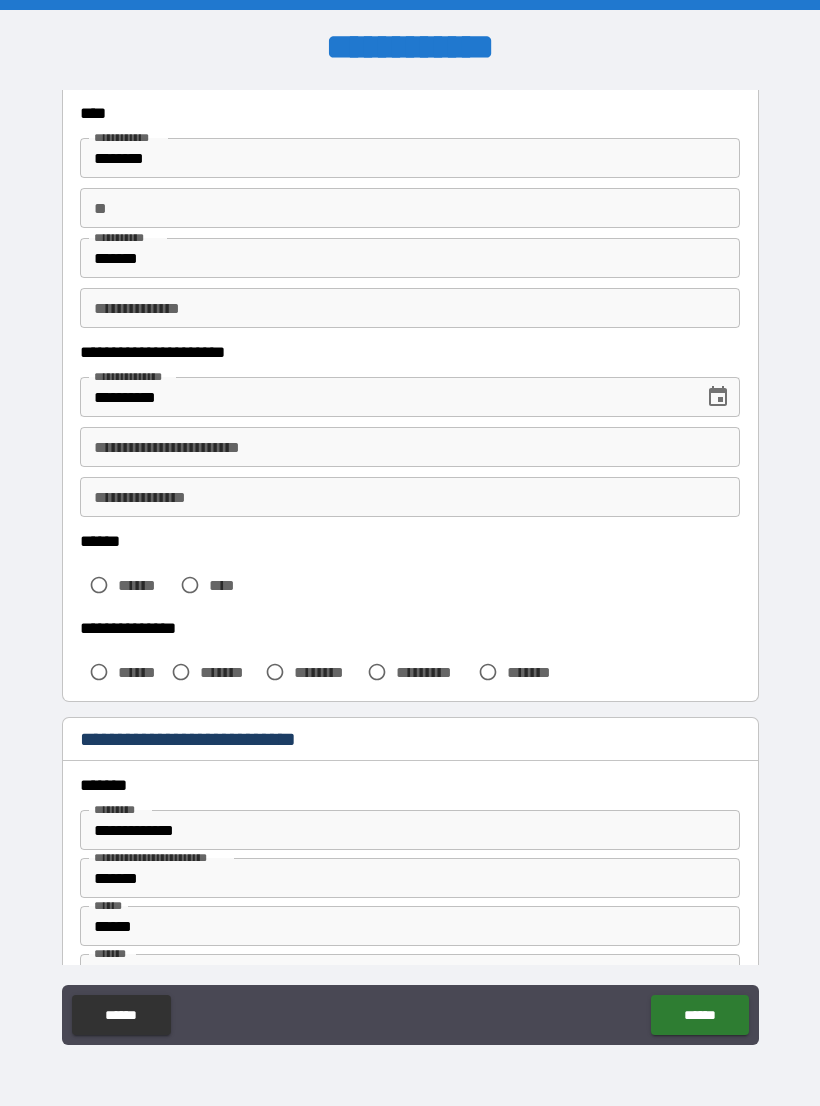 scroll, scrollTop: 111, scrollLeft: 0, axis: vertical 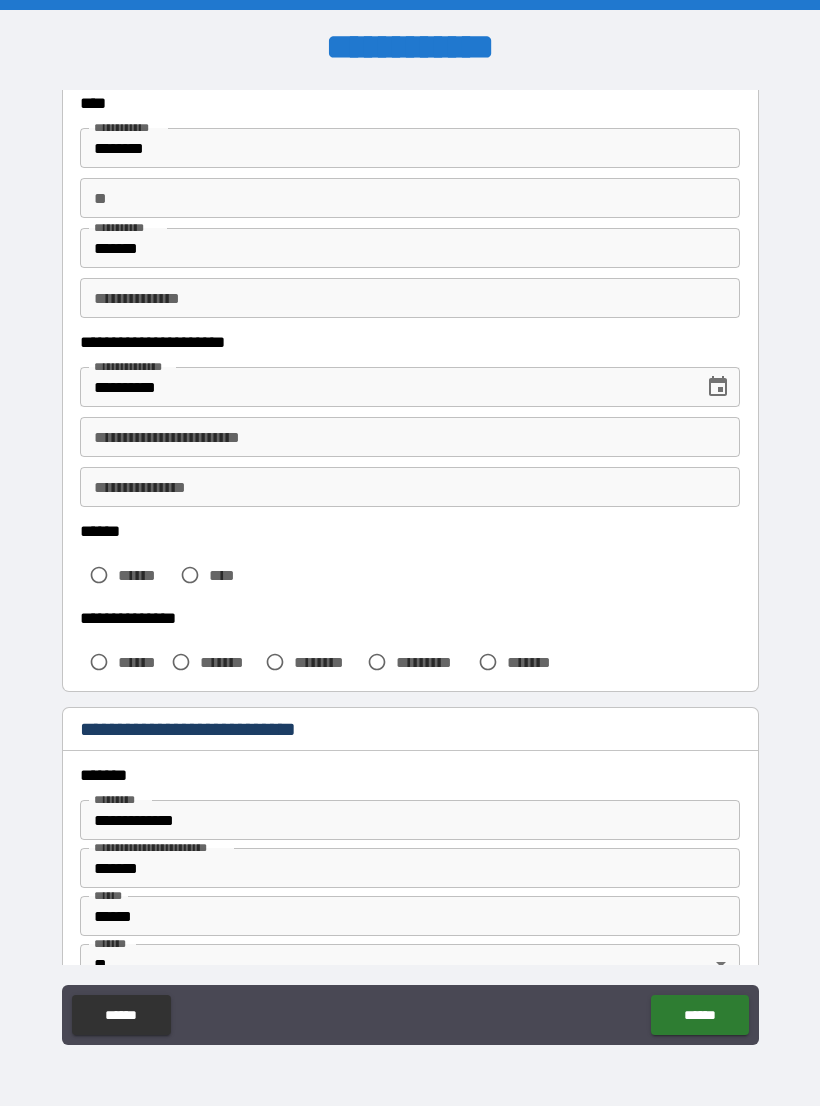 click on "**********" at bounding box center (410, 437) 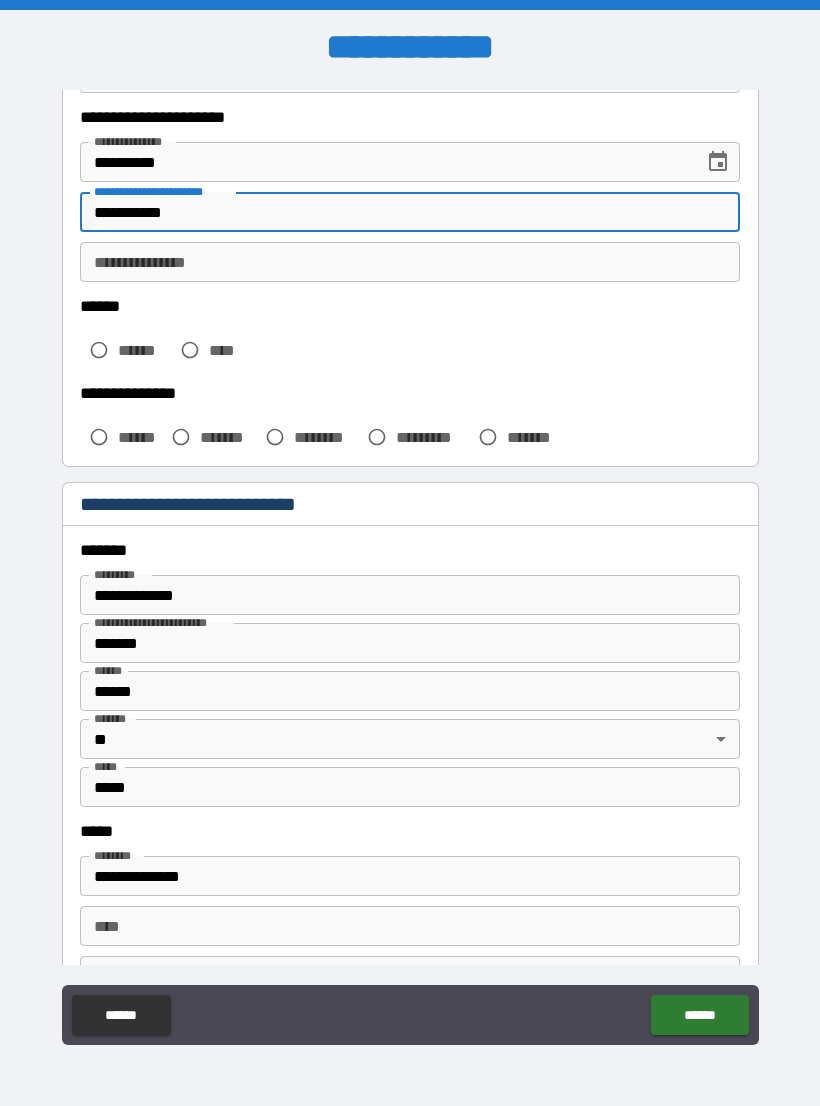 scroll, scrollTop: 347, scrollLeft: 0, axis: vertical 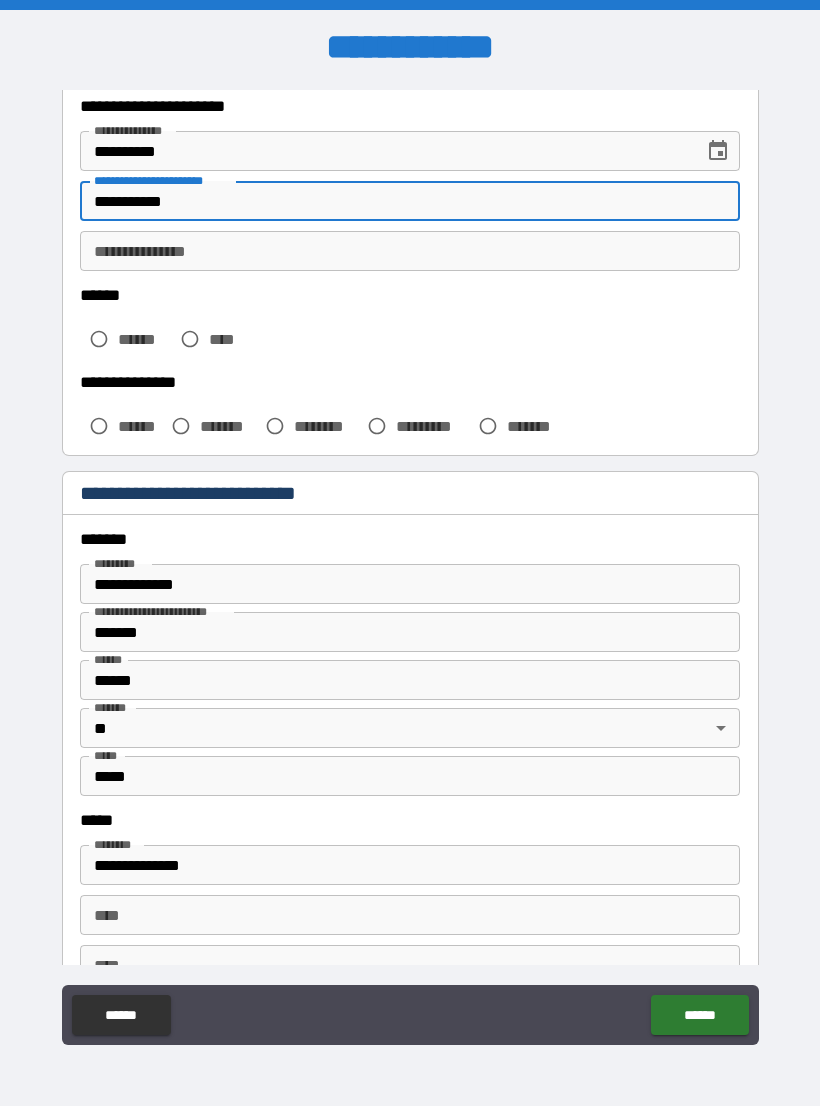 type on "**********" 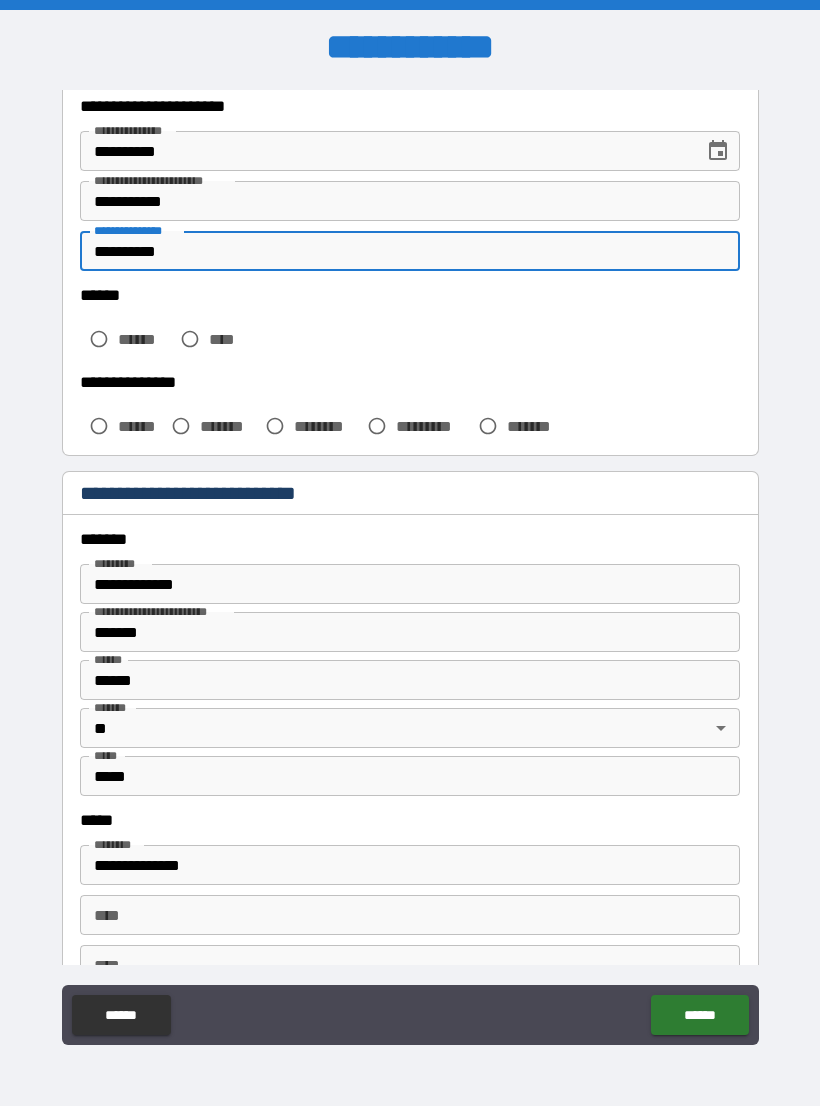 type on "**********" 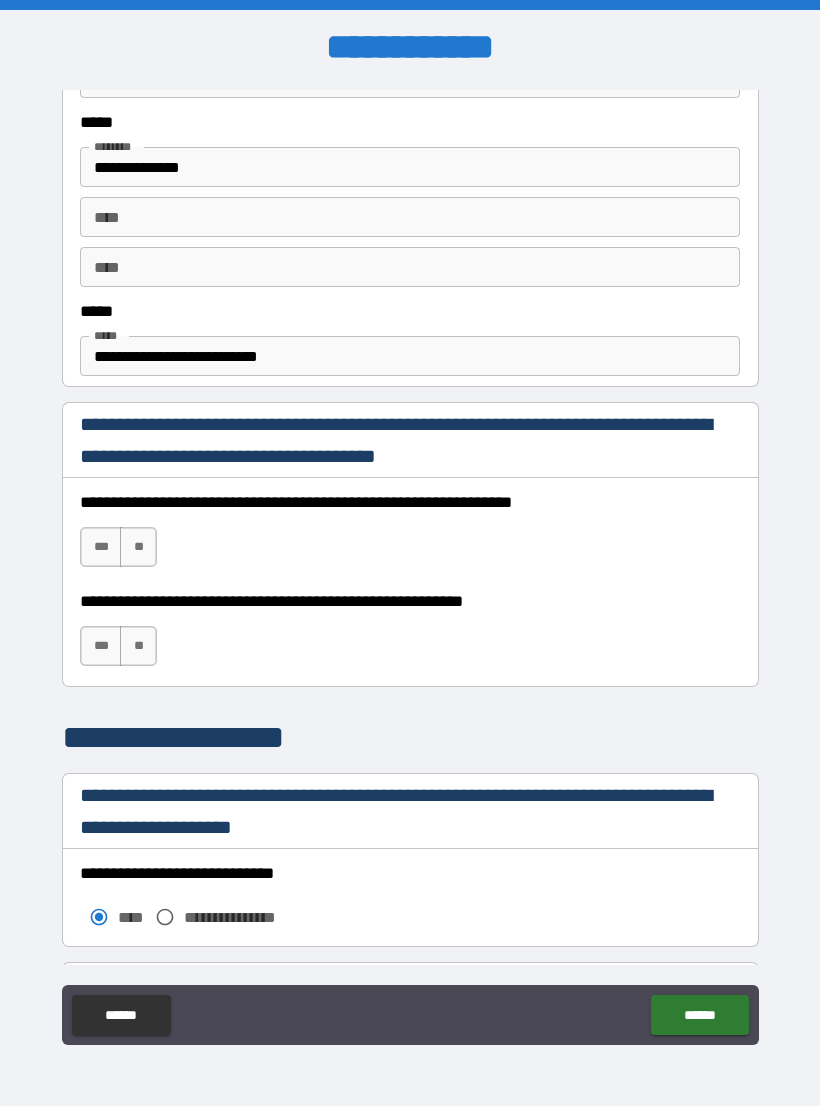 scroll, scrollTop: 1046, scrollLeft: 0, axis: vertical 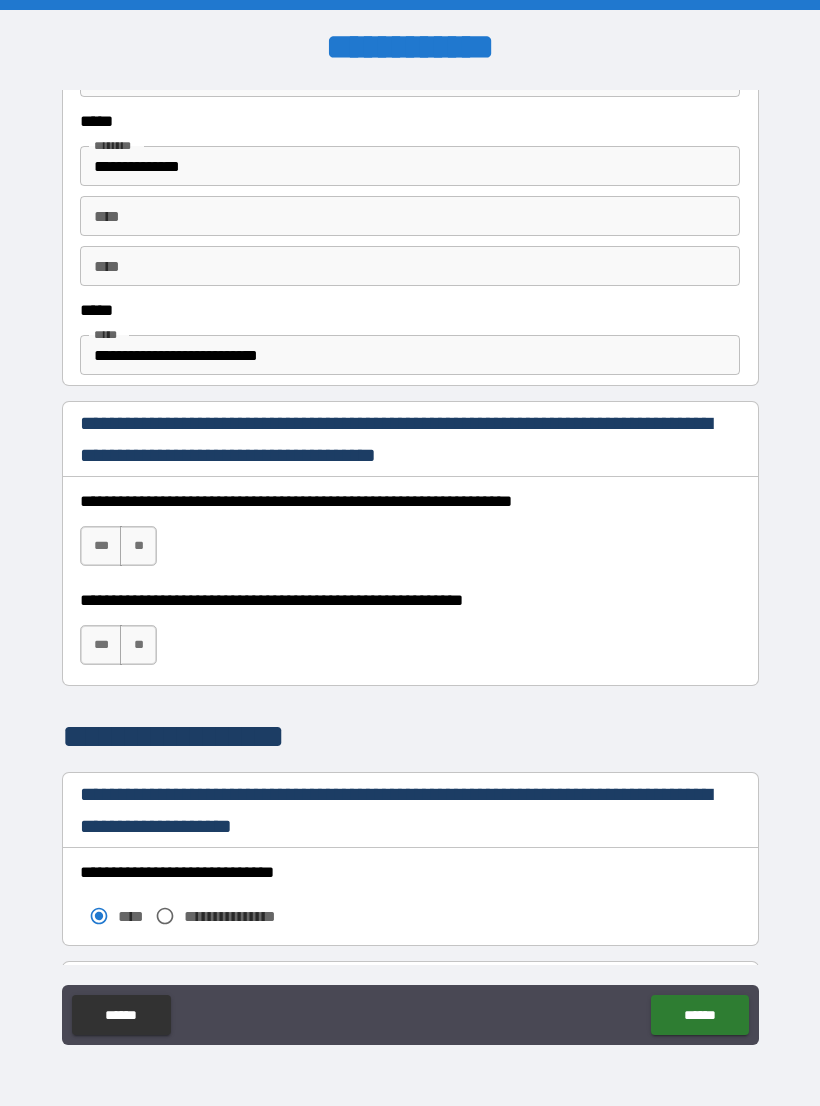 click on "***" at bounding box center (101, 546) 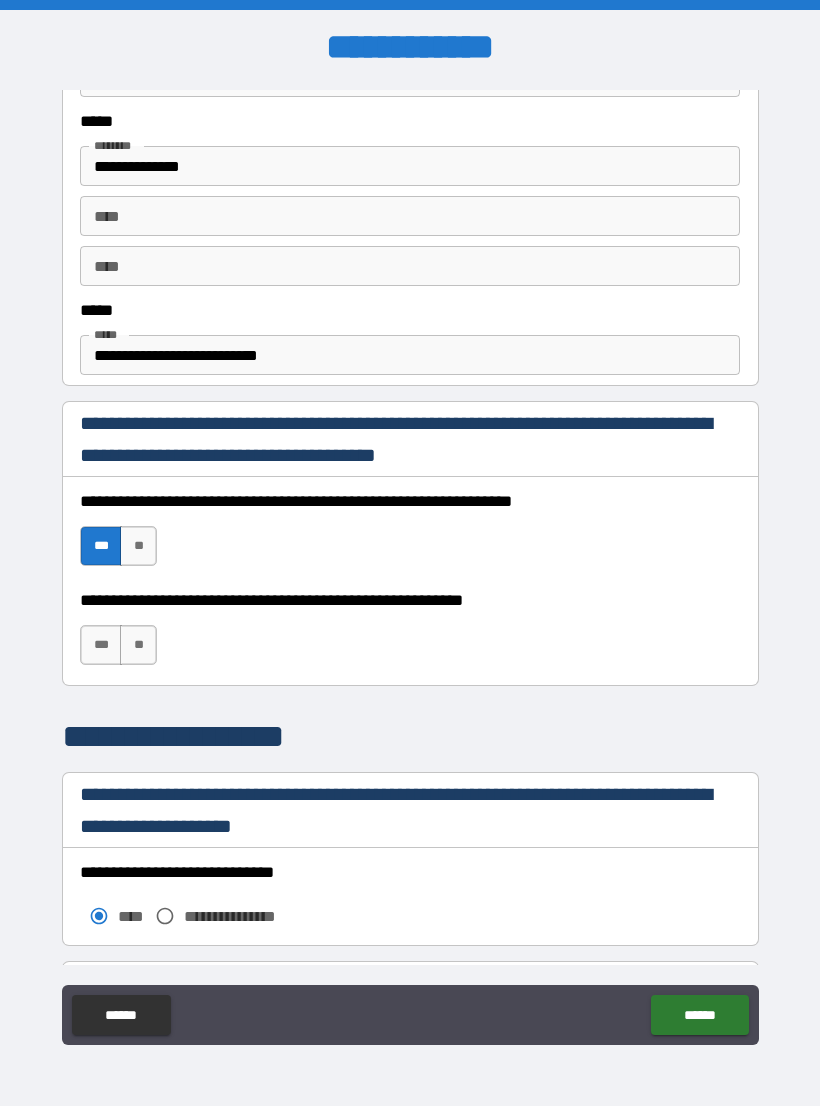 scroll, scrollTop: 1092, scrollLeft: 0, axis: vertical 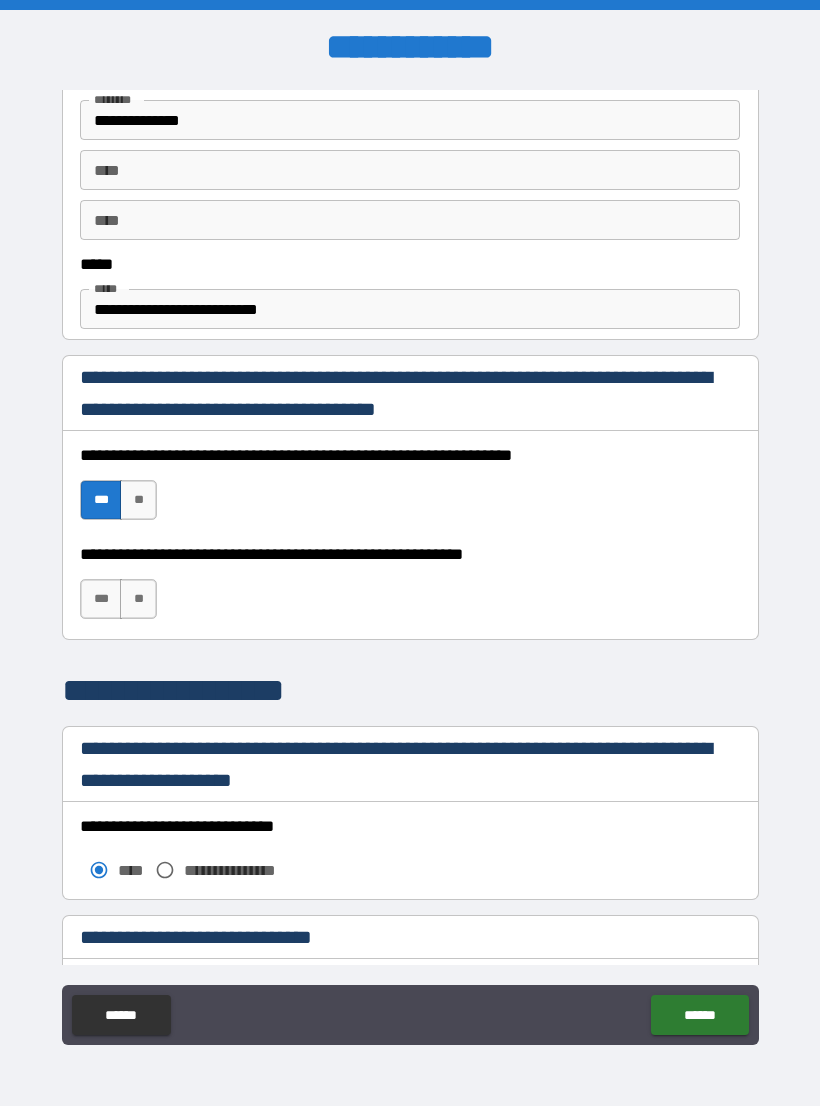 click on "***" at bounding box center [101, 599] 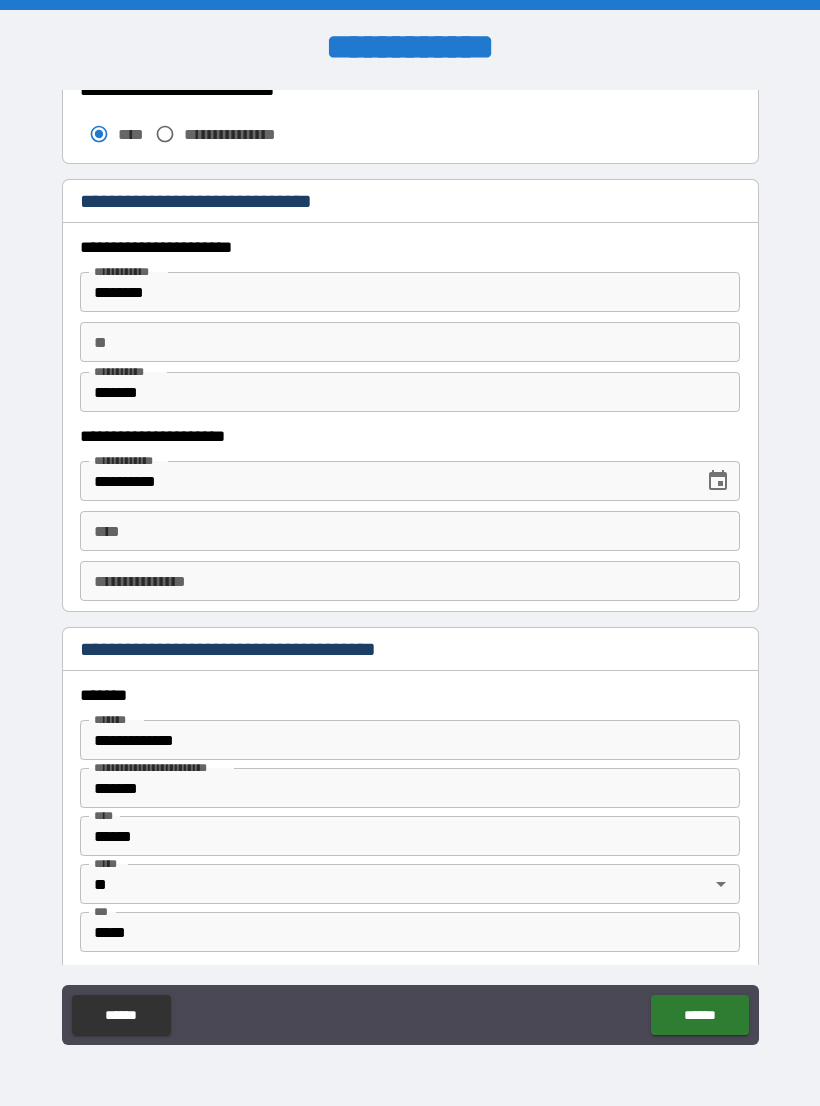 scroll, scrollTop: 1846, scrollLeft: 0, axis: vertical 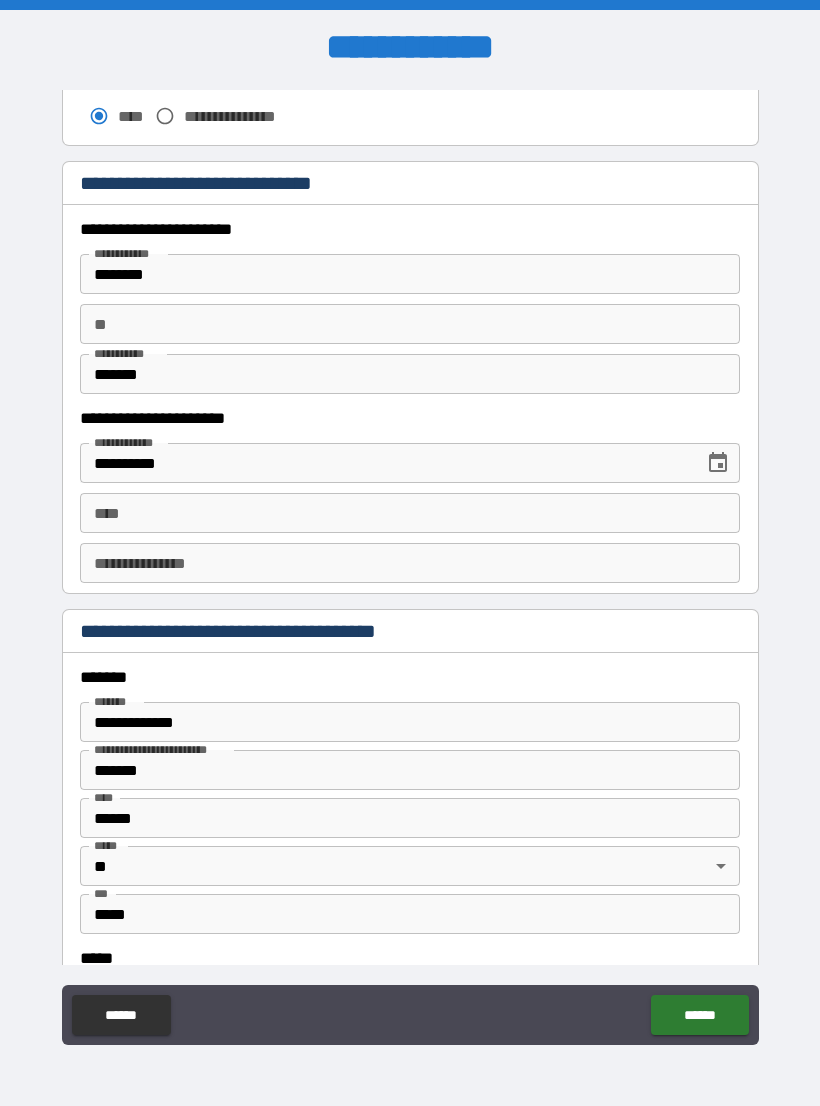 click on "****" at bounding box center (410, 513) 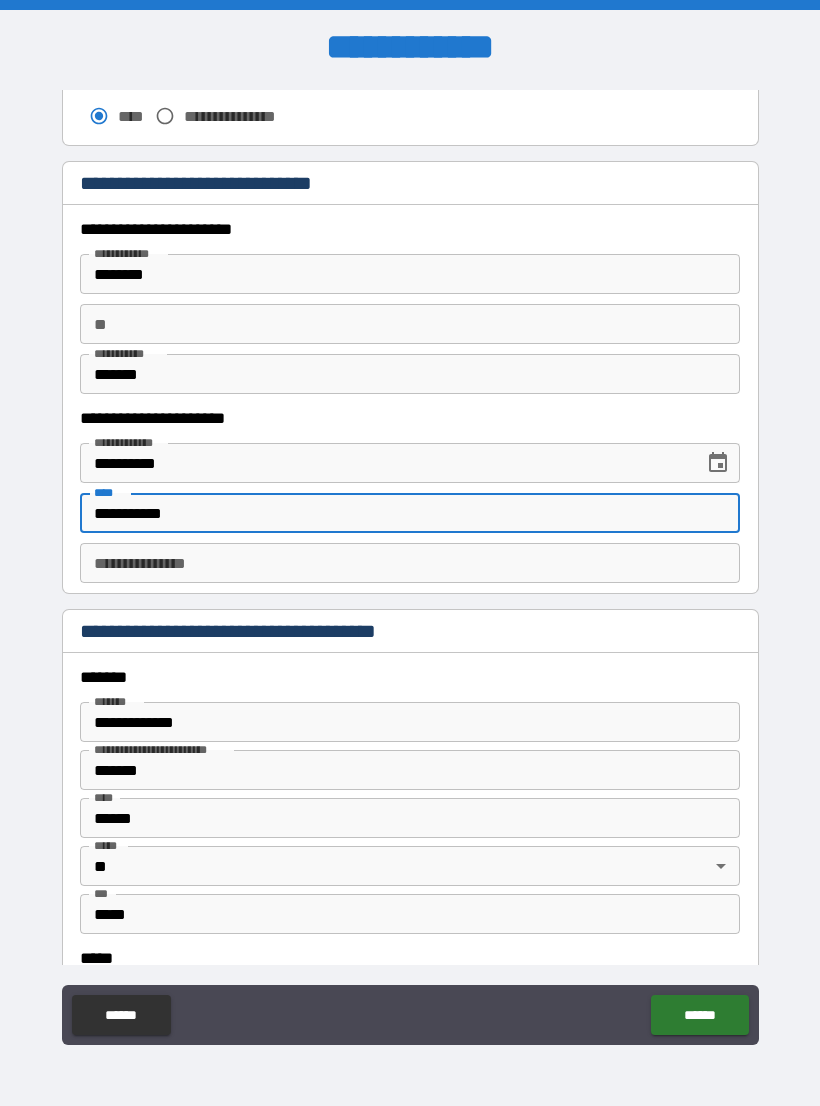 type on "**********" 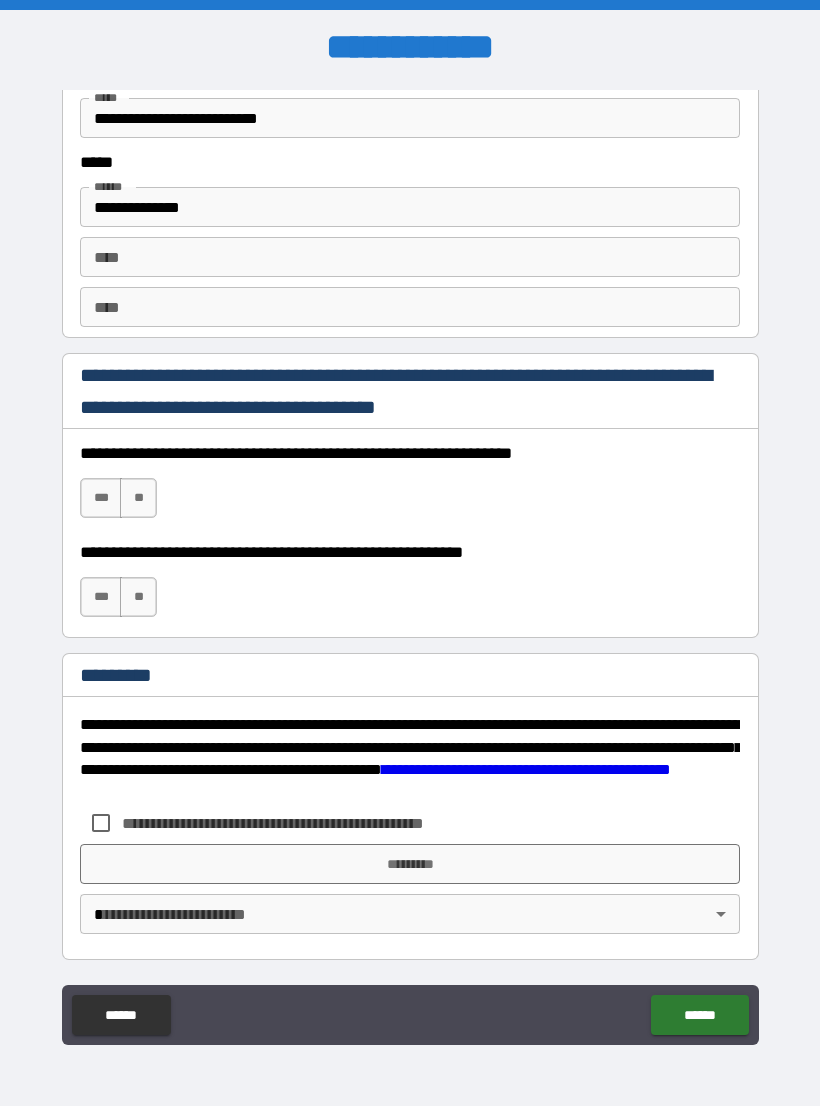 scroll, scrollTop: 2731, scrollLeft: 0, axis: vertical 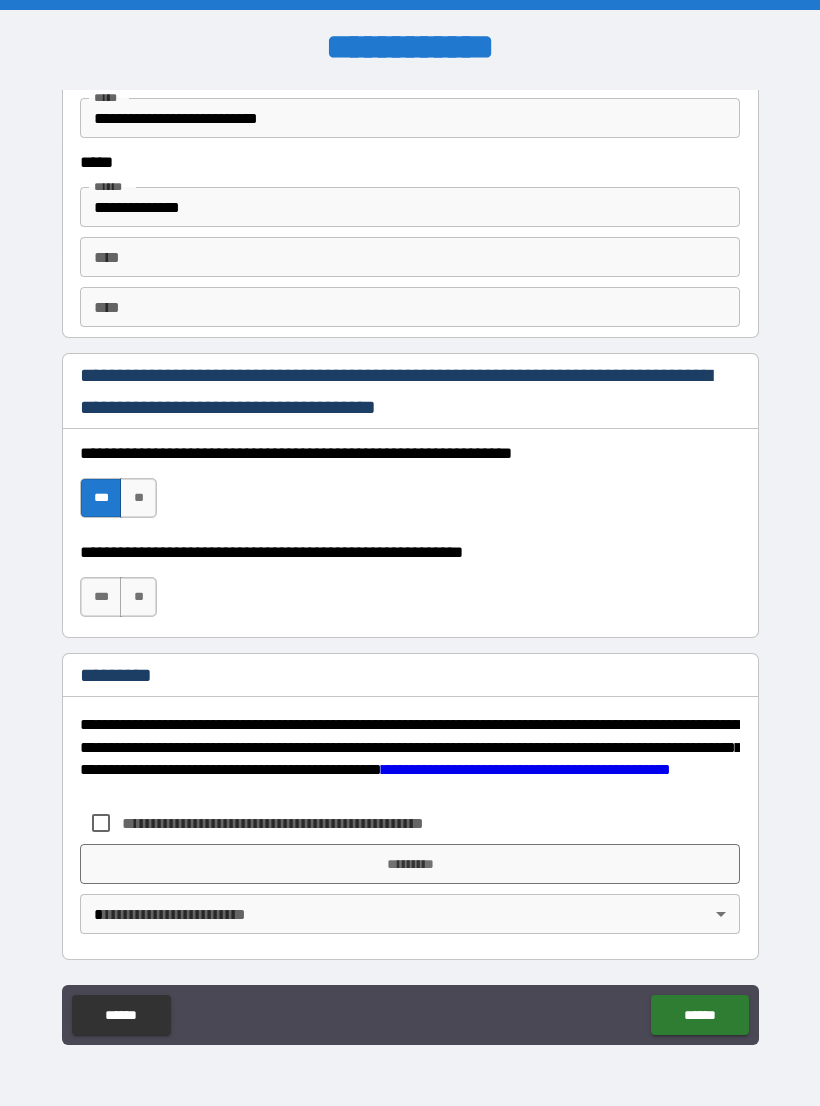 click on "***" at bounding box center [101, 597] 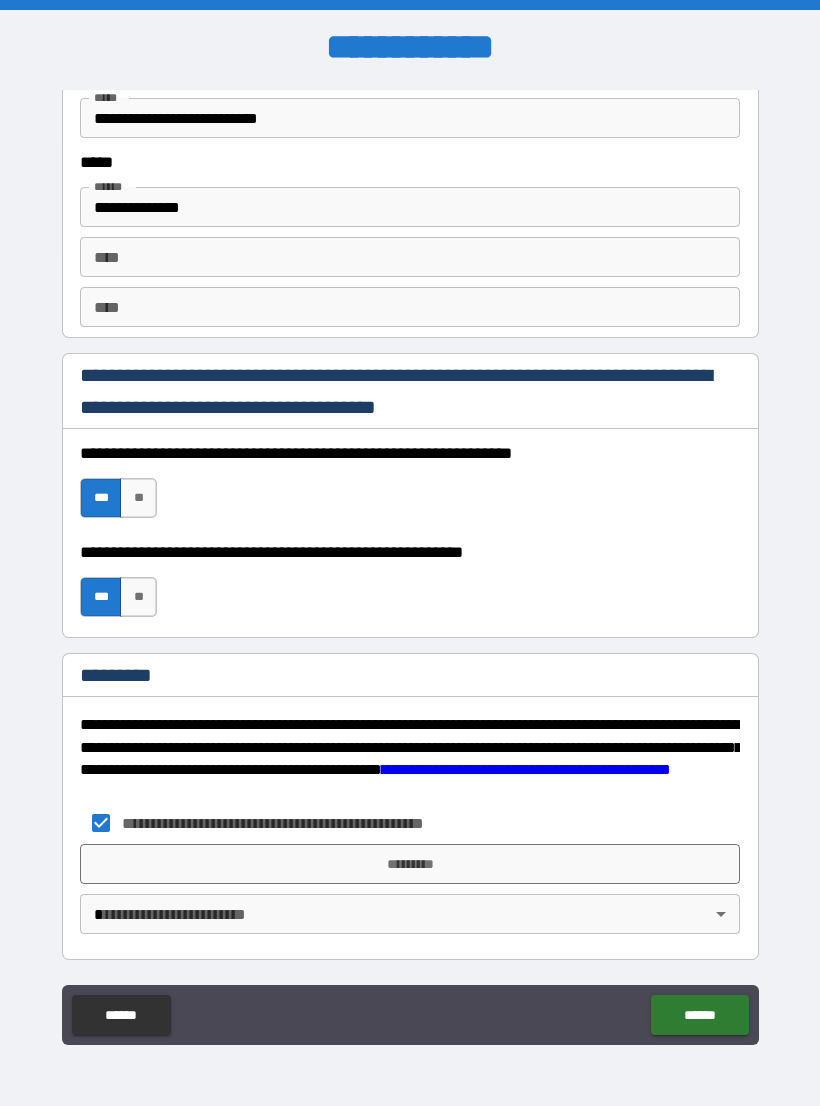 click on "*********" at bounding box center (410, 864) 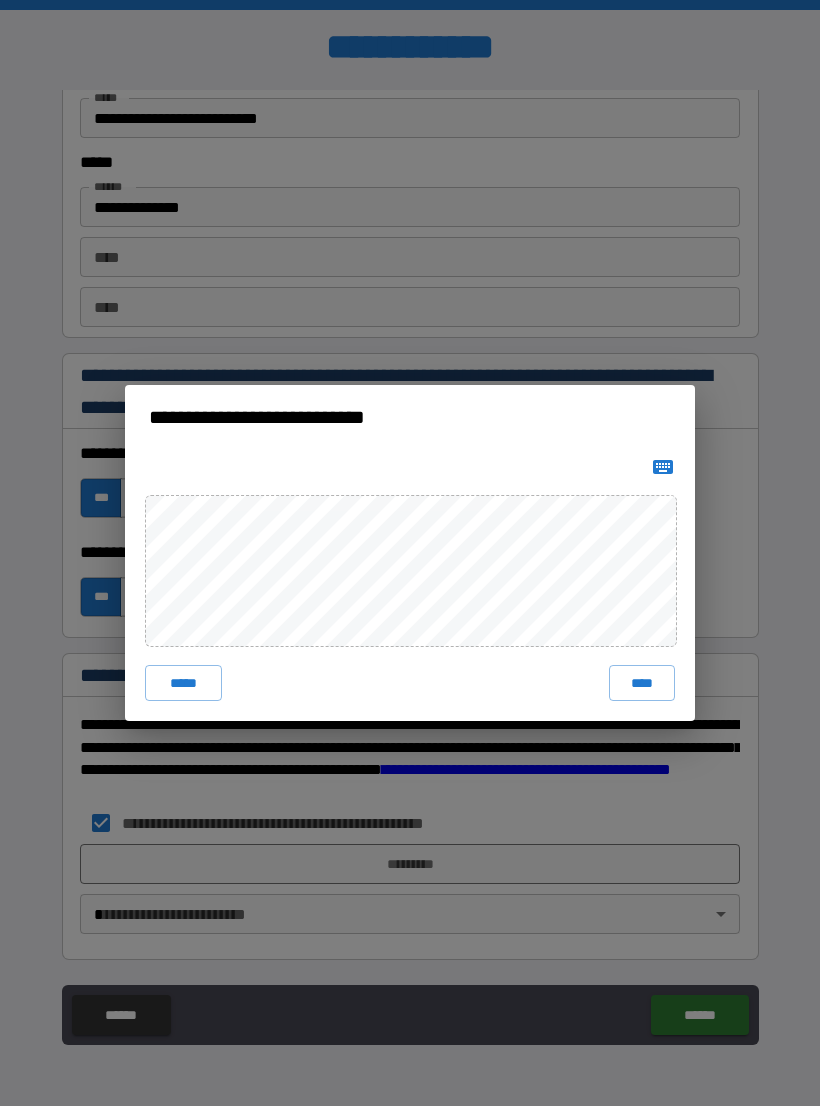 click on "****" at bounding box center [642, 683] 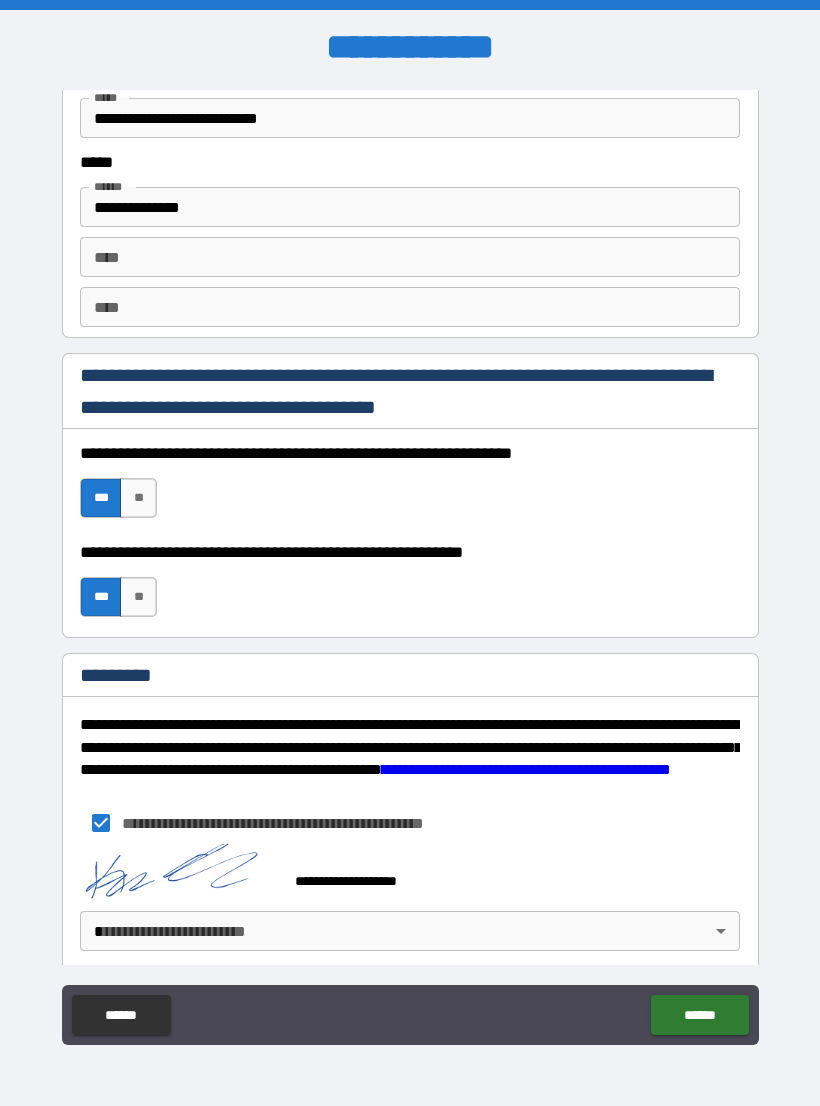 scroll, scrollTop: 2721, scrollLeft: 0, axis: vertical 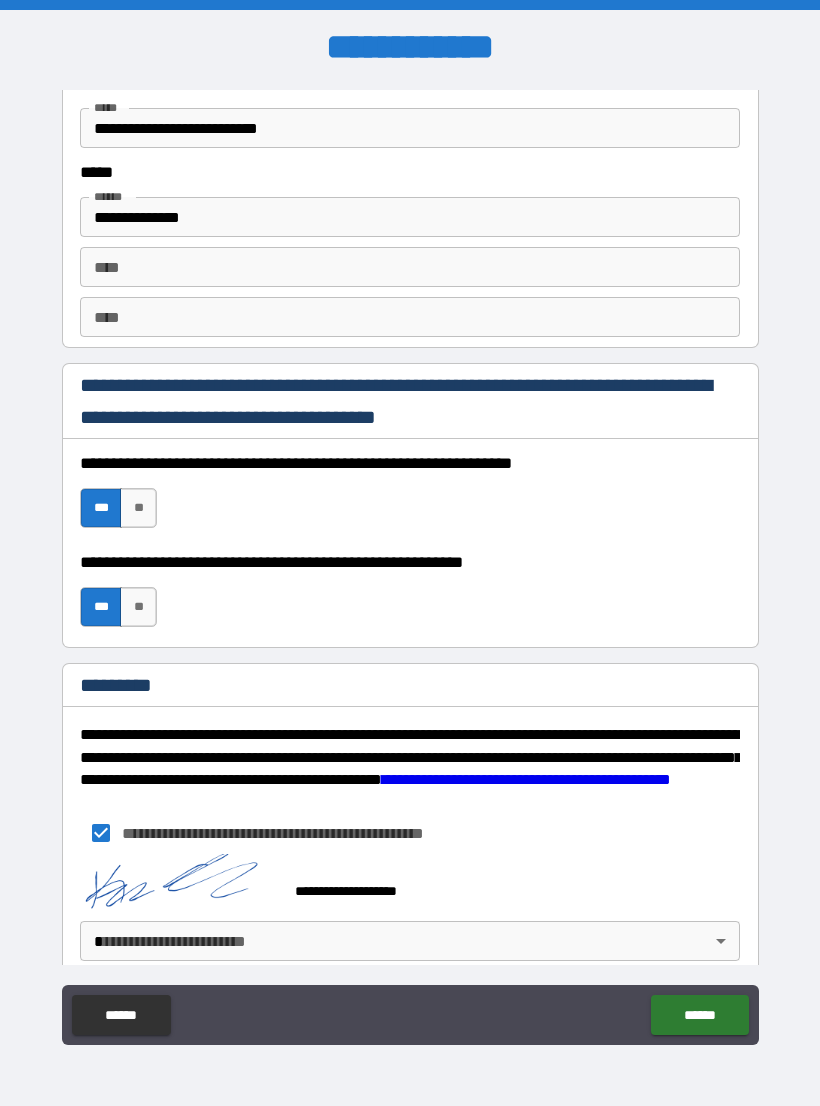 click on "[FIRST] [LAST] [STREET] [CITY], [STATE] [ZIP] [PHONE] [EMAIL] [SSN] [CREDIT_CARD] [DOB] [AGE] [ADDRESS] [COUNTRY] [POSTAL_CODE] [COORDINATES] [PASSPORT] [LICENSE] [COMPANY] [BRAND] [PRODUCT] [PRICE] [CURRENCY] [DATE] [TIME] [GENERAL_TERM] [LOCATION]" at bounding box center [410, 568] 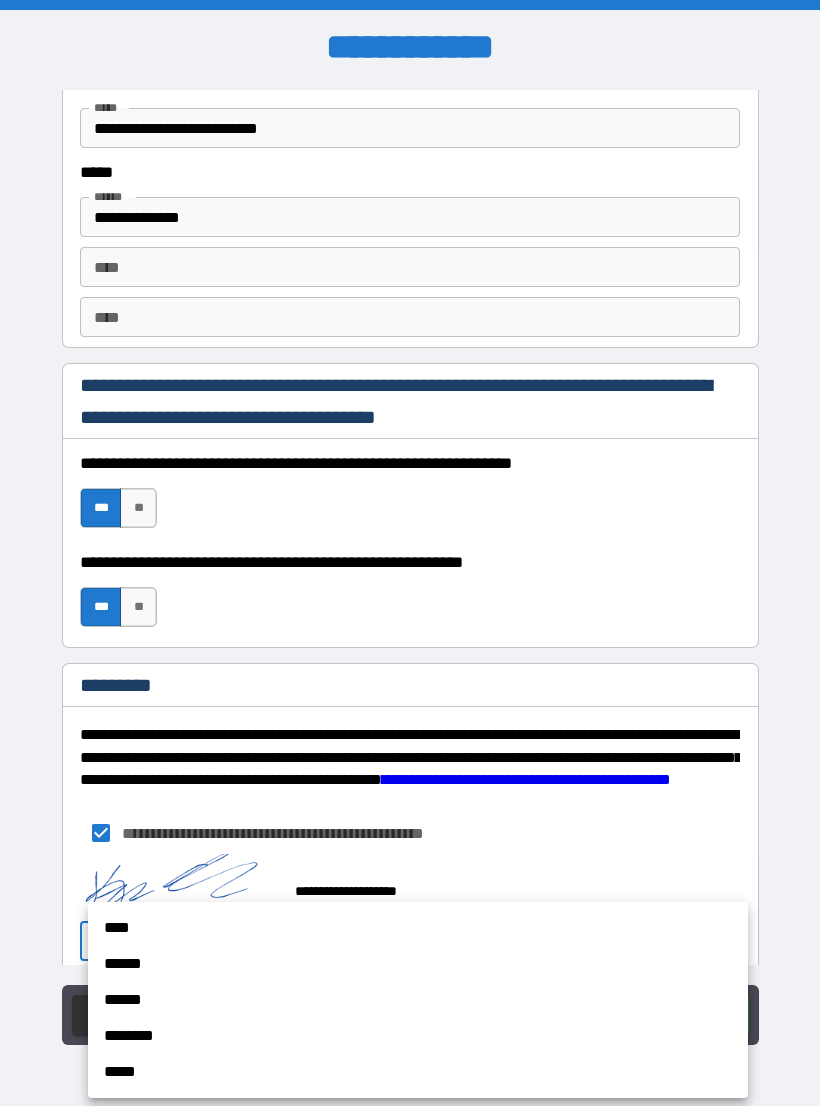 click on "**** ****** ****** ******** *****" at bounding box center [418, 1000] 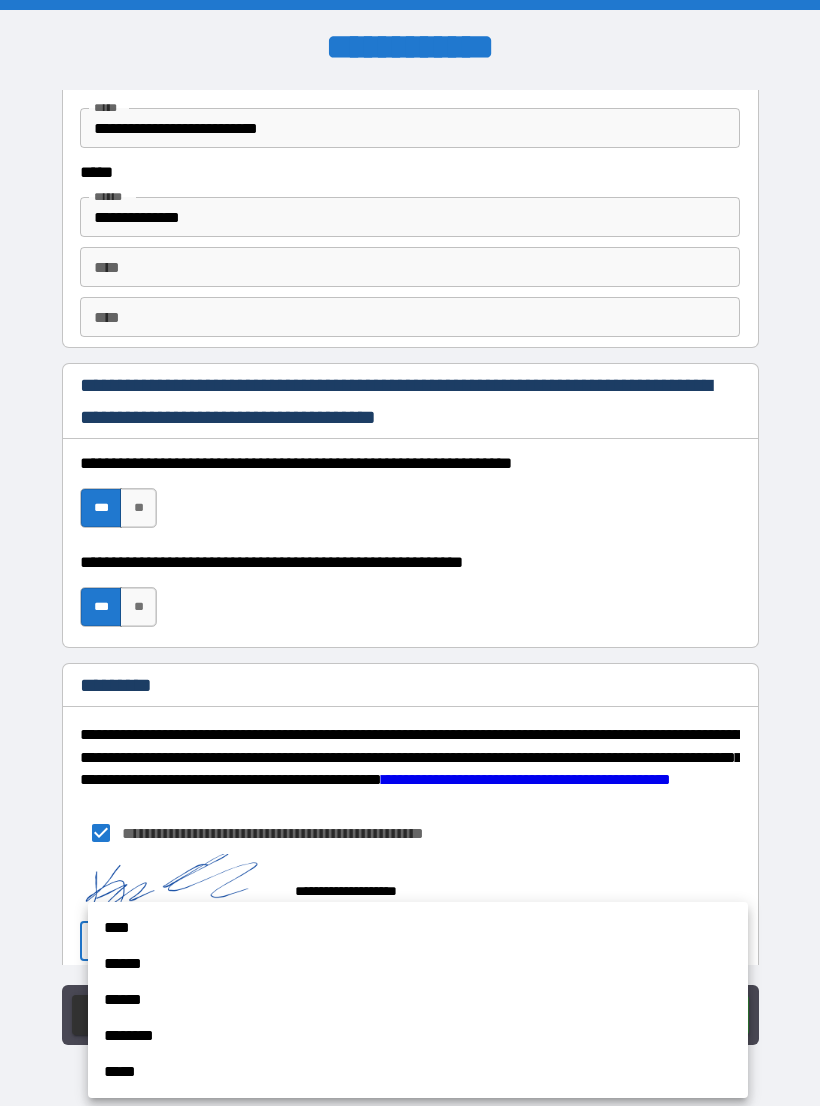 click on "****" at bounding box center [418, 928] 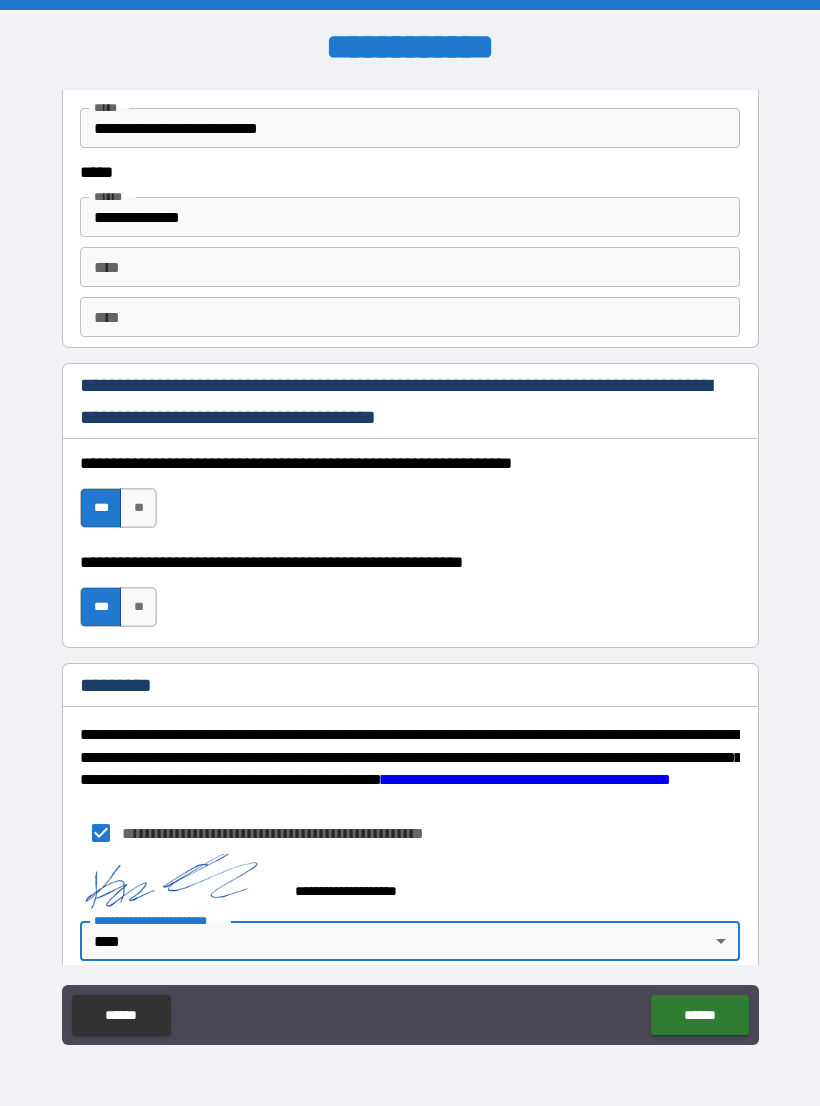 click on "******" at bounding box center [699, 1015] 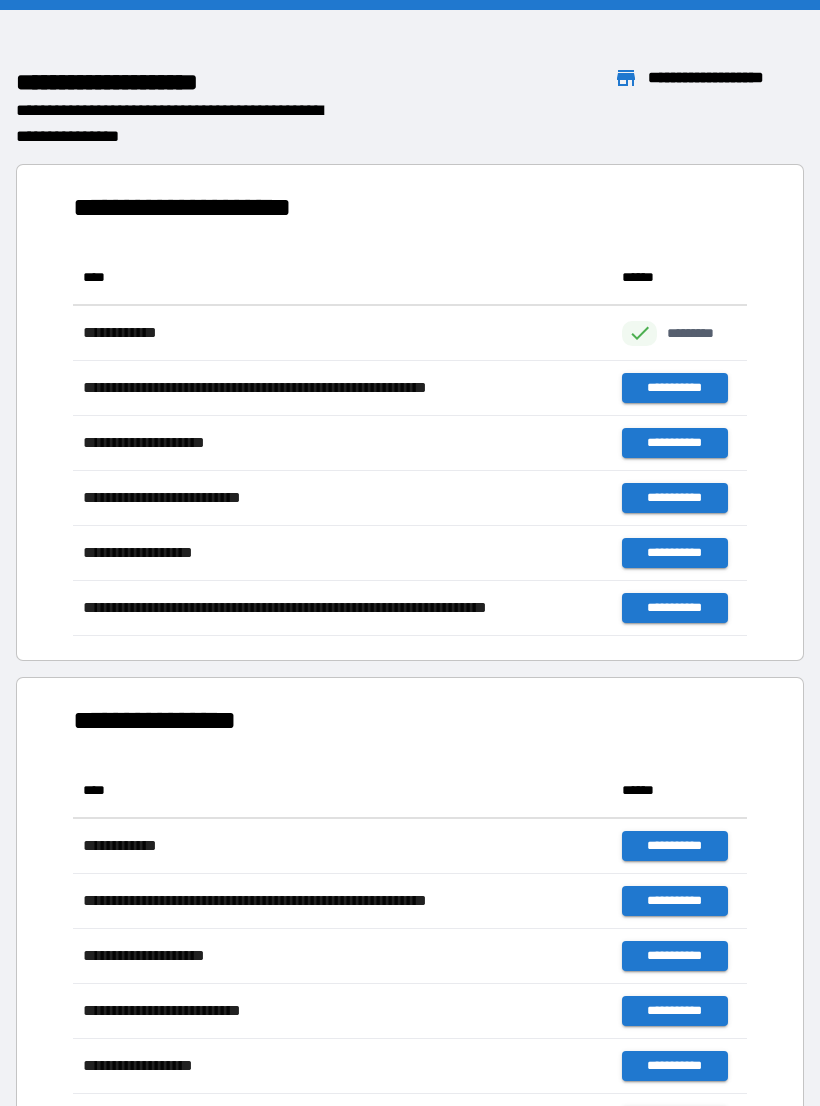 scroll, scrollTop: 1, scrollLeft: 1, axis: both 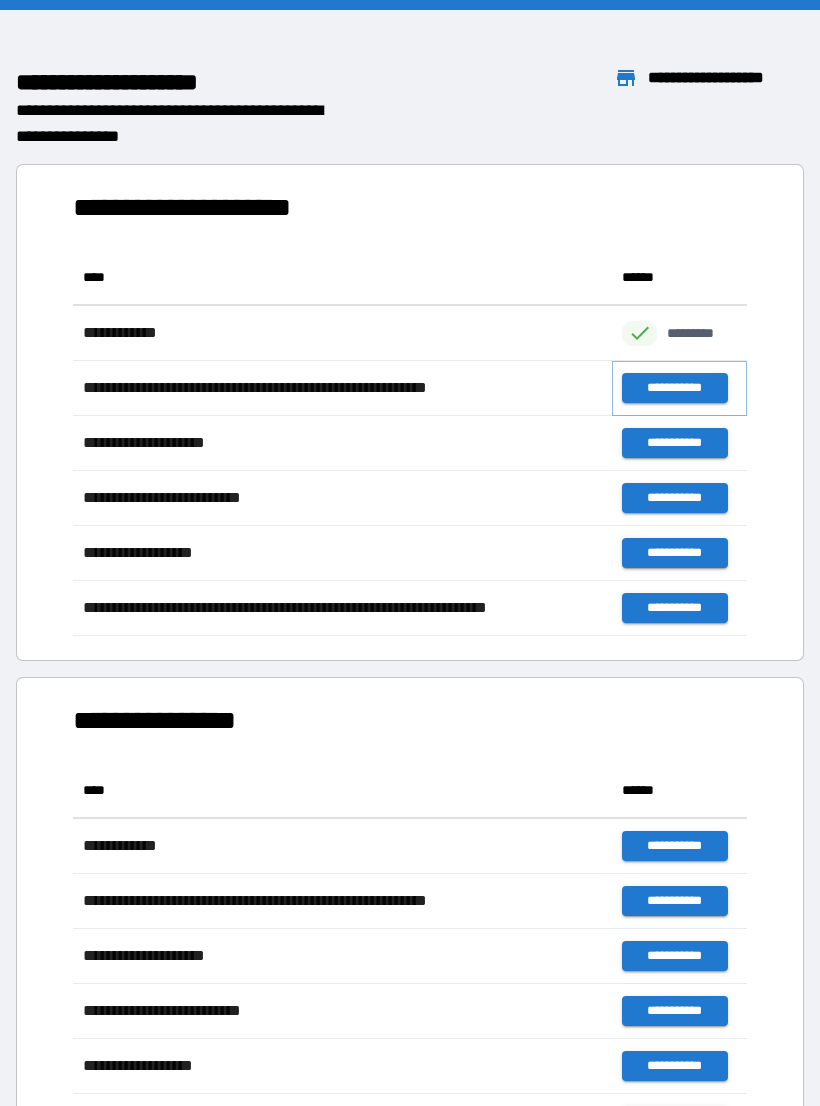 click on "**********" at bounding box center [674, 388] 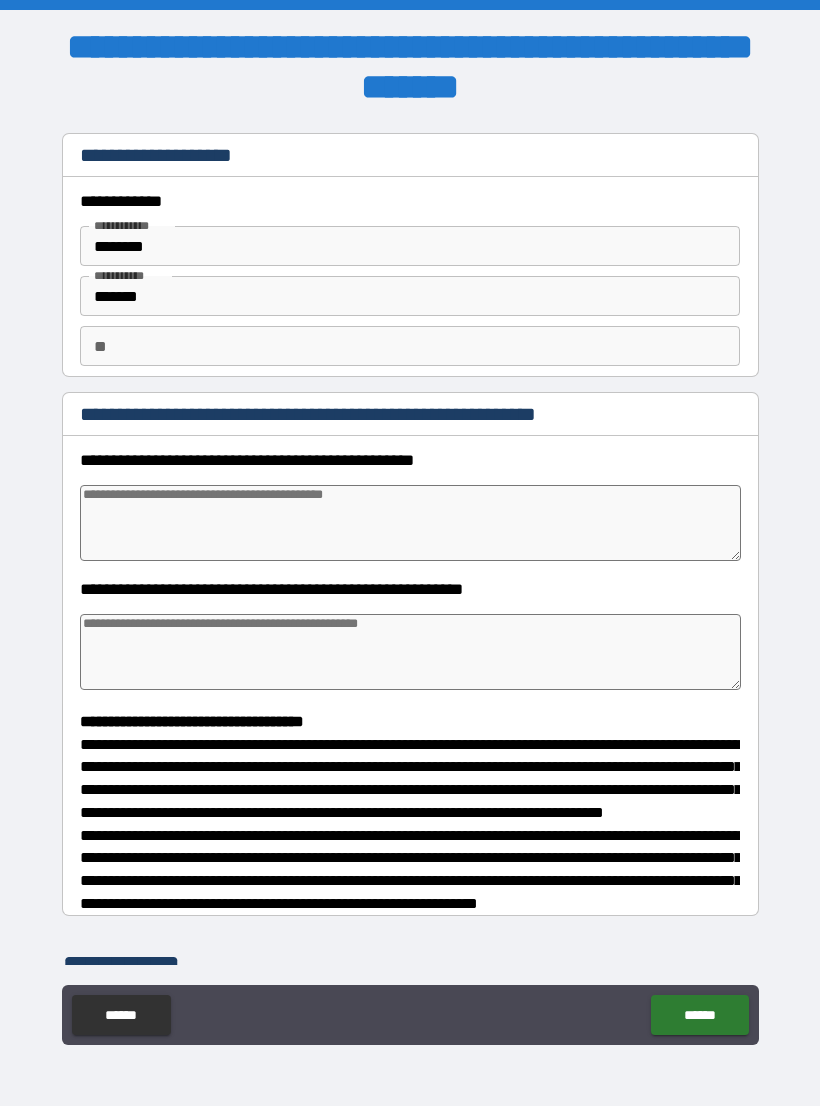 type on "*" 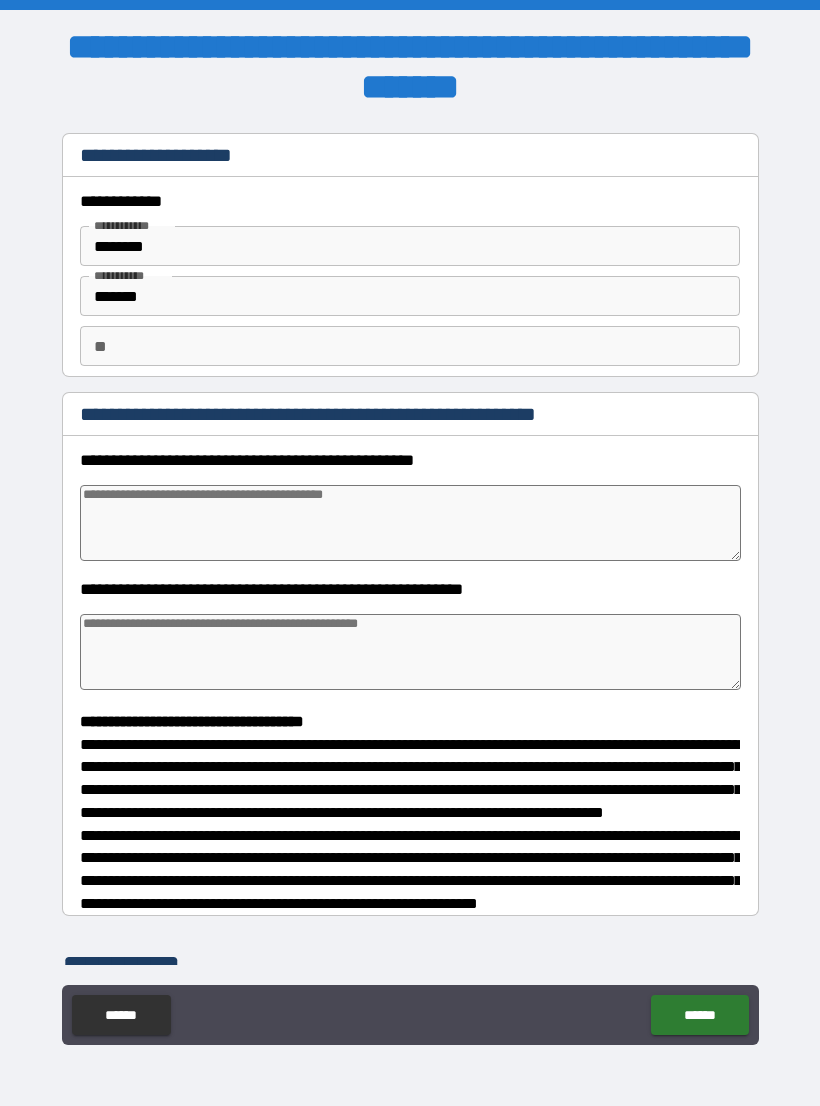 type on "*" 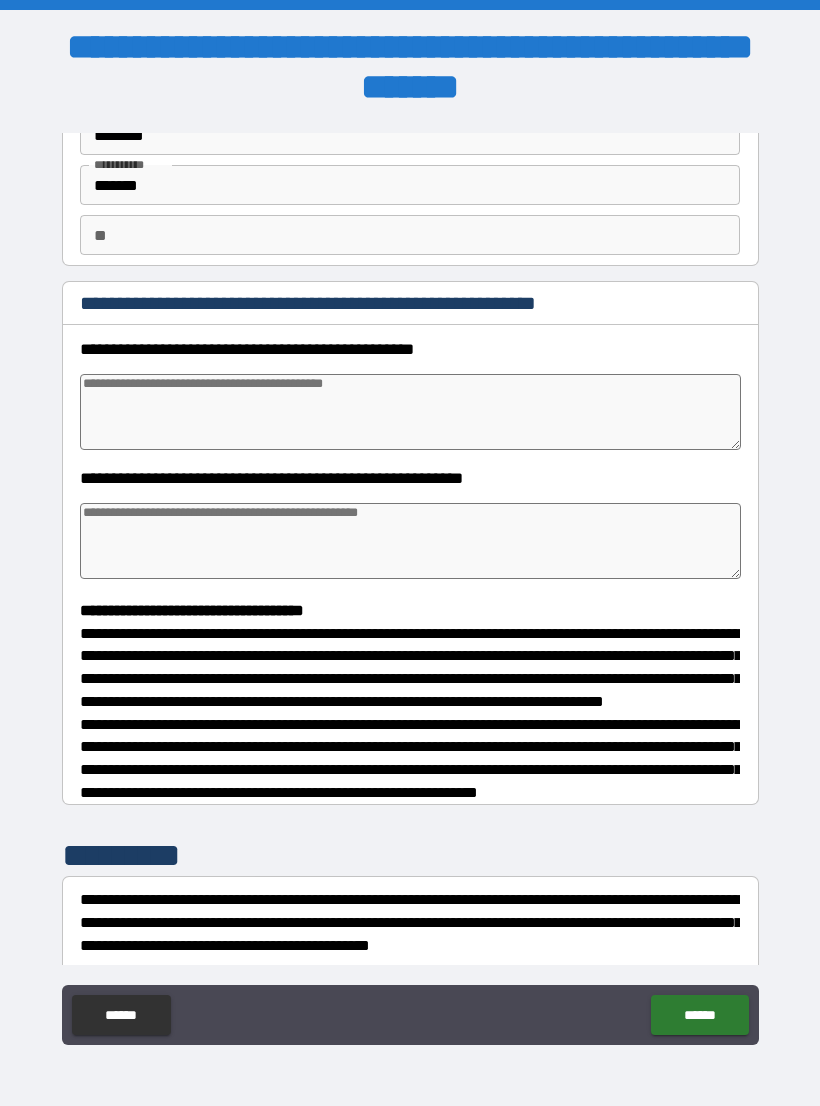 scroll, scrollTop: 113, scrollLeft: 0, axis: vertical 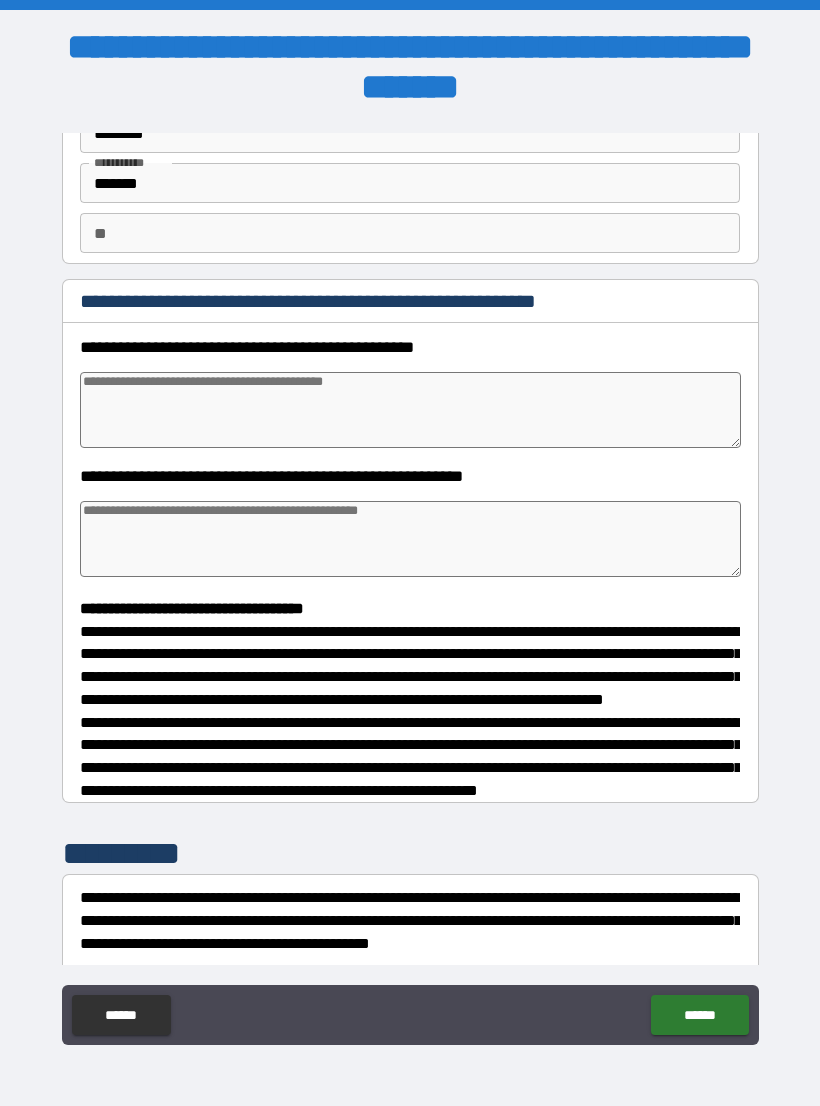 click at bounding box center [410, 410] 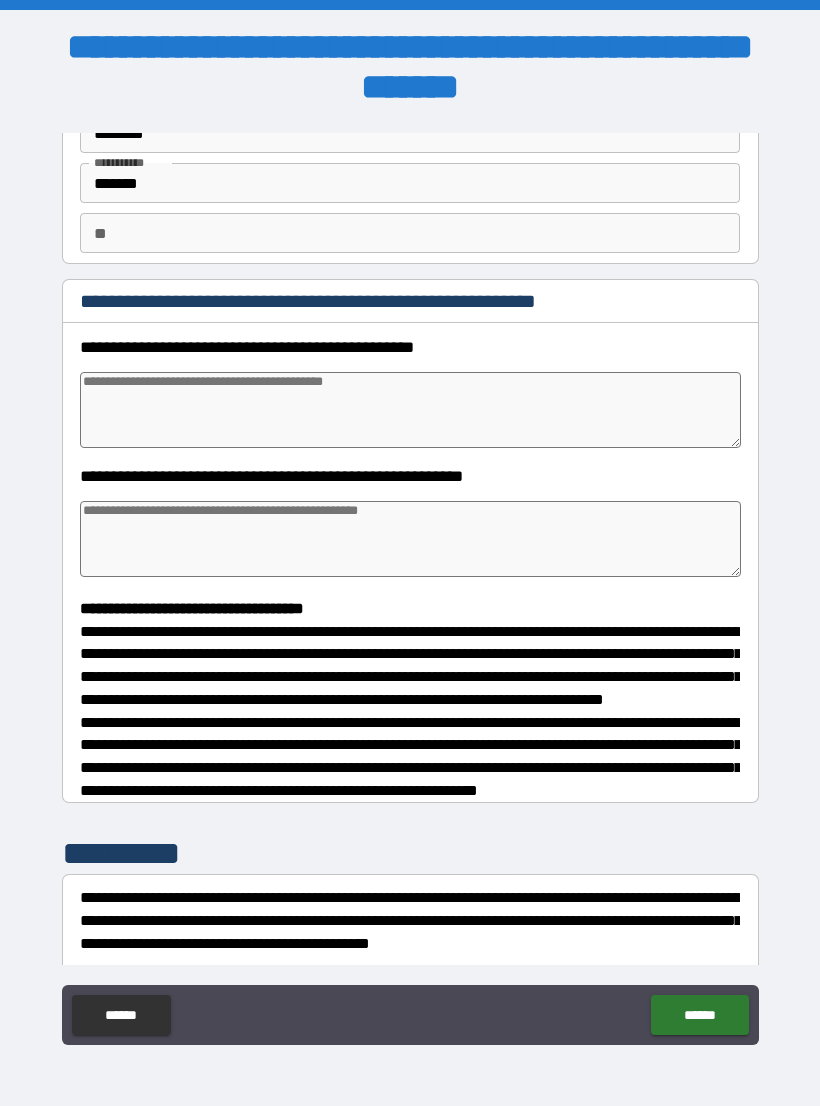 type on "*" 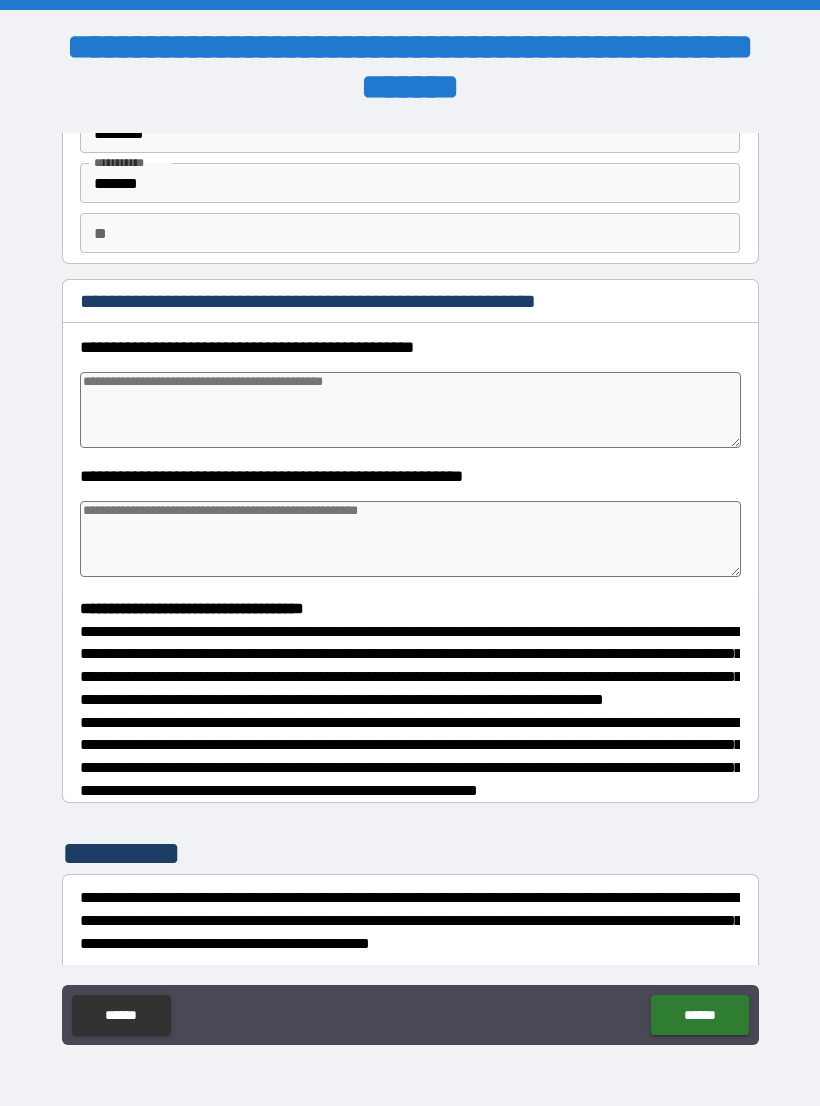type on "*" 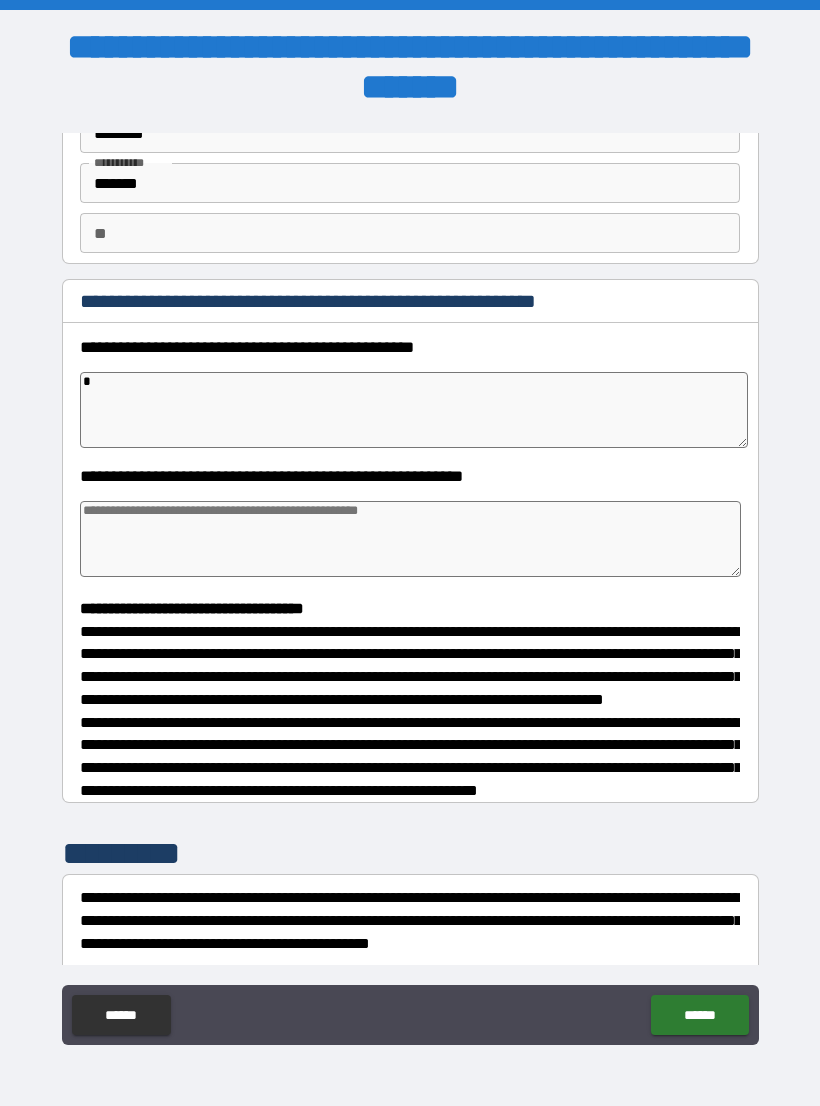 type on "*" 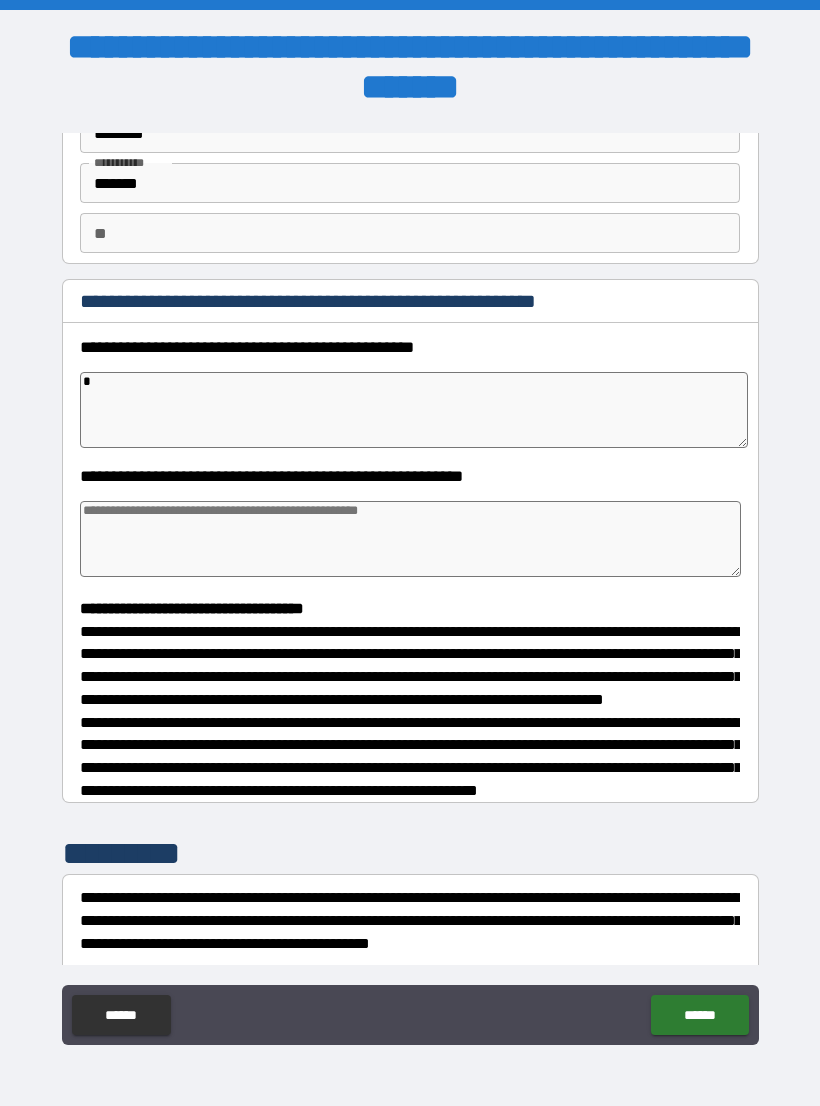 type on "*" 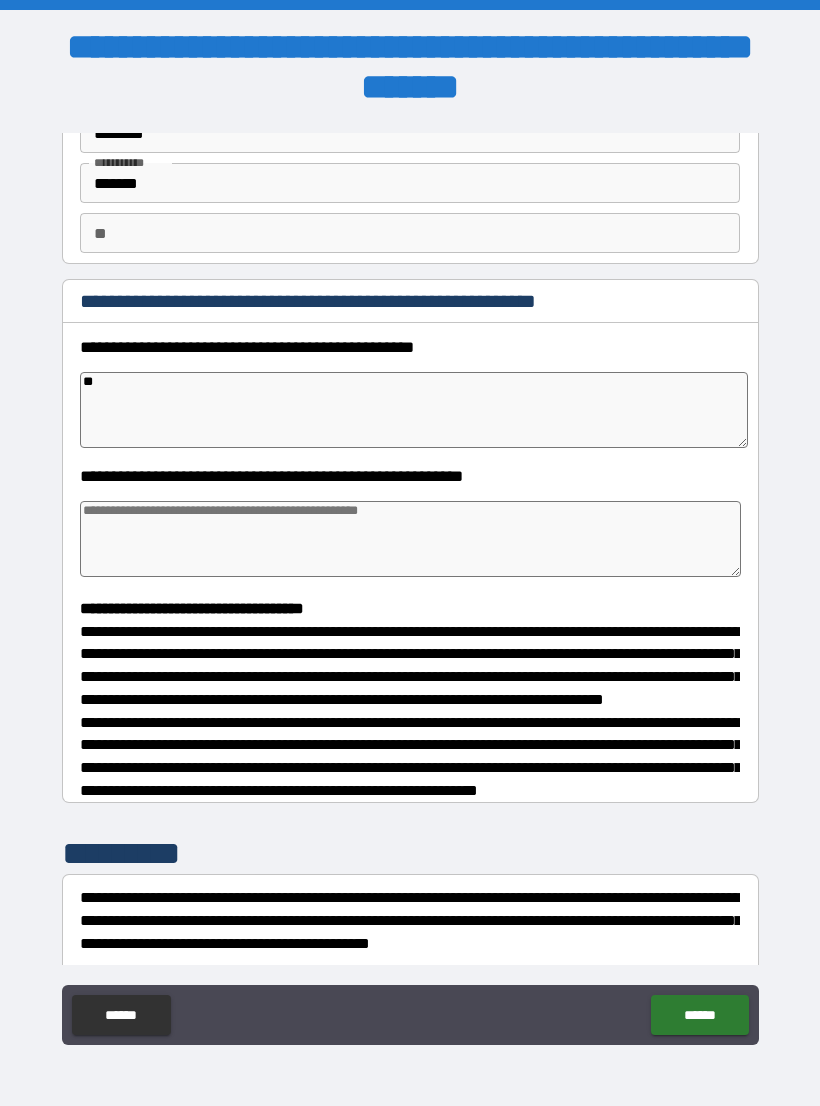 type on "*" 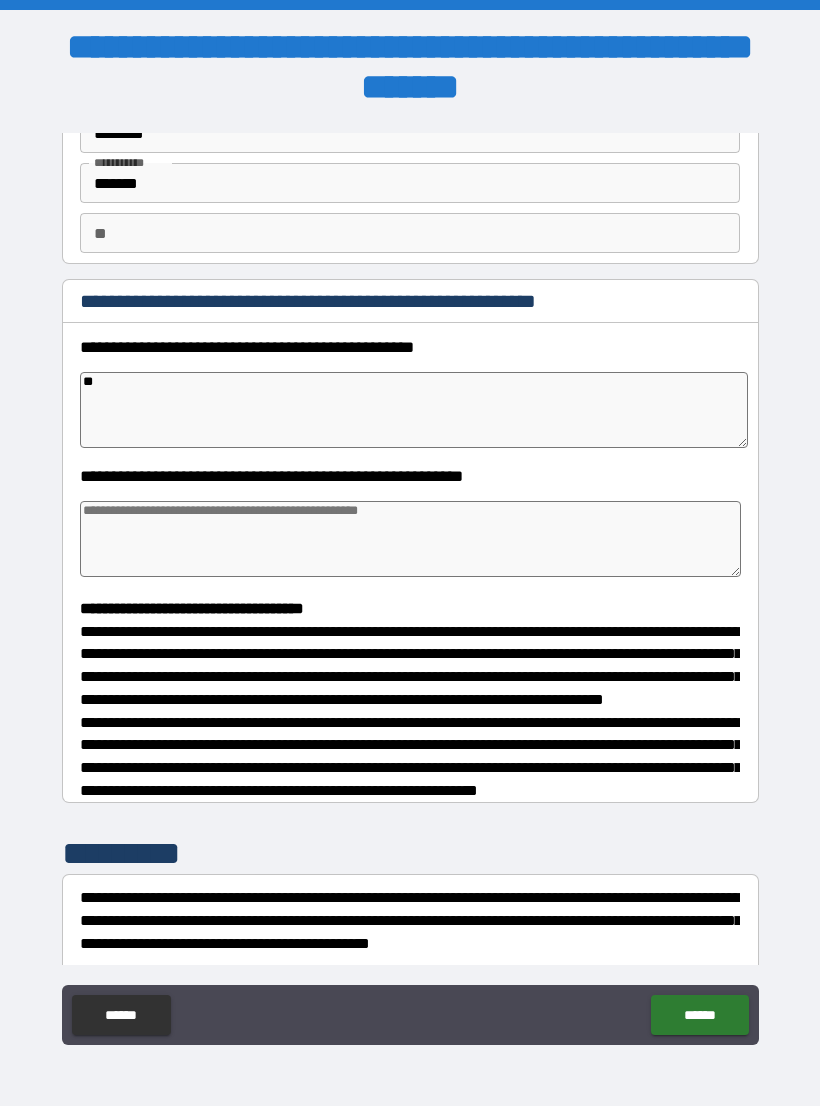 type on "*" 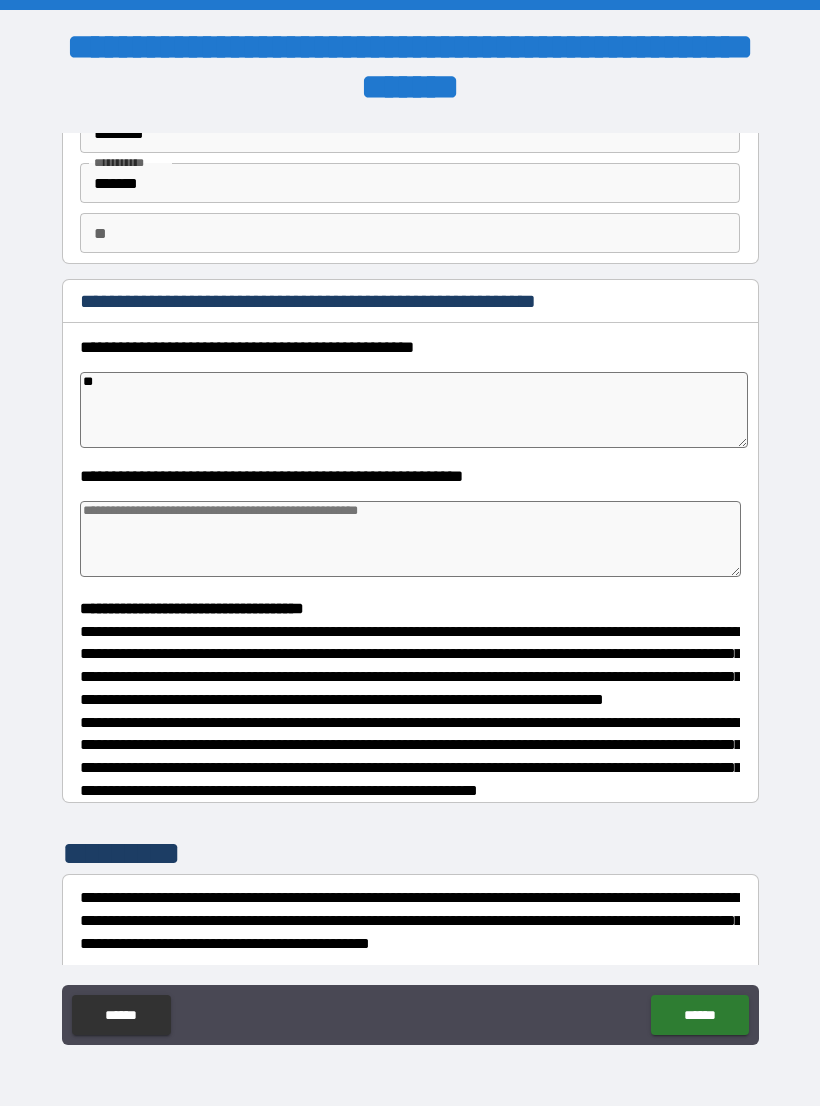 type on "*" 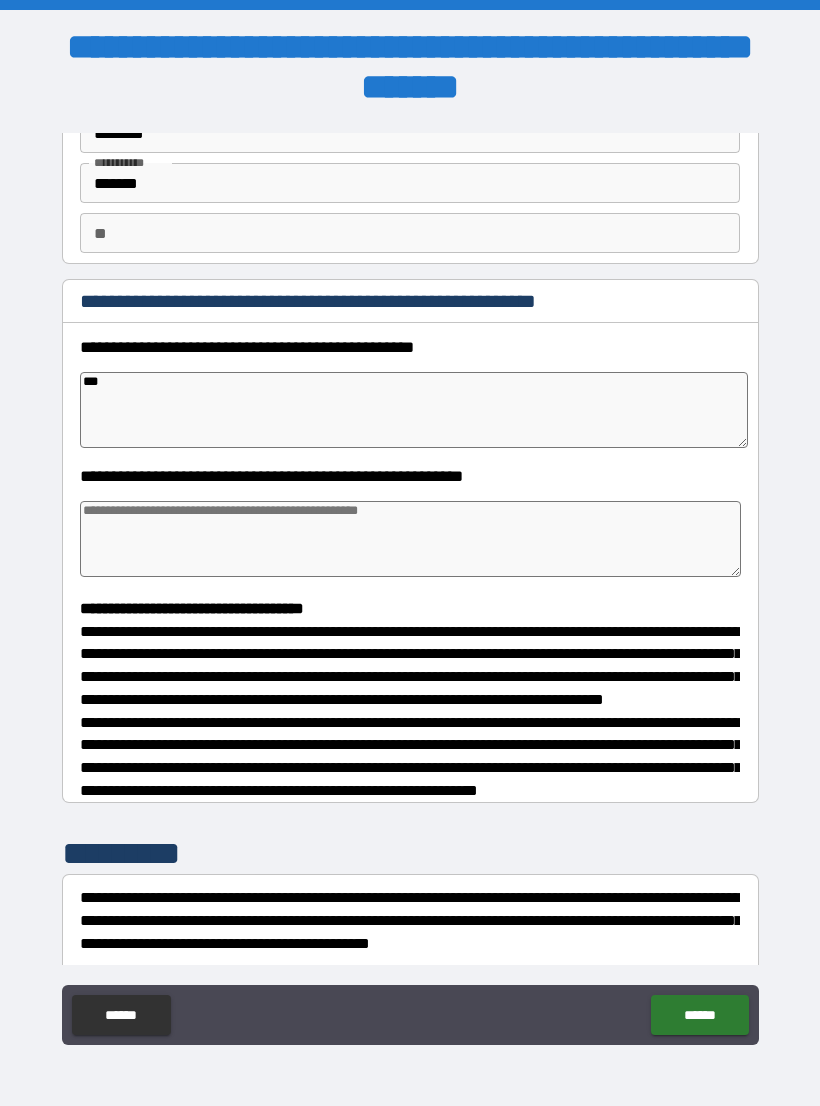 type on "****" 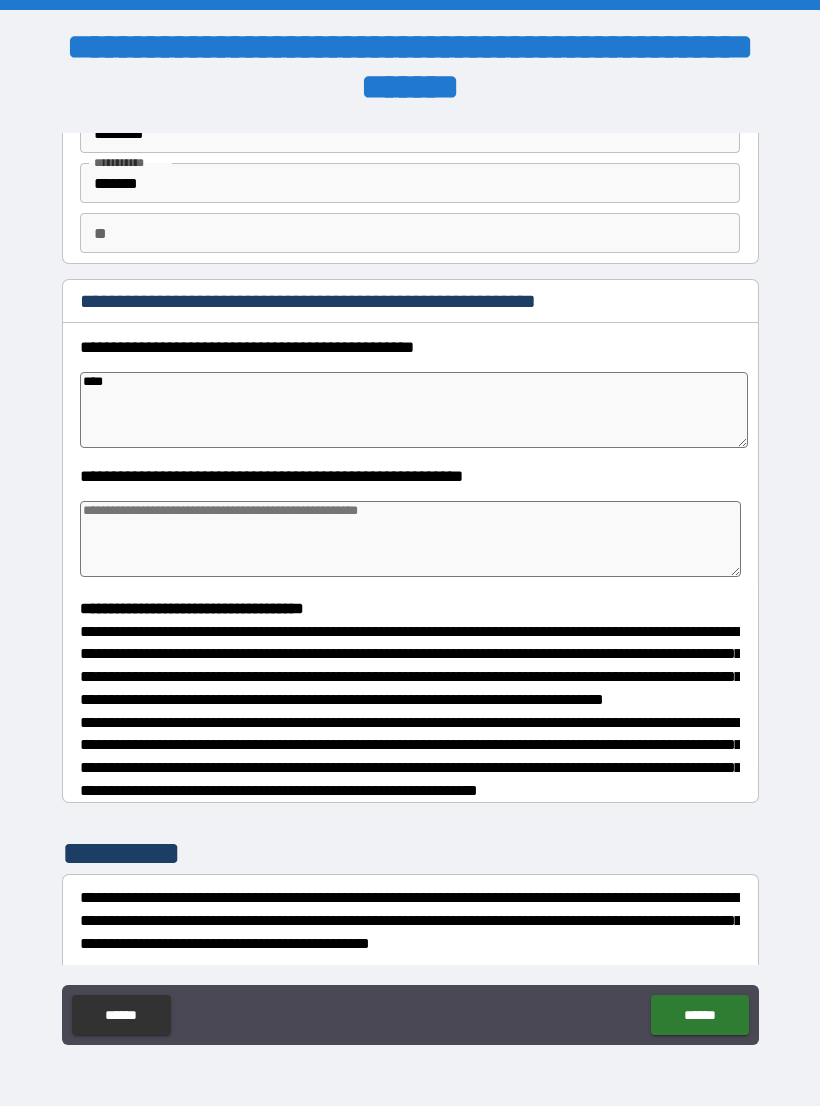 type on "*" 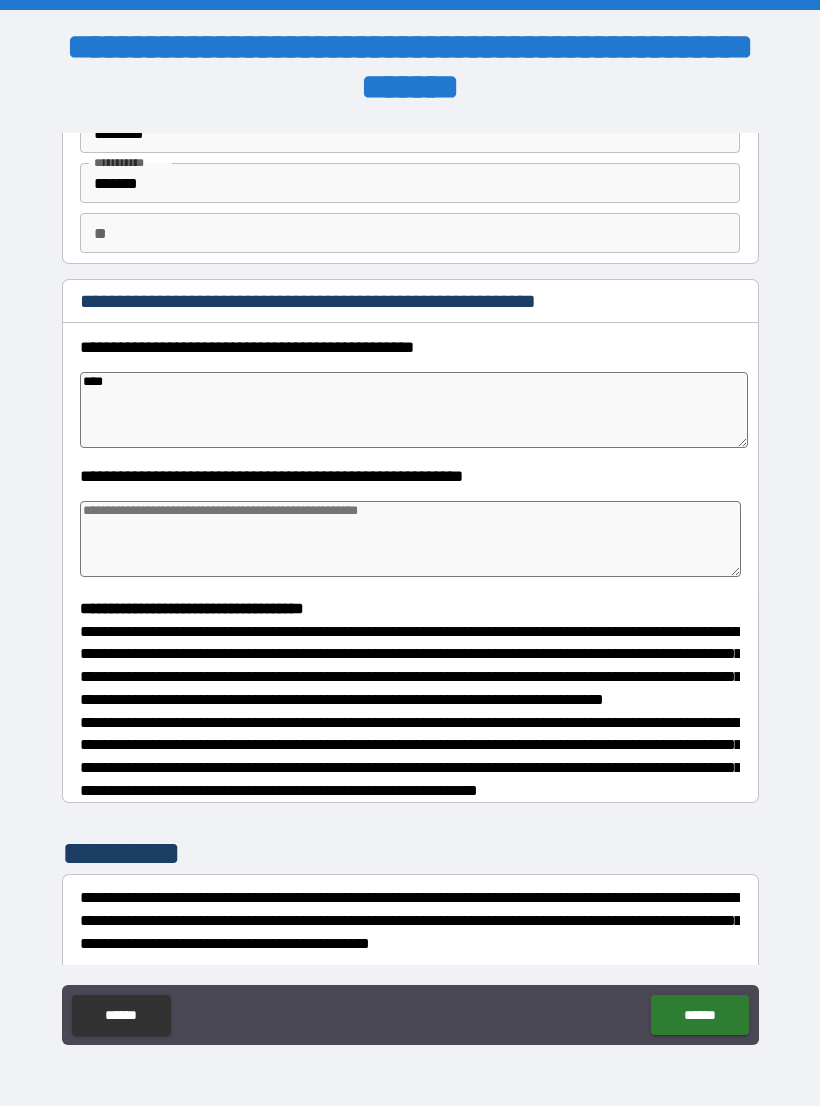 type on "*" 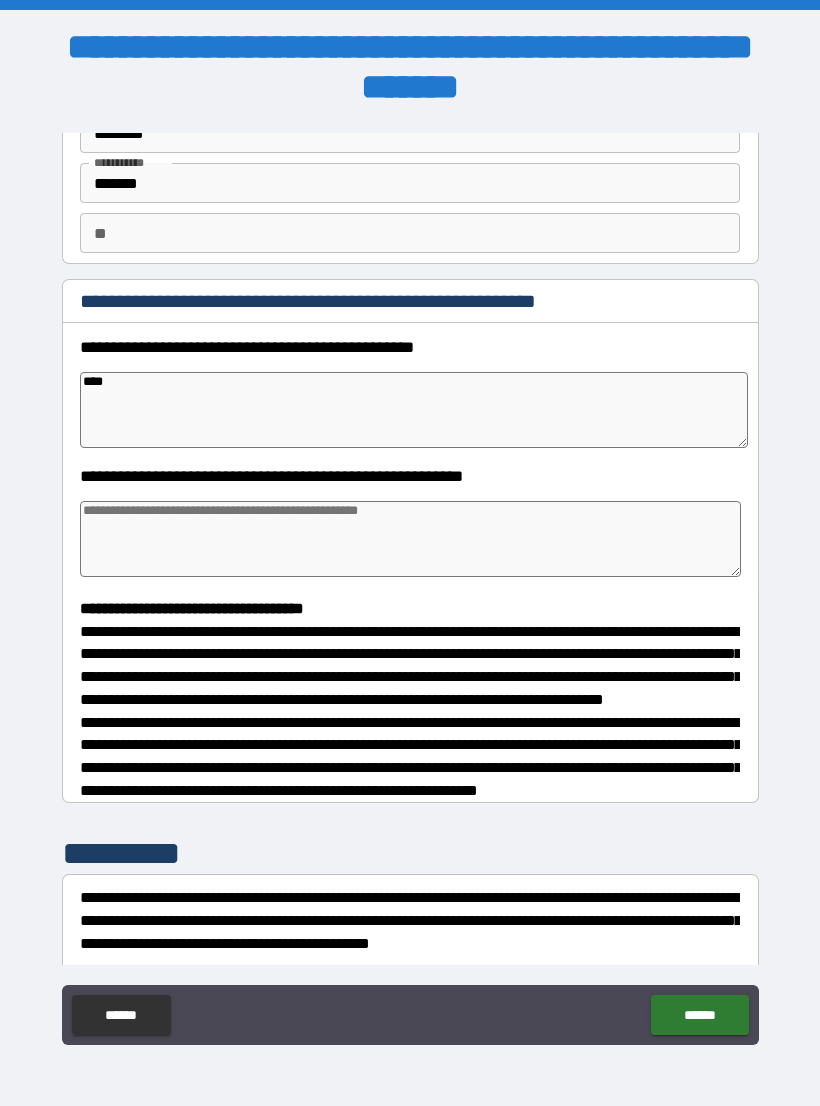 type on "*" 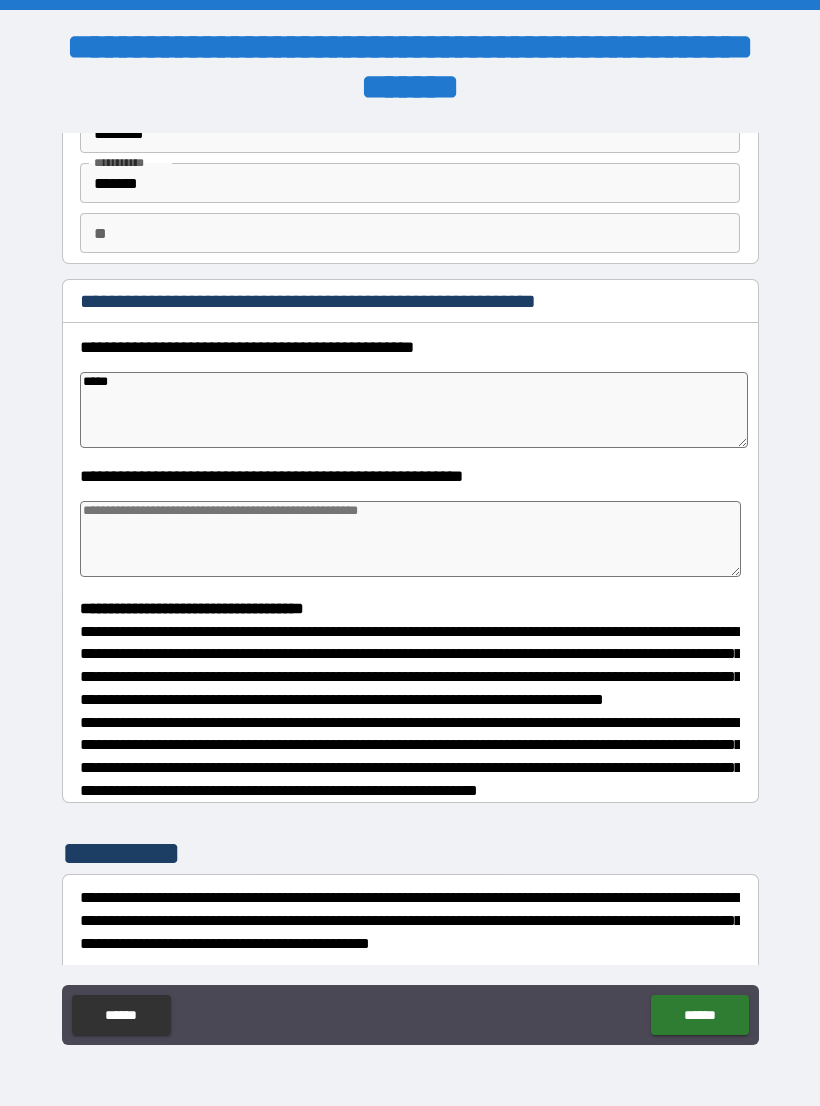 type on "*" 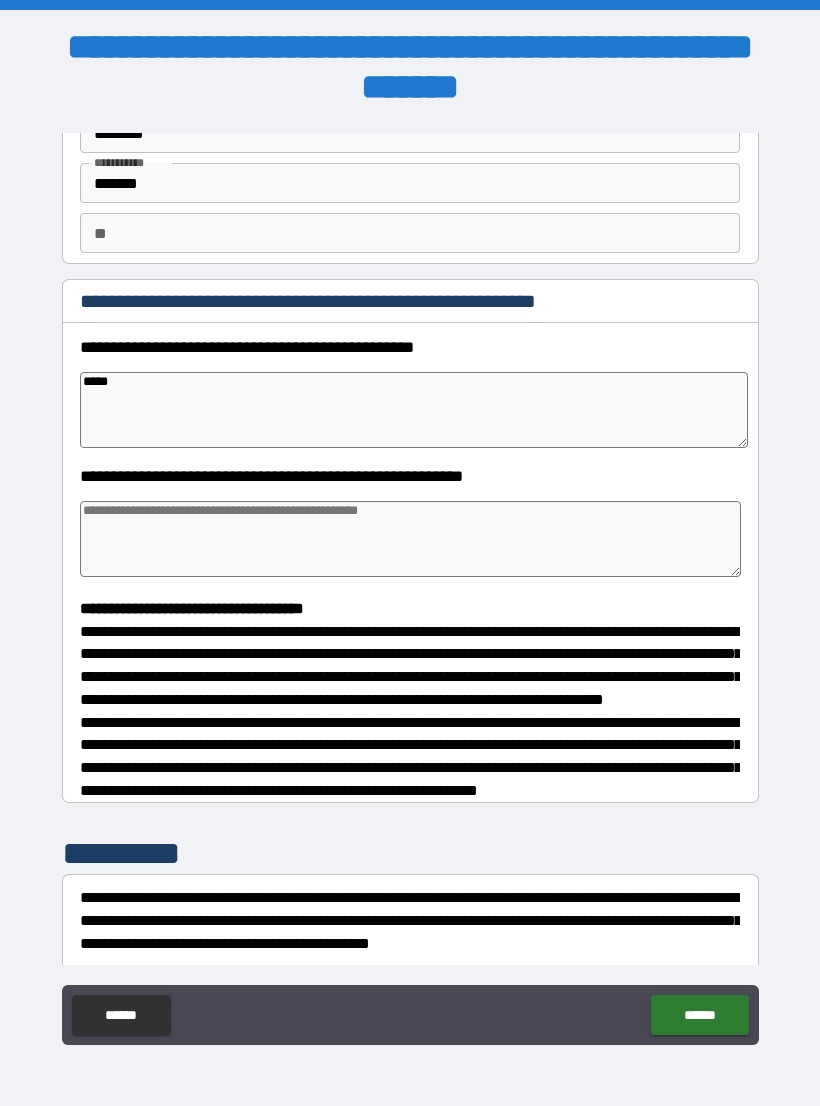 type on "*" 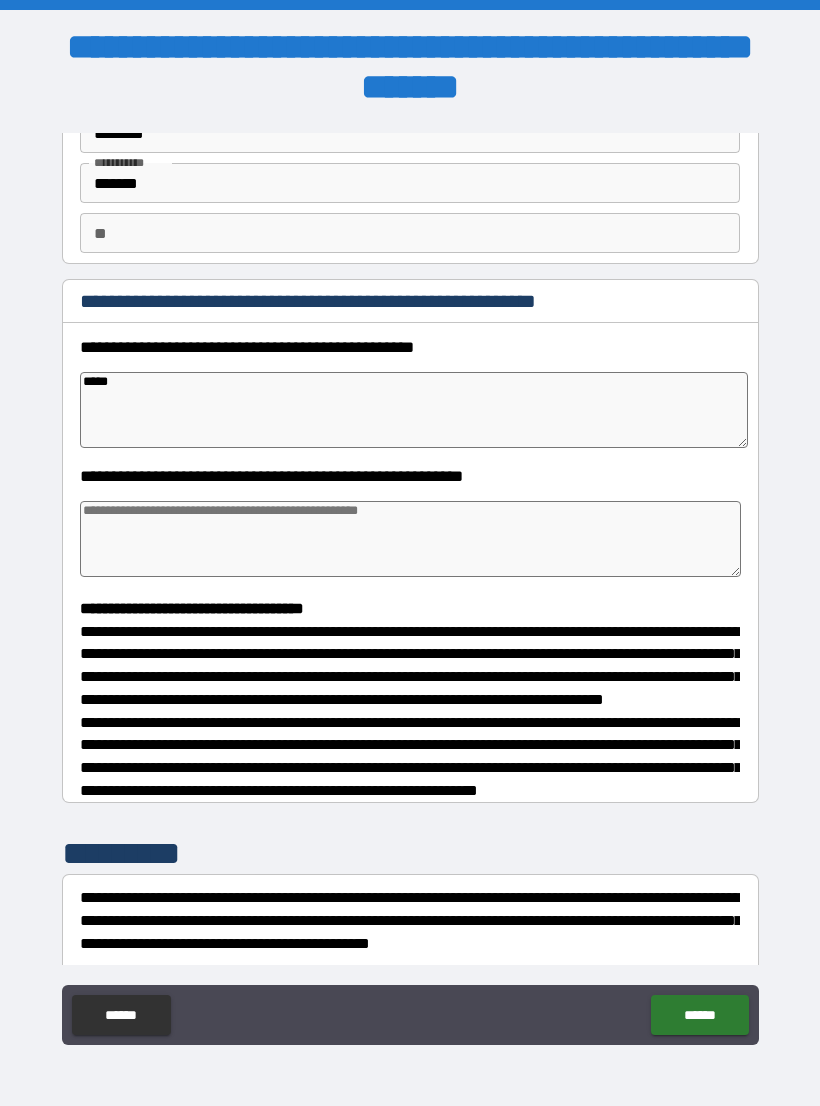 type on "*" 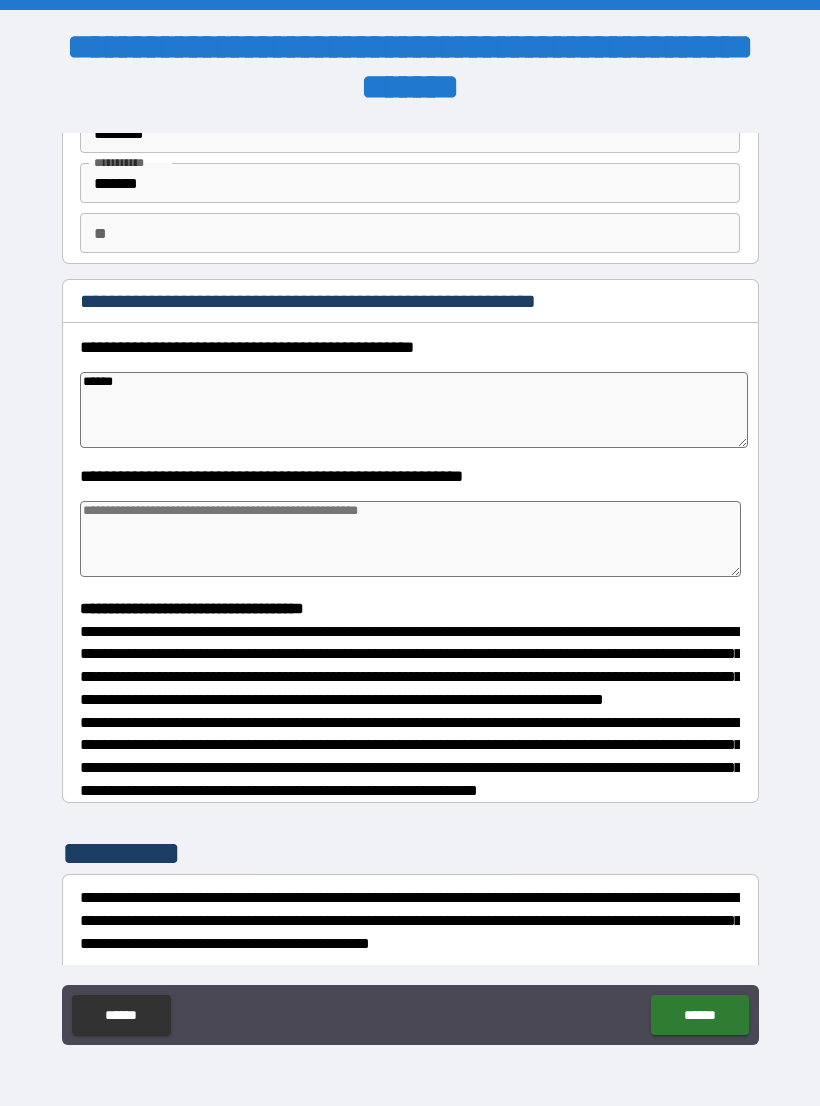 type on "*" 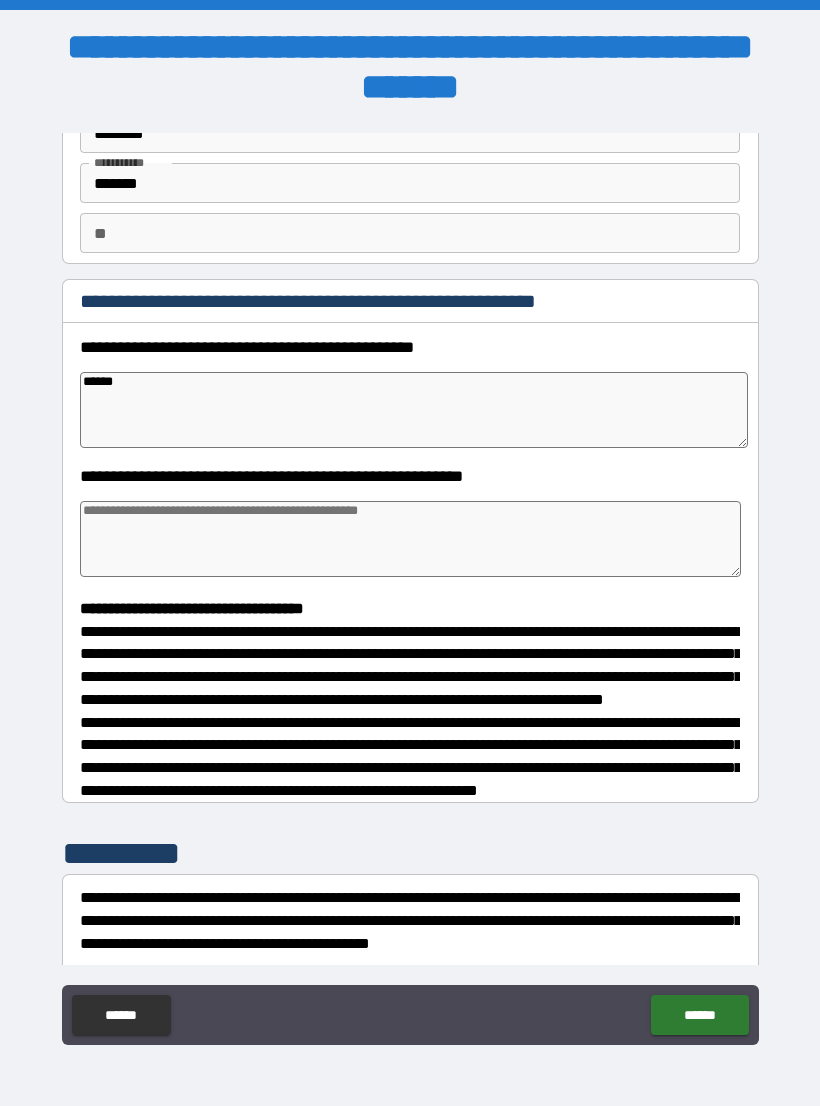 type on "*******" 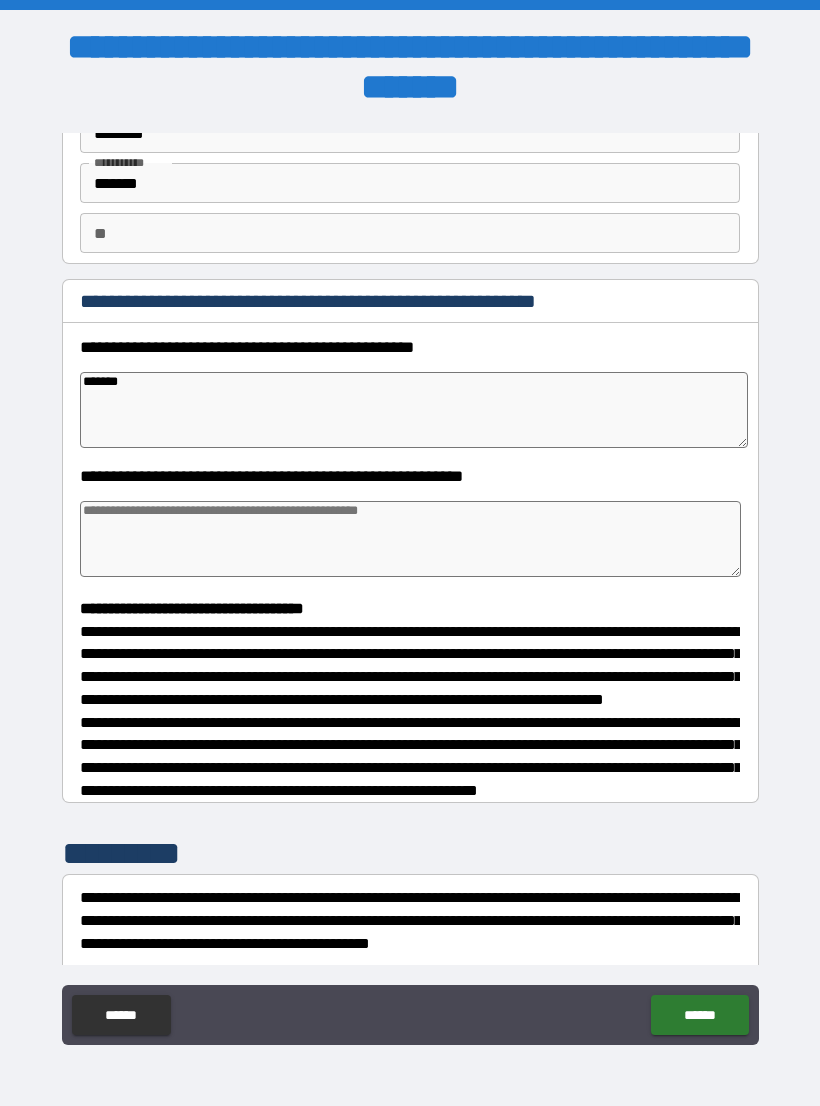 type on "*" 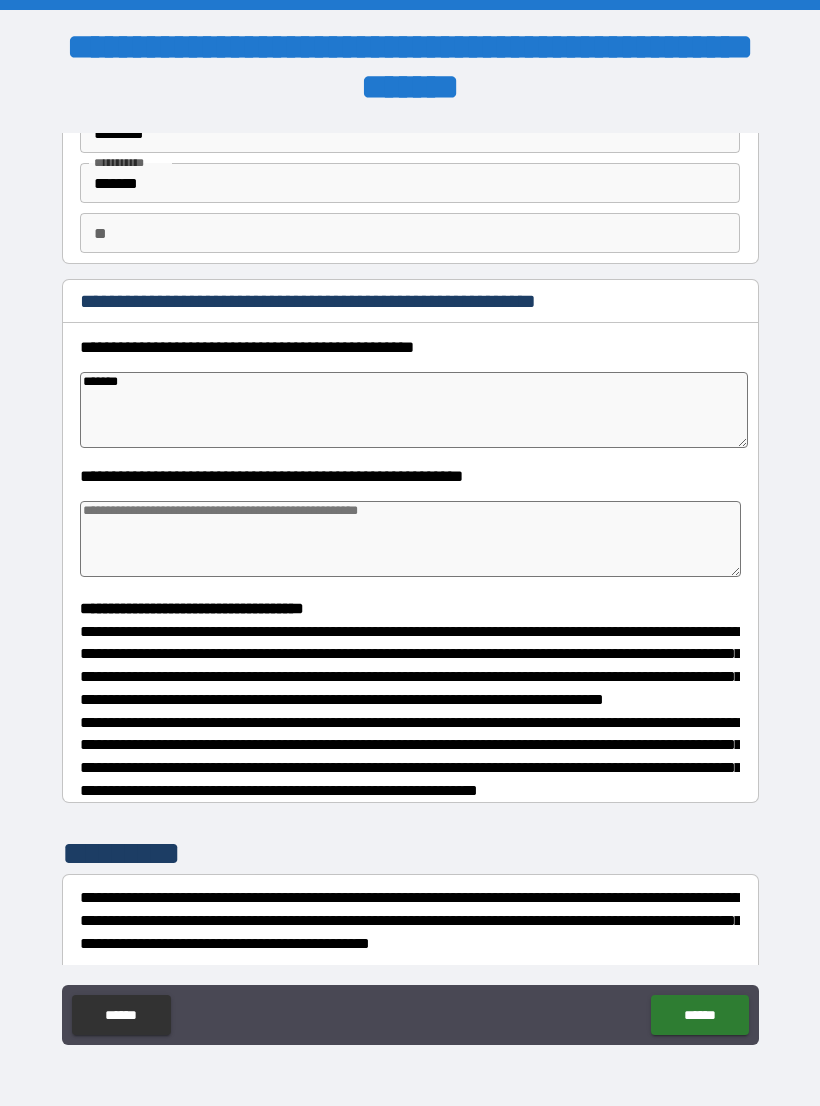 type on "*" 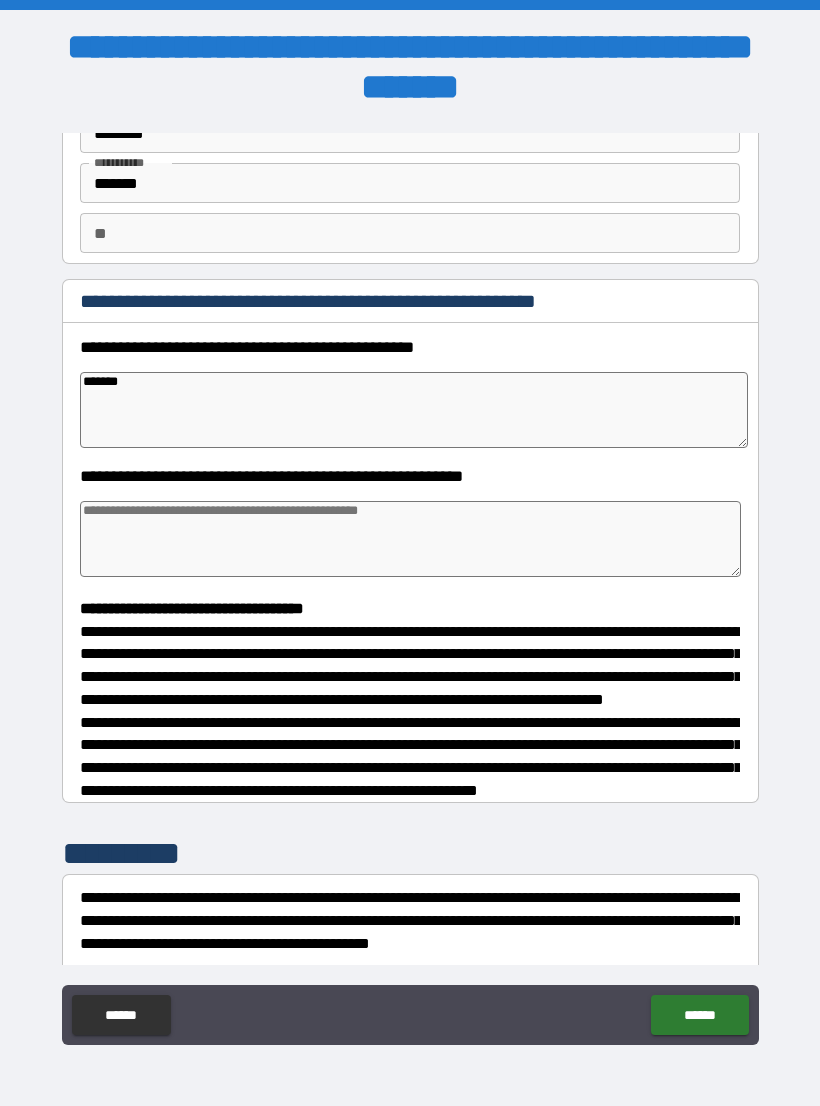 type on "*" 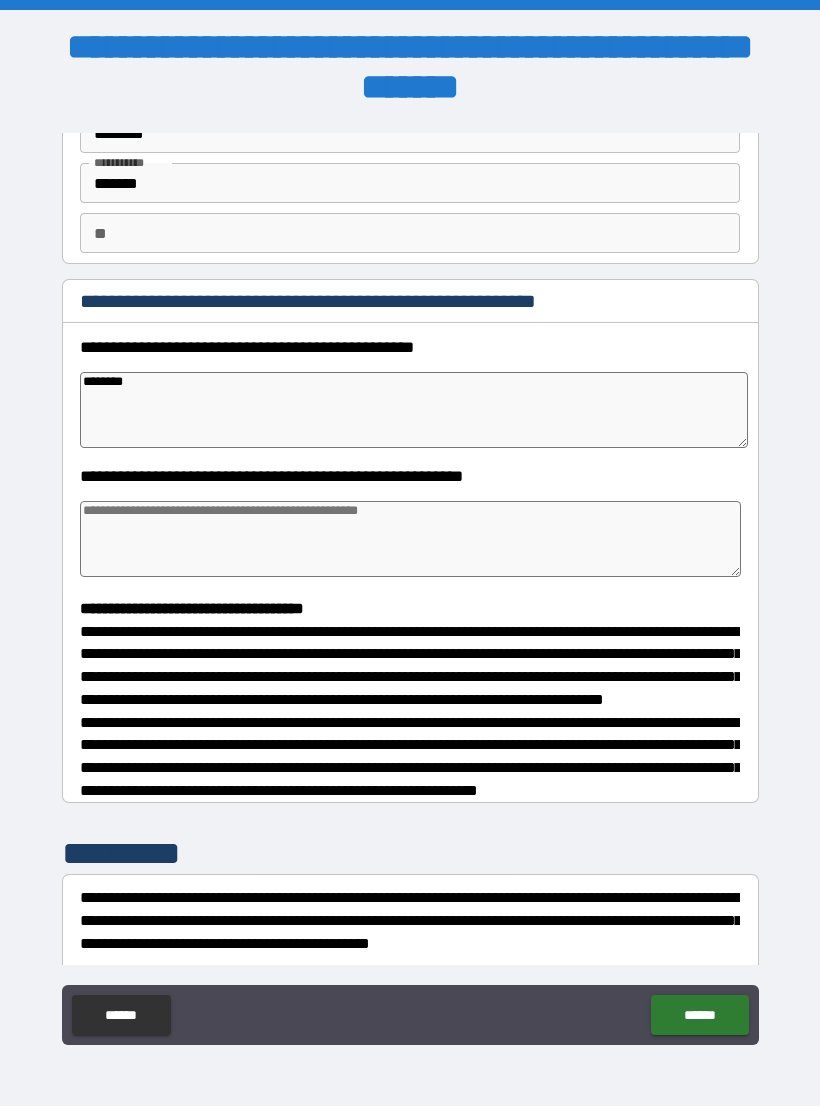 type on "*" 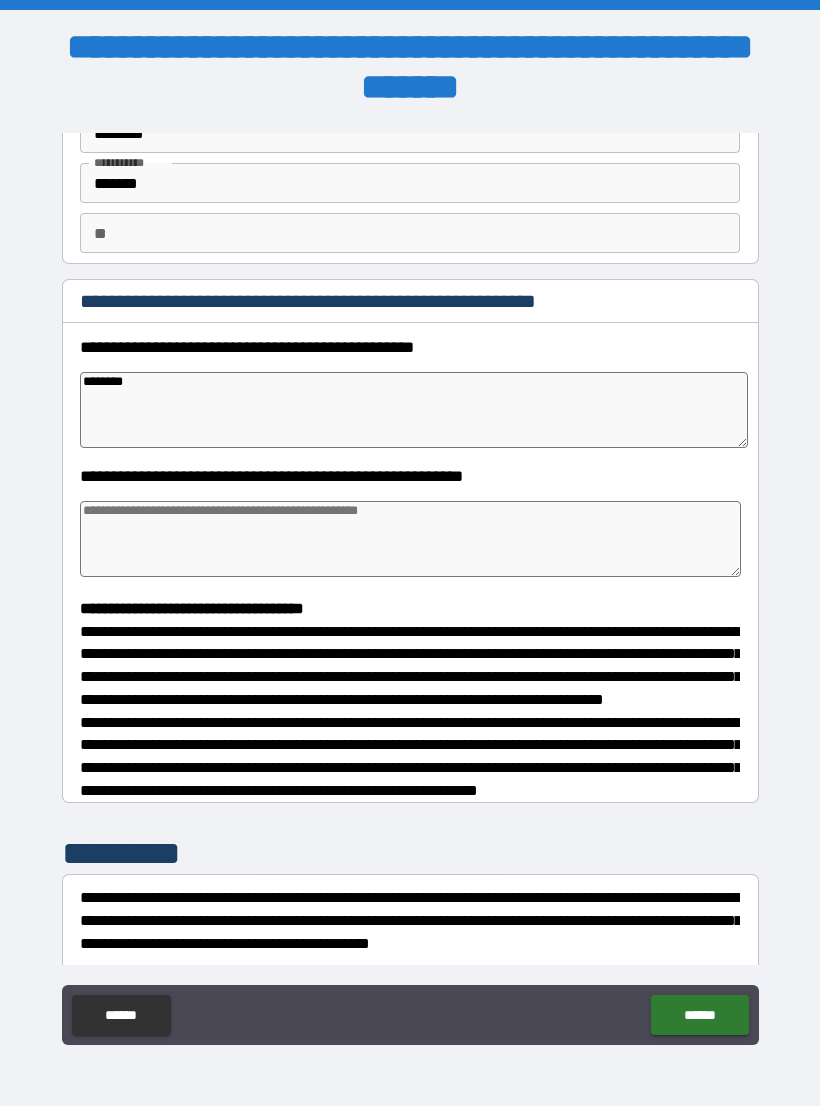 type on "*" 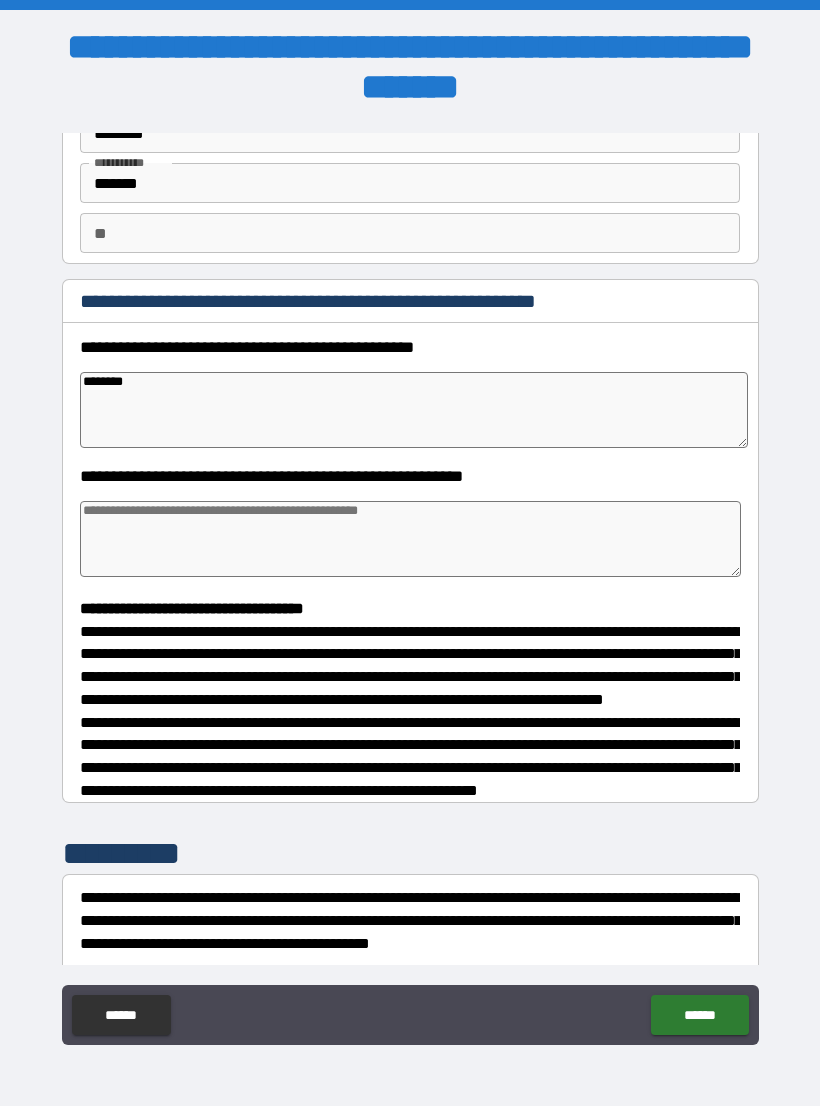 type on "*" 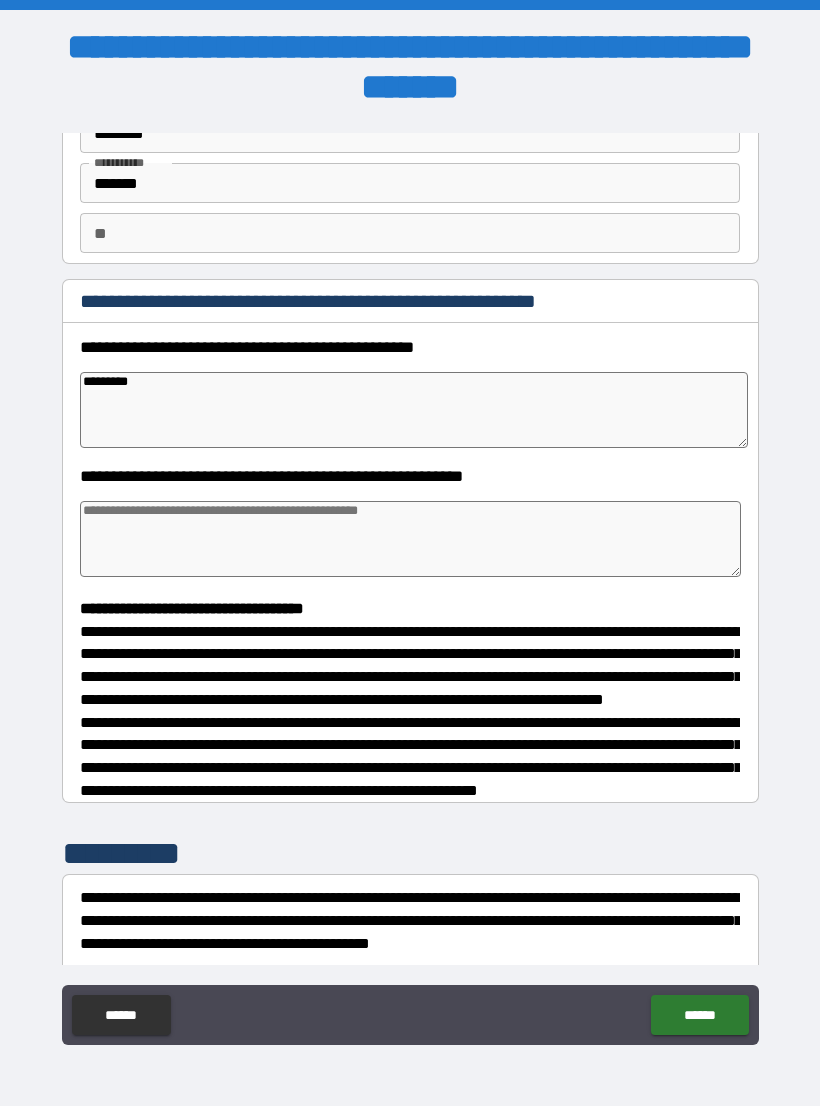 type on "*" 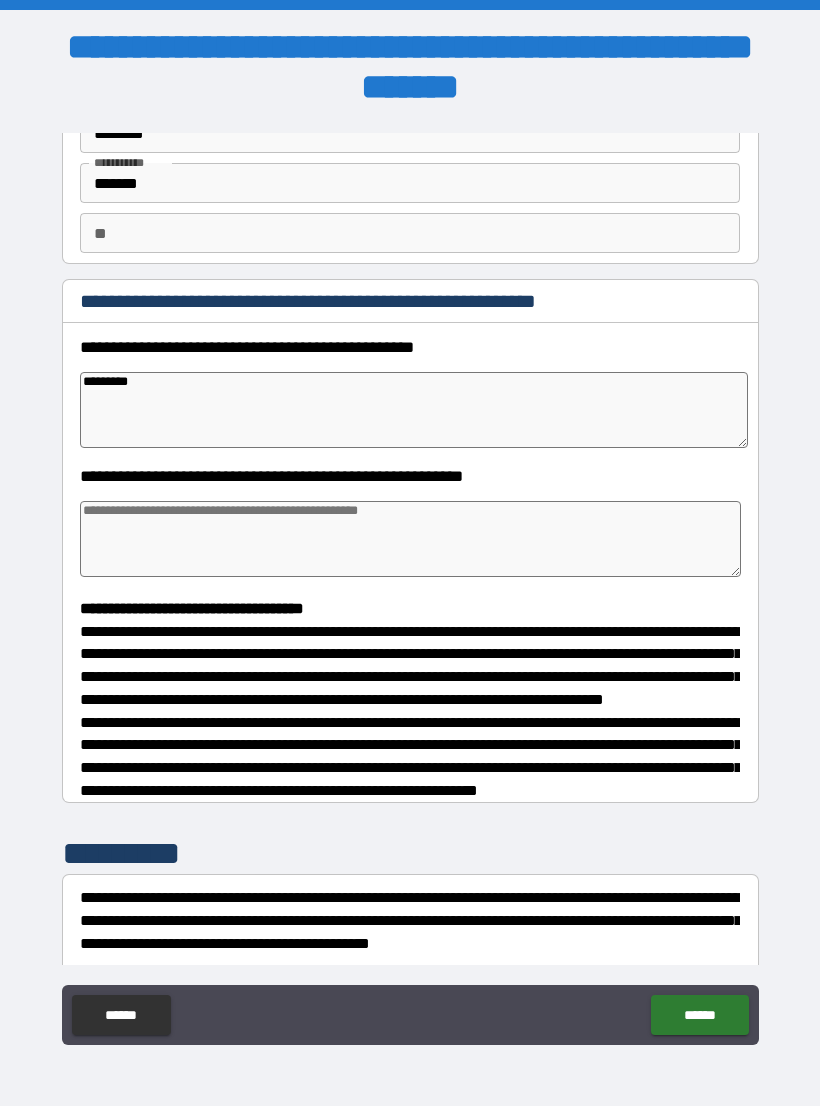 type on "*" 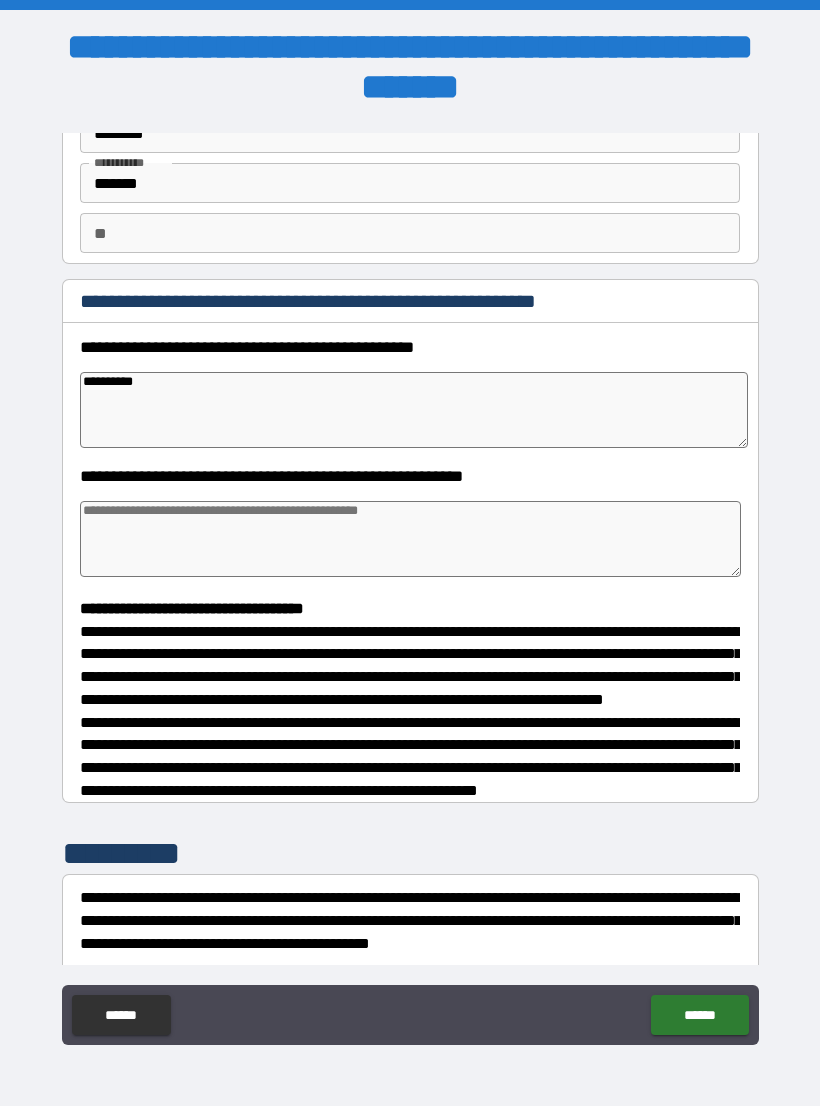 type on "*" 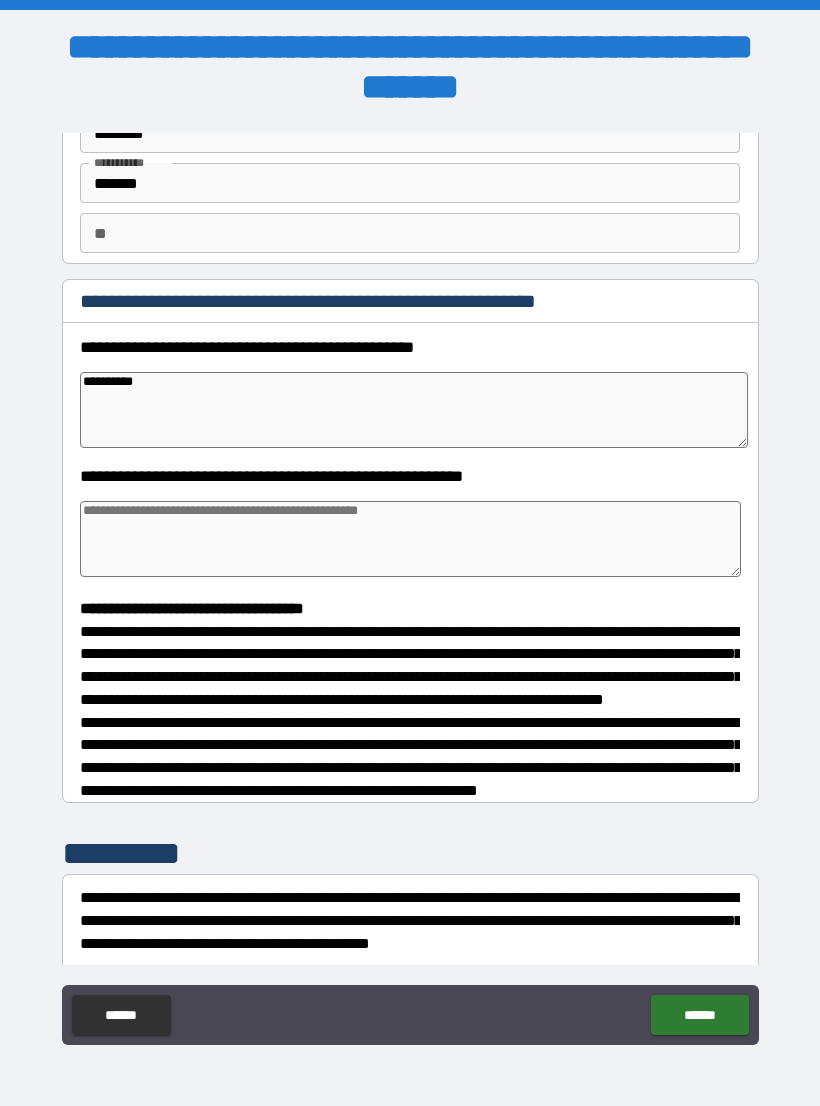 type on "*" 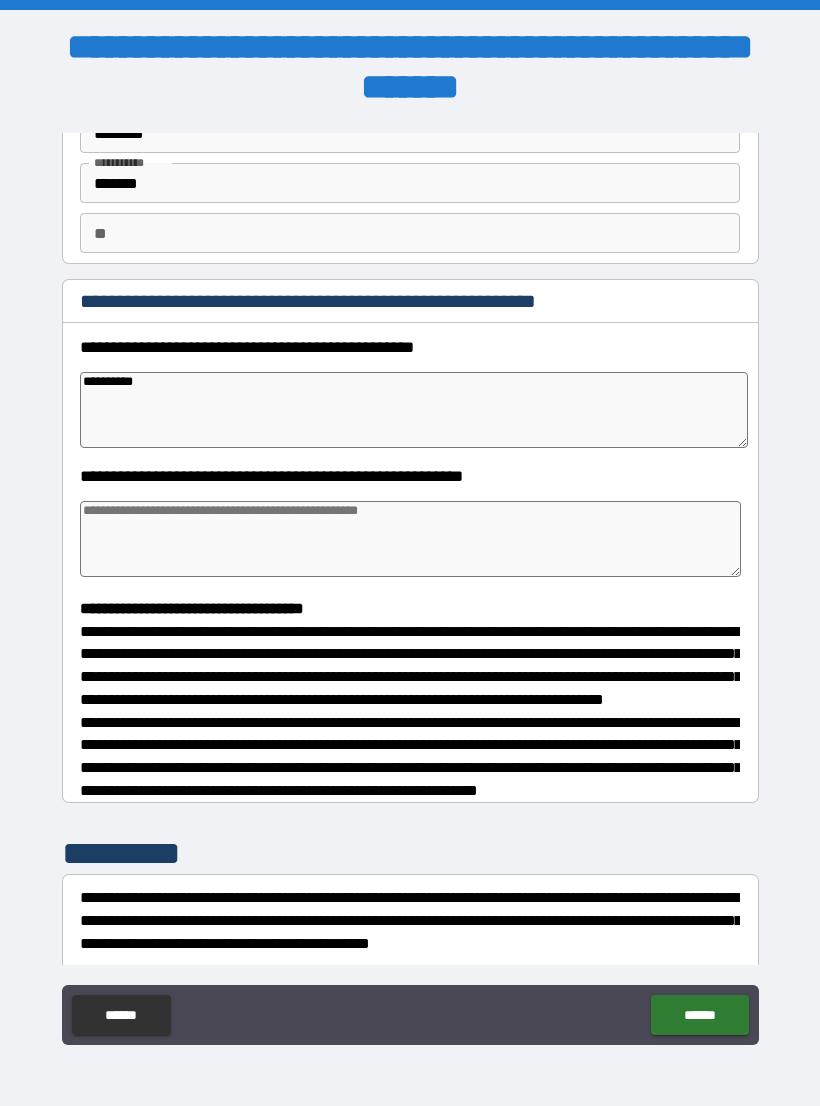 type on "*" 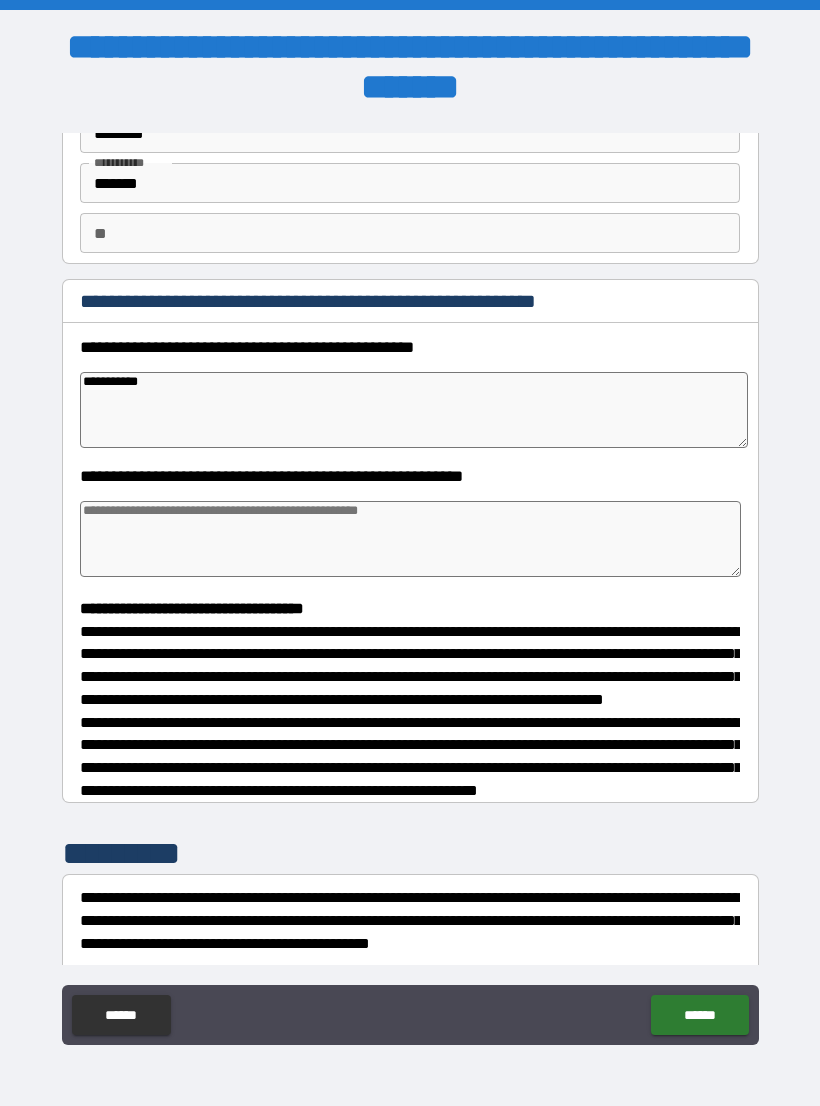 type on "*" 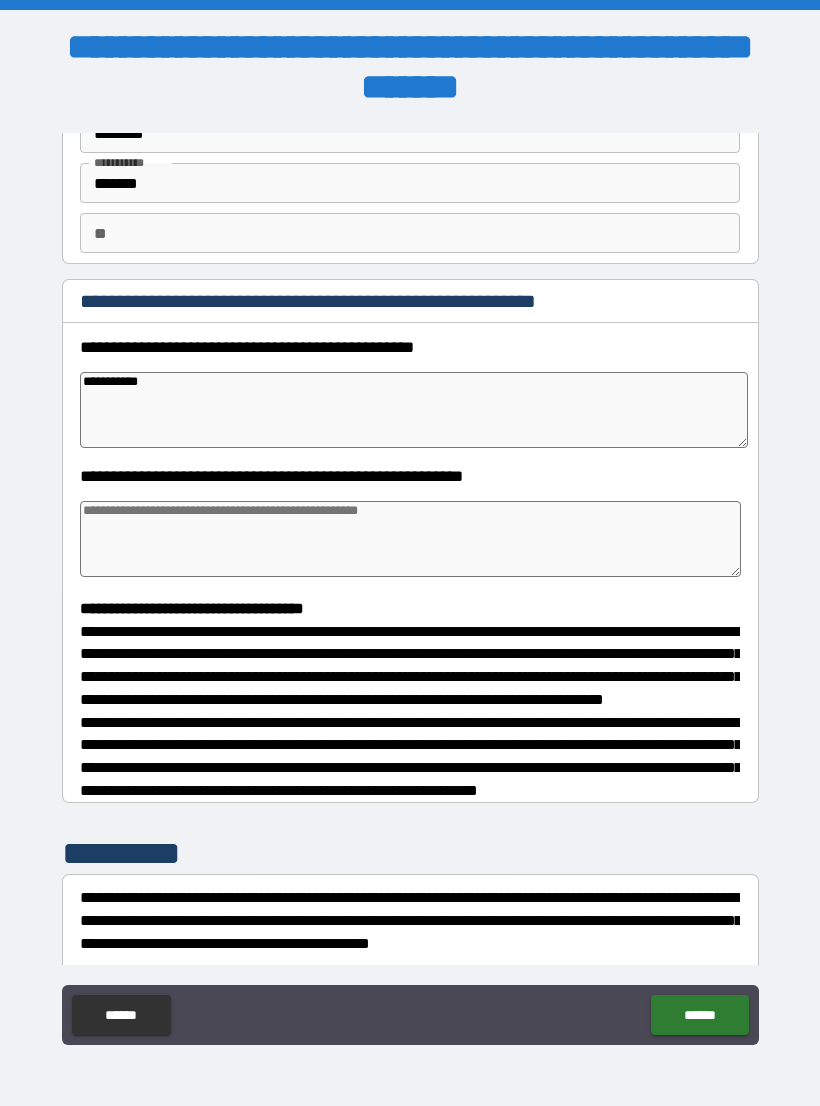 type on "**********" 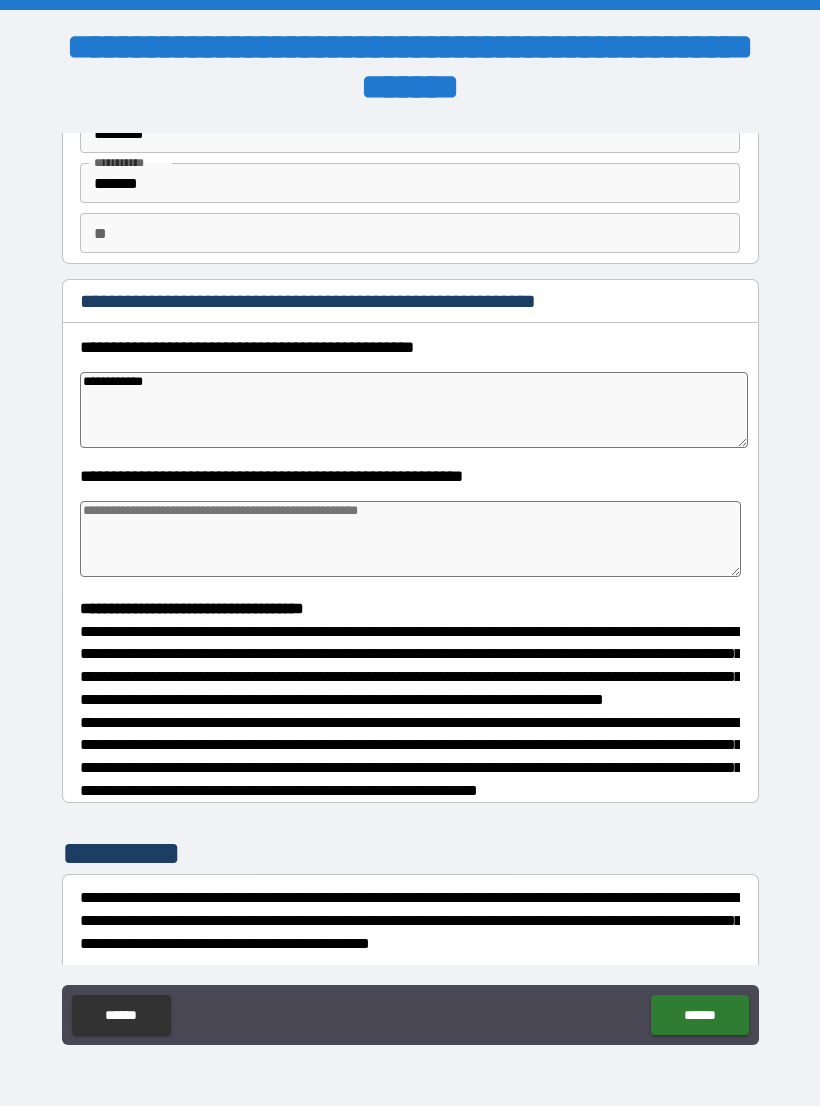 type on "*" 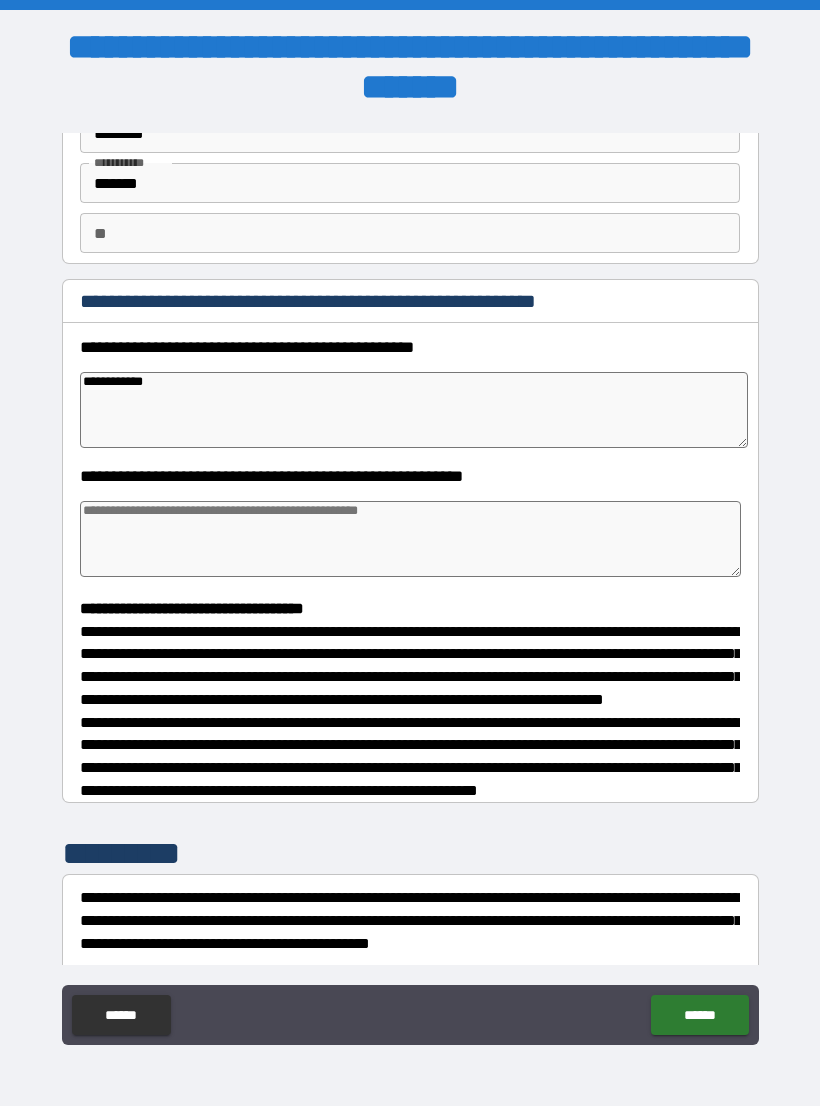 type on "*" 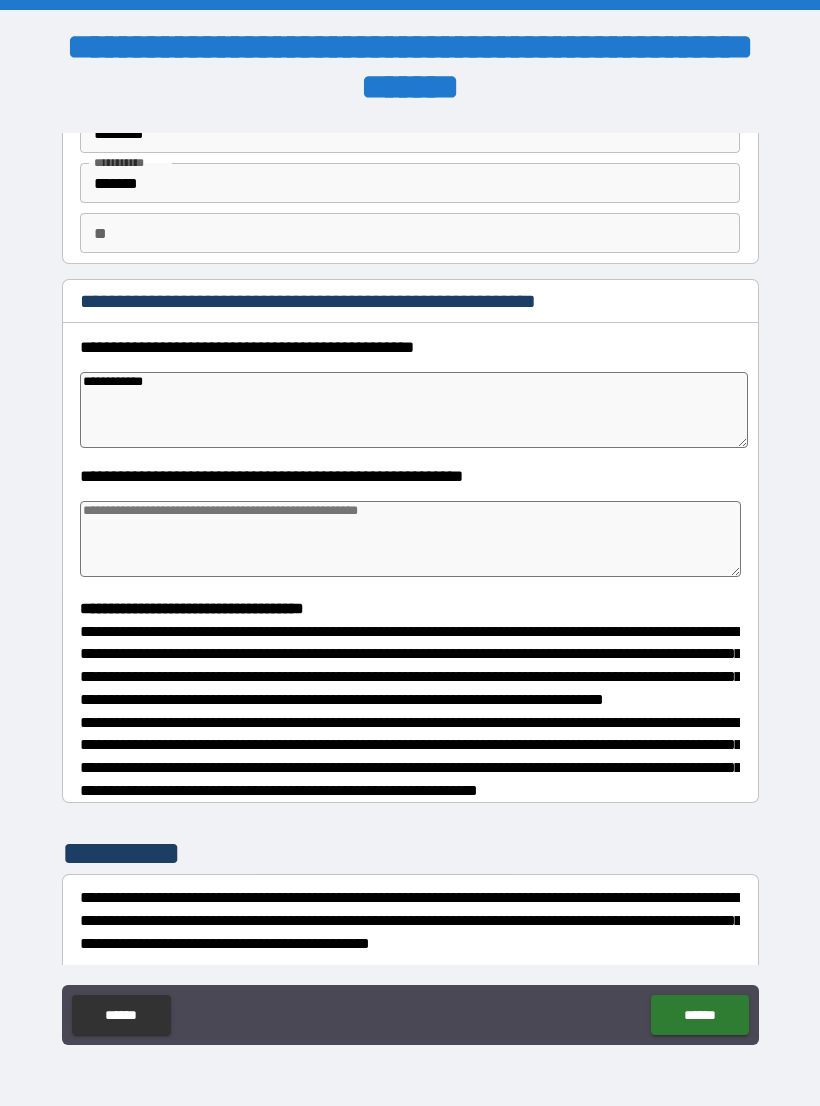 type on "*" 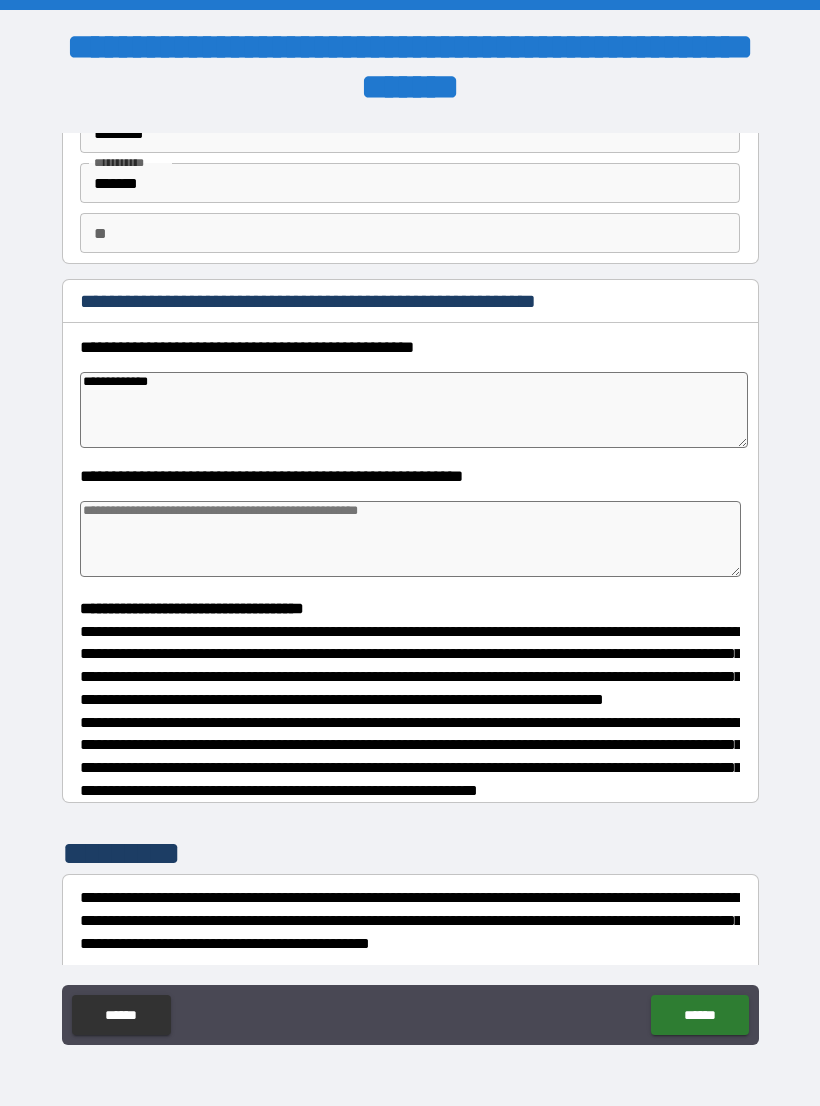 type on "*" 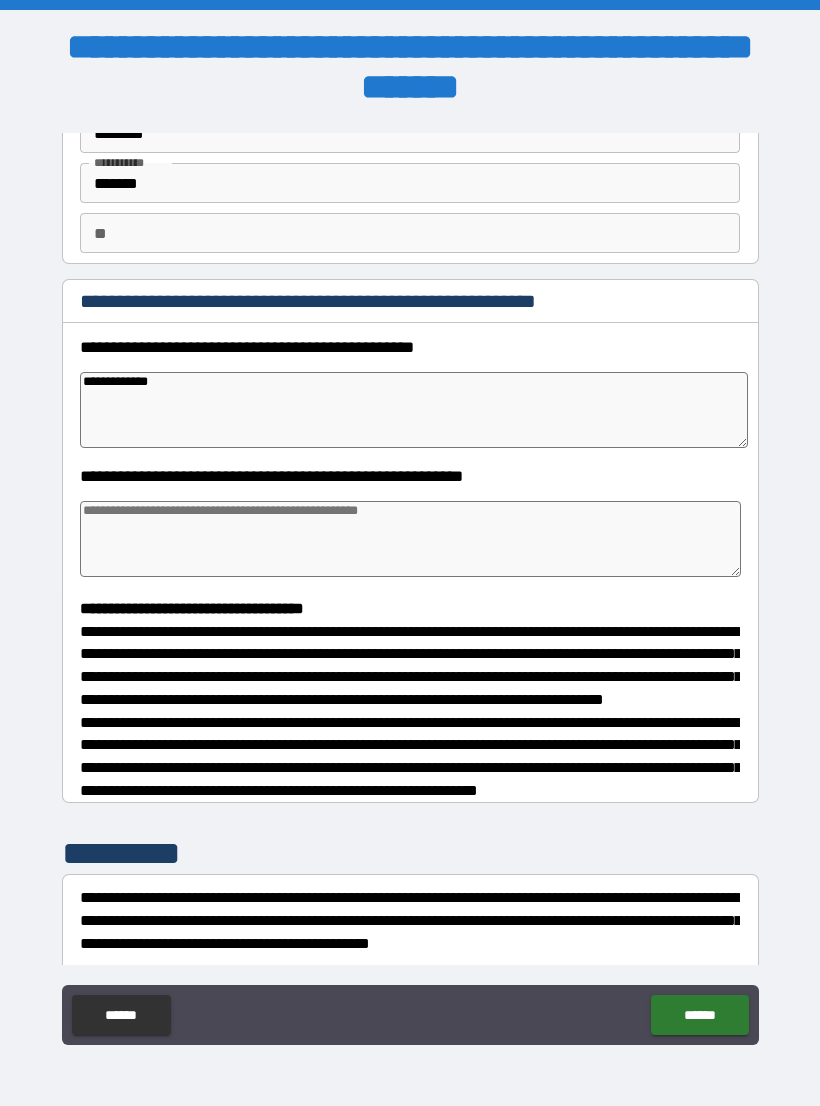 type on "*" 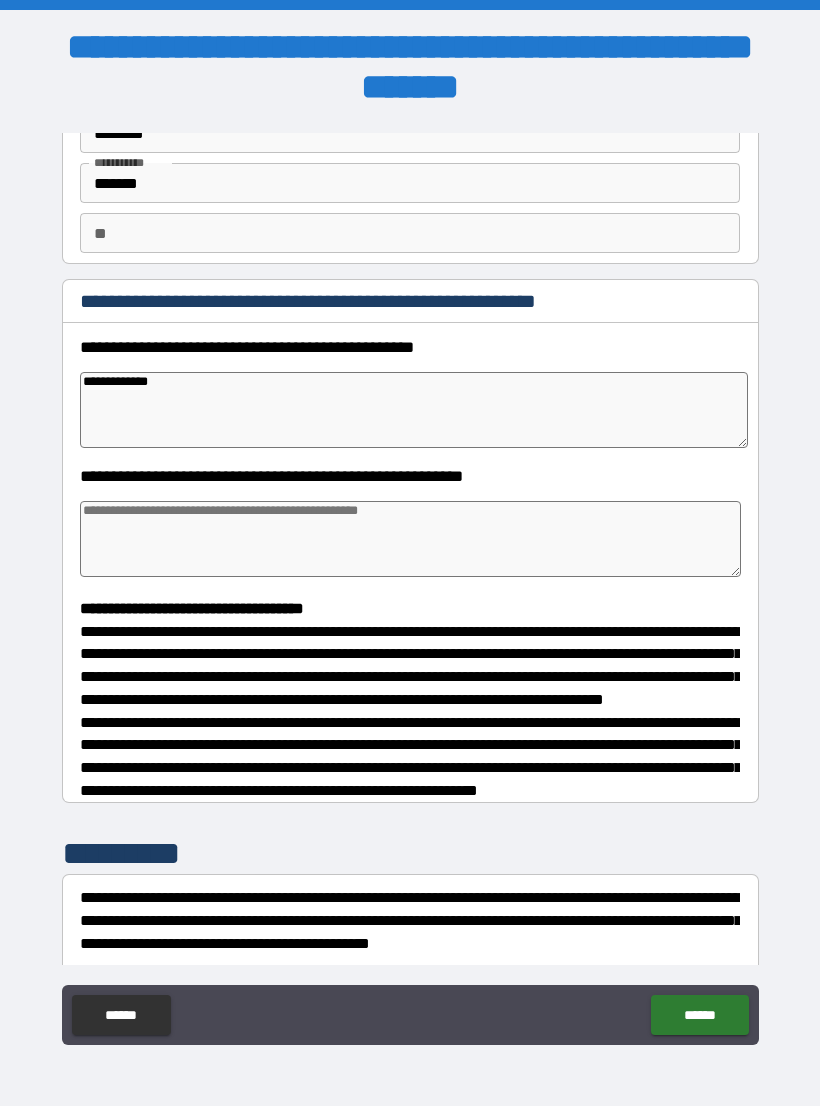 type on "*" 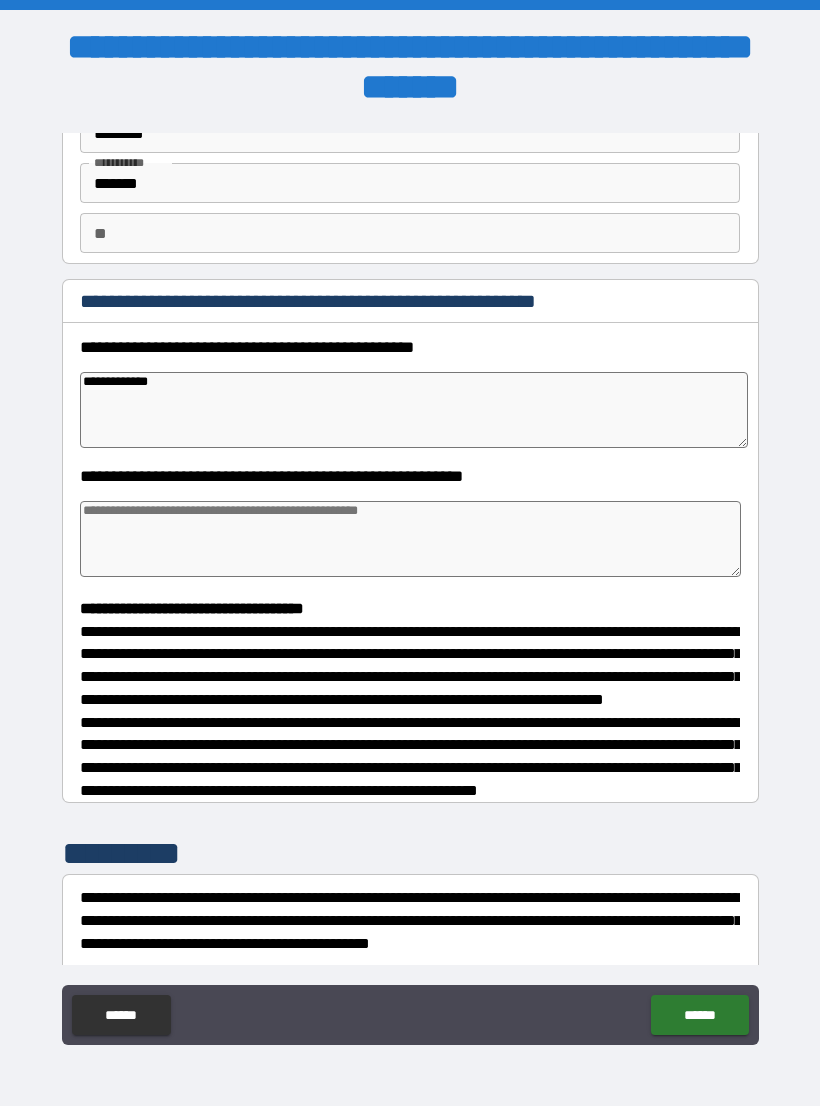 type on "**********" 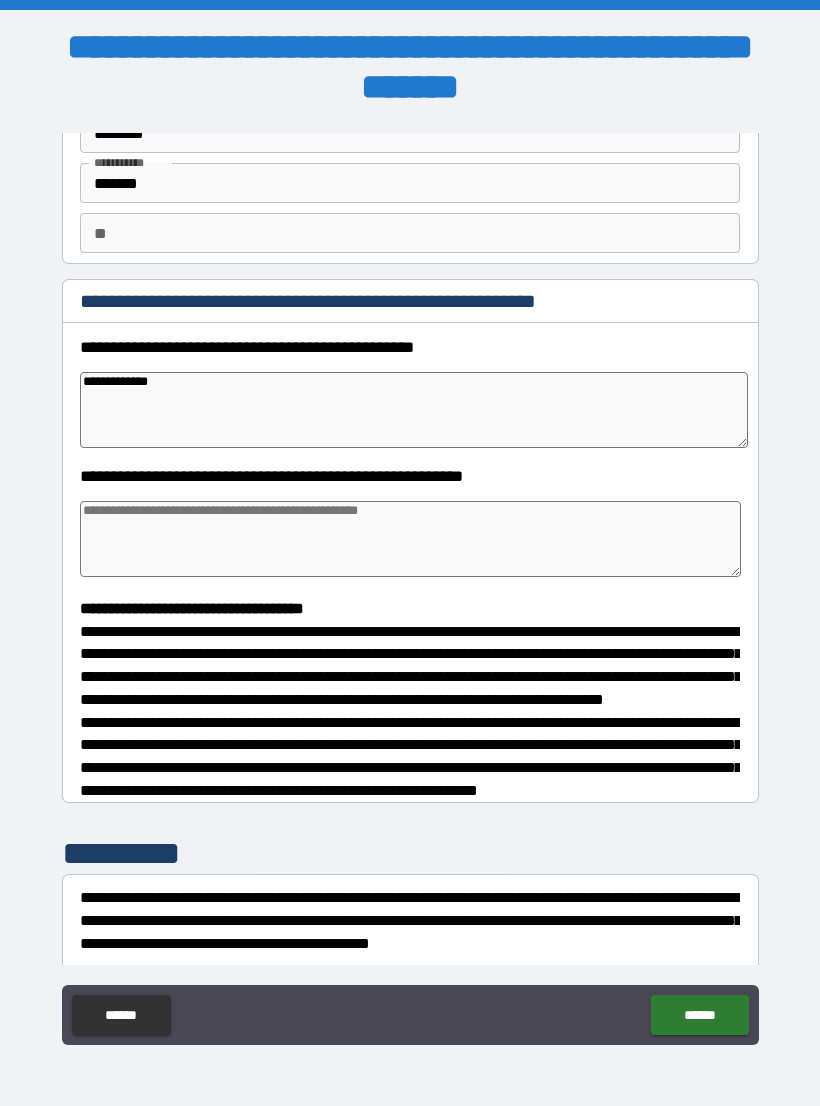 type on "*" 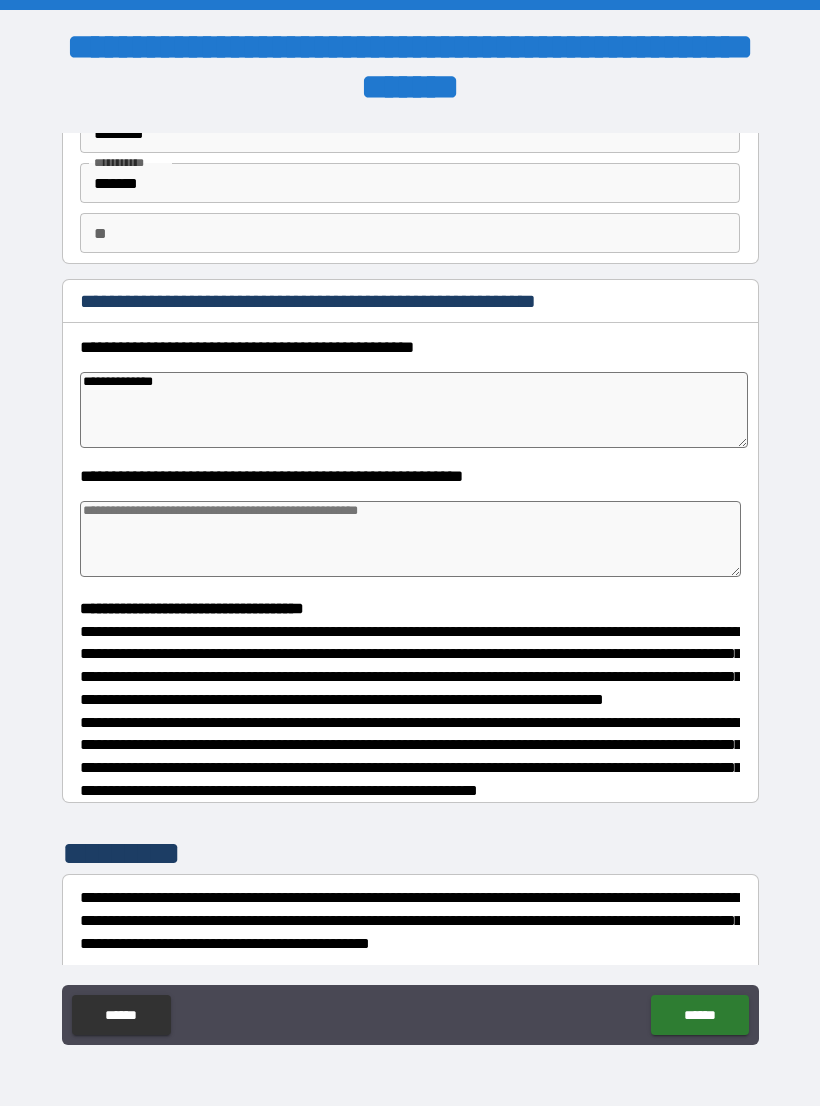 type on "*" 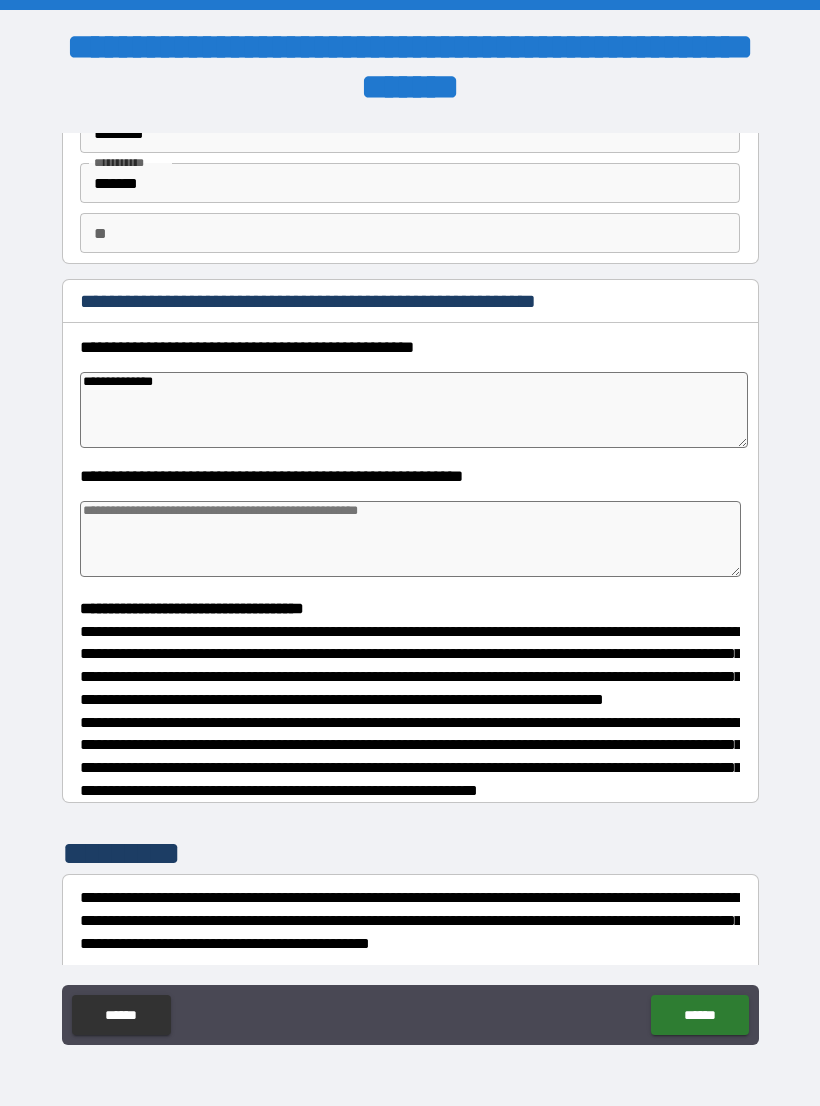 type on "**********" 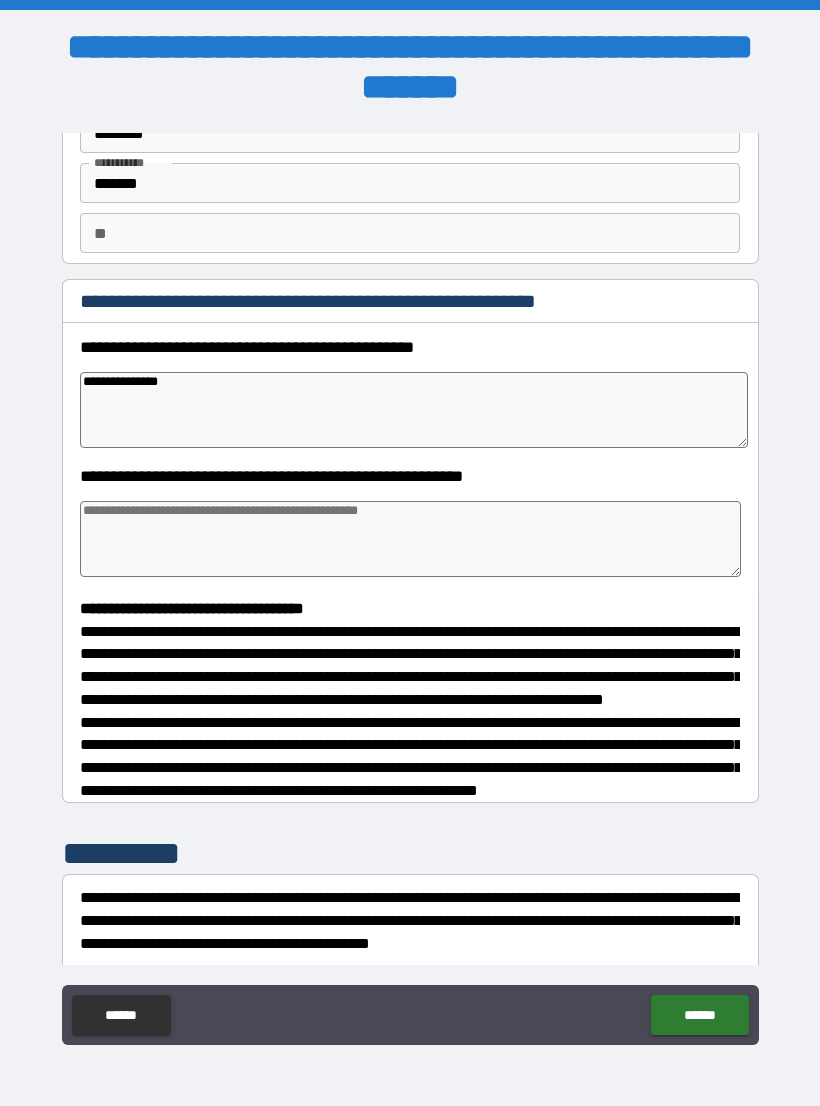 type on "*" 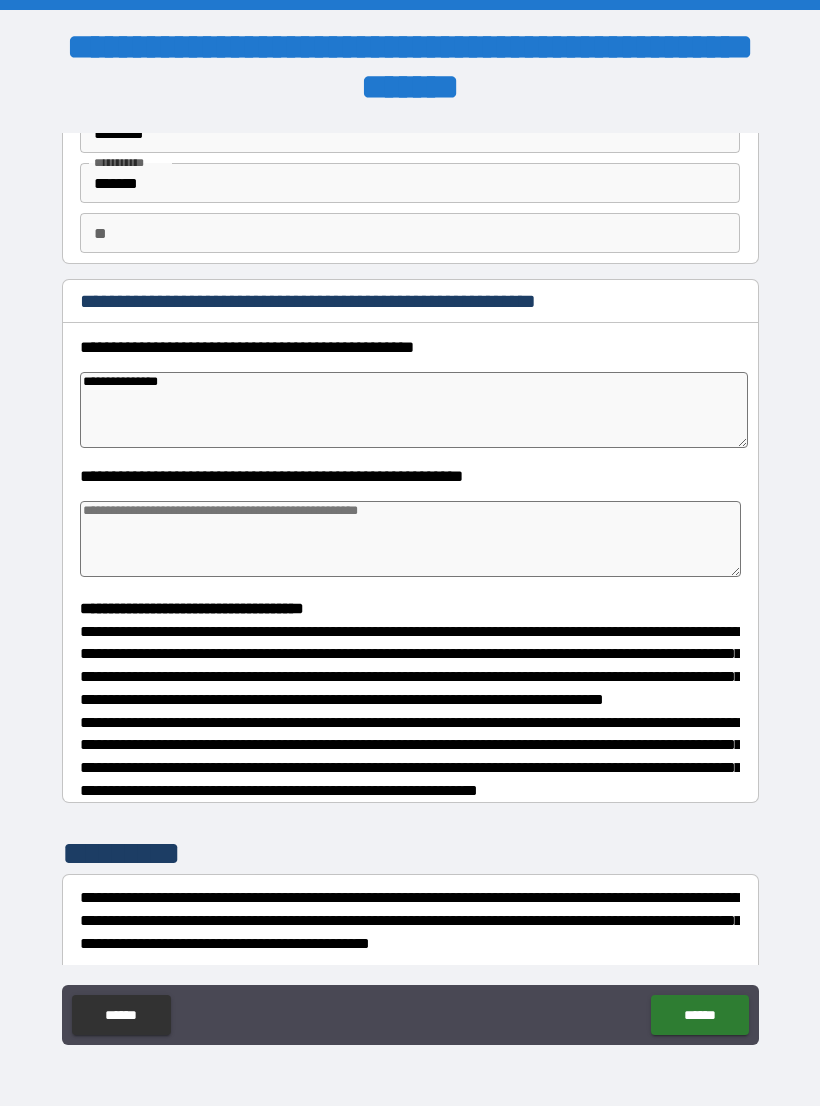type on "*" 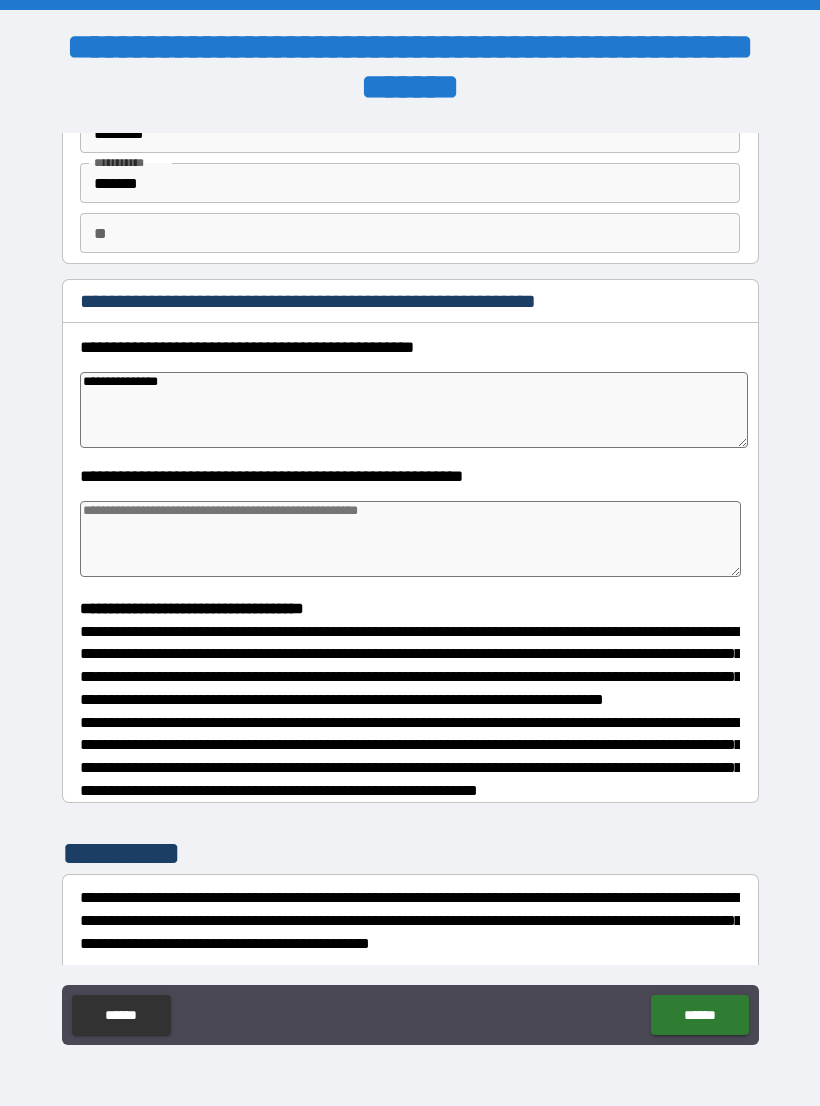 type on "*" 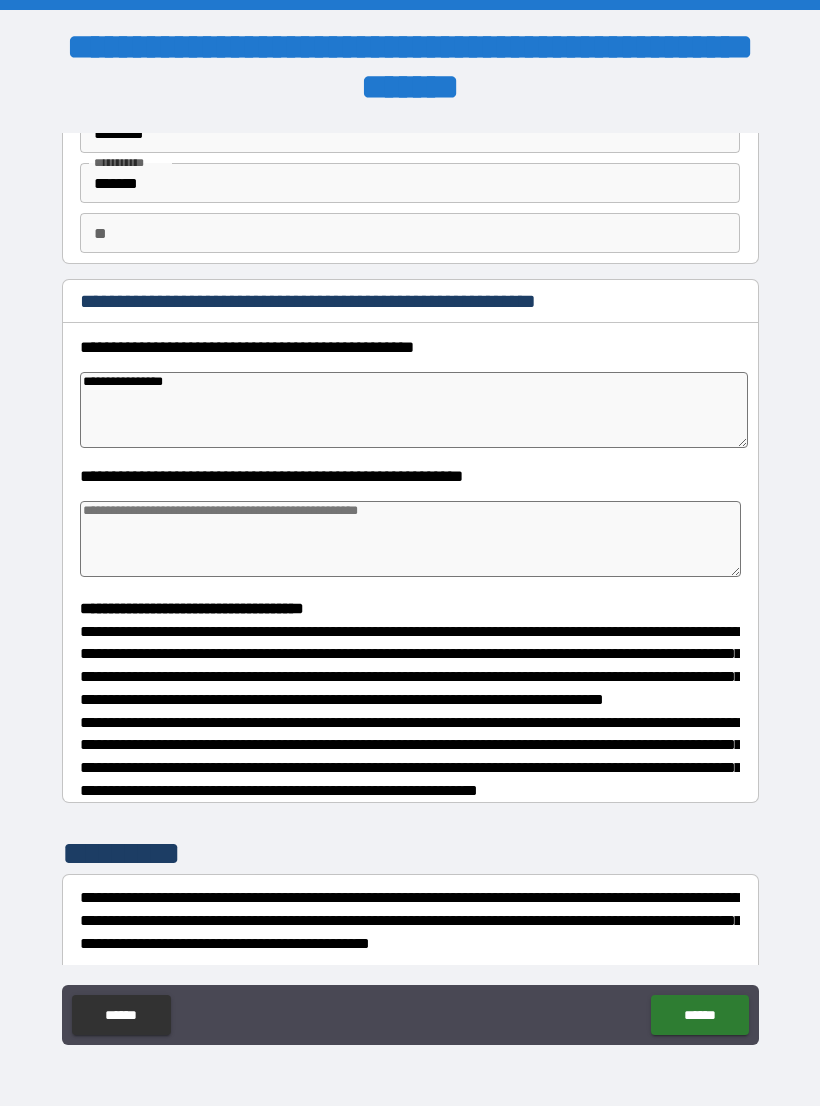 type on "**********" 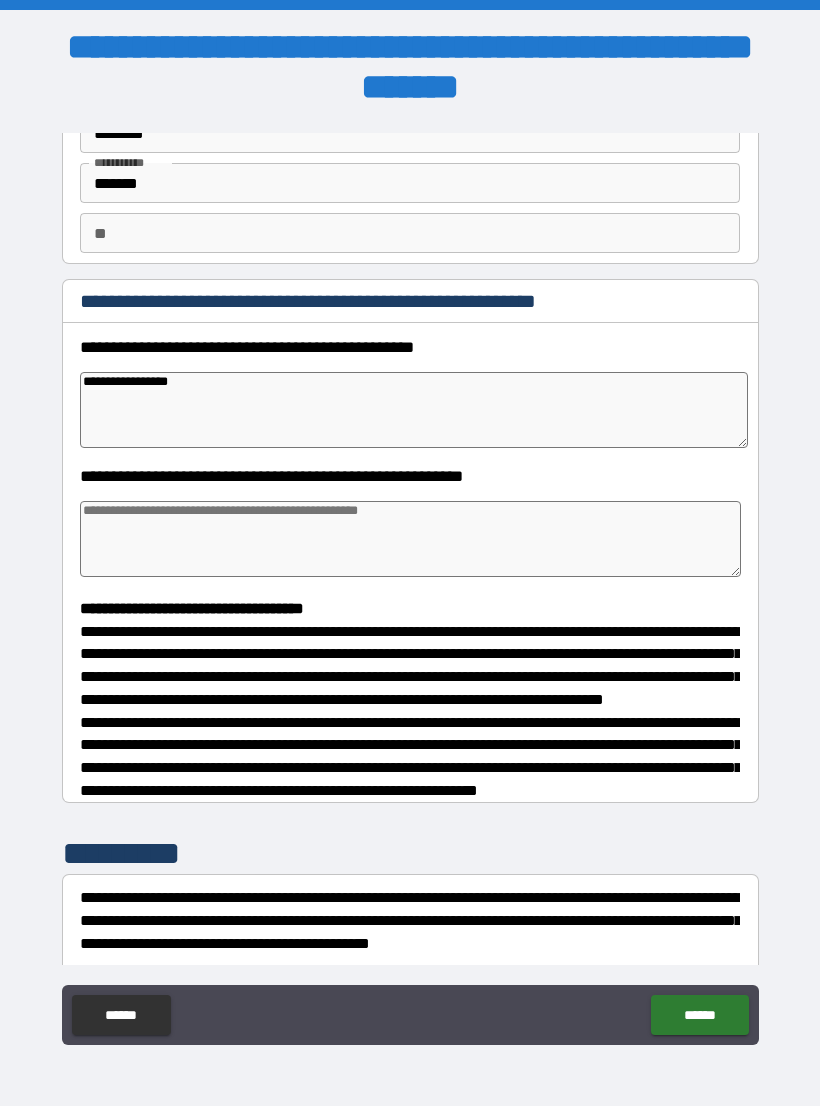 type on "*" 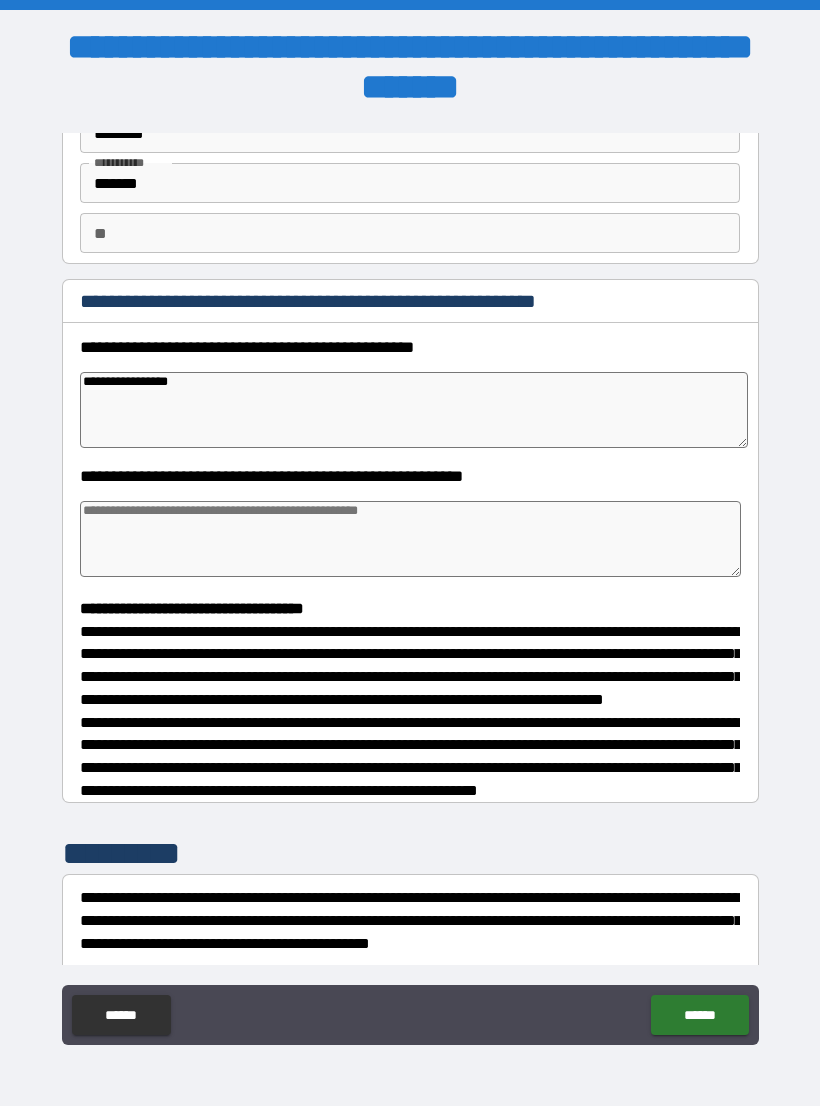 type on "*" 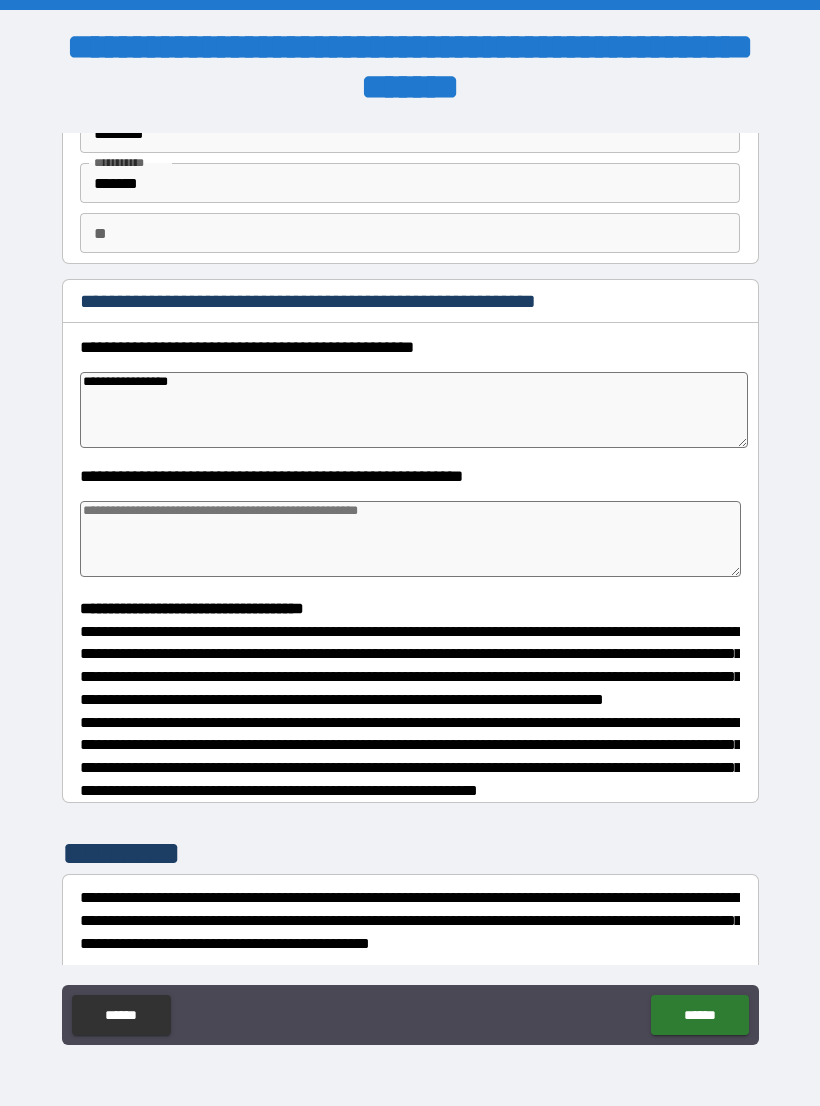 type on "*" 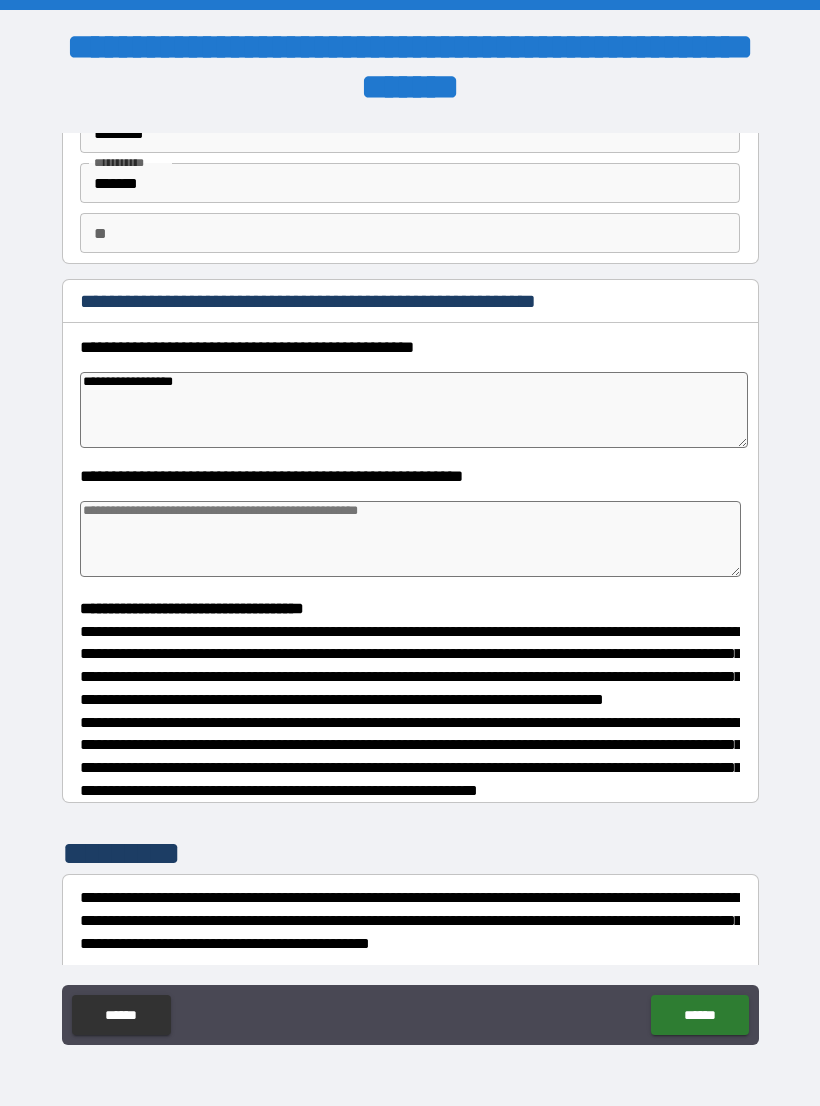 type on "*" 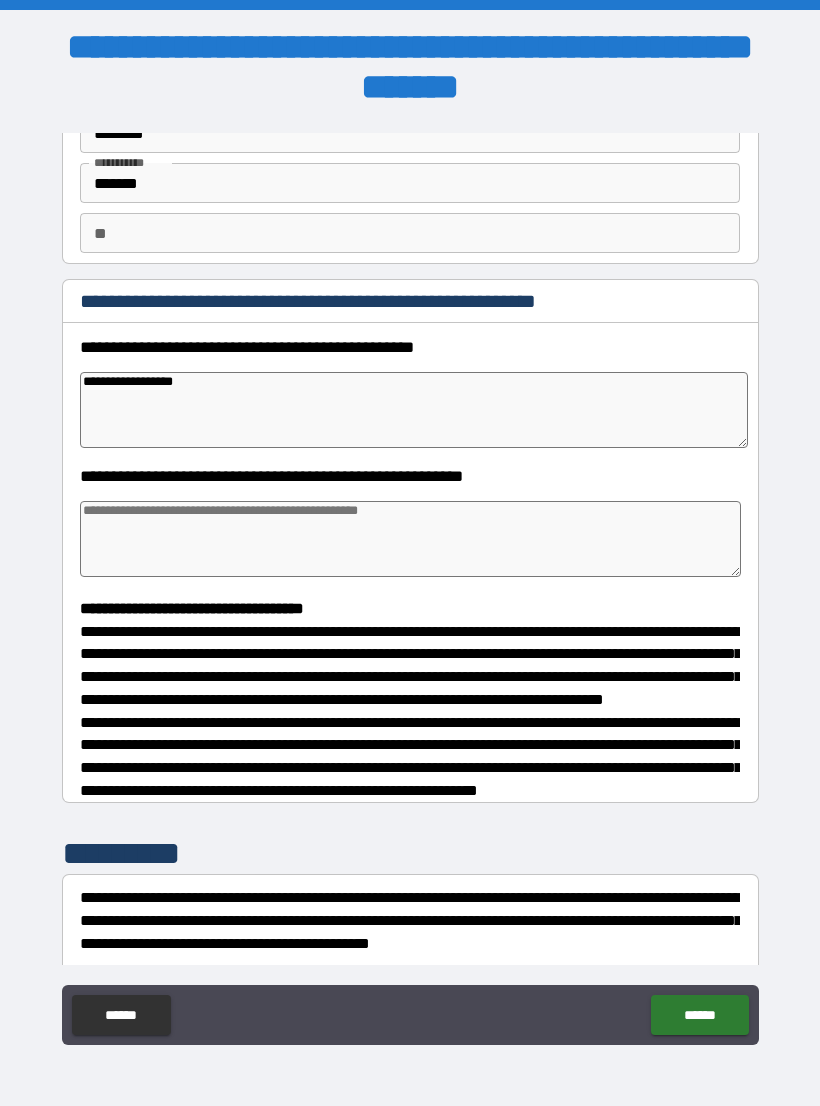 type on "**********" 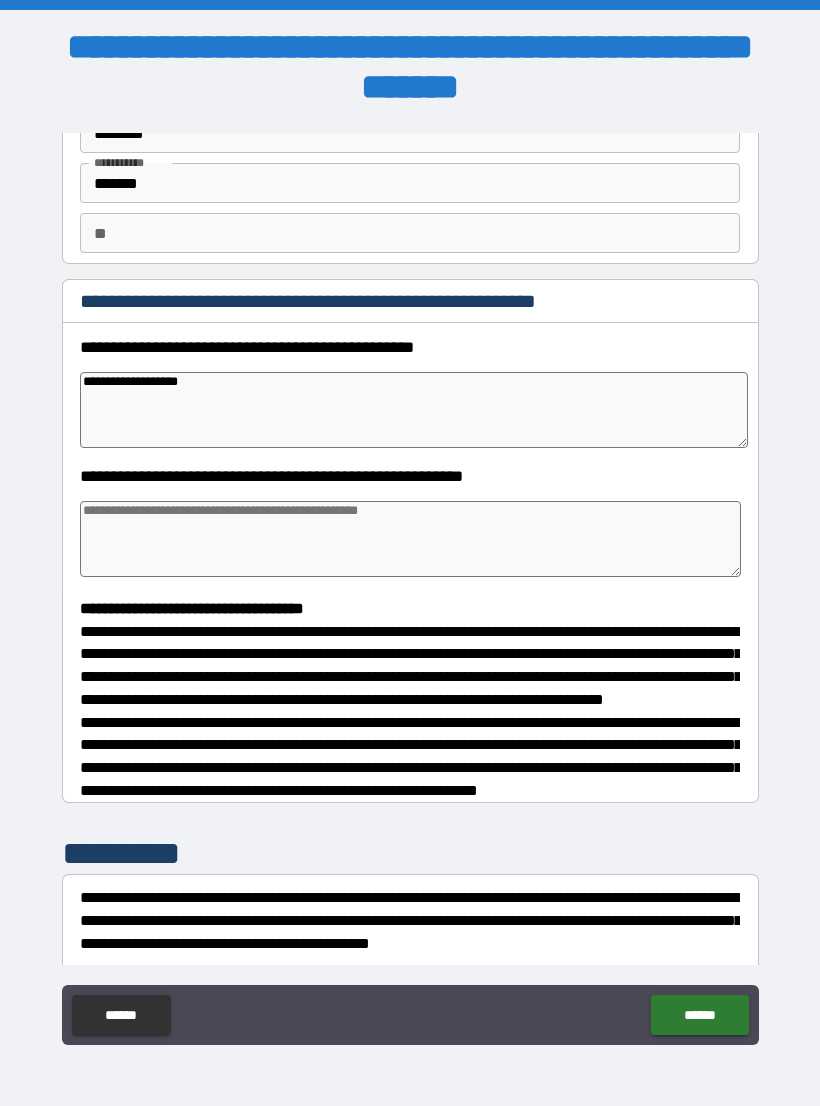 type on "*" 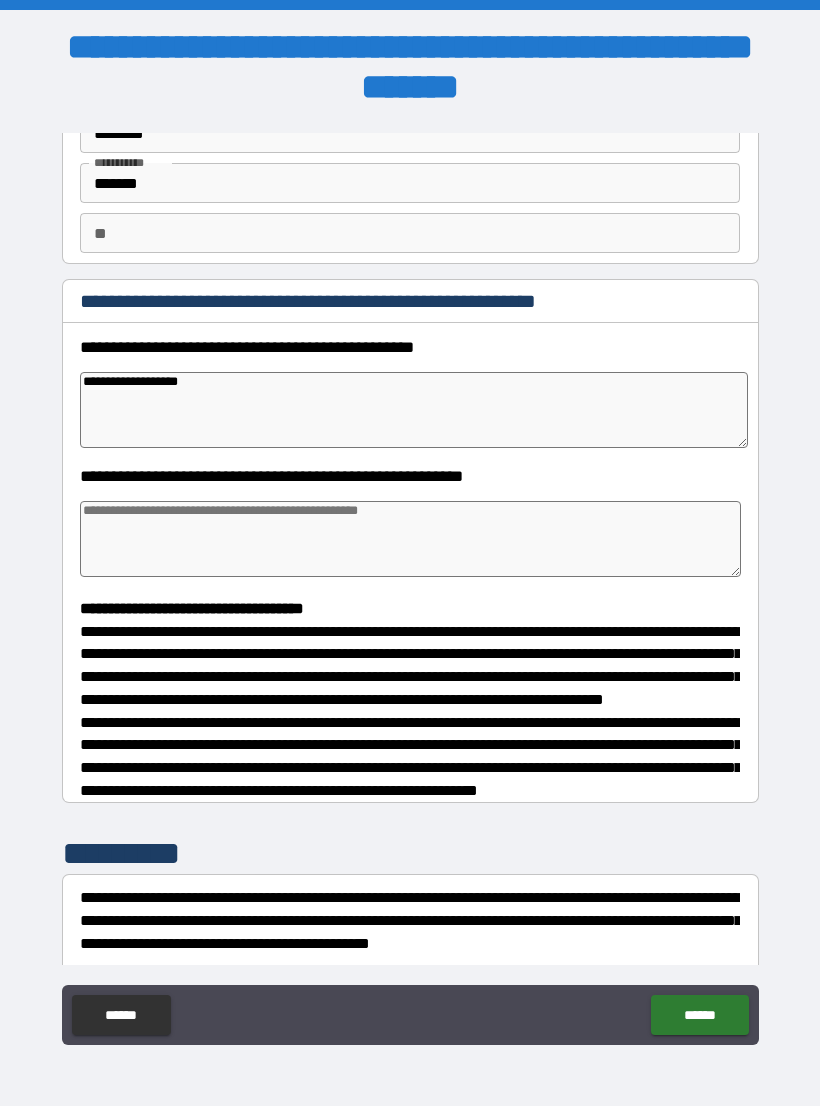 type on "*" 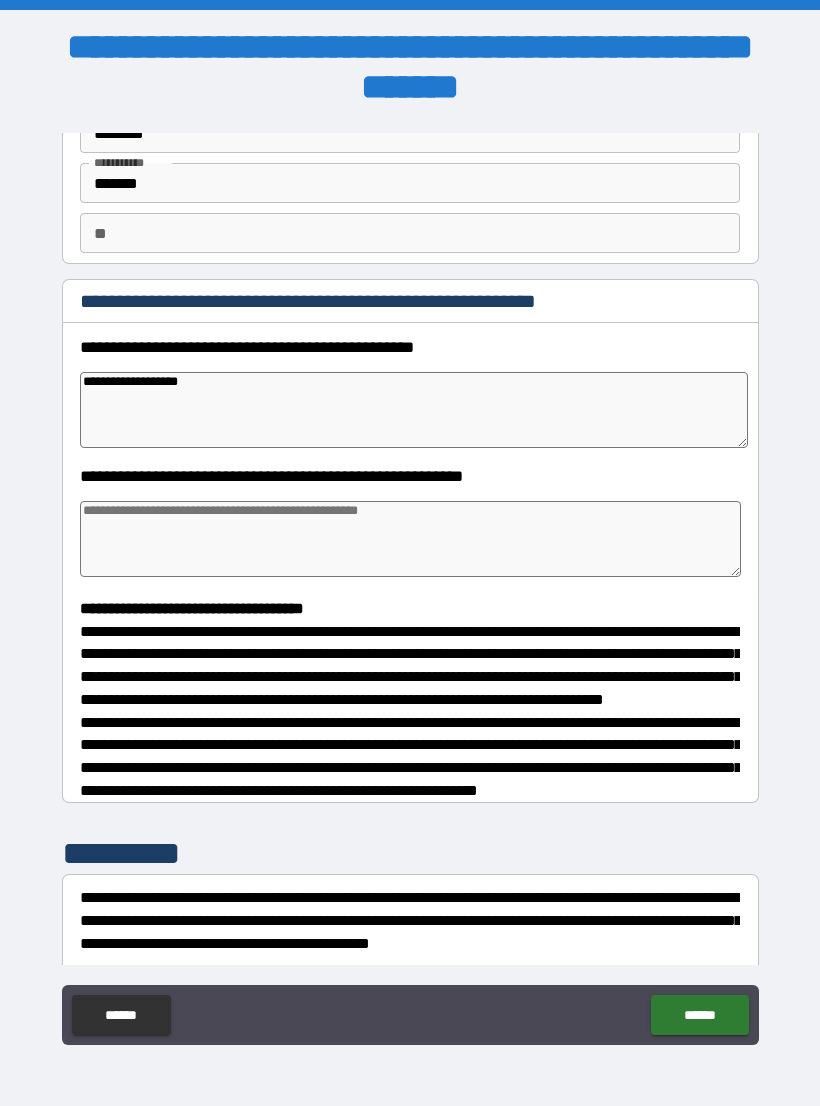 type on "*" 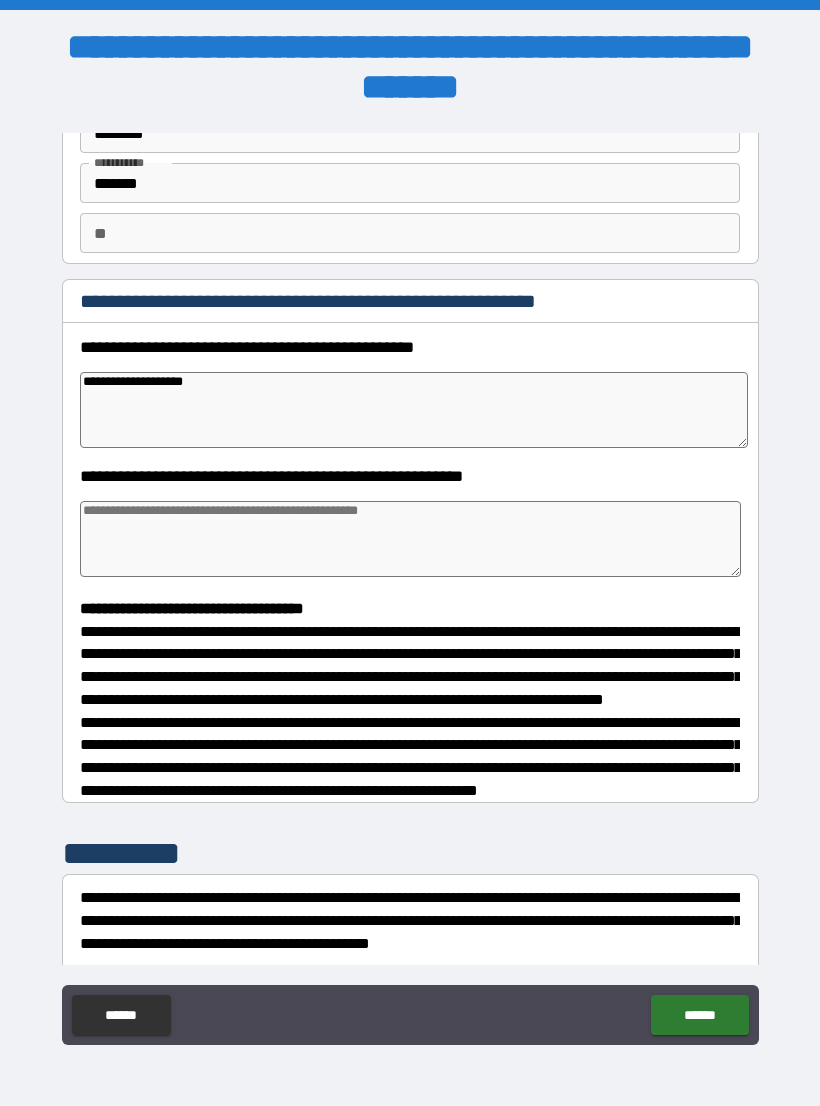 type on "**********" 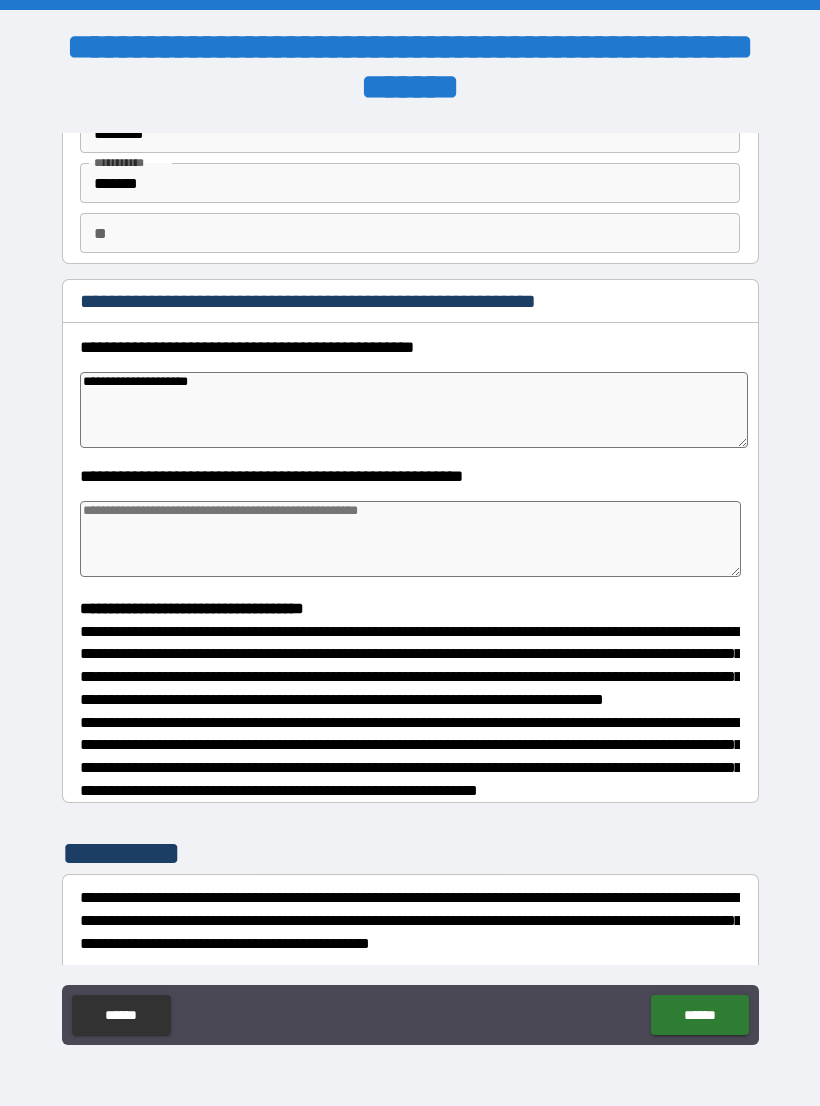 type on "*" 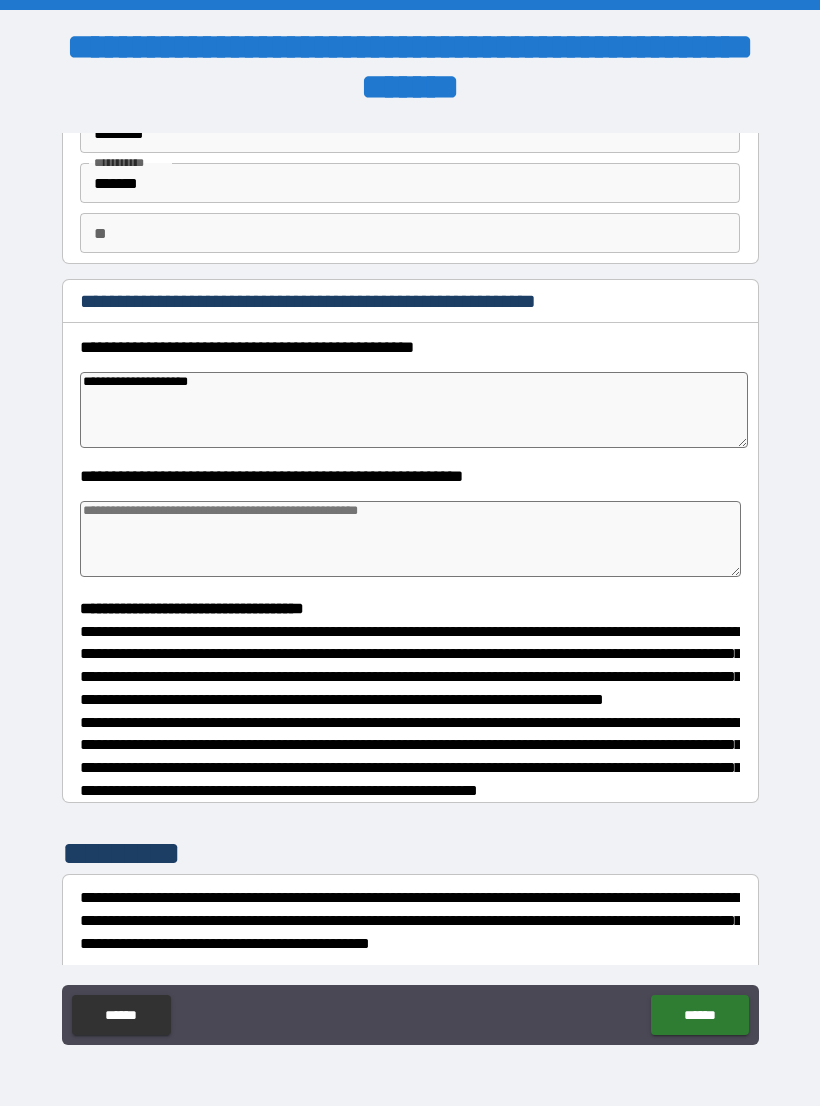 type on "*" 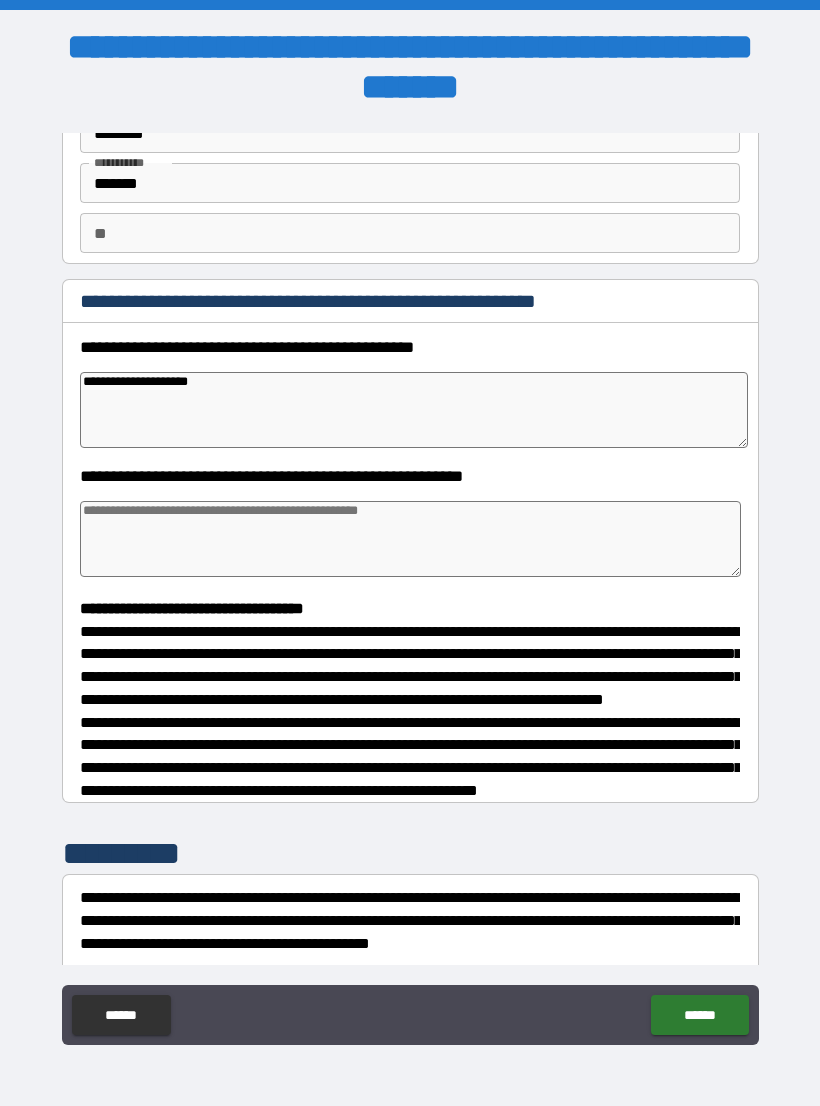 type on "*" 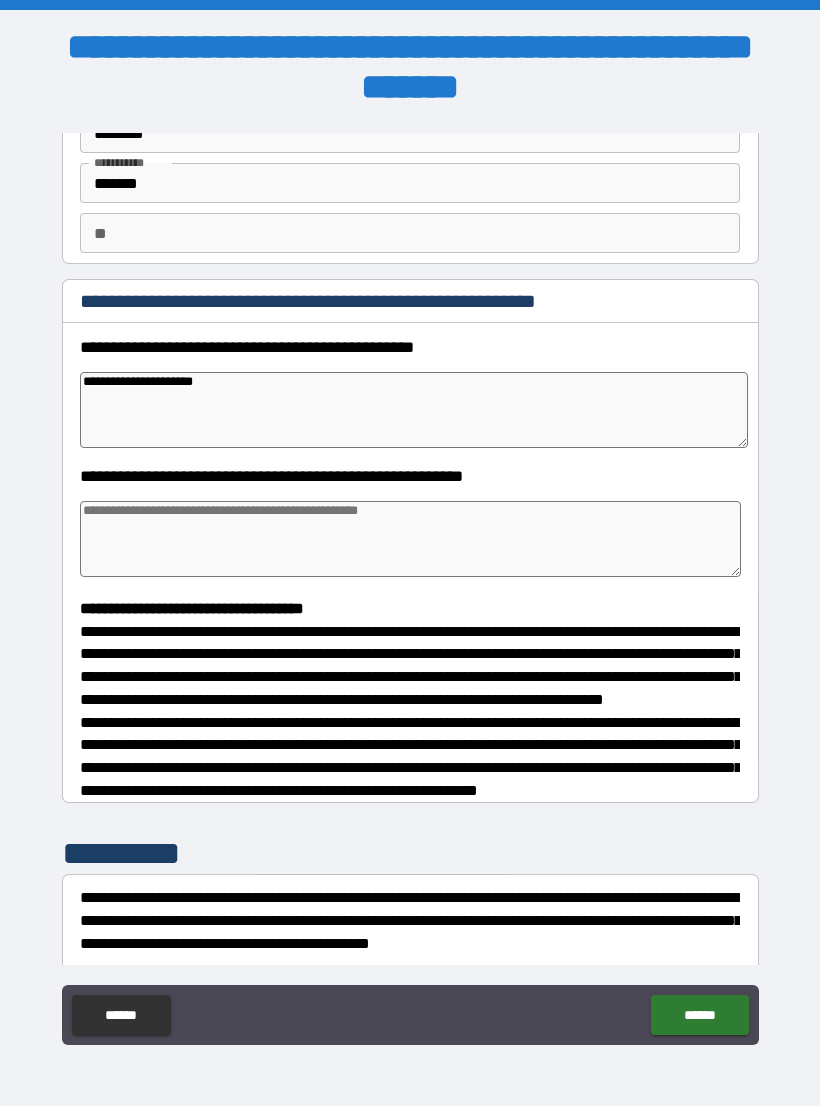 type on "*" 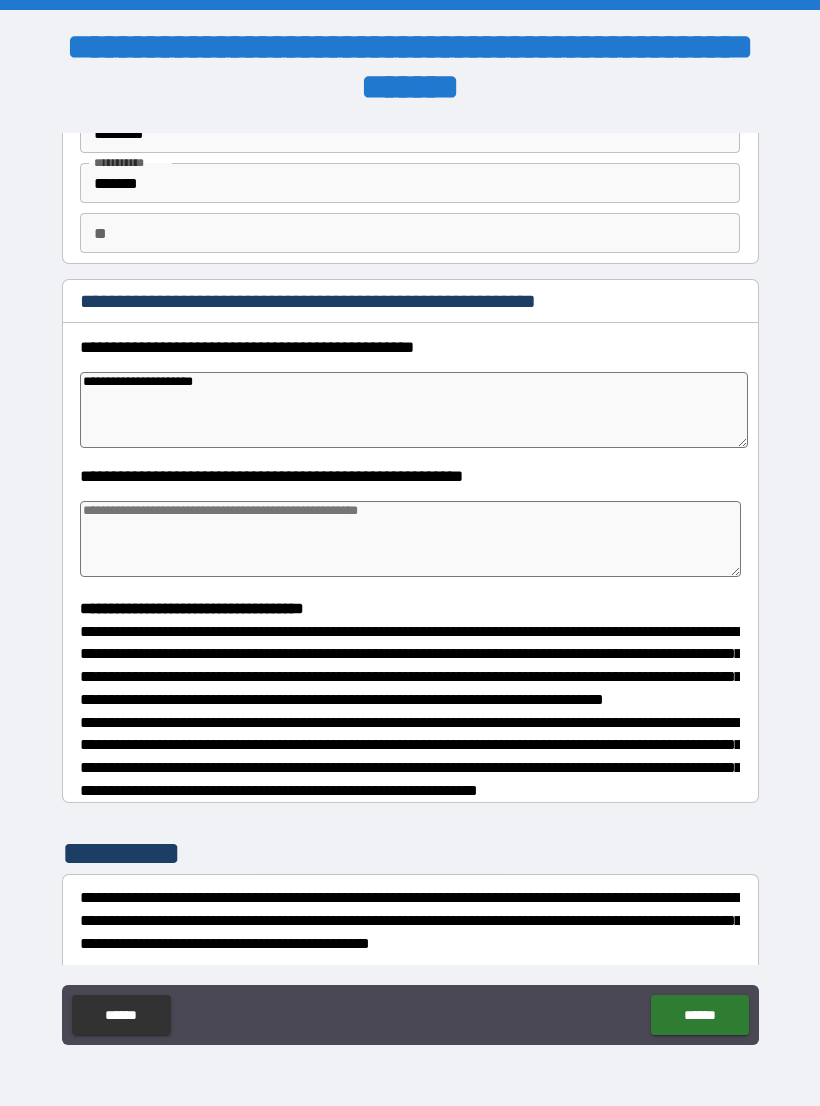 type on "*" 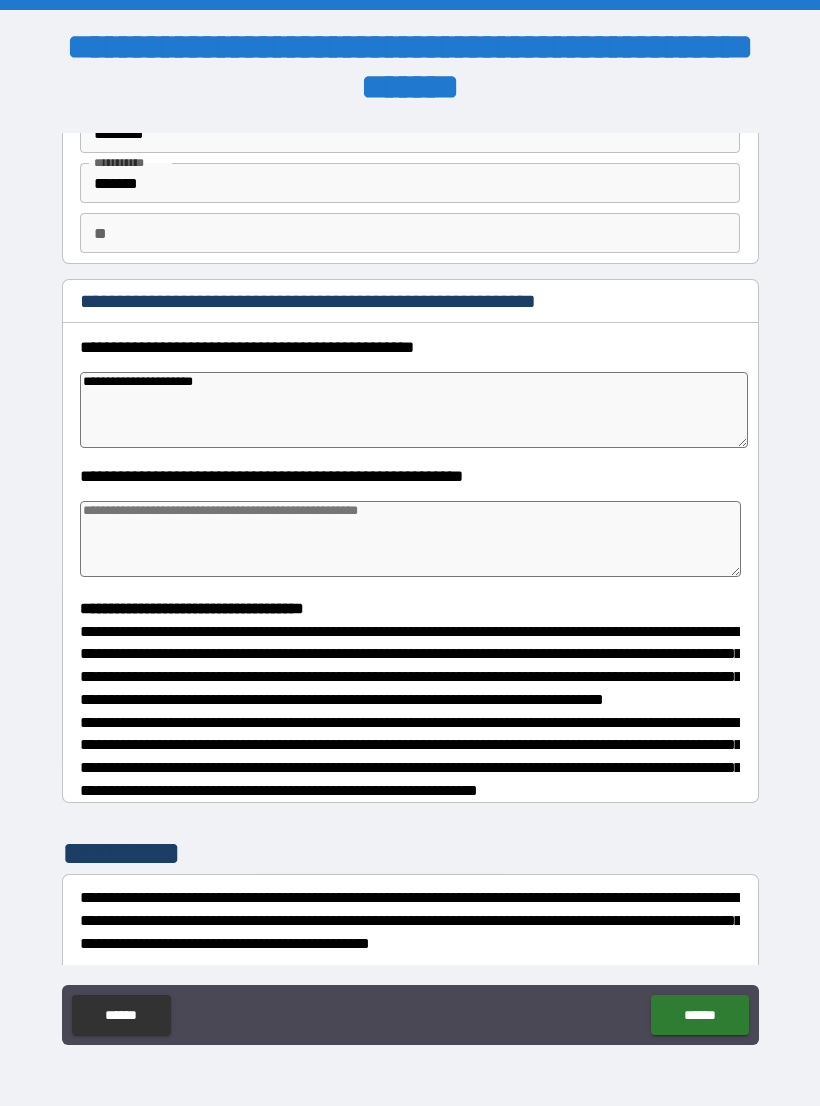 type on "*" 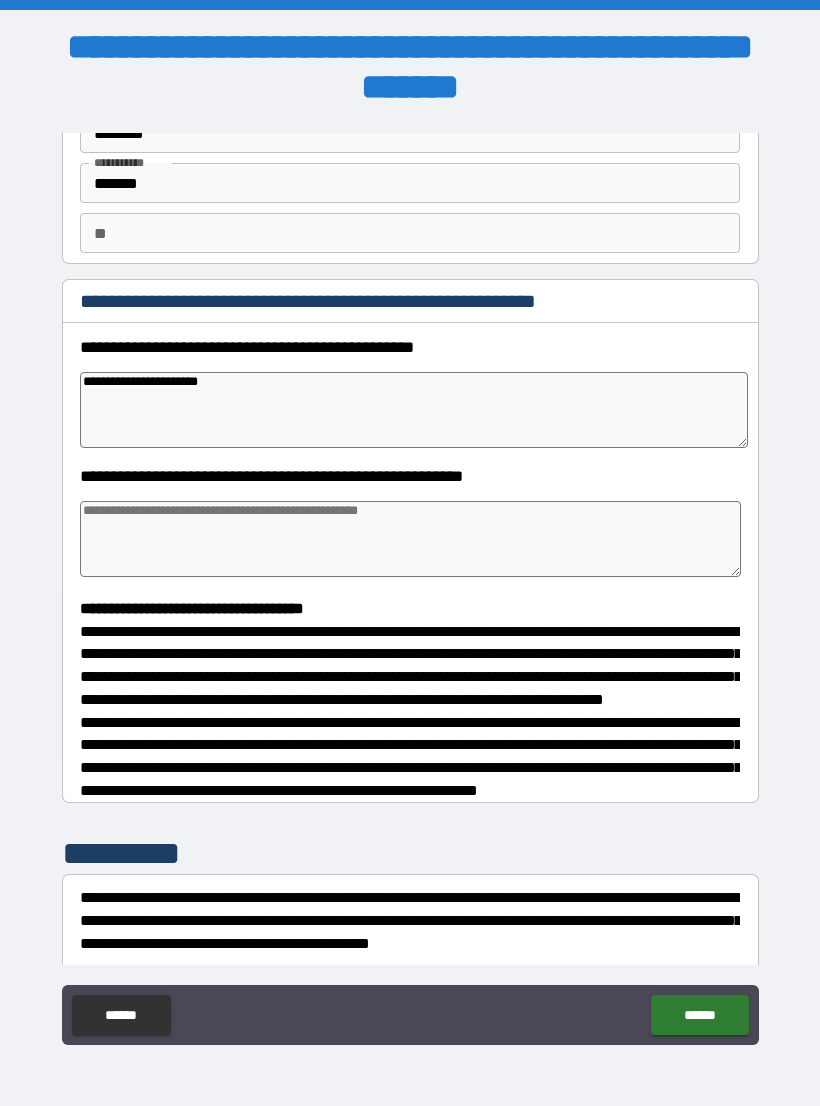 type on "*" 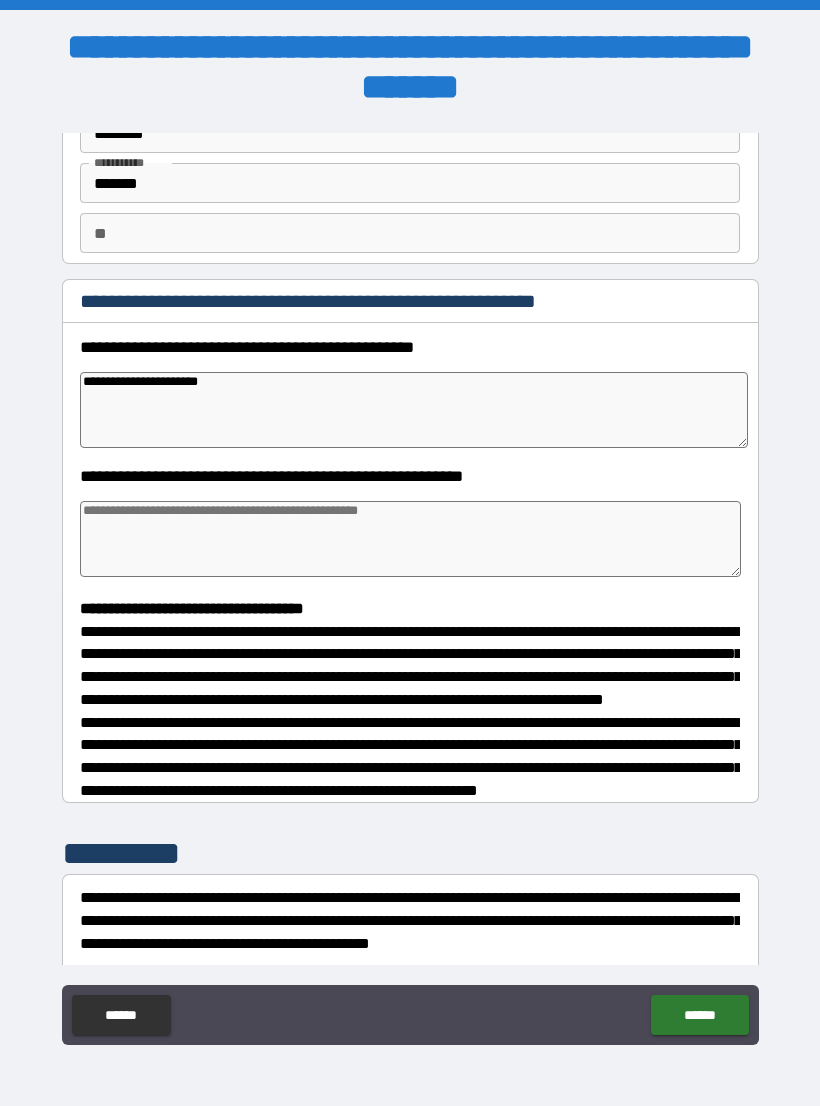 type on "*" 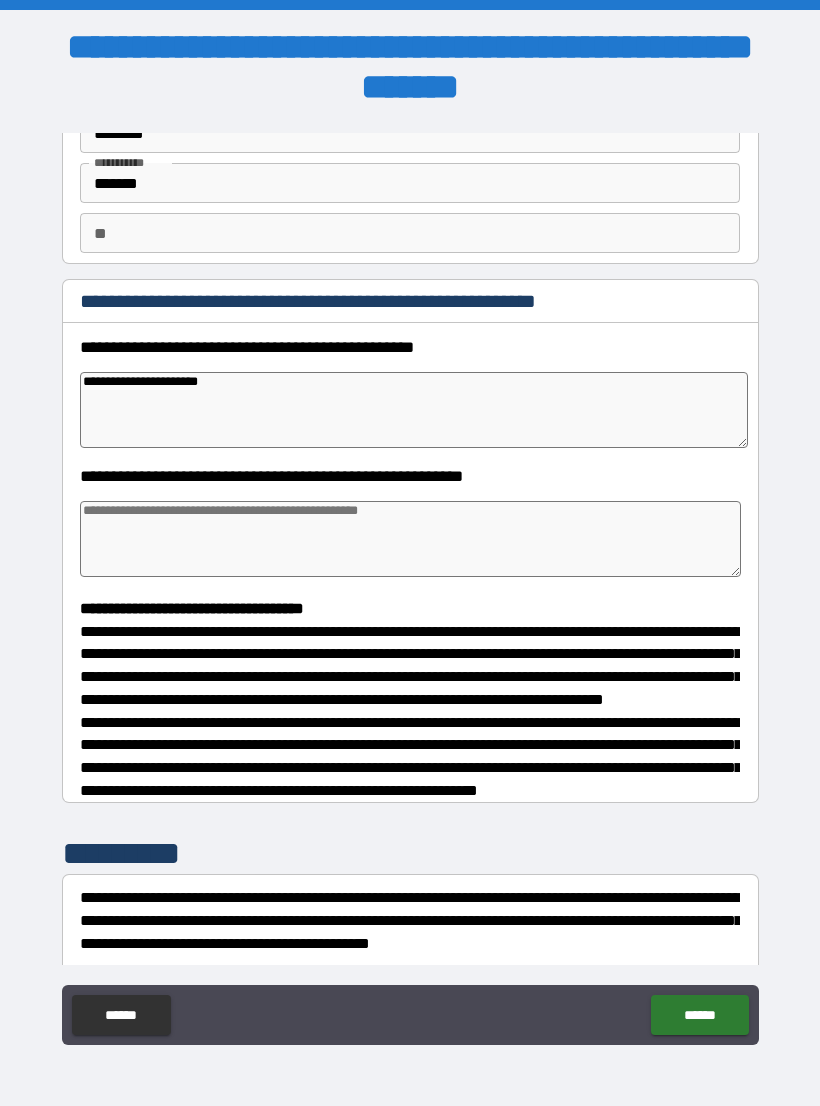 type on "*" 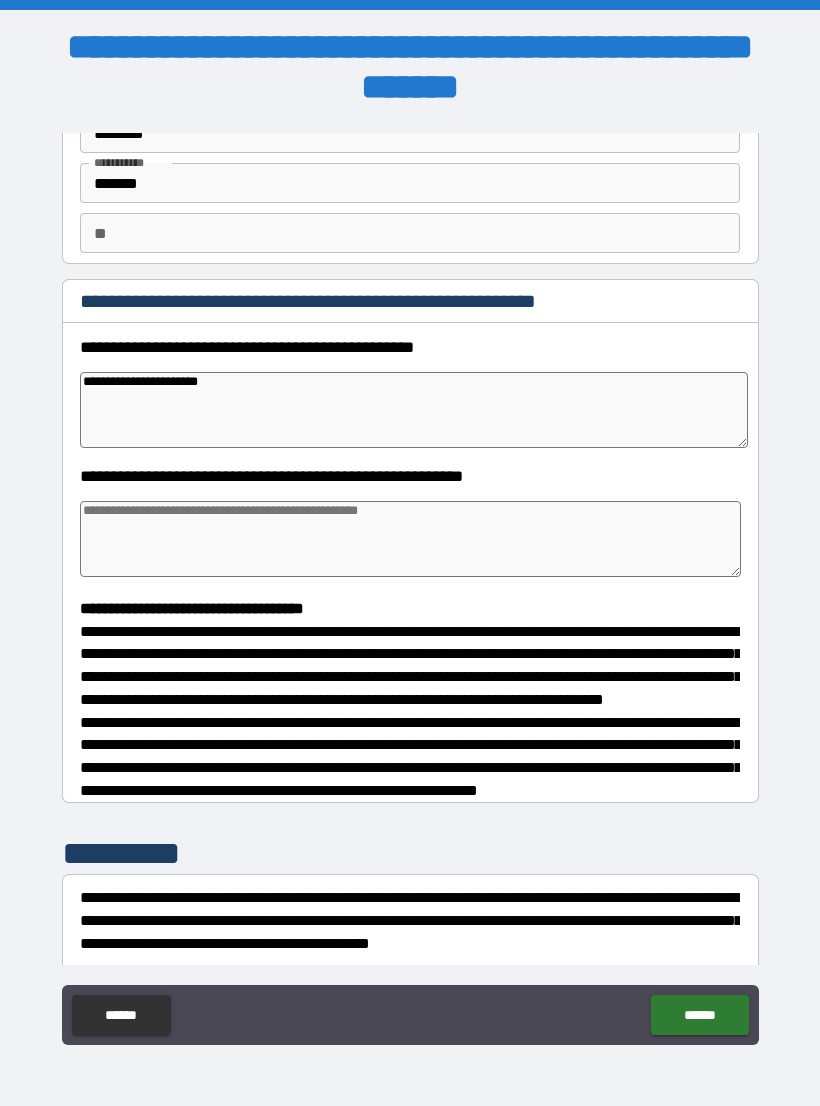 type on "*" 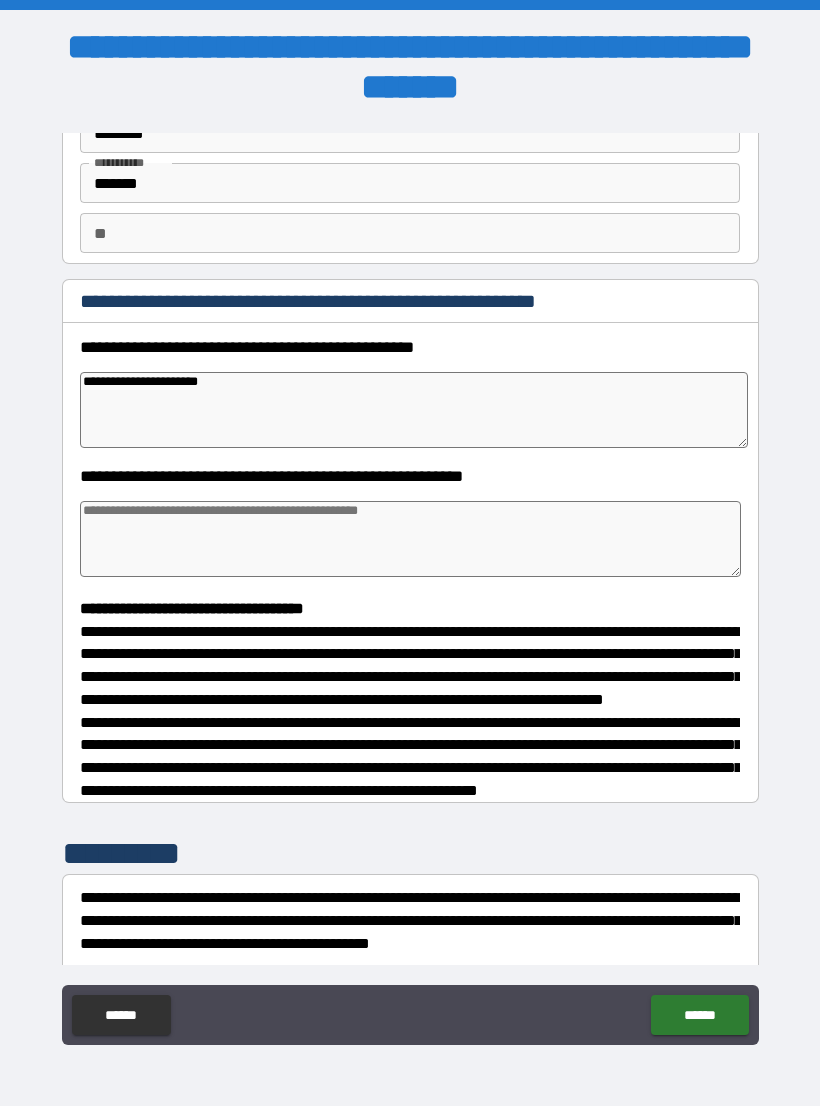 type on "*" 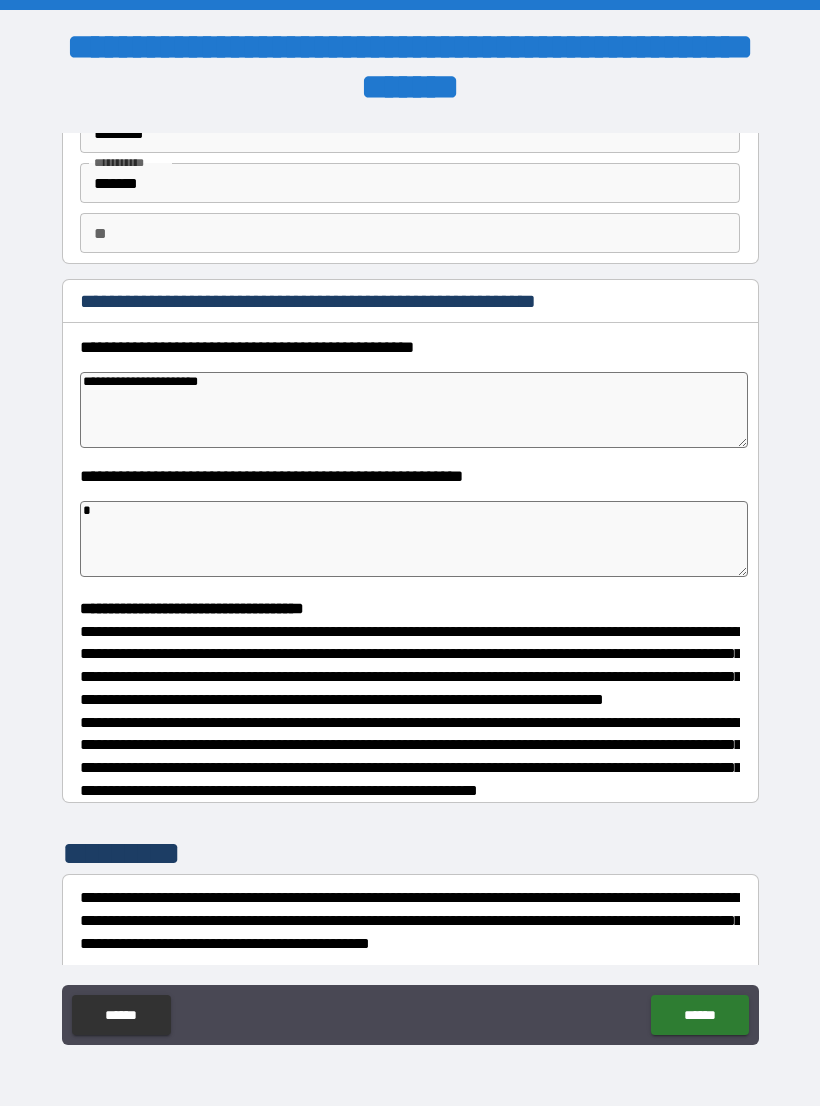type on "*" 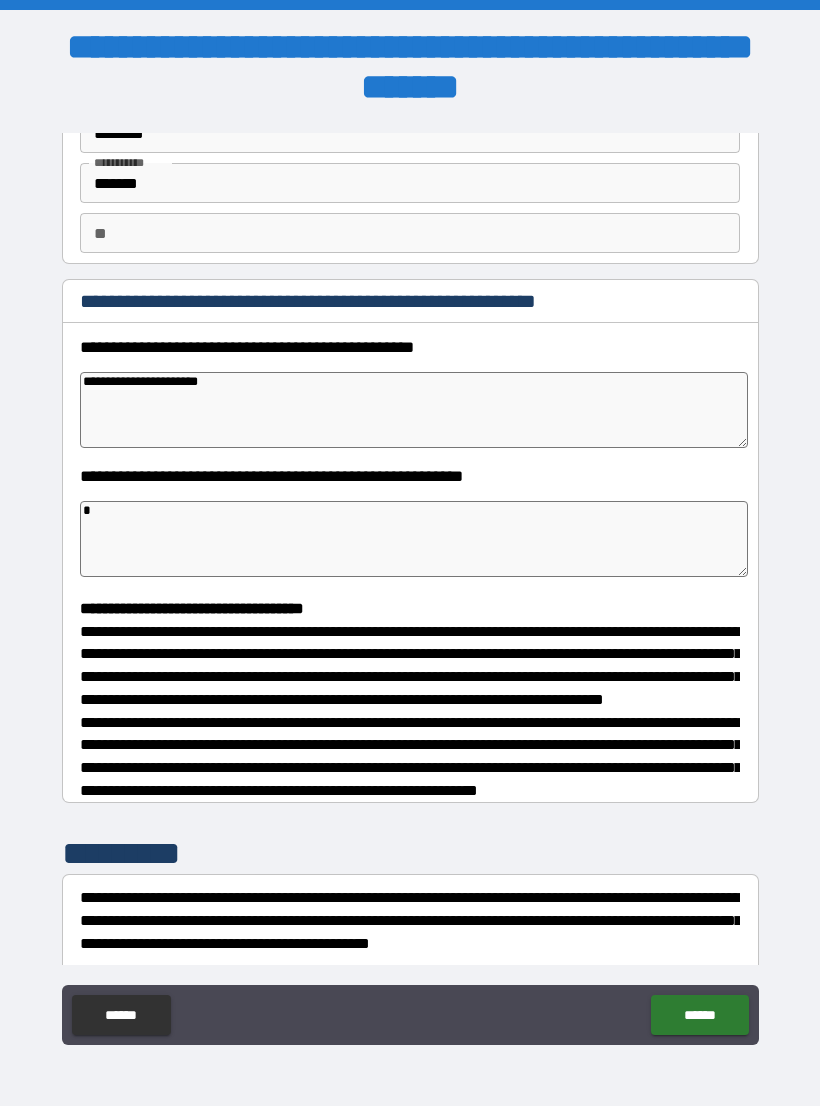 type on "*" 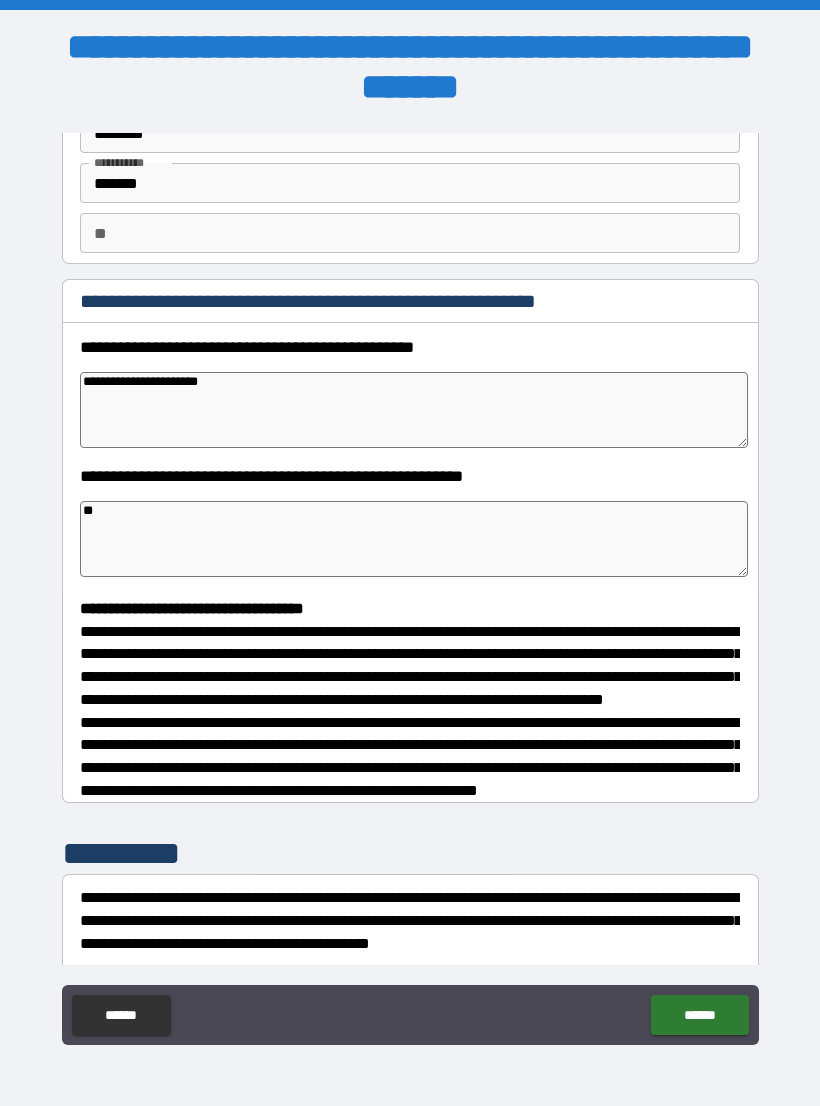 type on "*" 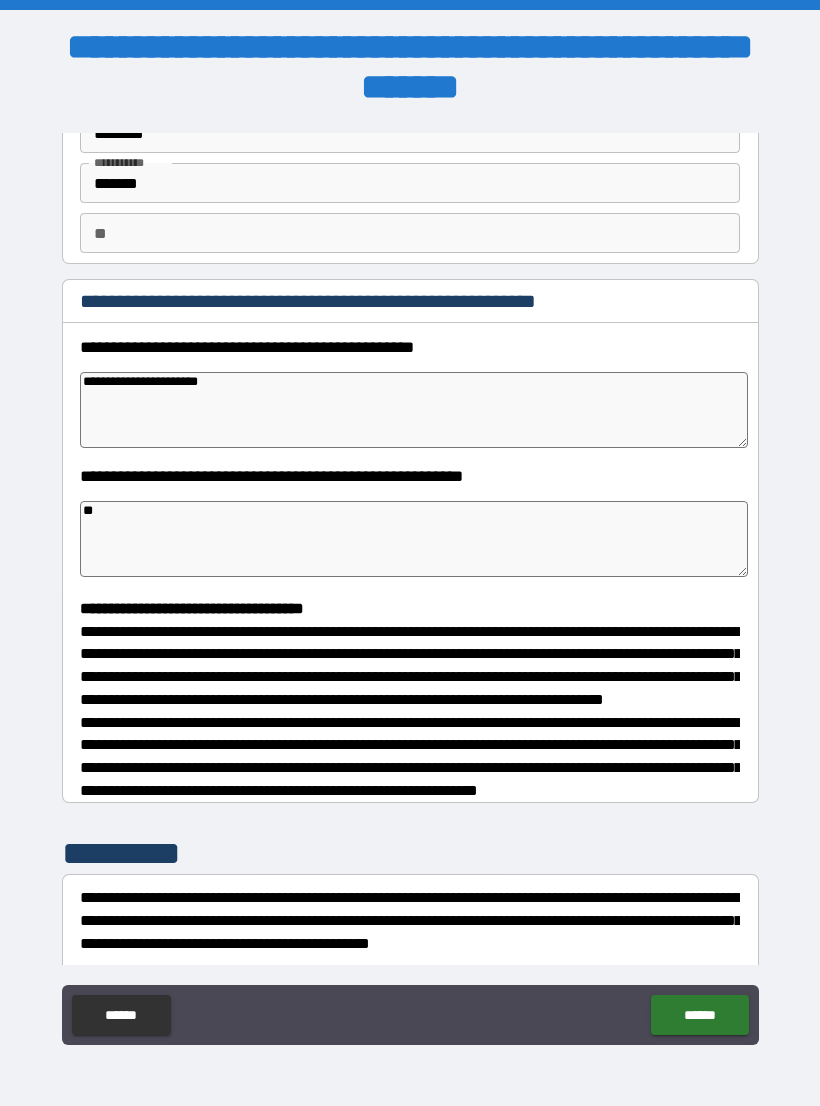 type on "*" 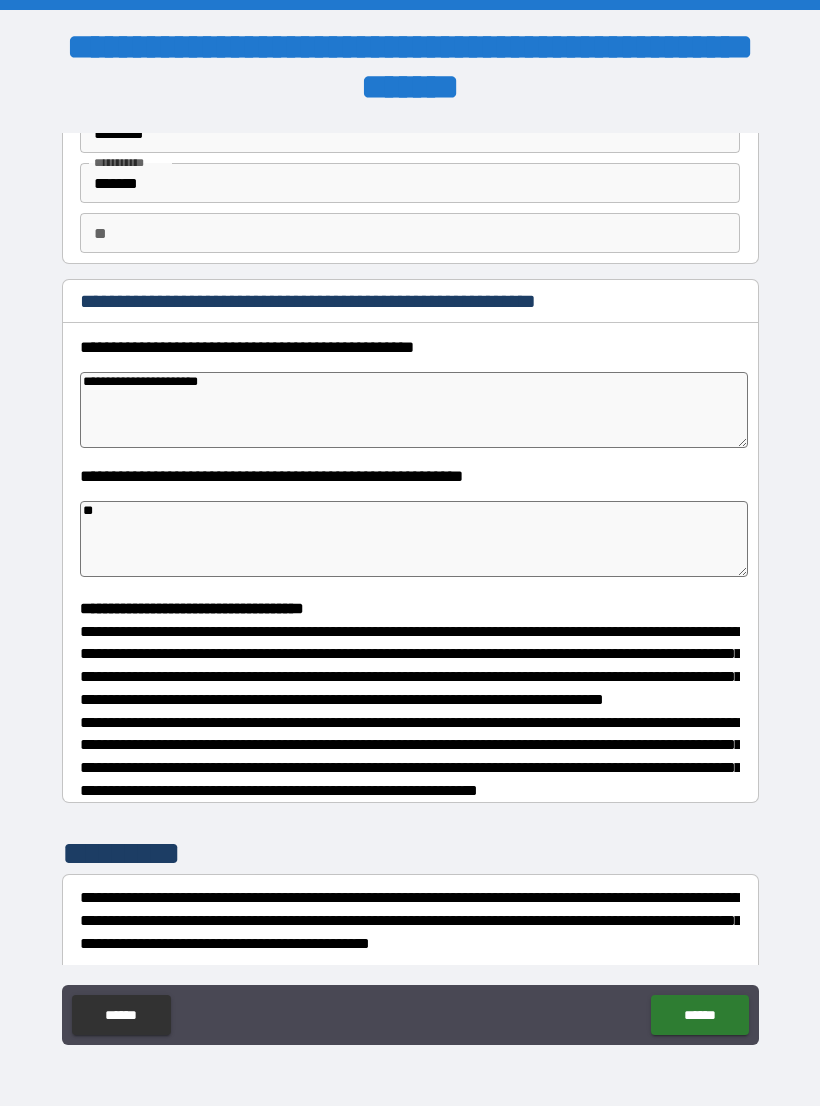 type on "*" 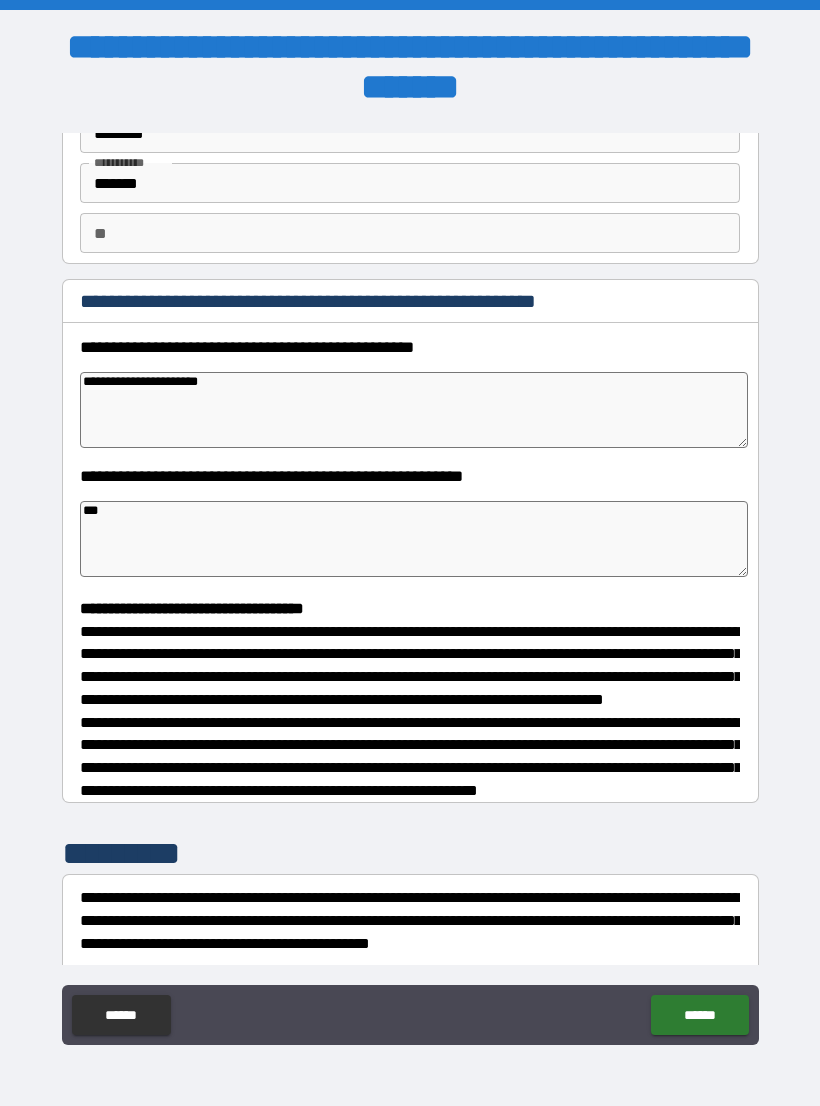 type on "*" 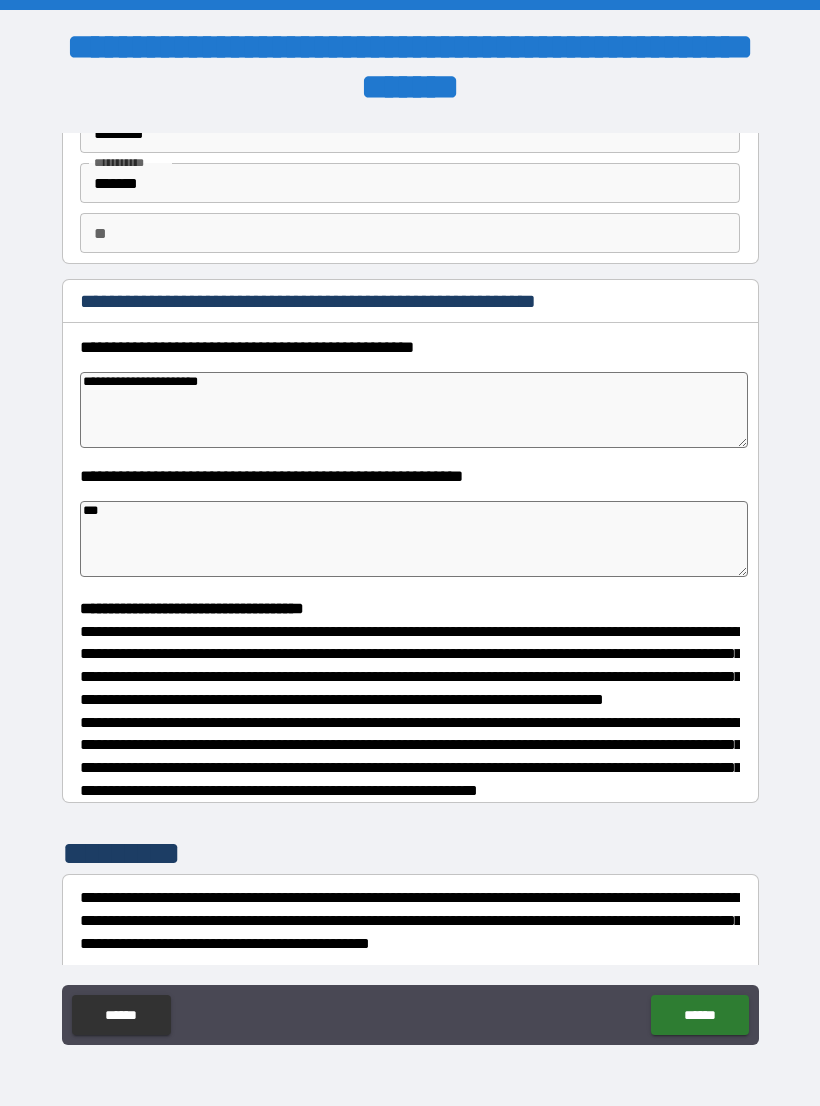 type on "*" 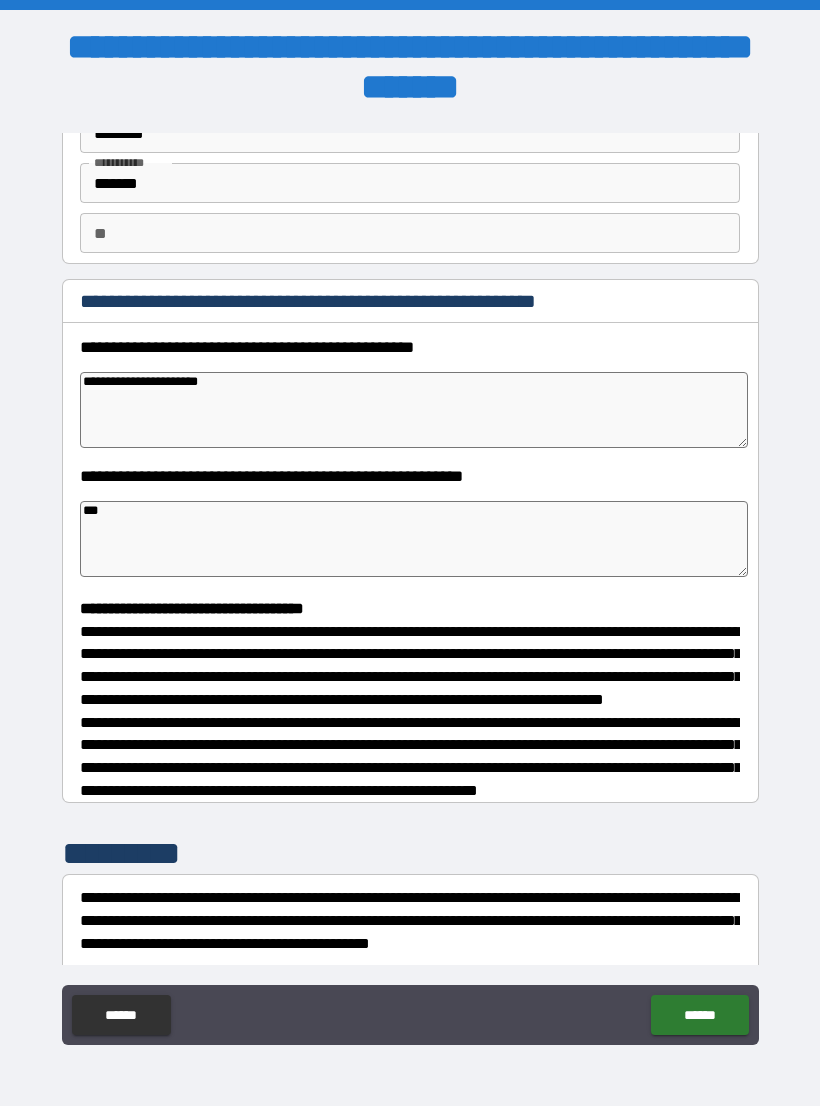 type on "****" 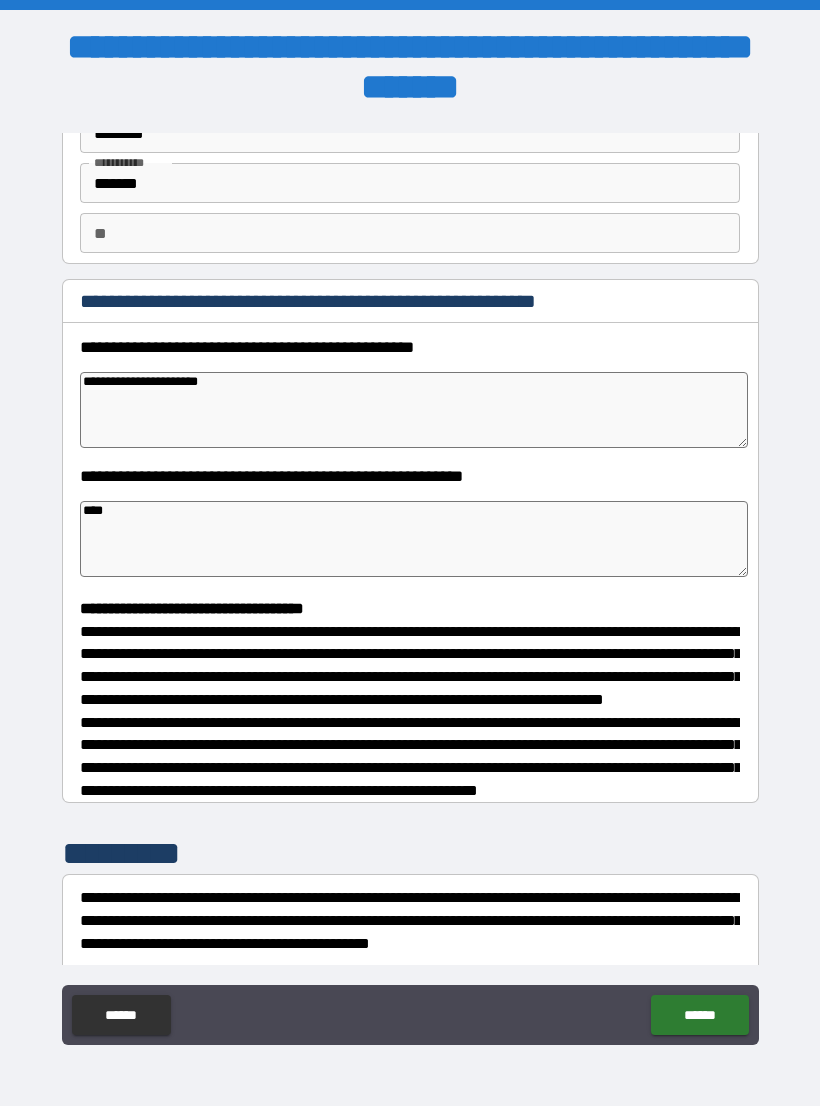 type on "*" 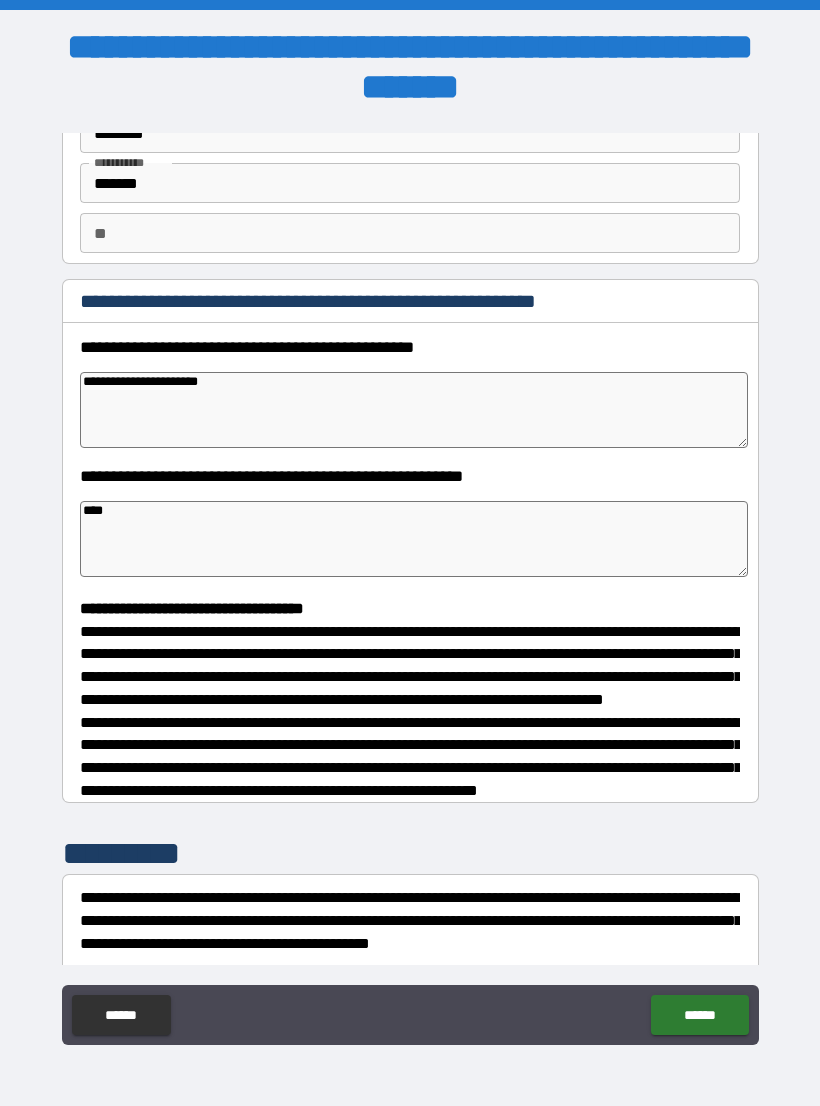 type on "*" 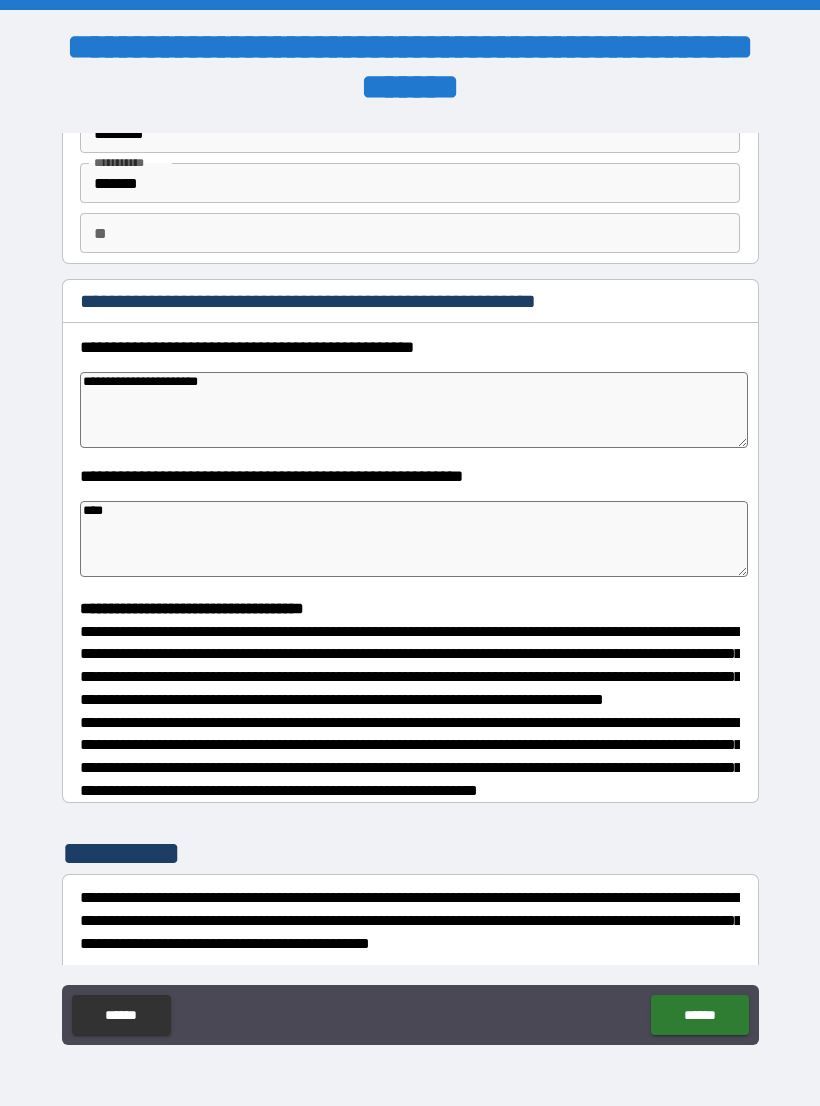 type on "*****" 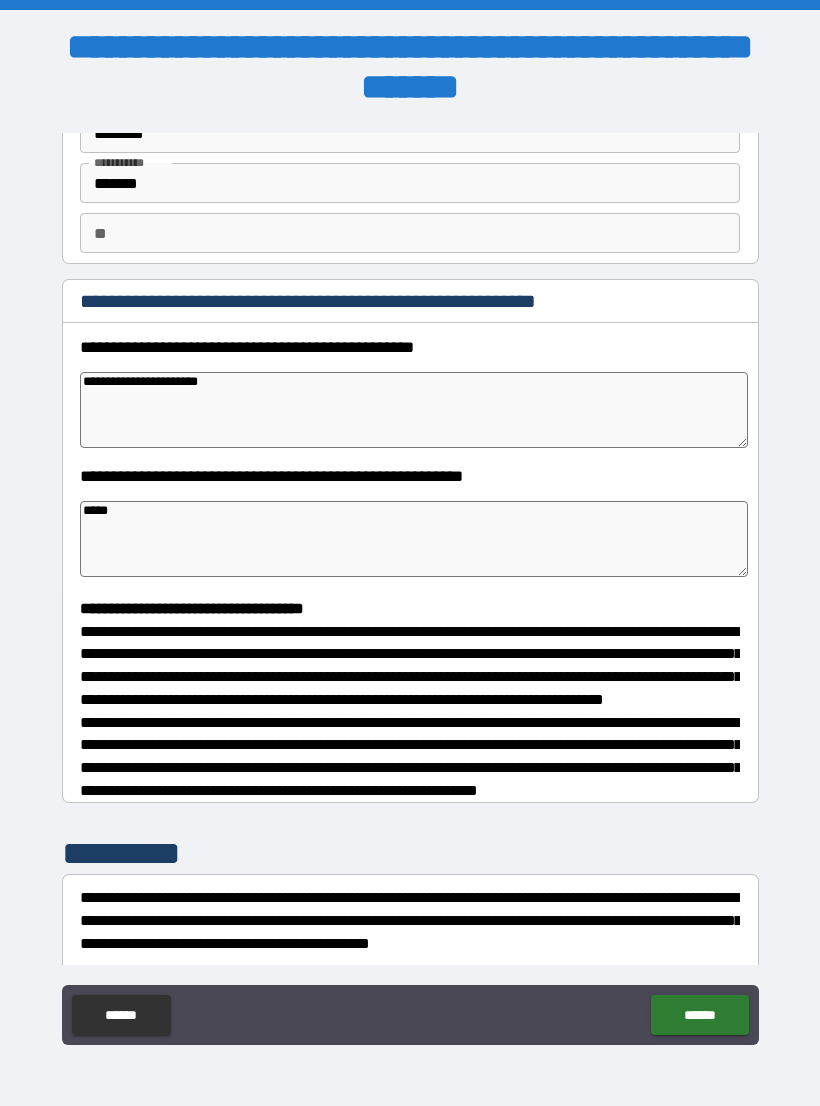 type on "*" 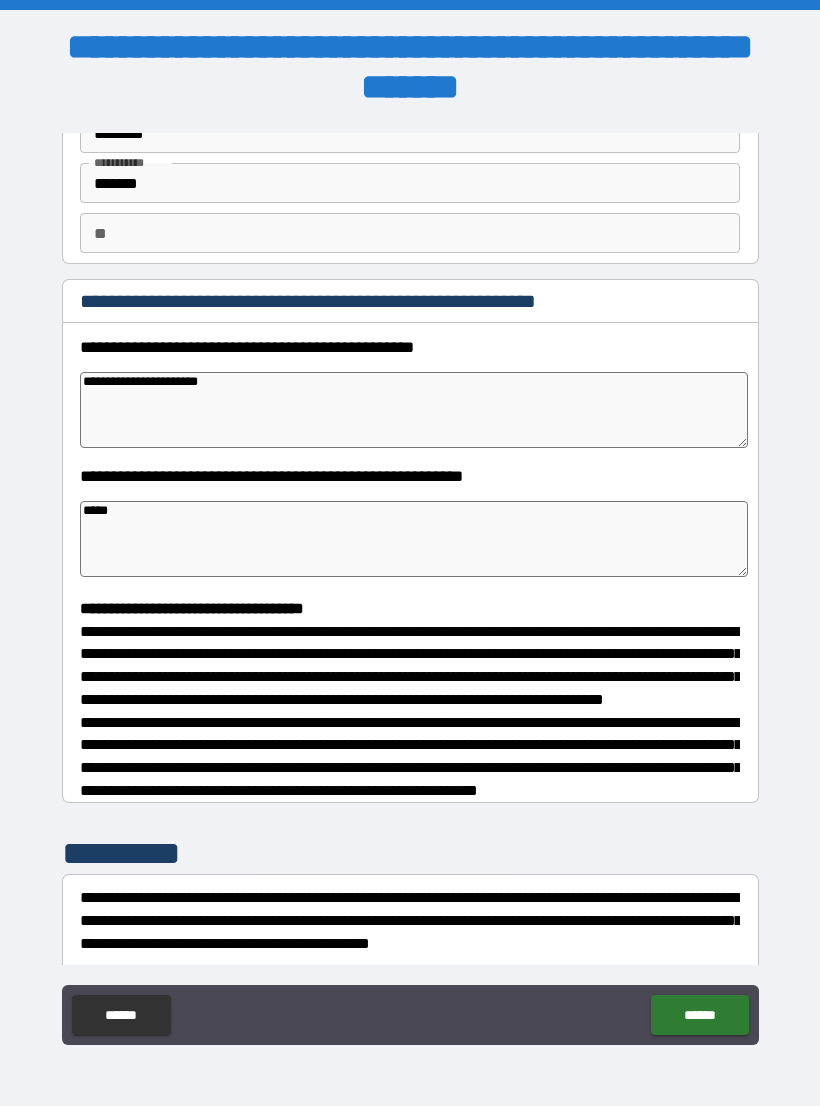 type on "******" 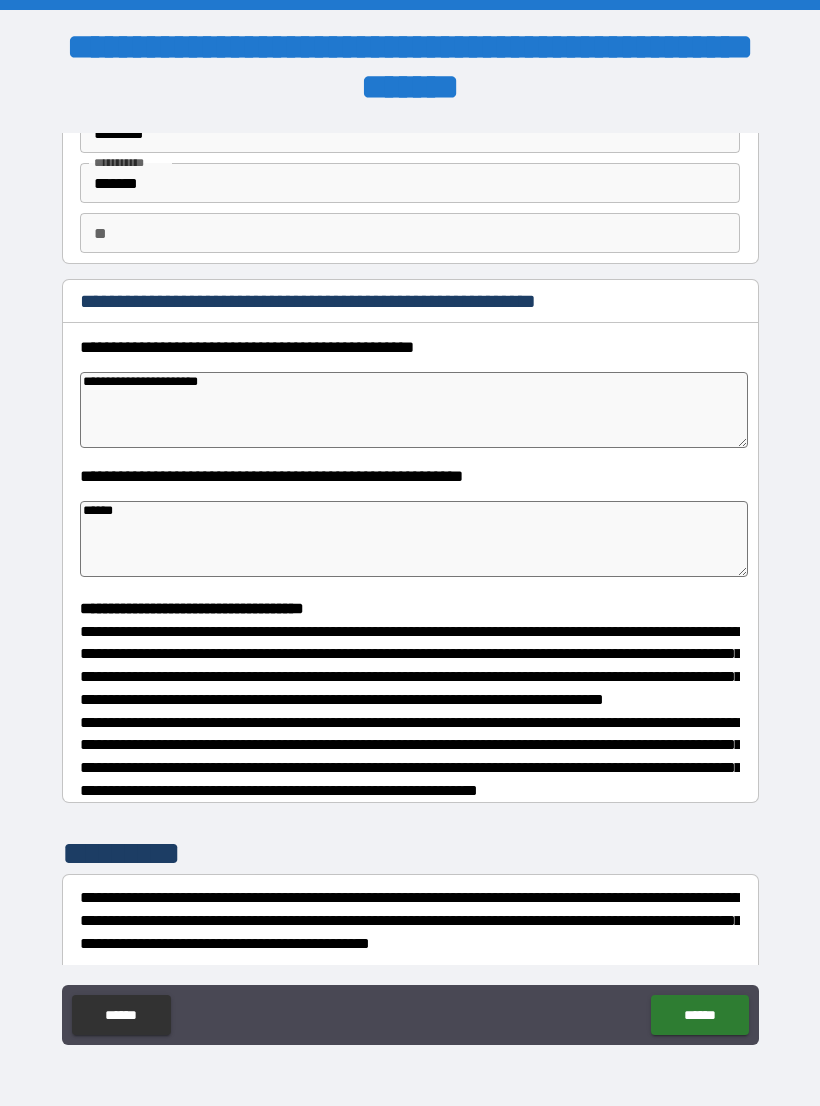 type on "*" 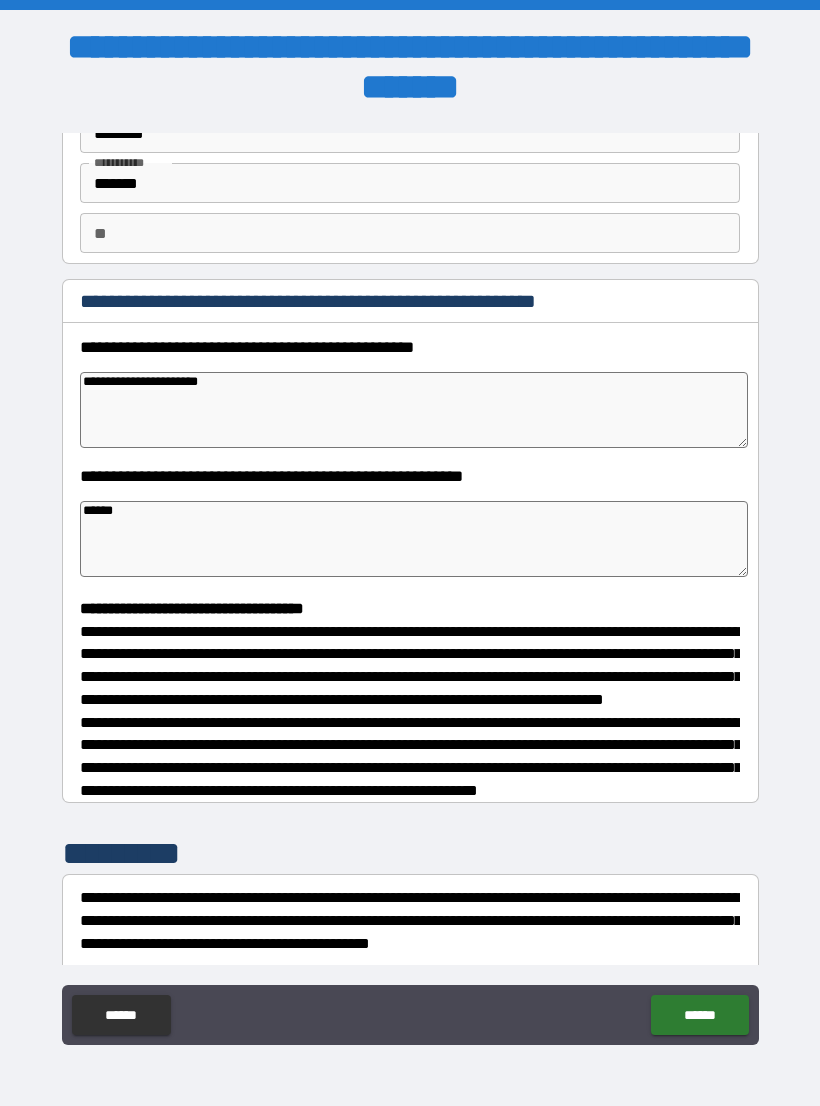 type on "*" 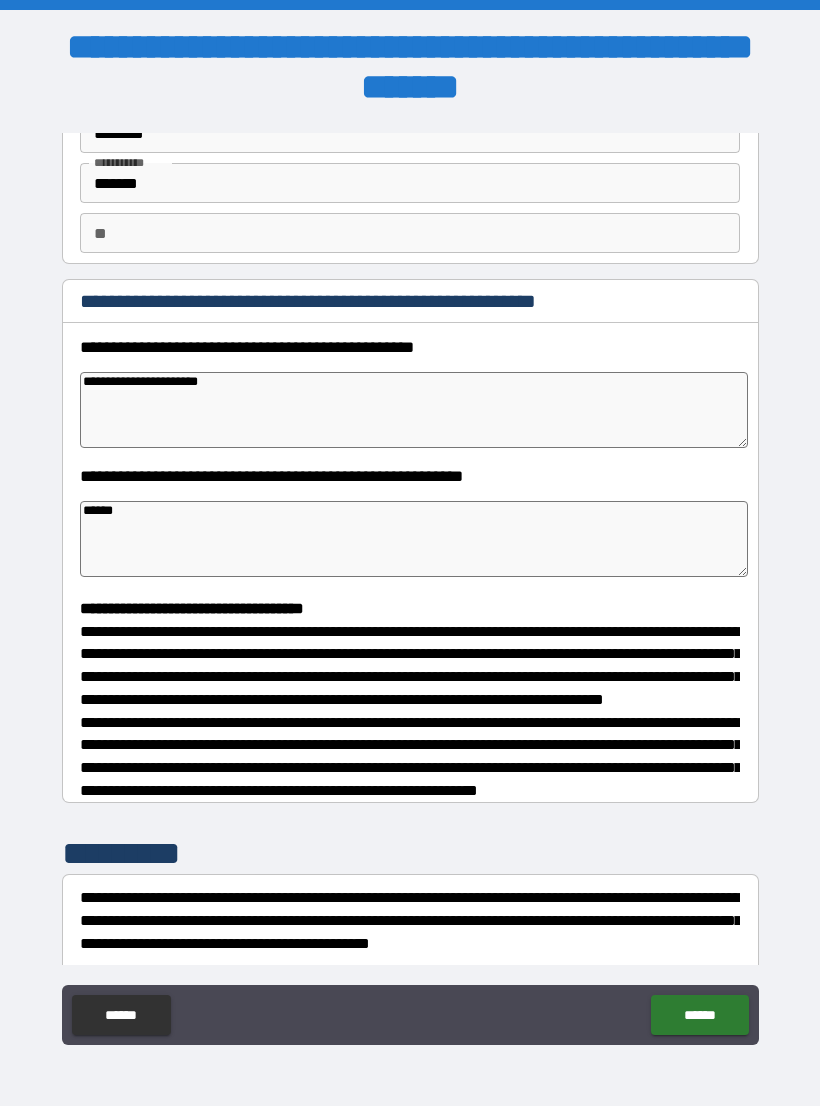 type on "*" 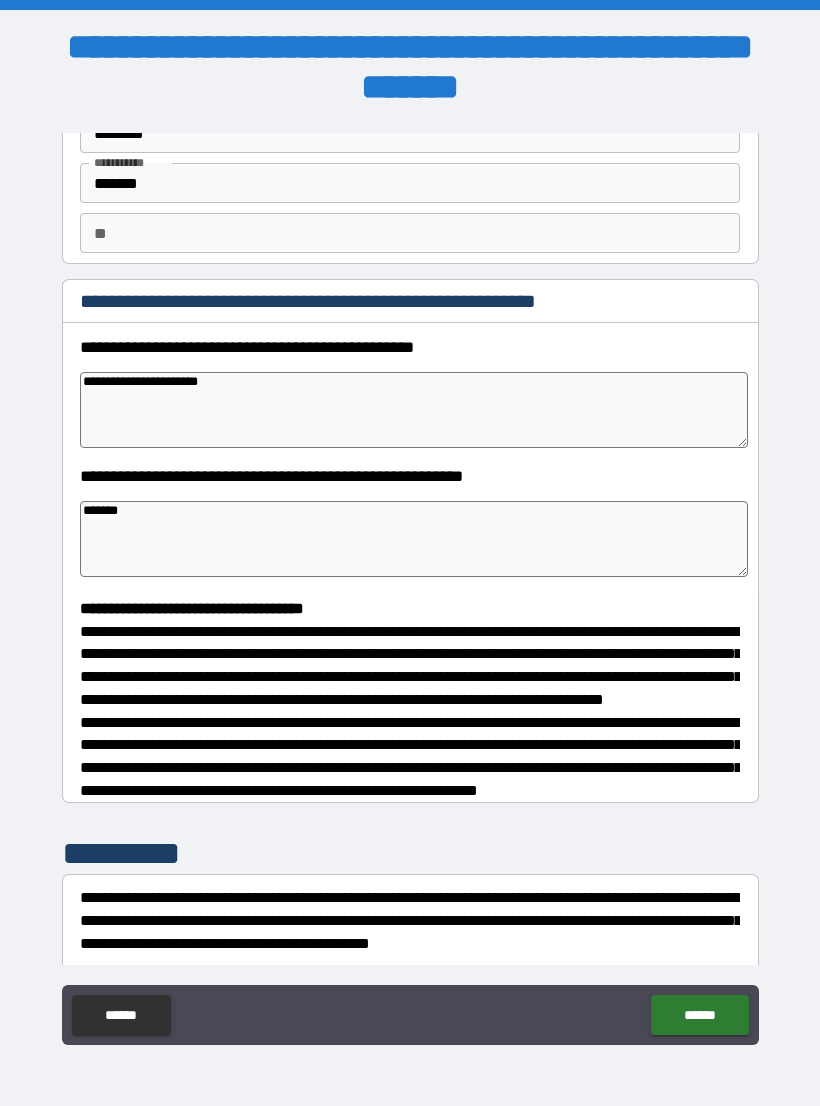 type on "*******" 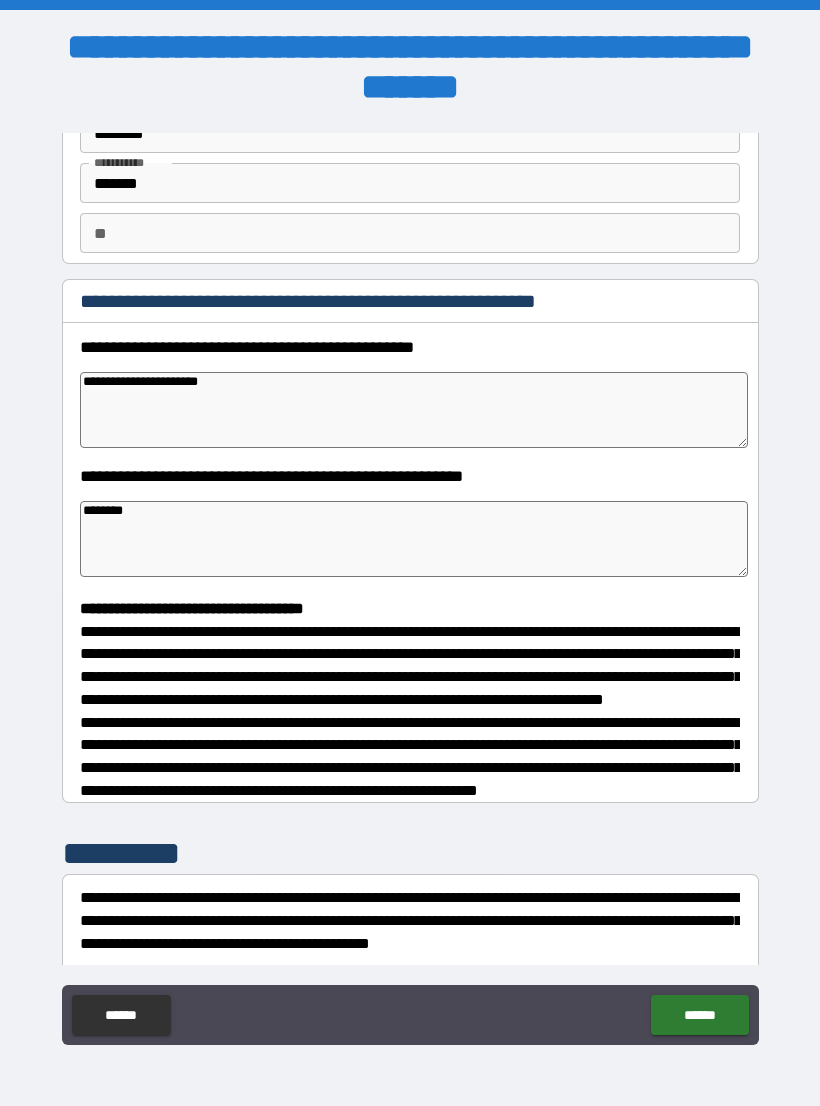 type on "*" 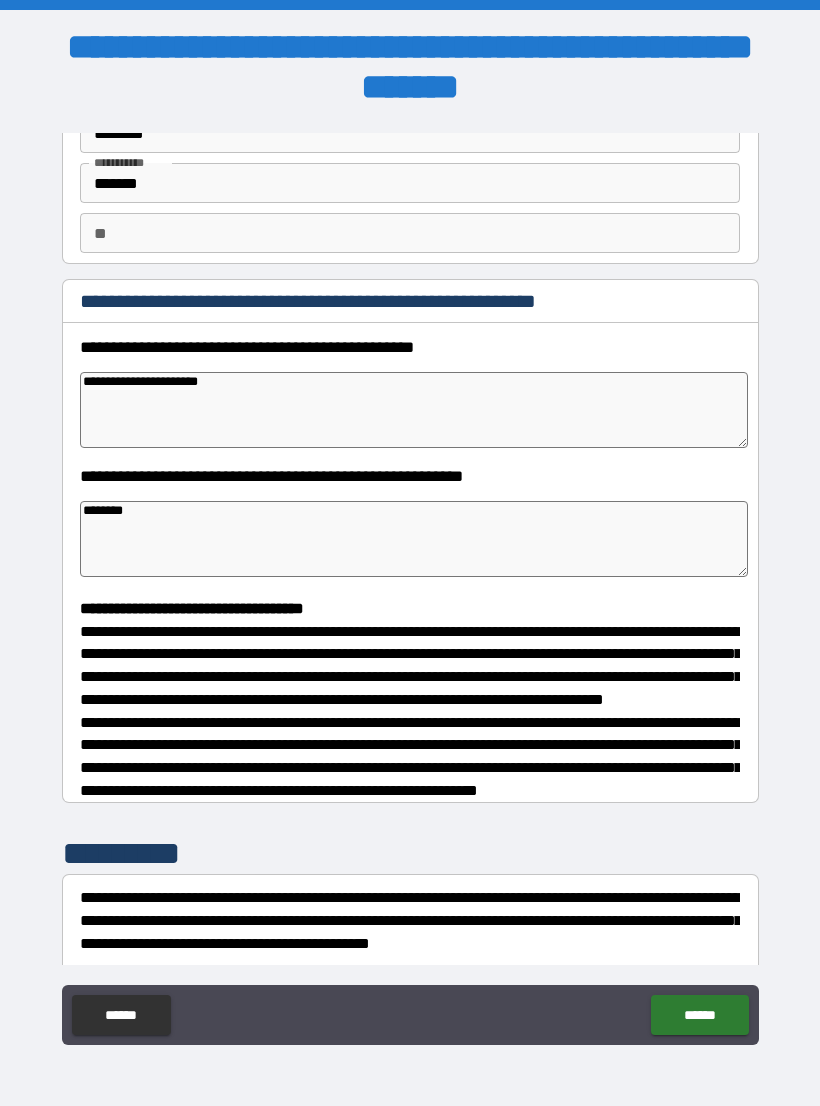 type on "*" 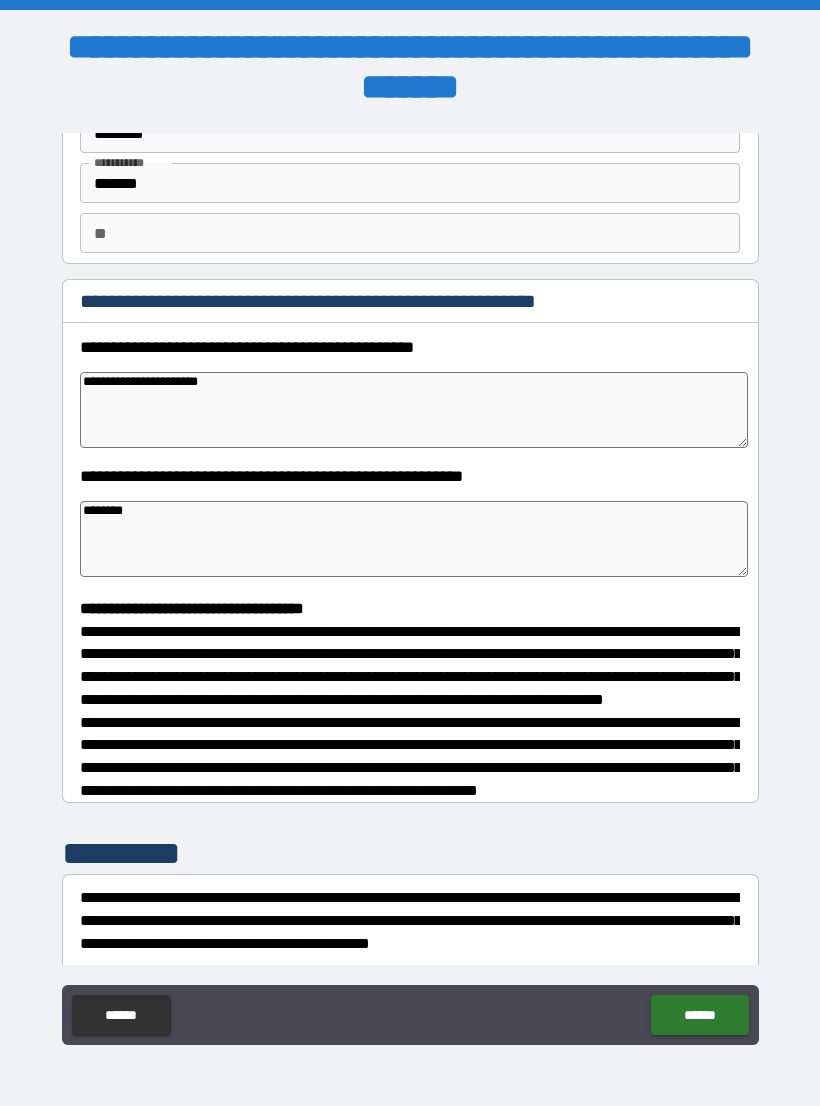 type on "*" 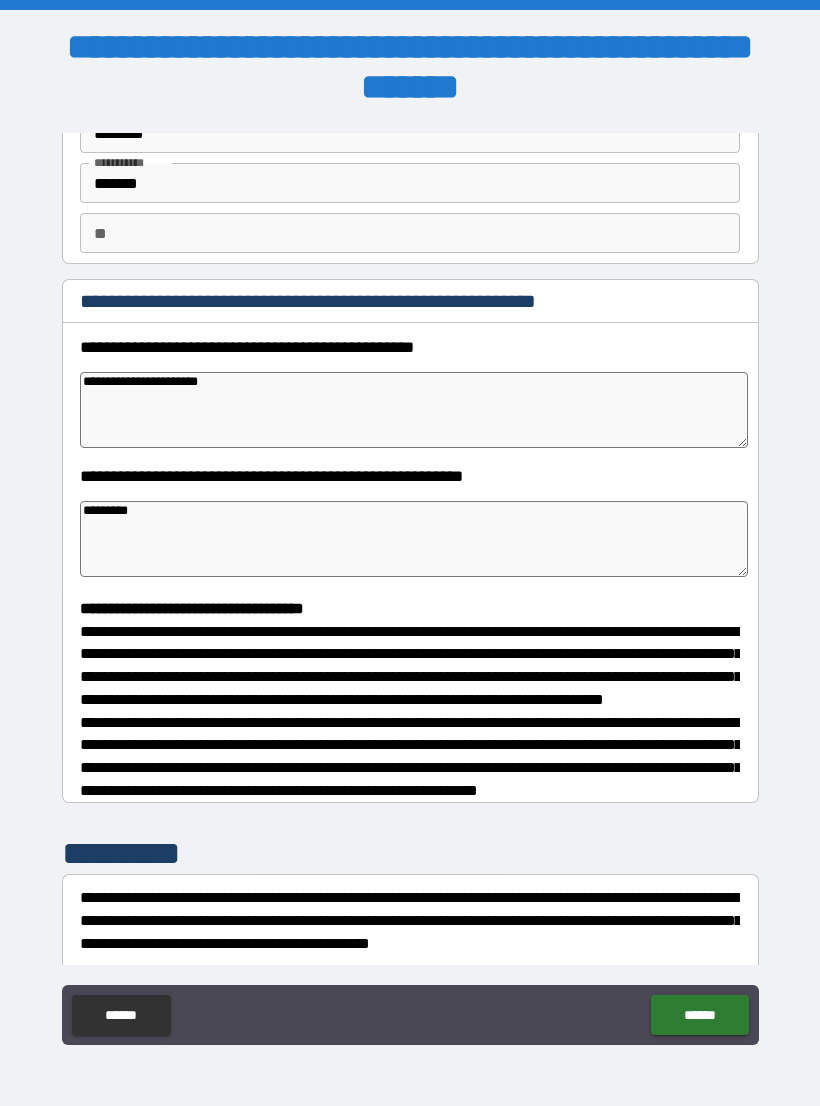 type on "*" 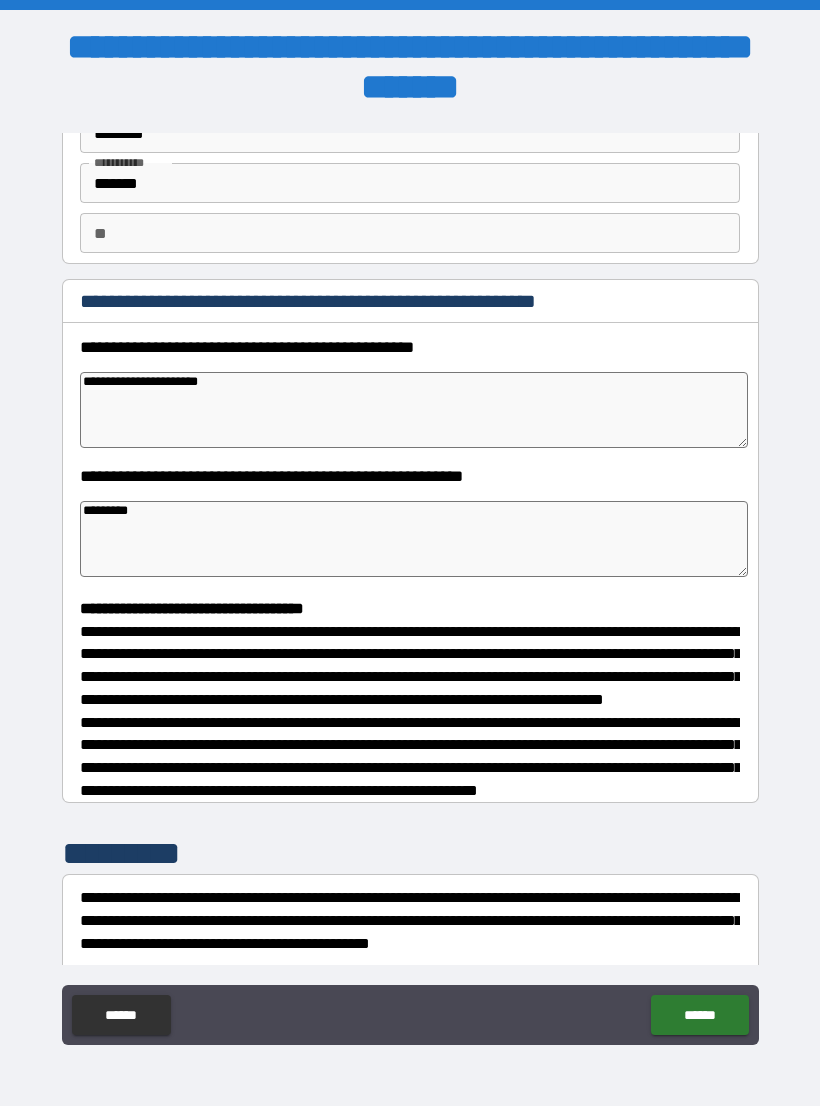 type on "*" 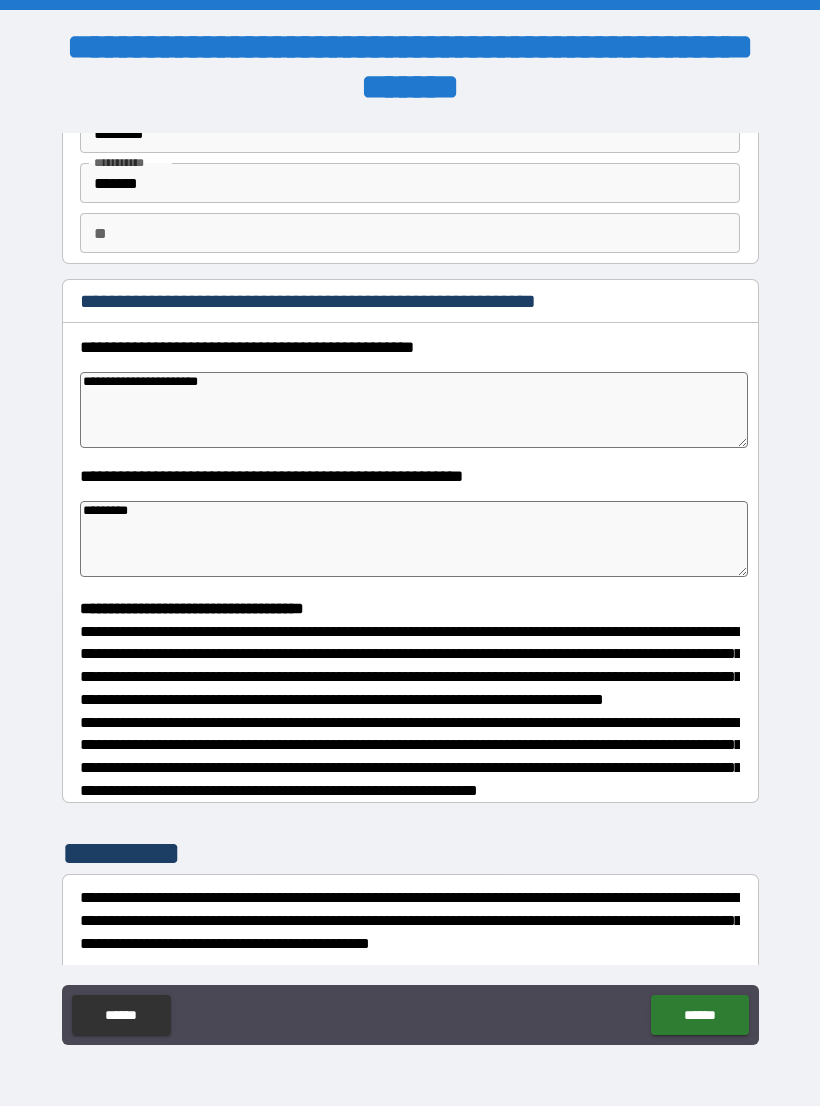 type on "*" 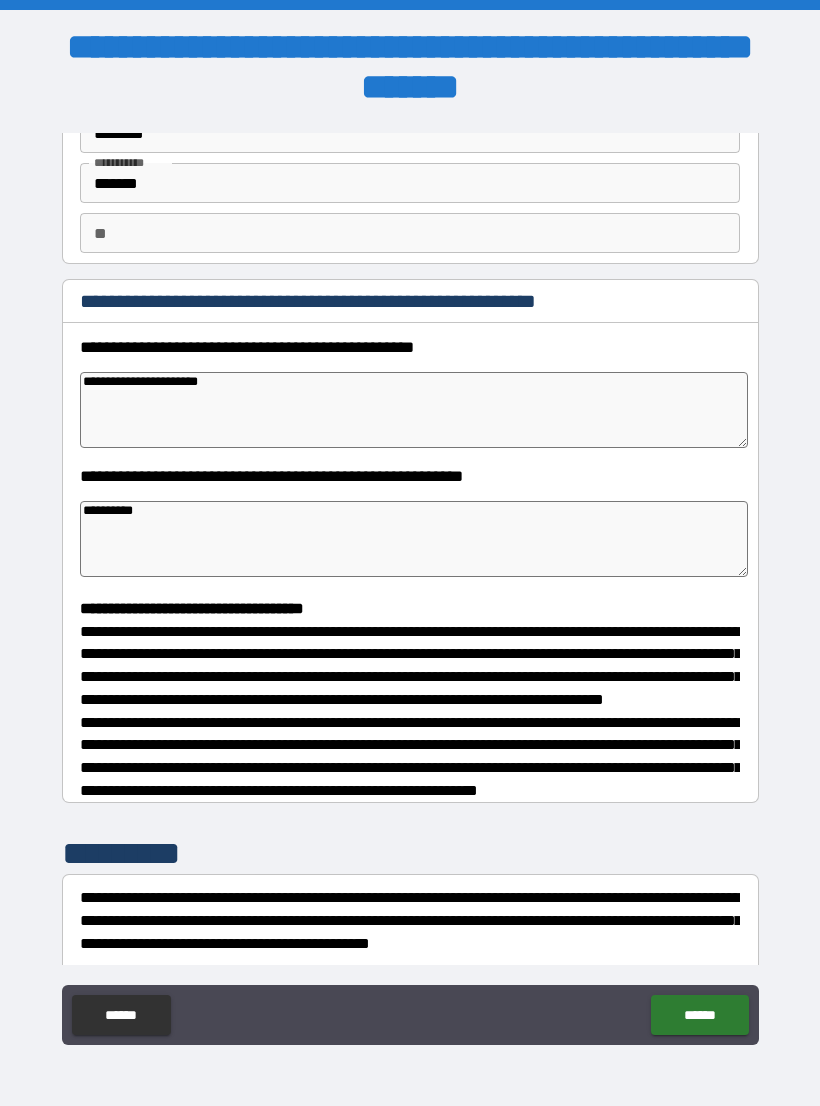 type on "*" 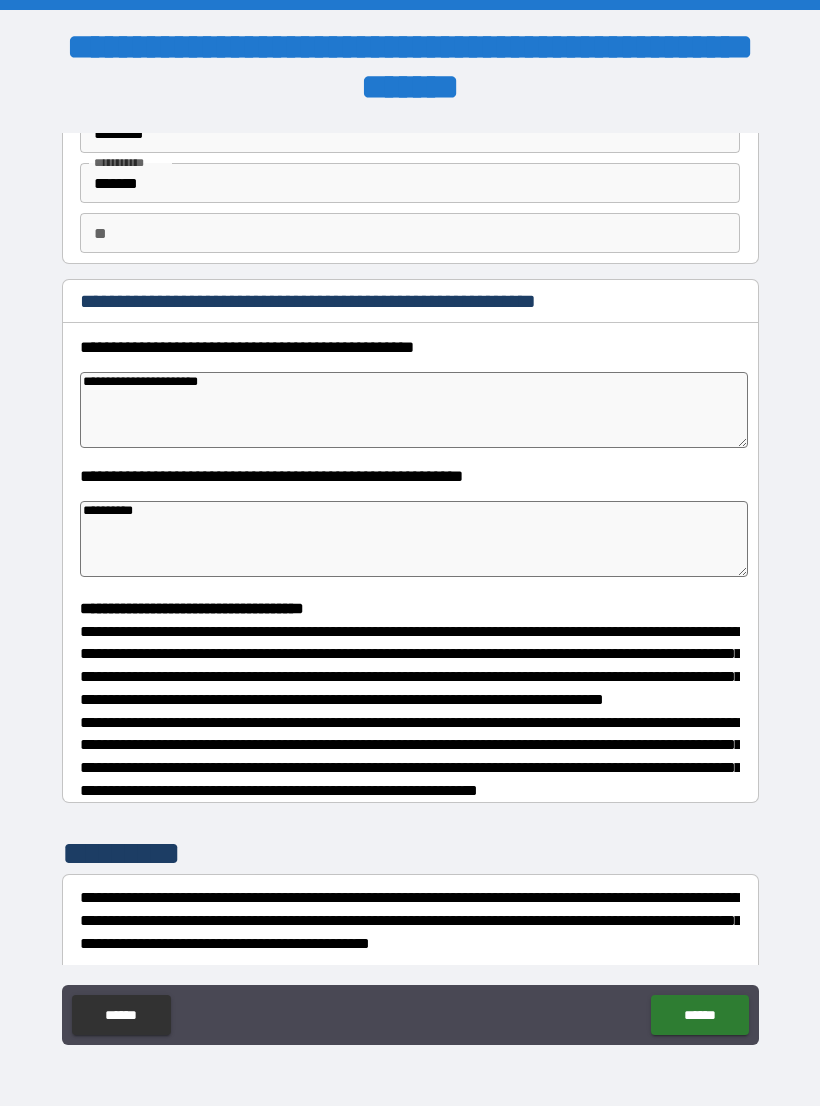 type on "*" 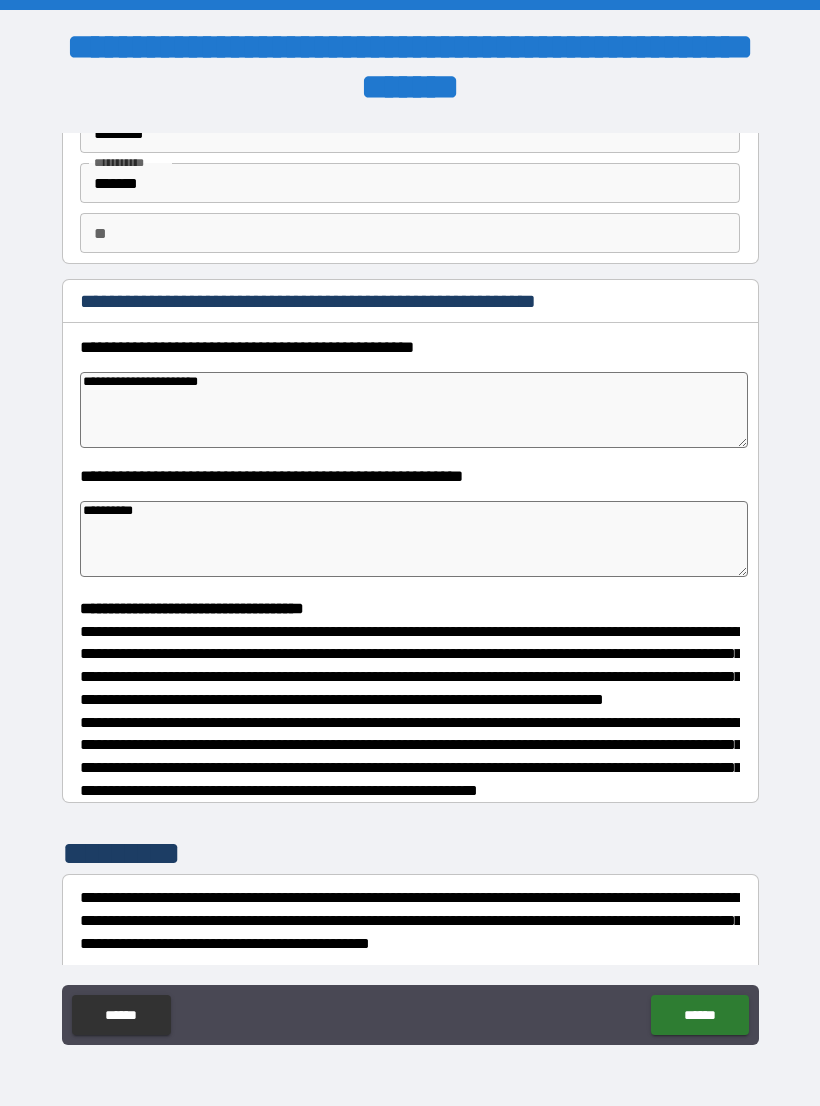 type on "*" 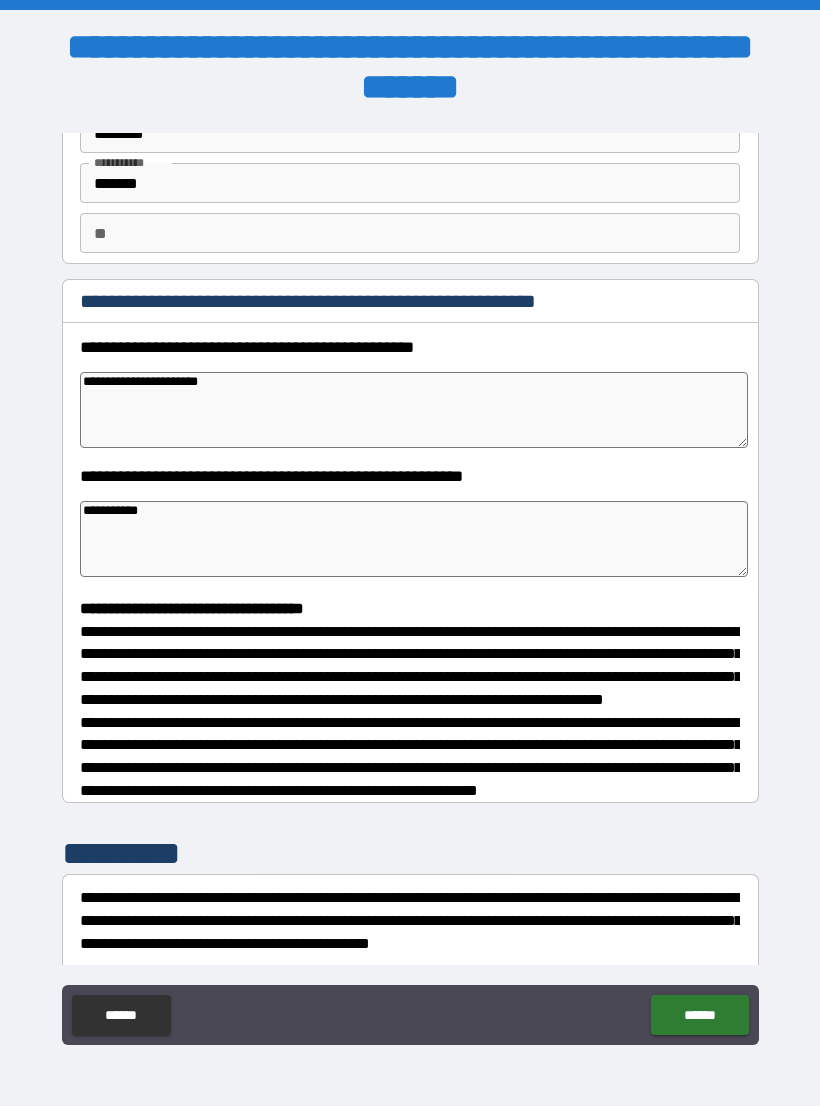 type on "*" 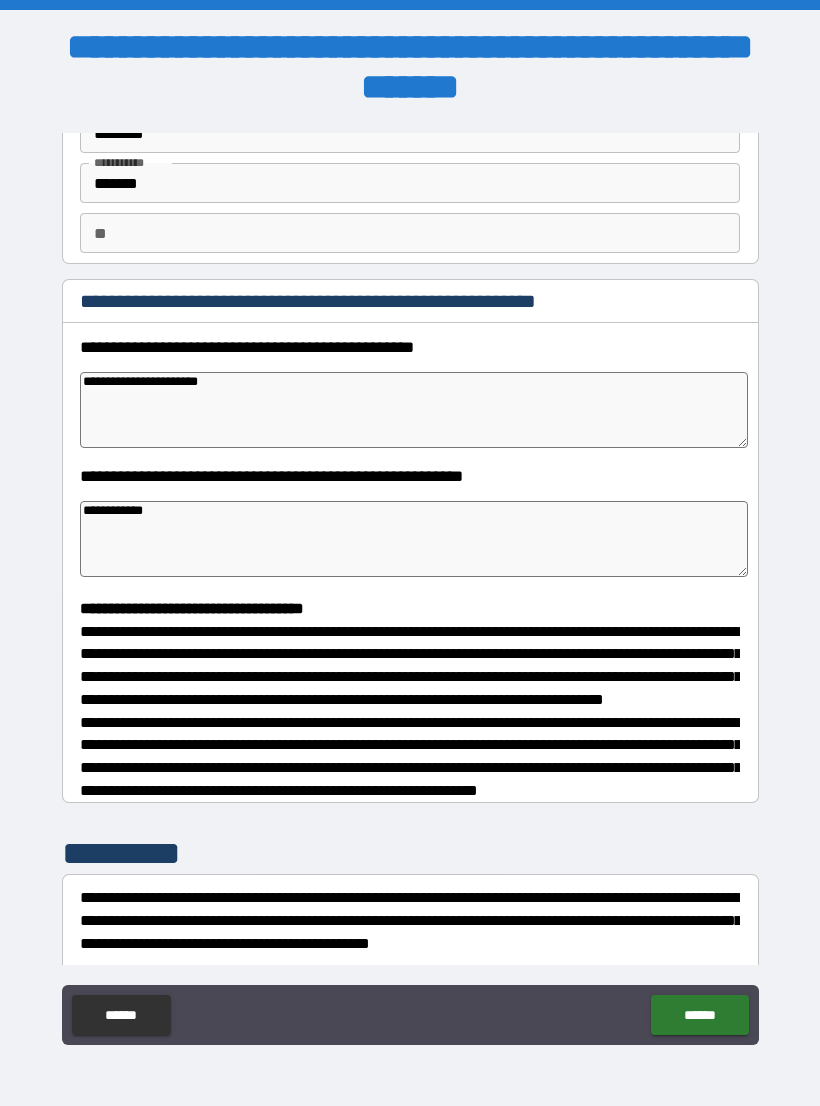 type on "*" 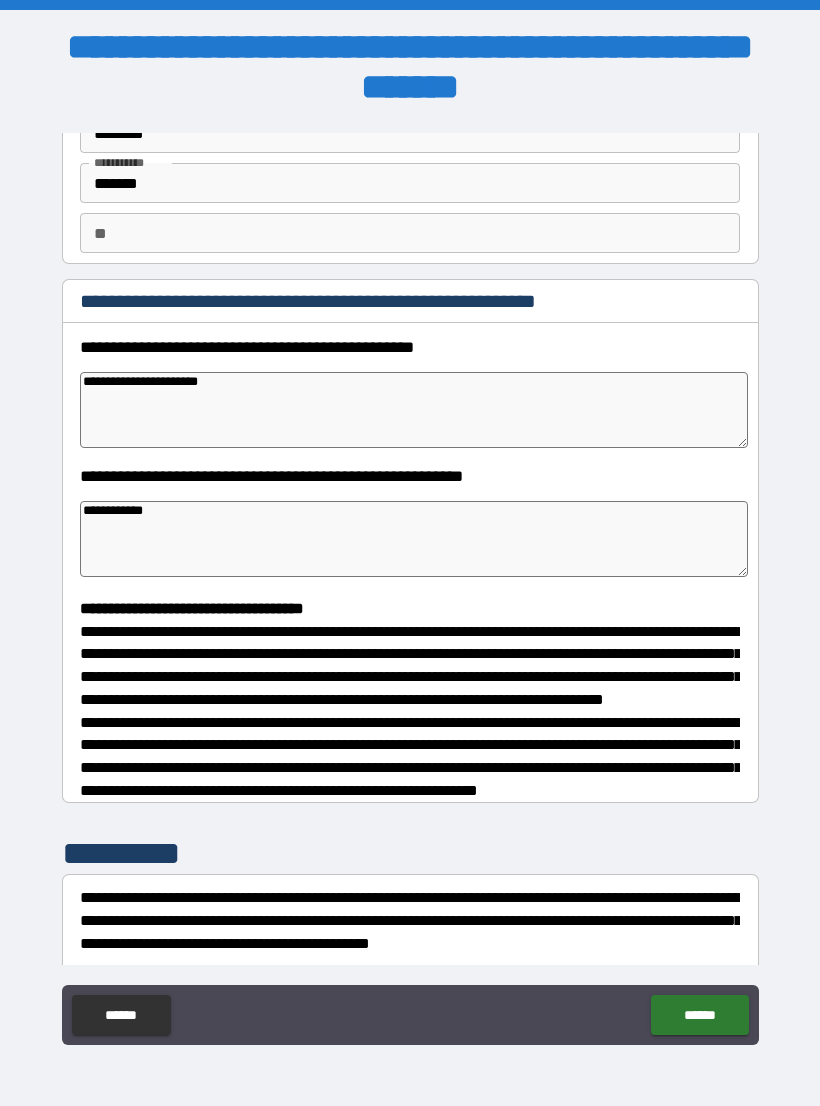 type on "*" 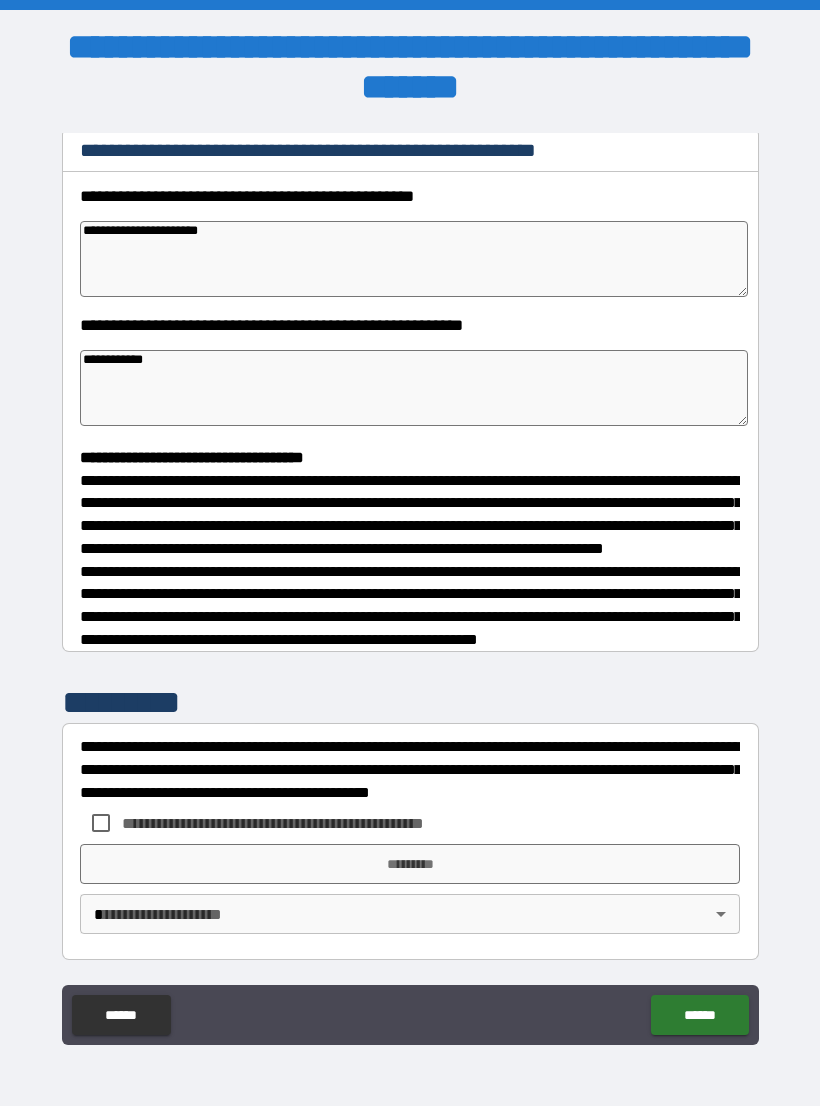 scroll, scrollTop: 302, scrollLeft: 0, axis: vertical 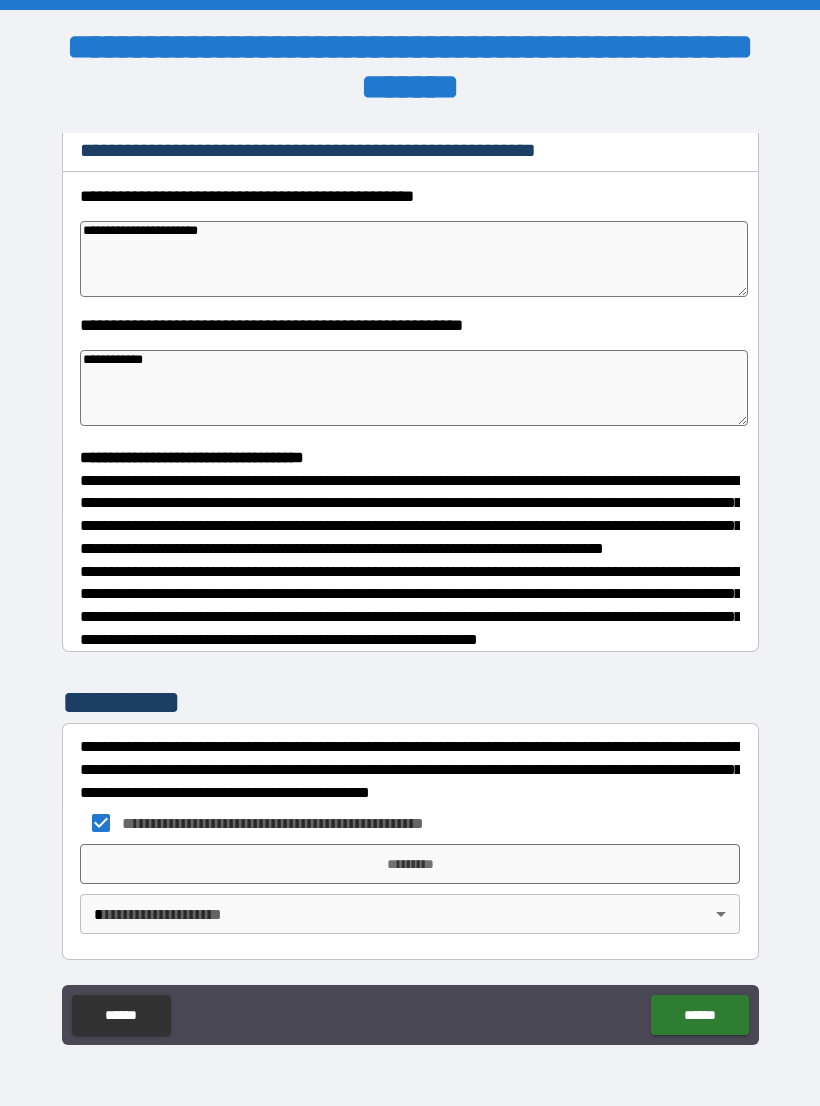 click on "*********" at bounding box center (410, 864) 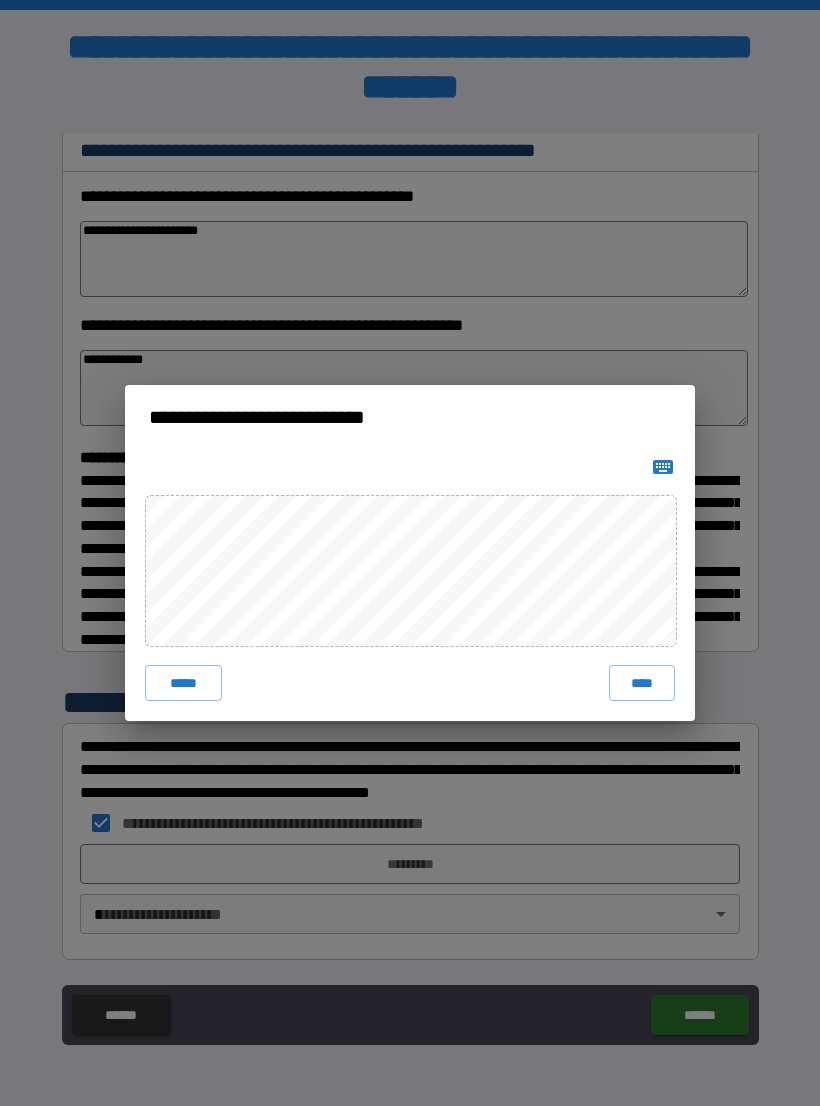 click on "****" at bounding box center [642, 683] 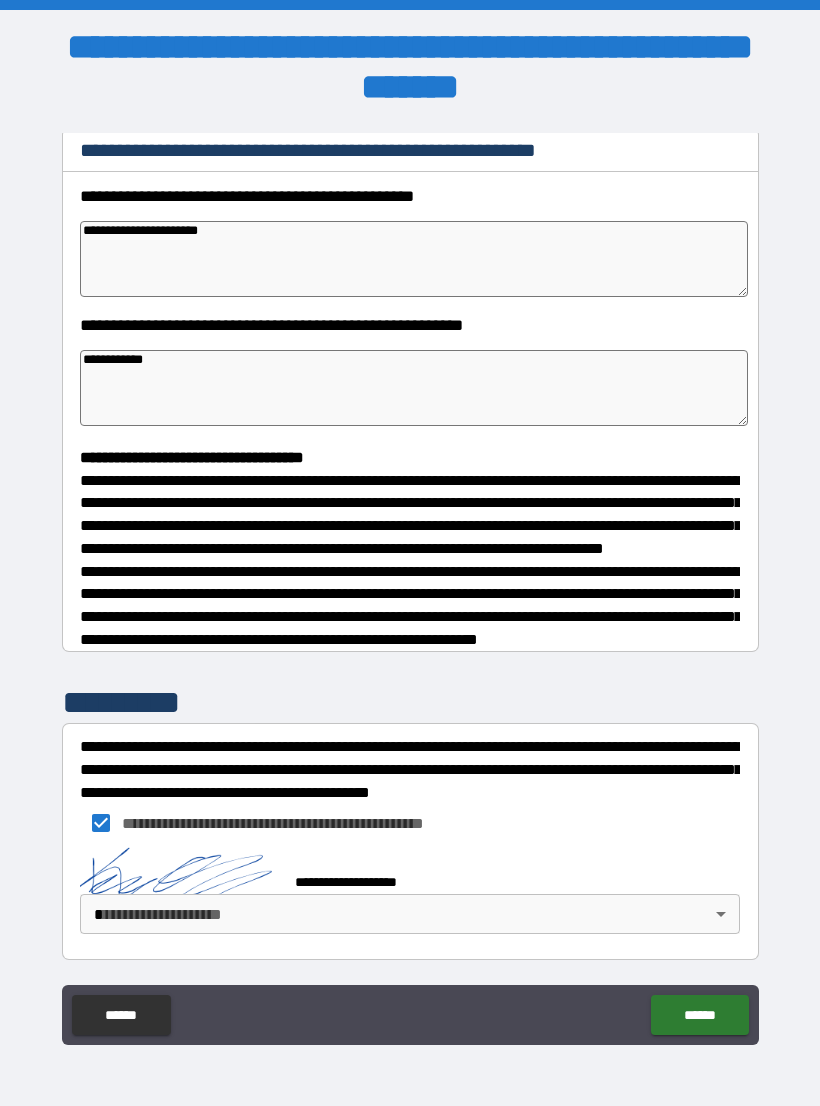 type on "*" 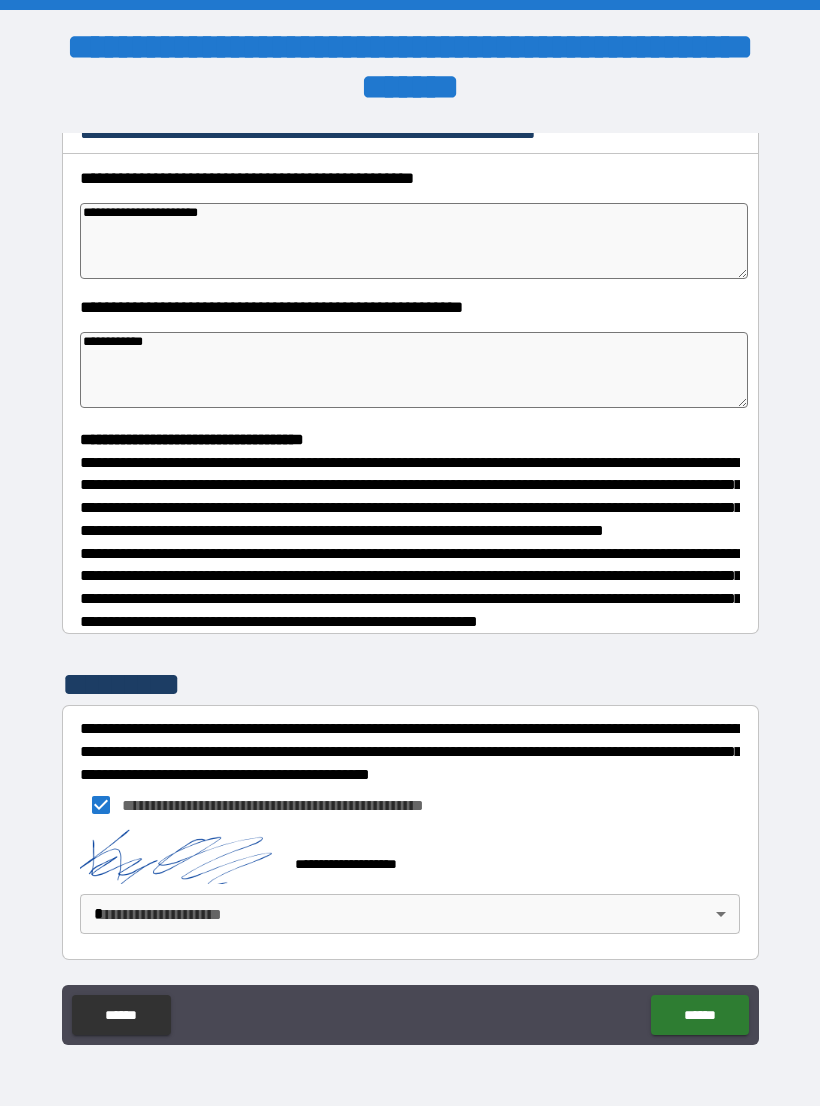 click on "**********" at bounding box center [410, 568] 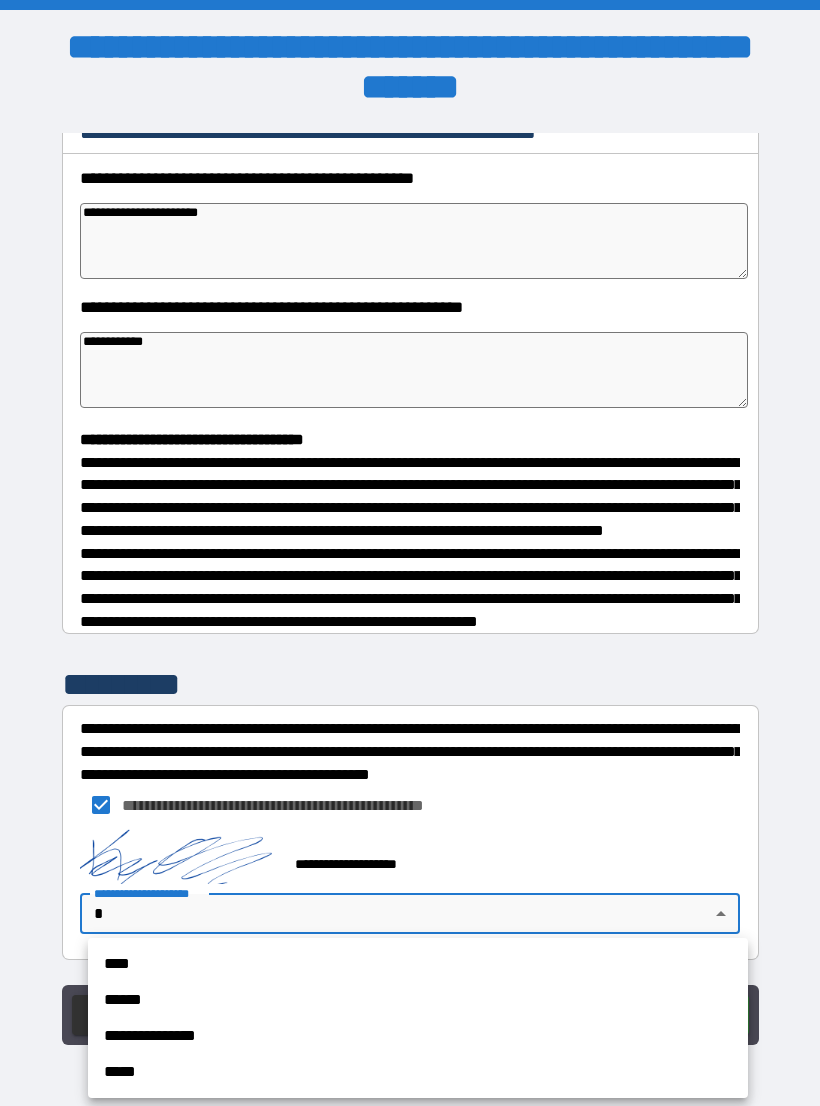 click on "****" at bounding box center [418, 964] 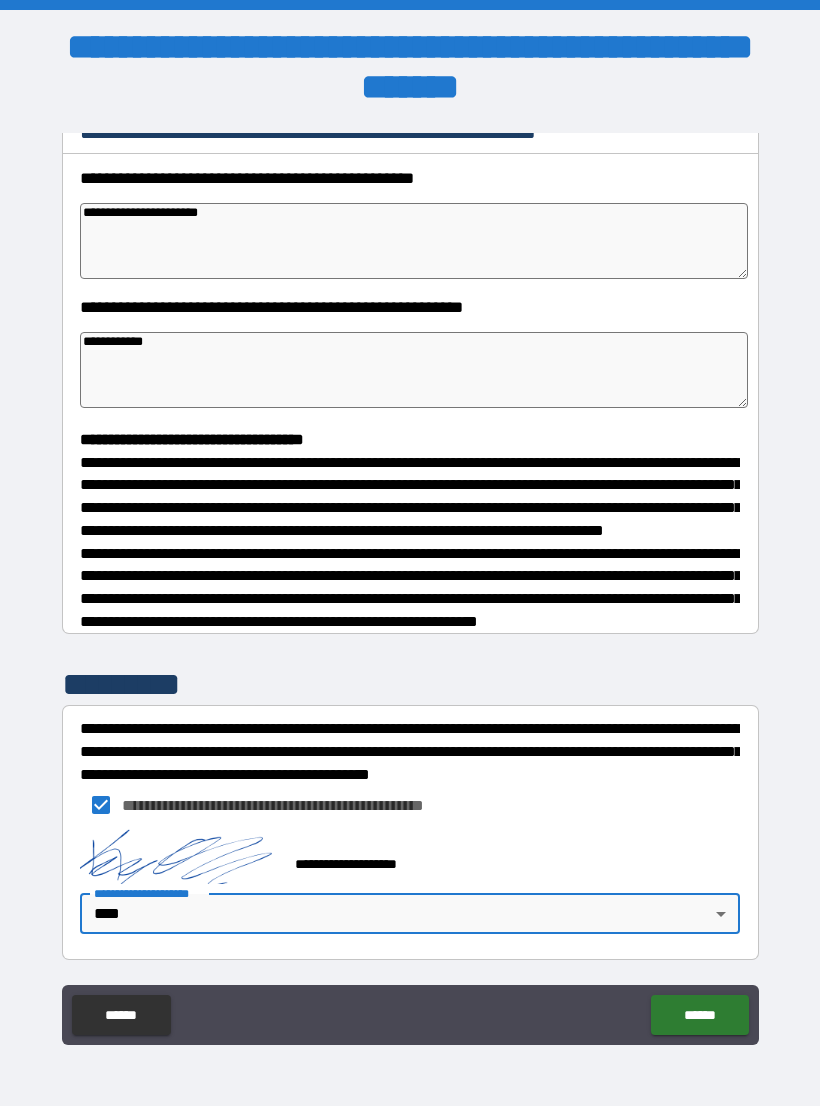 type on "*" 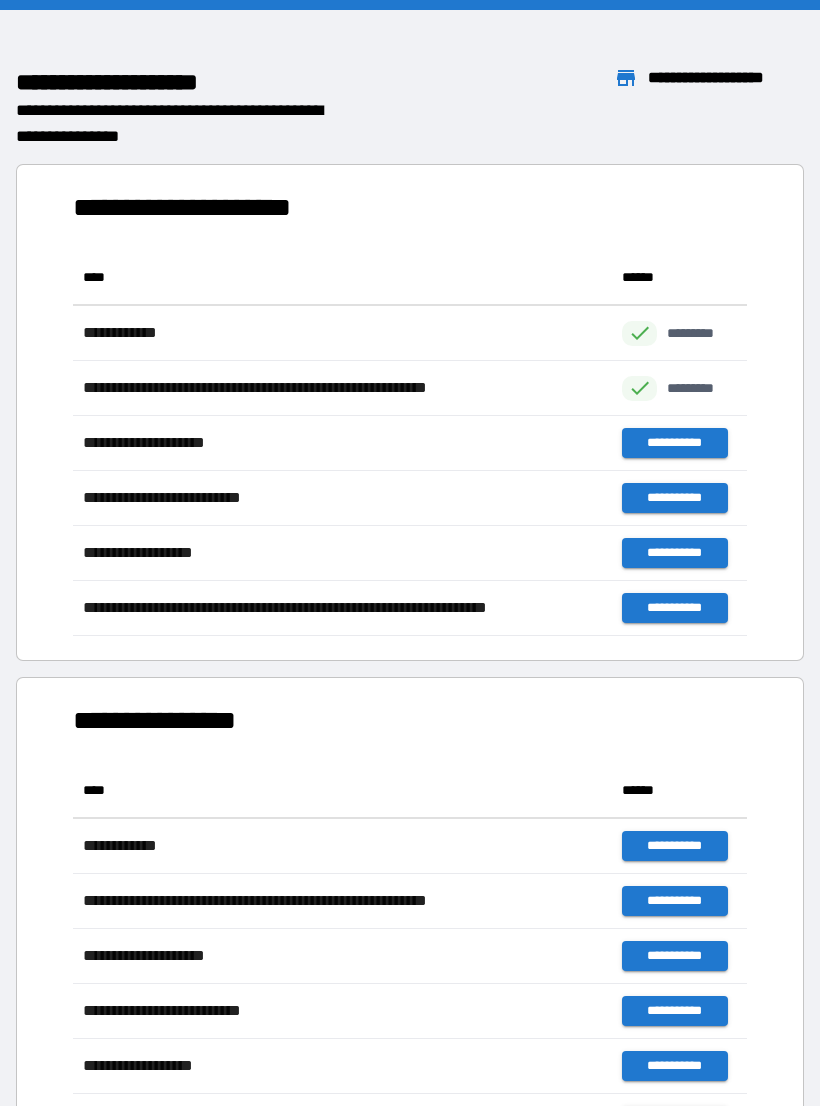 scroll, scrollTop: 1, scrollLeft: 1, axis: both 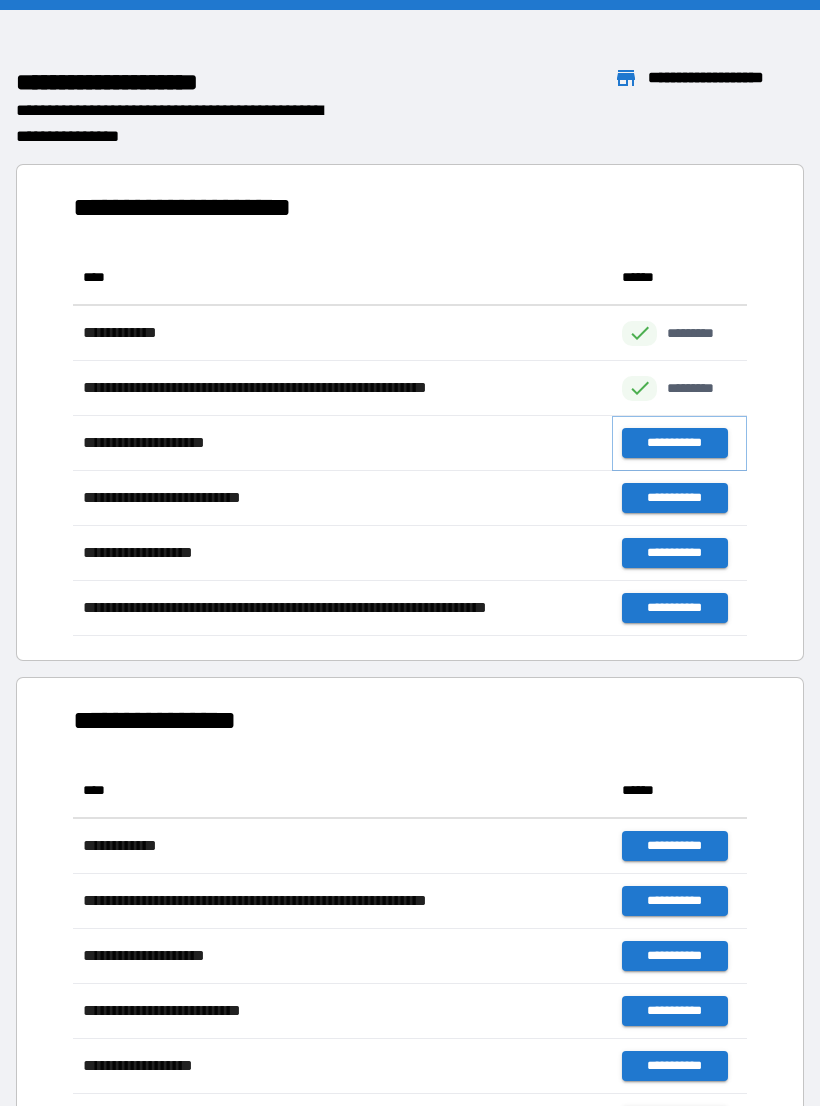 click on "**********" at bounding box center (674, 443) 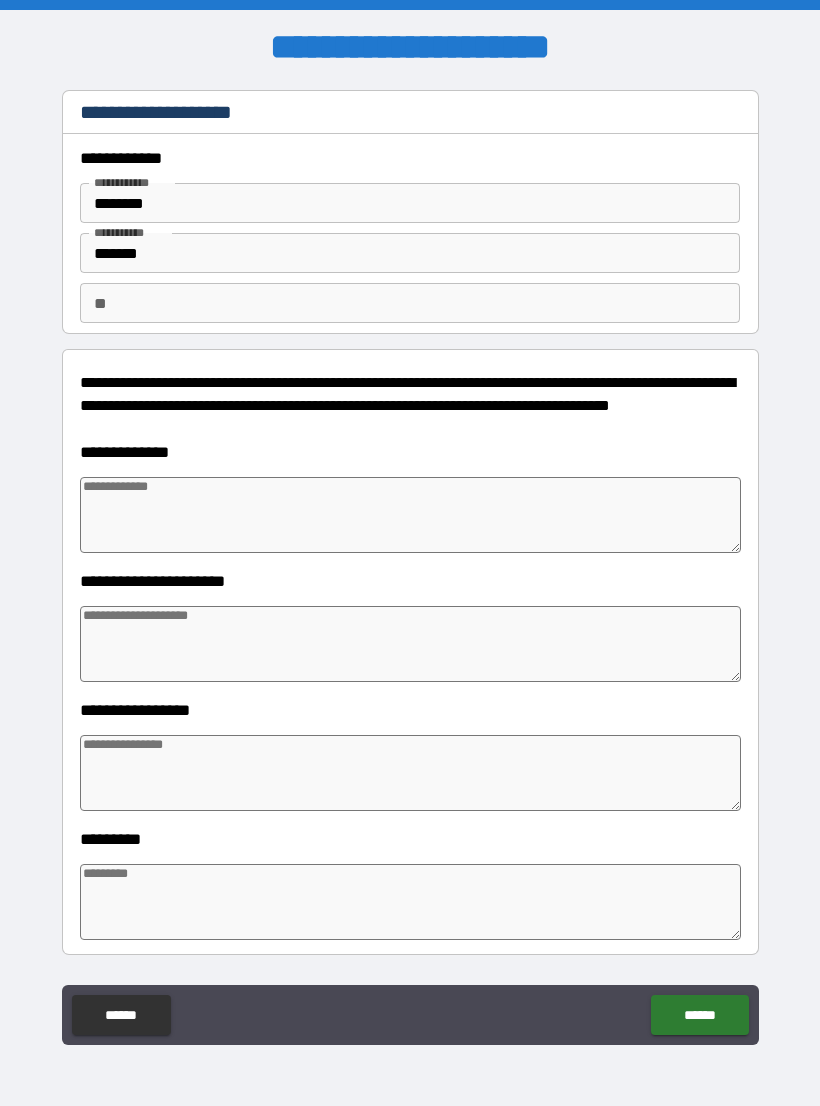 type on "*" 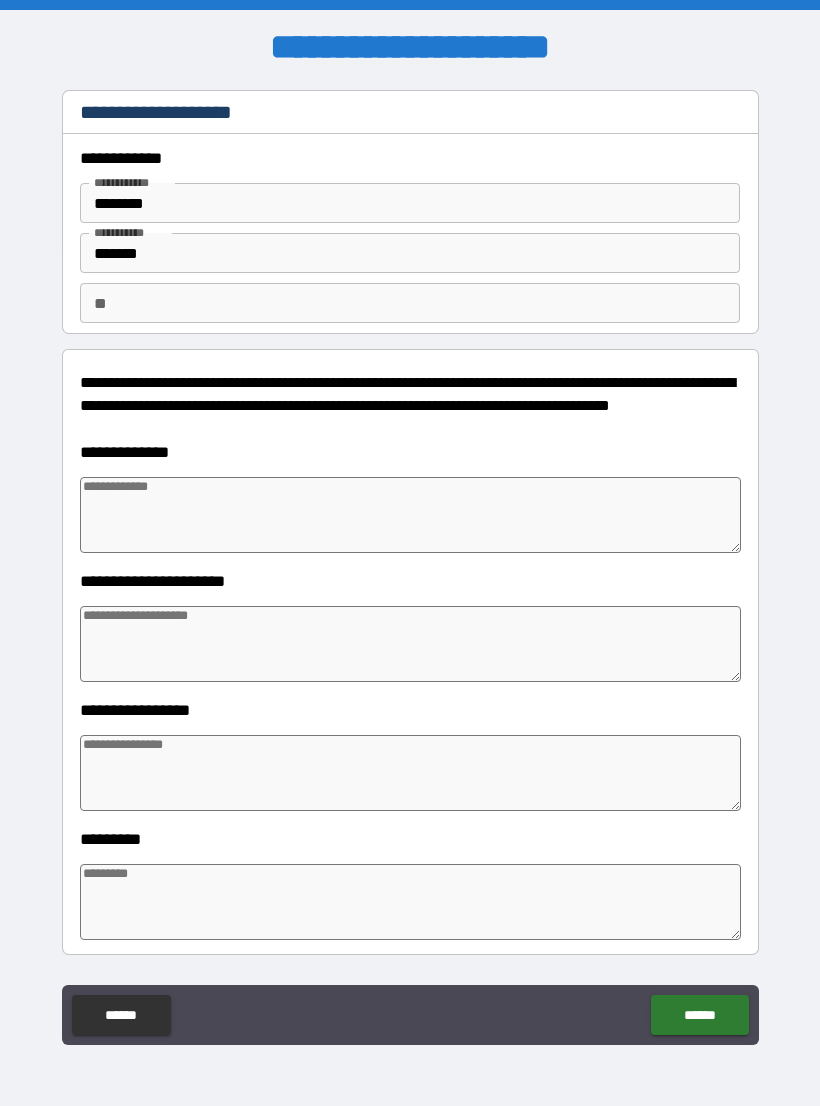 type on "*" 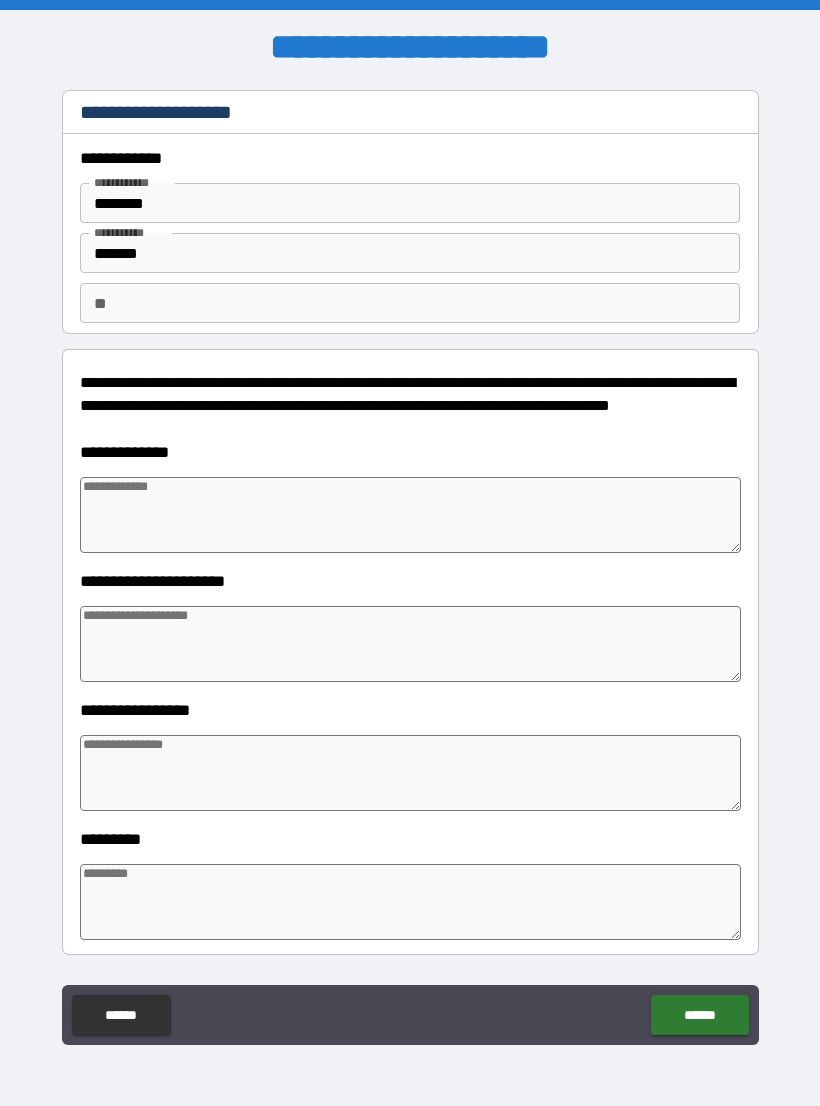 type on "*" 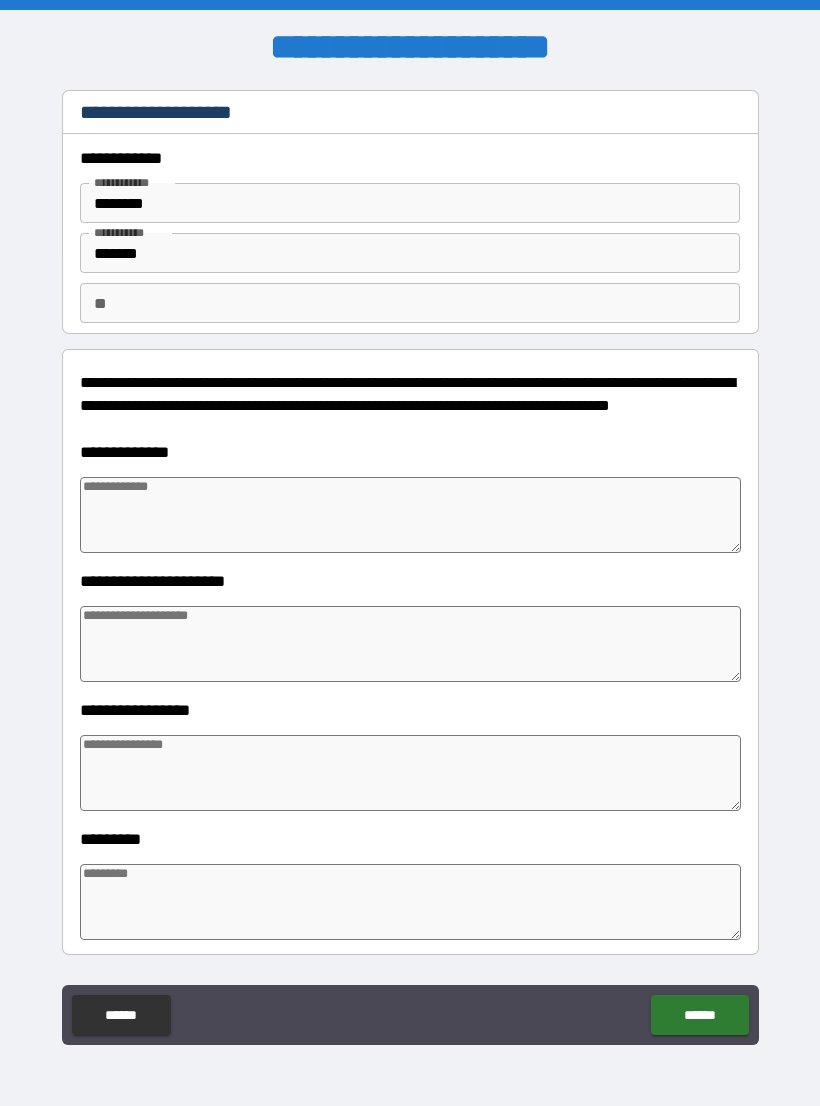 type on "*" 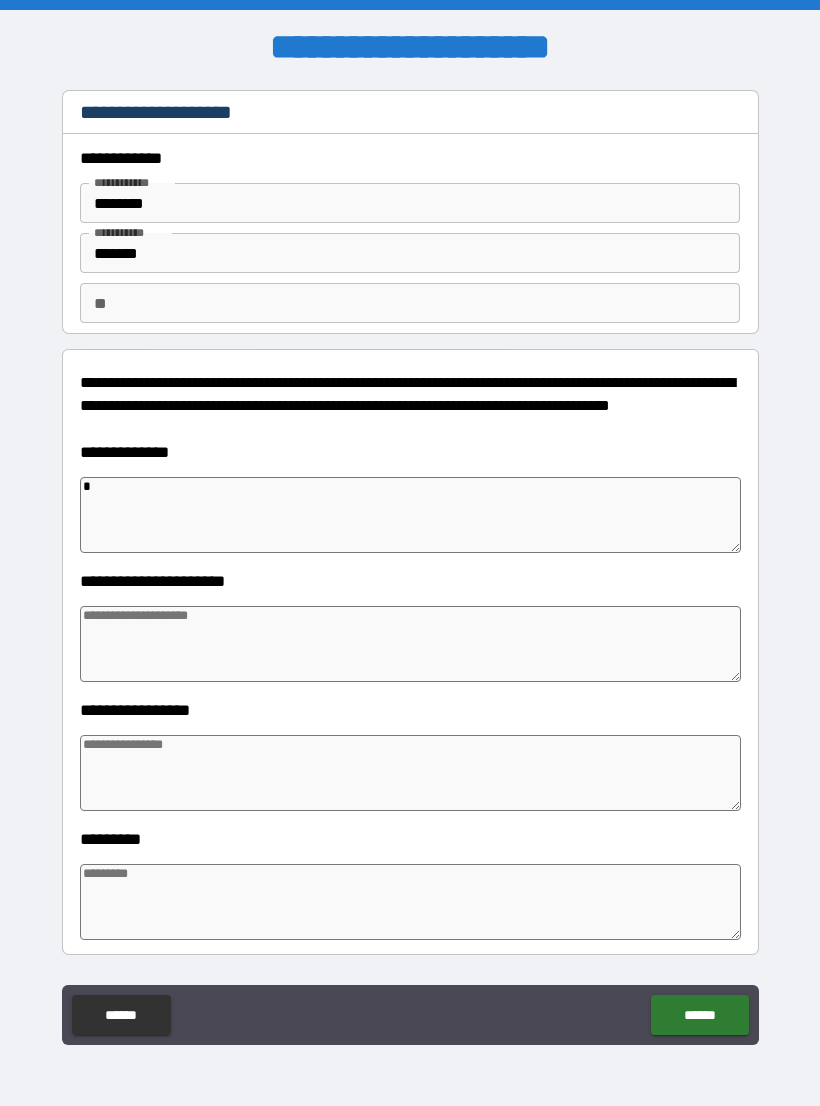 type on "*" 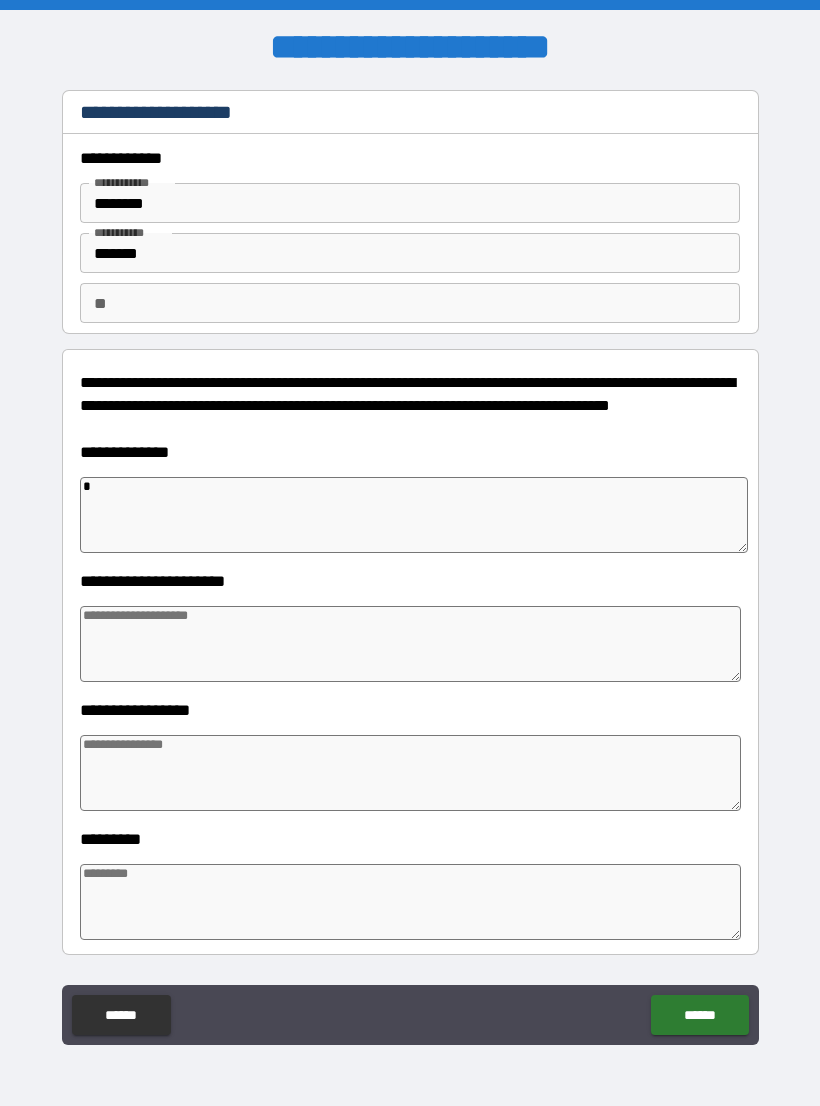 type on "**" 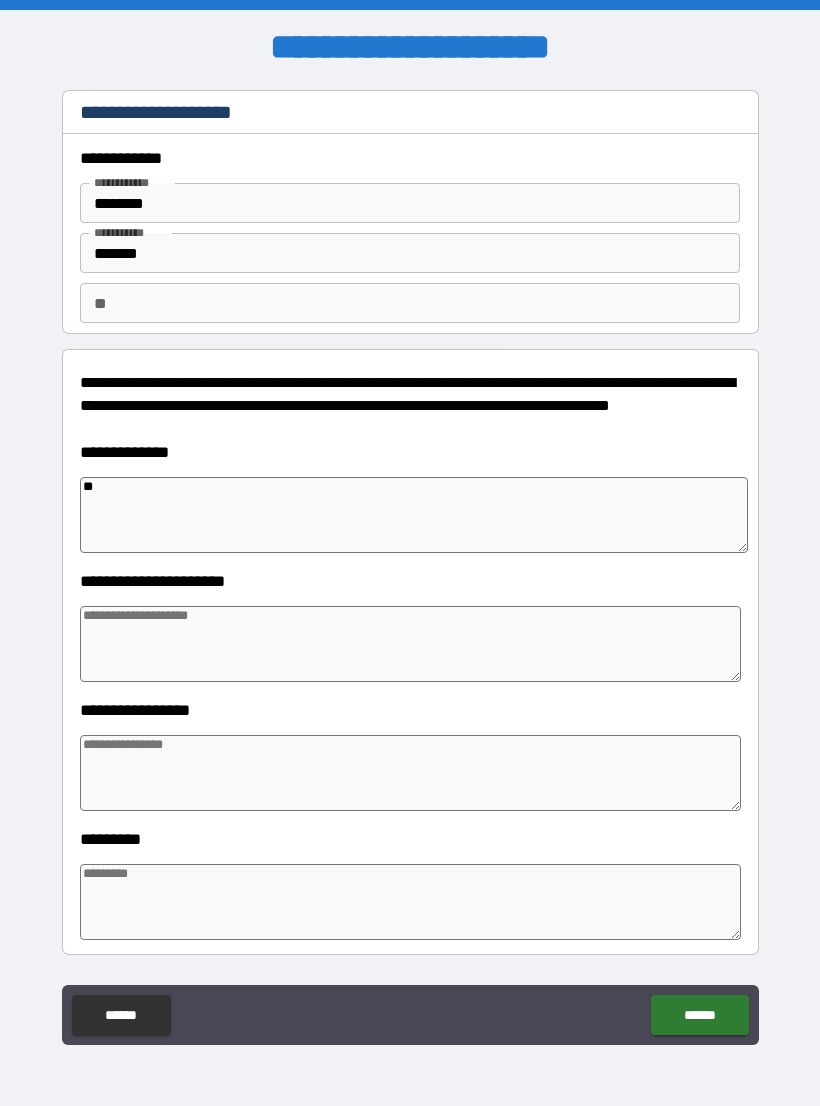 type on "*" 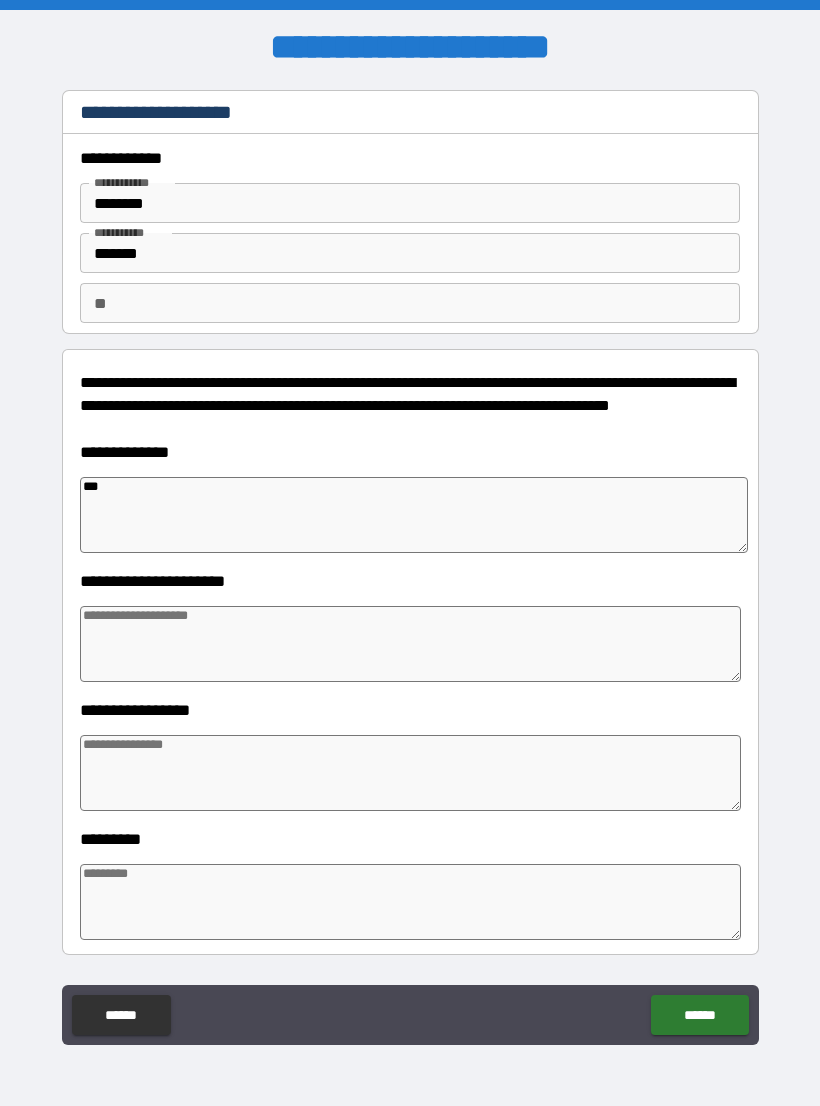 type 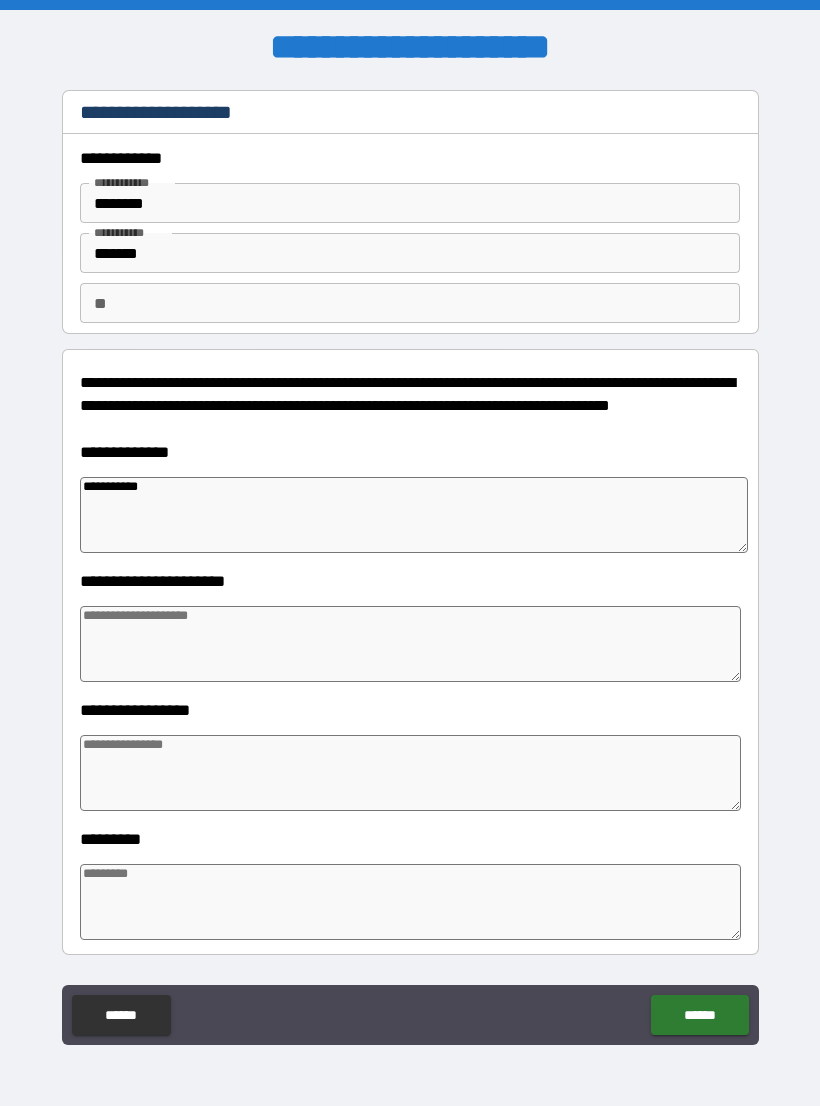 click at bounding box center [410, 644] 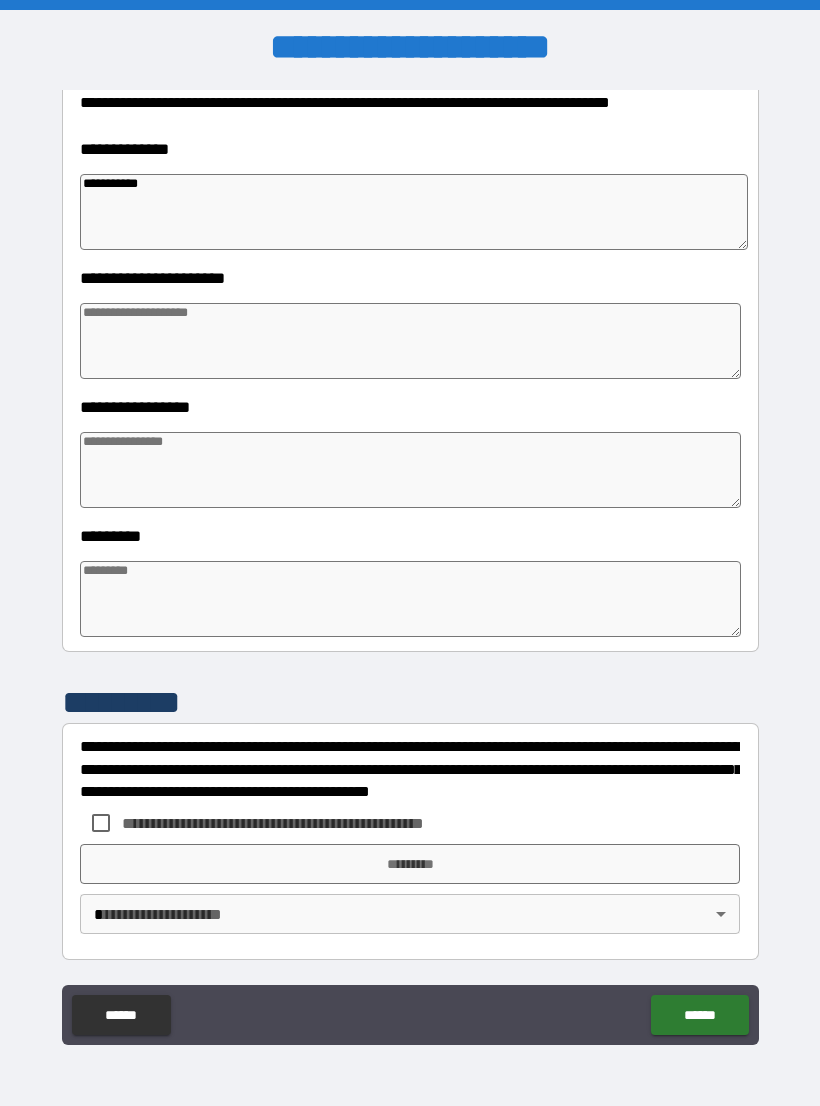 scroll, scrollTop: 303, scrollLeft: 0, axis: vertical 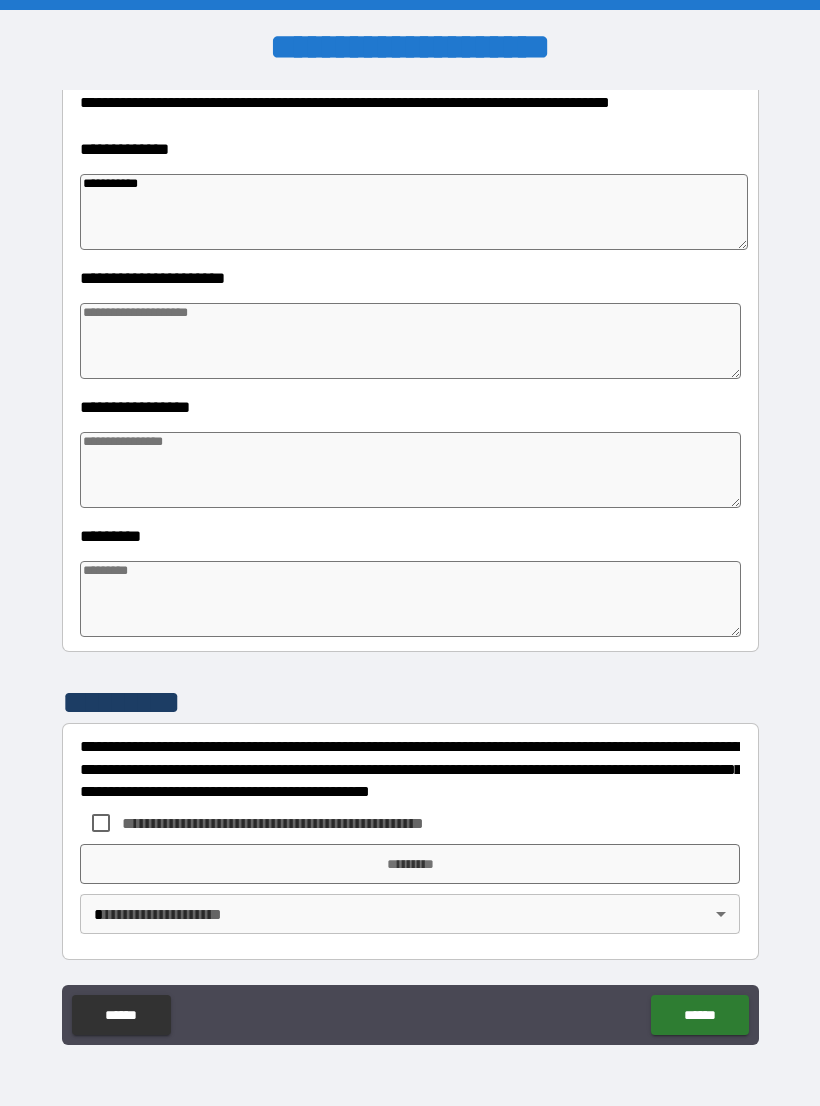 click at bounding box center (410, 599) 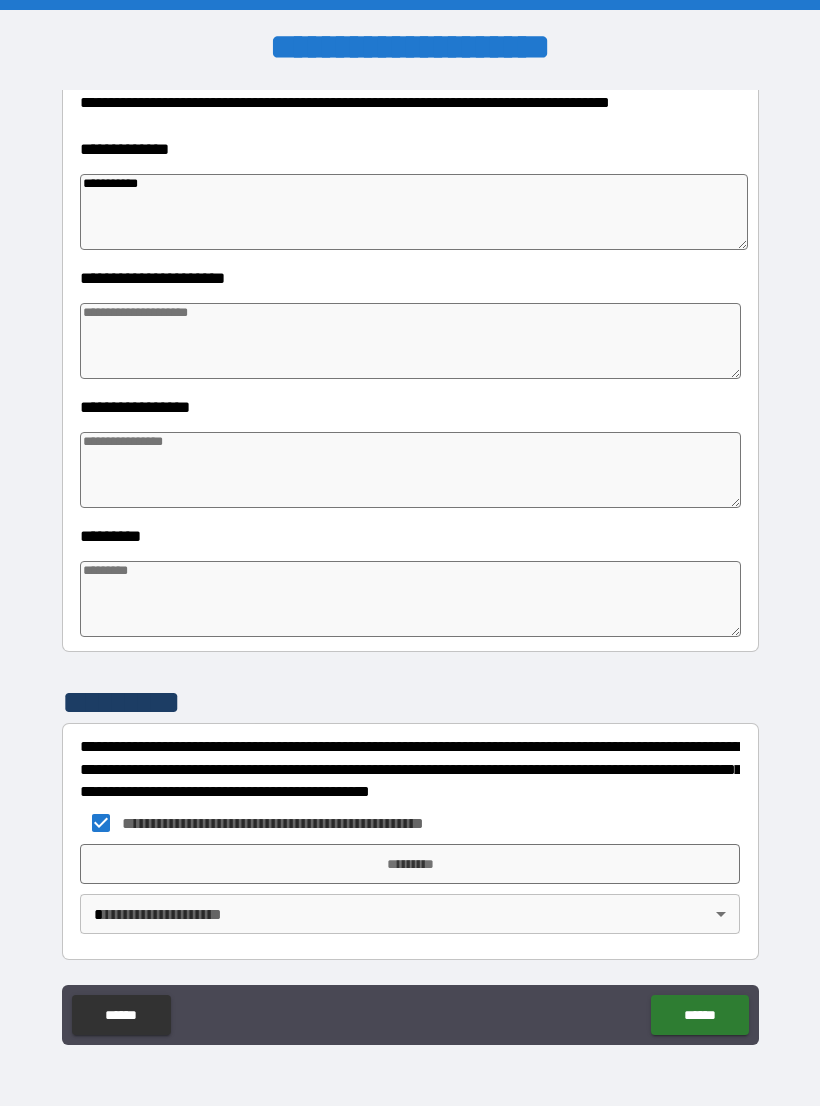 click on "*********" at bounding box center (410, 864) 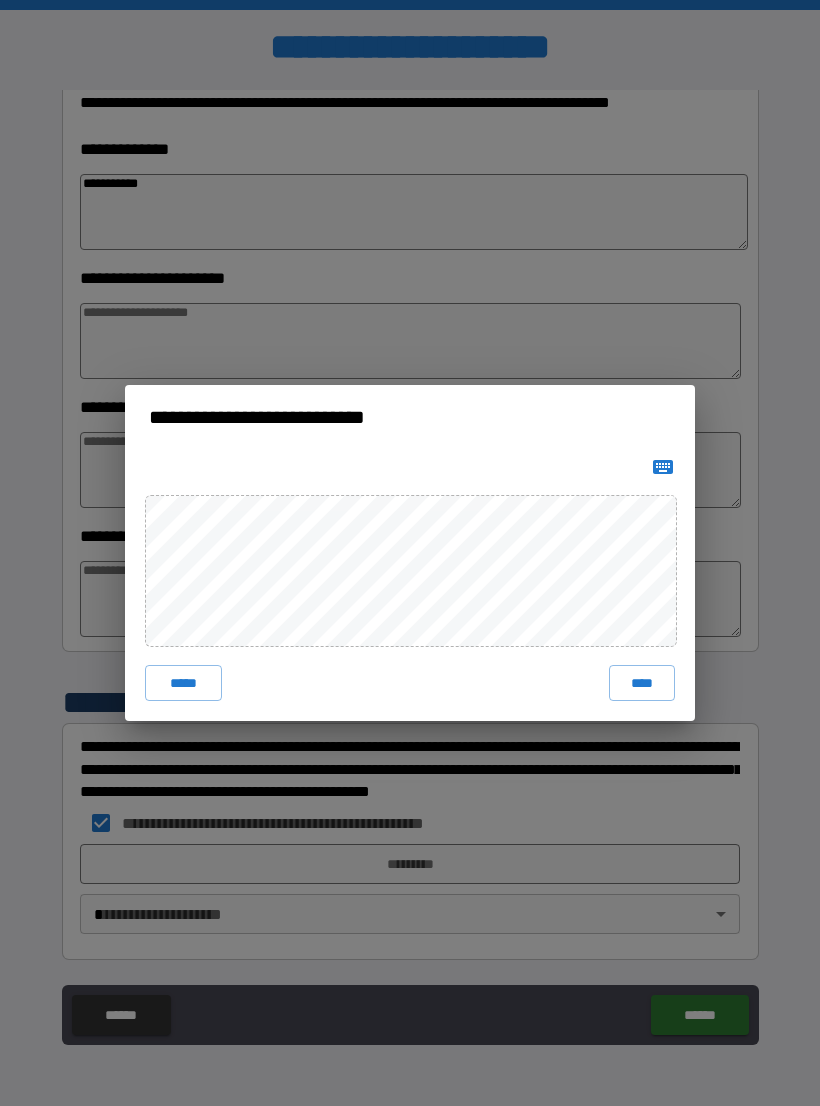 click on "****" at bounding box center (642, 683) 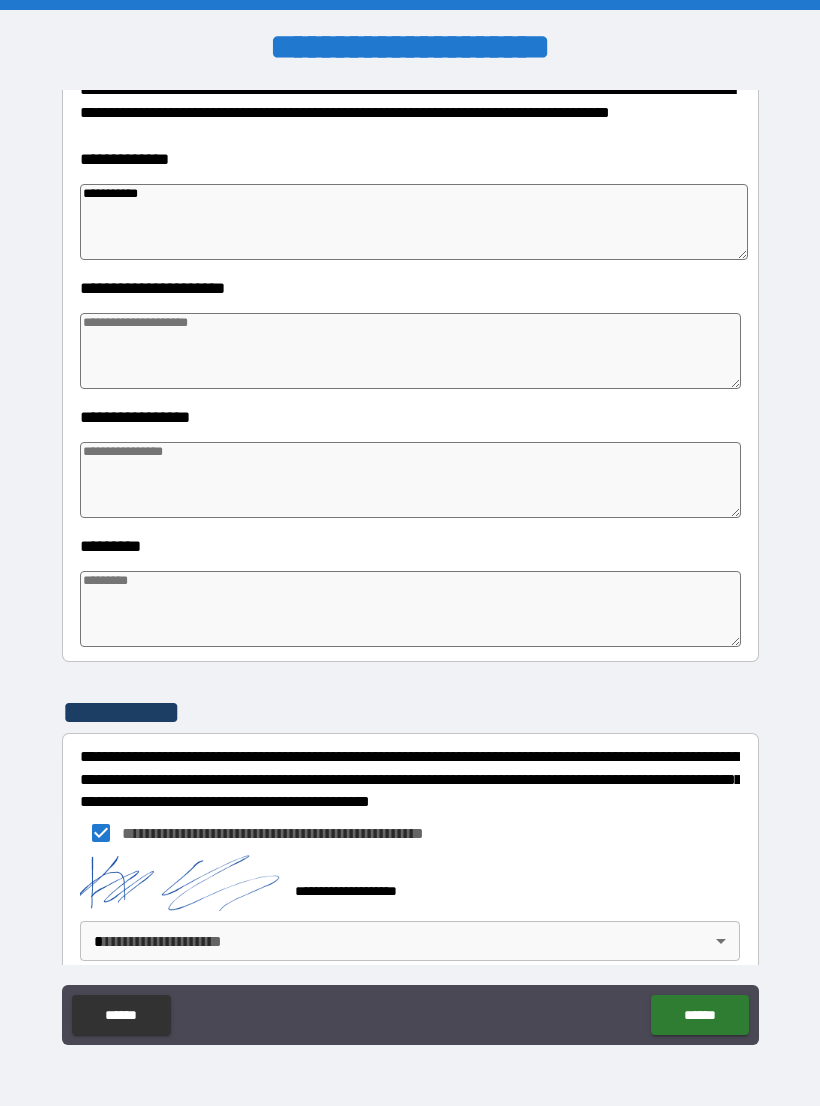 click on "**********" at bounding box center (410, 568) 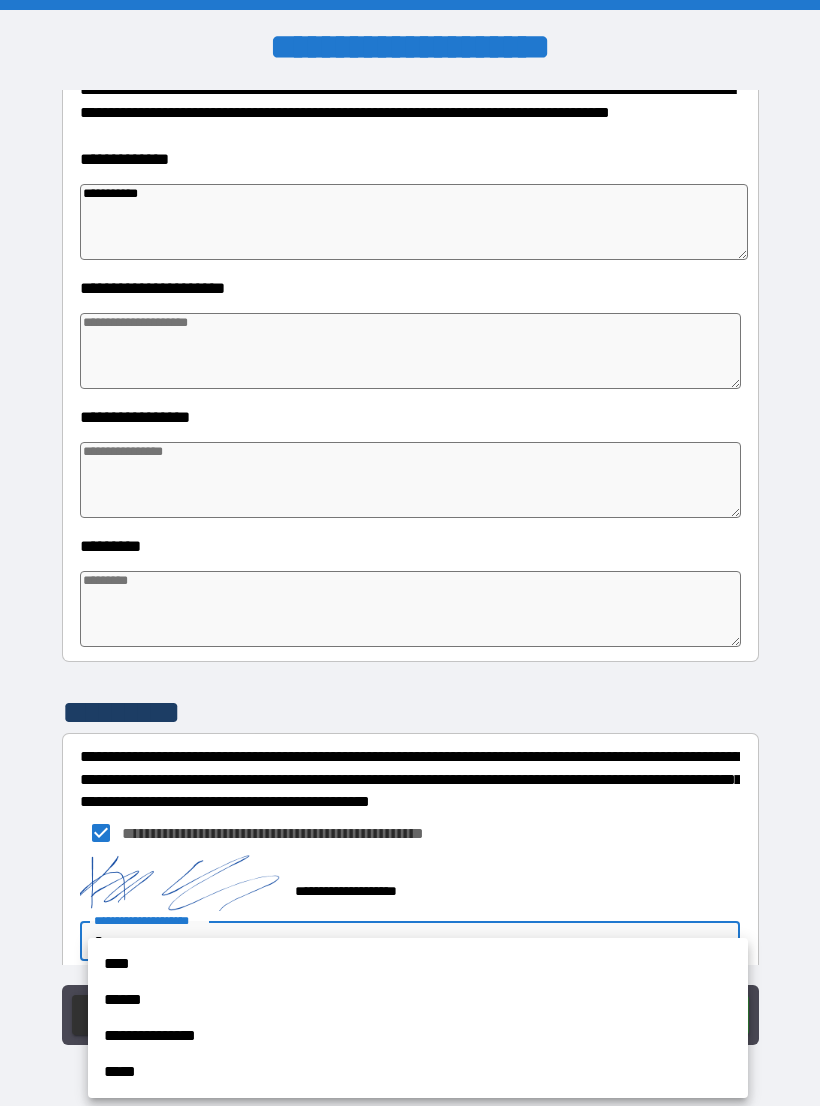click on "****" at bounding box center (418, 964) 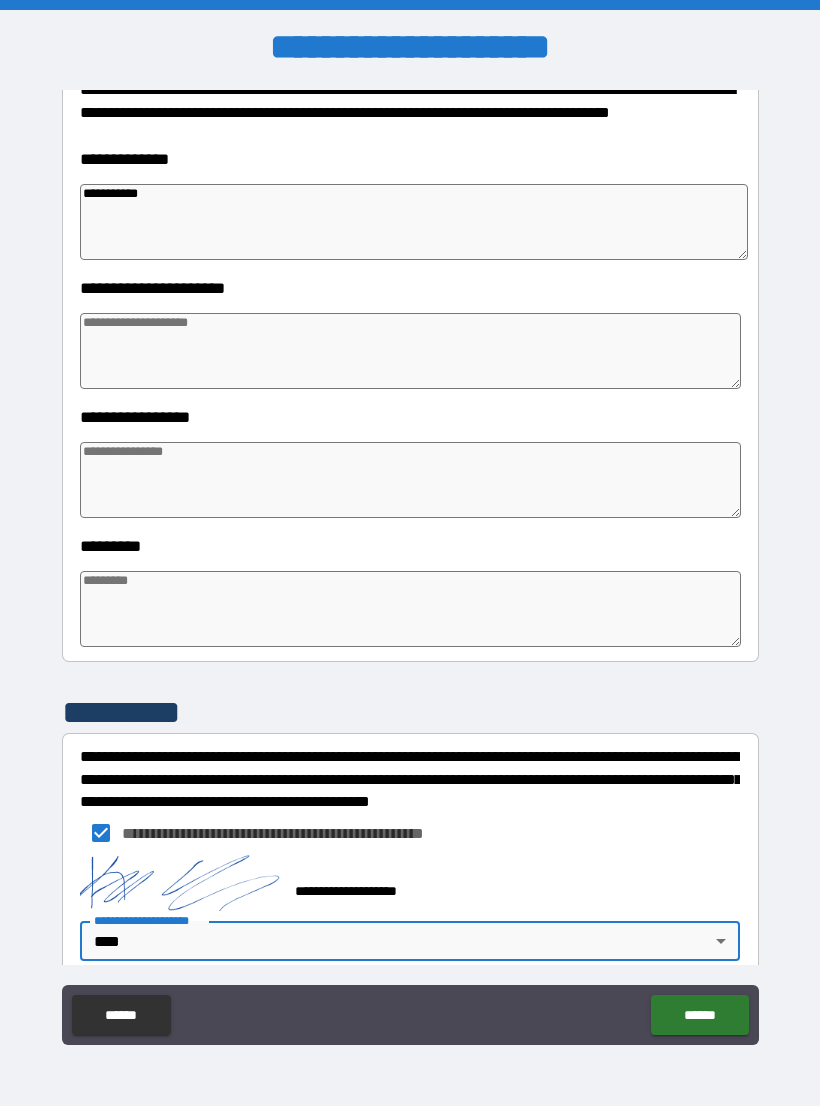 click on "******" at bounding box center [699, 1015] 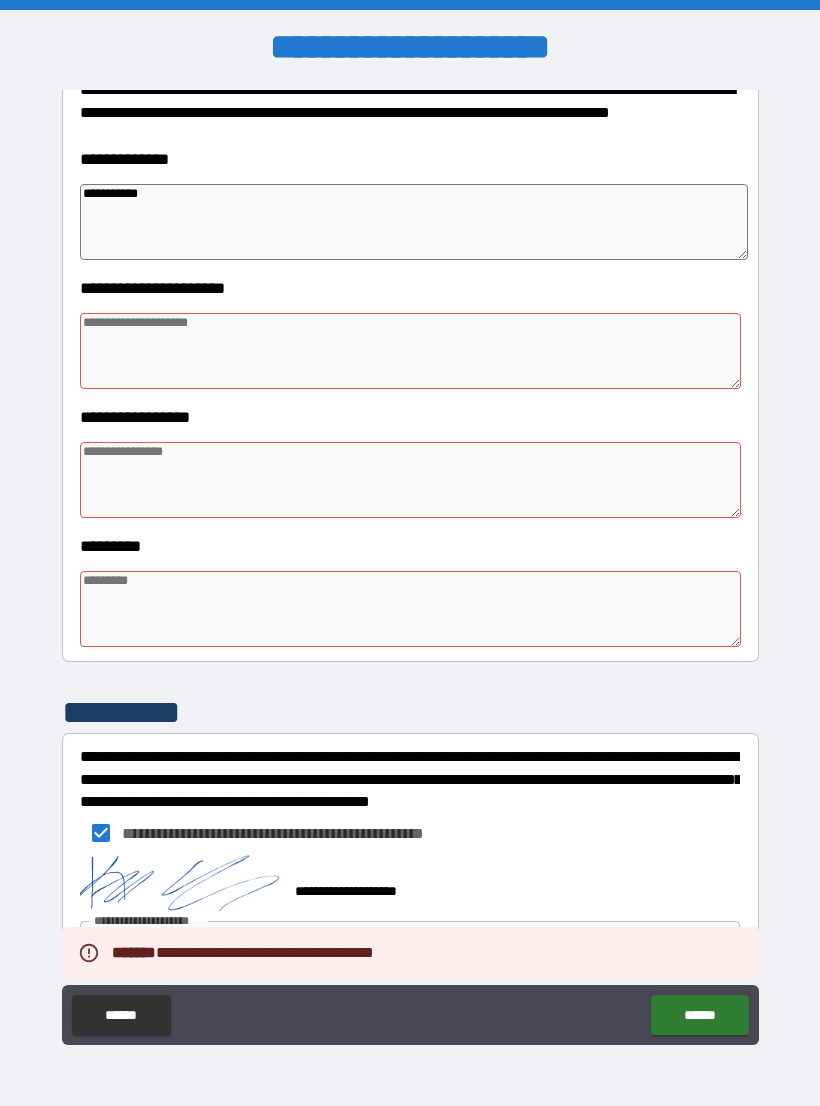 click on "[FIRST] *" at bounding box center (410, 338) 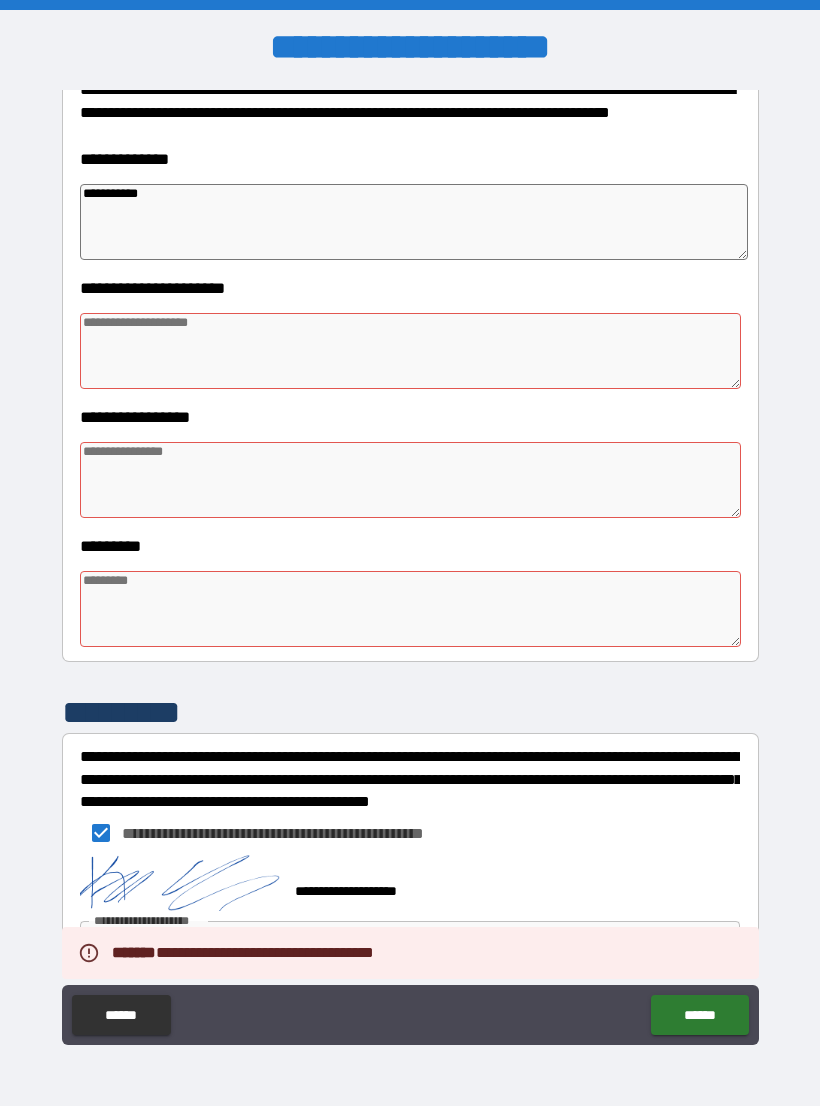 click at bounding box center [410, 351] 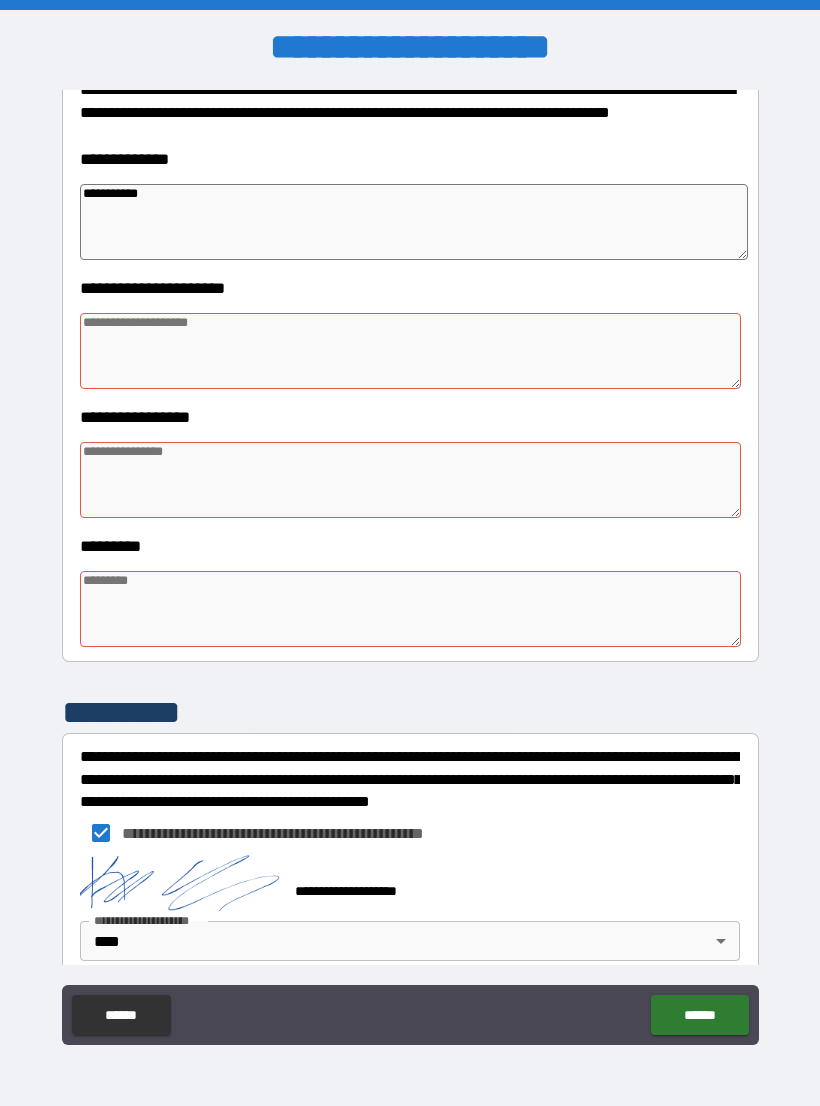 click at bounding box center (410, 609) 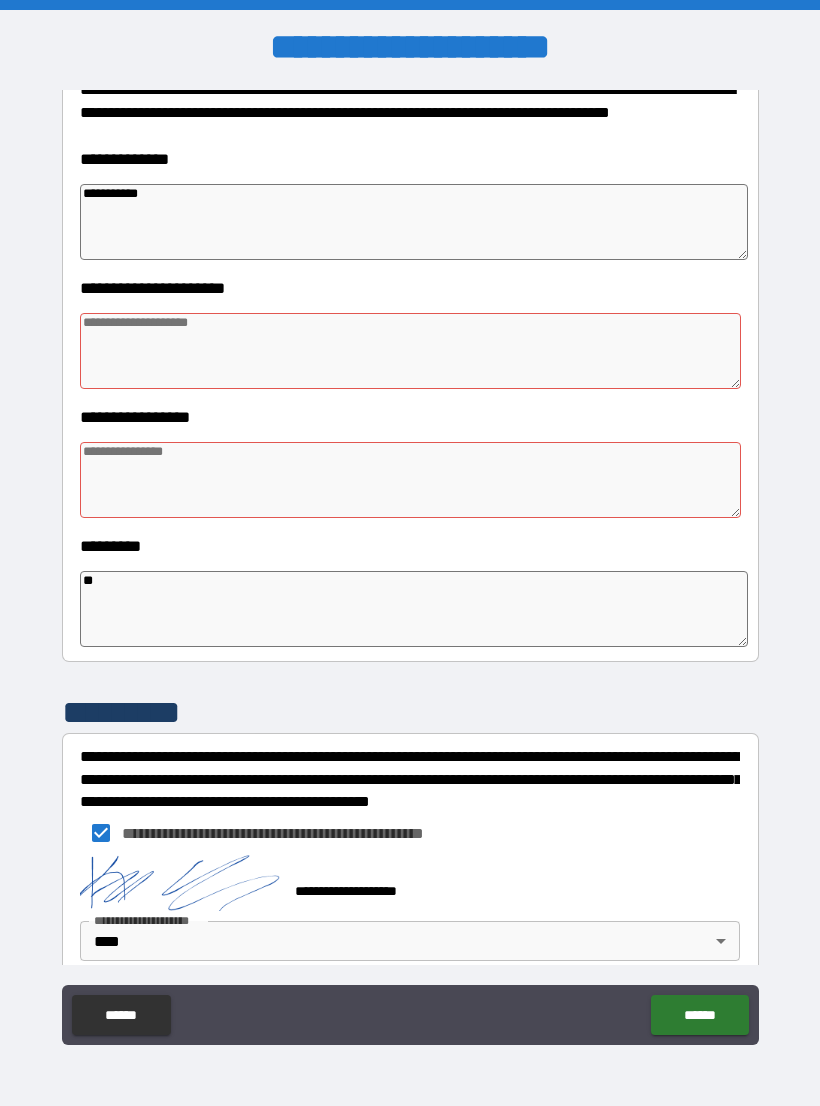 click at bounding box center (410, 480) 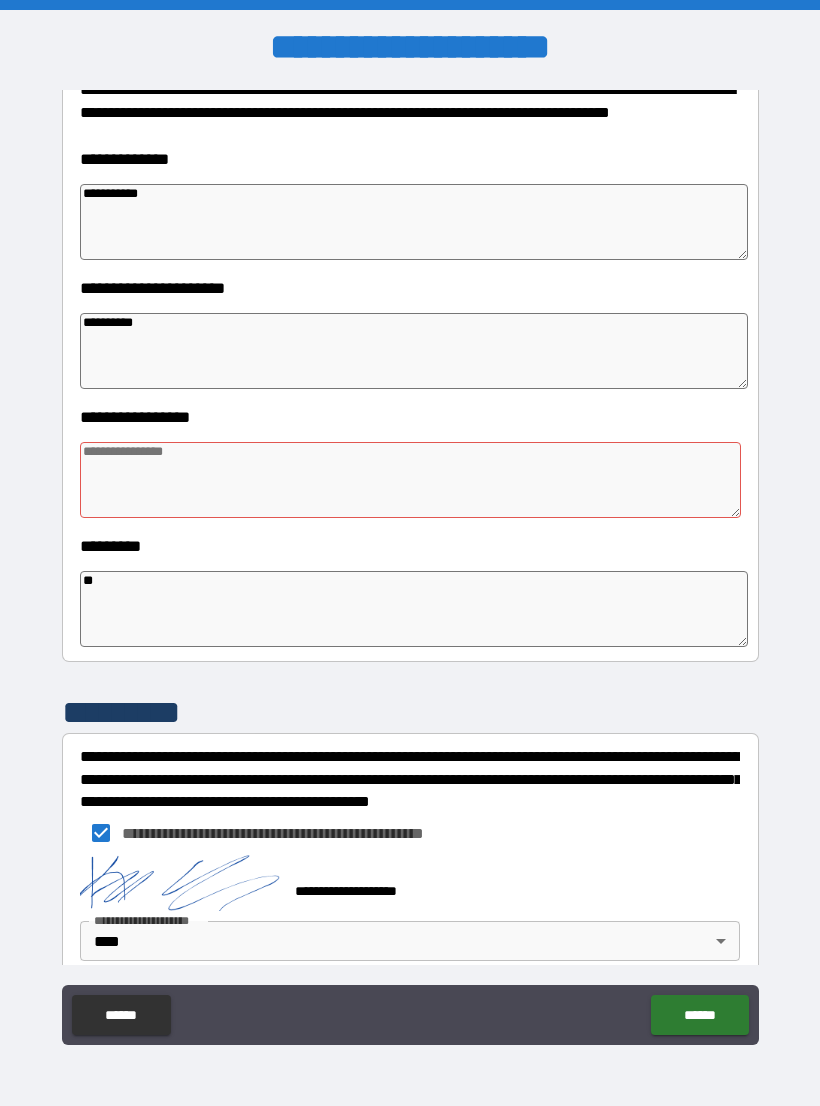 click at bounding box center [410, 480] 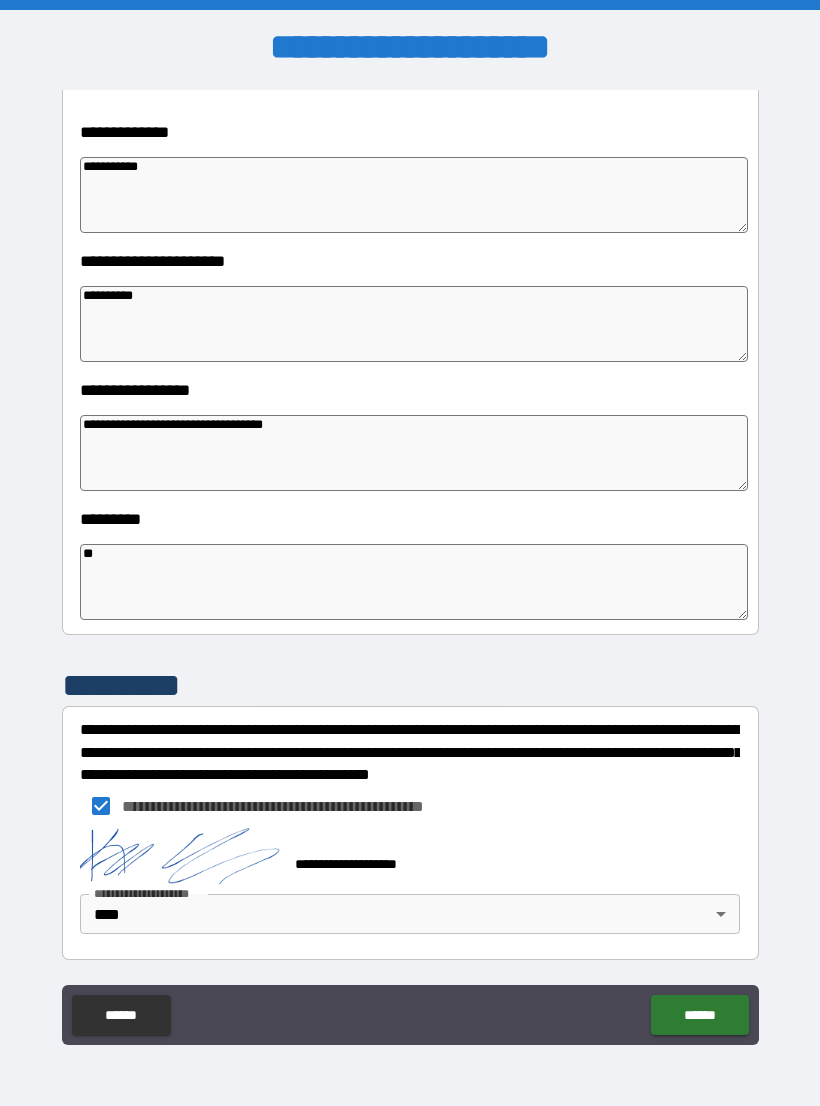scroll, scrollTop: 320, scrollLeft: 0, axis: vertical 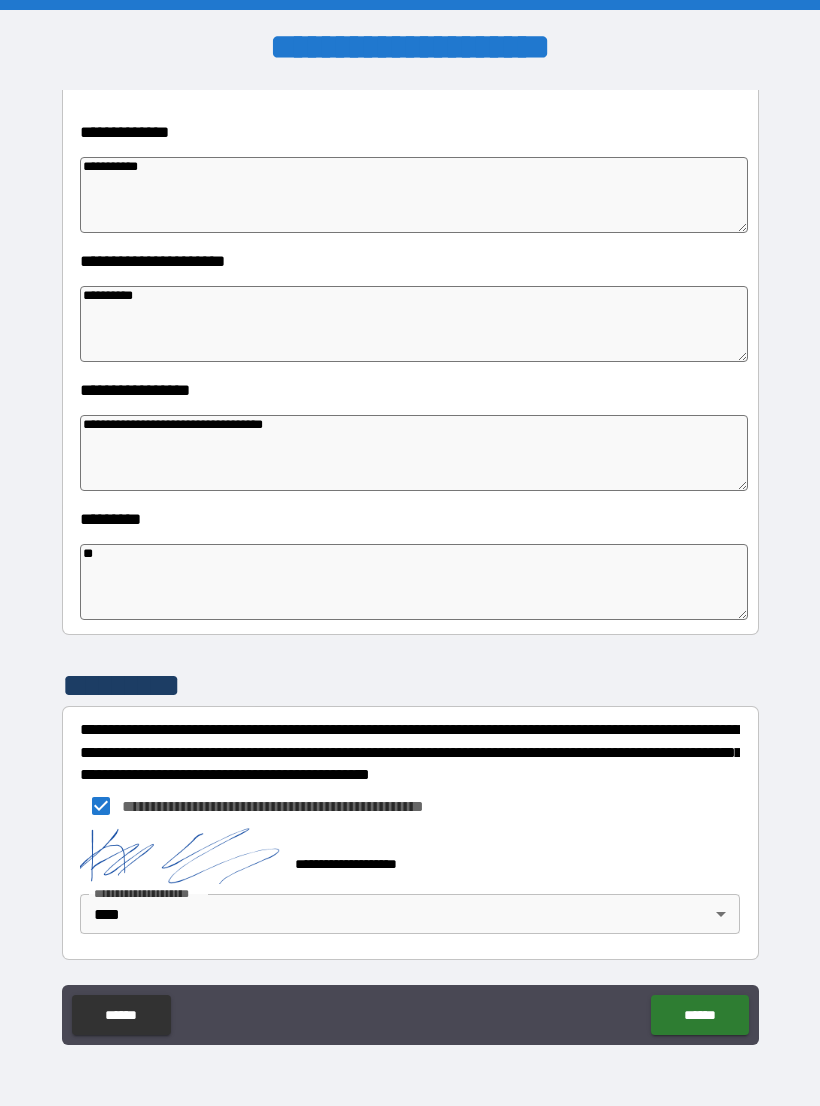click on "******" at bounding box center (699, 1015) 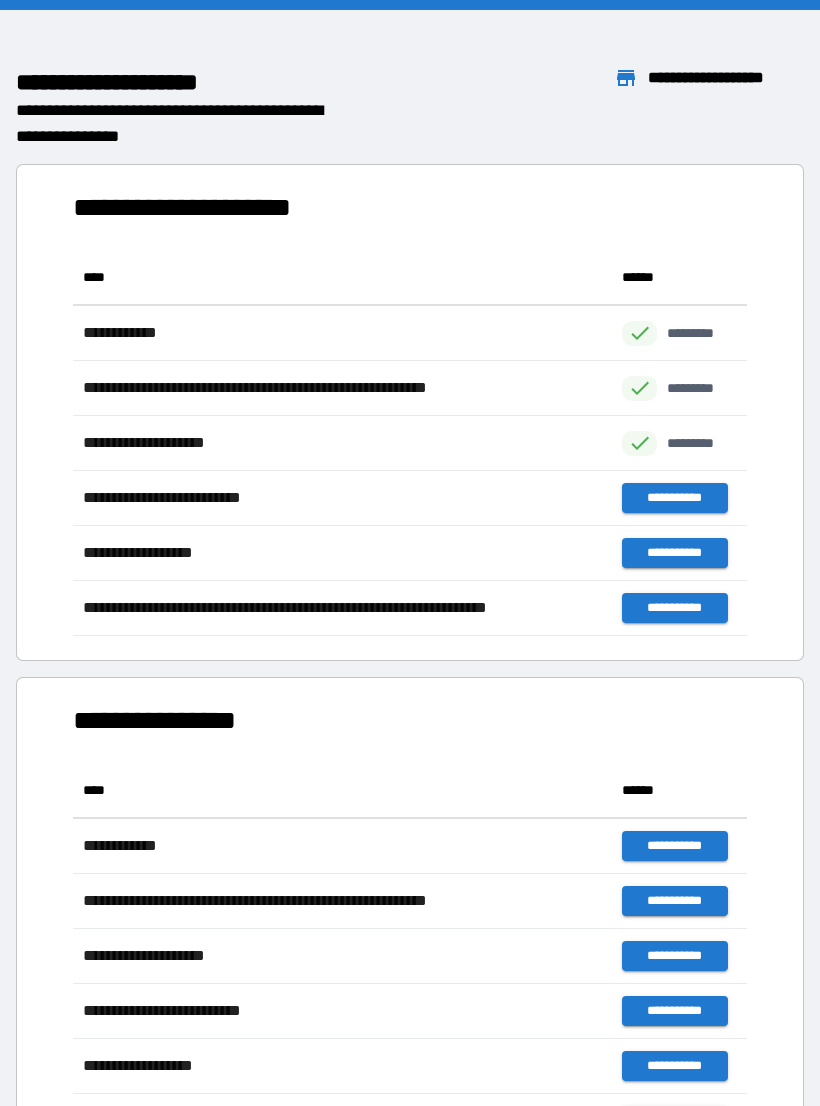 scroll, scrollTop: 1, scrollLeft: 1, axis: both 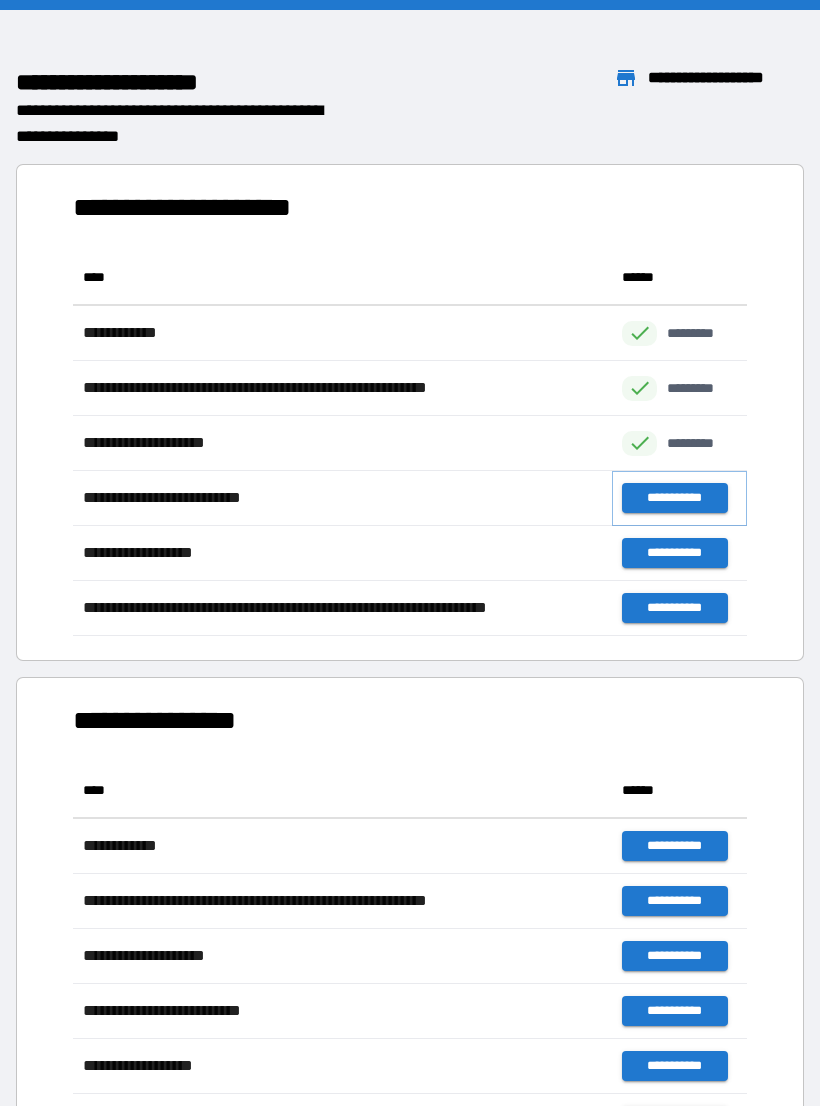 click on "**********" at bounding box center [674, 498] 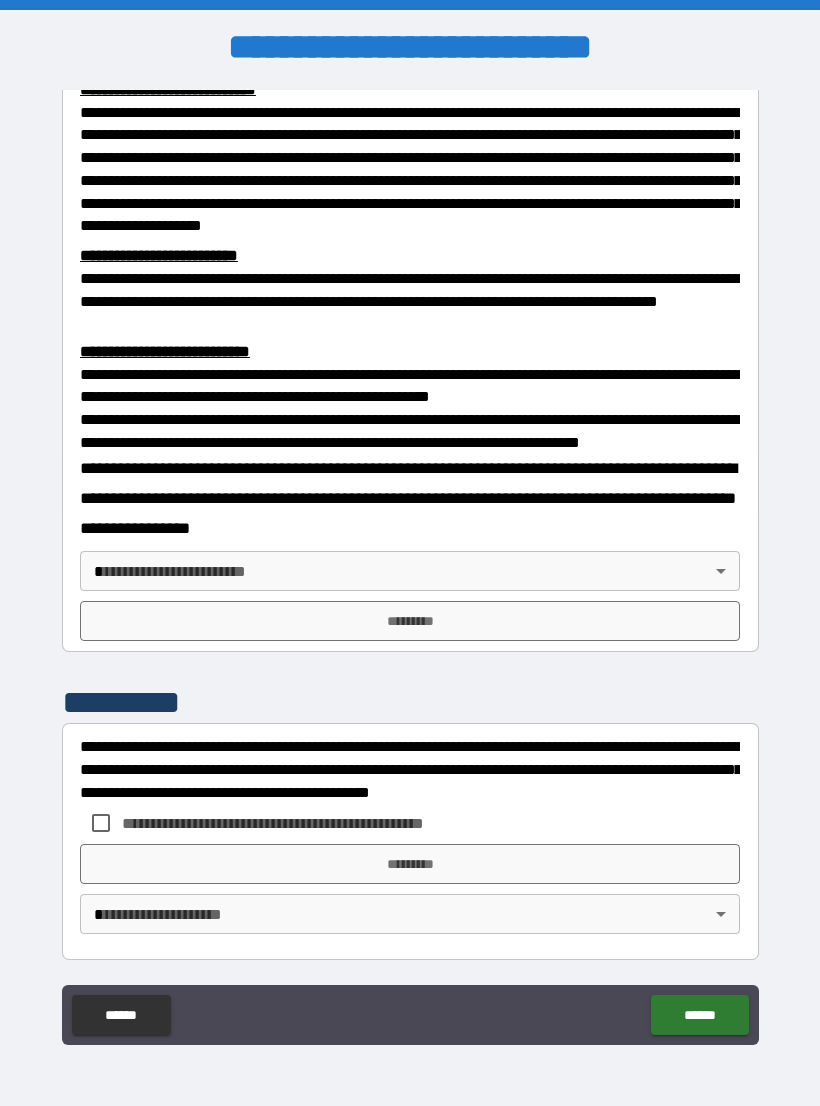 scroll, scrollTop: 549, scrollLeft: 0, axis: vertical 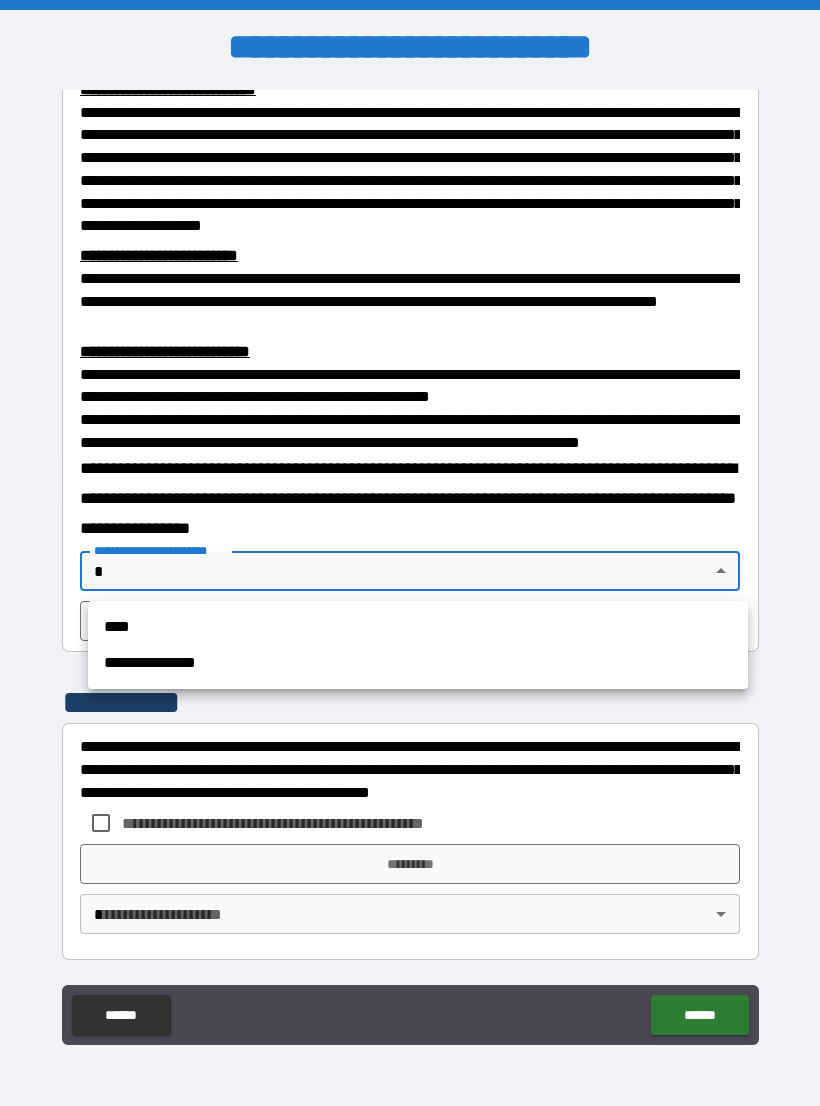 click on "****" at bounding box center (418, 627) 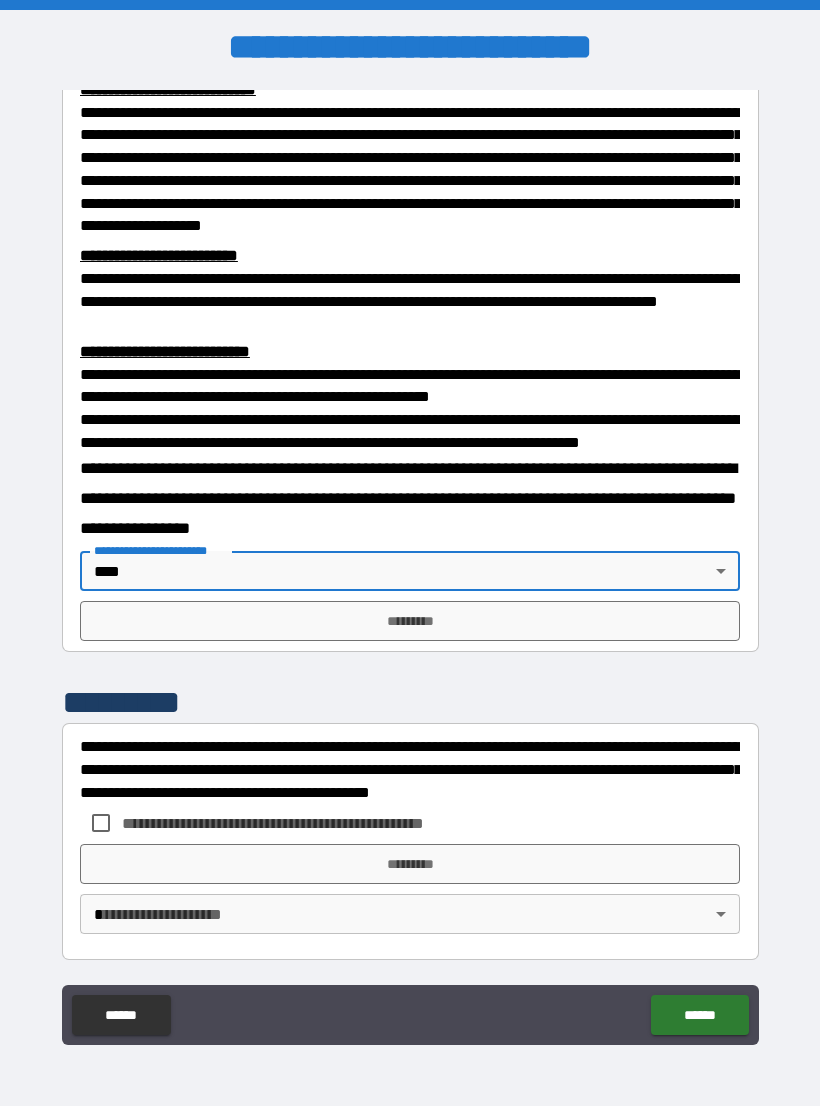 click on "*********" at bounding box center (410, 621) 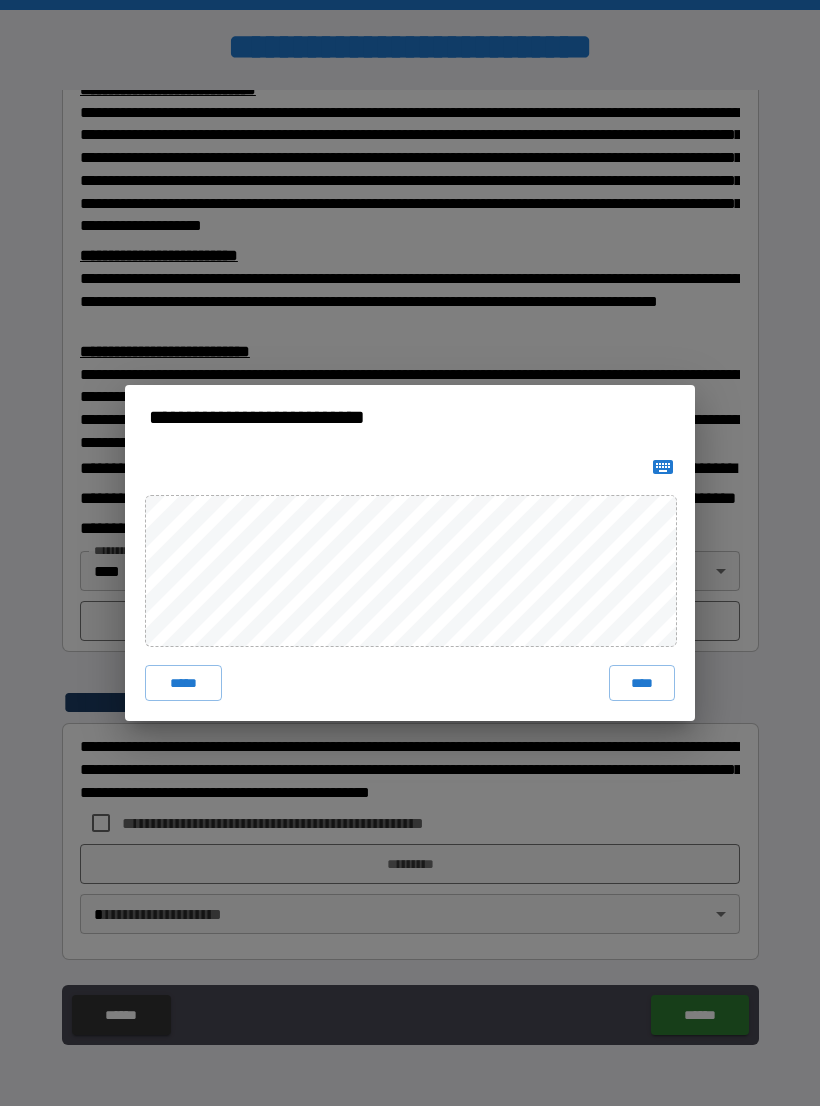 click on "****" at bounding box center (642, 683) 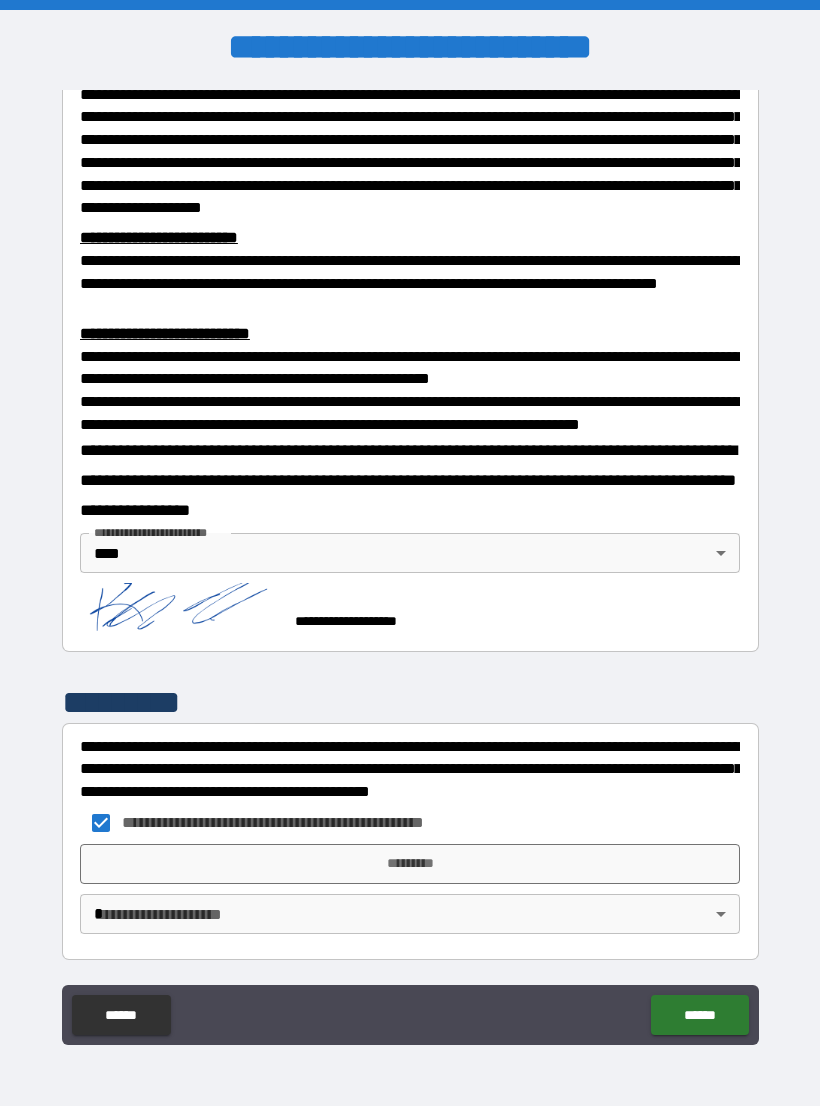 click on "*********" at bounding box center [410, 864] 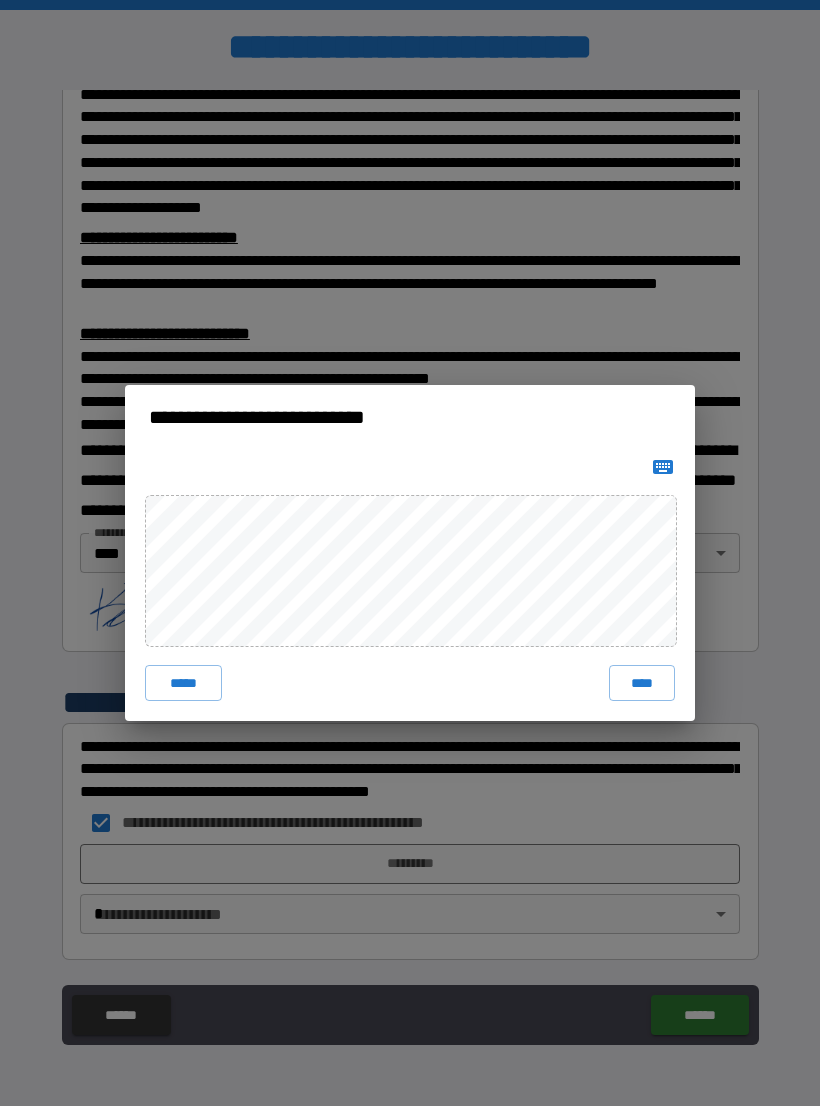 click on "****" at bounding box center [642, 683] 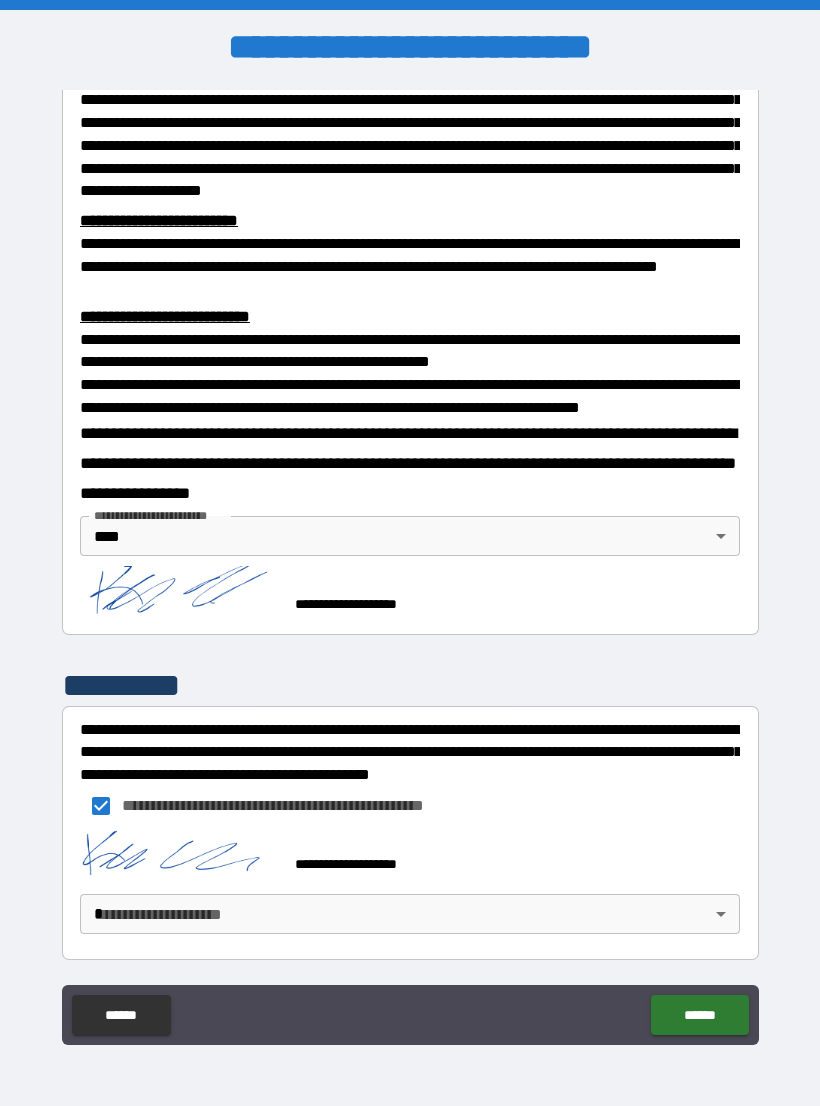 click on "******" at bounding box center (699, 1015) 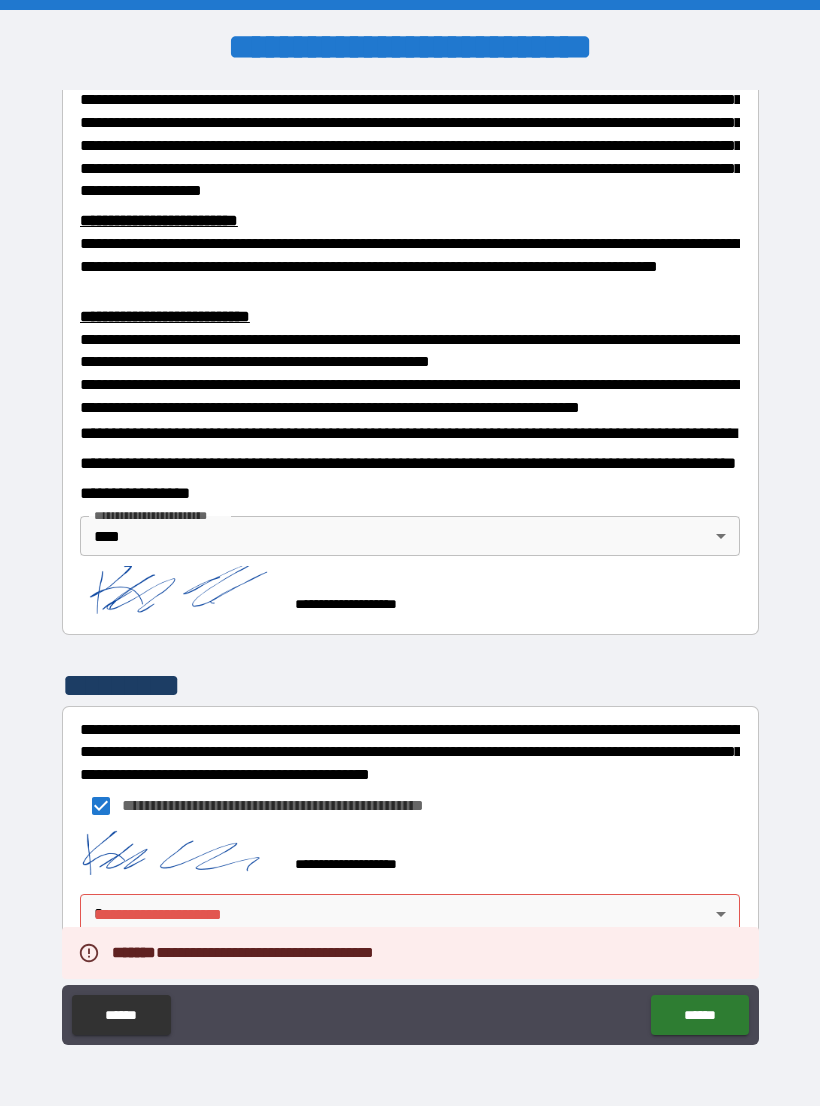 scroll, scrollTop: 583, scrollLeft: 0, axis: vertical 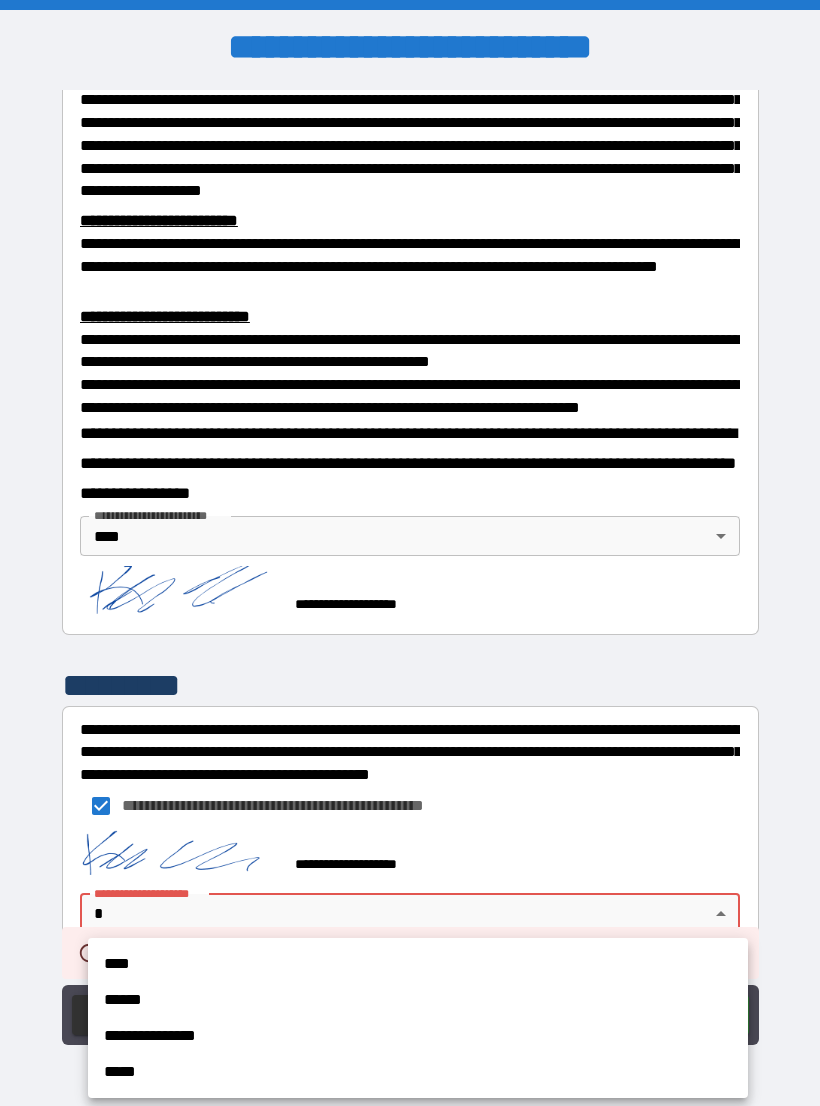 click on "****" at bounding box center [418, 964] 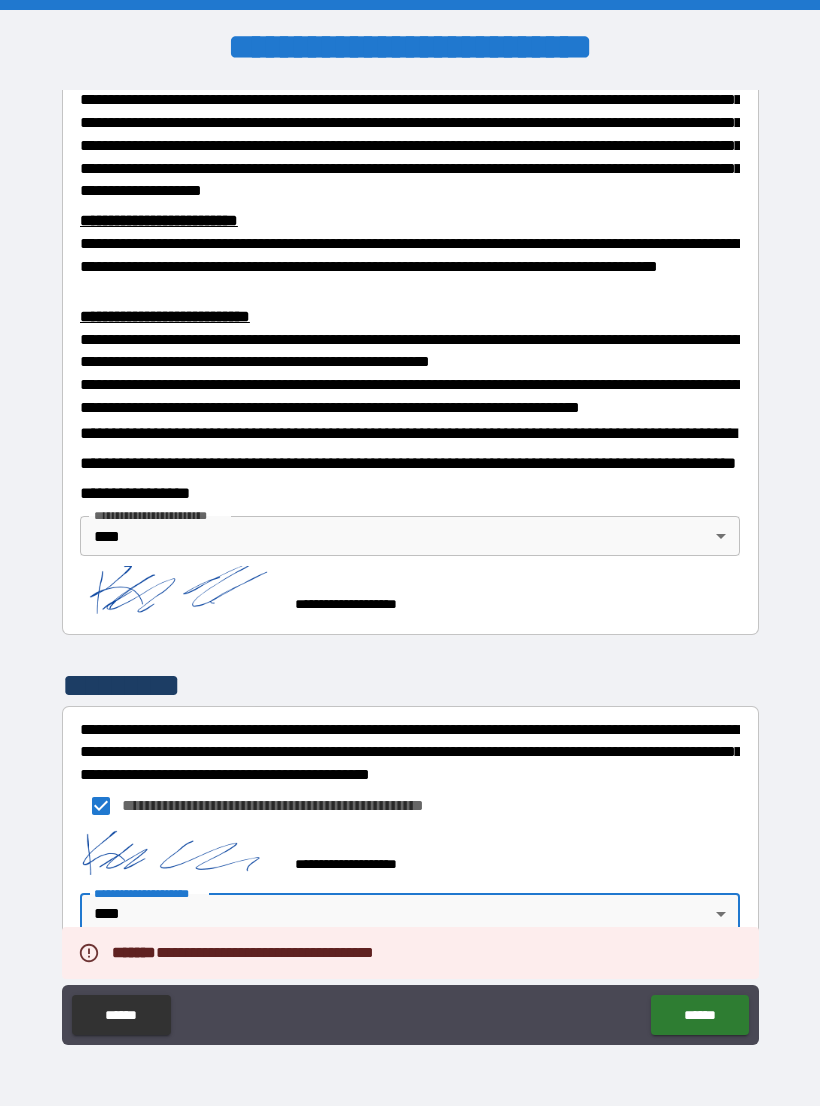 click on "******" at bounding box center [699, 1015] 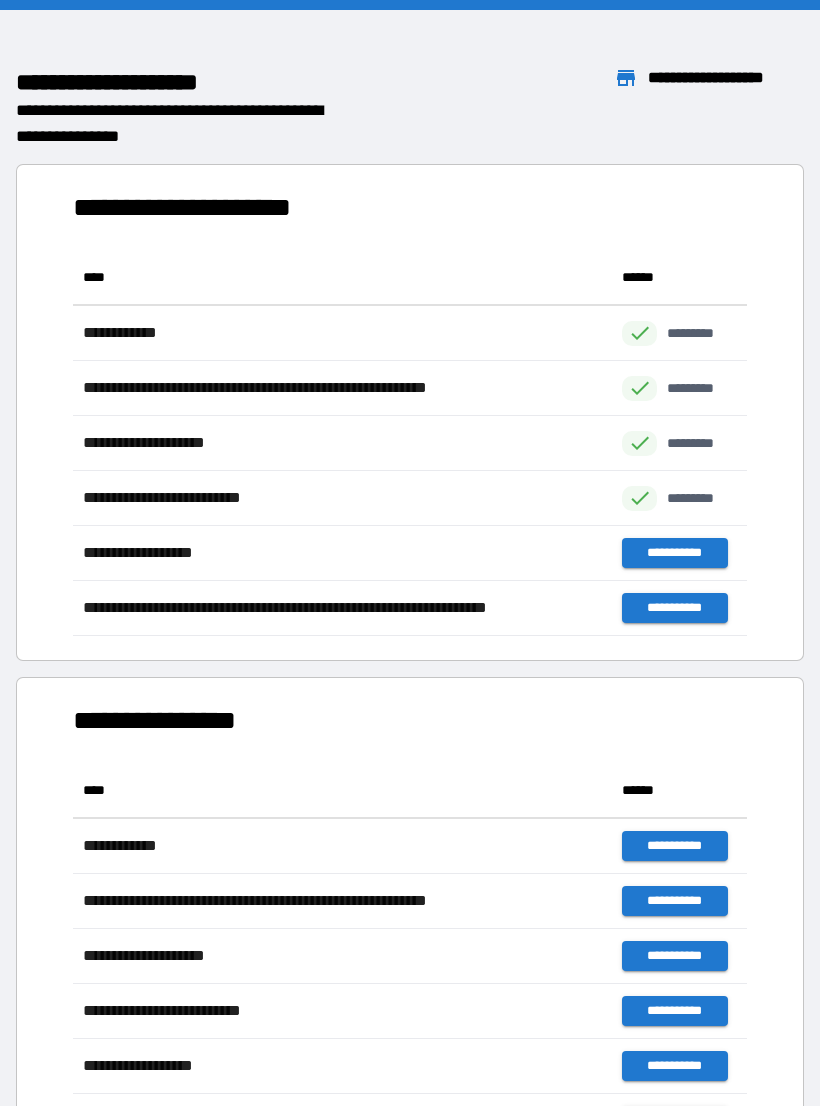 scroll, scrollTop: 1, scrollLeft: 1, axis: both 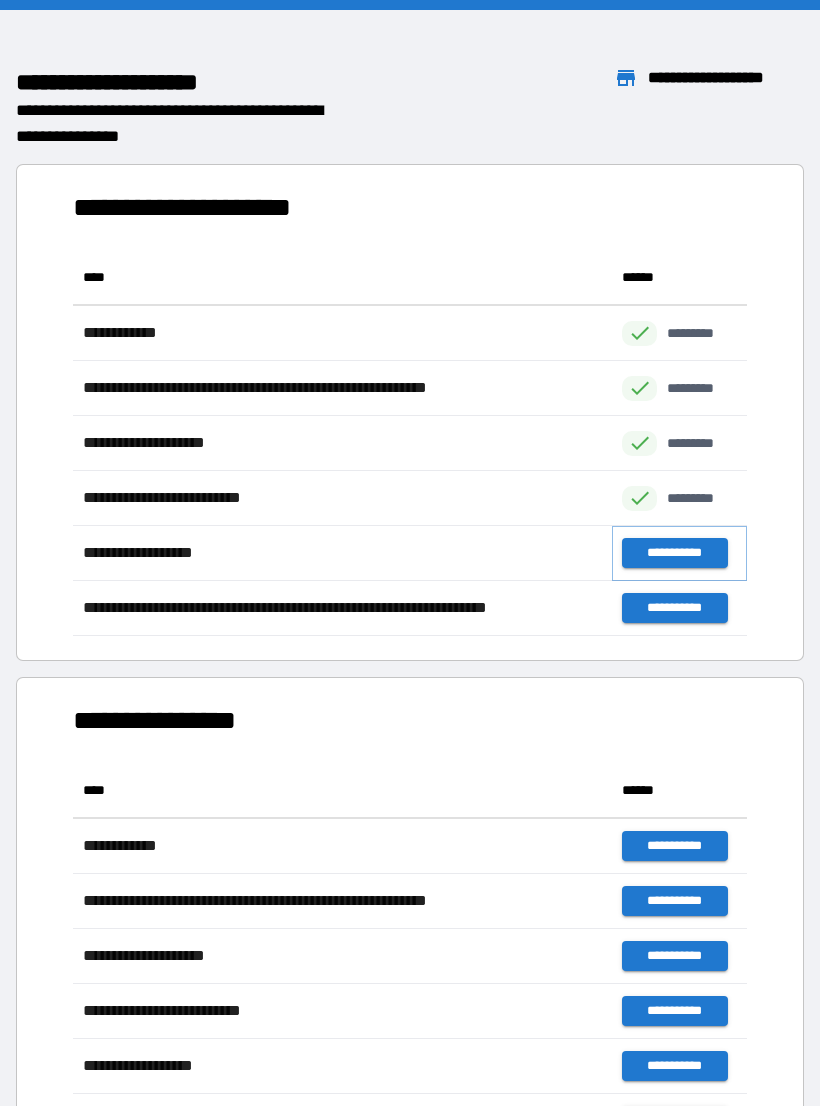 click on "**********" at bounding box center [674, 553] 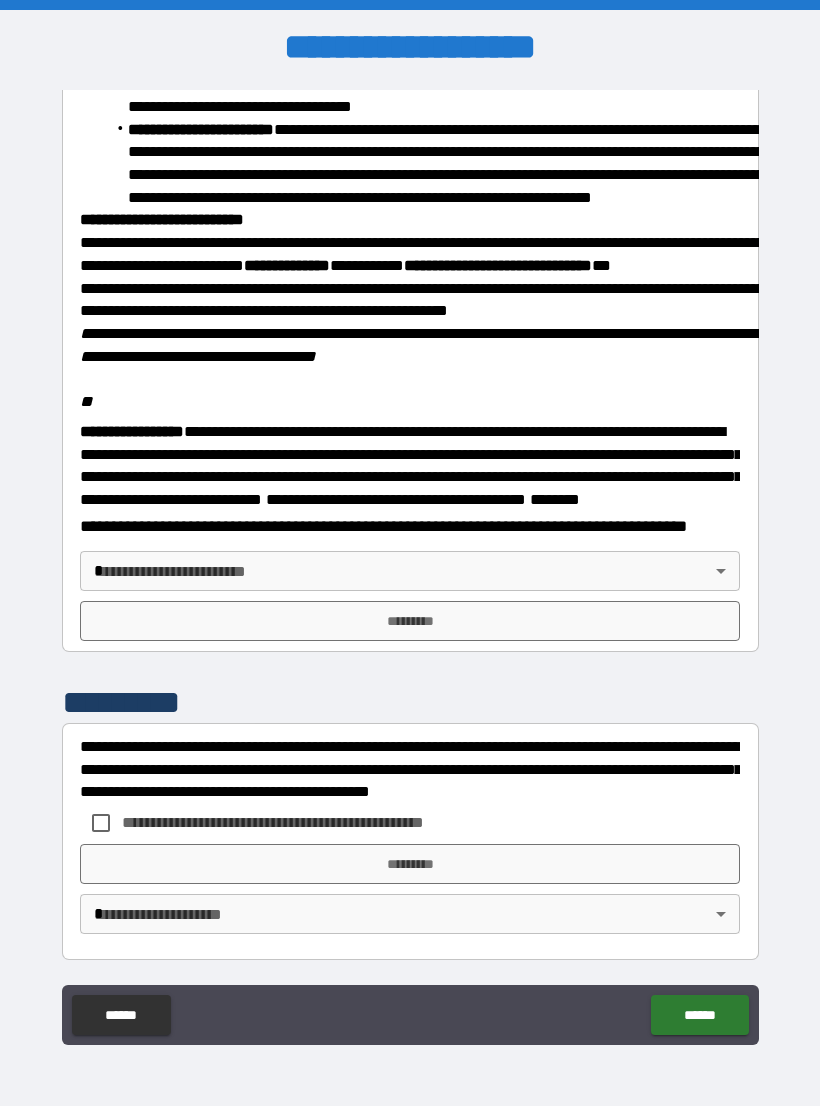scroll, scrollTop: 2234, scrollLeft: 0, axis: vertical 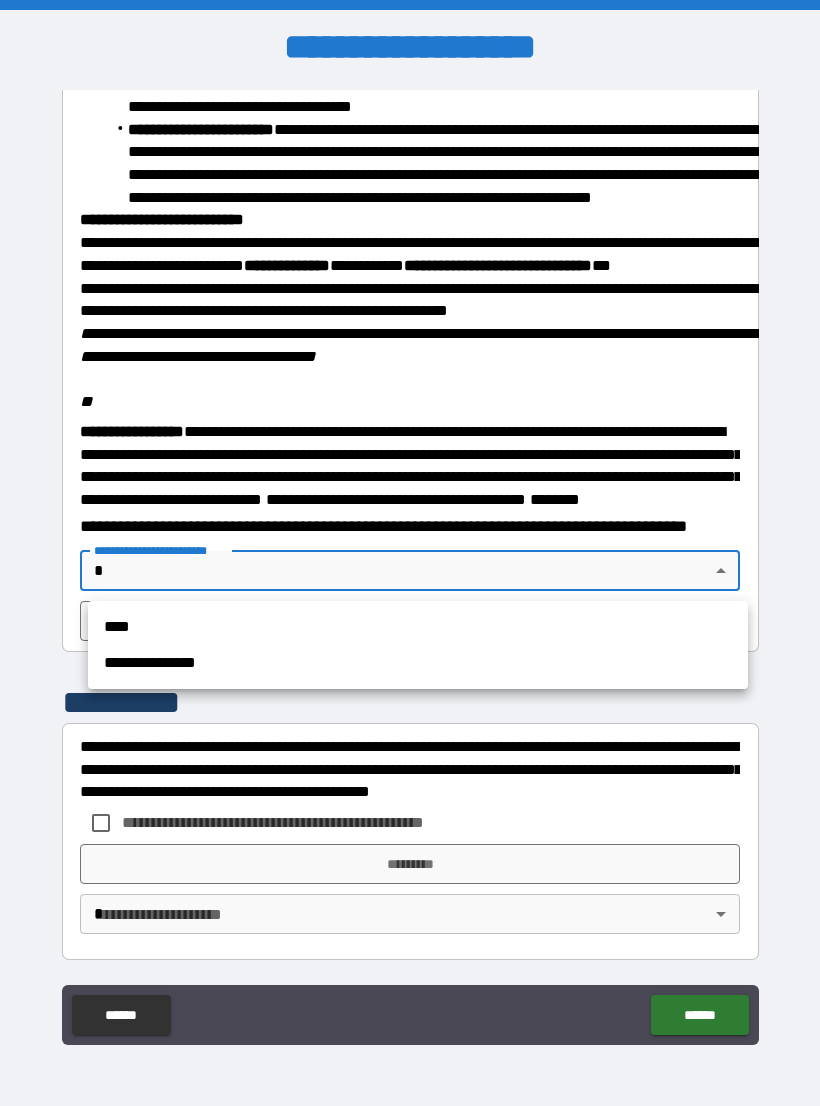 click on "****" at bounding box center (418, 627) 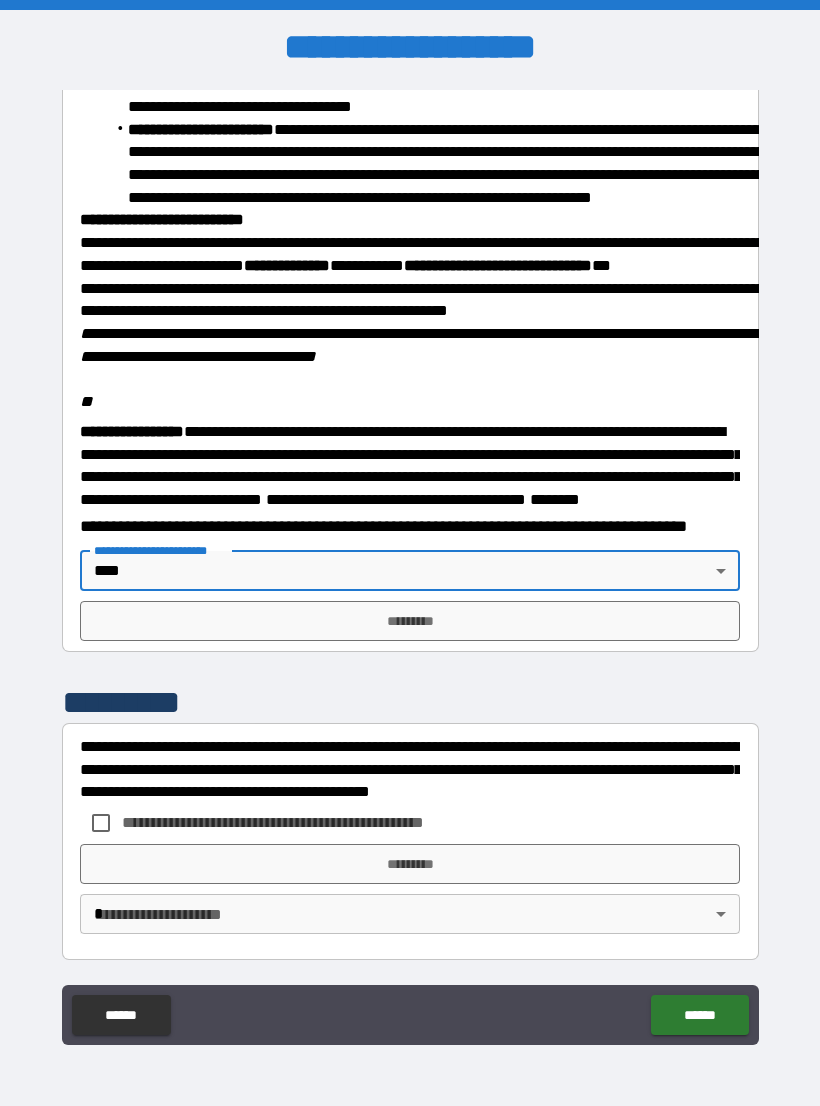 click on "**********" at bounding box center (410, 568) 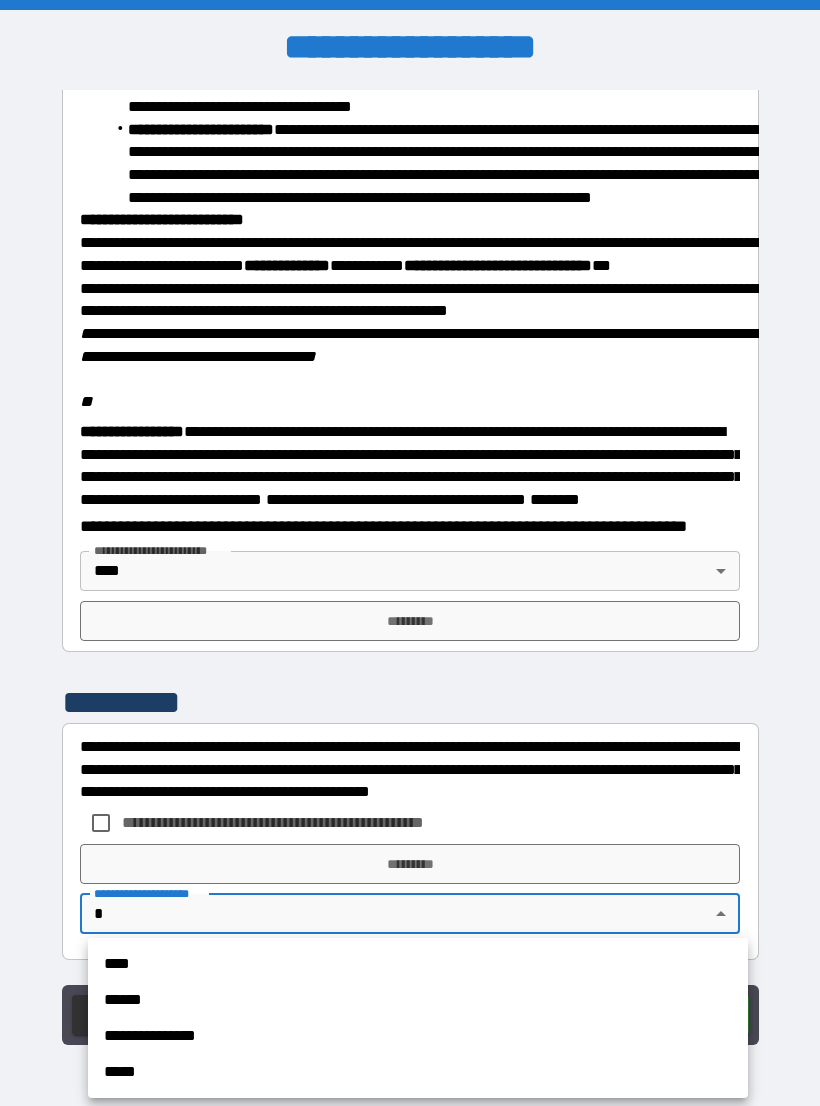 click on "****" at bounding box center [418, 964] 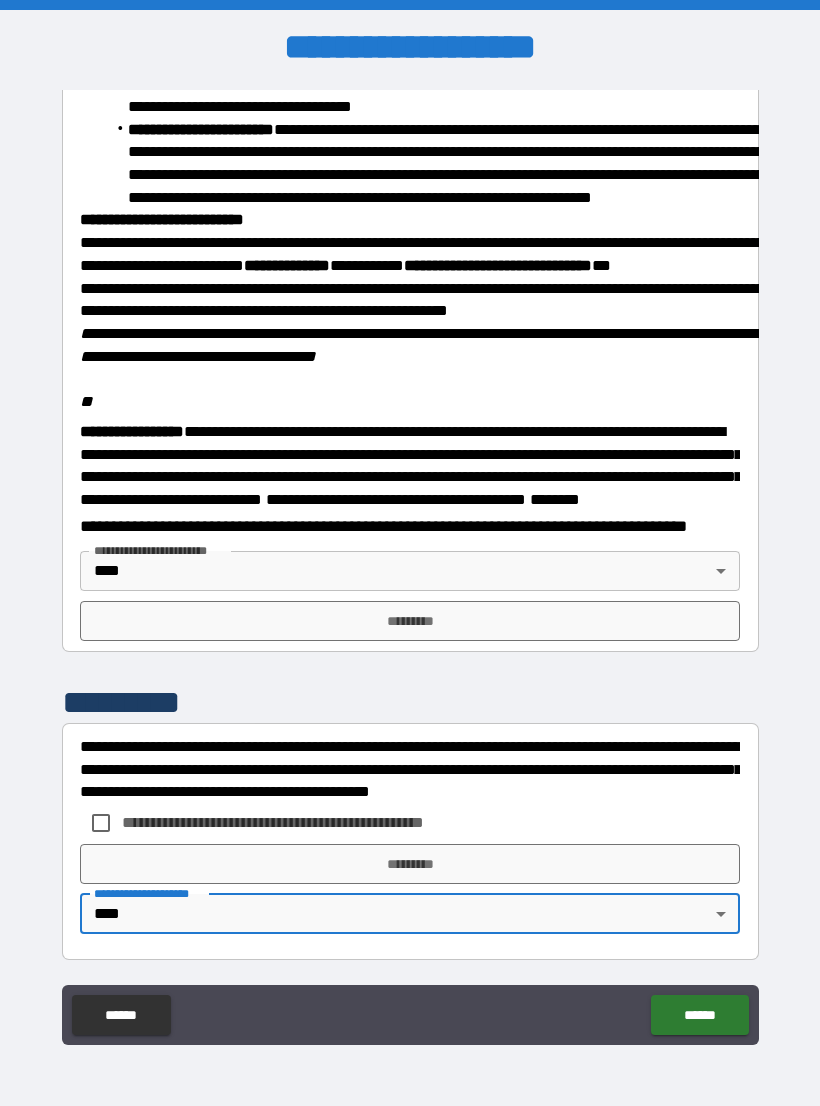 click on "**********" at bounding box center (410, 769) 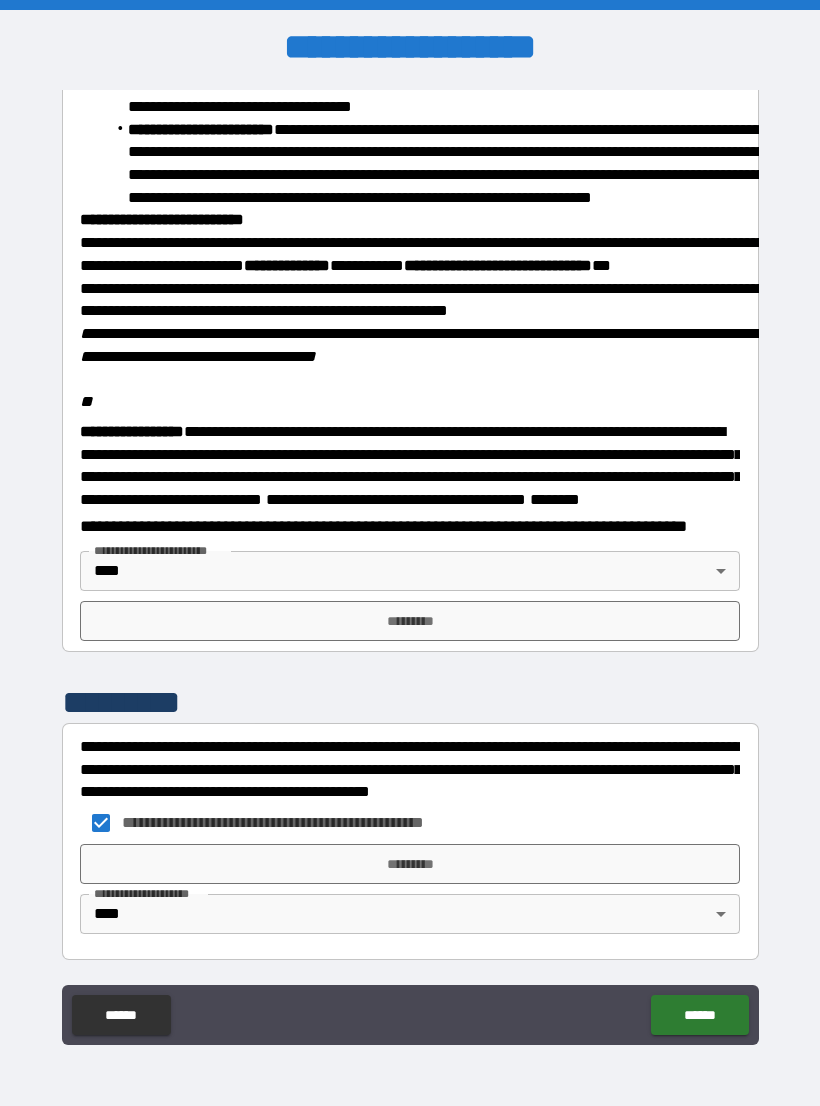 click on "*********" at bounding box center [410, 621] 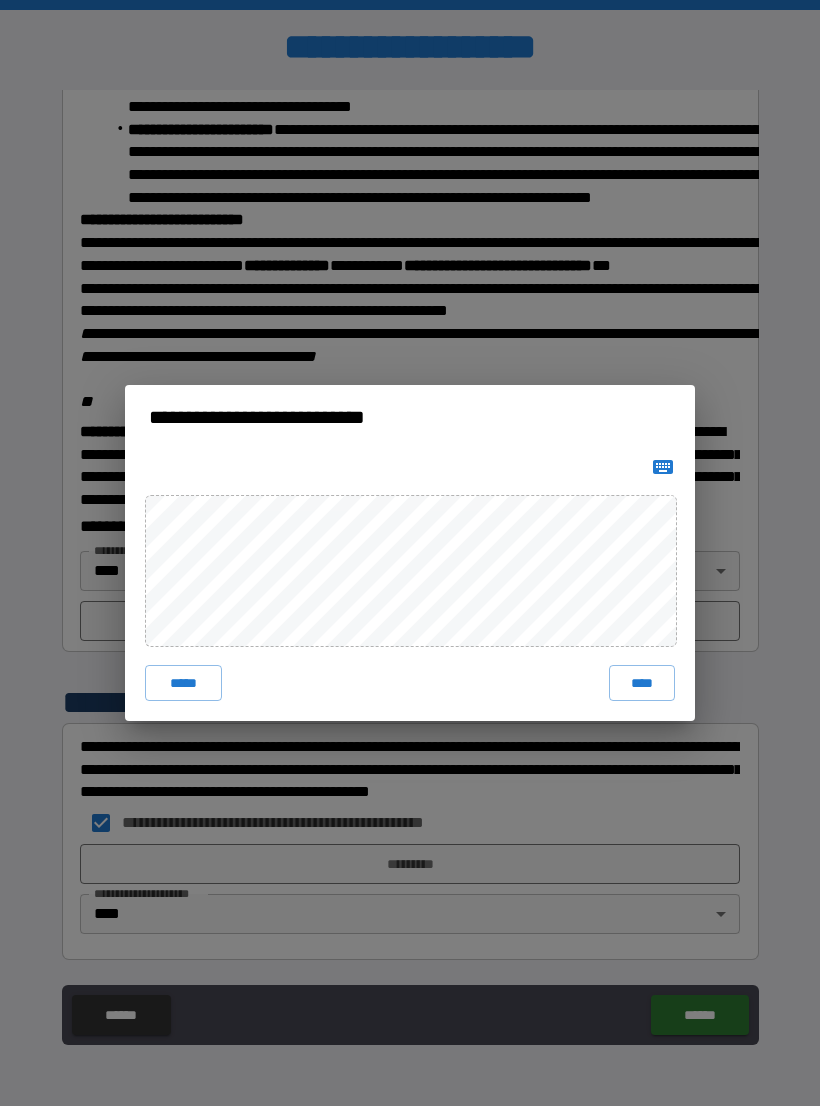 click on "****" at bounding box center [642, 683] 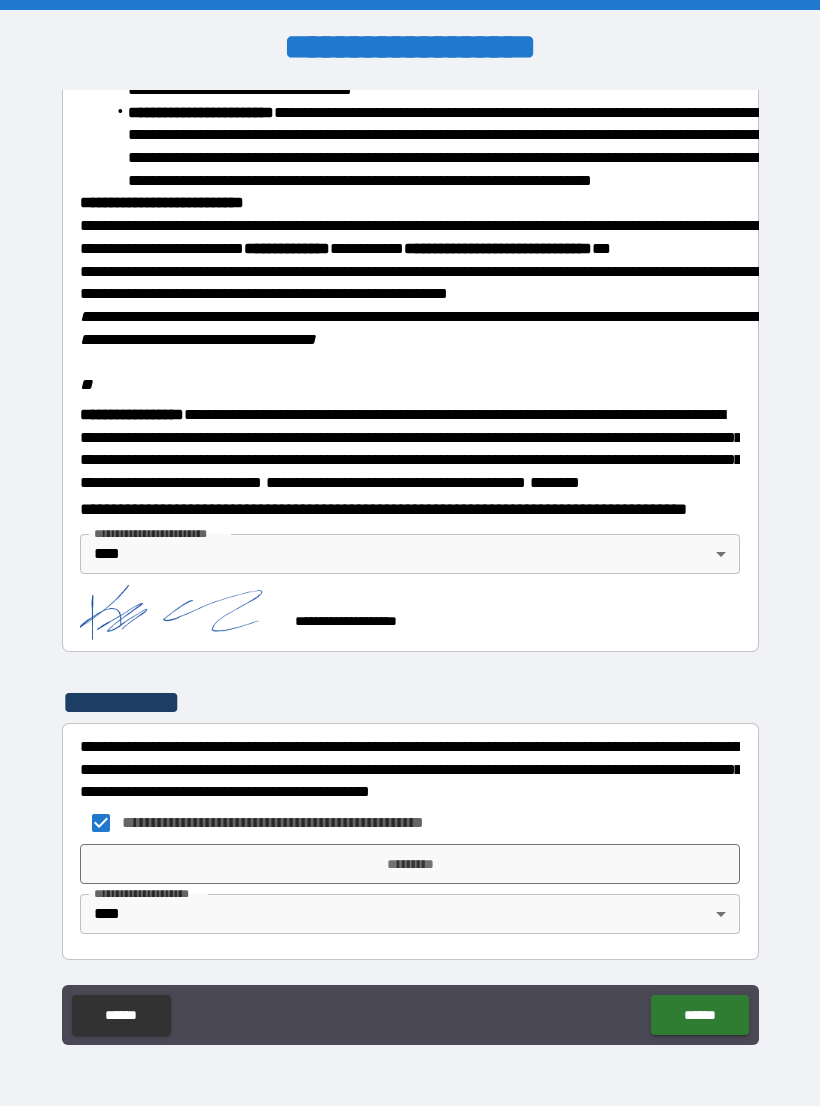 click on "*********" at bounding box center (410, 864) 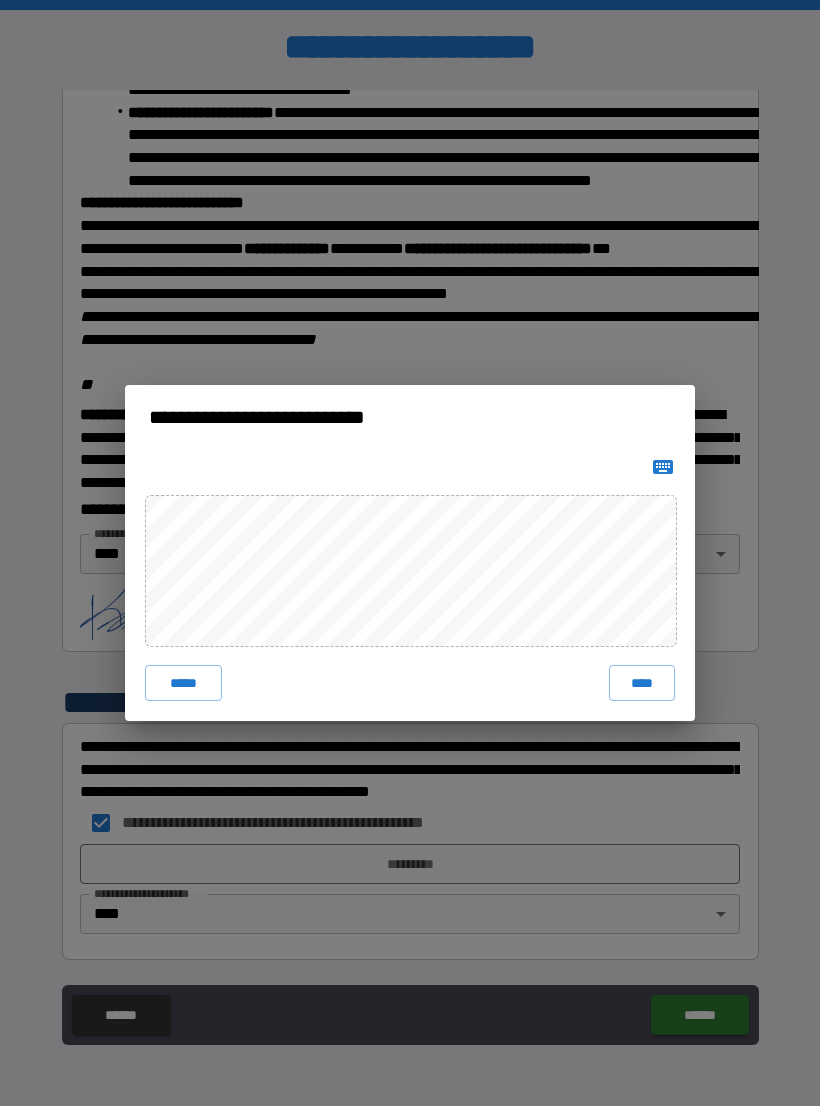 click on "****" at bounding box center (642, 683) 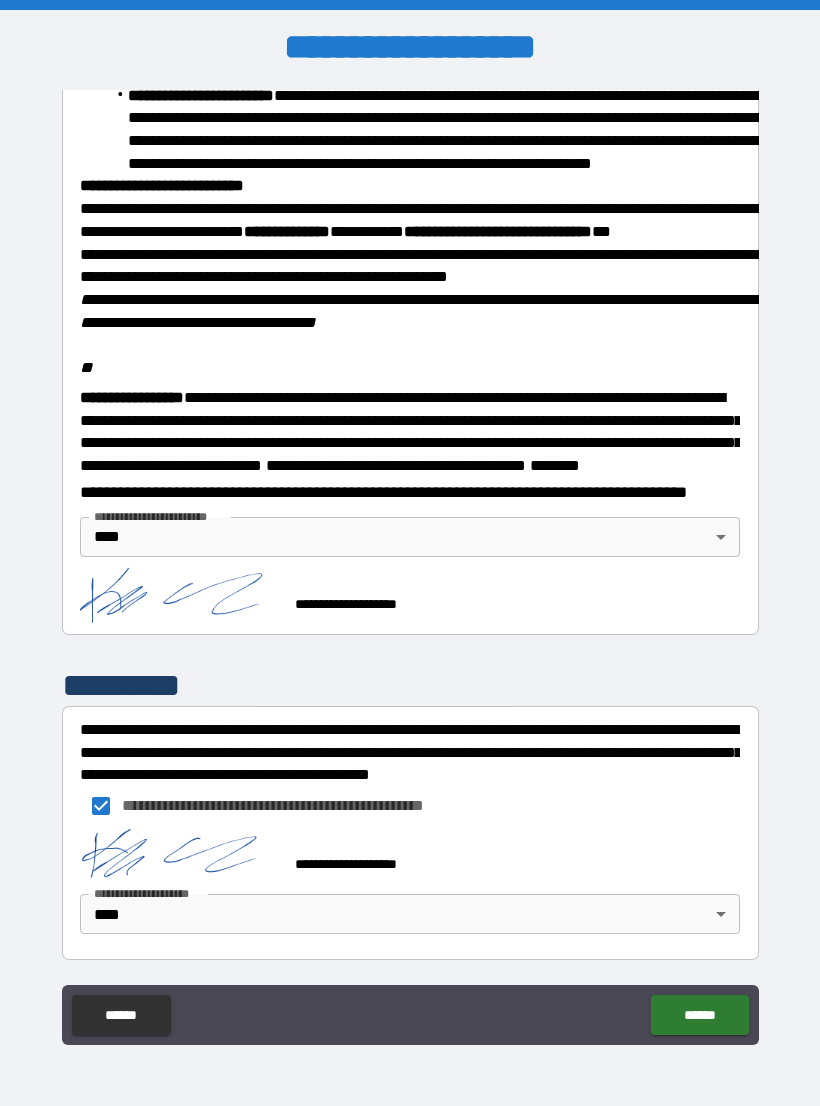 click on "******" 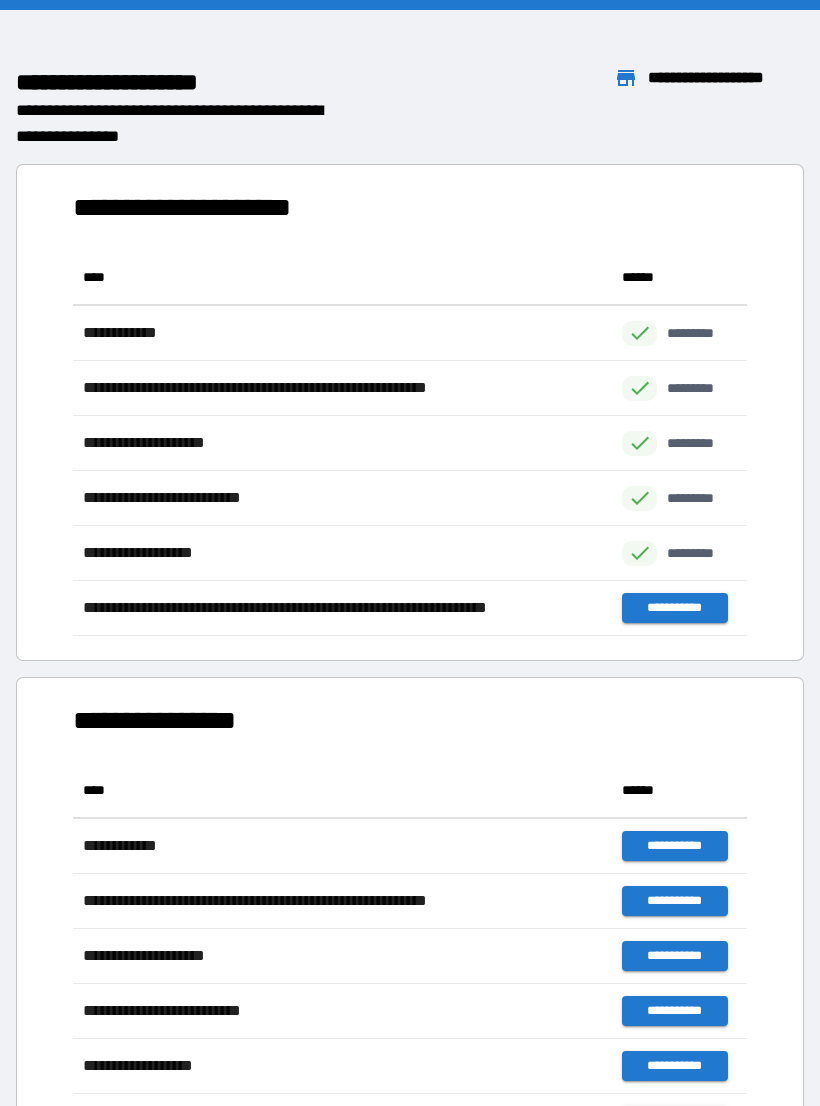 scroll, scrollTop: 1, scrollLeft: 1, axis: both 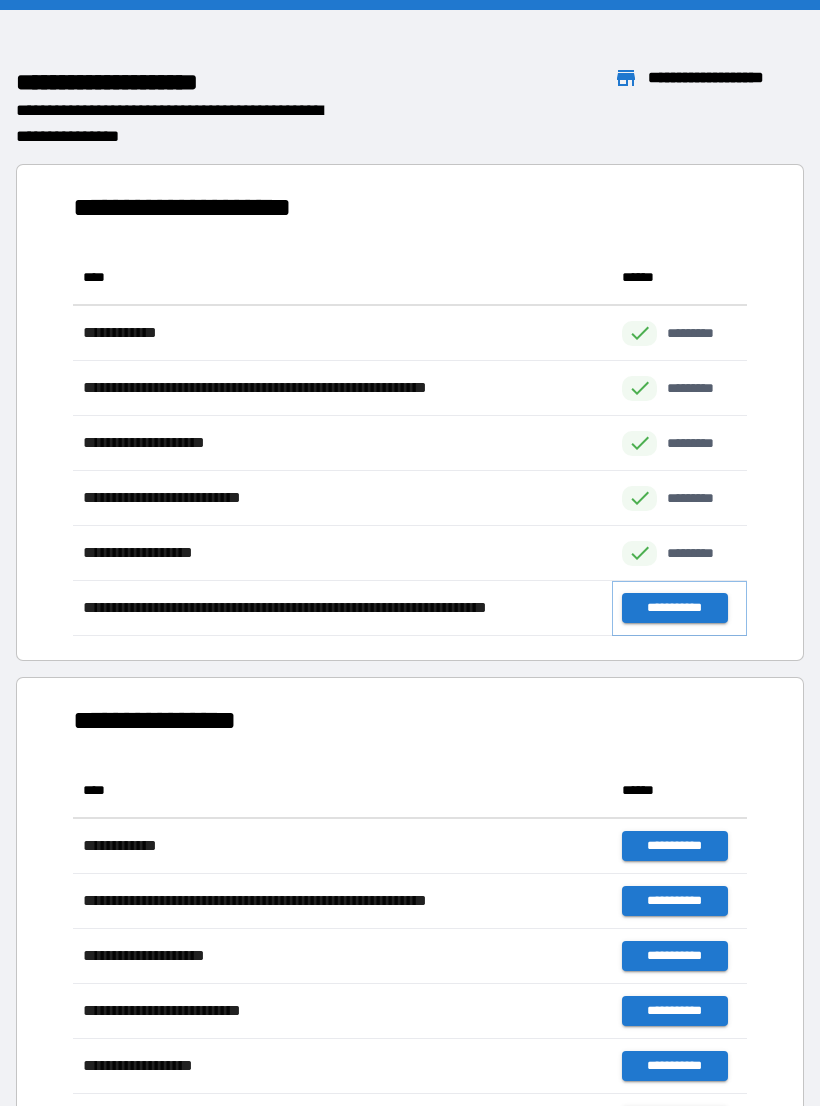 click on "**********" at bounding box center (674, 608) 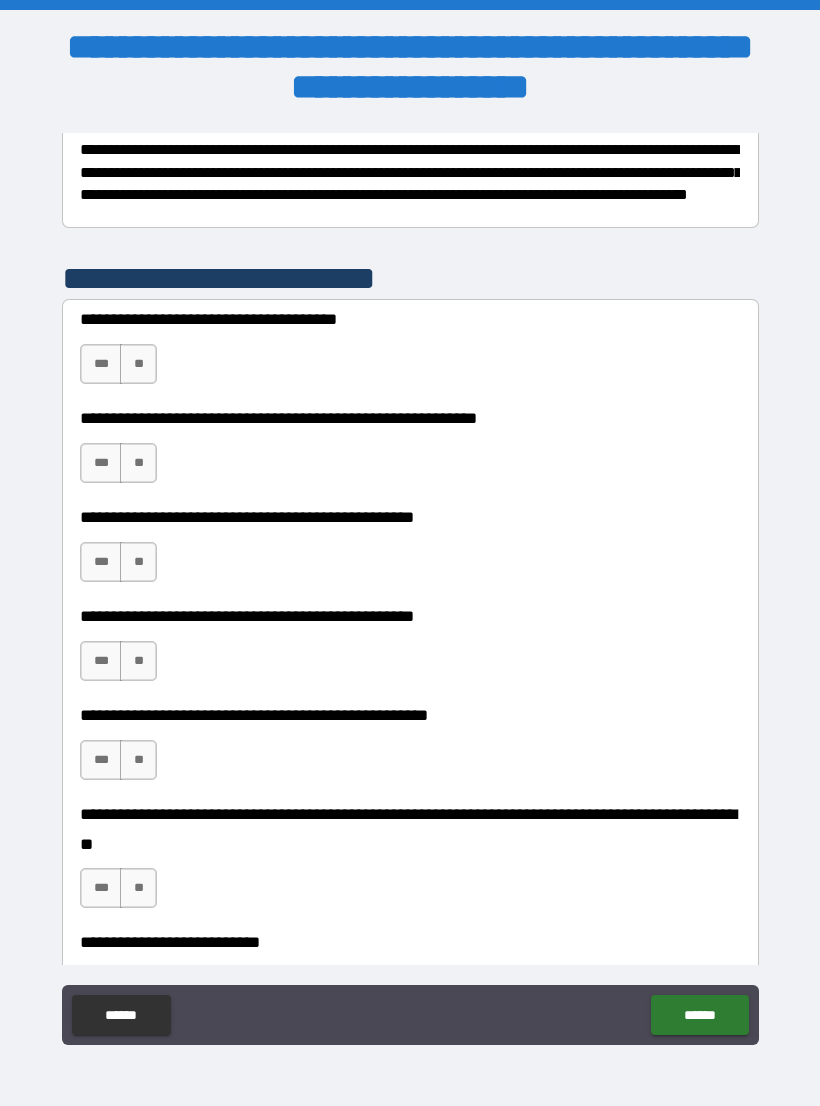 scroll, scrollTop: 324, scrollLeft: 0, axis: vertical 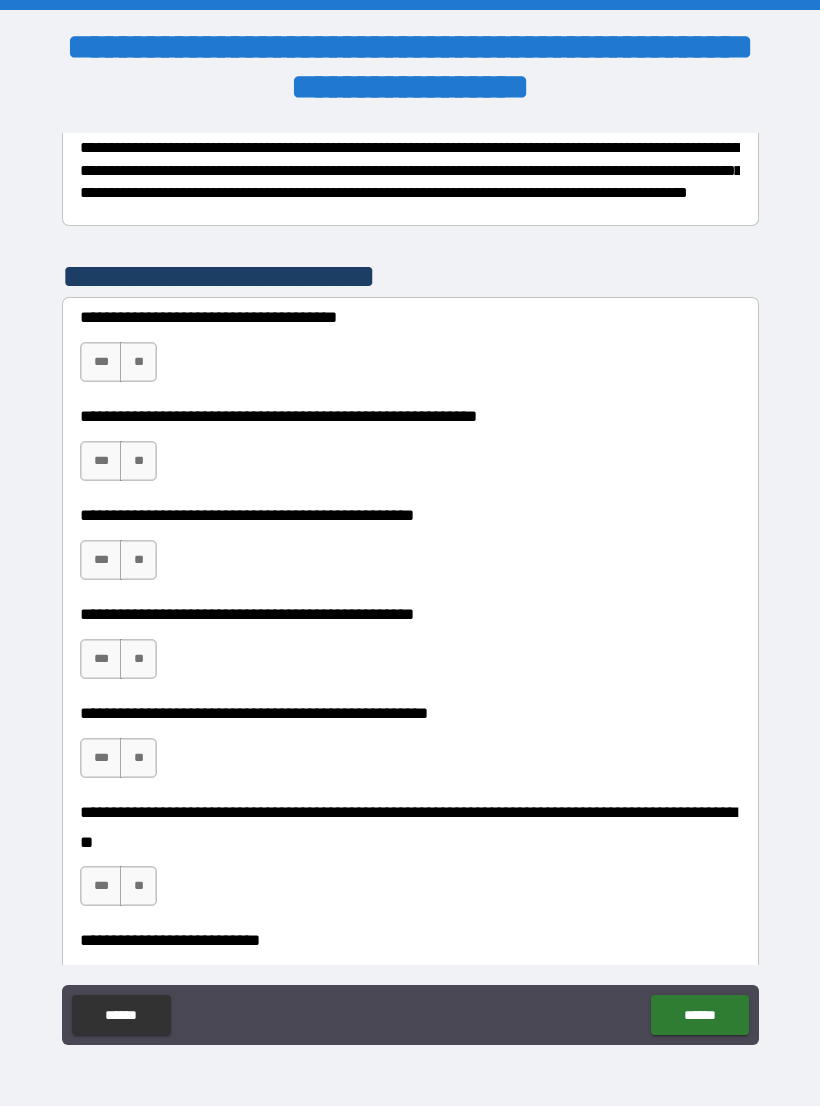 click on "**" at bounding box center [138, 560] 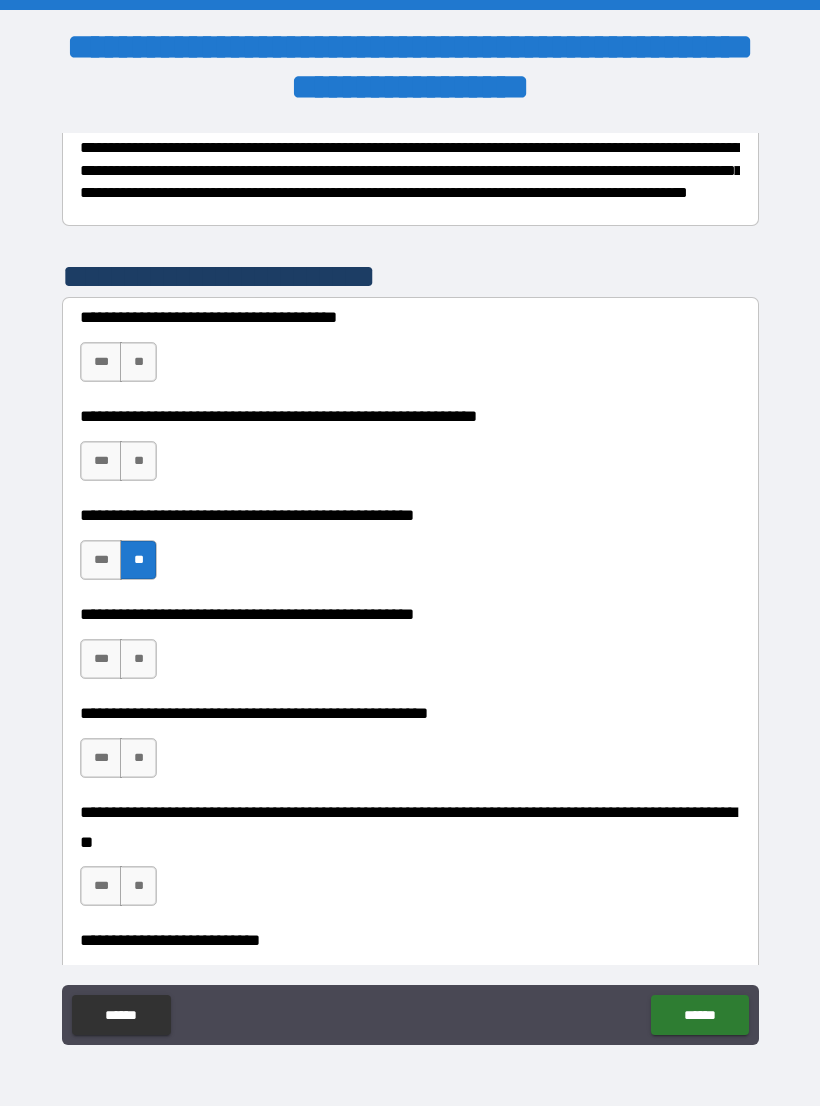 click on "***" at bounding box center (101, 461) 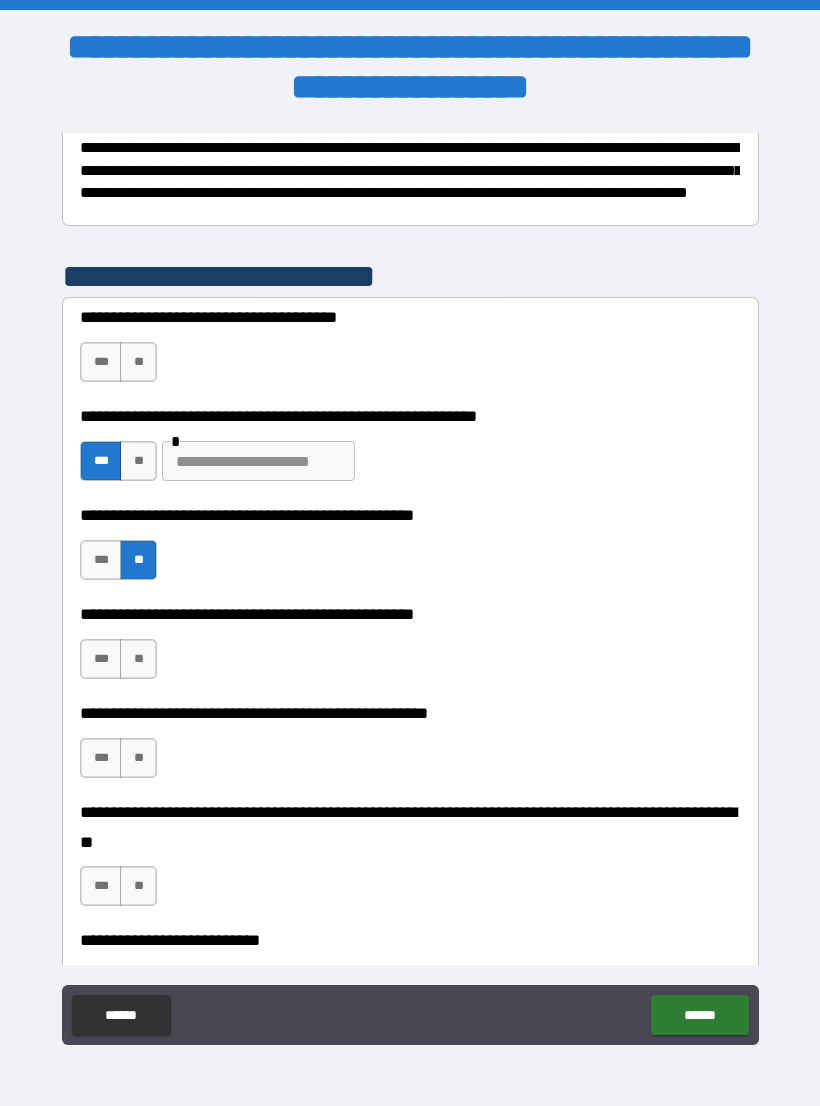 click at bounding box center (258, 461) 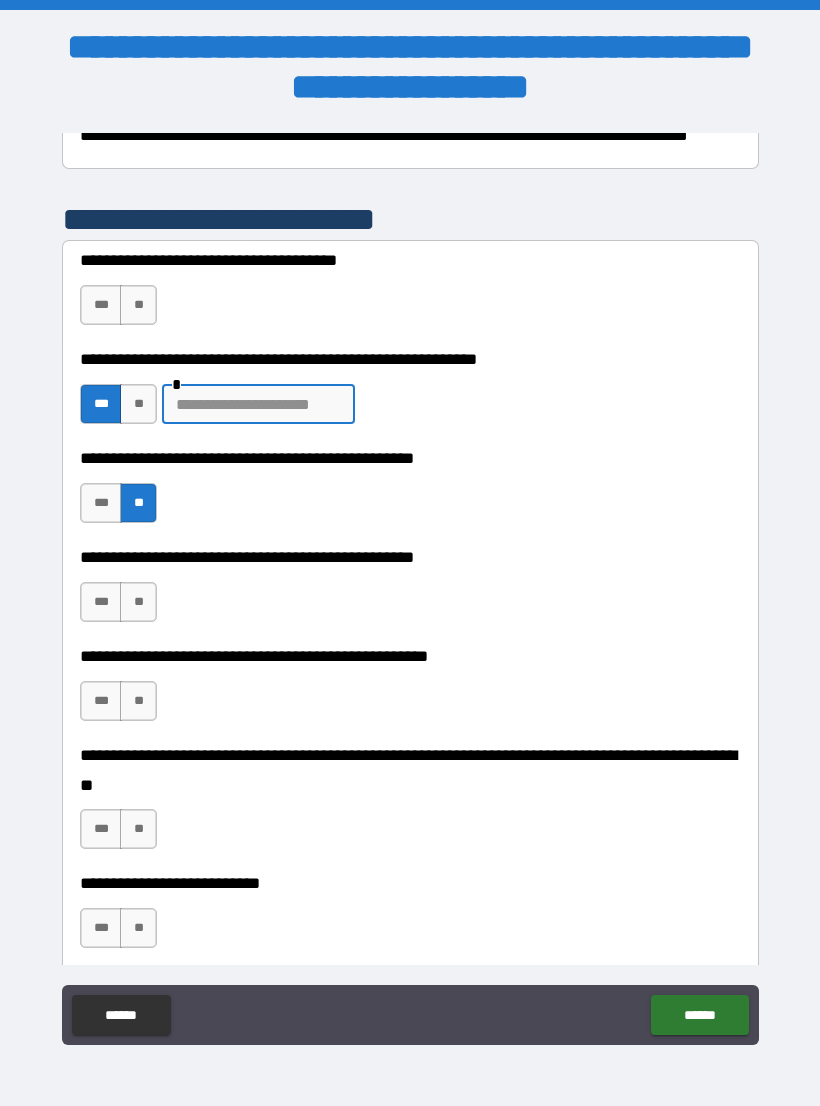 scroll, scrollTop: 426, scrollLeft: 0, axis: vertical 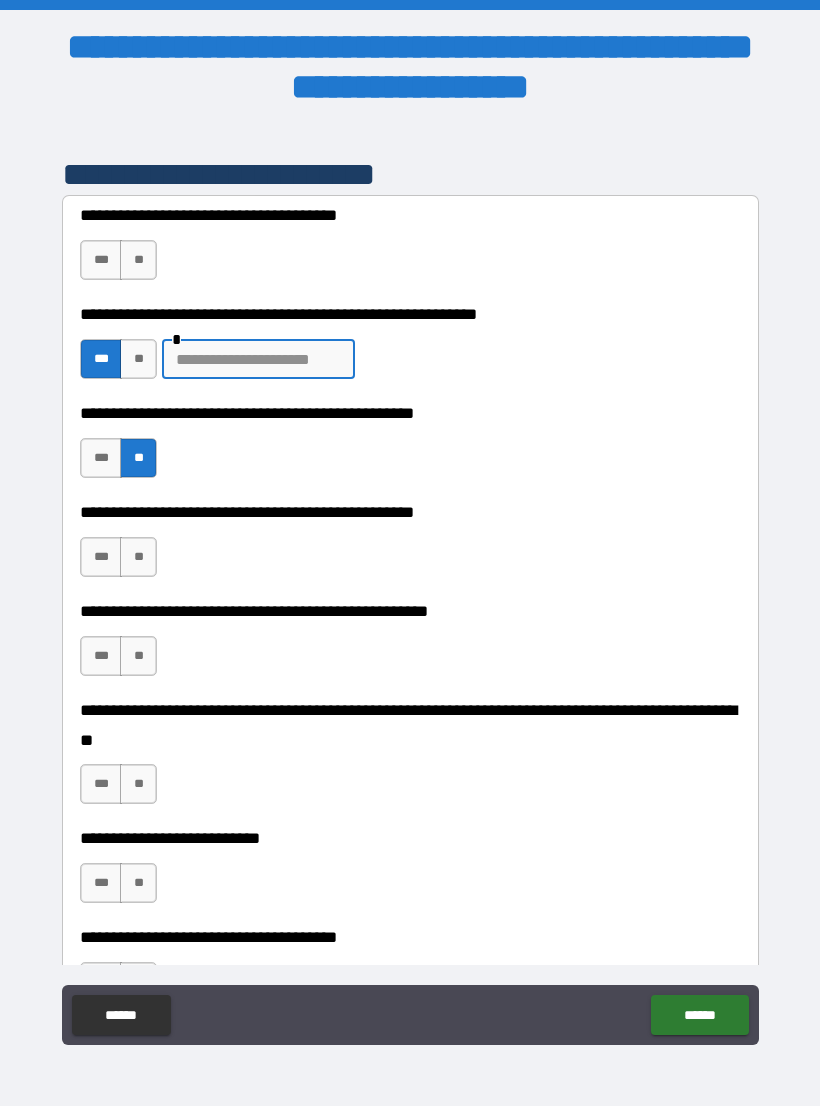 click on "**" at bounding box center (138, 557) 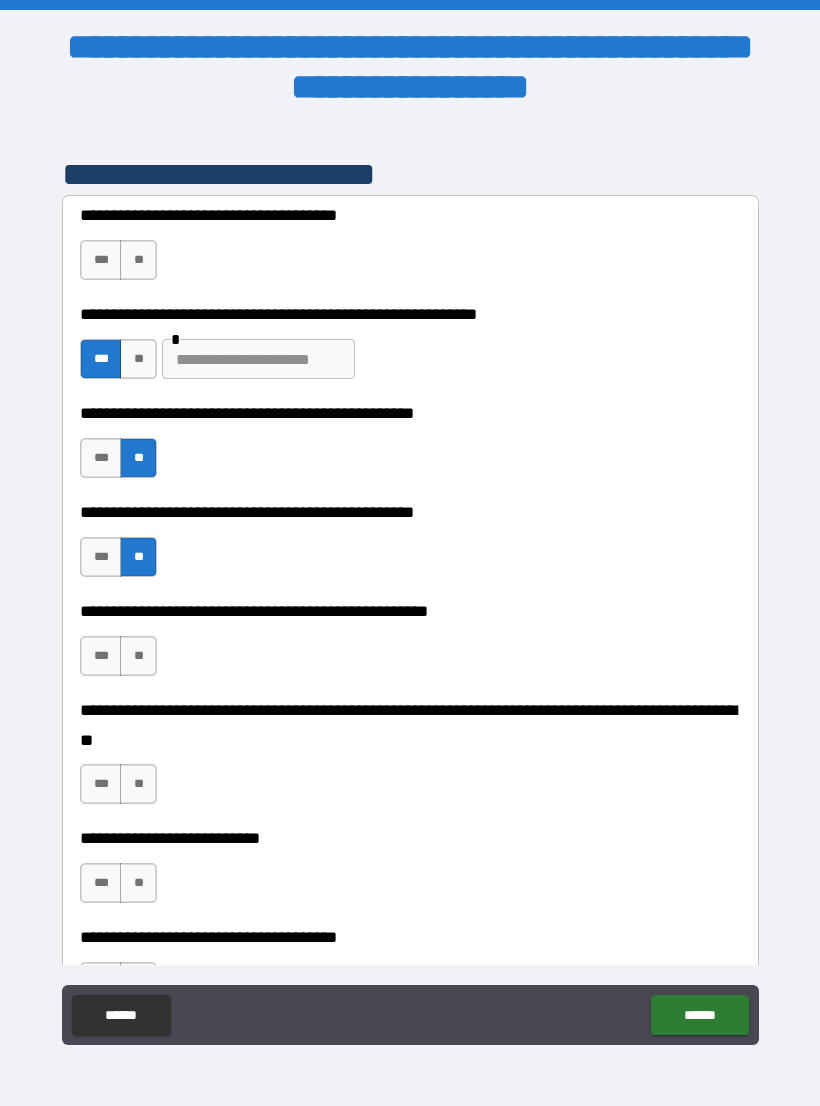 click on "**" at bounding box center (138, 656) 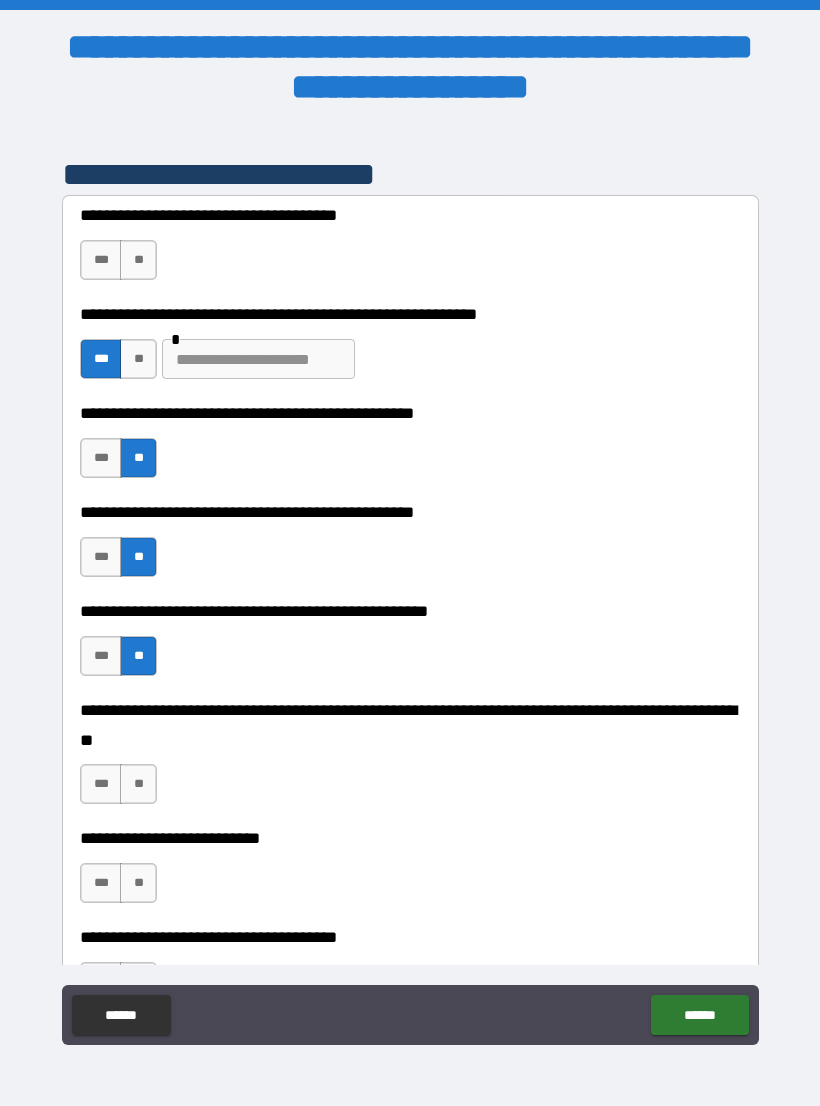 click on "**" at bounding box center (138, 784) 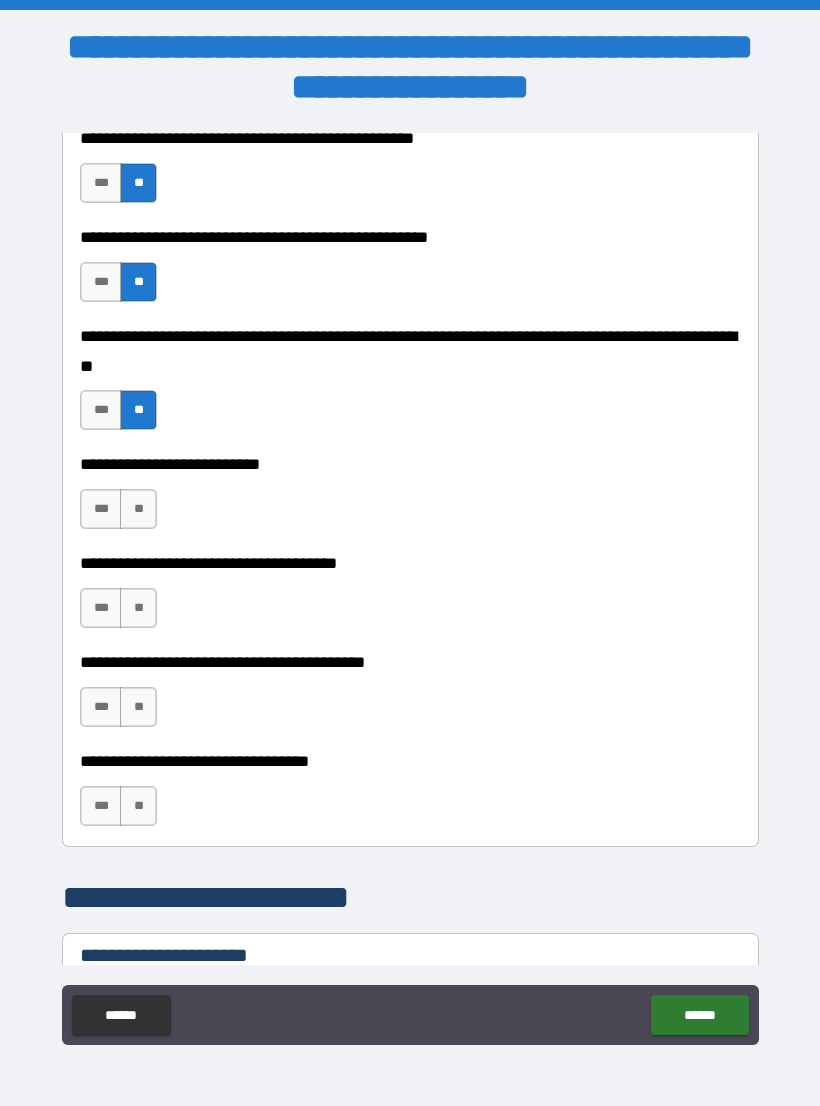 scroll, scrollTop: 799, scrollLeft: 0, axis: vertical 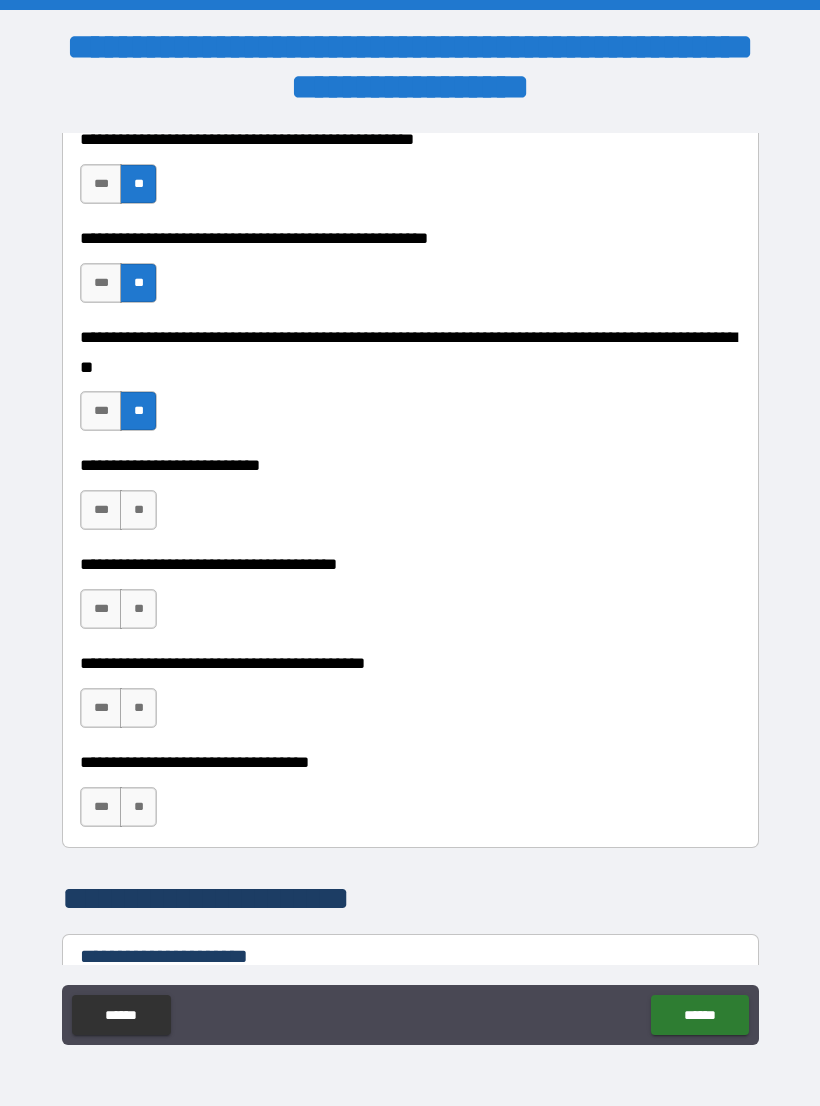 click on "**" at bounding box center (138, 510) 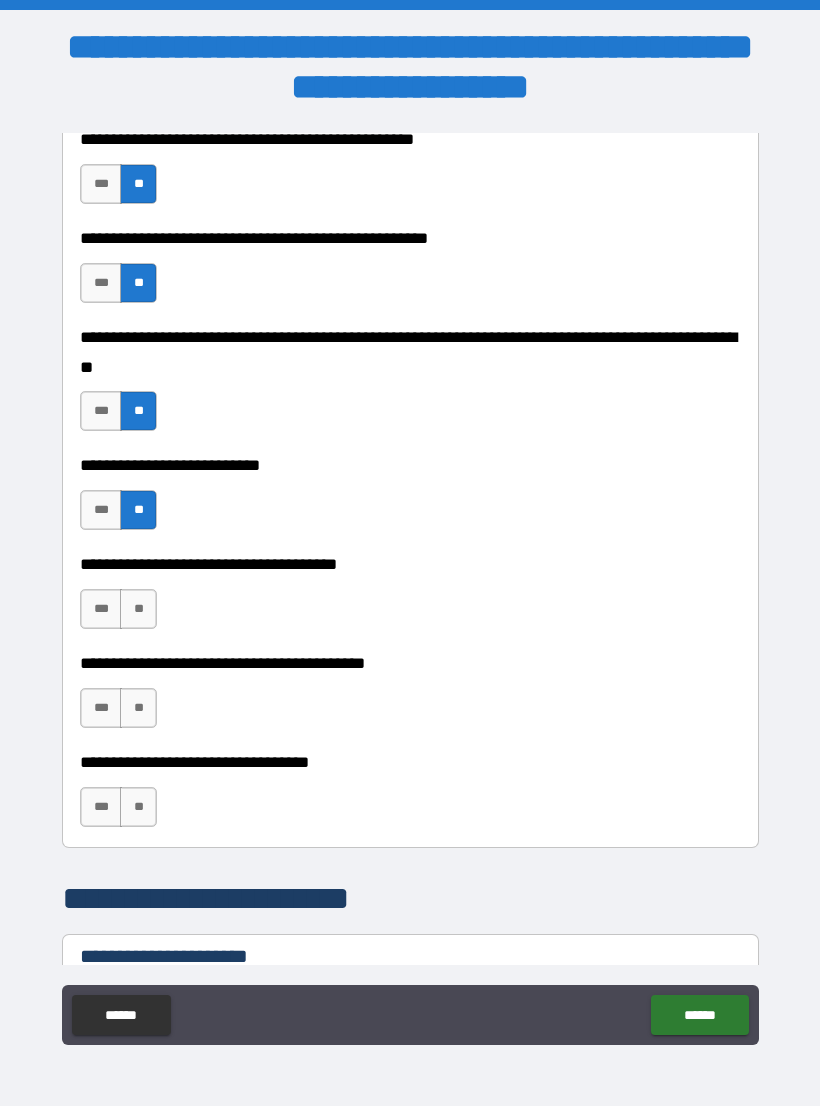 click on "**" at bounding box center [138, 609] 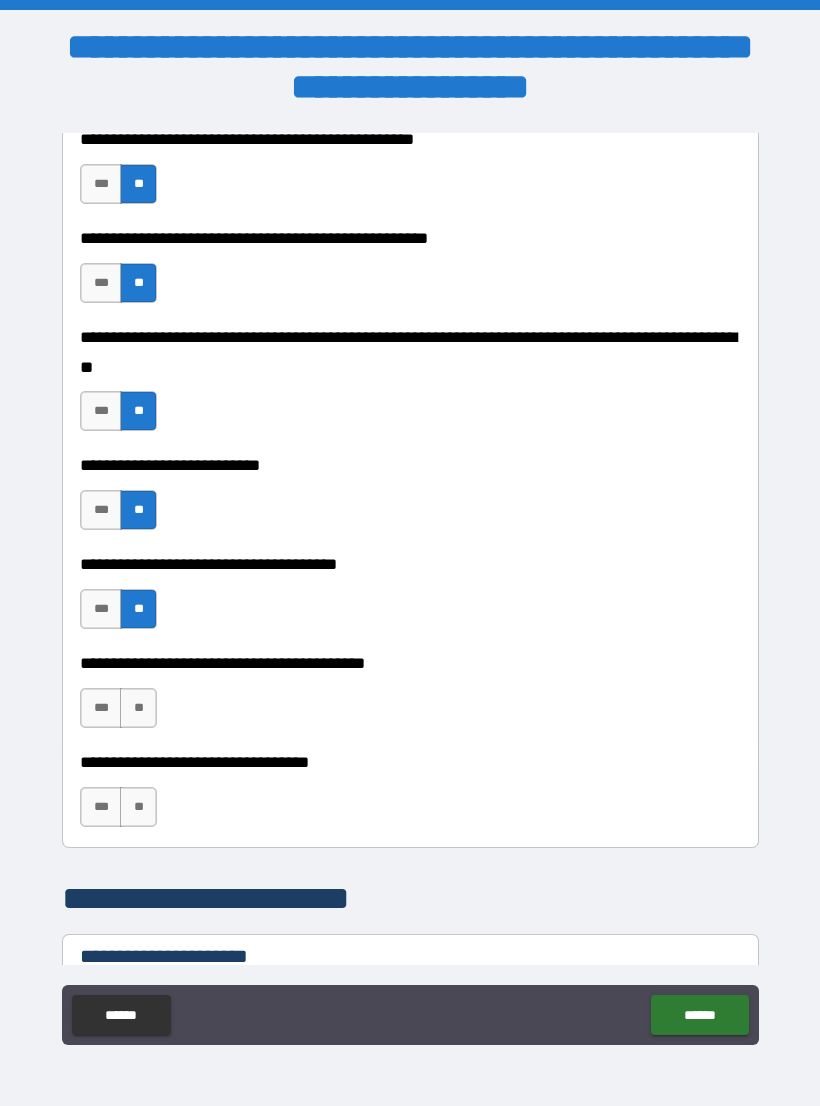 click on "**" at bounding box center (138, 708) 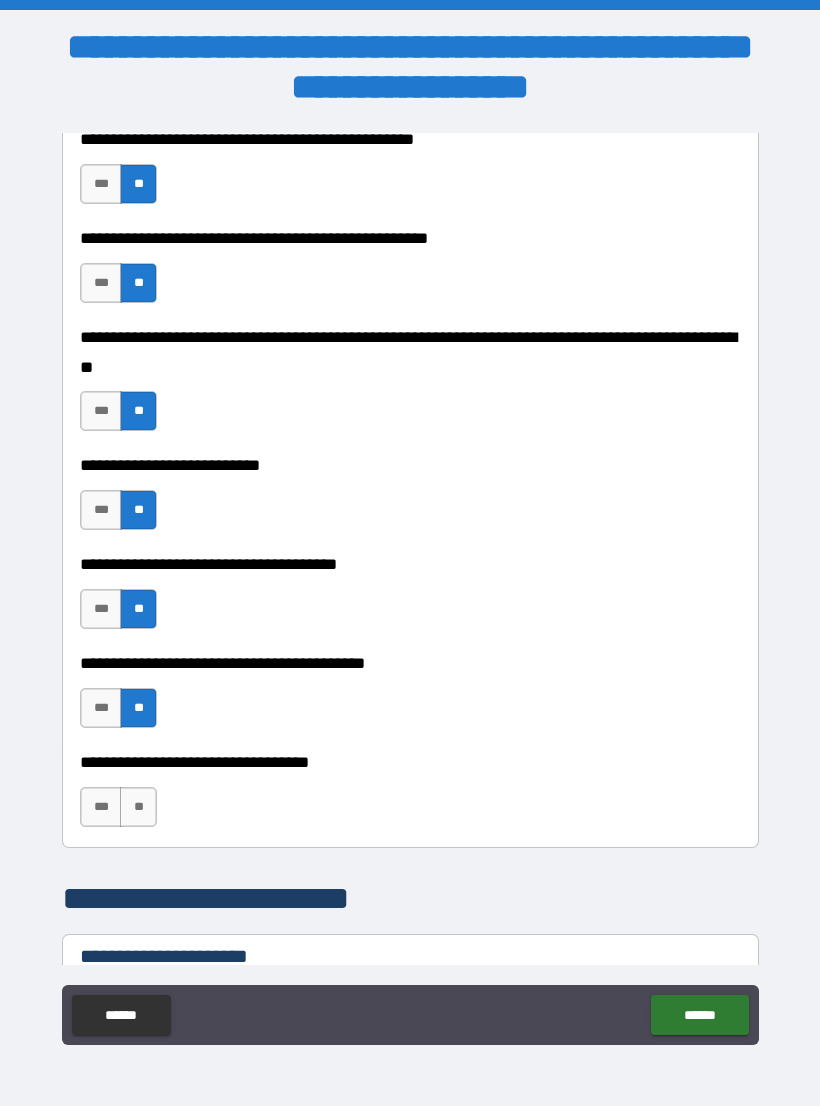 click on "**" at bounding box center [138, 807] 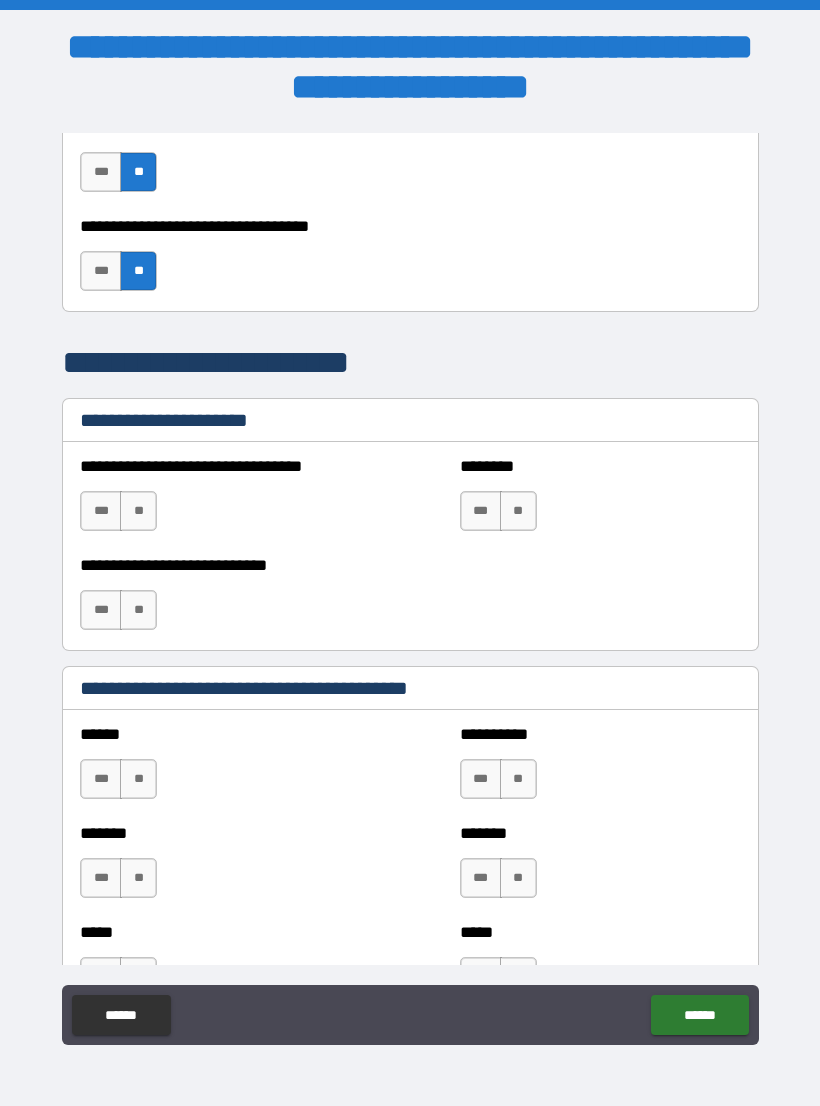 scroll, scrollTop: 1342, scrollLeft: 0, axis: vertical 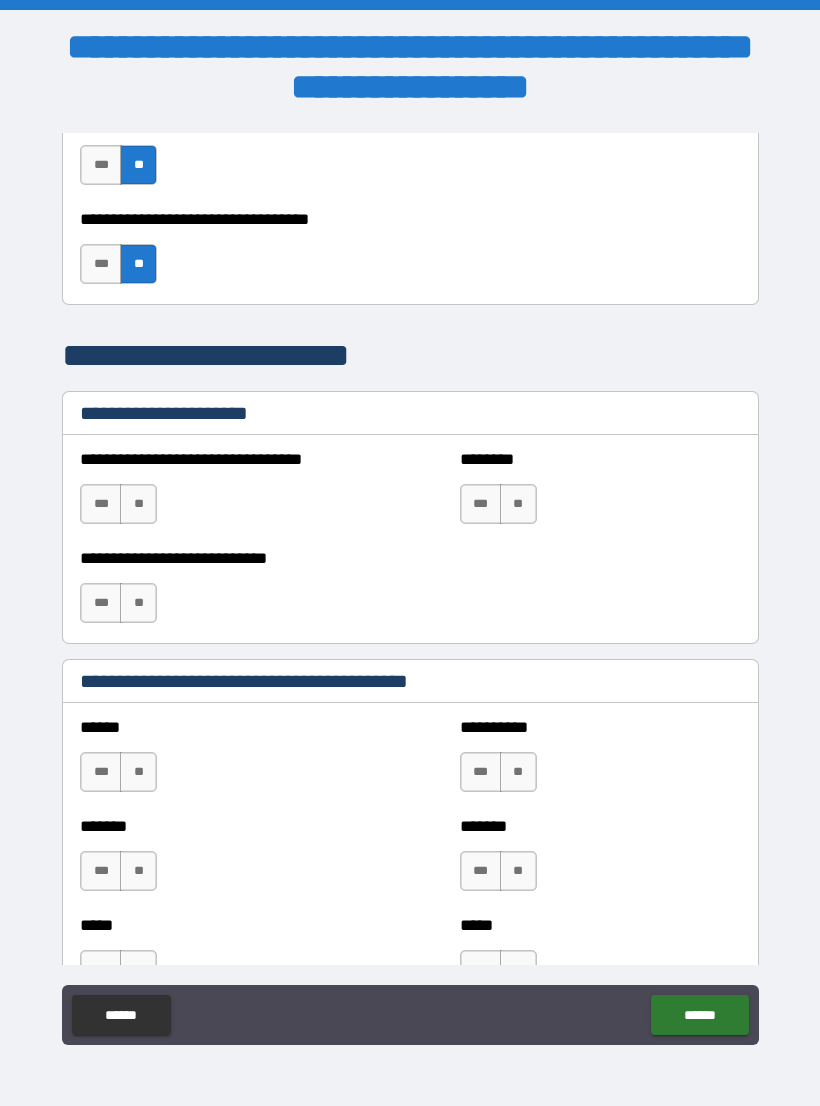 click on "**" at bounding box center [138, 504] 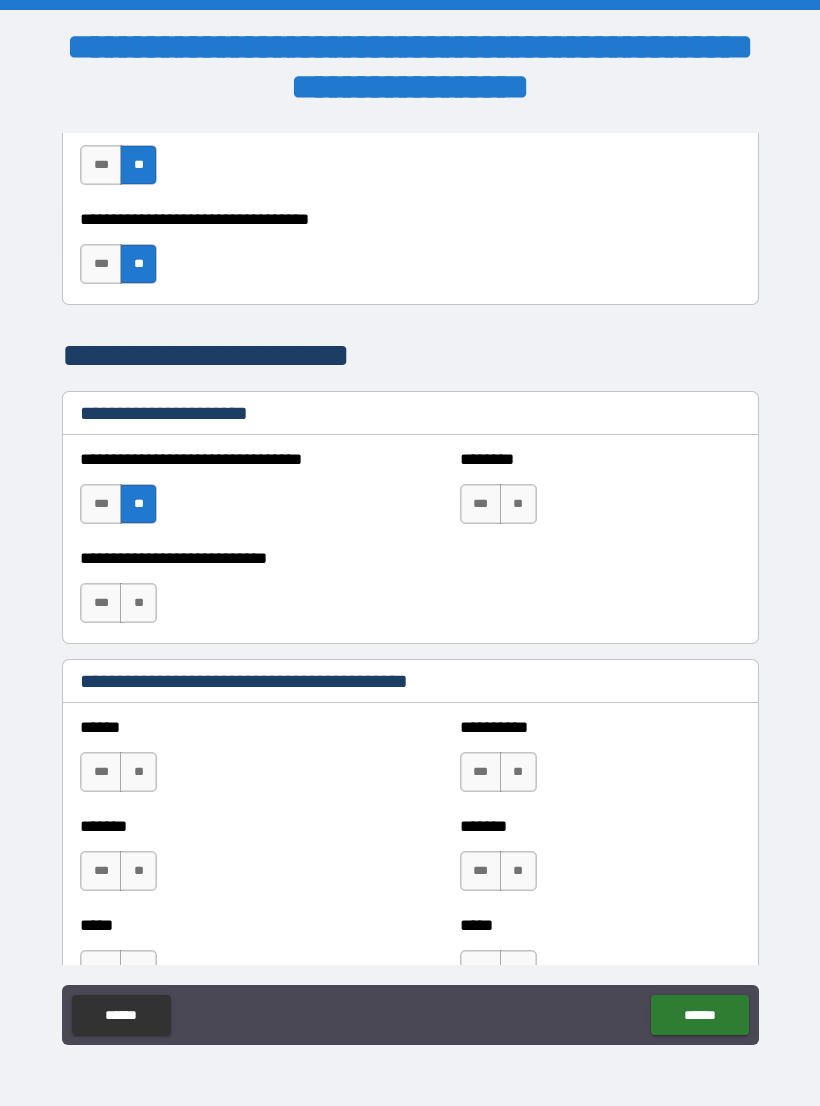 click on "**" at bounding box center [138, 603] 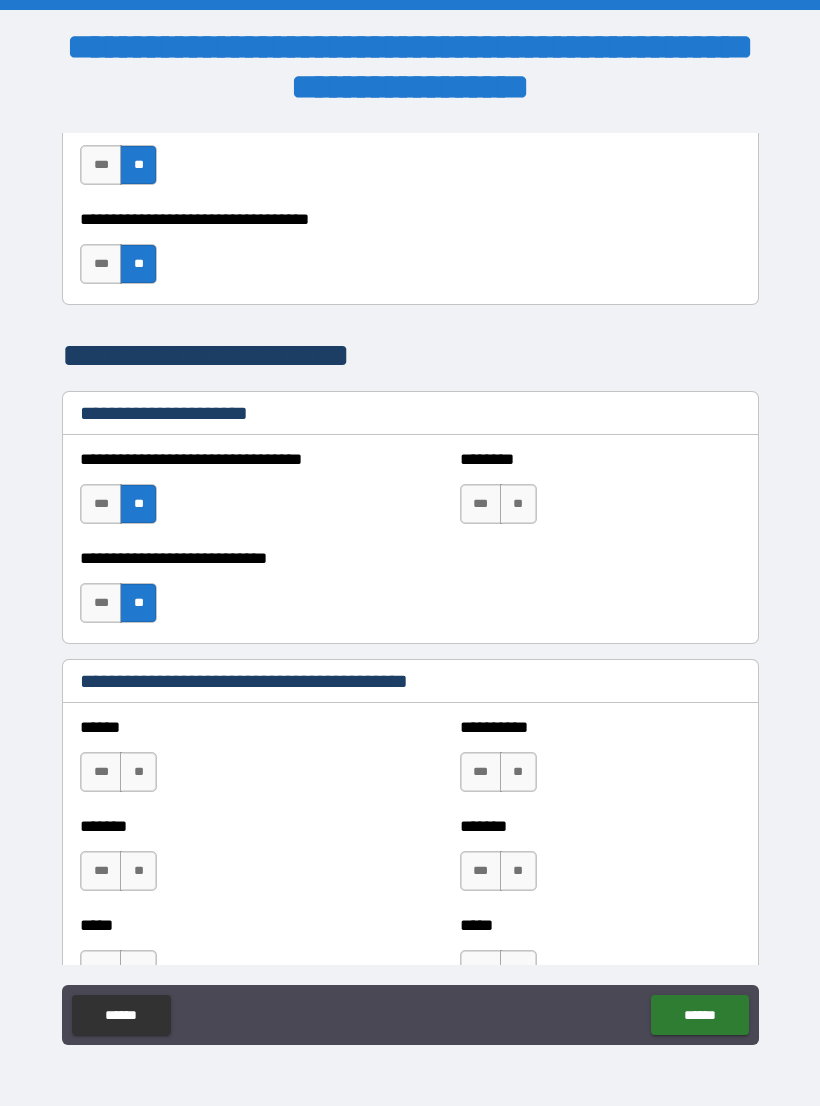click on "**" at bounding box center (518, 504) 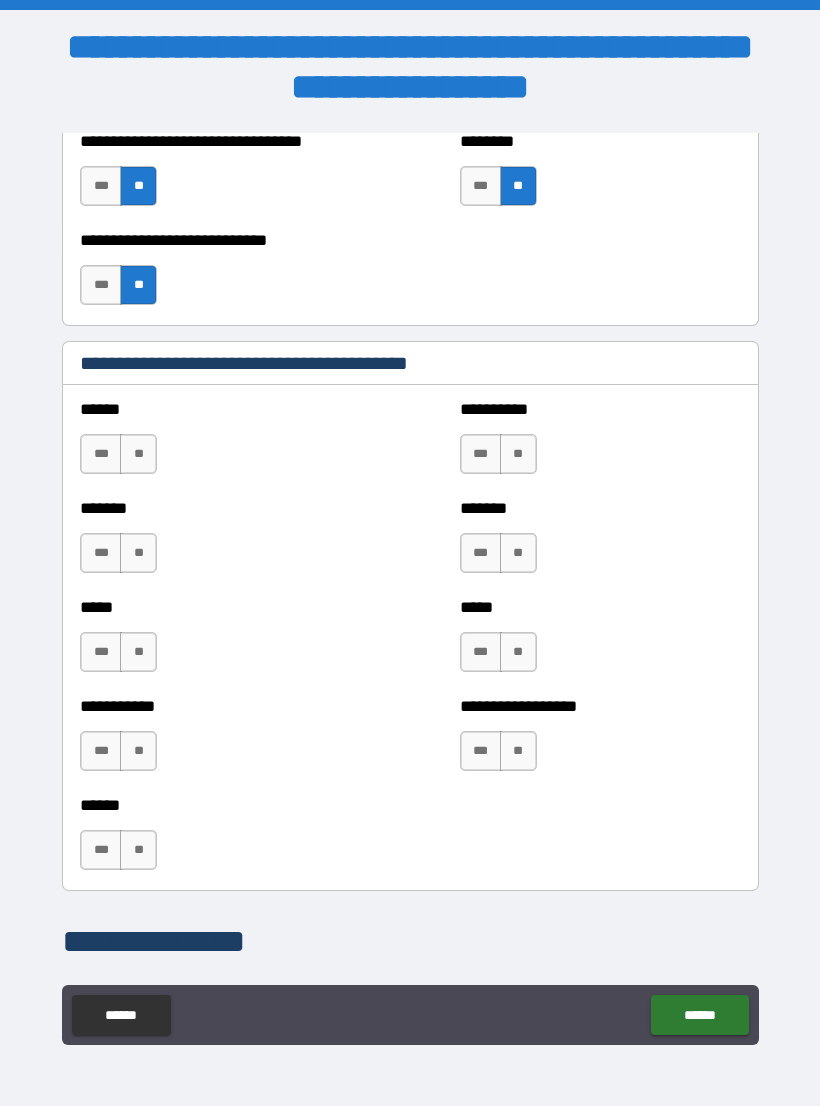 scroll, scrollTop: 1661, scrollLeft: 0, axis: vertical 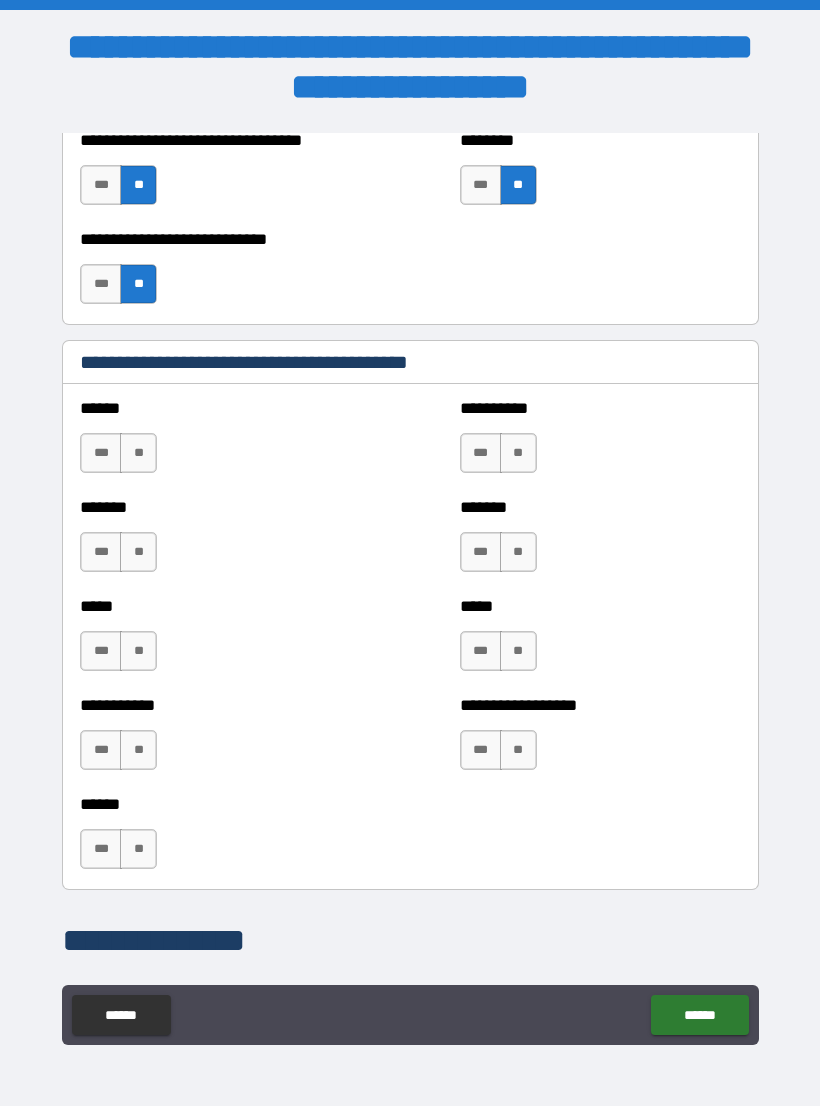 click on "**" at bounding box center [138, 453] 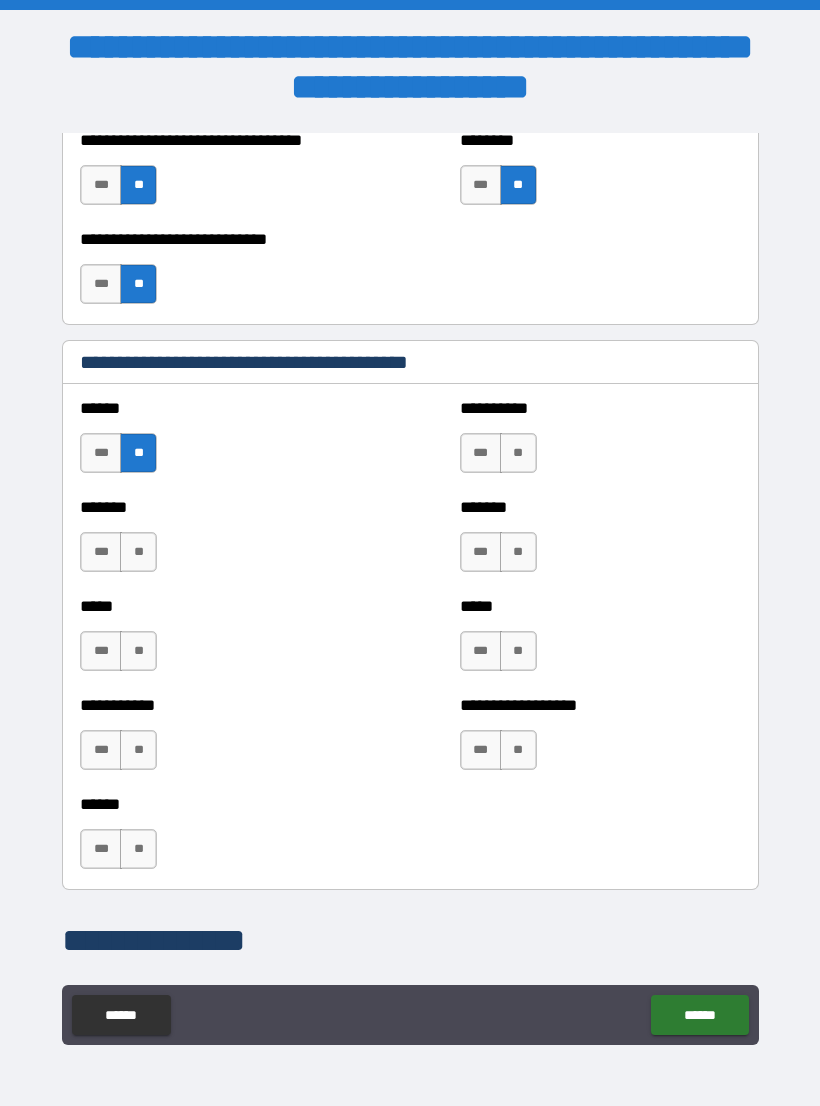 click on "**" at bounding box center [138, 552] 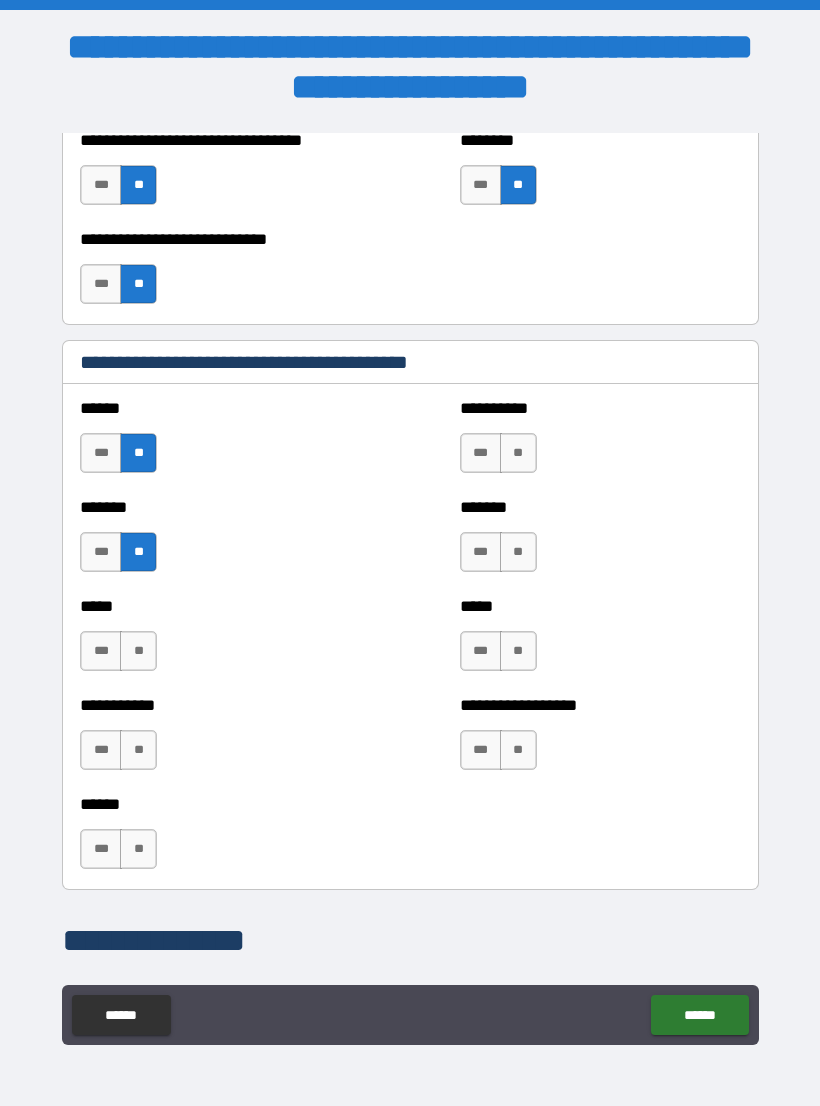 click on "**" at bounding box center [138, 651] 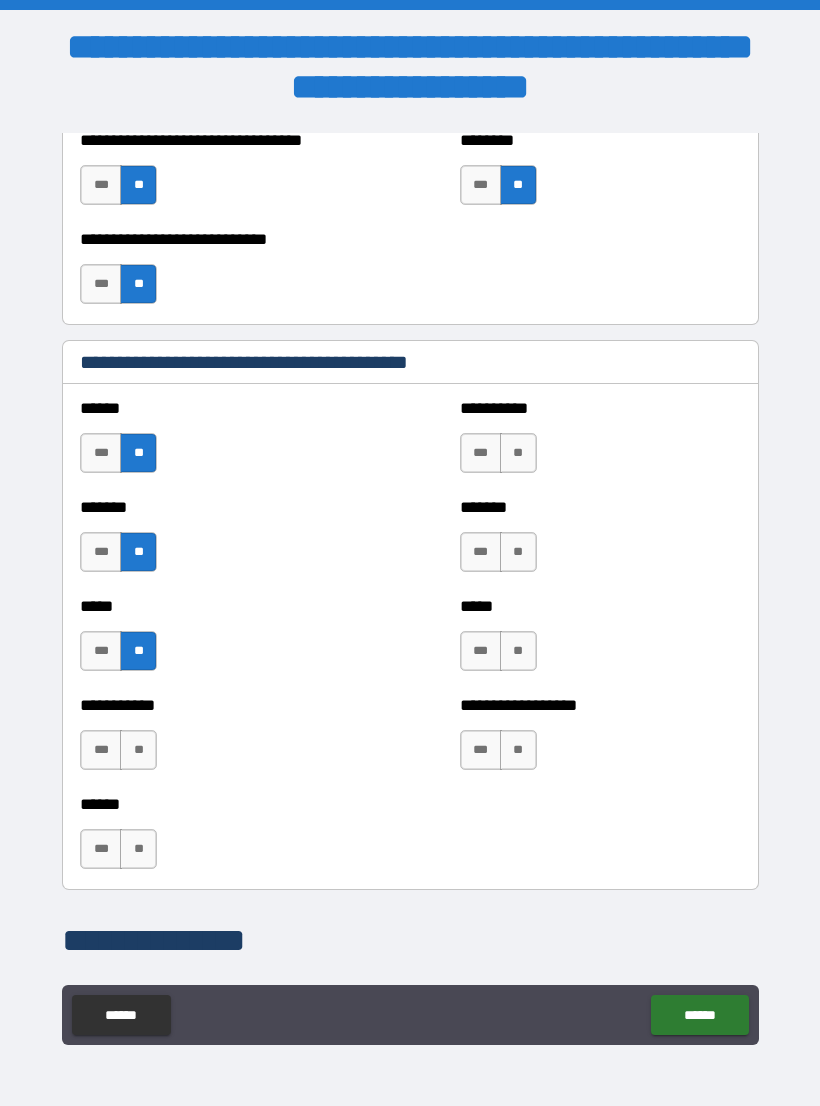 click on "**" at bounding box center (138, 750) 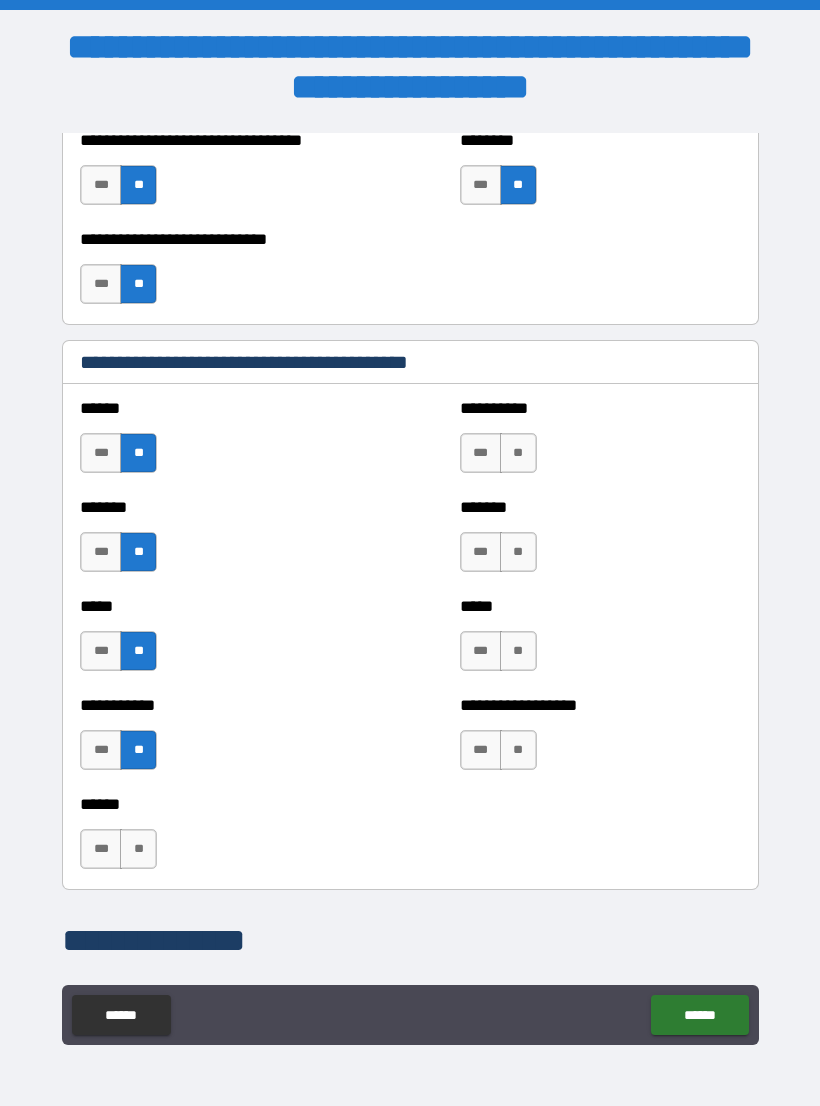 click on "**" at bounding box center [138, 849] 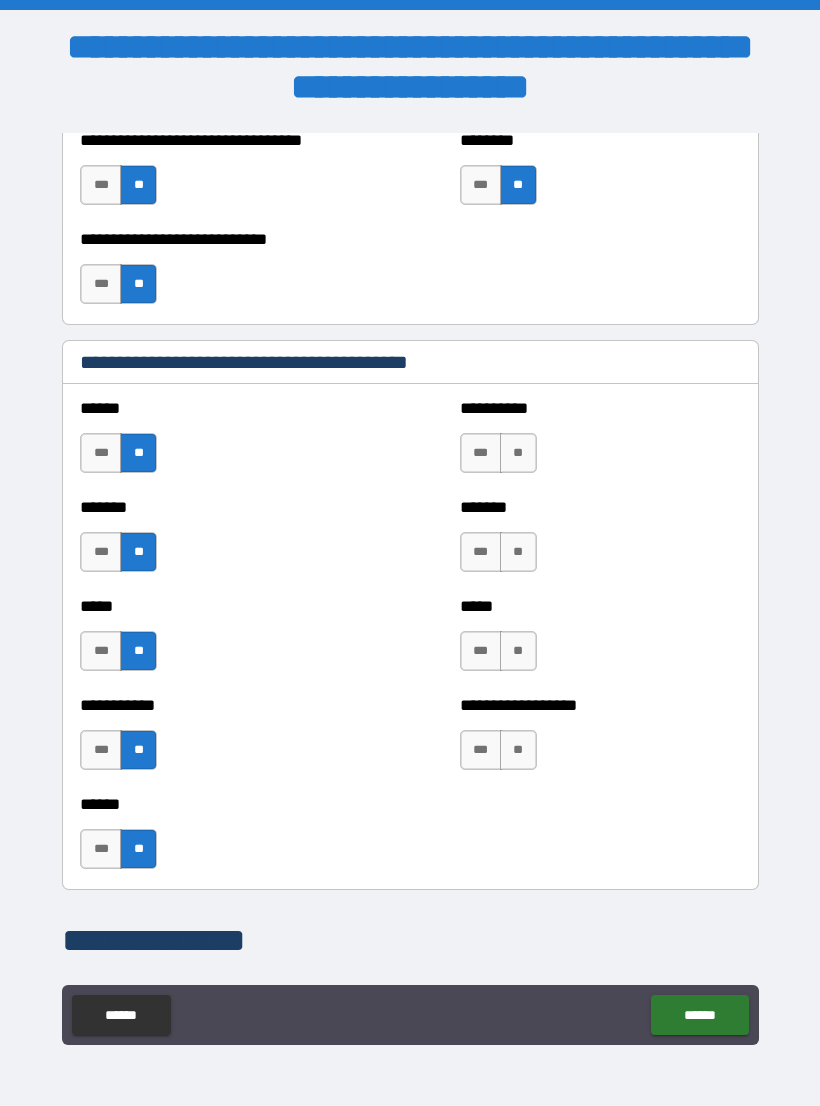 click on "***" at bounding box center [101, 750] 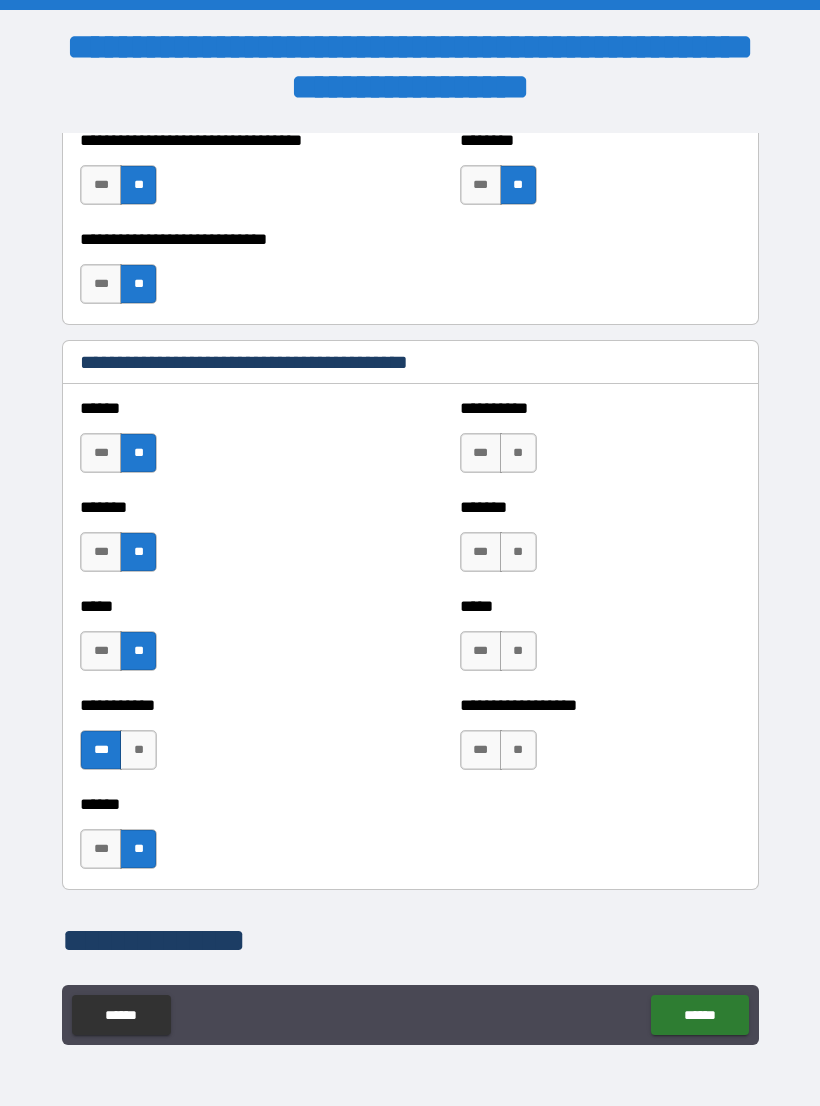 click on "**" at bounding box center [138, 750] 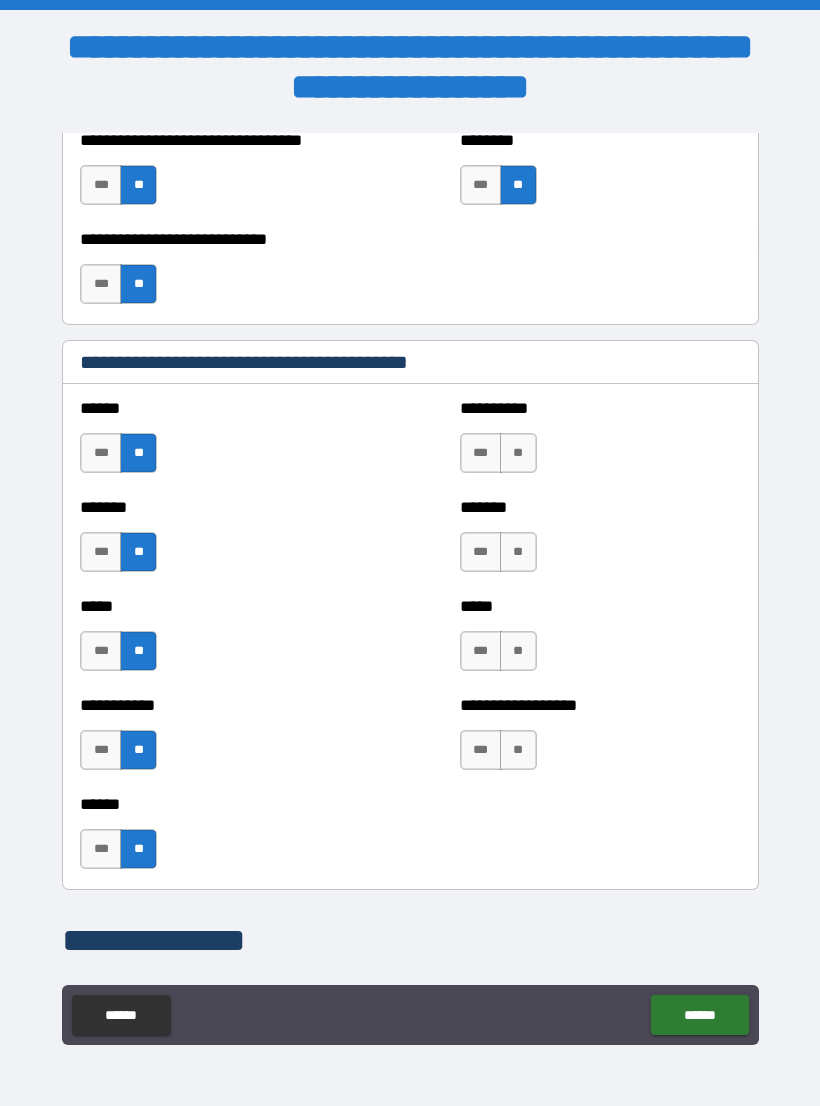 click on "**" at bounding box center [518, 750] 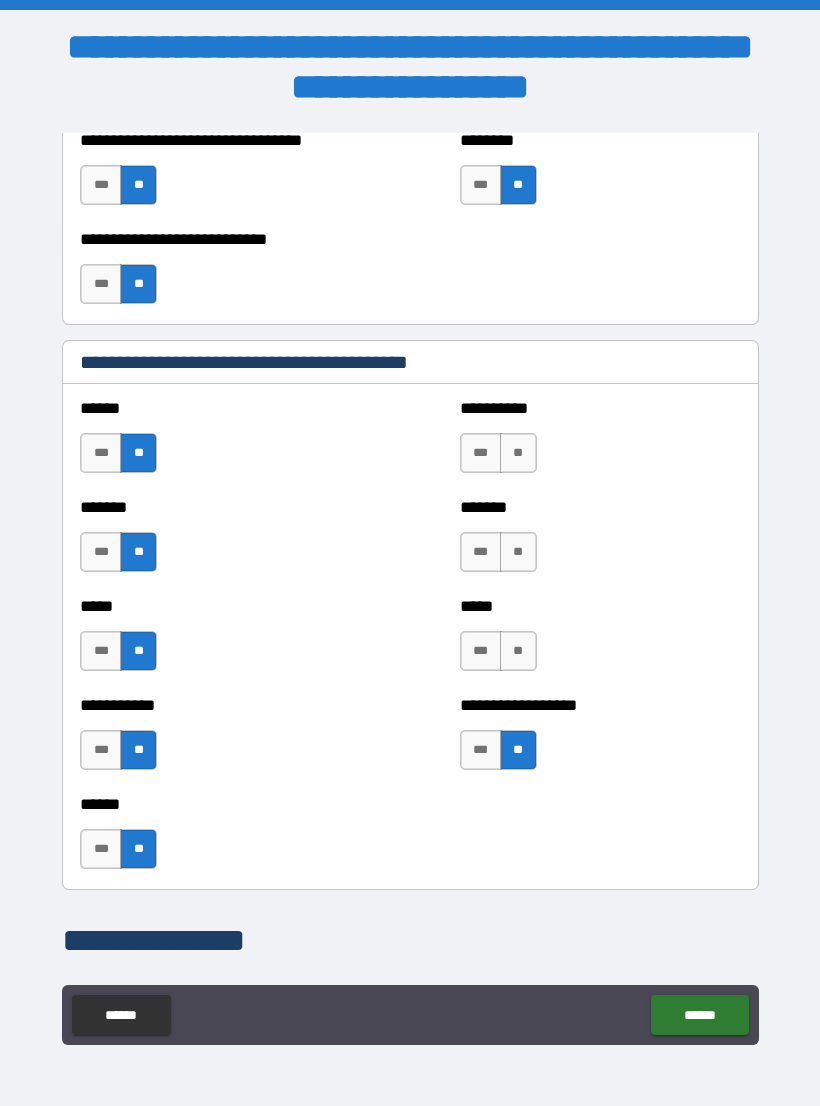 click on "**" at bounding box center (518, 651) 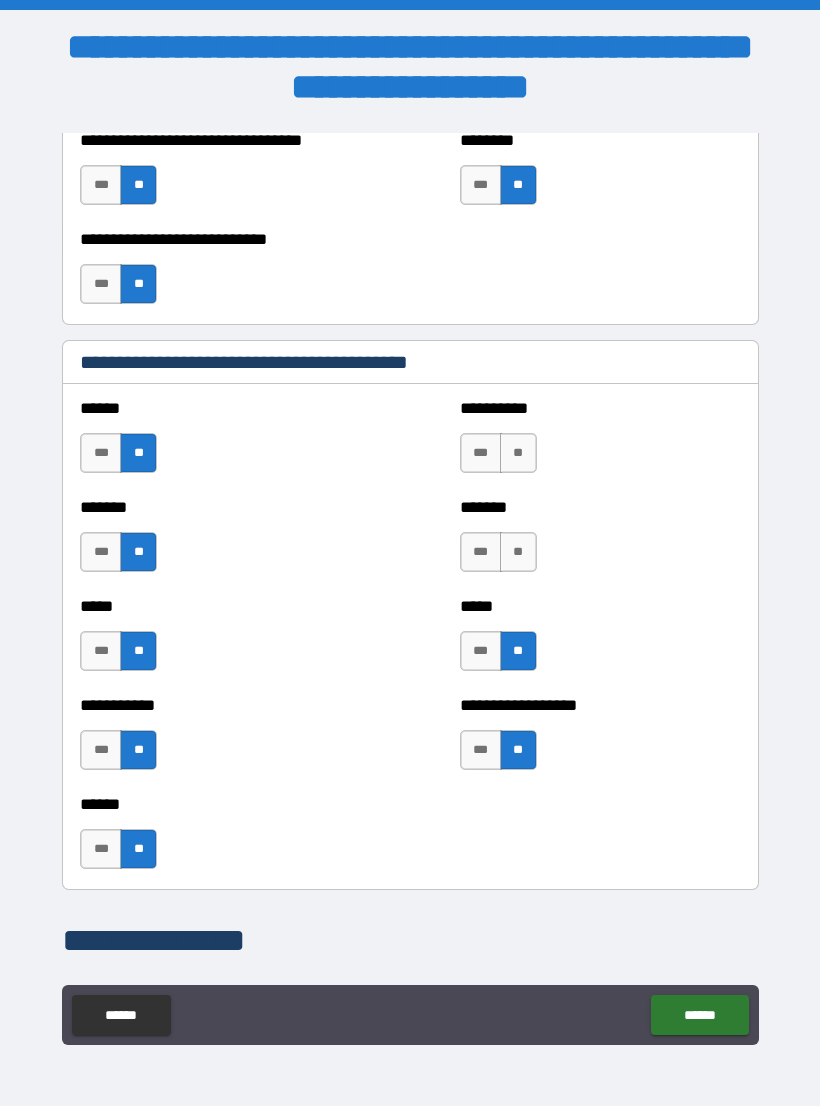 click on "**" at bounding box center (518, 552) 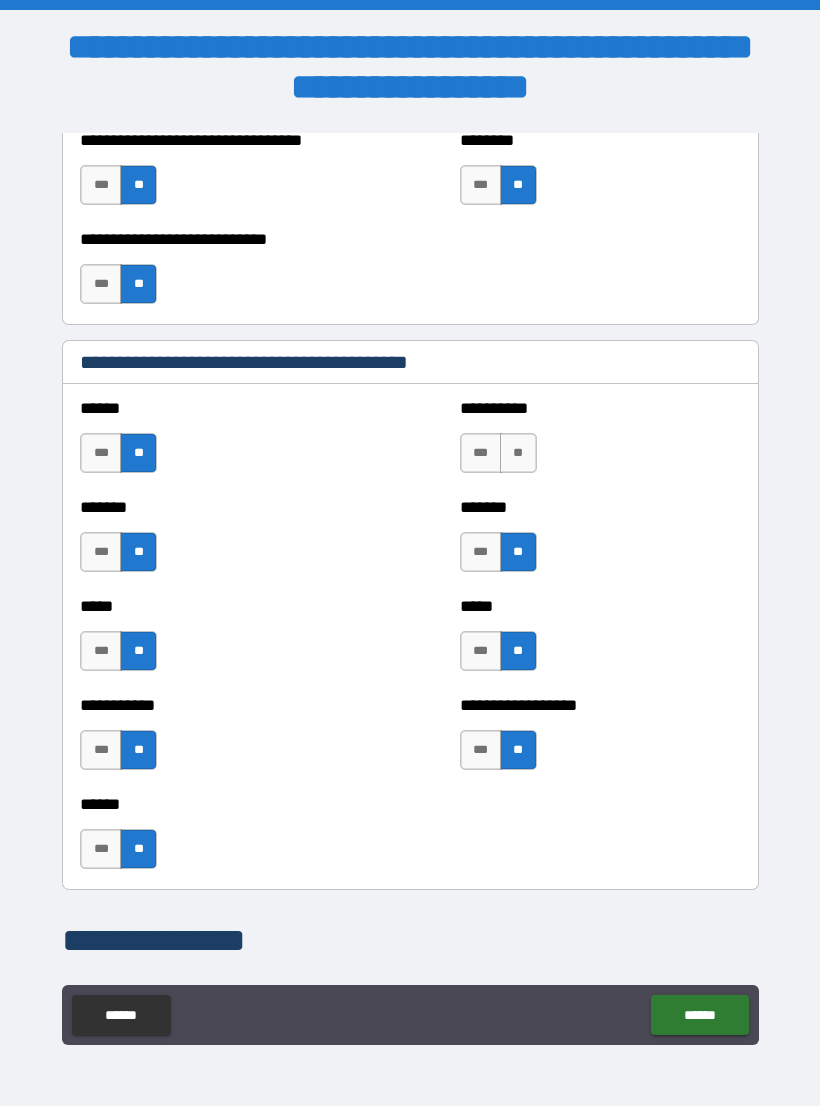 click on "**" at bounding box center (518, 453) 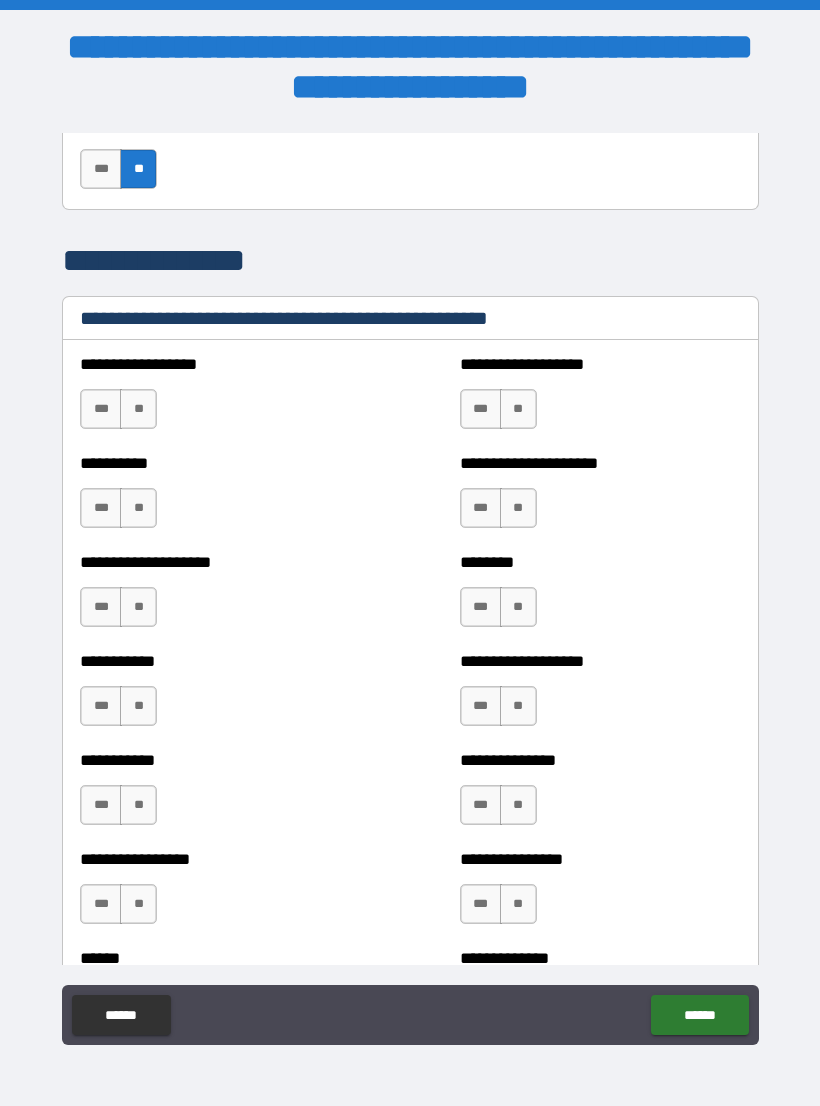 scroll, scrollTop: 2338, scrollLeft: 0, axis: vertical 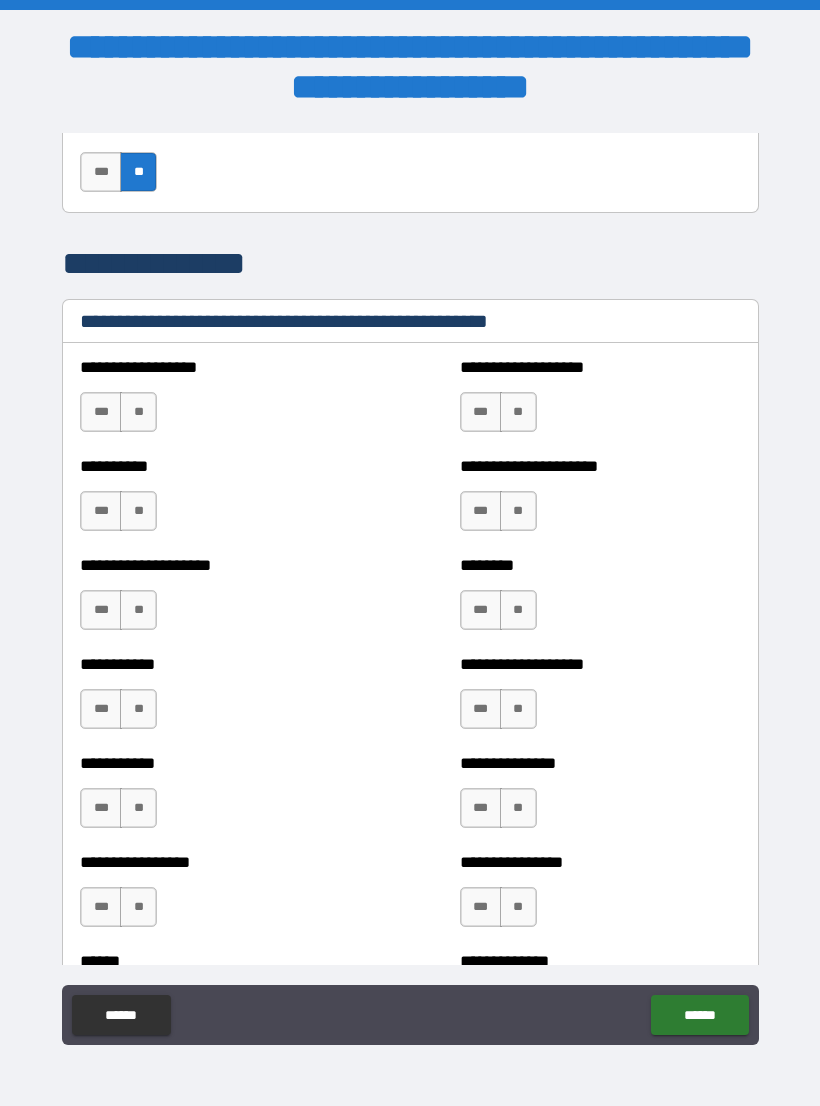 click on "**" at bounding box center (138, 412) 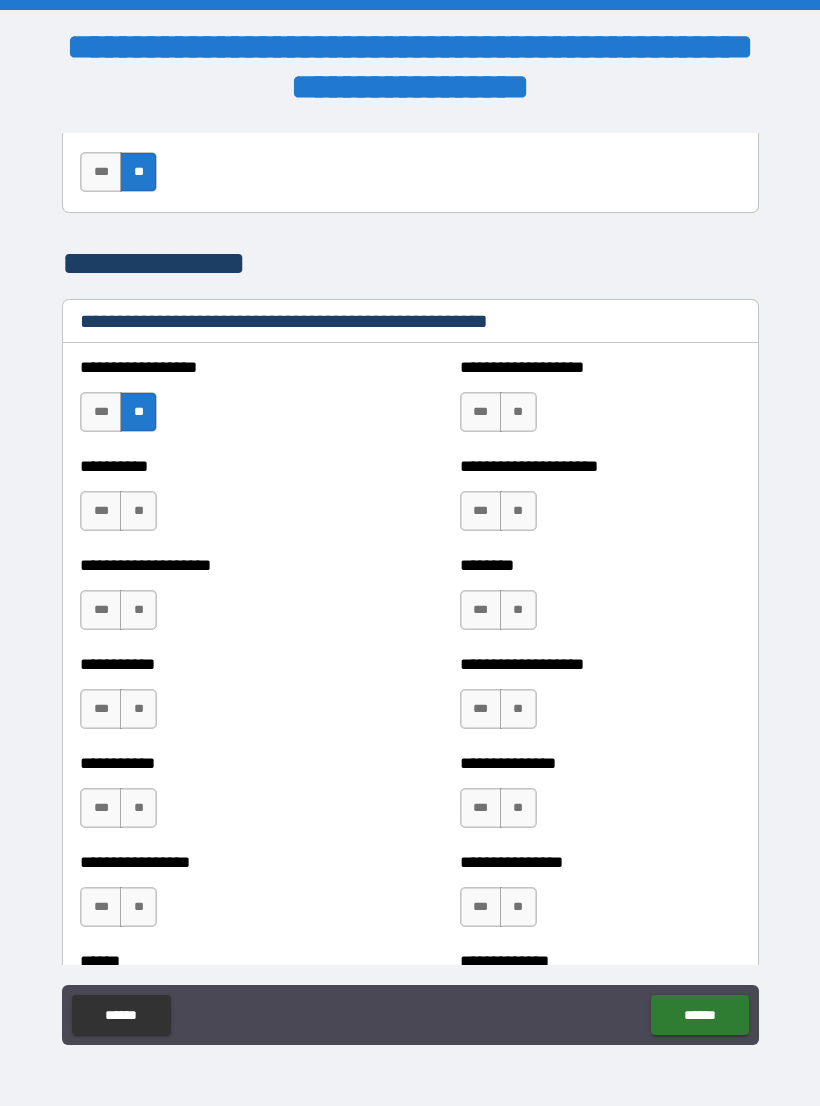 click on "**" at bounding box center [138, 511] 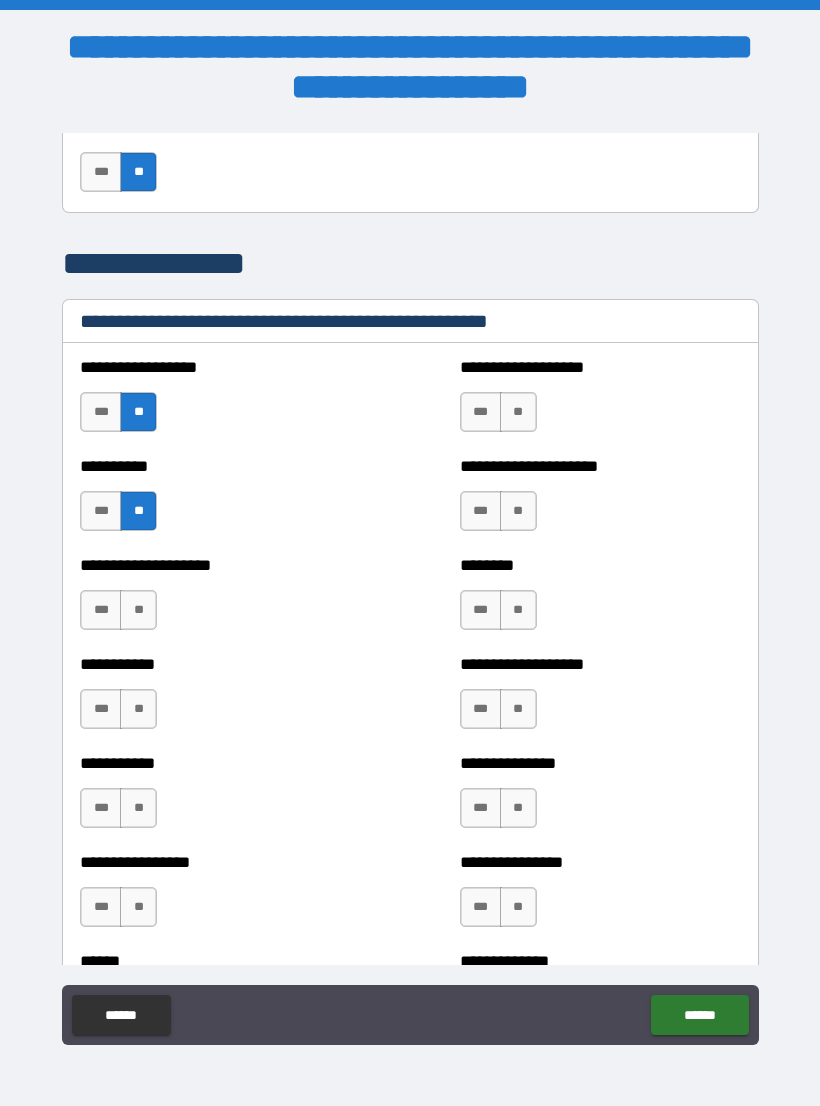 click on "**" at bounding box center (138, 610) 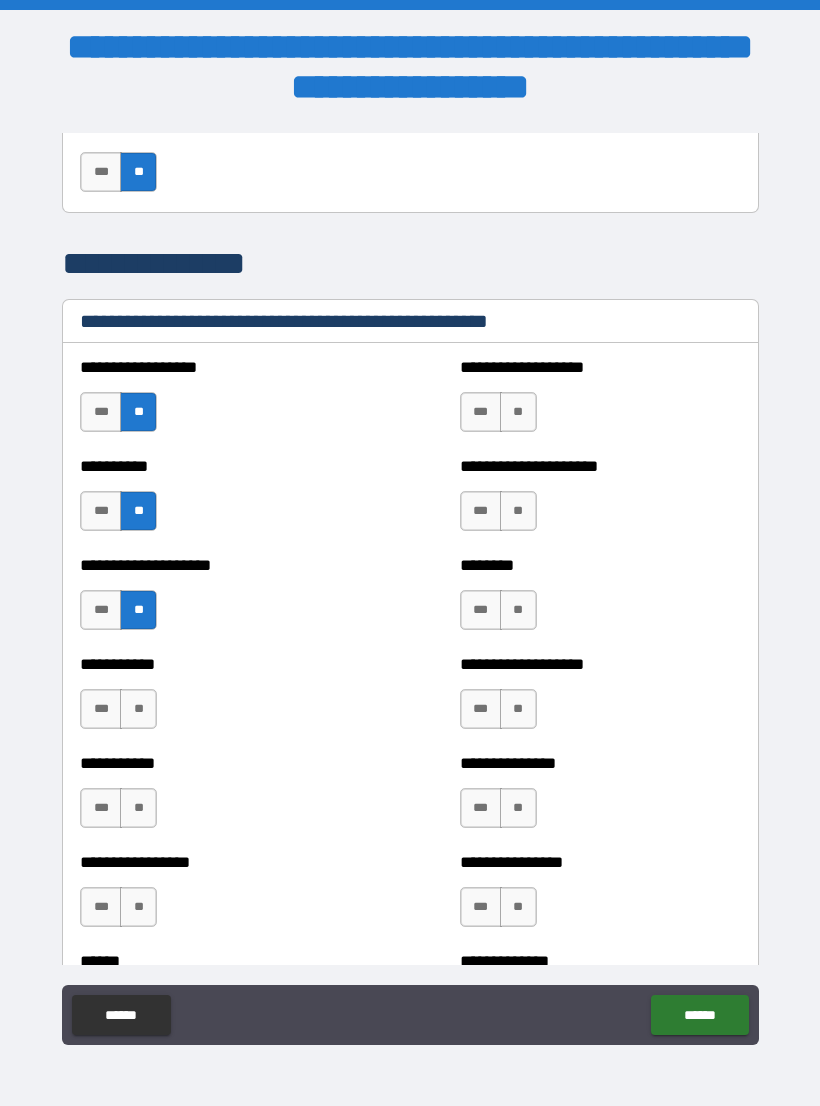 click on "**" at bounding box center [138, 709] 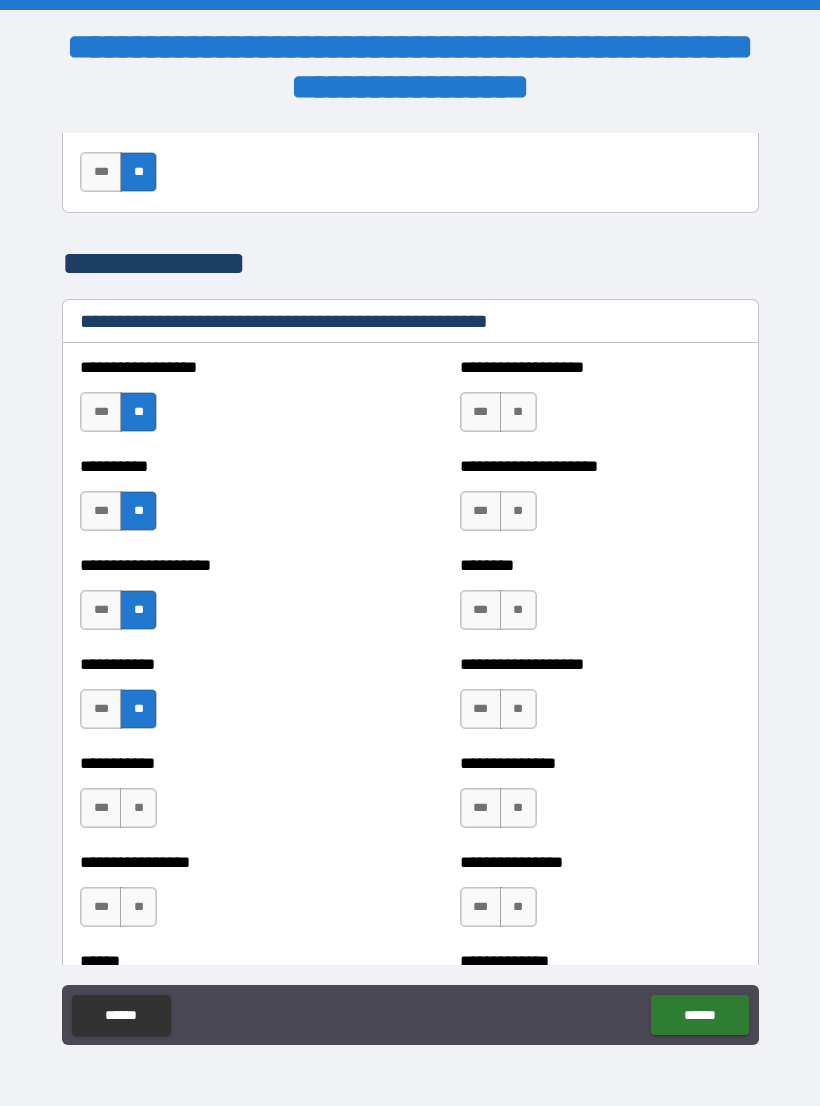 click on "**********" at bounding box center (220, 798) 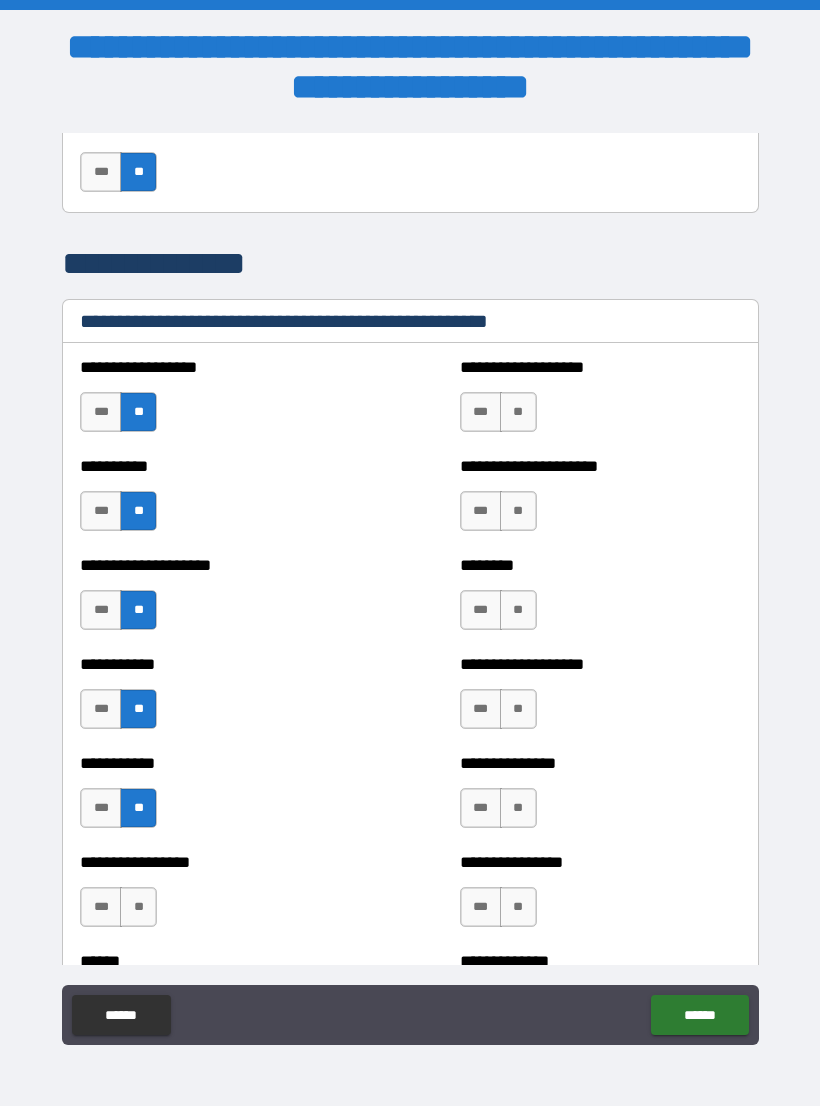 click on "**" at bounding box center [138, 907] 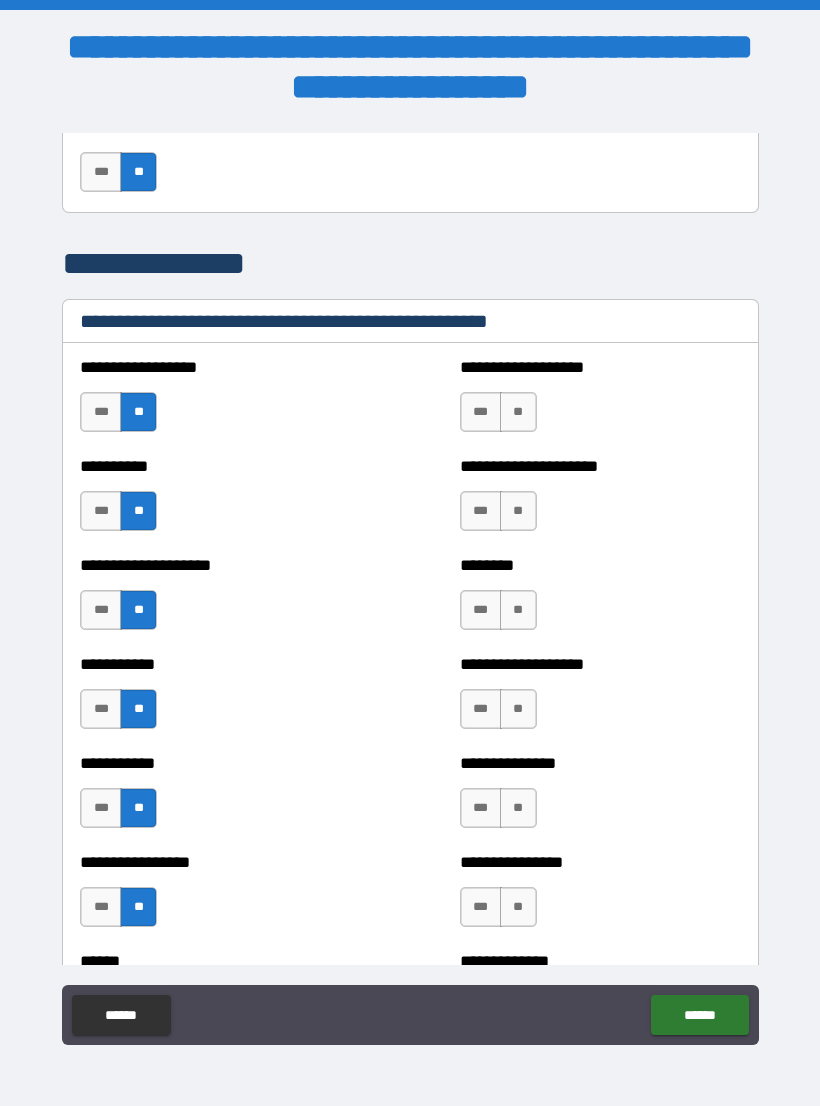 click on "**" at bounding box center (518, 412) 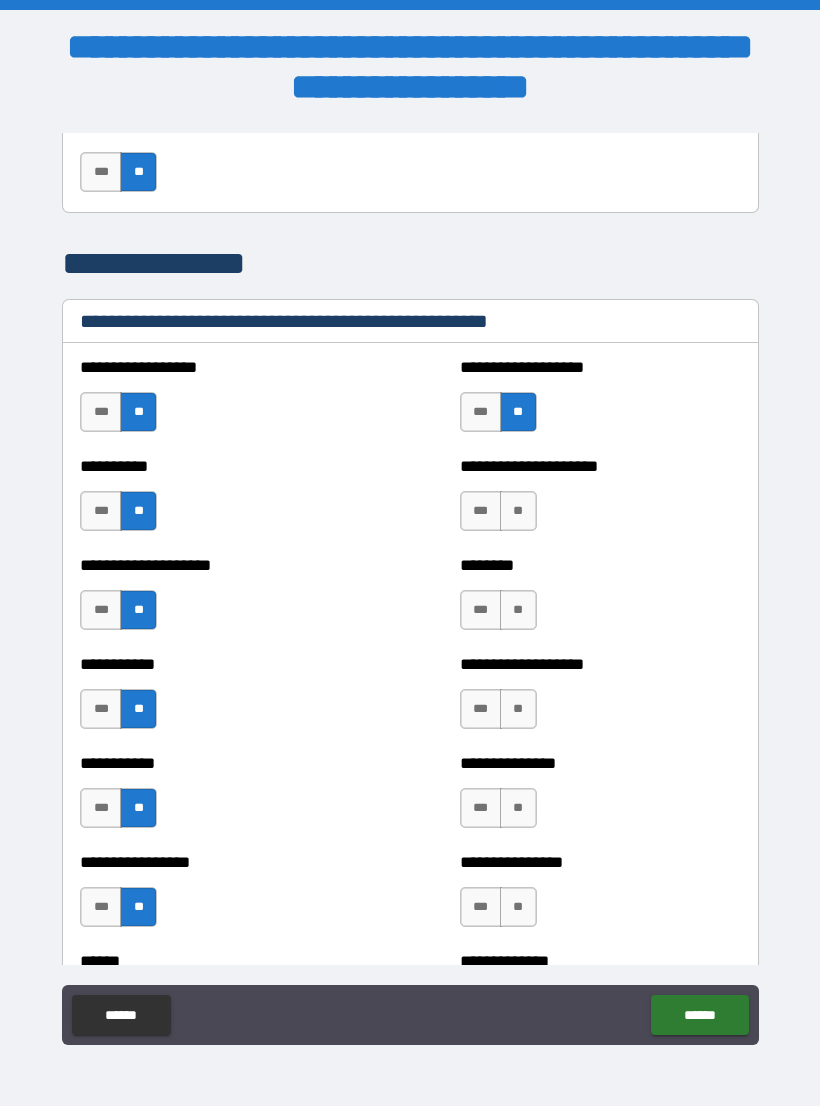 click on "**" at bounding box center (518, 511) 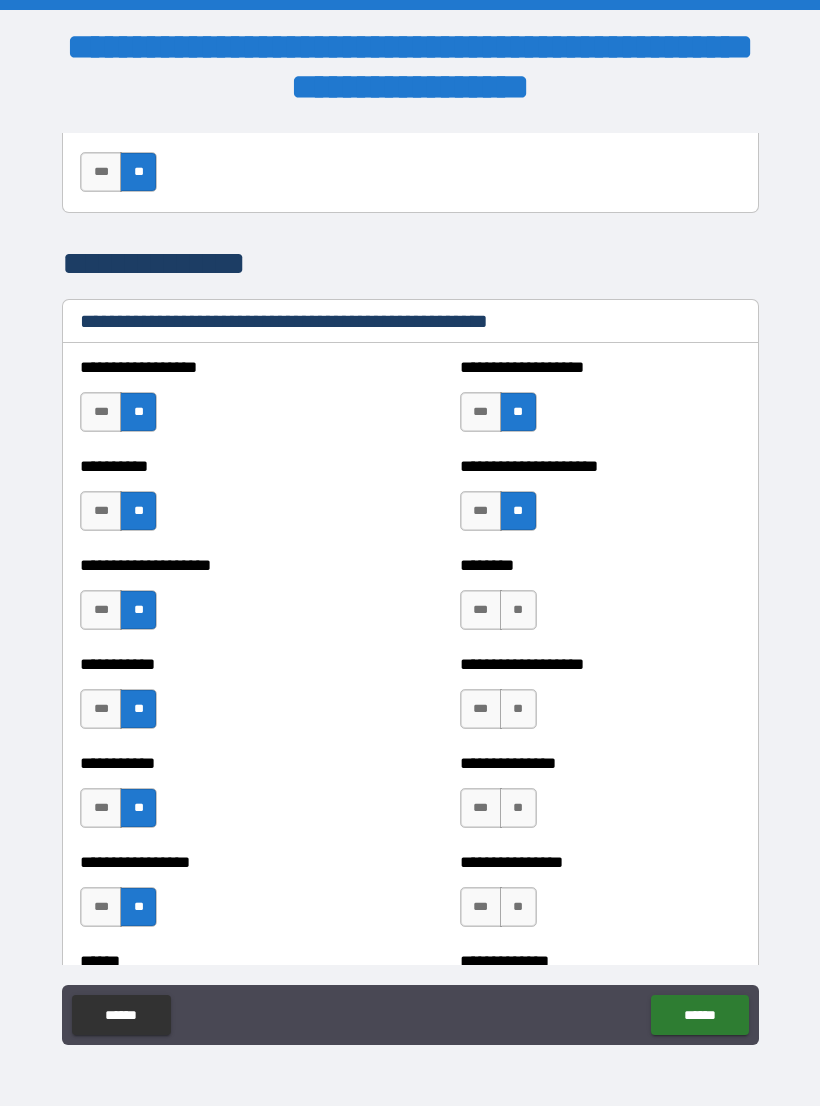 click on "**" at bounding box center (518, 610) 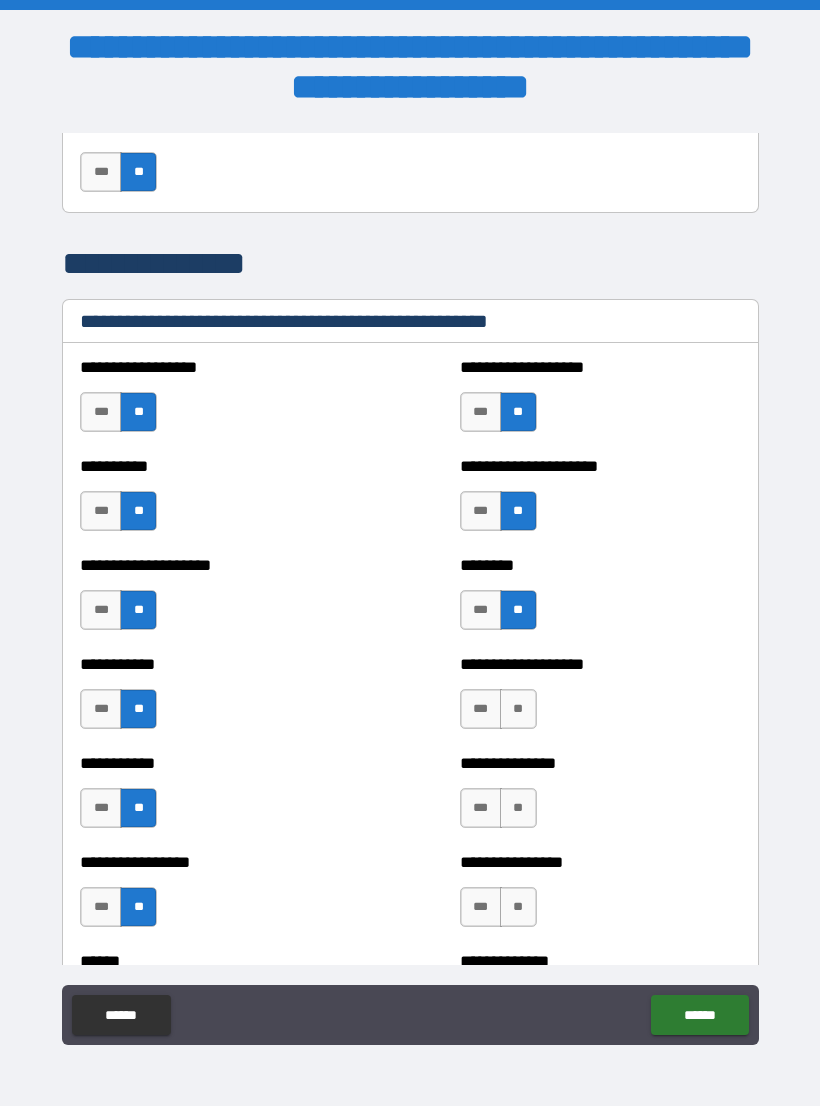 click on "**" at bounding box center [518, 709] 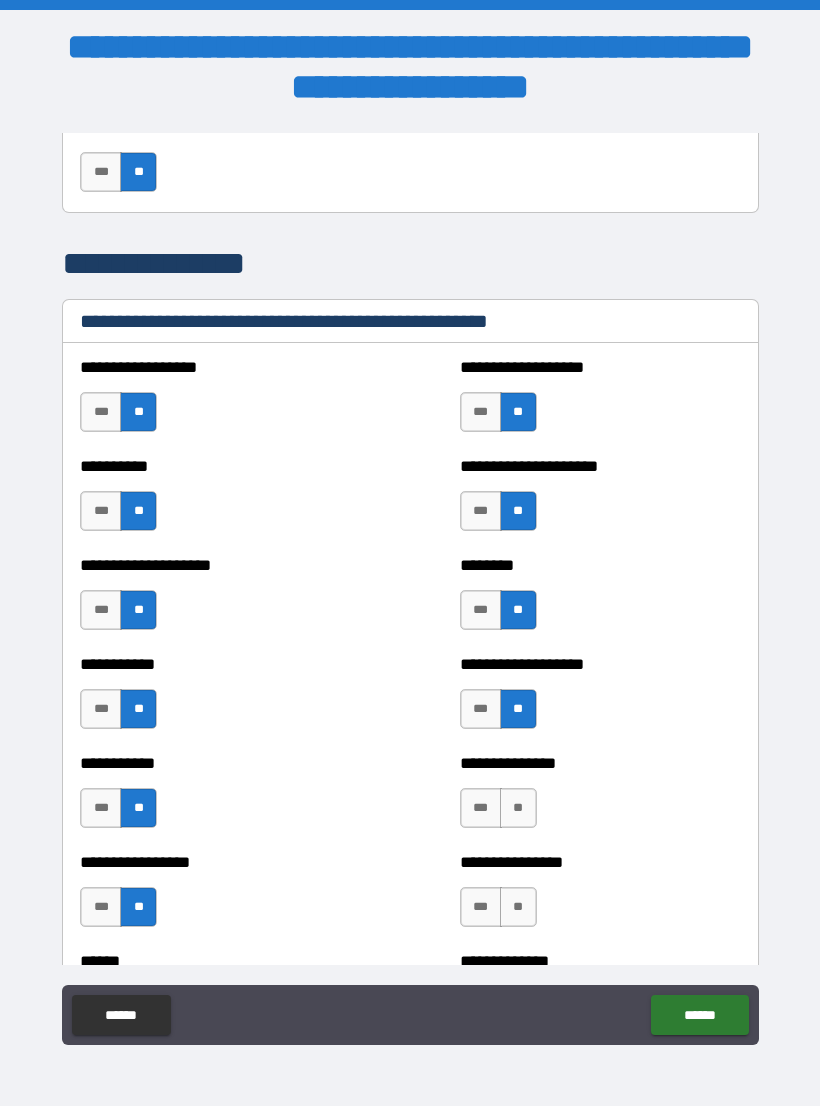 click on "**" at bounding box center (518, 808) 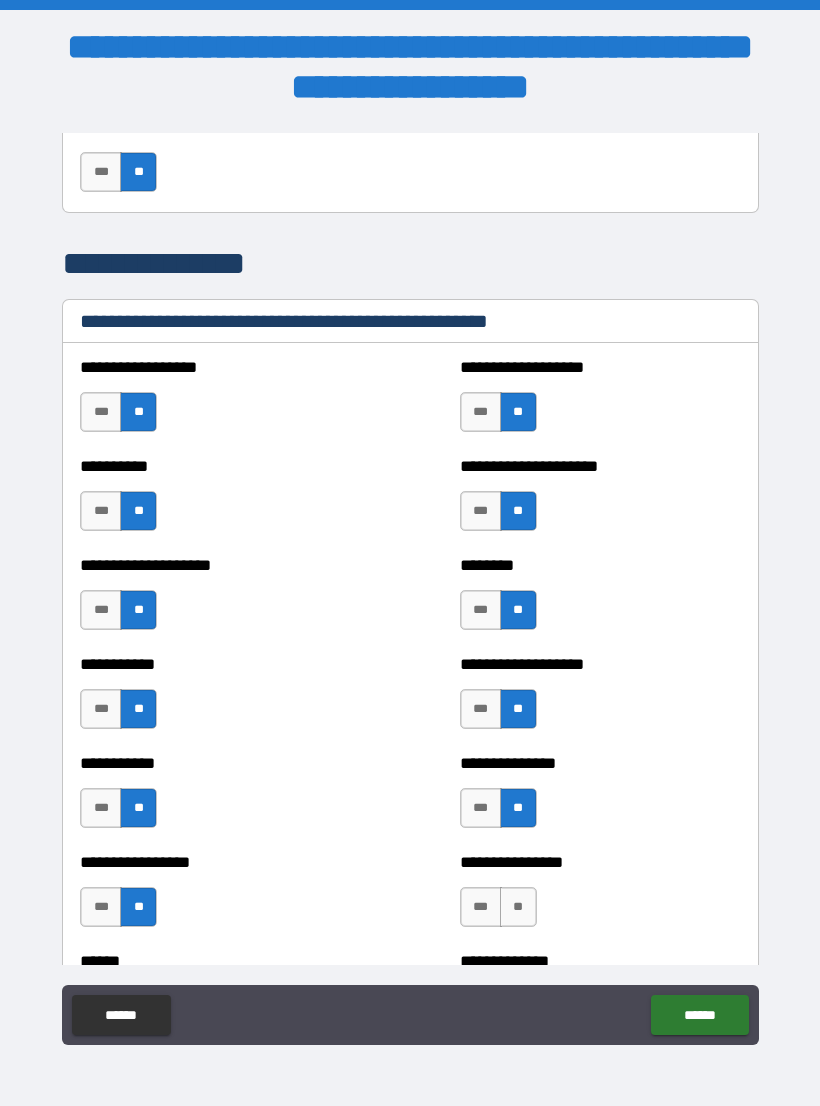 click on "**" at bounding box center (518, 907) 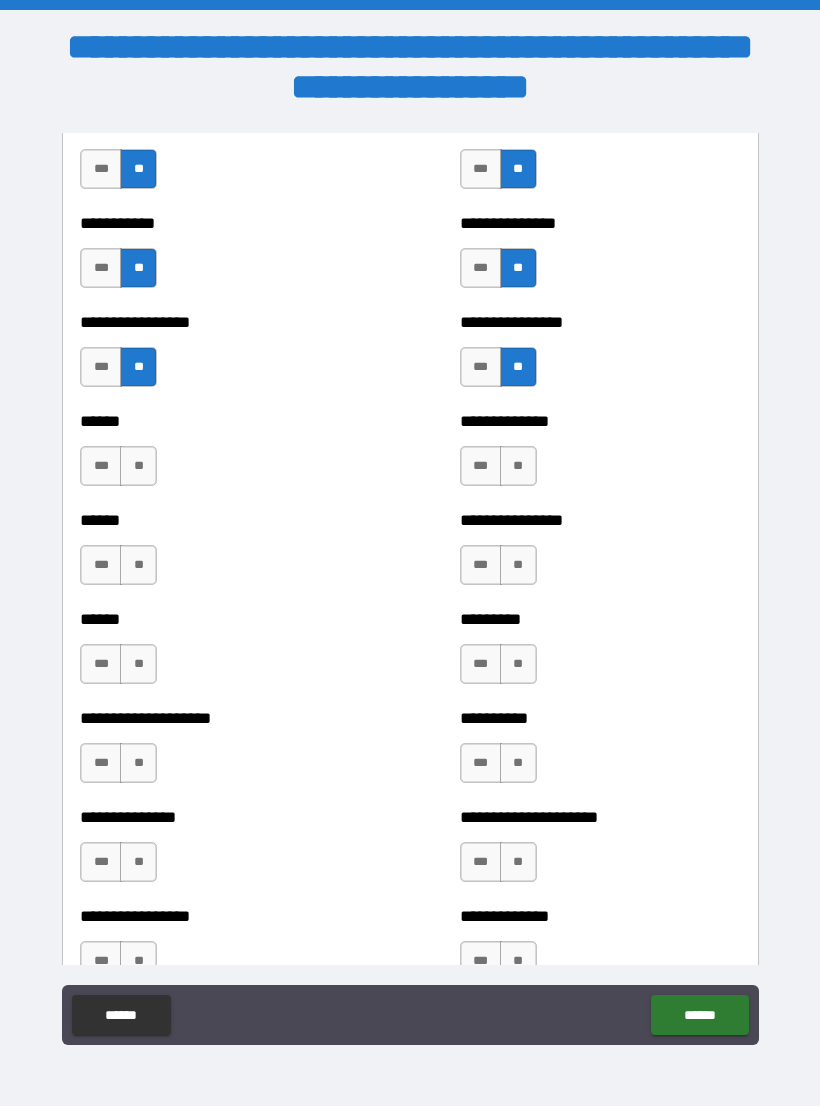 scroll, scrollTop: 2902, scrollLeft: 0, axis: vertical 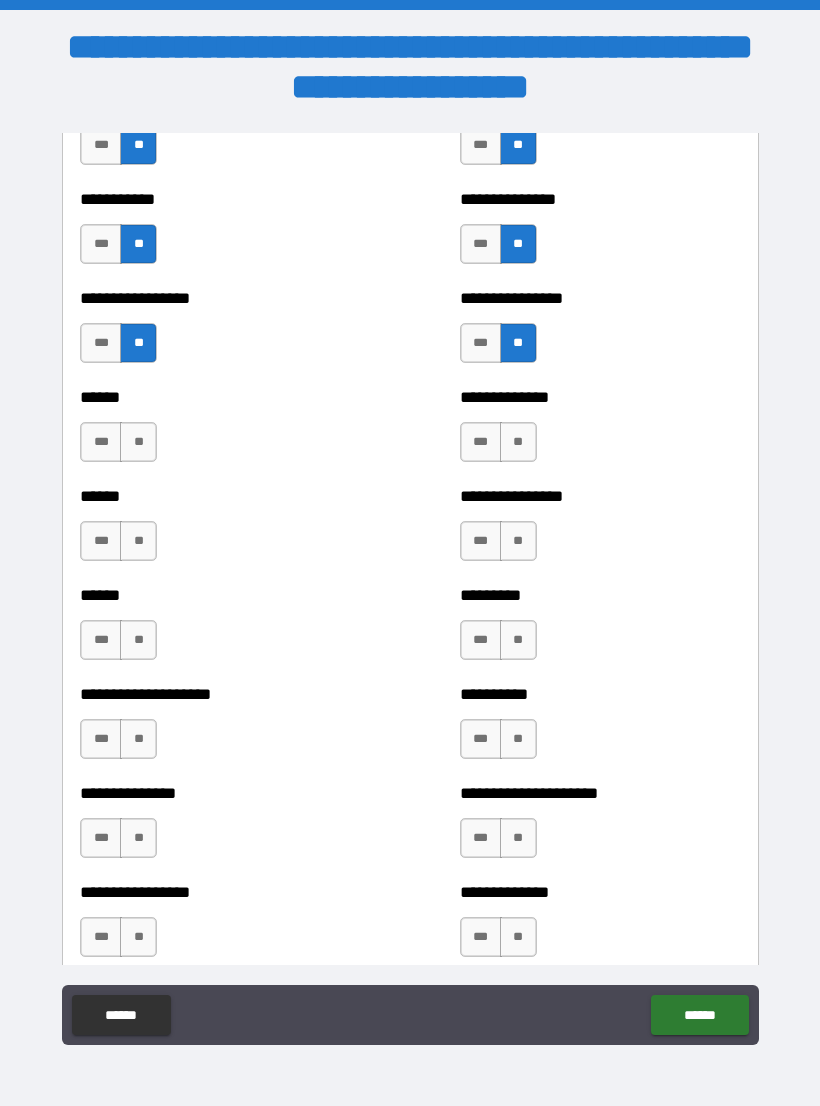 click on "**" at bounding box center [518, 442] 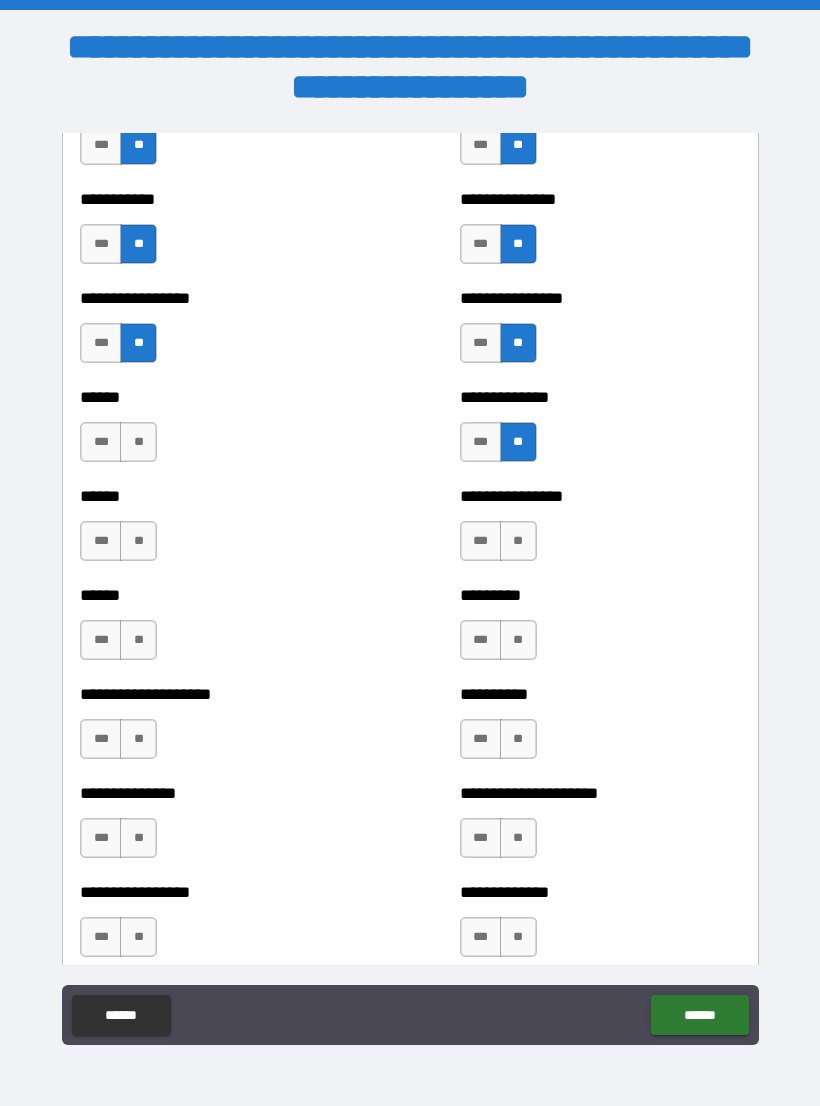 click on "**" at bounding box center [518, 541] 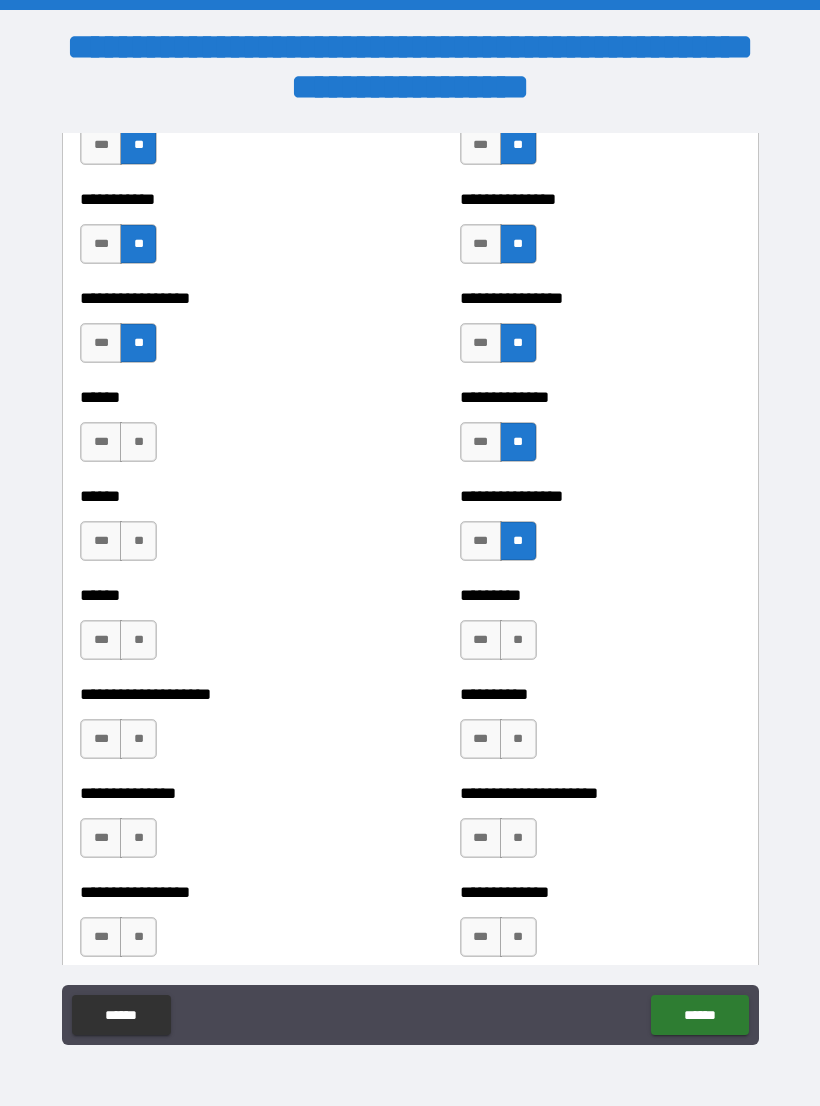 click on "**" at bounding box center (138, 541) 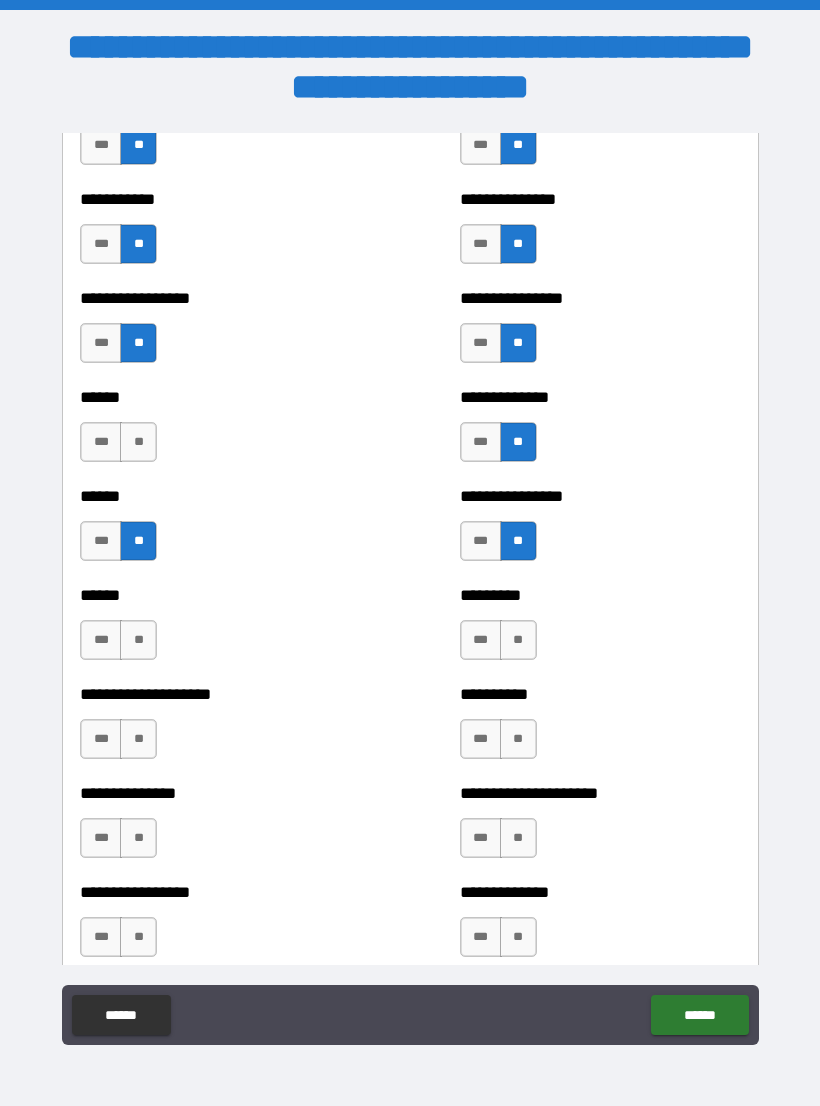 click on "**" at bounding box center (138, 442) 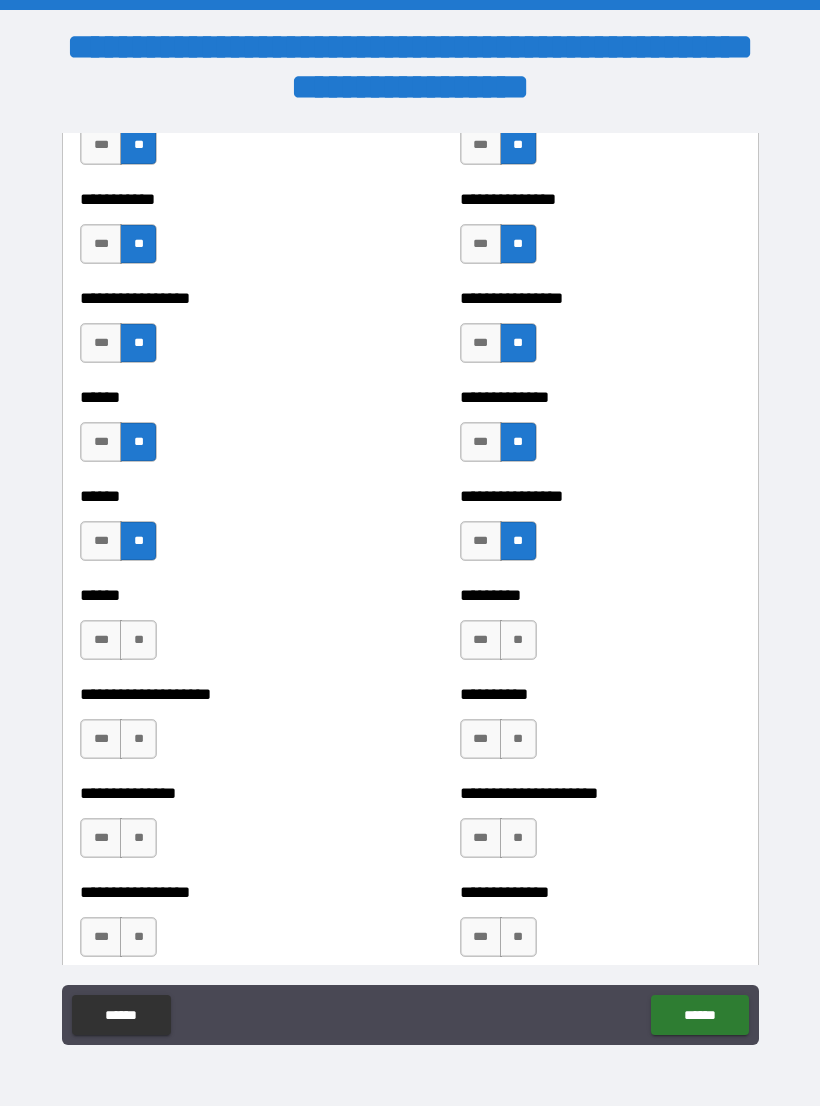 click on "**" at bounding box center (138, 640) 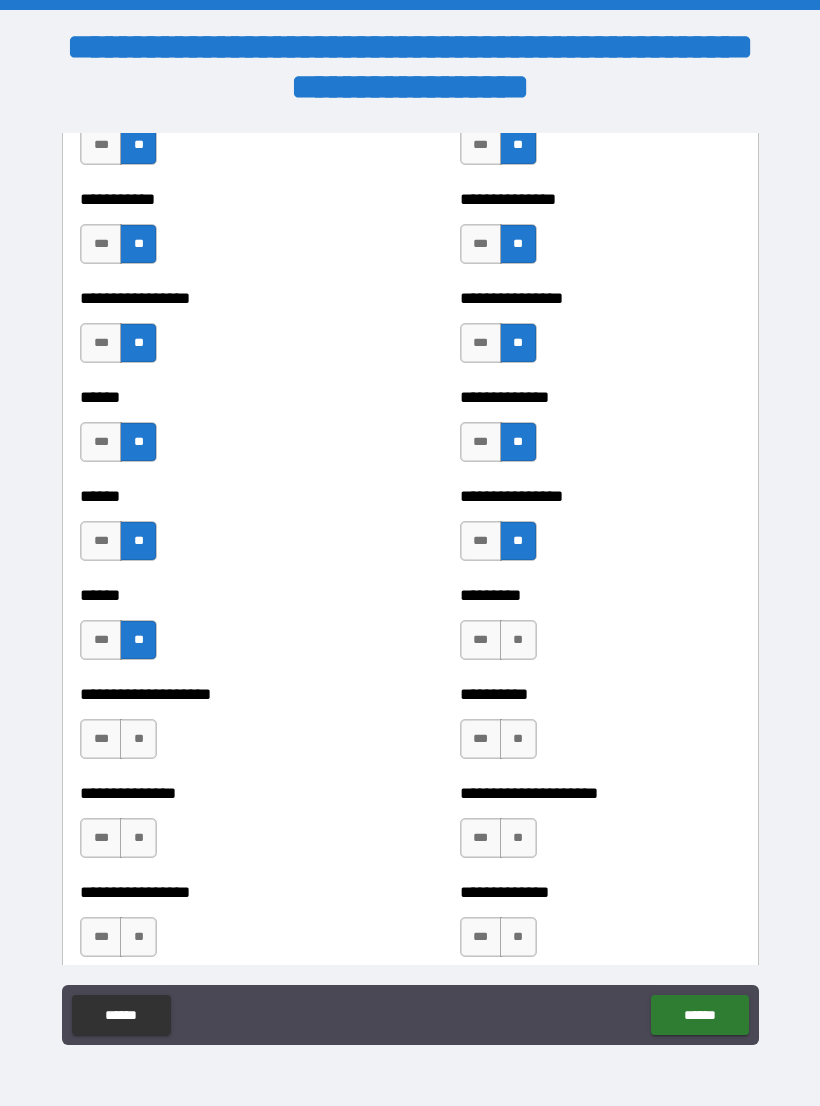 click on "**" at bounding box center (518, 640) 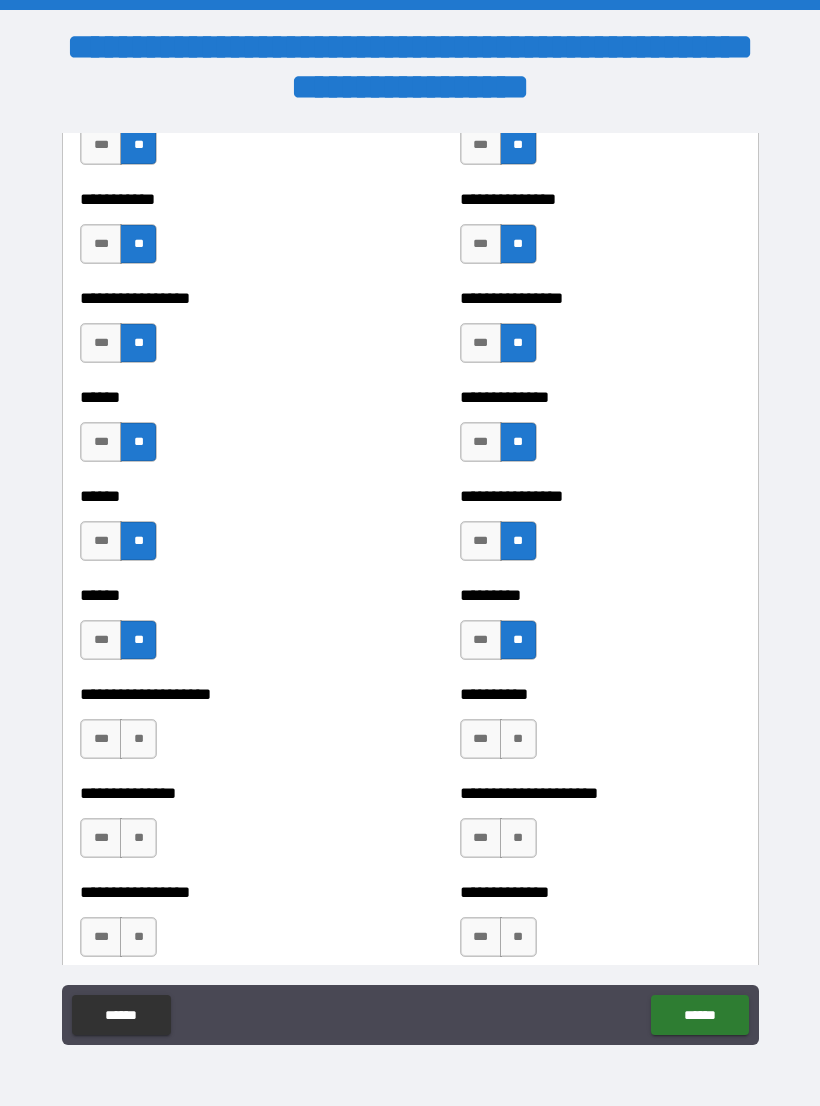 click on "**********" at bounding box center (220, 729) 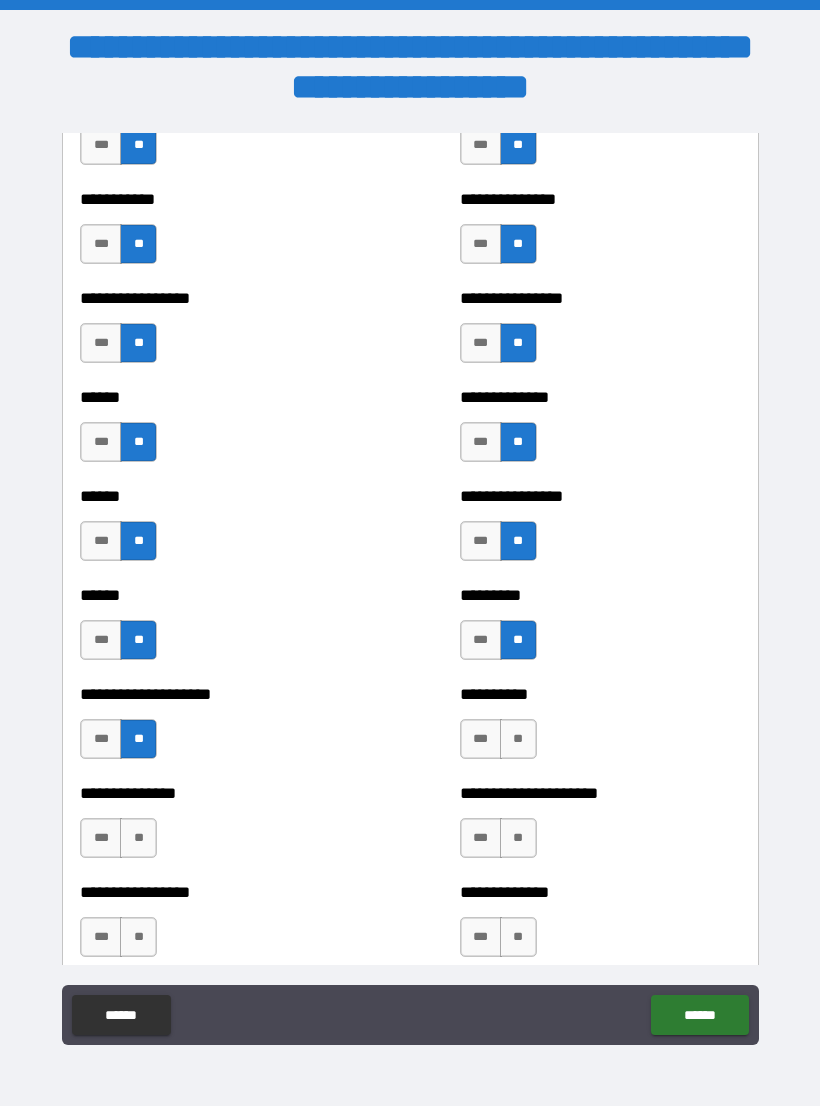 click on "**" at bounding box center [518, 739] 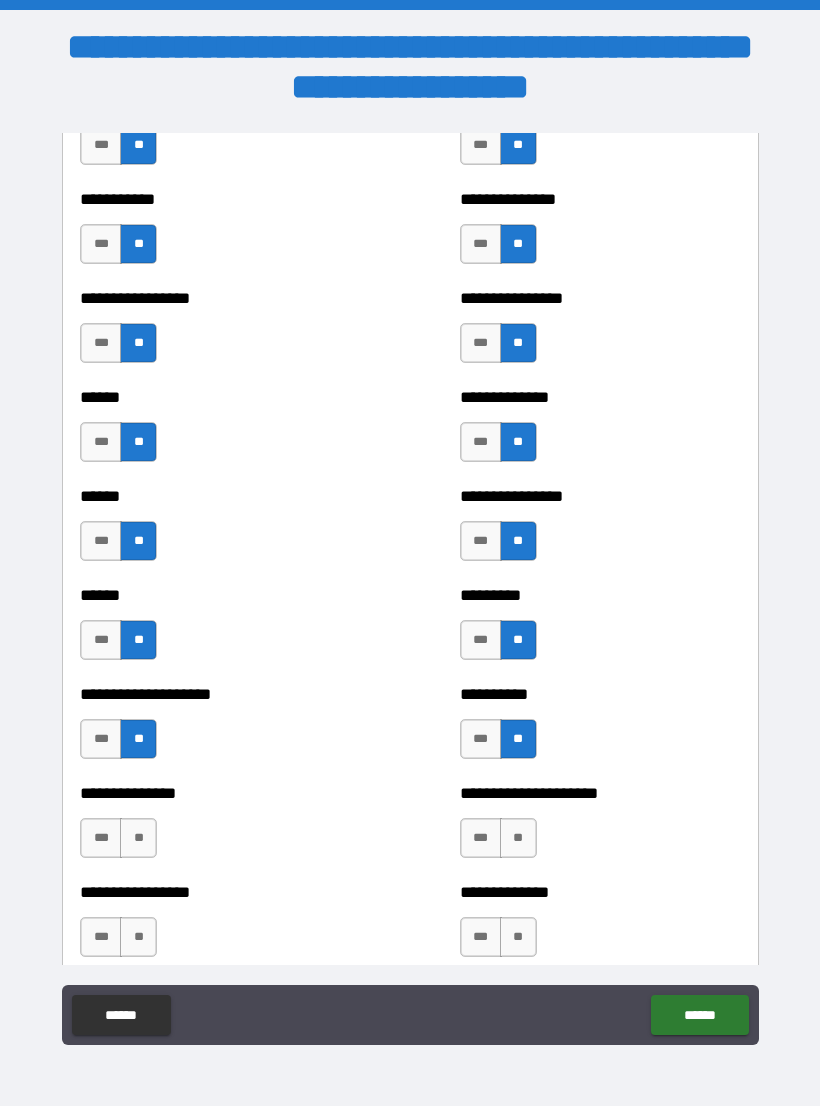 click on "***" at bounding box center [481, 739] 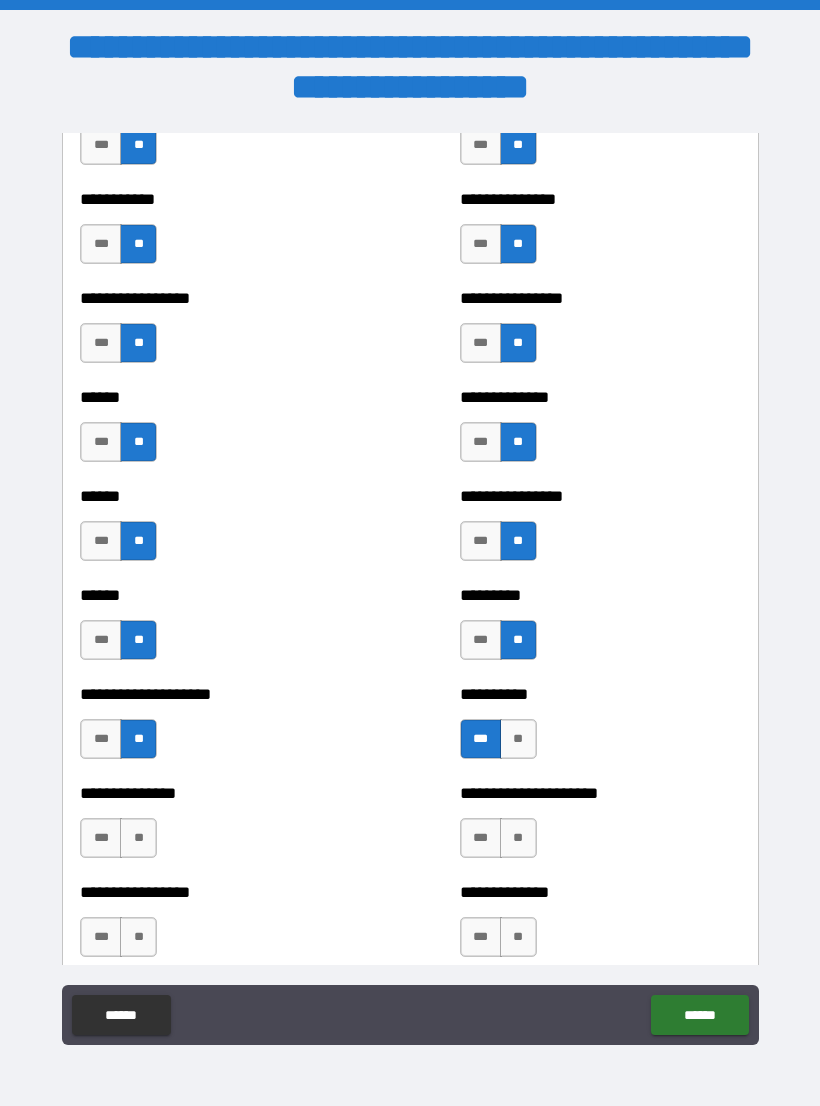 click on "**" at bounding box center (518, 838) 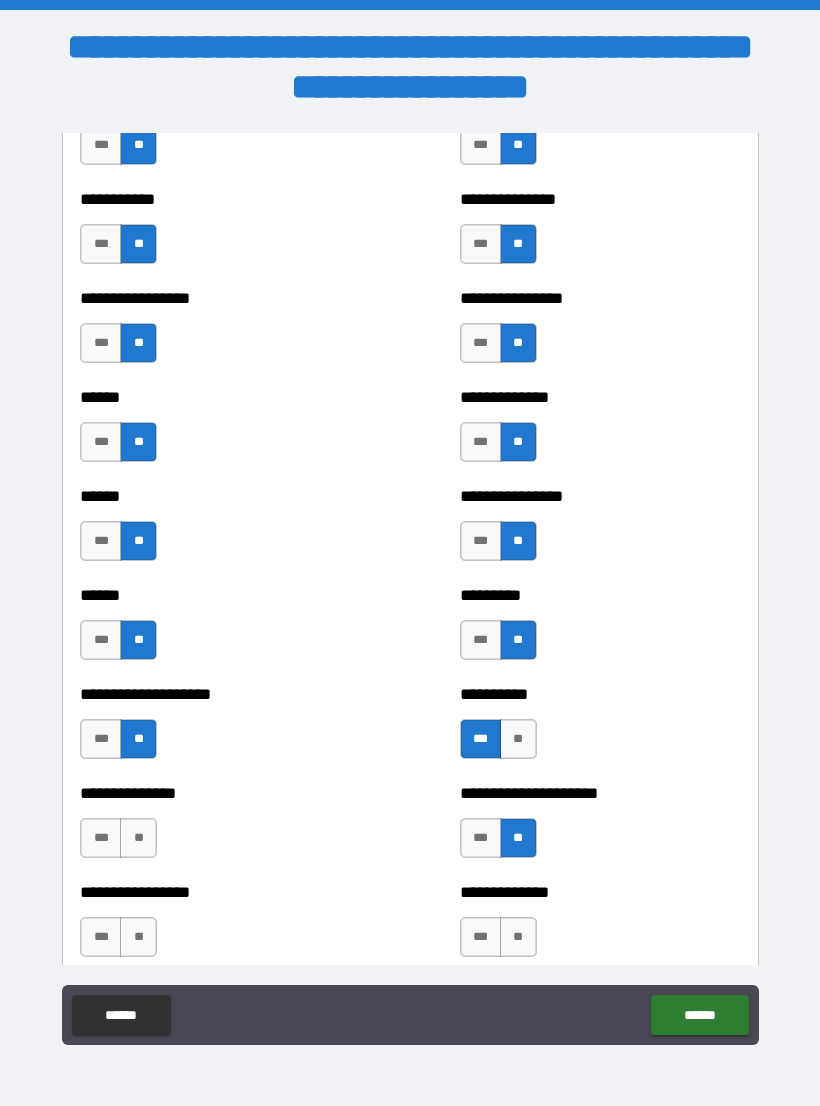click on "**" at bounding box center [138, 838] 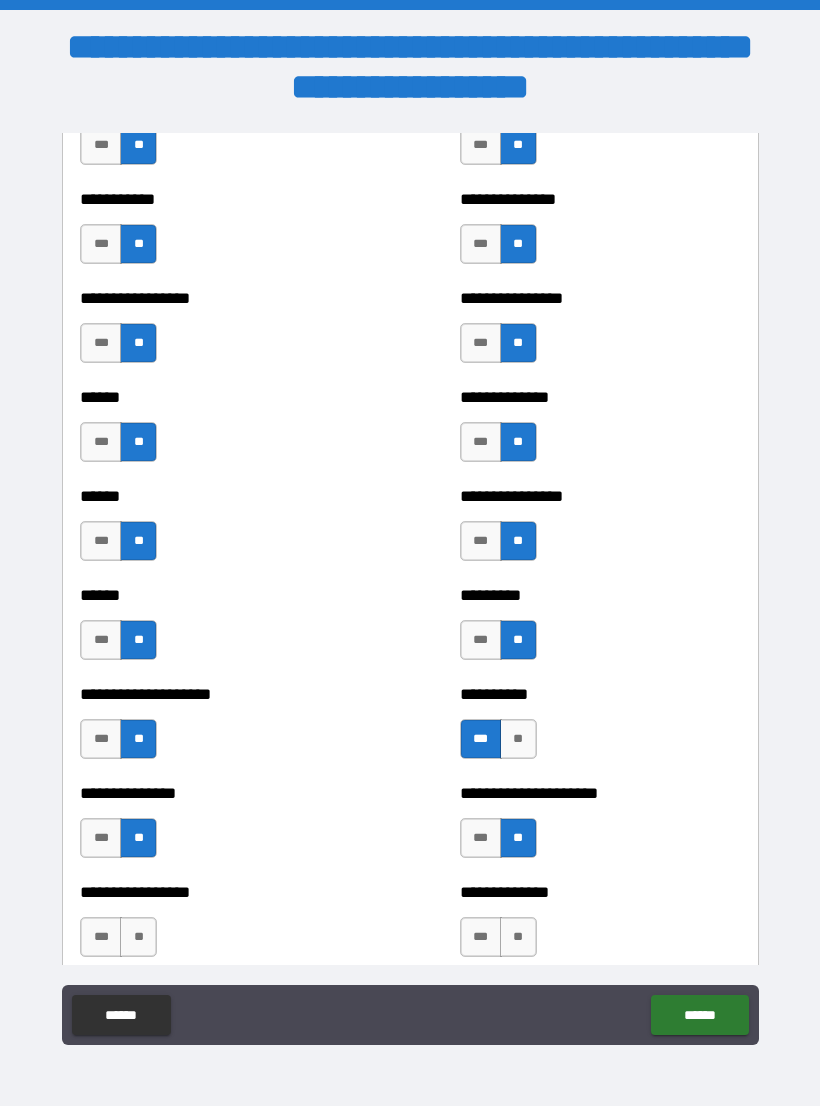 click on "***" at bounding box center (101, 838) 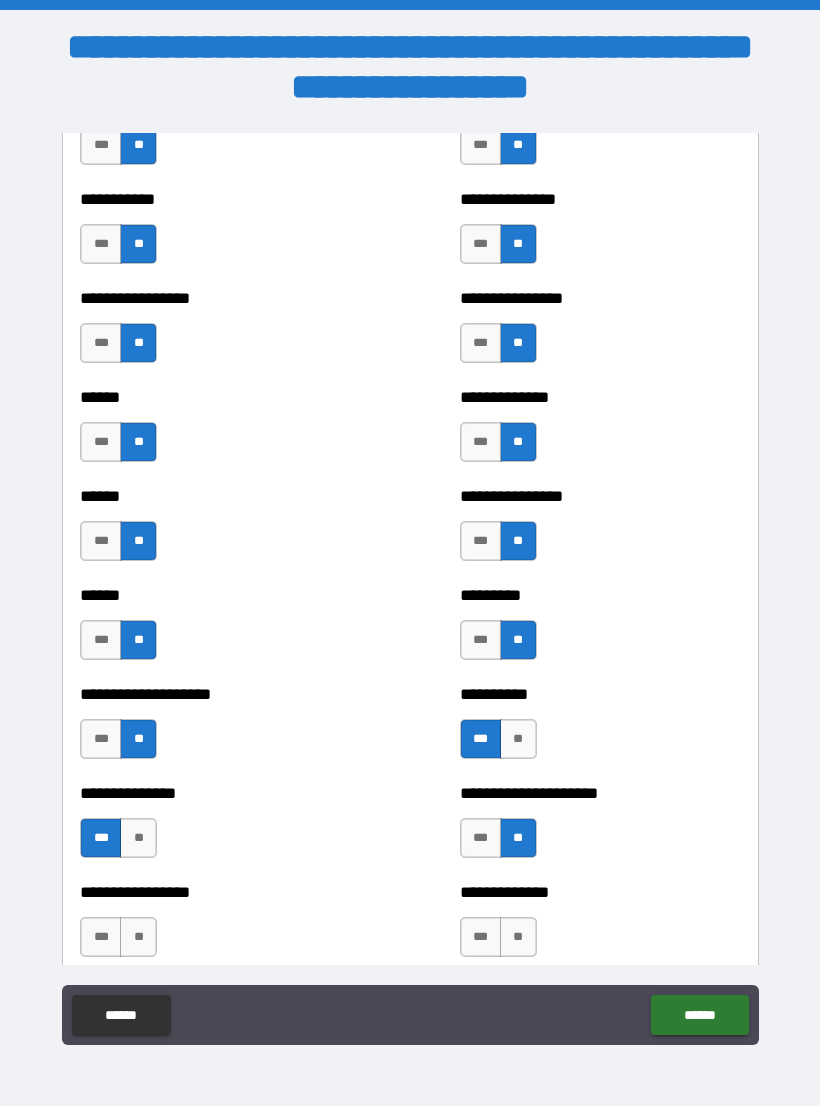 click on "**" at bounding box center [138, 937] 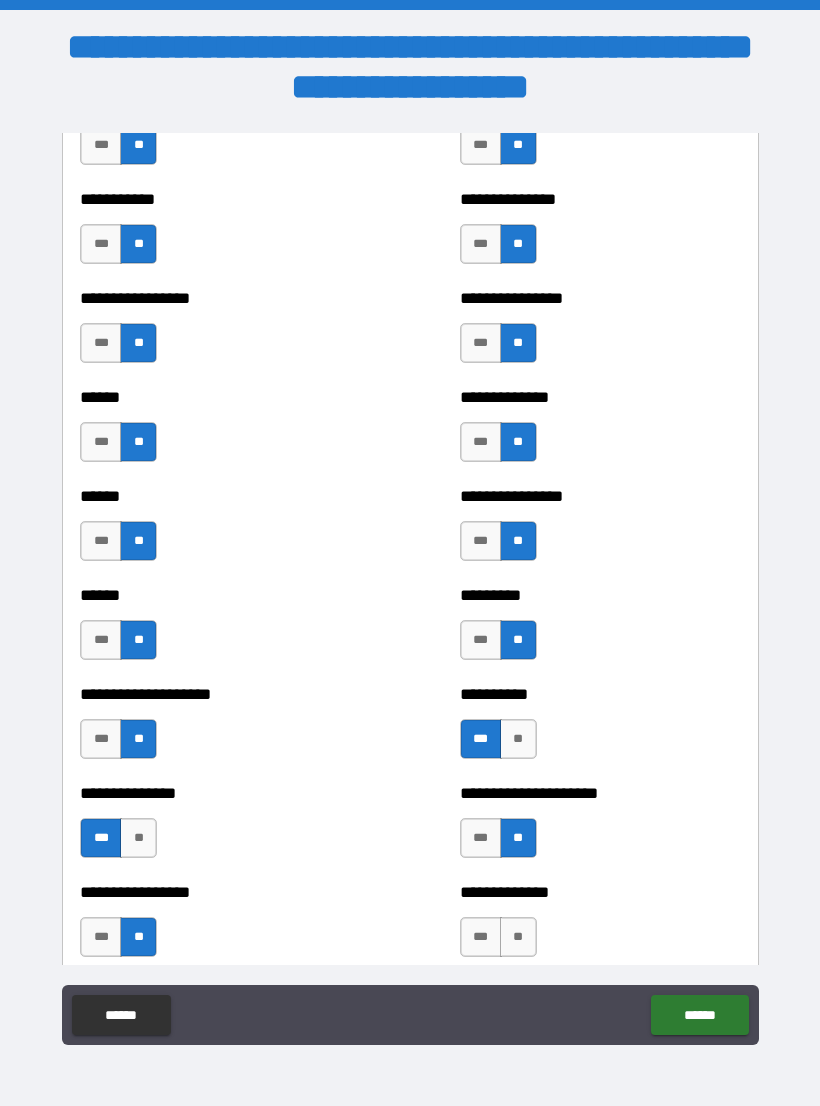 click on "**" at bounding box center [518, 937] 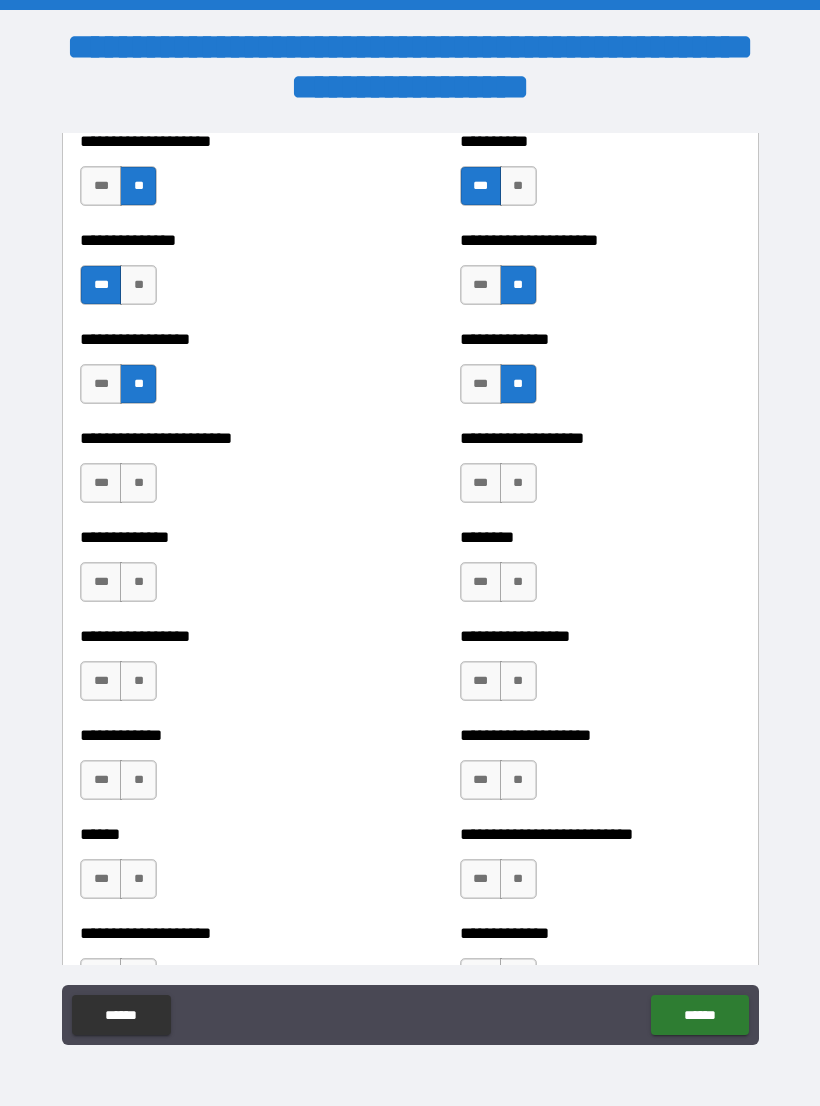 scroll, scrollTop: 3472, scrollLeft: 0, axis: vertical 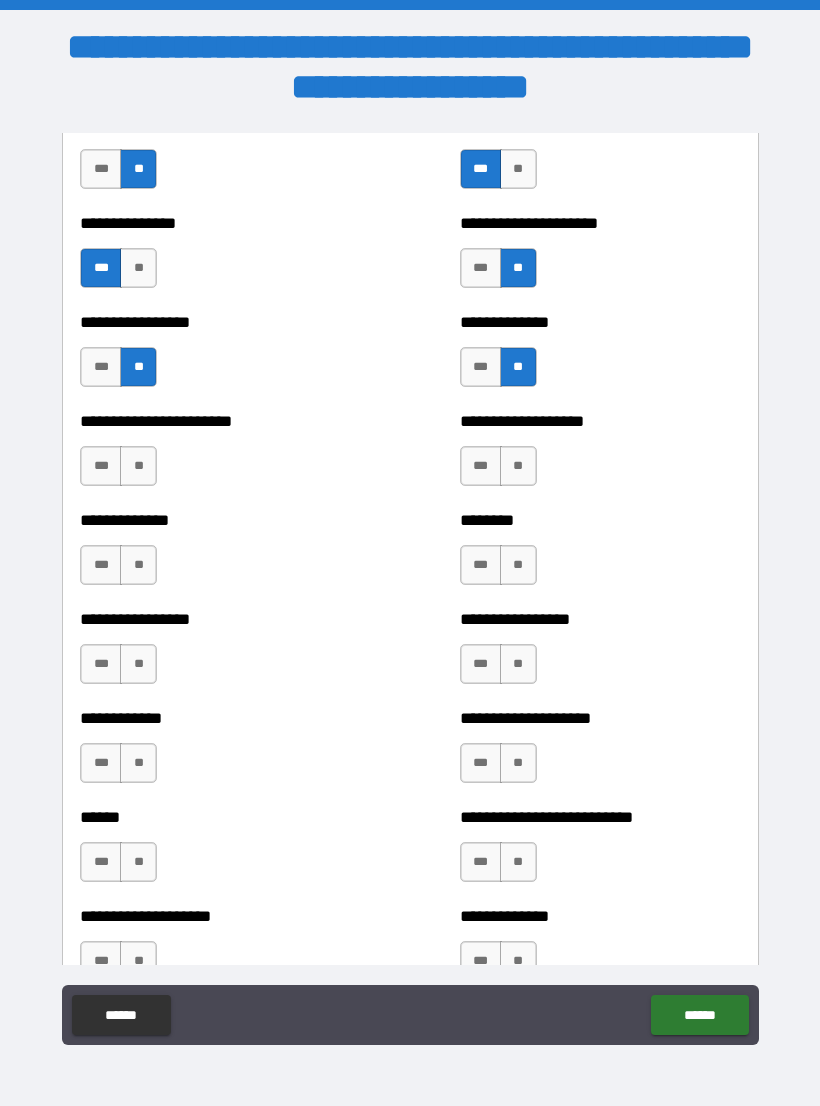 click on "**" at bounding box center (138, 466) 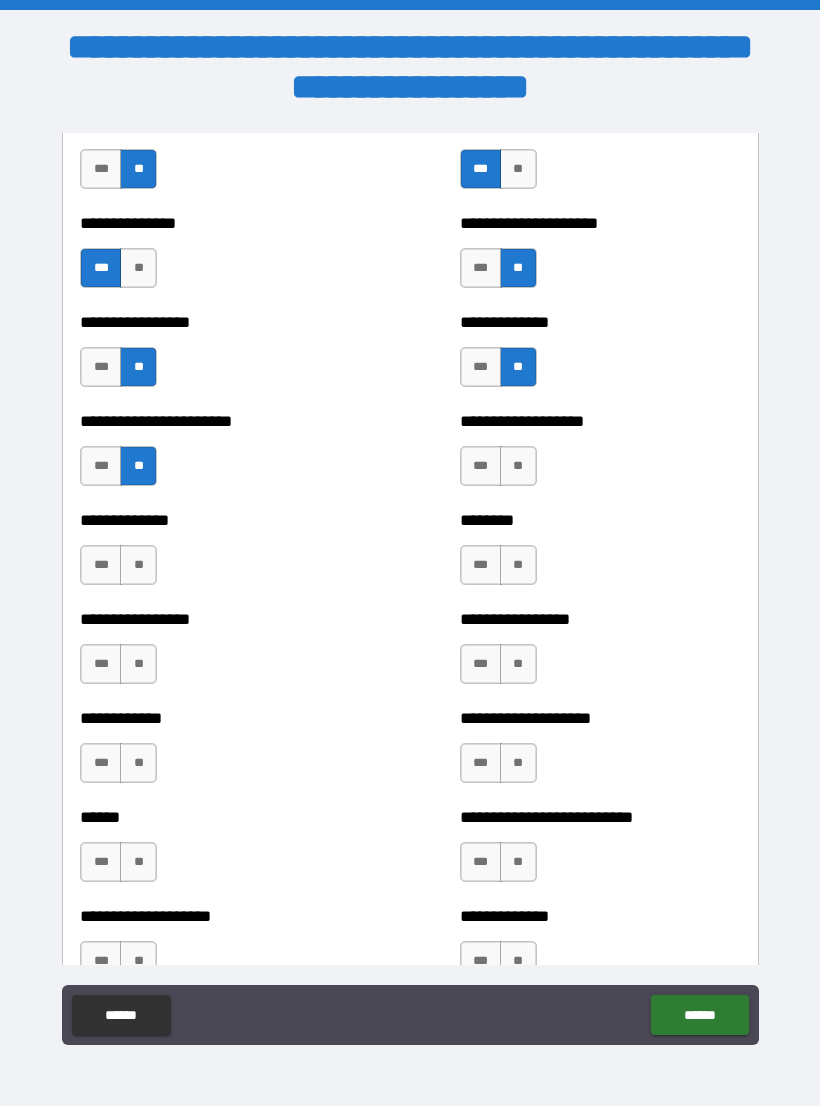 click on "**" at bounding box center [518, 466] 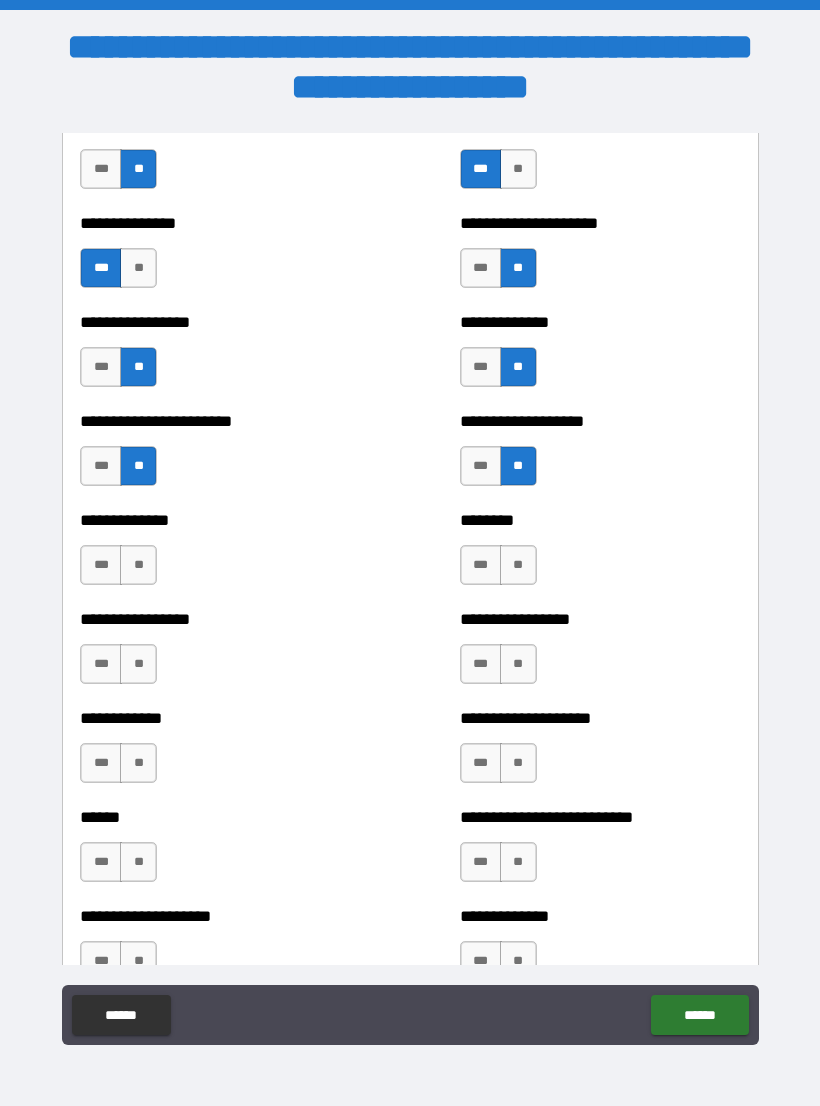 click on "**" at bounding box center (518, 565) 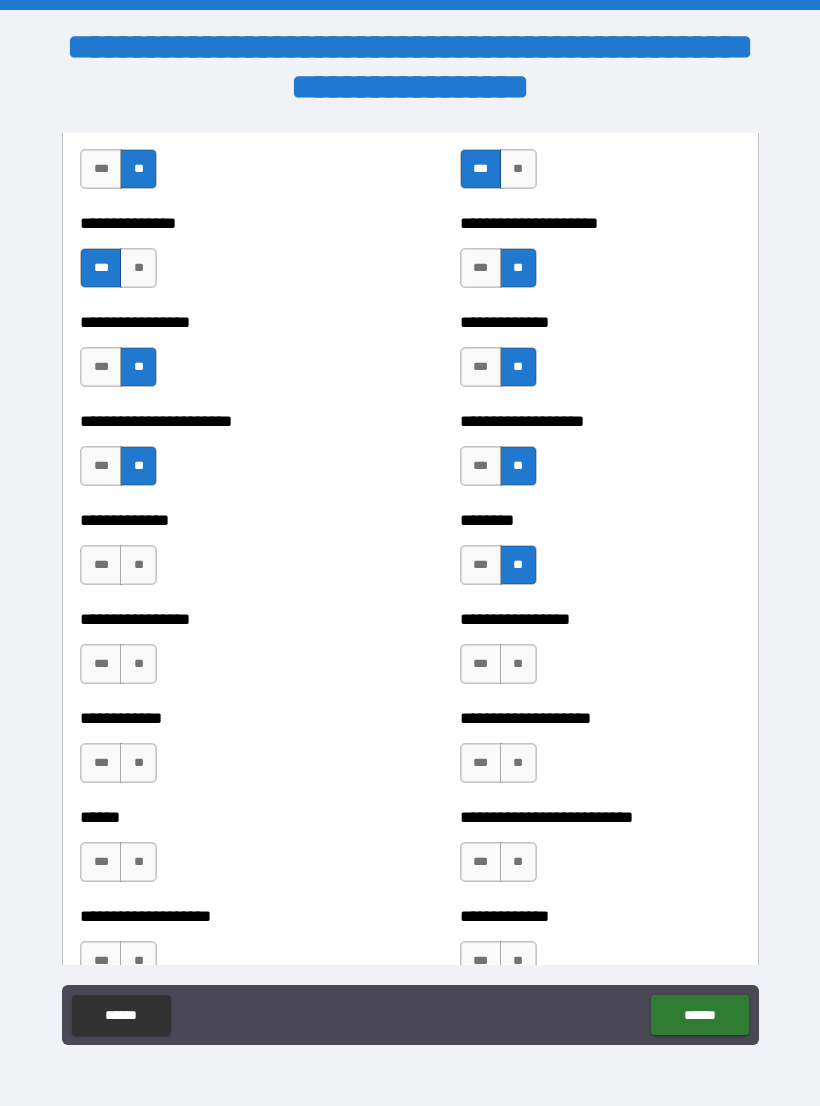 click on "**" at bounding box center (138, 565) 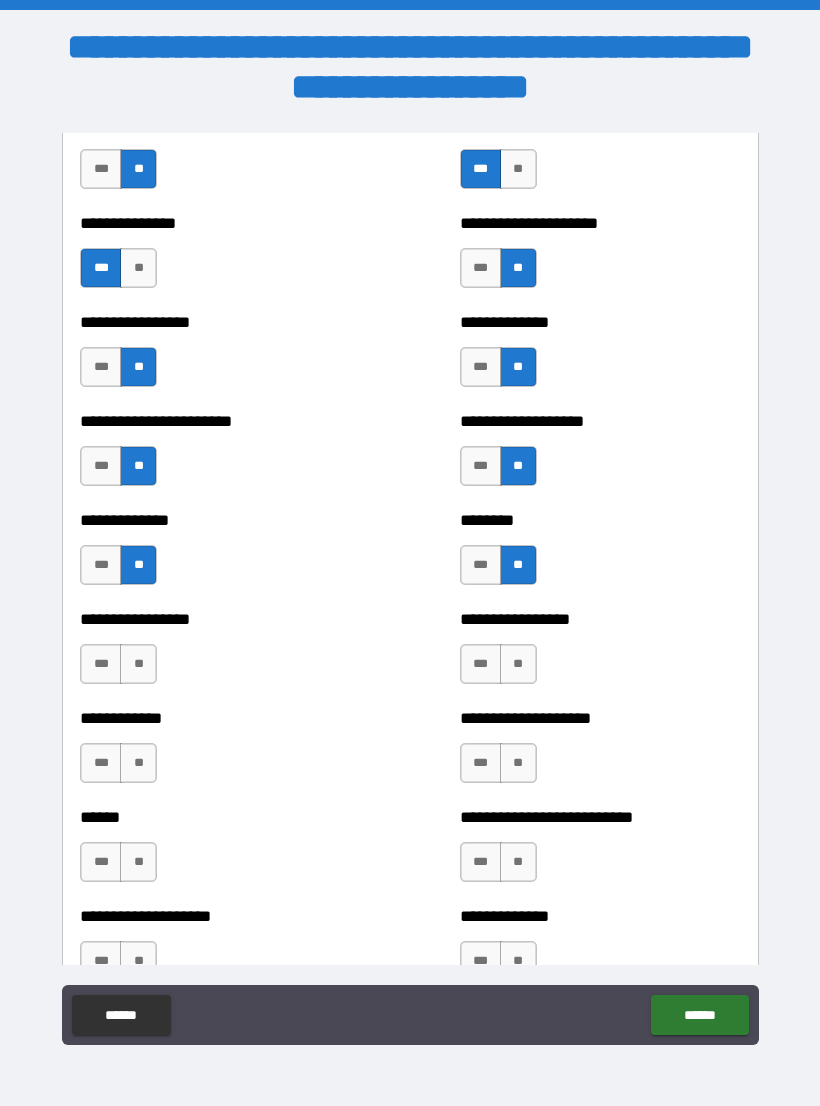 click on "**" at bounding box center [138, 664] 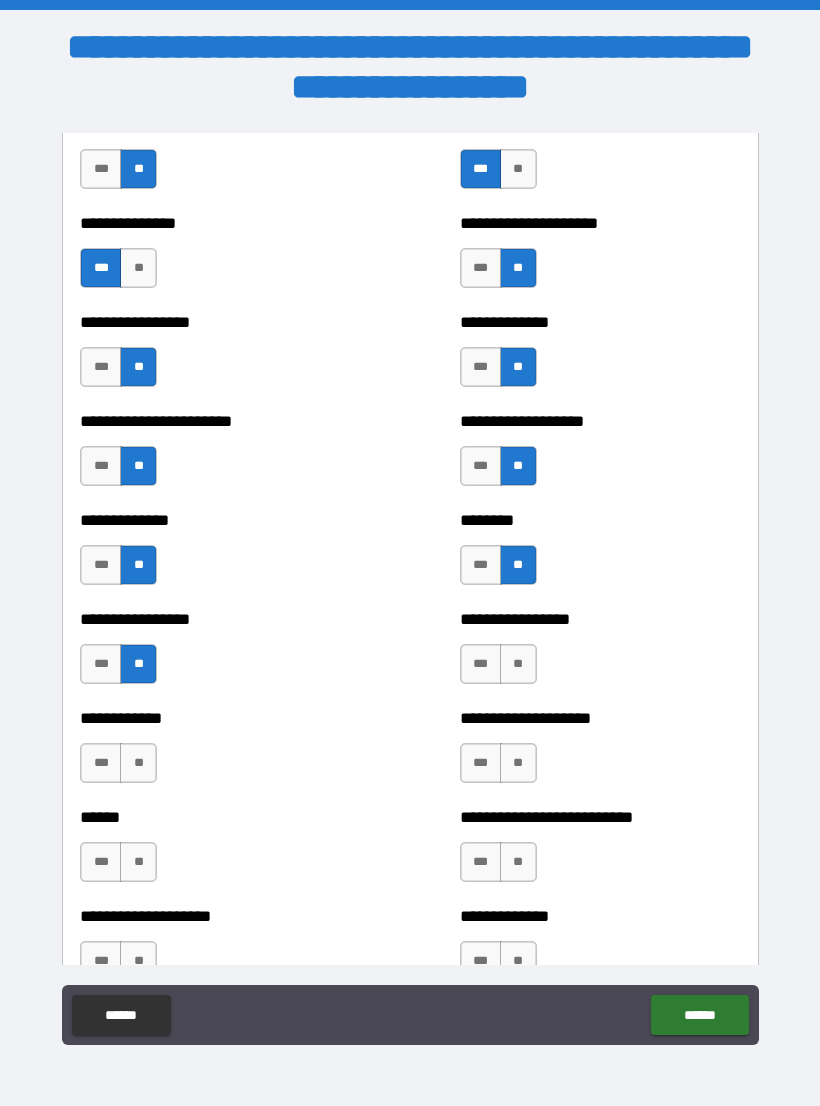 click on "**" at bounding box center (518, 664) 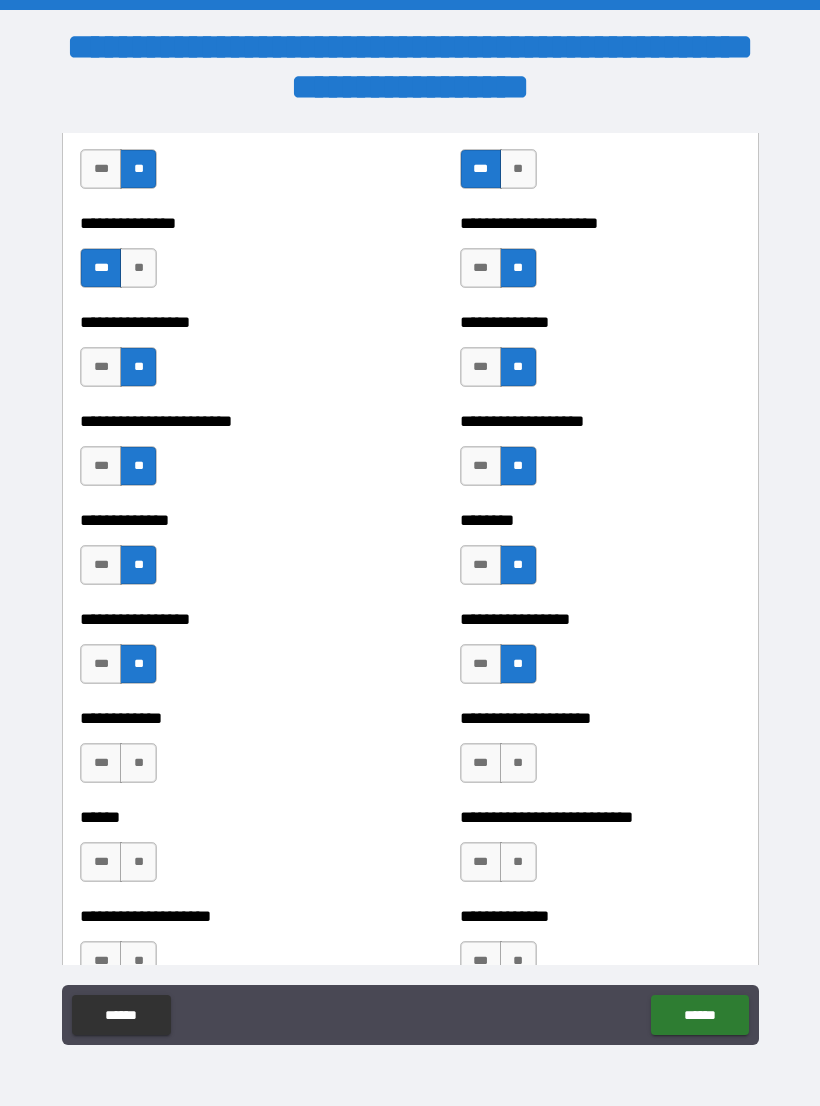 click on "**" at bounding box center (518, 763) 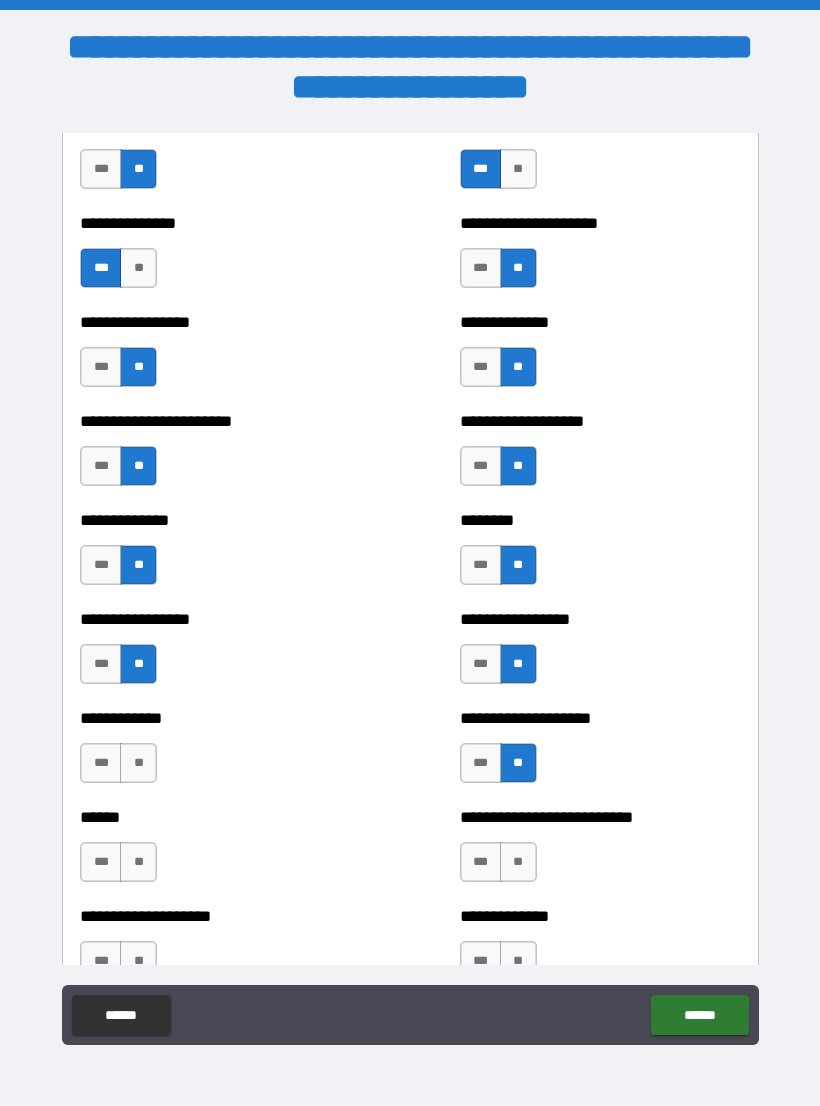 click on "**" at bounding box center (138, 763) 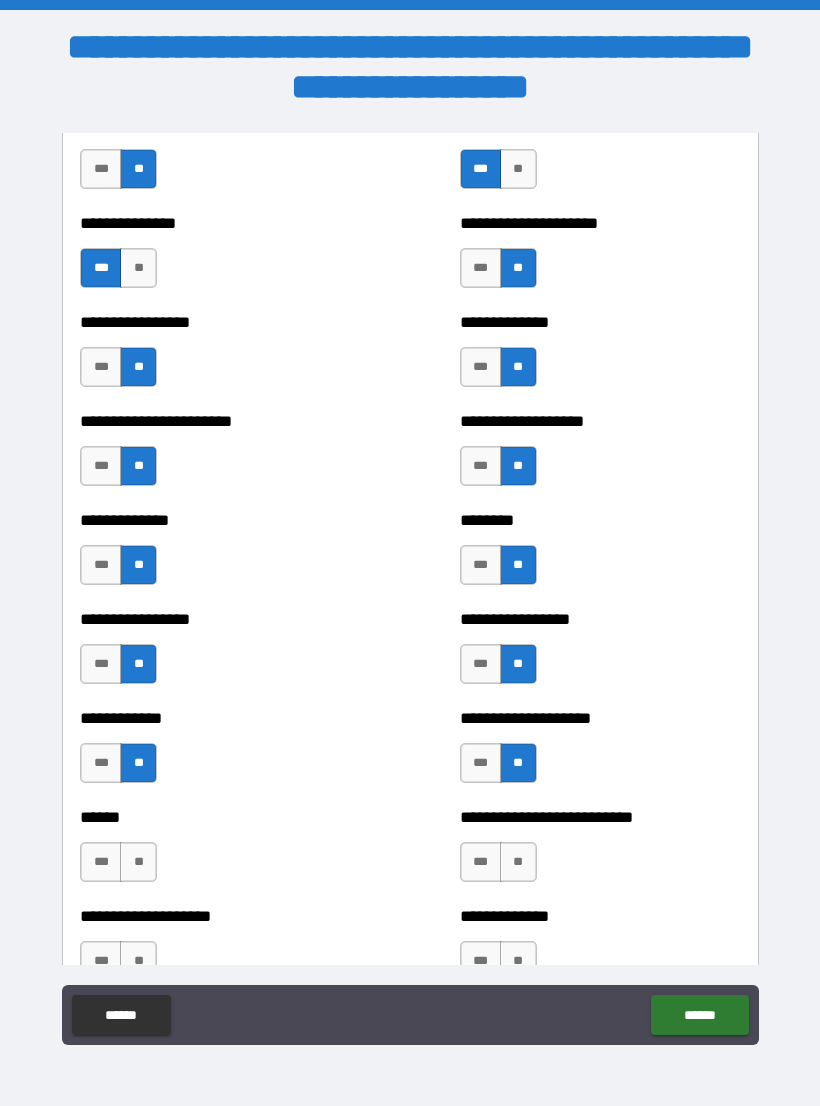click on "**" at bounding box center [138, 862] 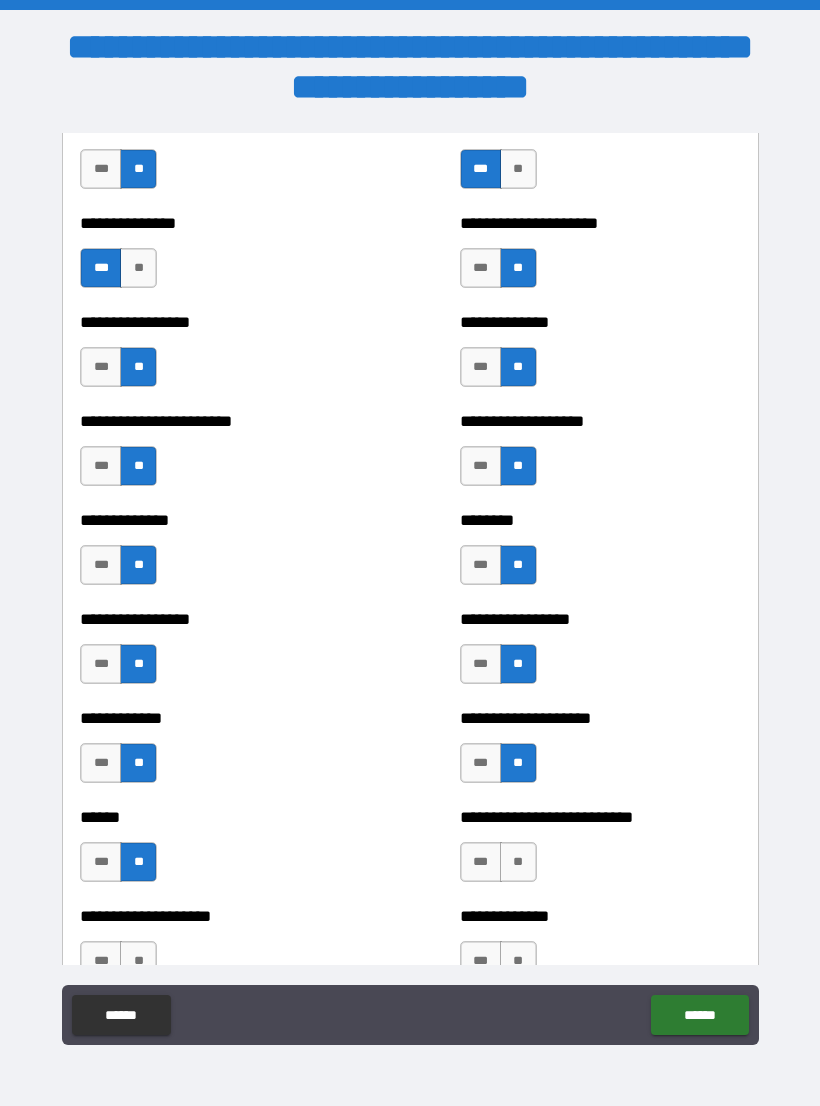 click on "**" at bounding box center [518, 862] 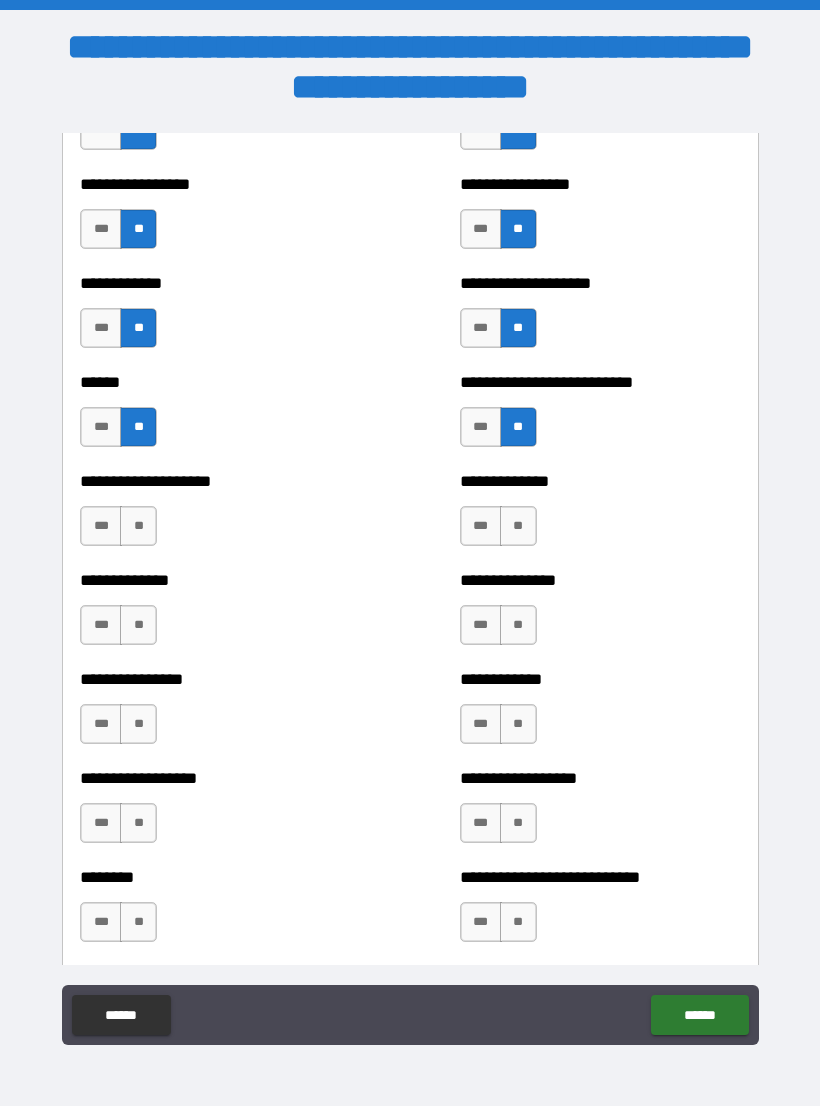 scroll, scrollTop: 3931, scrollLeft: 0, axis: vertical 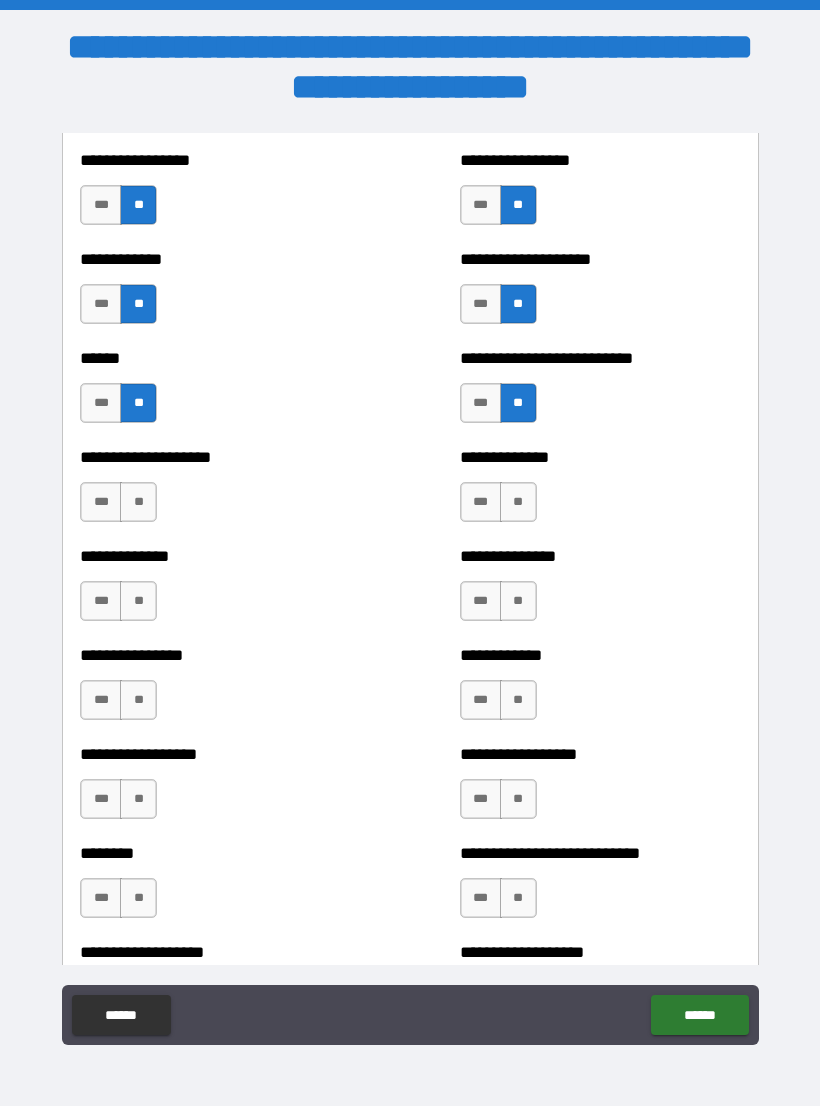 click on "**" at bounding box center (518, 502) 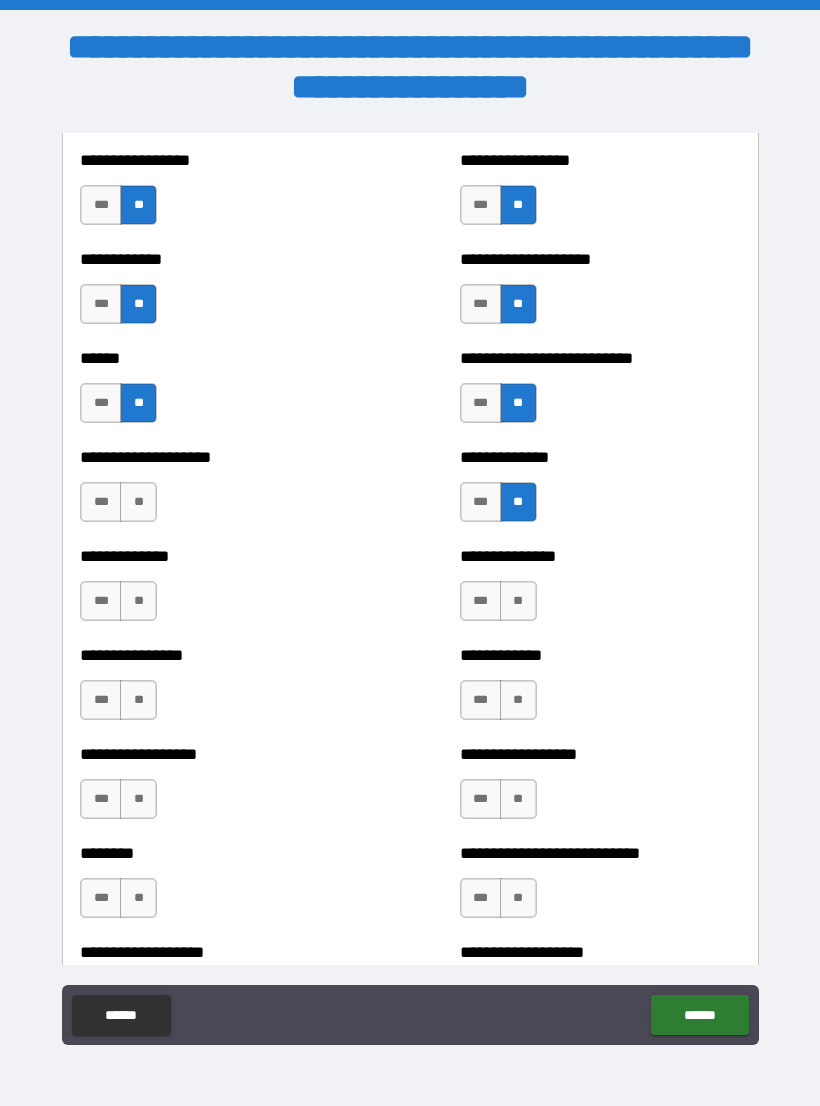 click on "***" at bounding box center (481, 502) 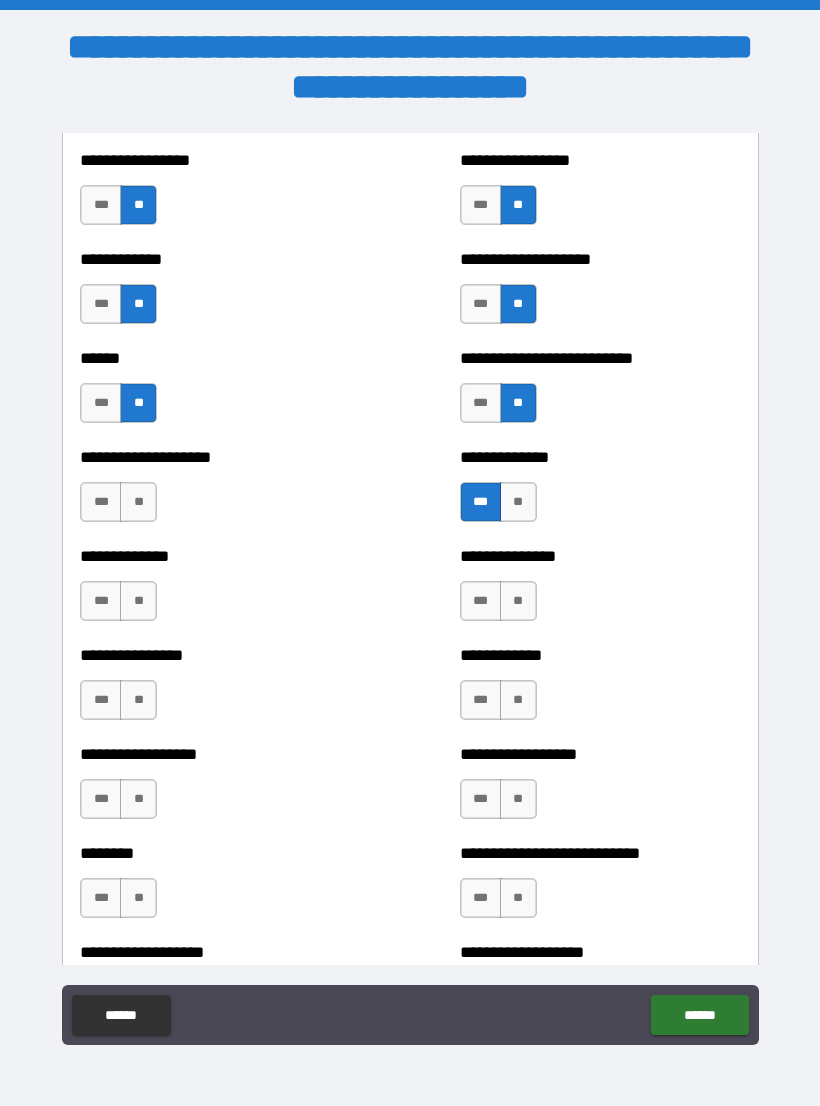 click on "**" at bounding box center [138, 502] 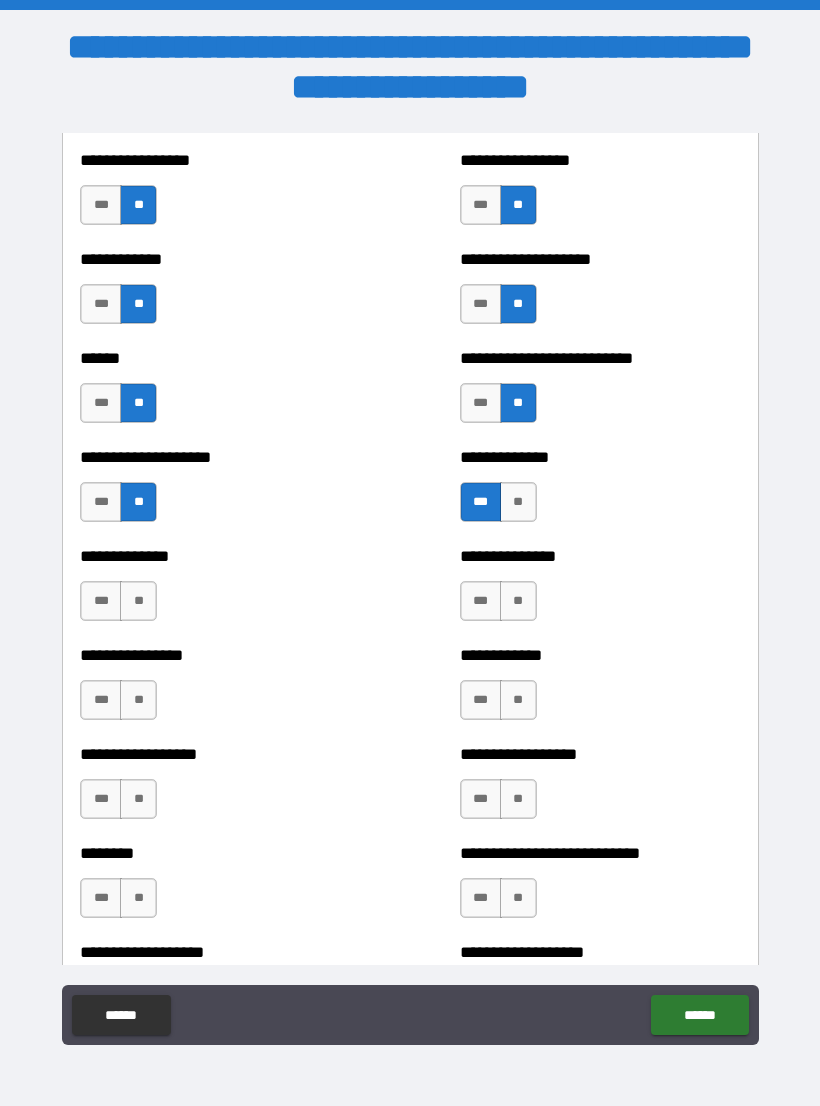 click on "**" at bounding box center (138, 601) 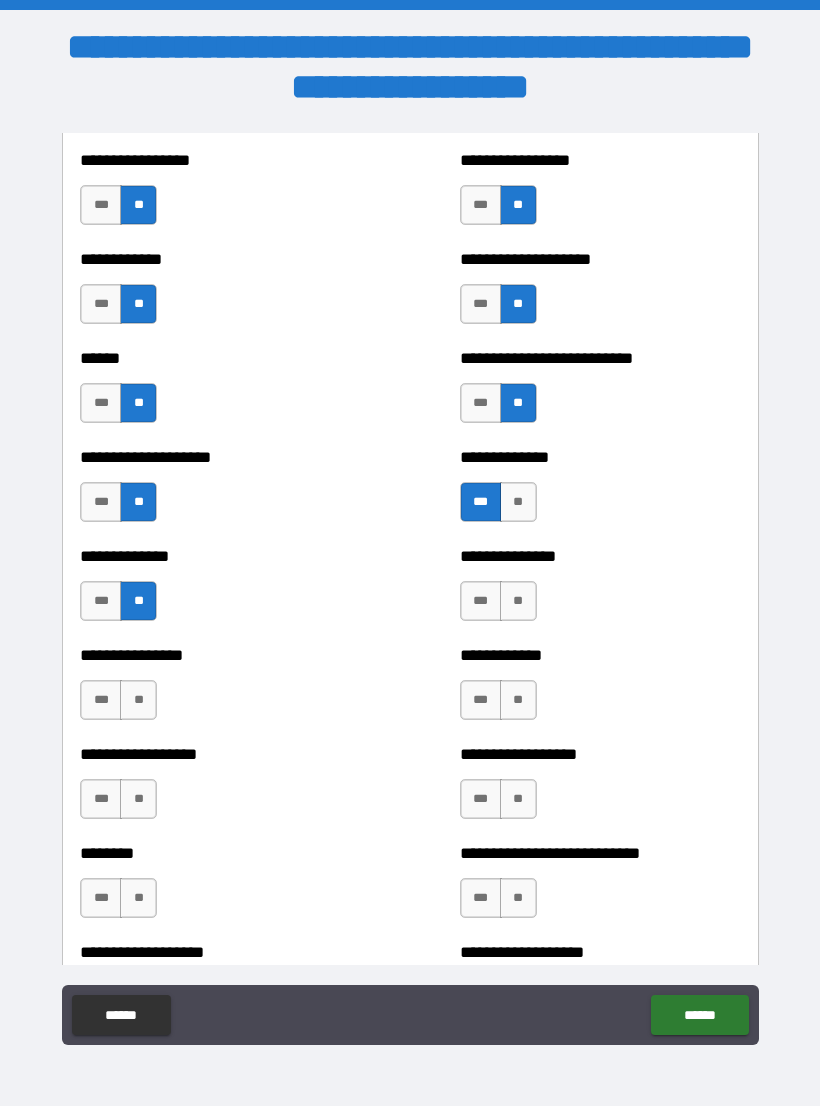 click on "**" at bounding box center (518, 601) 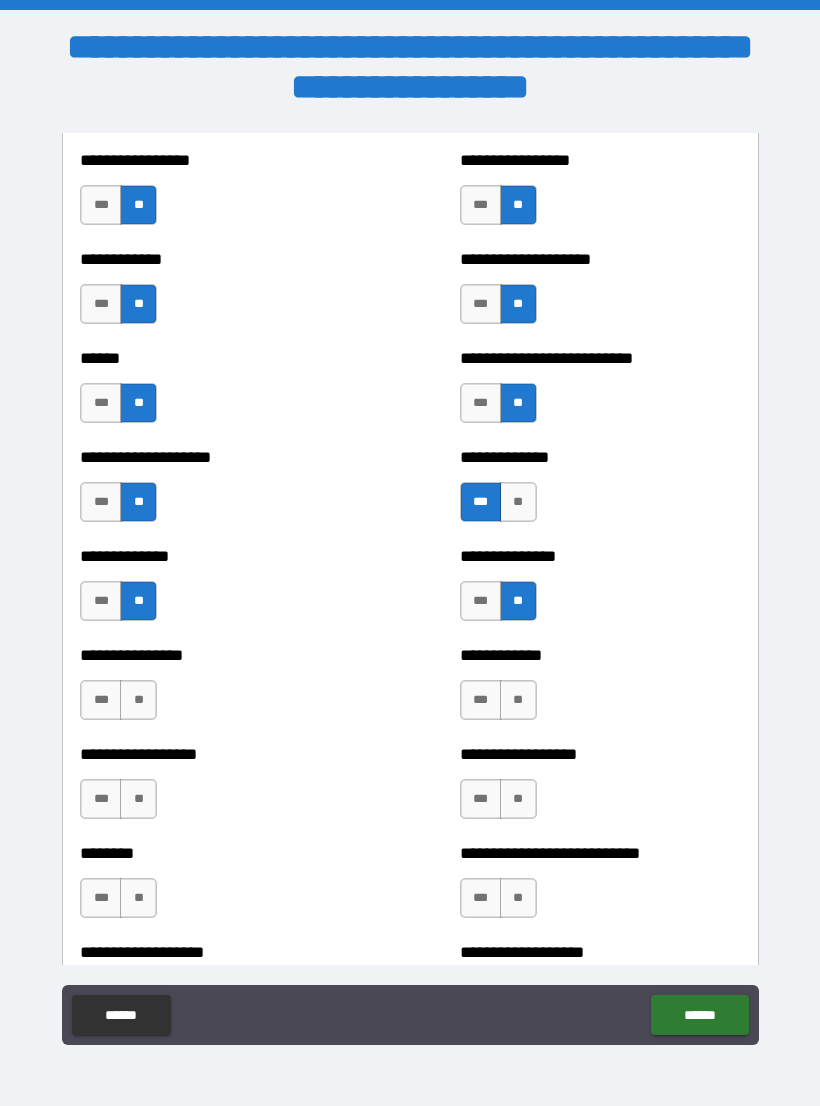 click on "**" at bounding box center [518, 700] 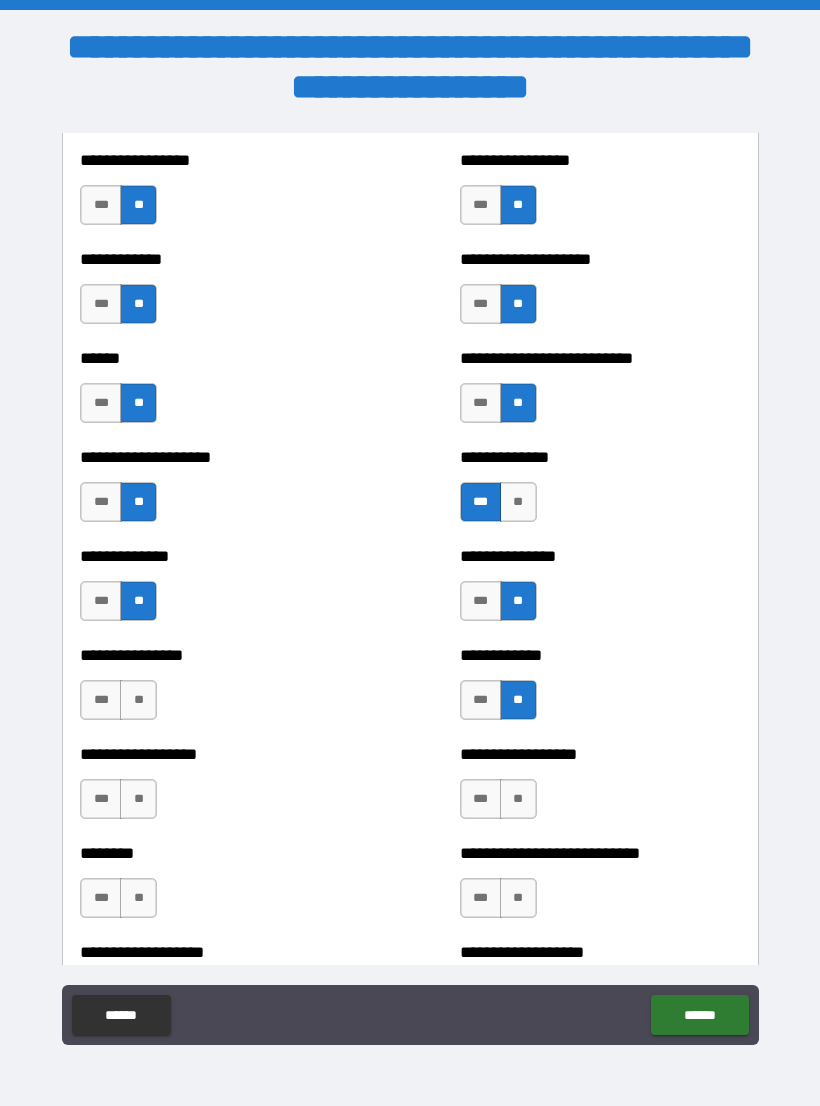 click on "**" at bounding box center (138, 700) 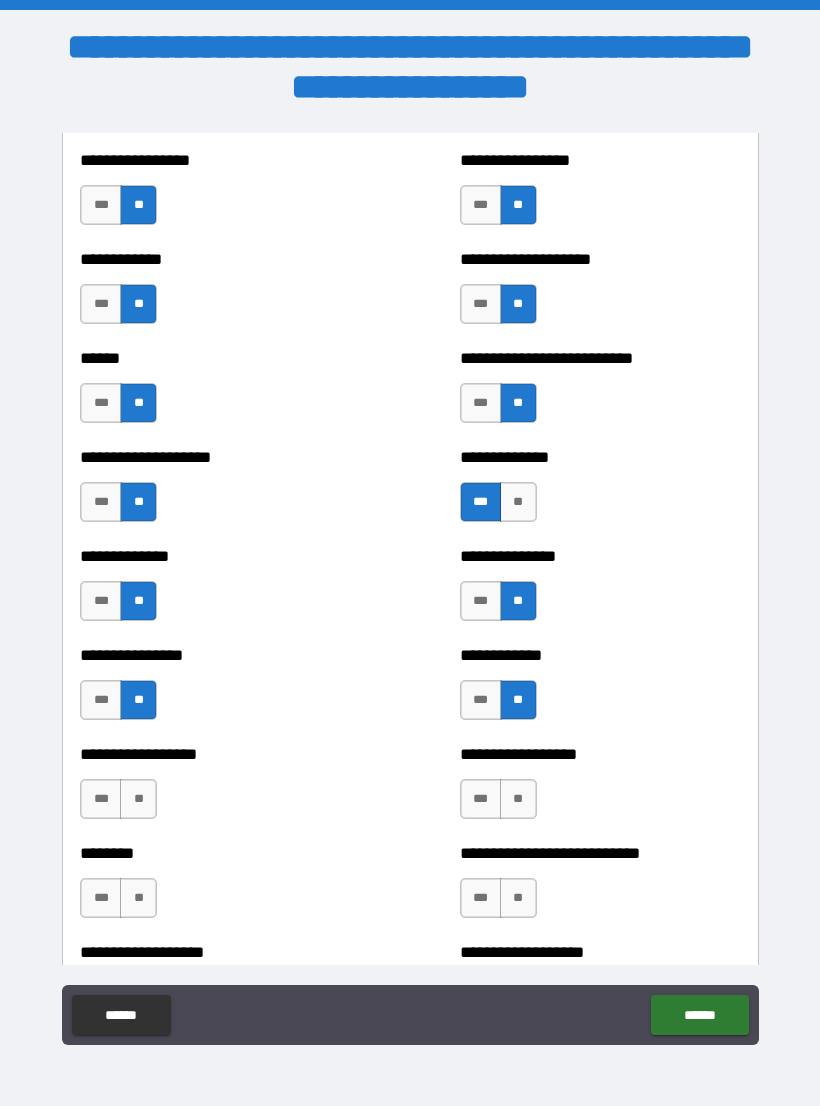 click on "**" at bounding box center (138, 799) 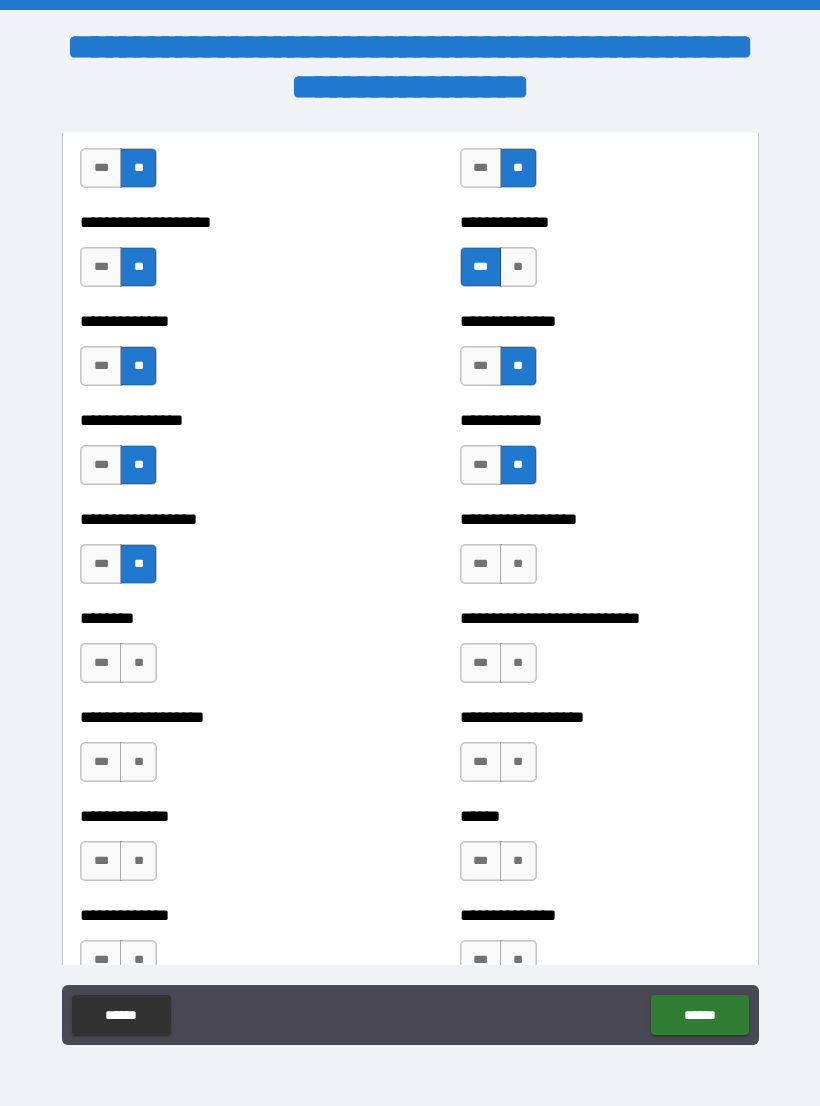 scroll, scrollTop: 4184, scrollLeft: 0, axis: vertical 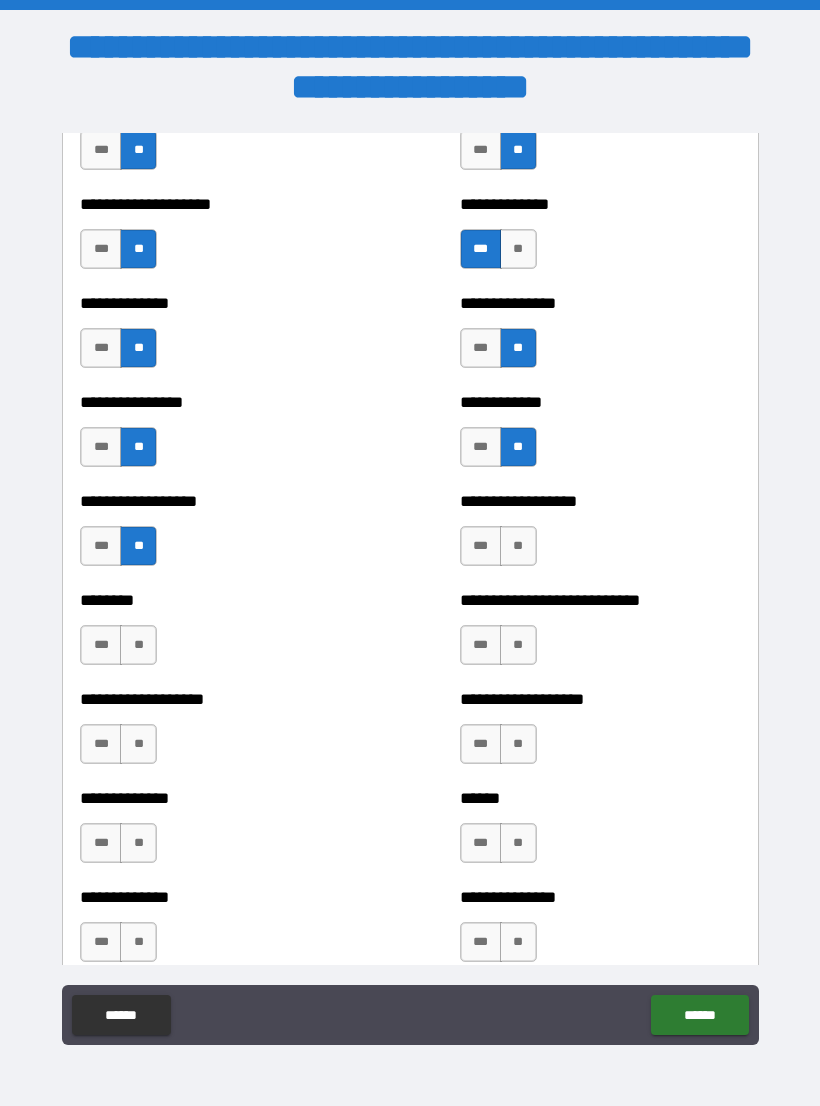 click on "***" at bounding box center (101, 546) 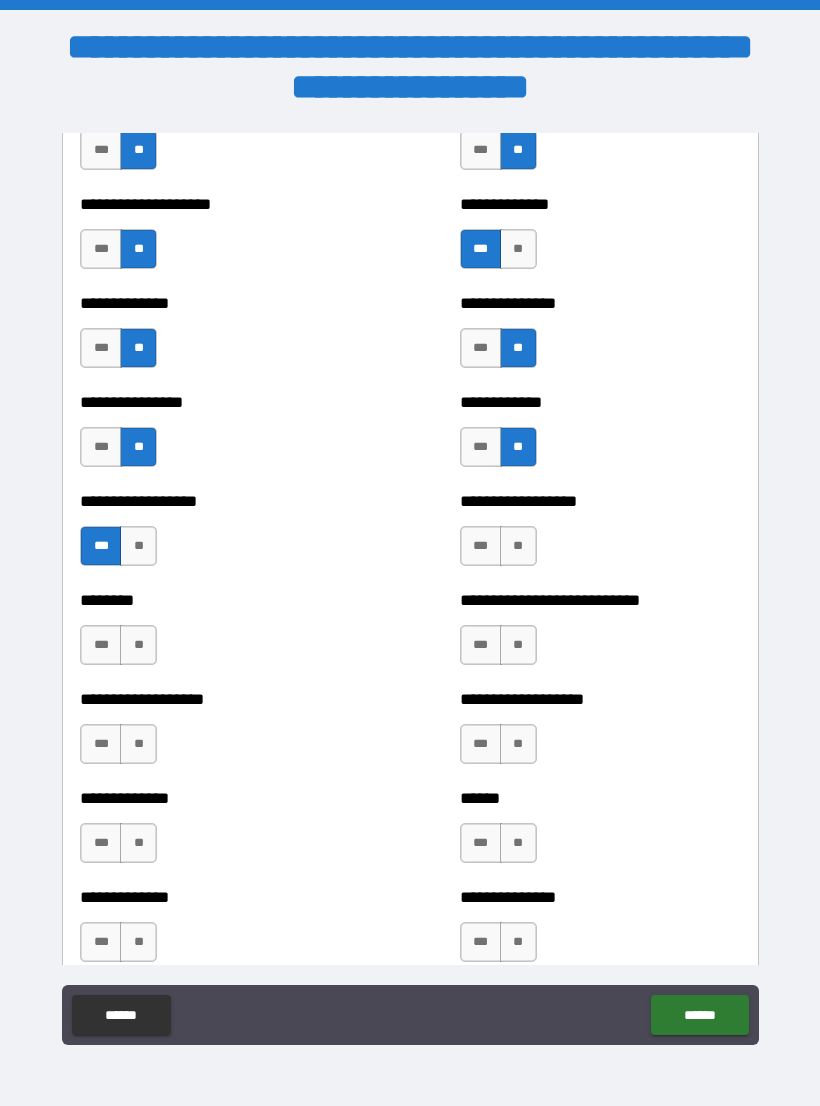 click on "**" at bounding box center [518, 546] 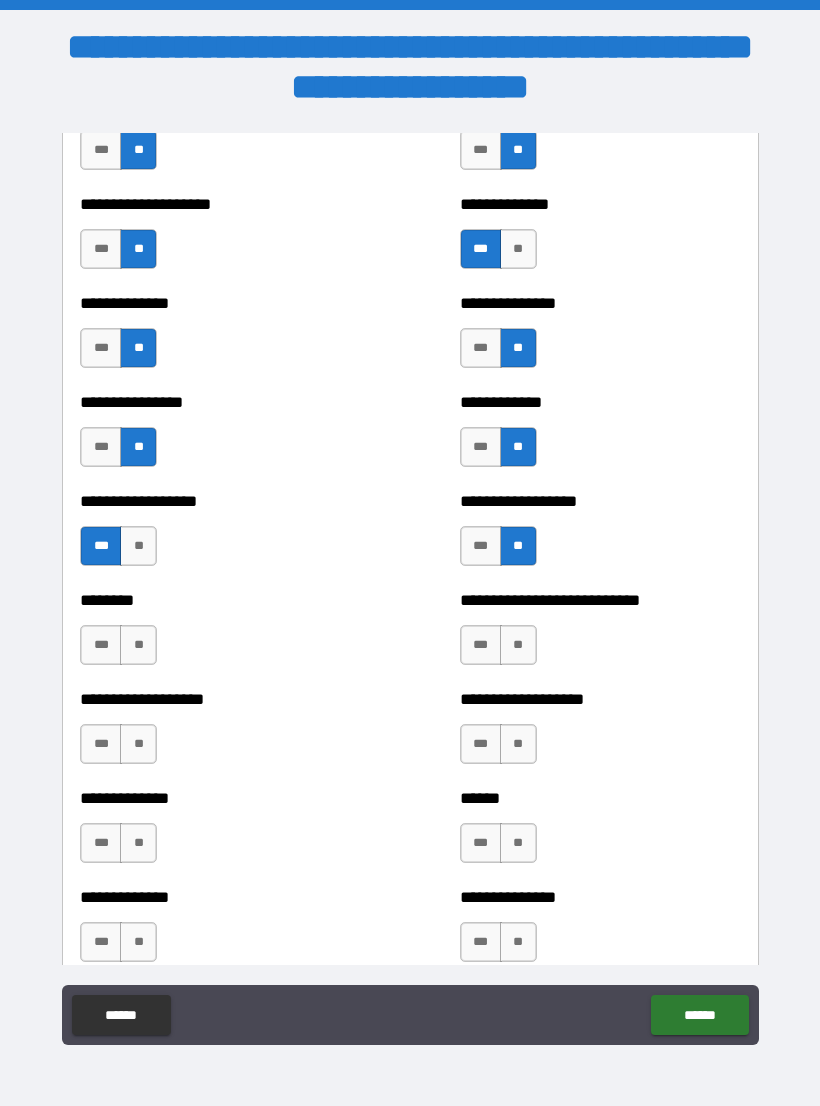 click on "**" at bounding box center [518, 645] 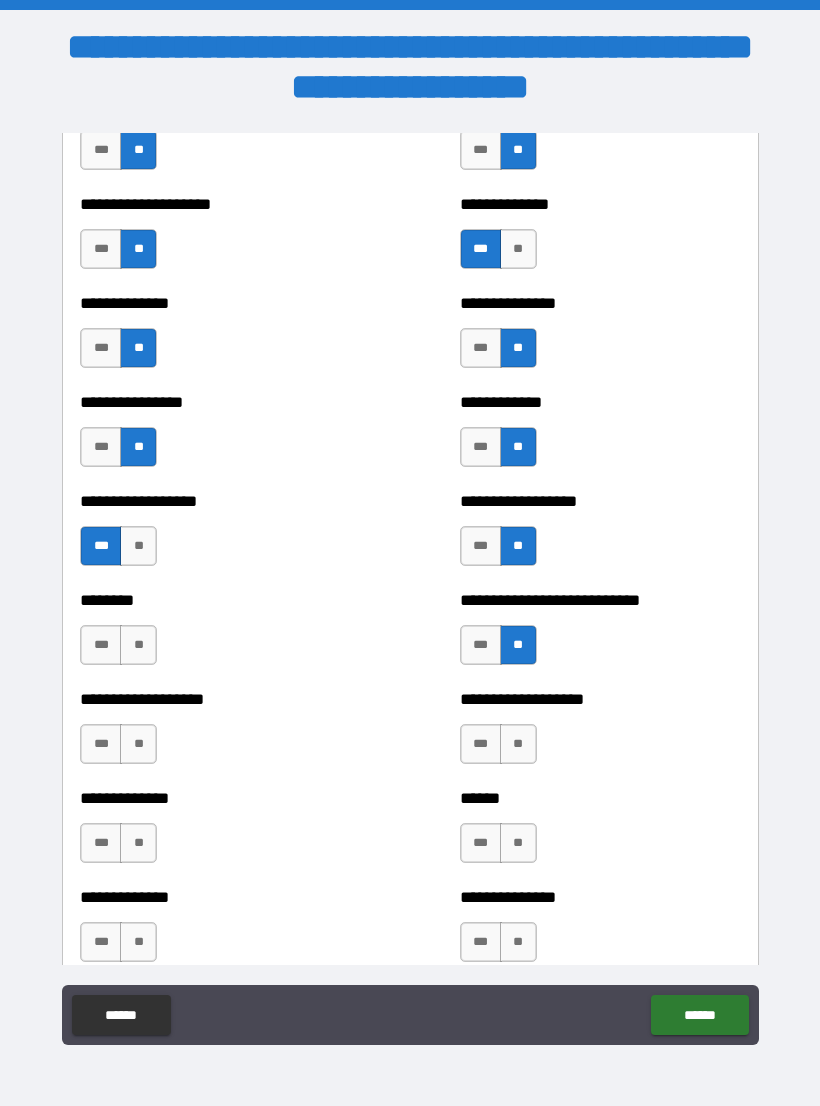 click on "**" at bounding box center [138, 645] 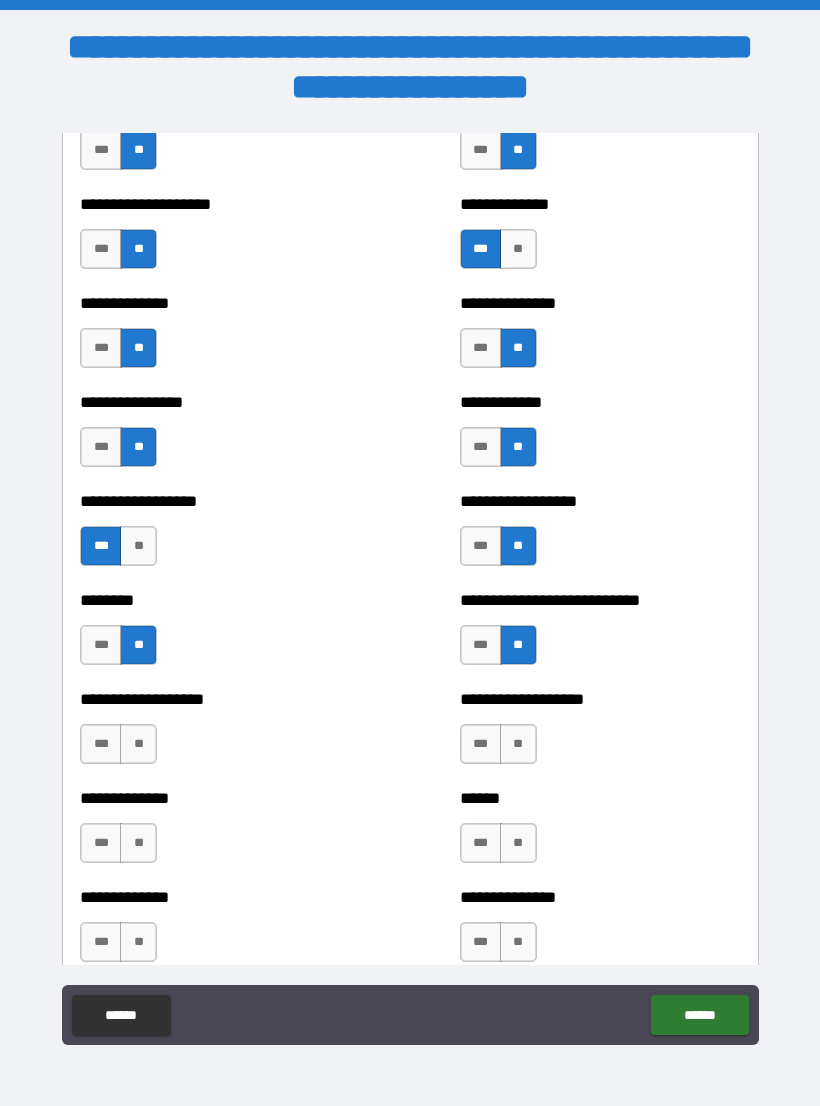 click on "**" at bounding box center [138, 744] 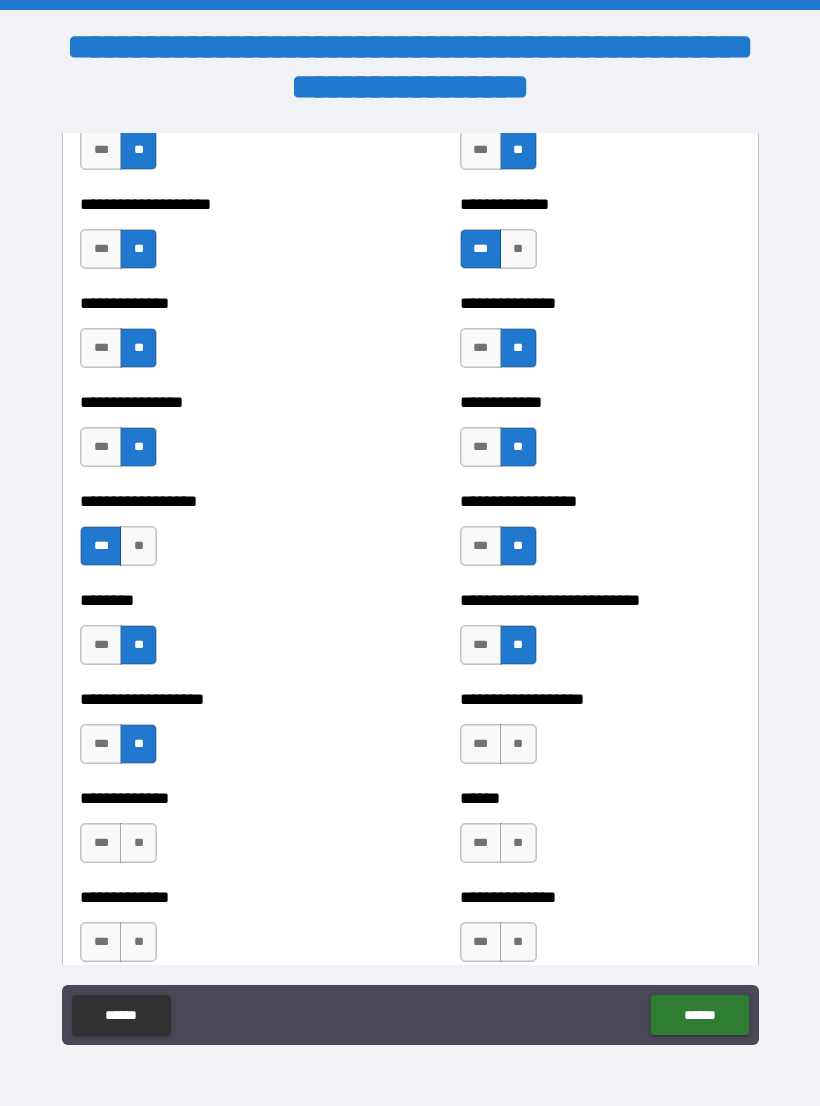 click on "**" at bounding box center (518, 744) 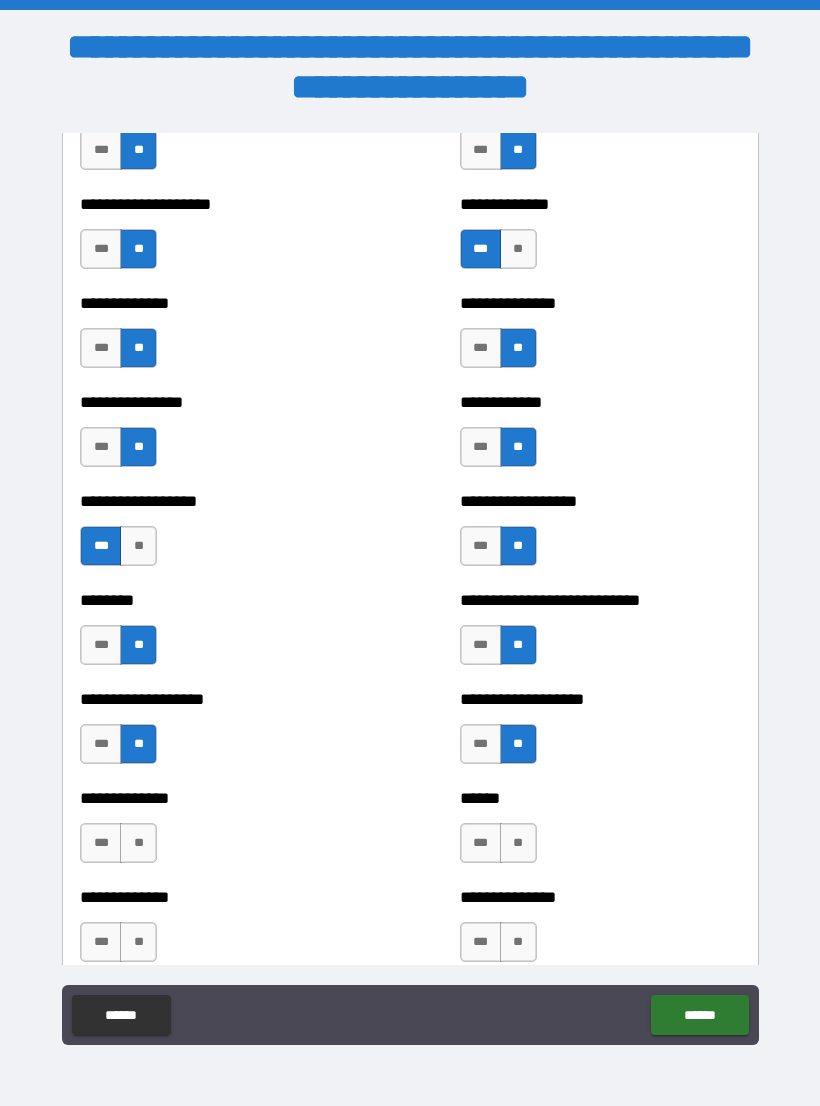 click on "***" at bounding box center [481, 744] 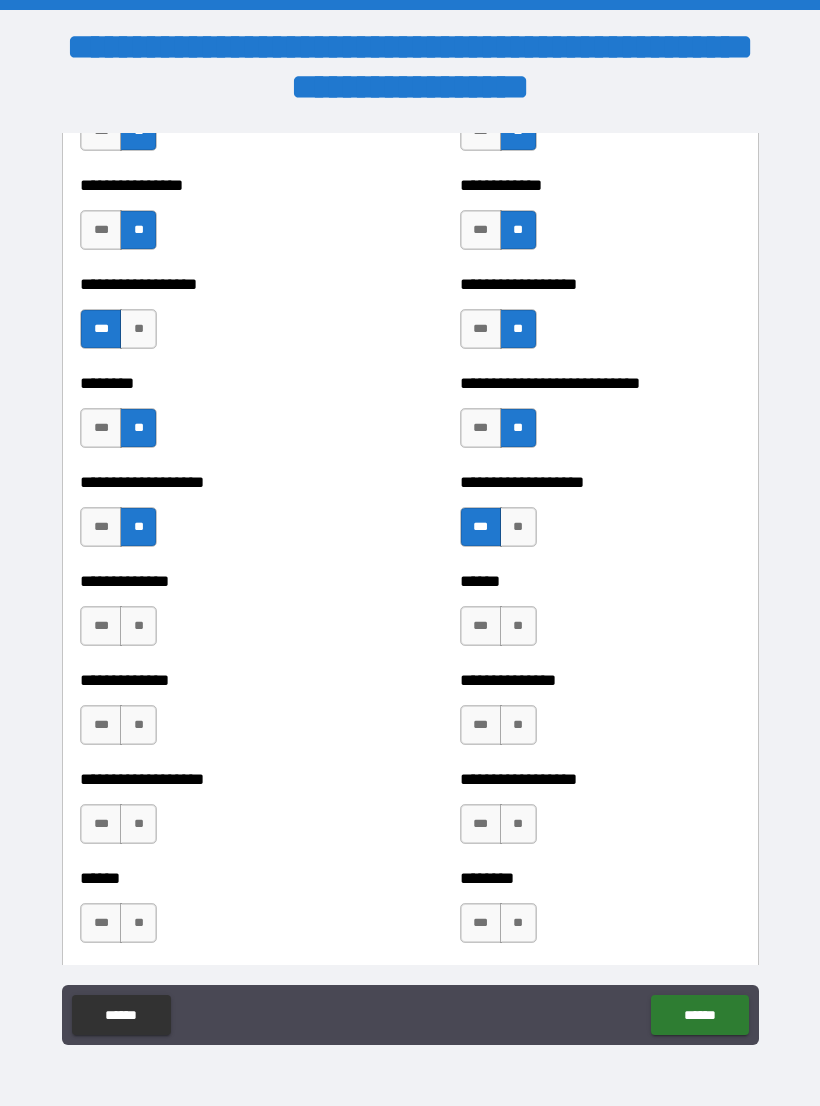 scroll, scrollTop: 4412, scrollLeft: 0, axis: vertical 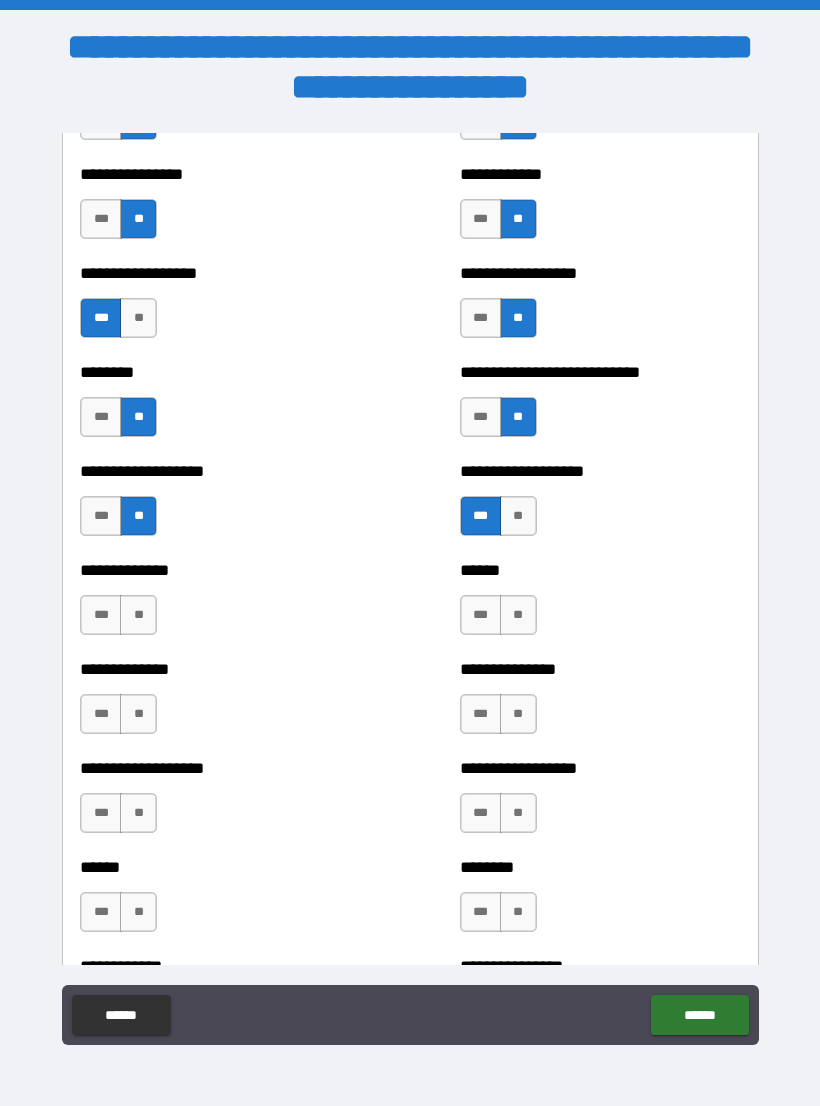 click on "**" at bounding box center [518, 615] 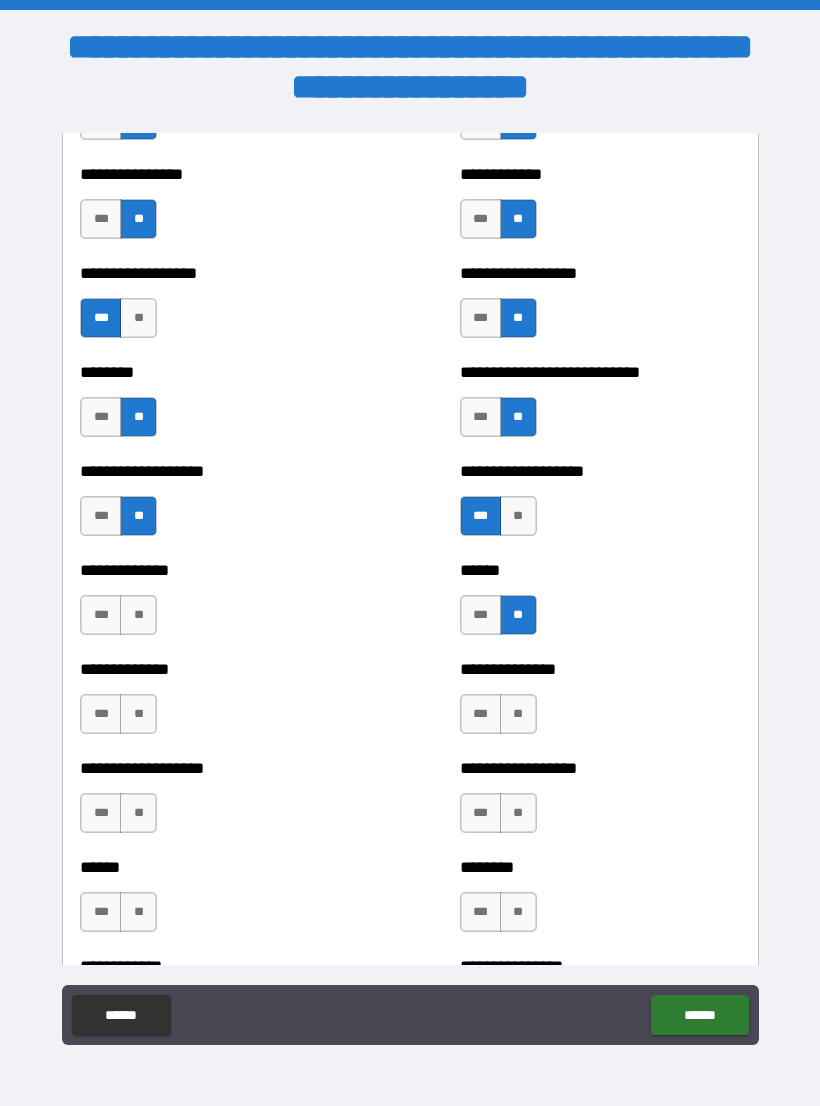 click on "***" at bounding box center (101, 615) 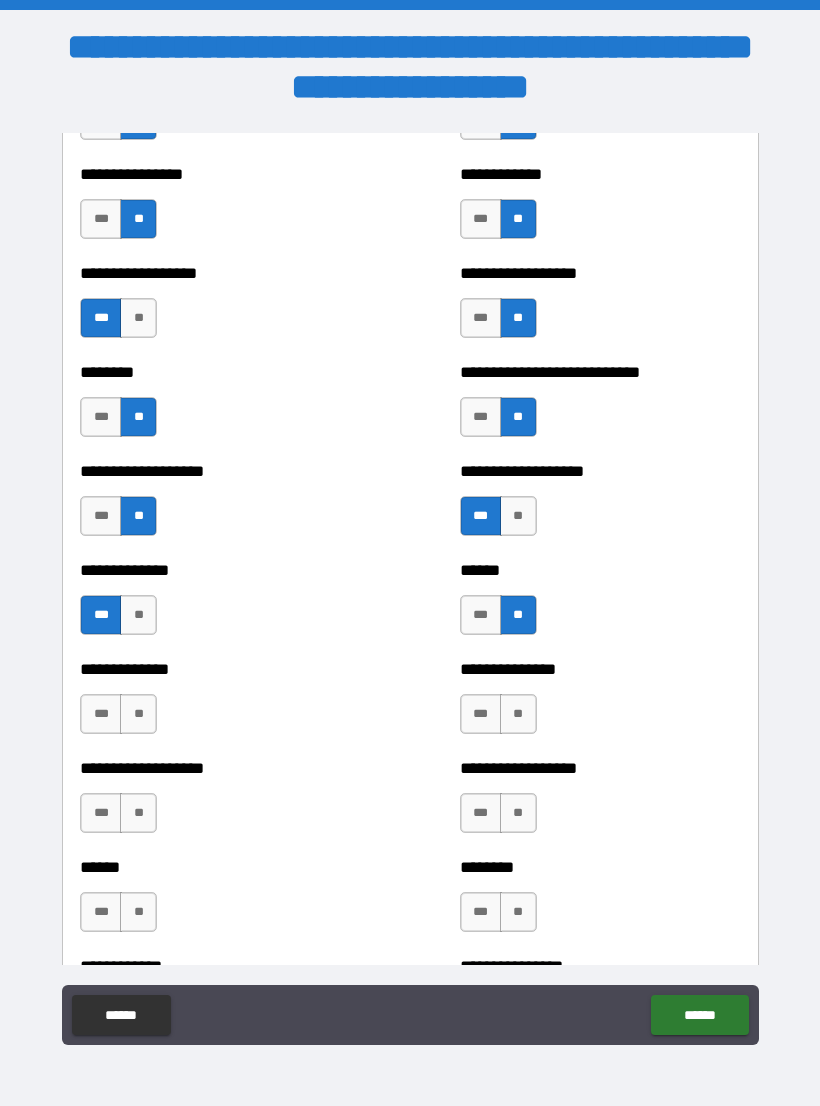 click on "**" at bounding box center (138, 615) 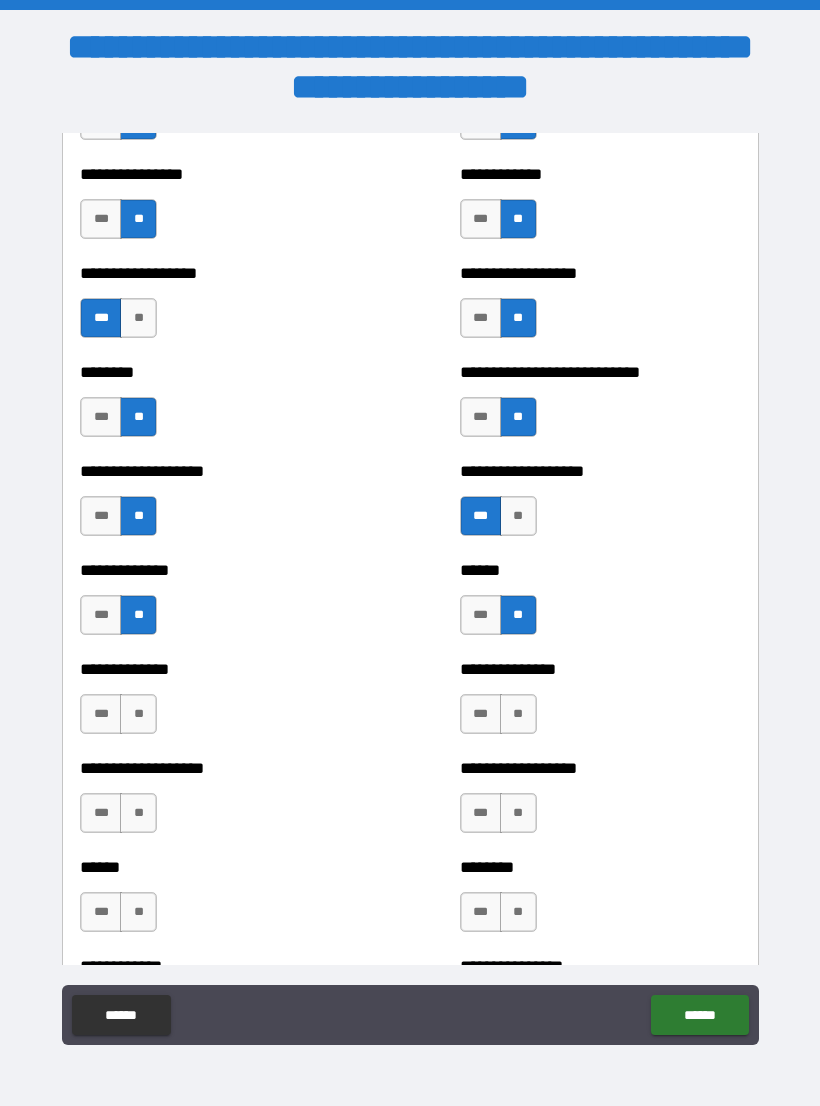 click on "**" at bounding box center (138, 714) 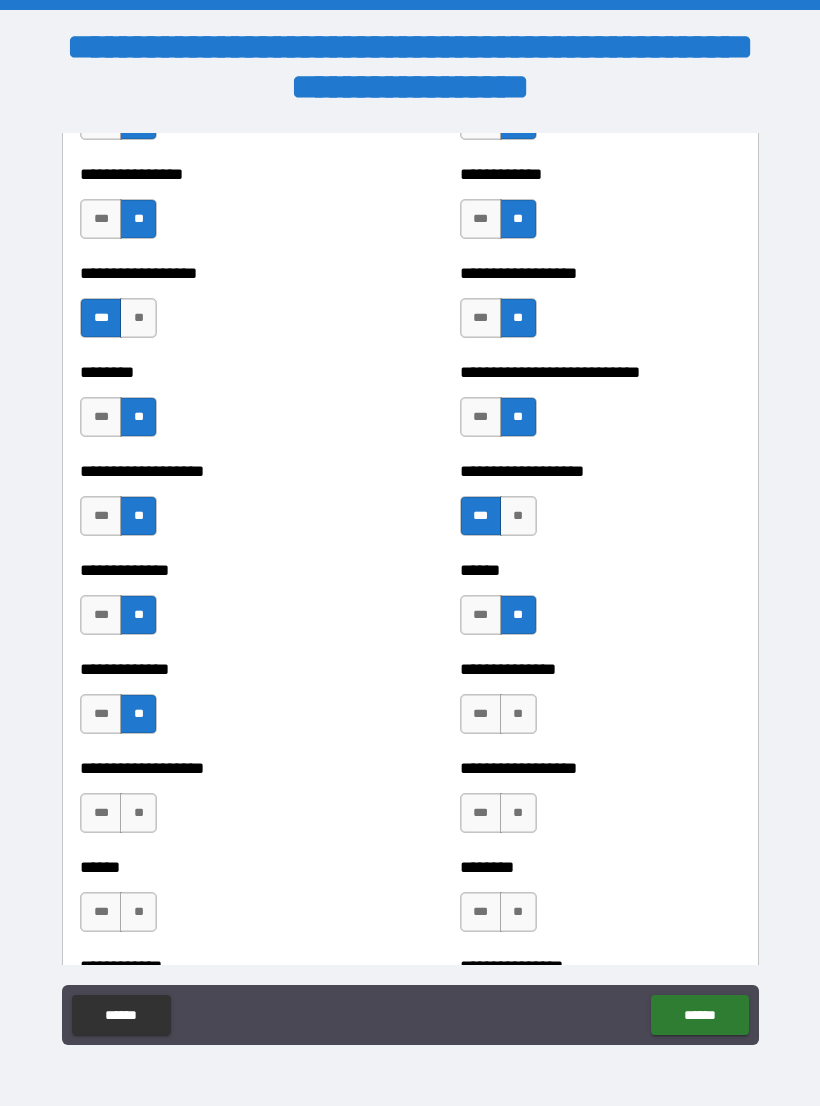 click on "**" at bounding box center (518, 714) 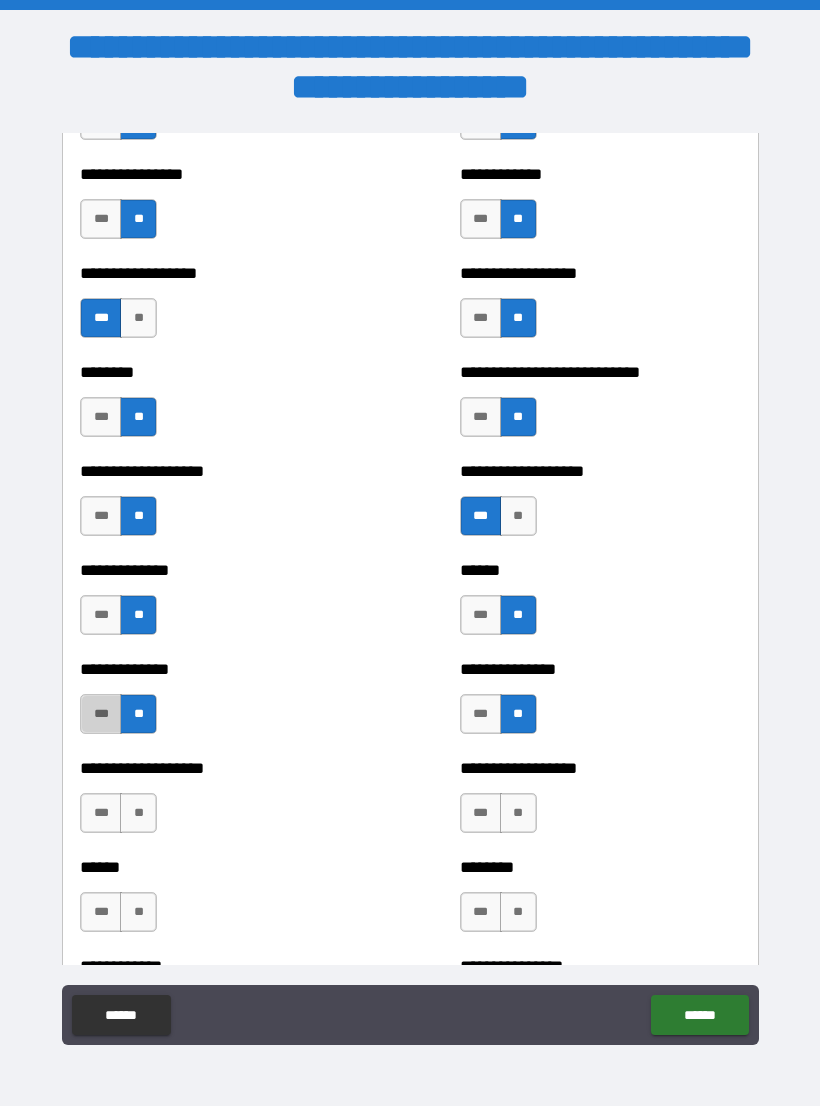 click on "***" at bounding box center [101, 714] 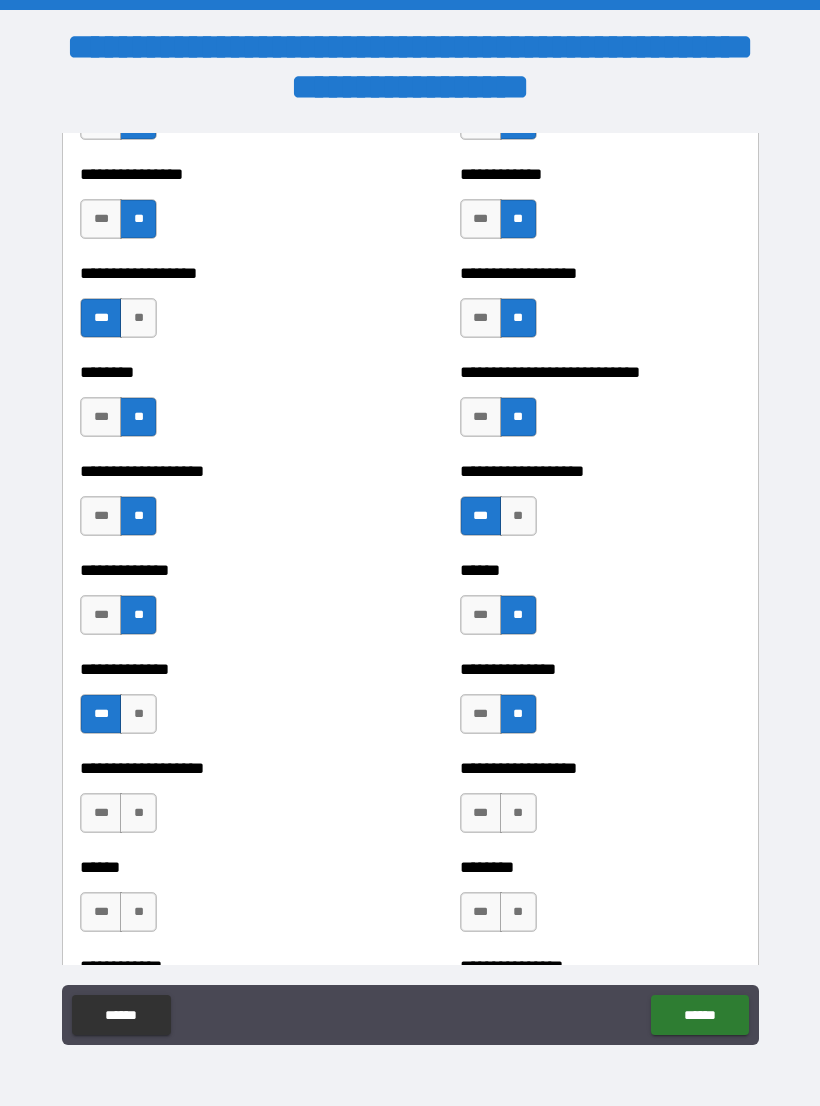 click on "**" at bounding box center (518, 813) 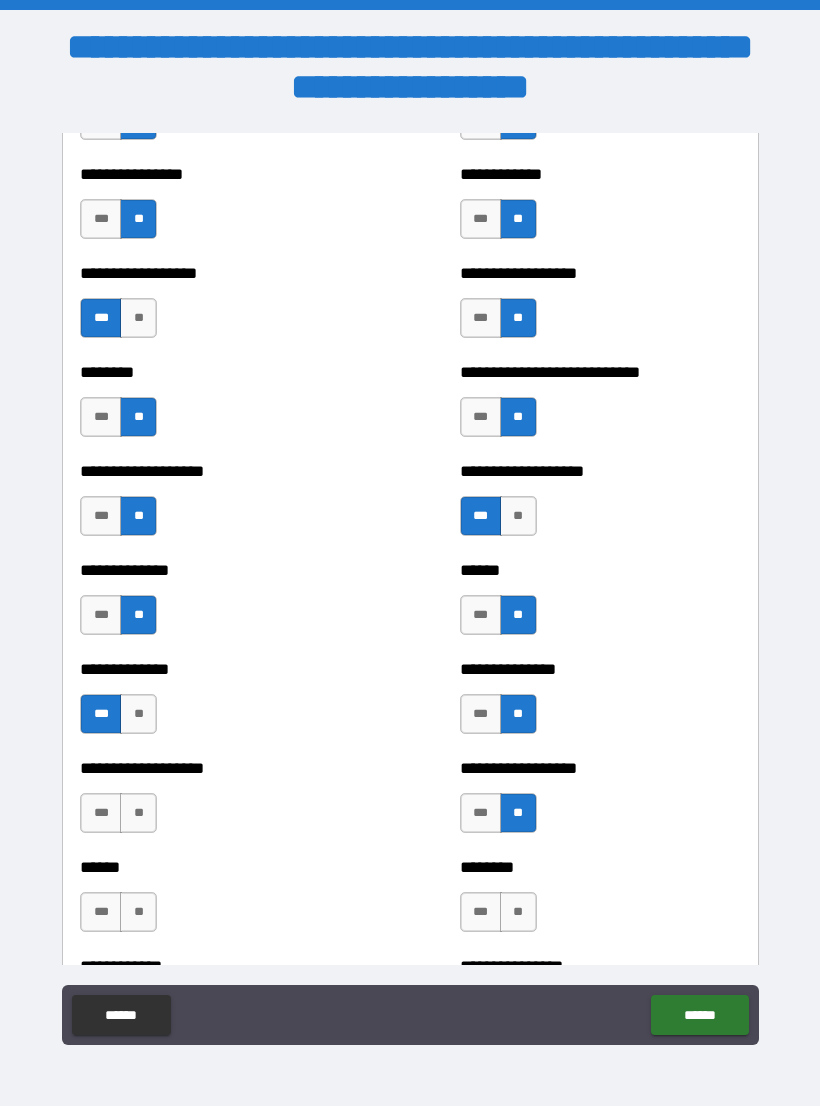 click on "**" at bounding box center (138, 813) 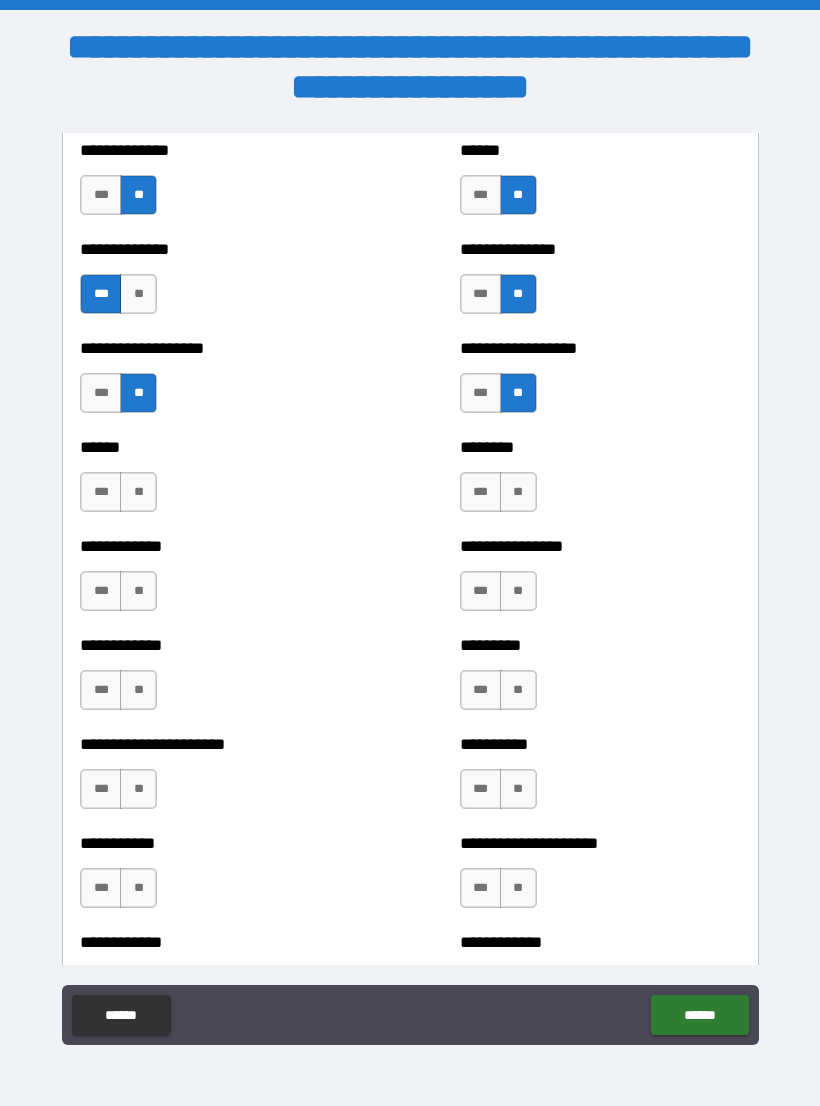 scroll, scrollTop: 4833, scrollLeft: 0, axis: vertical 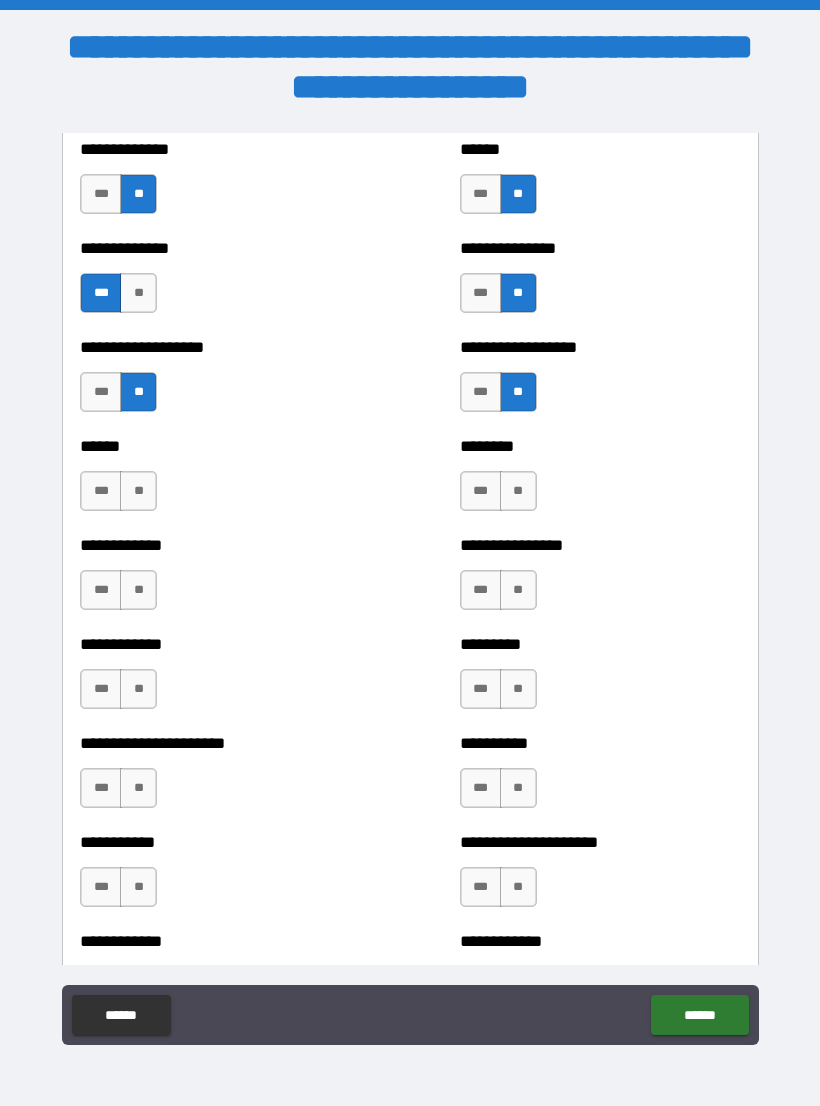 click on "**" at bounding box center (138, 491) 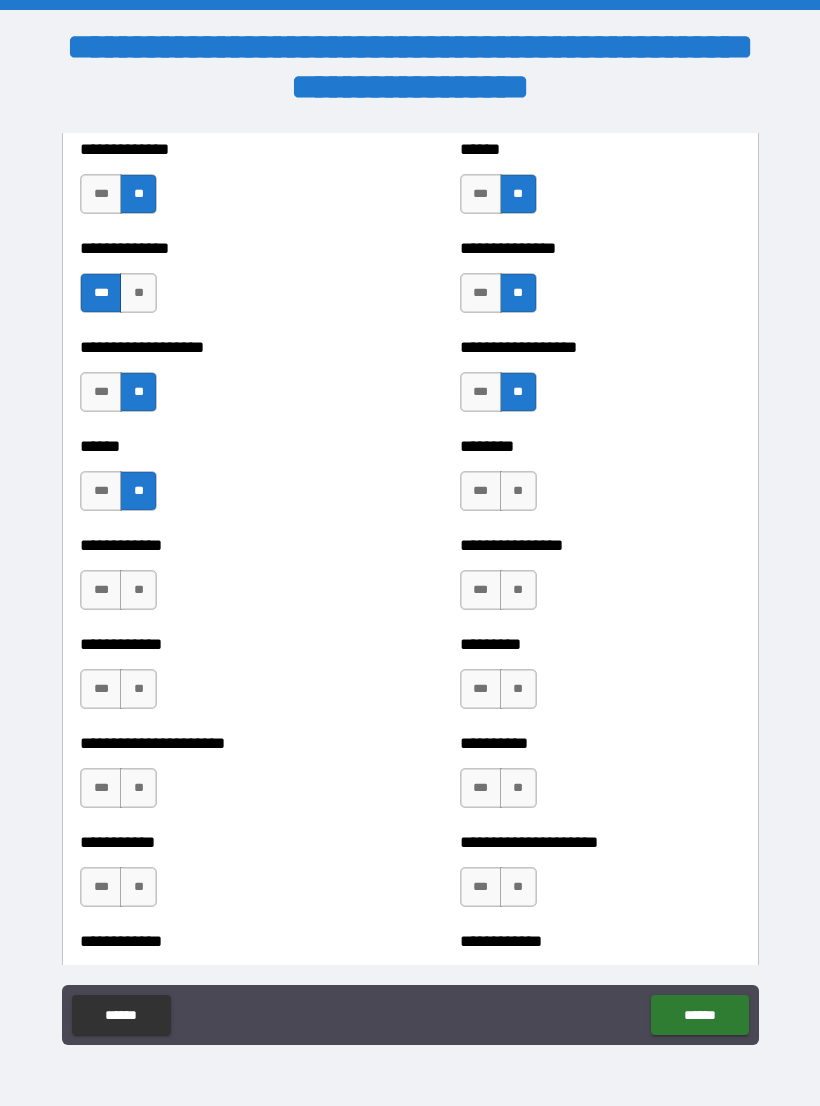 click on "**" at bounding box center (518, 491) 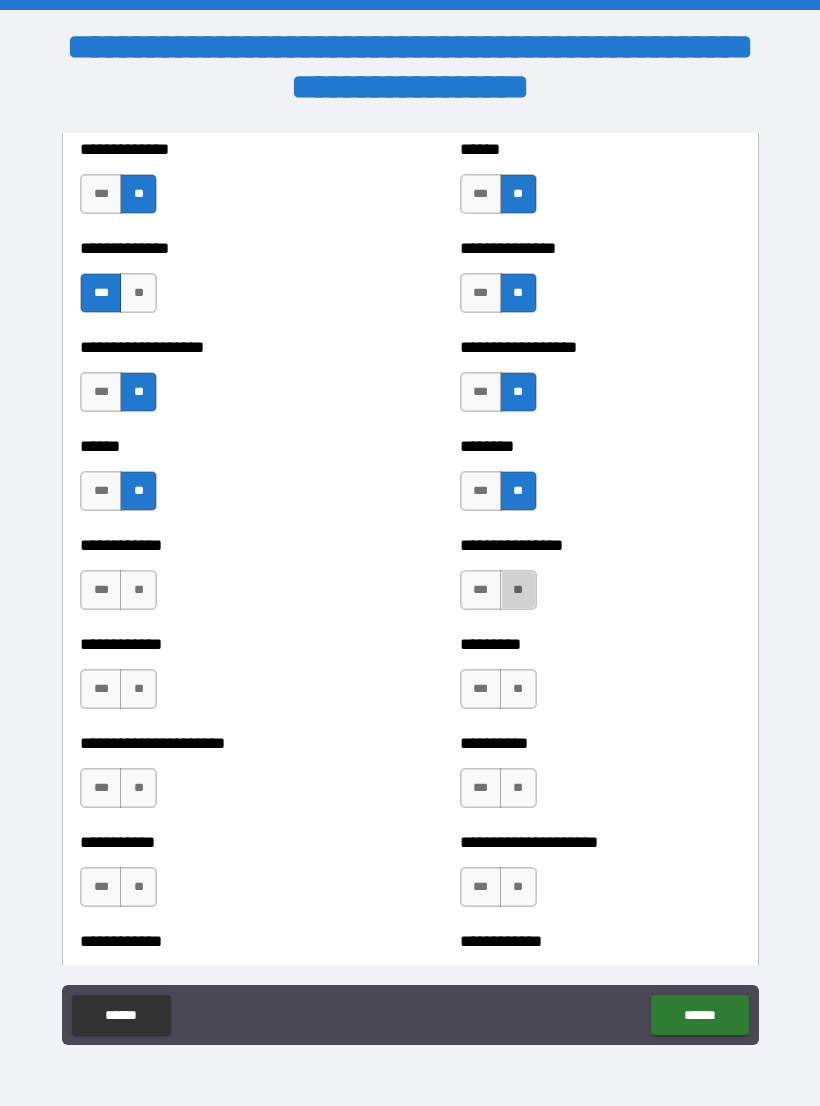 click on "**" at bounding box center (518, 590) 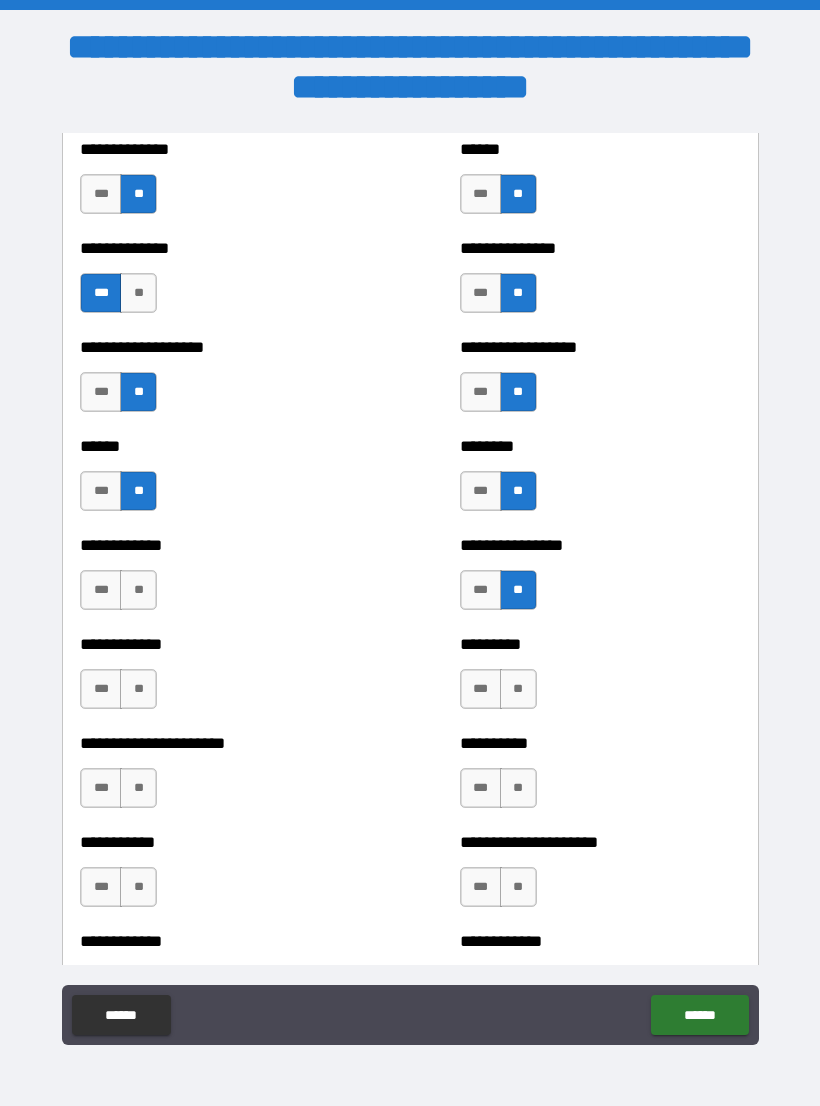 click on "**" at bounding box center (518, 689) 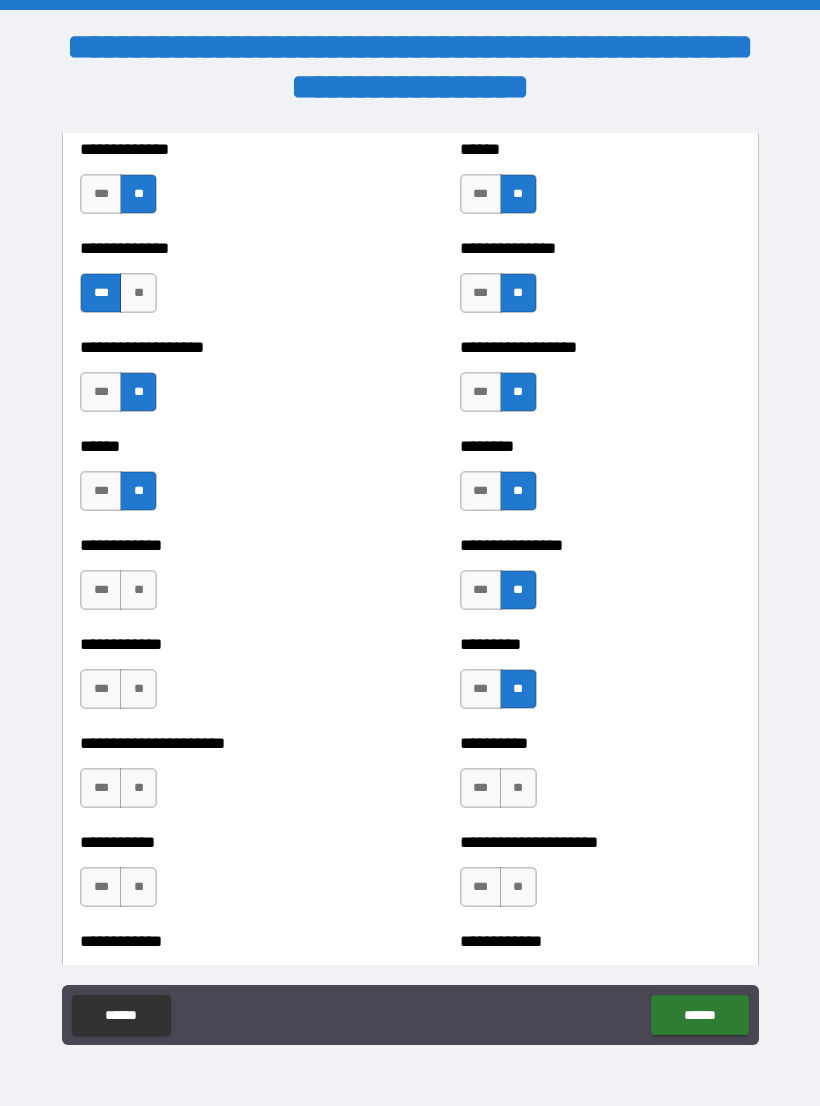 click on "**" at bounding box center [138, 689] 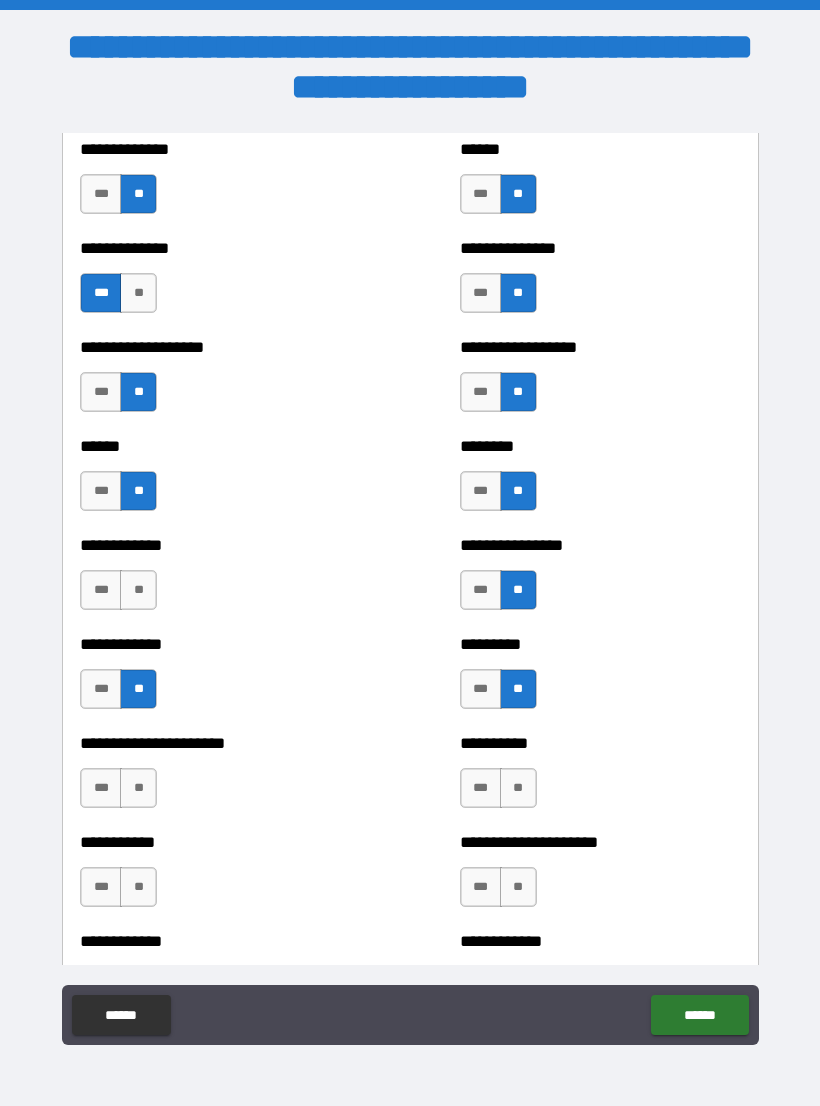 click on "**" at bounding box center (138, 590) 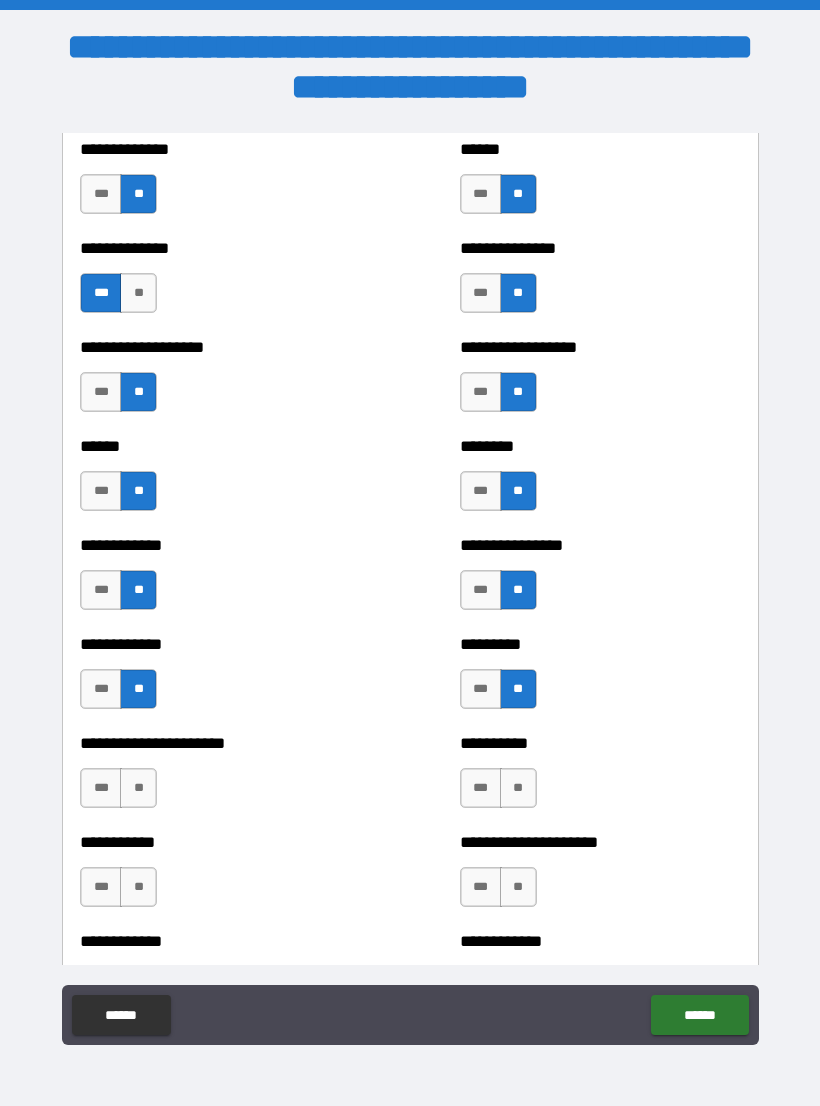 click on "**" at bounding box center [518, 788] 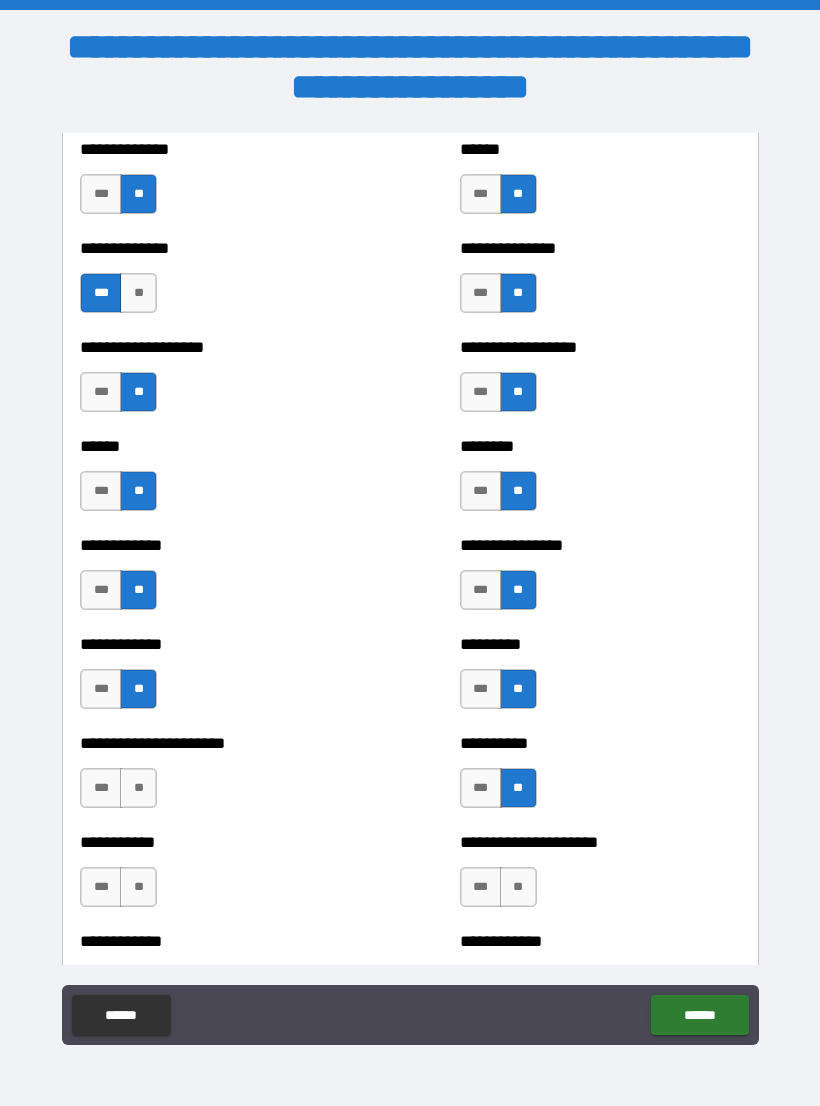 click on "**" at bounding box center [138, 788] 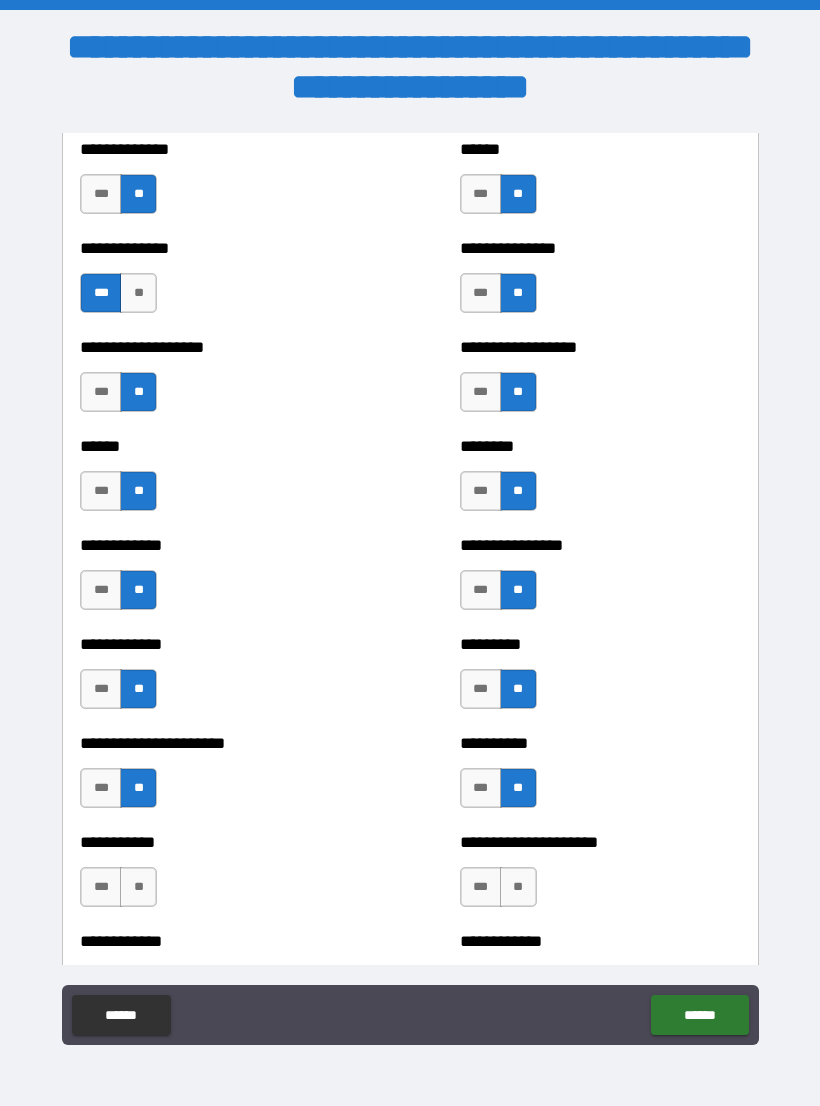 click on "**" at bounding box center (138, 887) 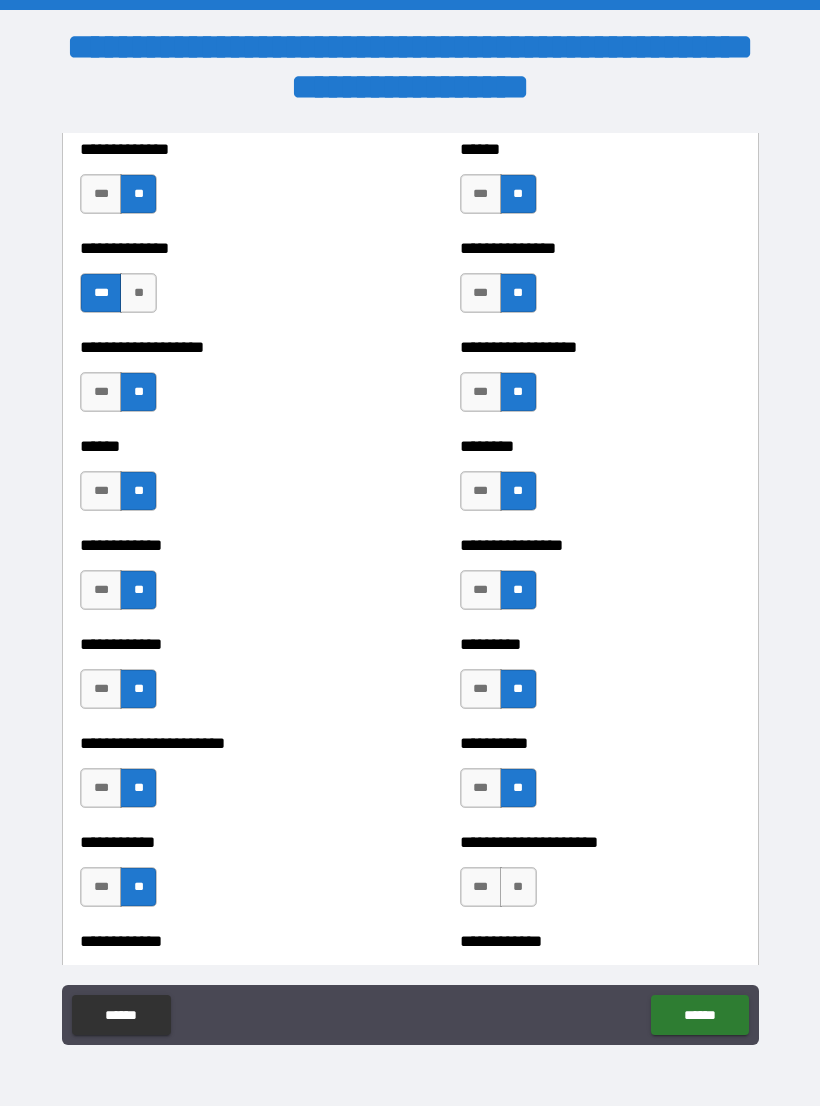 click on "**" at bounding box center [518, 887] 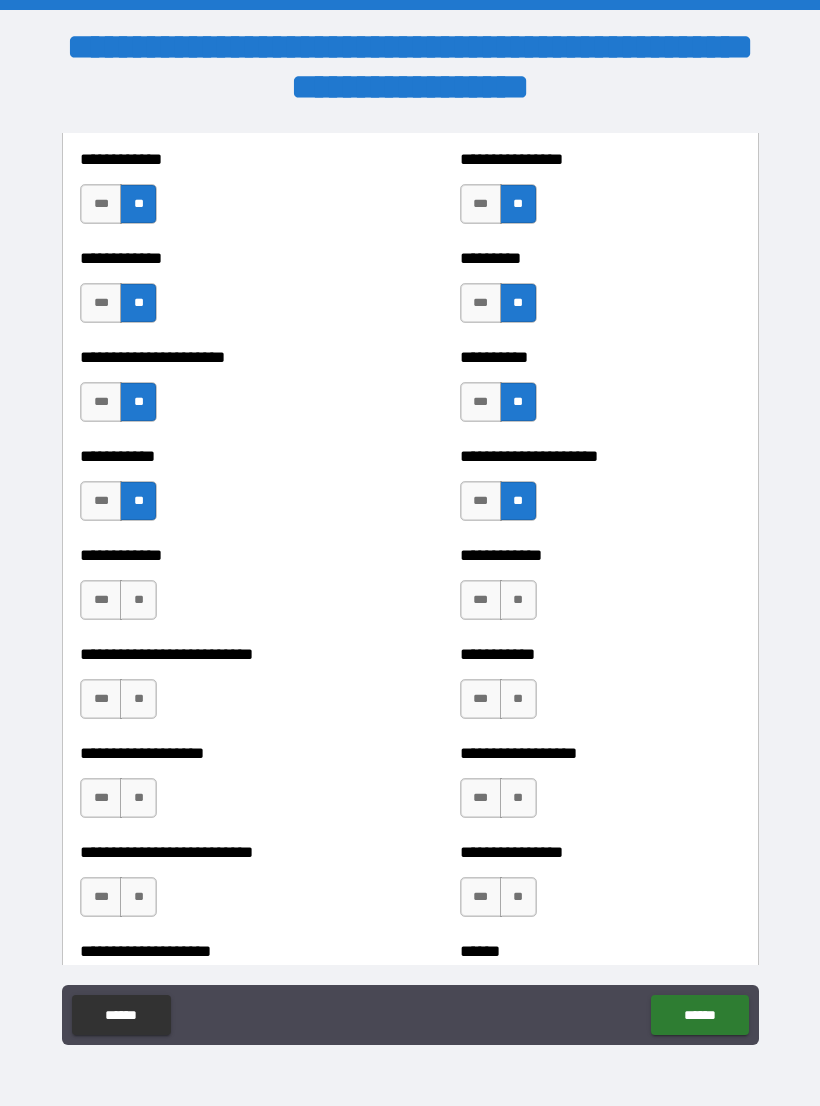scroll, scrollTop: 5218, scrollLeft: 0, axis: vertical 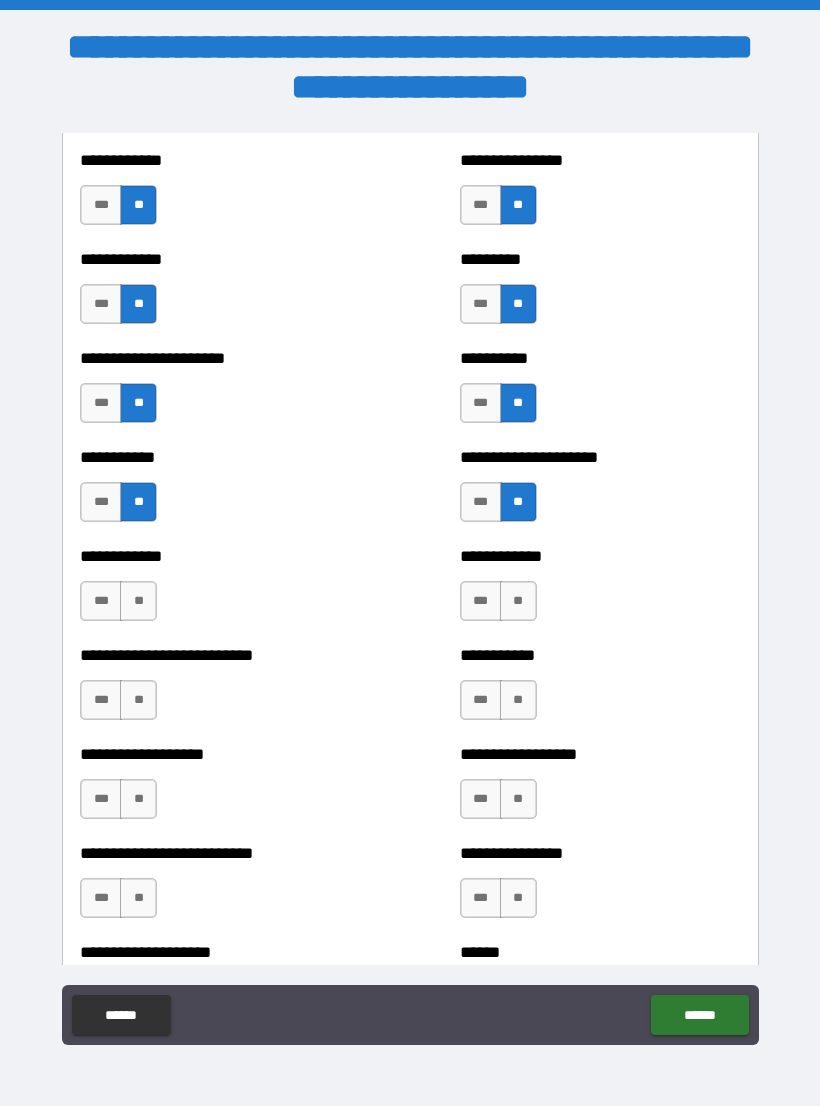 click on "**" at bounding box center (138, 601) 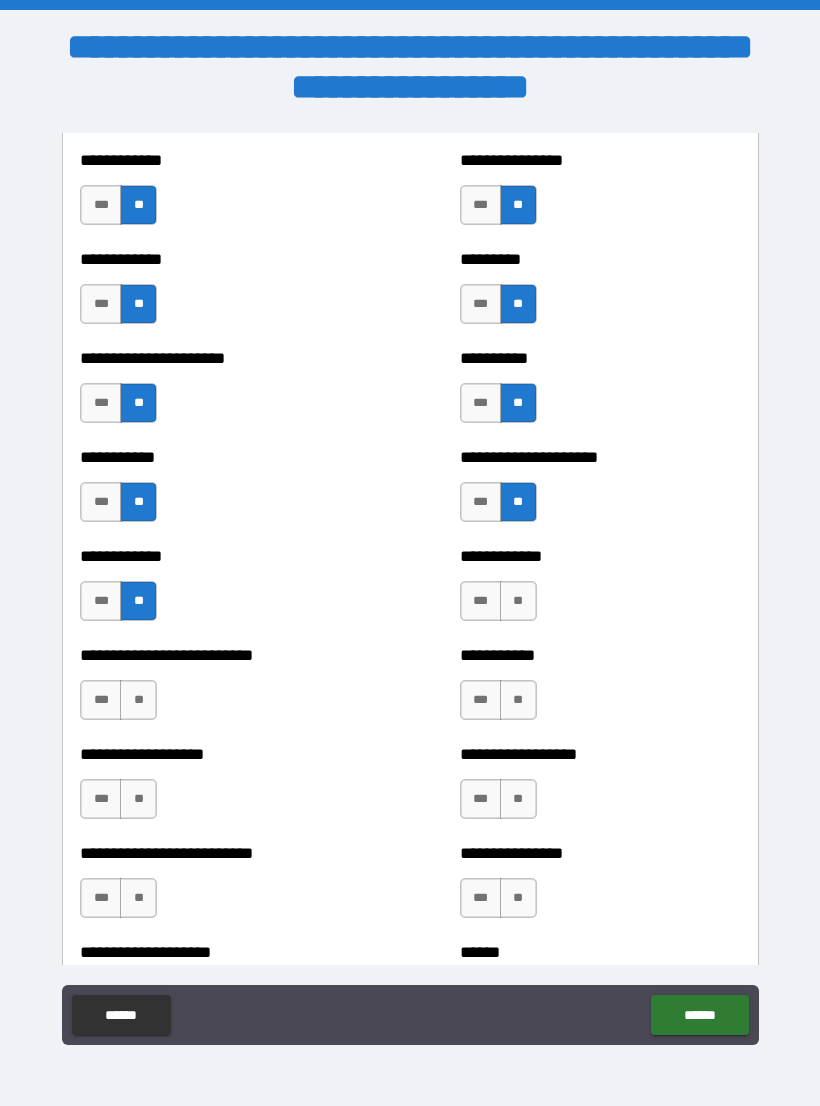 click on "**" at bounding box center (518, 601) 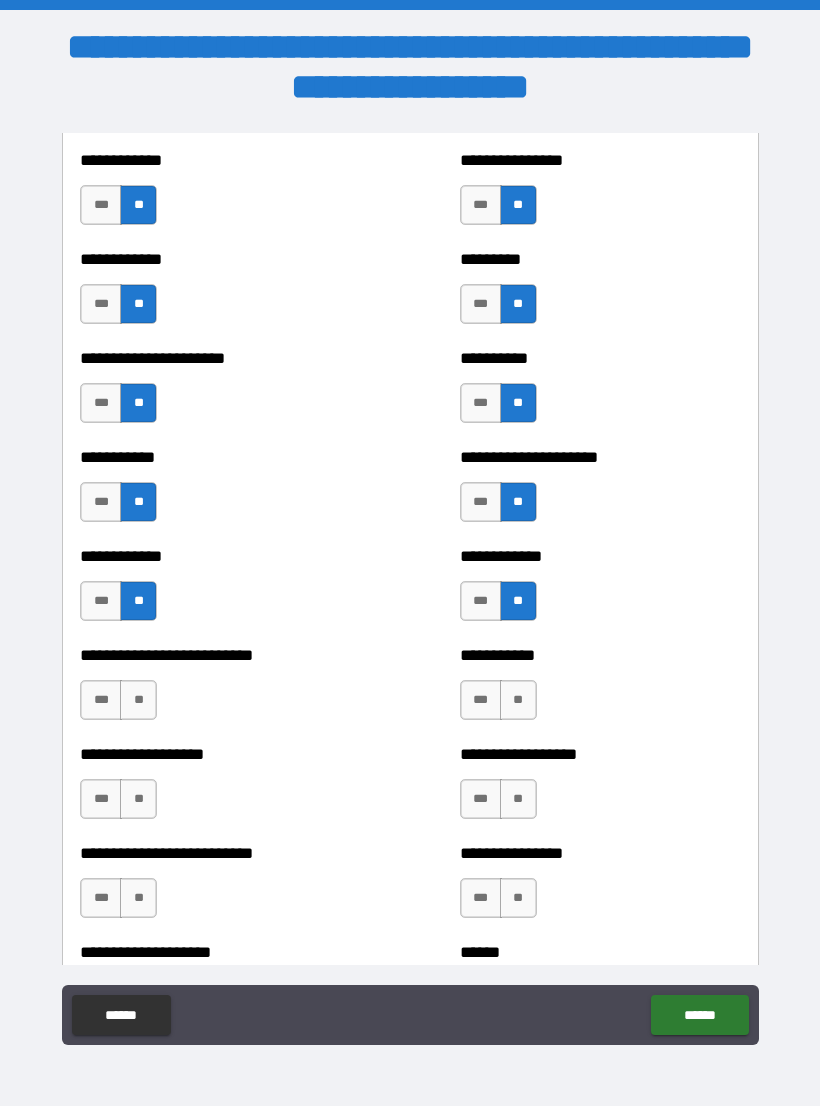 click on "**" at bounding box center (518, 700) 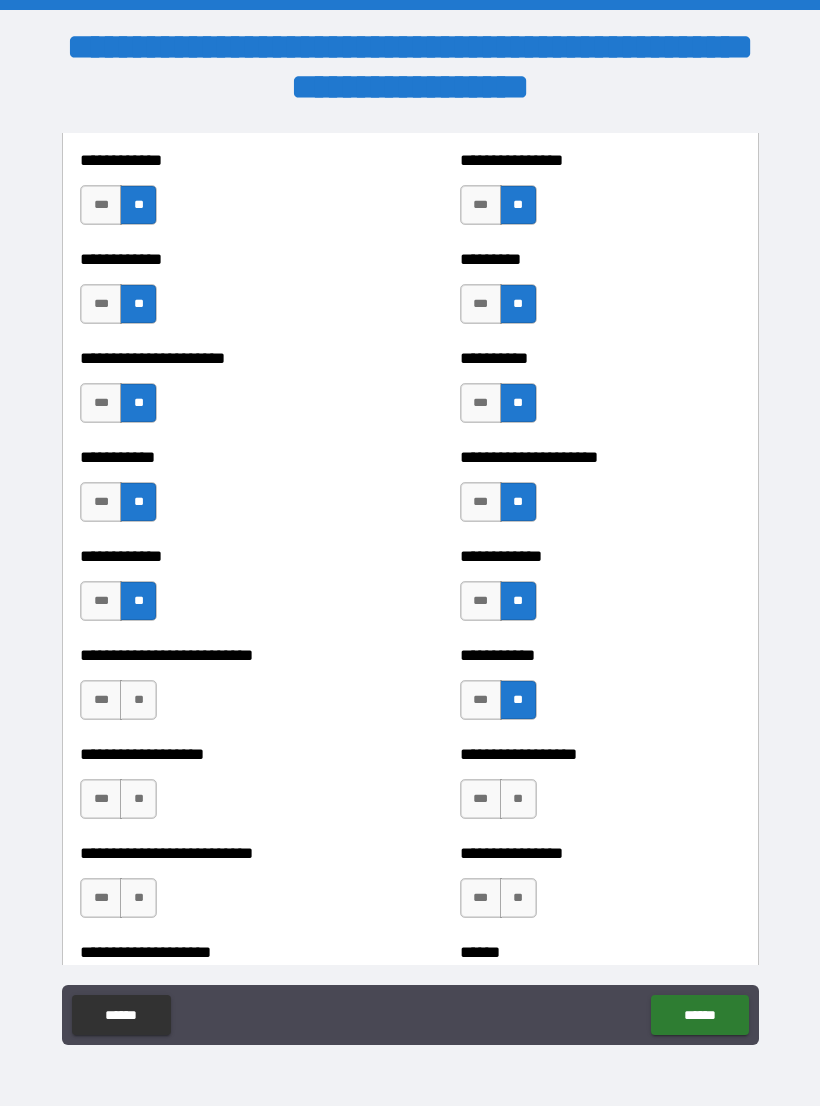 click on "**" at bounding box center (138, 700) 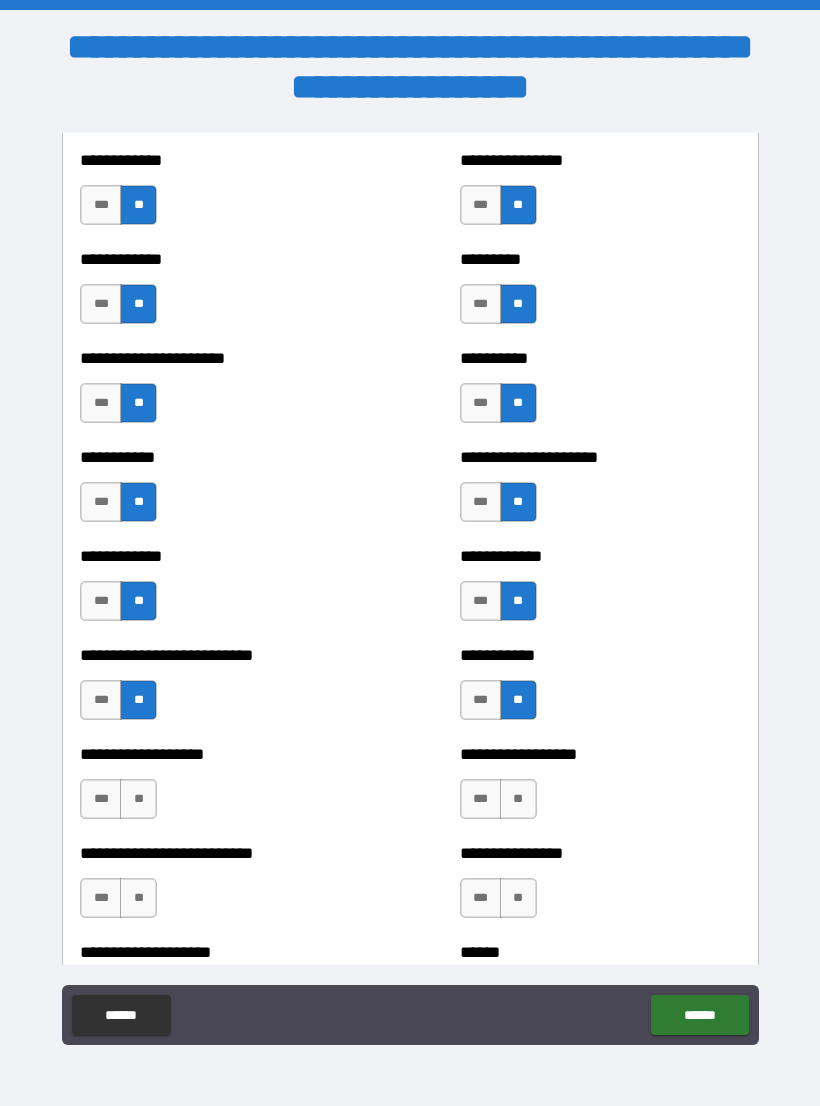 click on "**" at bounding box center [138, 799] 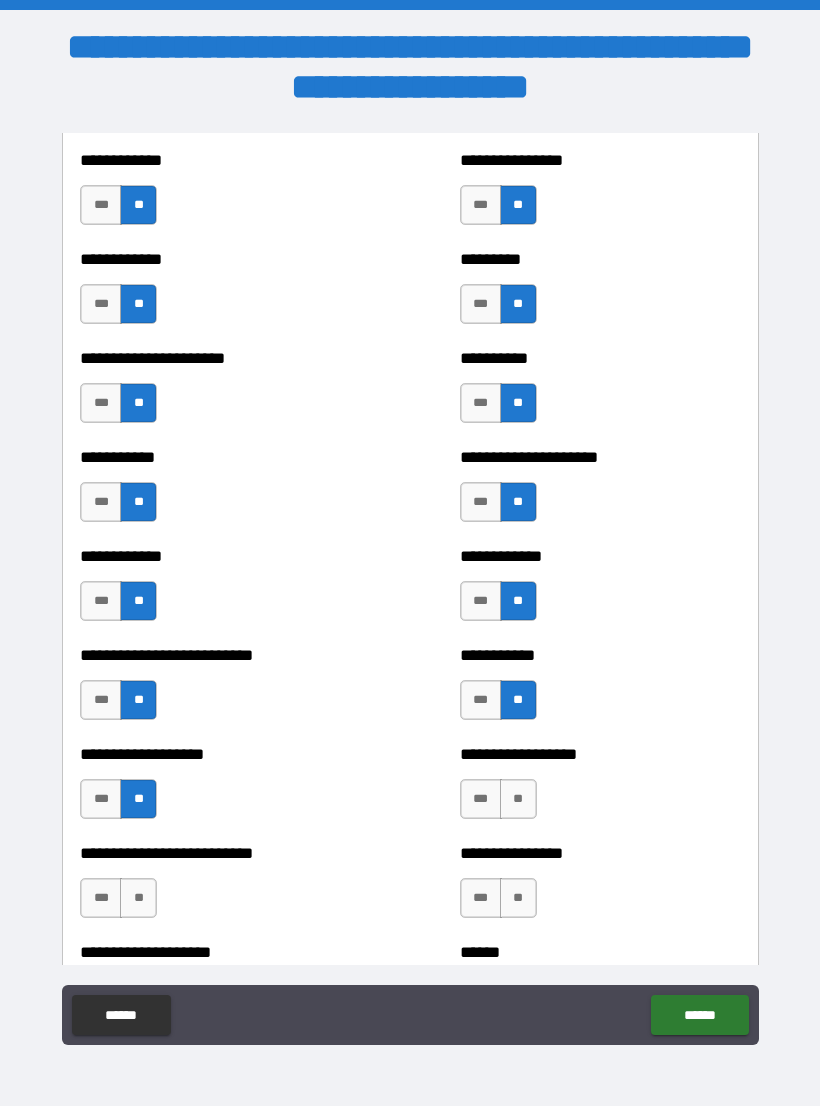 click on "***" at bounding box center (481, 799) 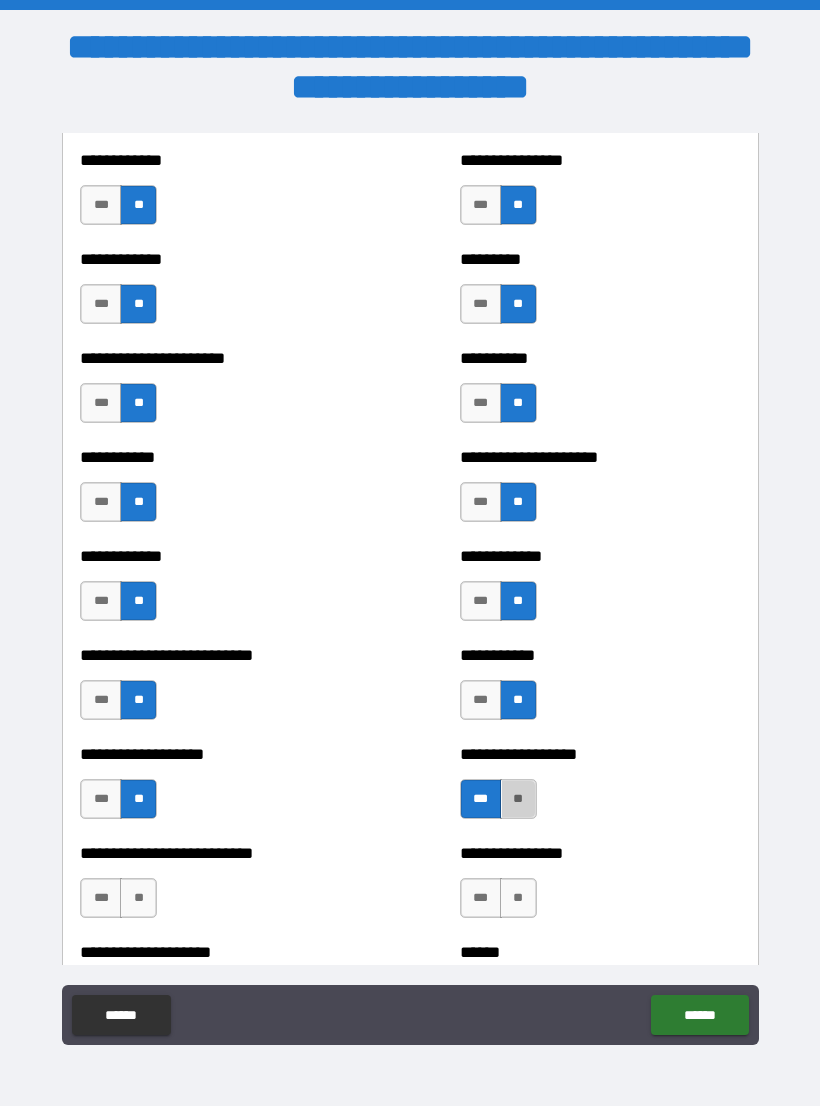 click on "**" at bounding box center (518, 799) 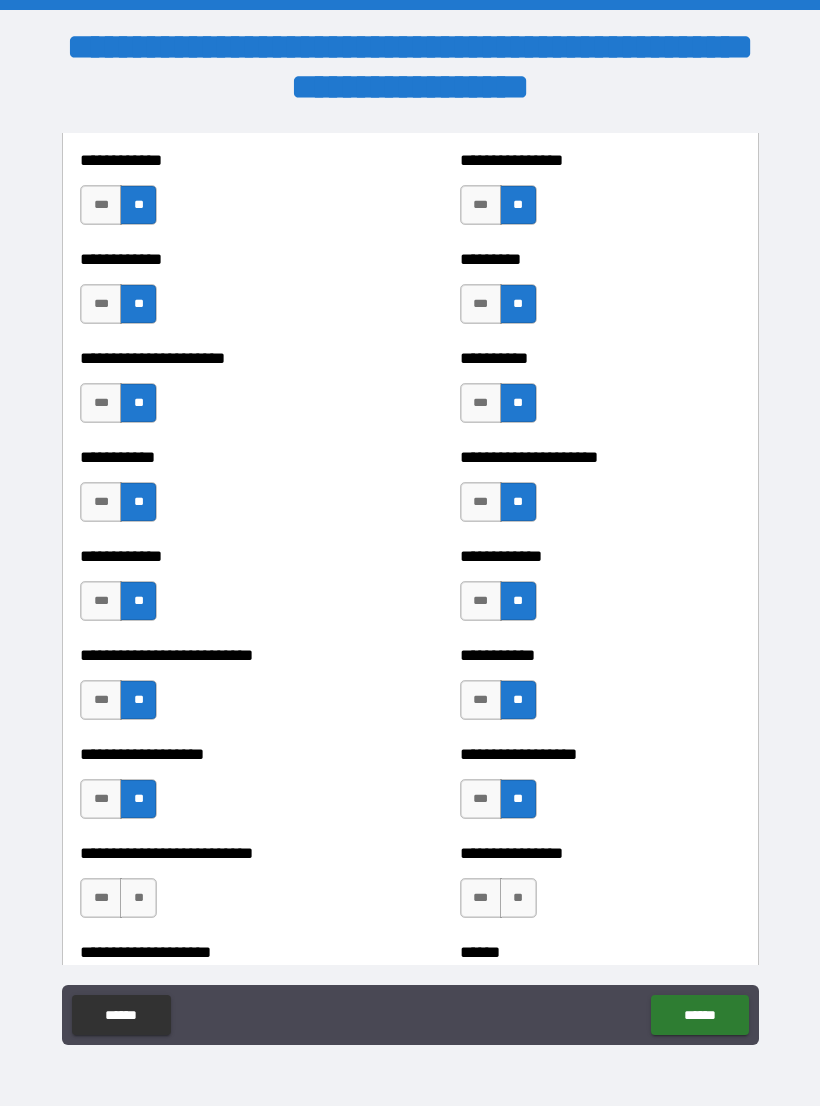 click on "**" at bounding box center [518, 898] 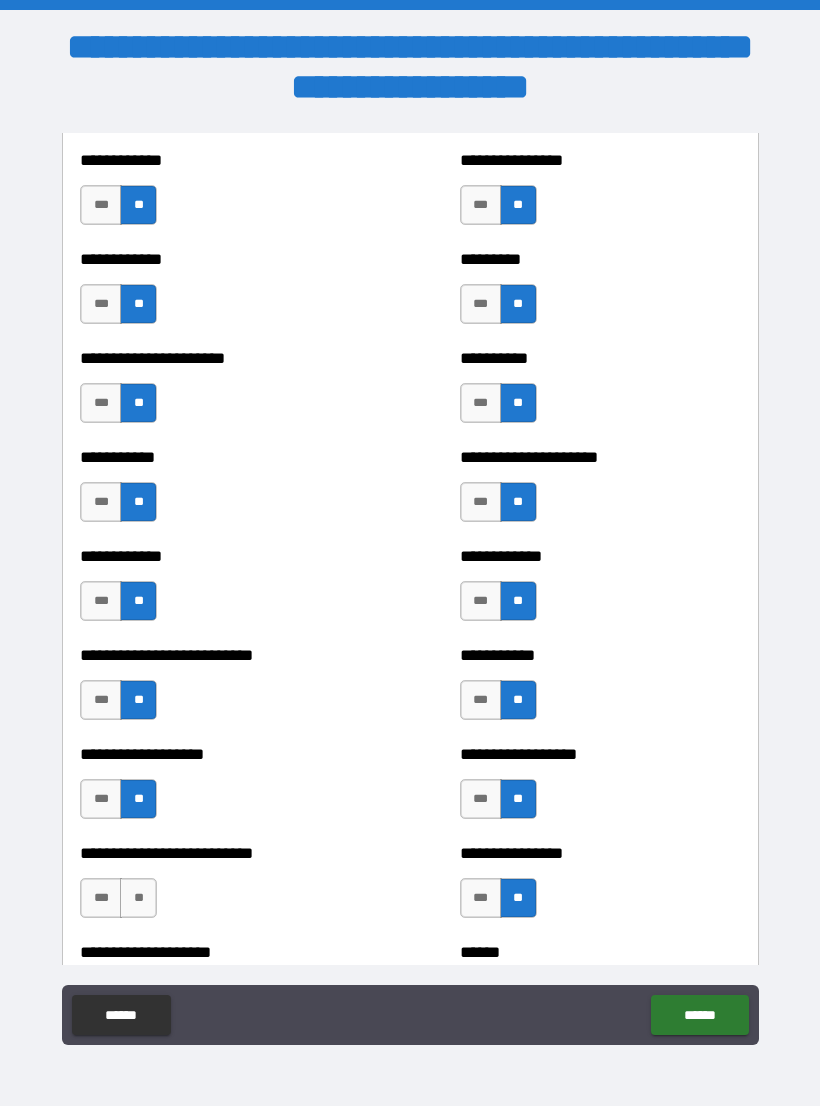 click on "**" at bounding box center (138, 898) 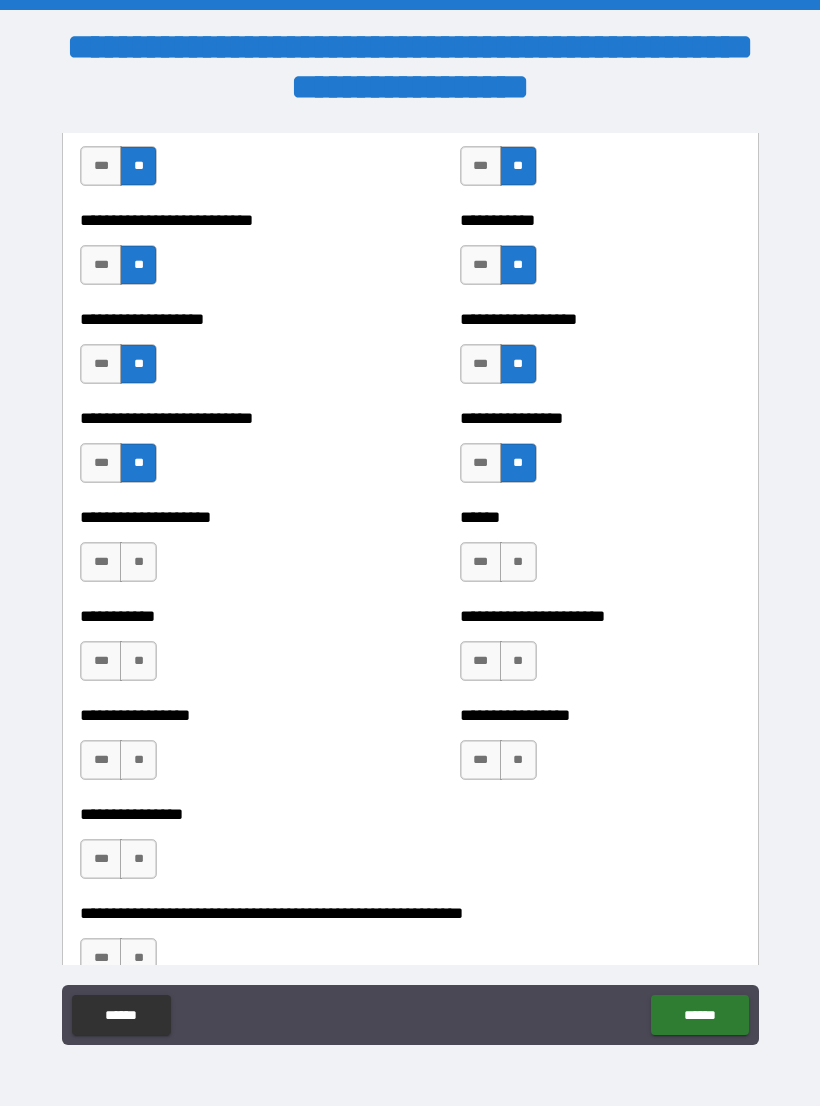 scroll, scrollTop: 5669, scrollLeft: 0, axis: vertical 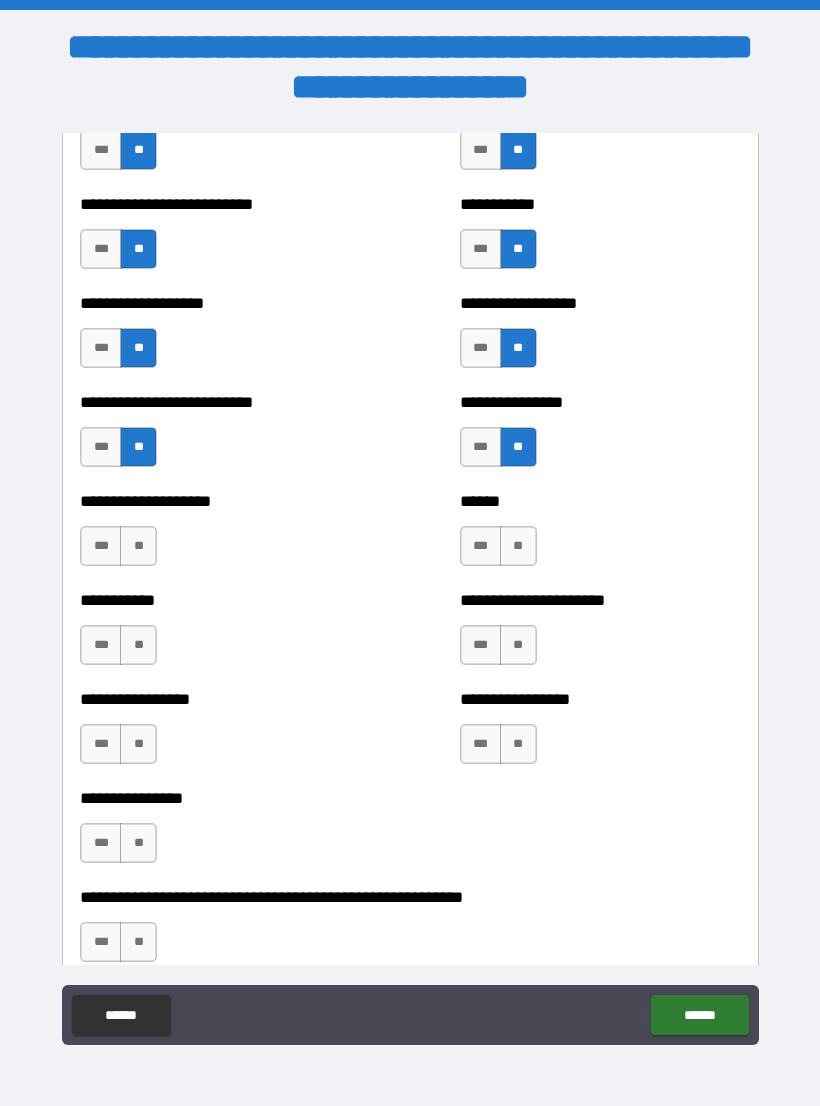 click on "**" at bounding box center (138, 546) 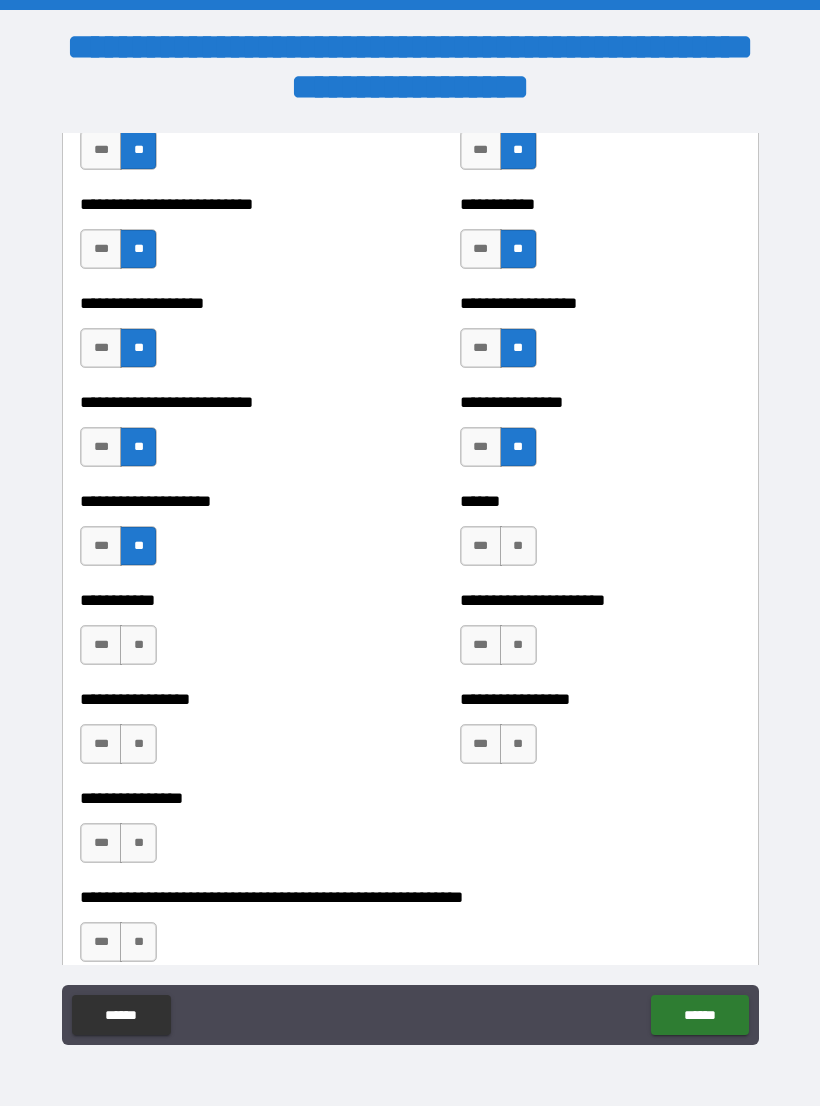 click on "**" at bounding box center (518, 546) 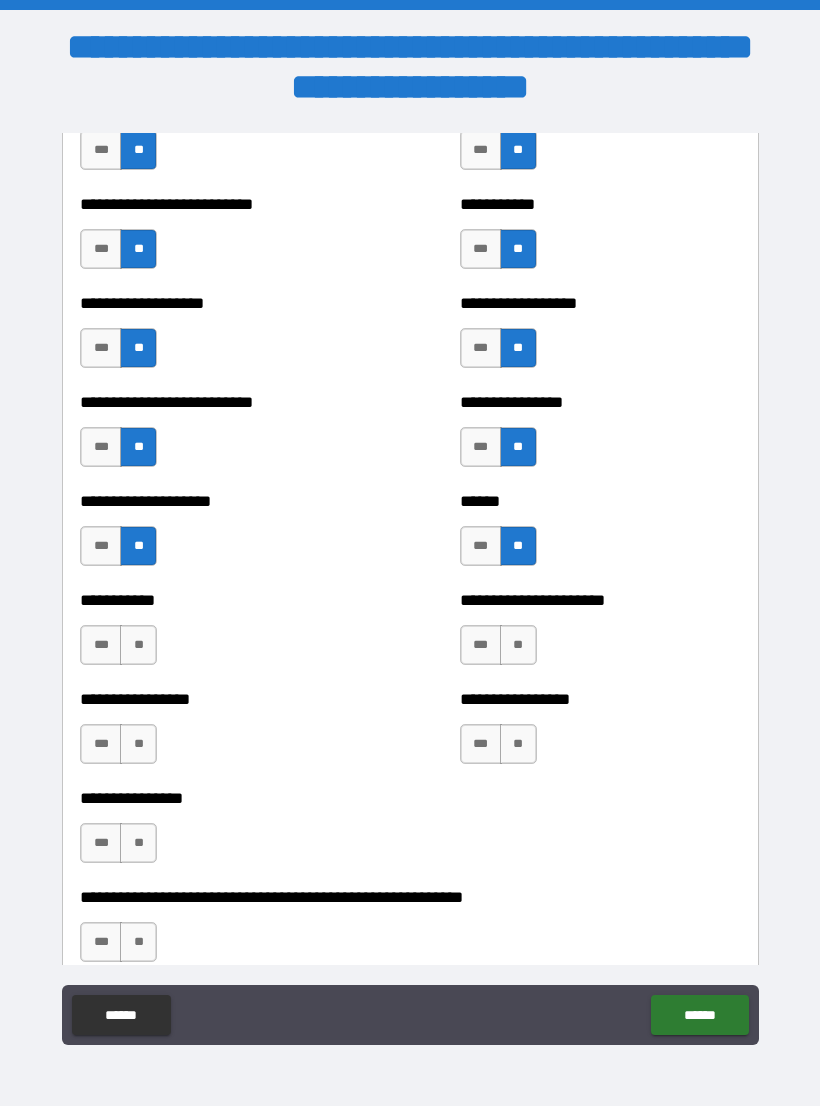 click on "**" at bounding box center (518, 645) 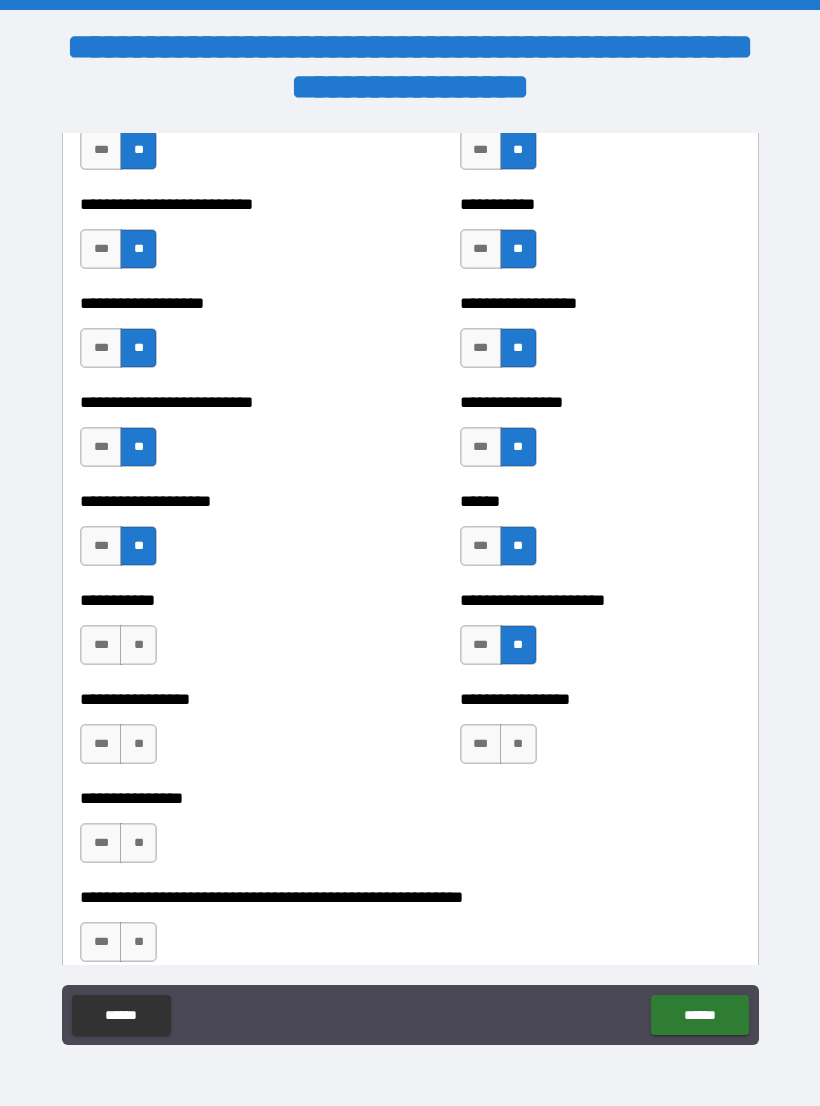 click on "**" at bounding box center (518, 744) 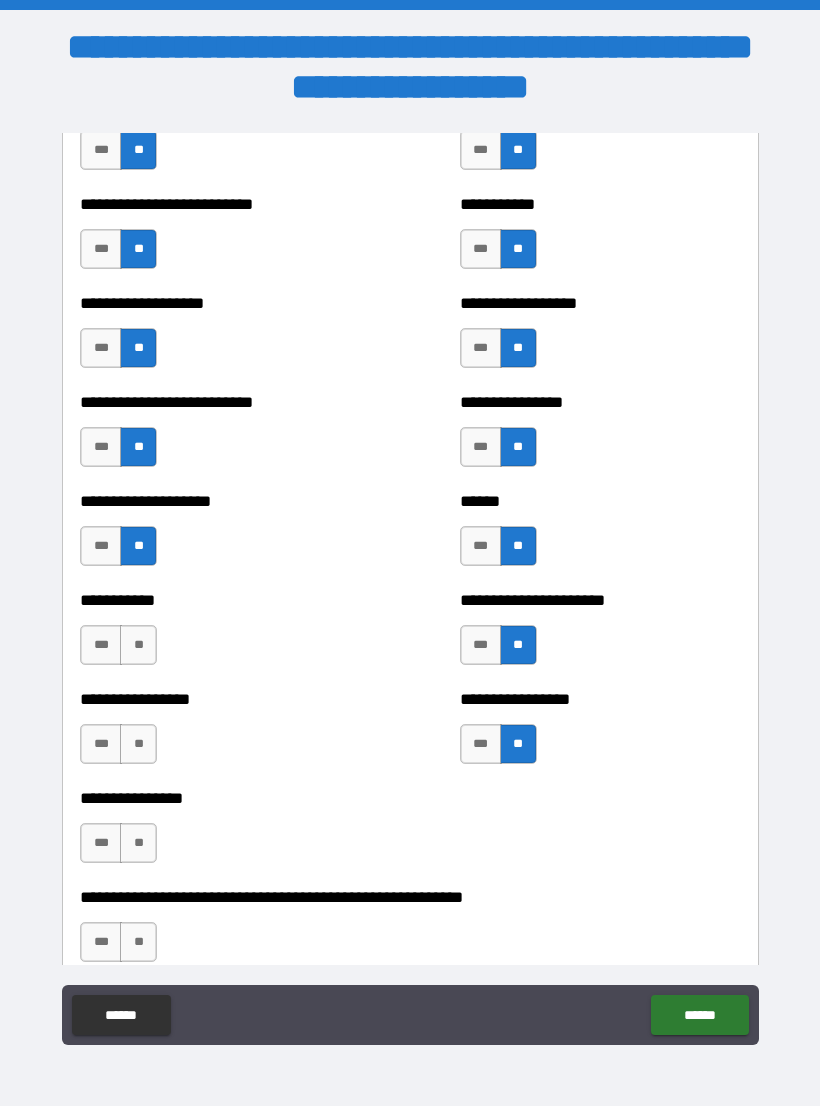 click on "**" at bounding box center [138, 744] 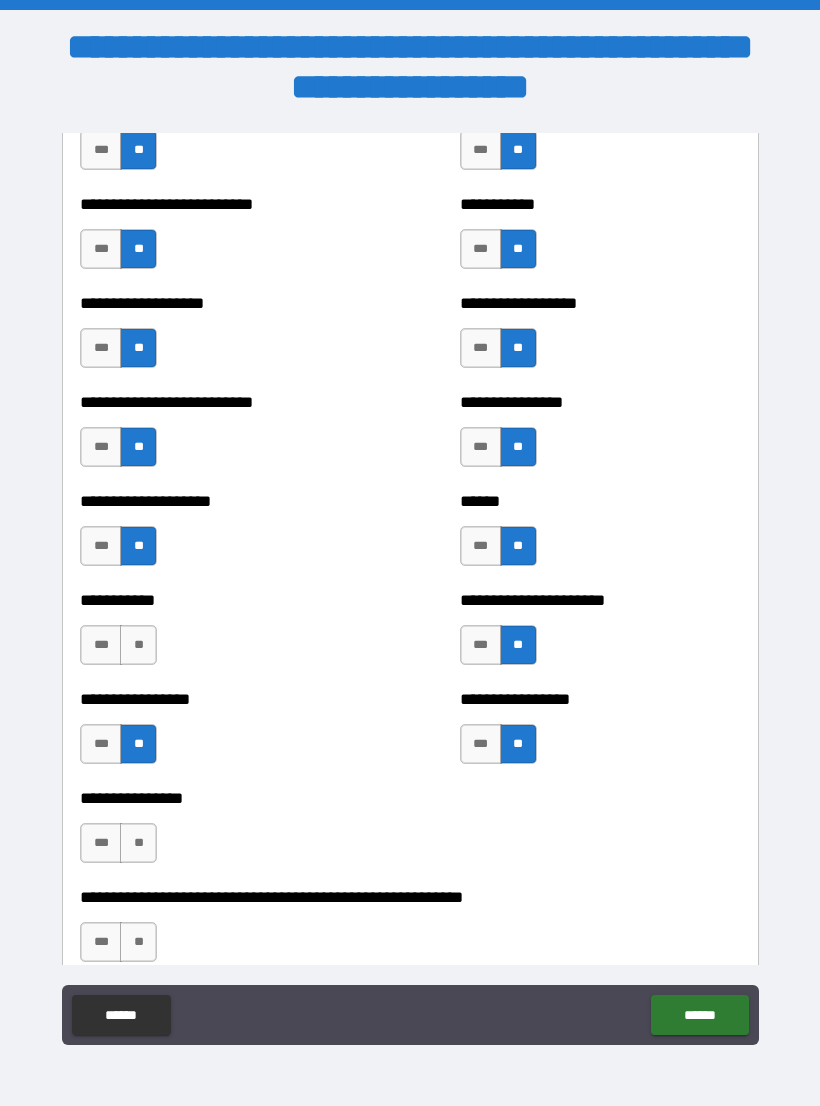 click on "***" at bounding box center [101, 744] 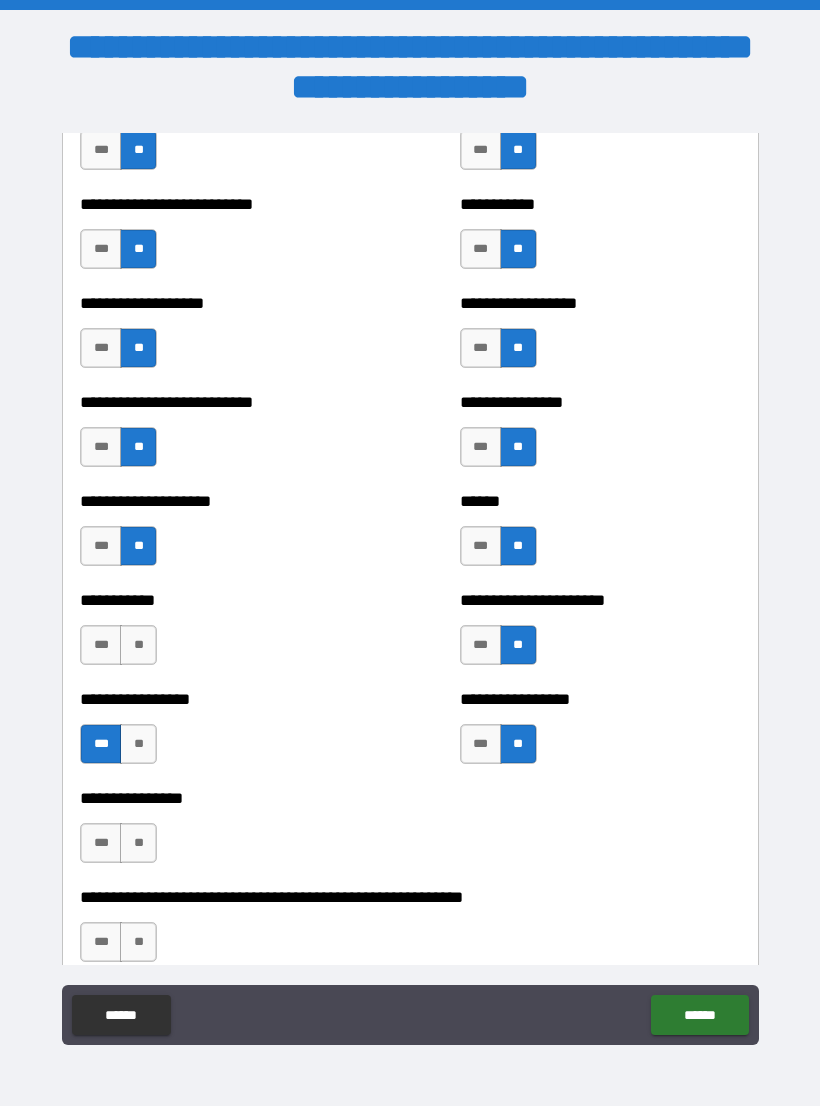 click on "**" at bounding box center (138, 645) 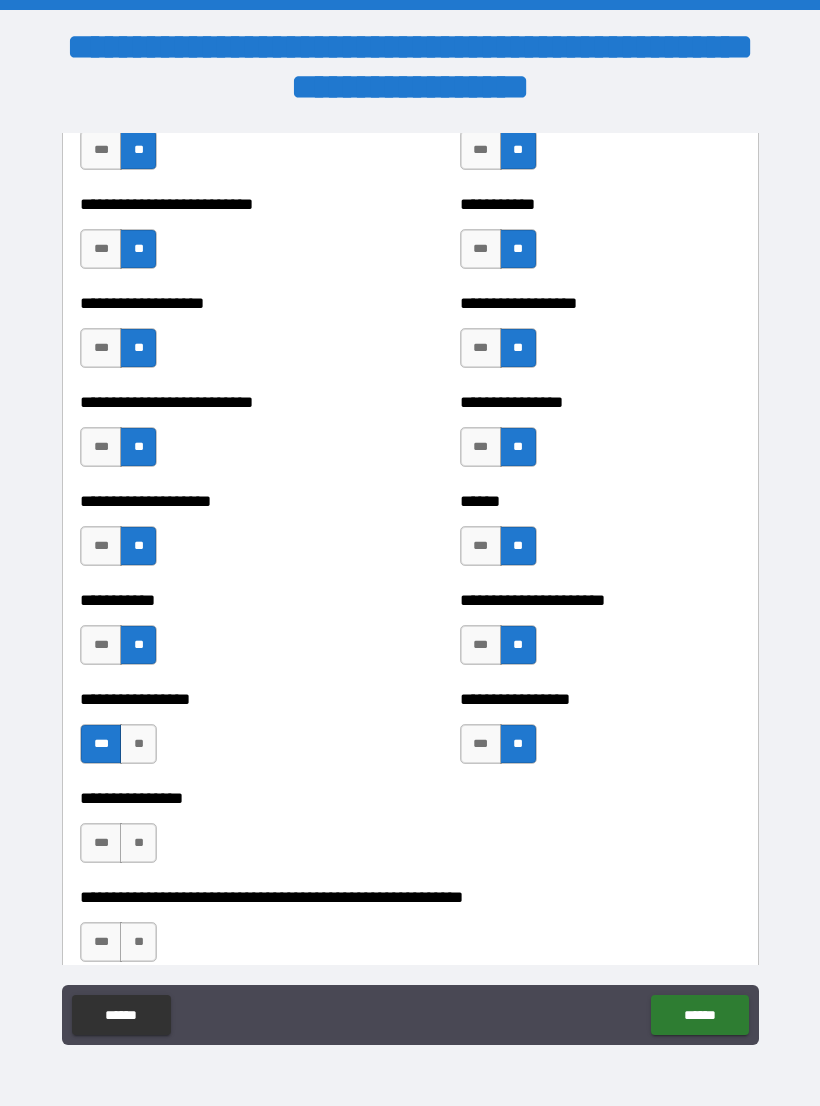 click on "**" at bounding box center [138, 843] 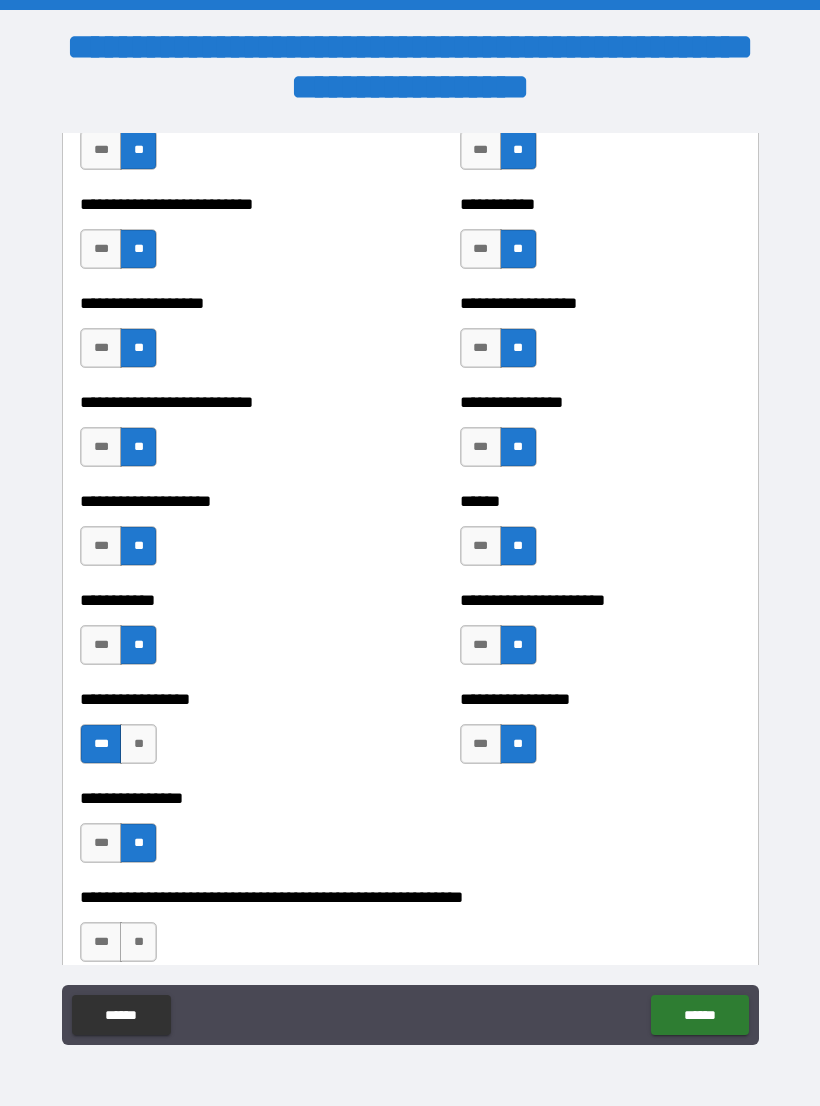 click on "**" at bounding box center (138, 942) 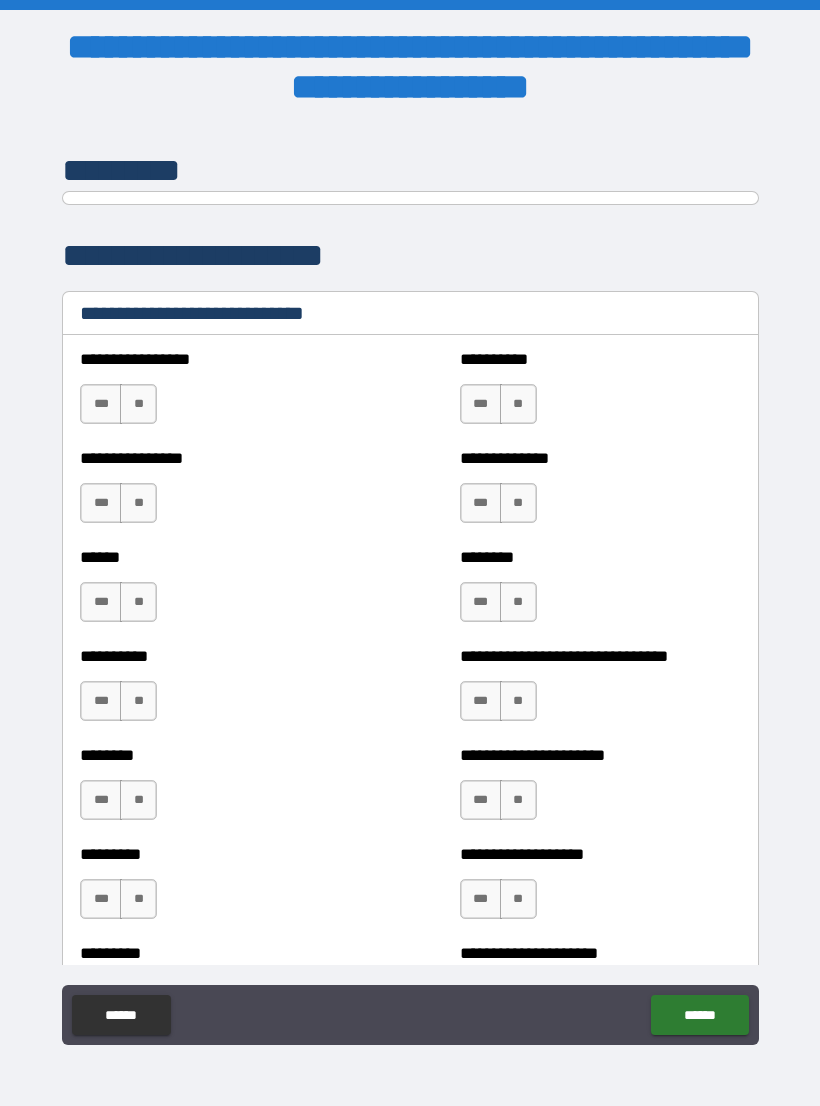 scroll, scrollTop: 6537, scrollLeft: 0, axis: vertical 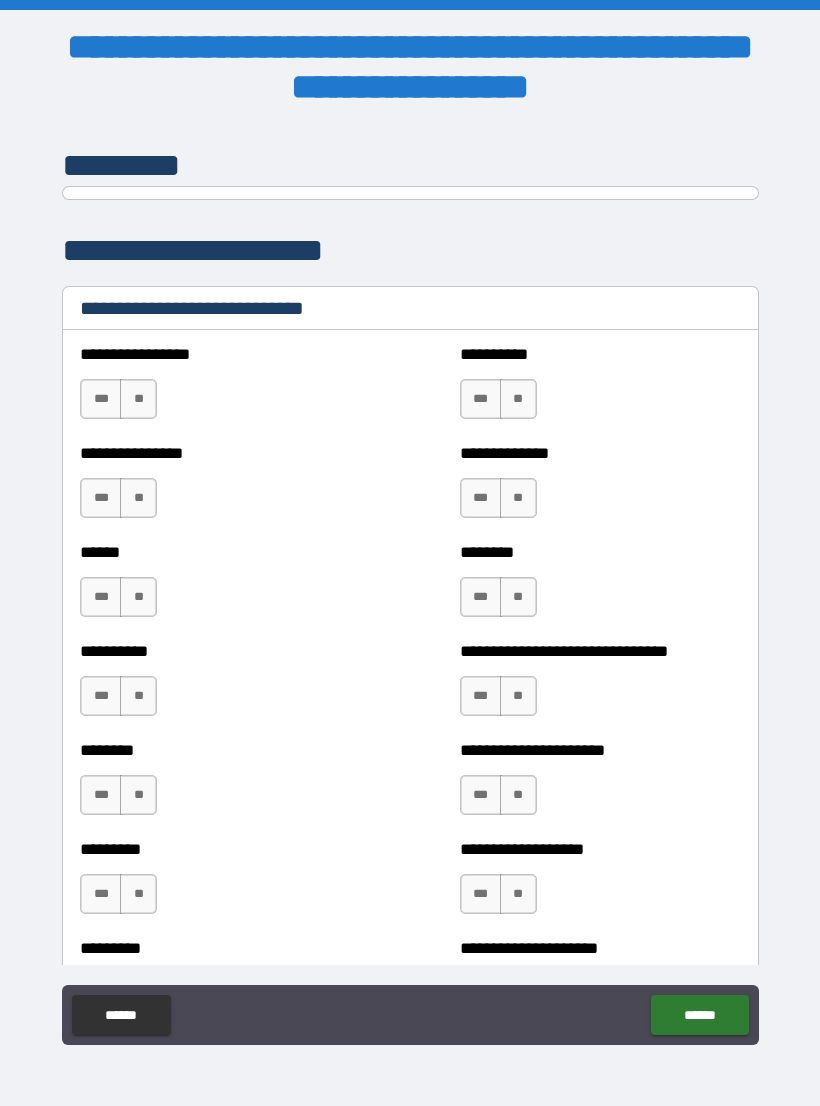 click on "***" at bounding box center [481, 498] 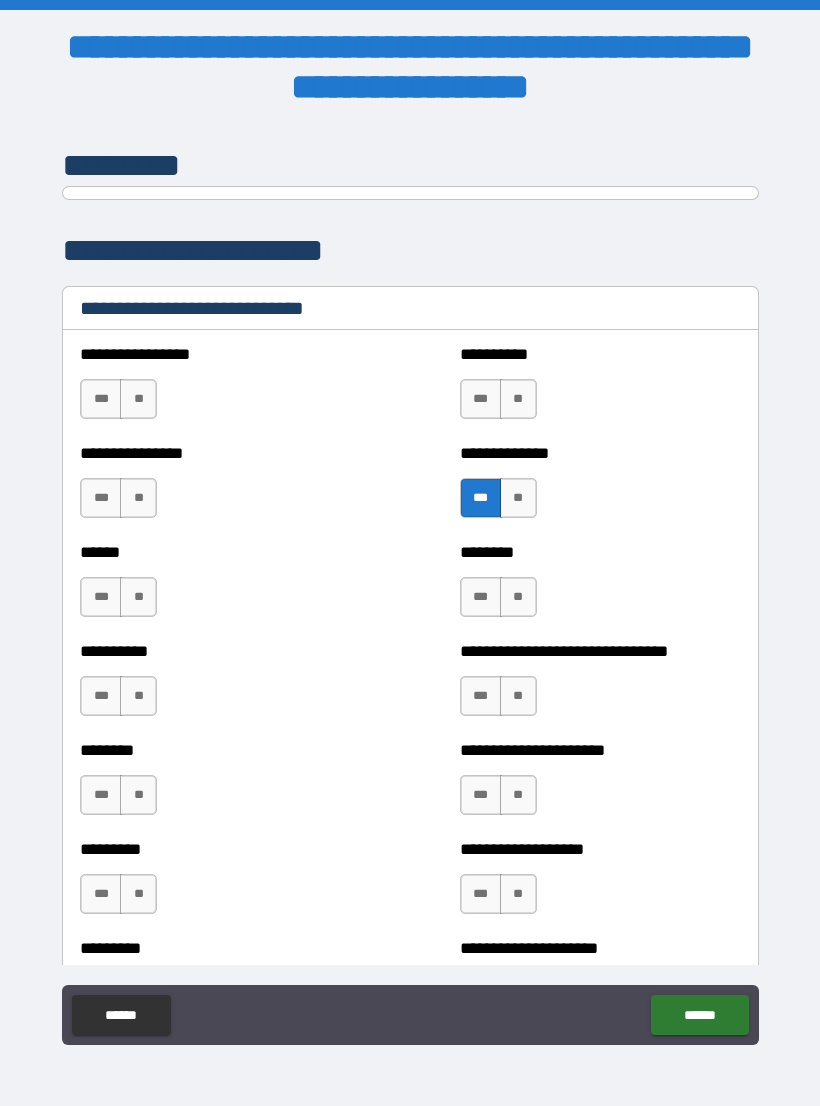 click on "**" at bounding box center (138, 498) 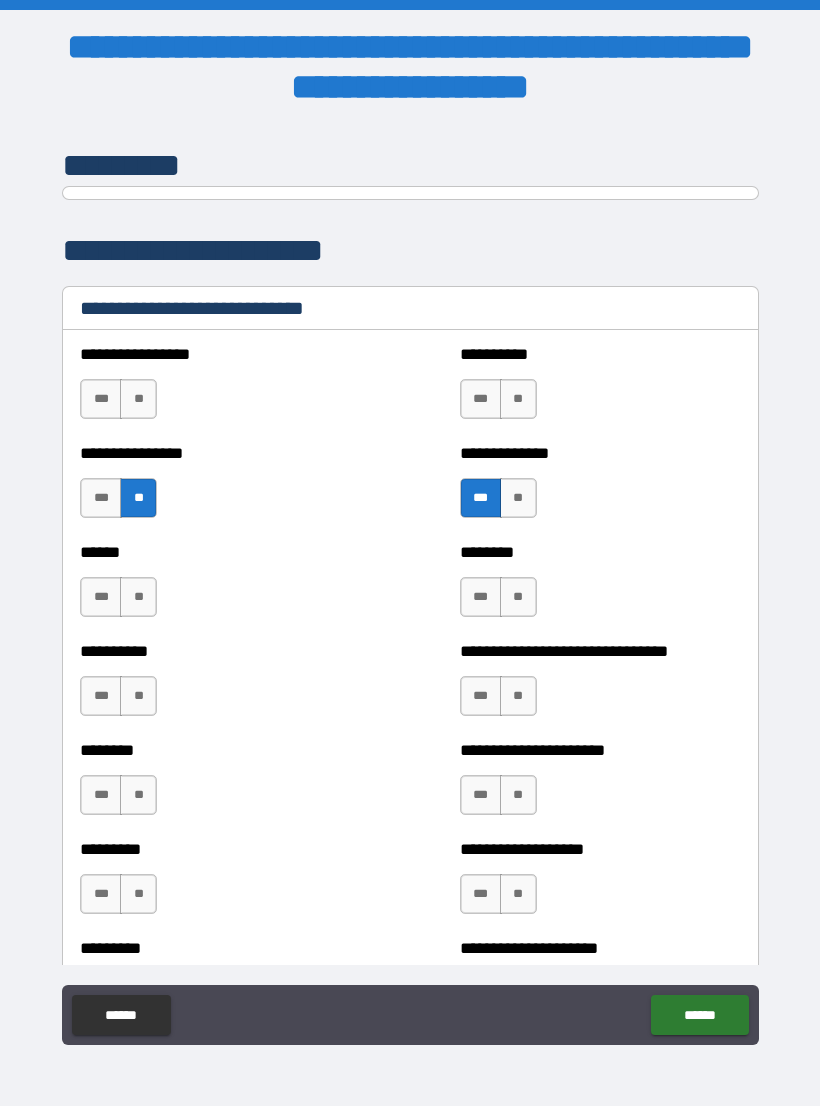 click on "***" at bounding box center [101, 597] 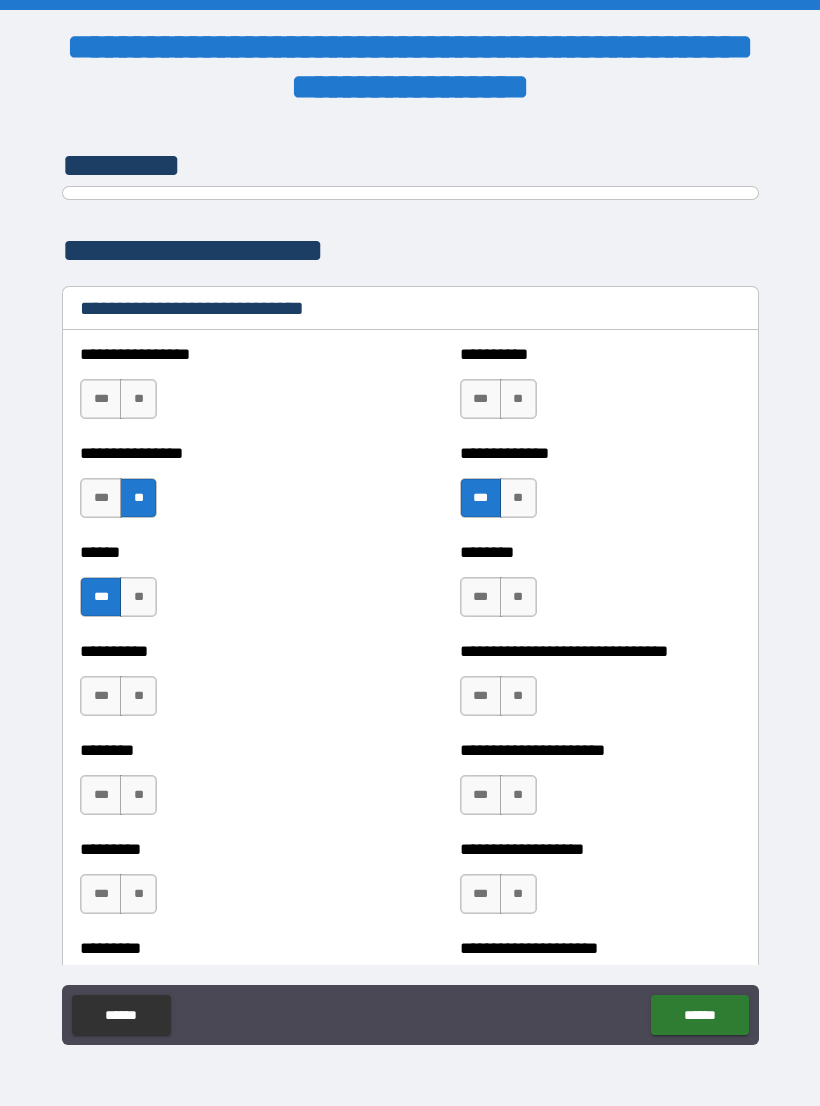 click on "**" at bounding box center [518, 597] 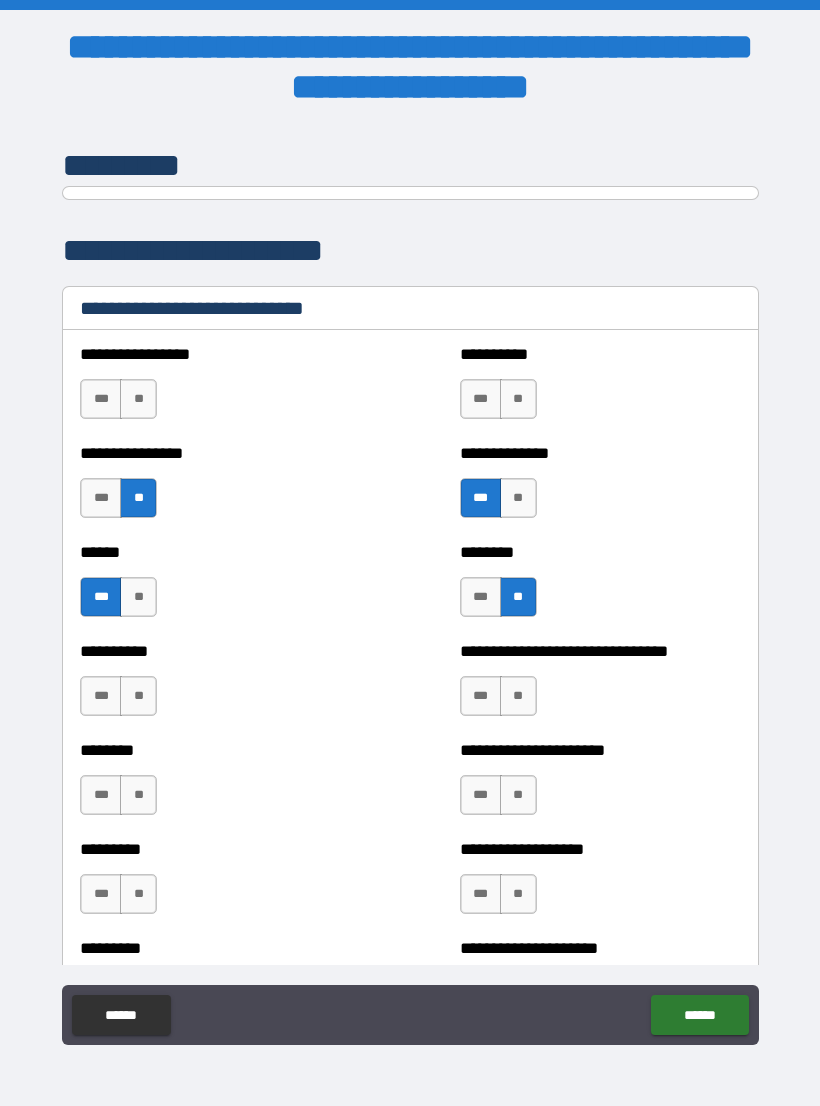 click on "**" at bounding box center (518, 696) 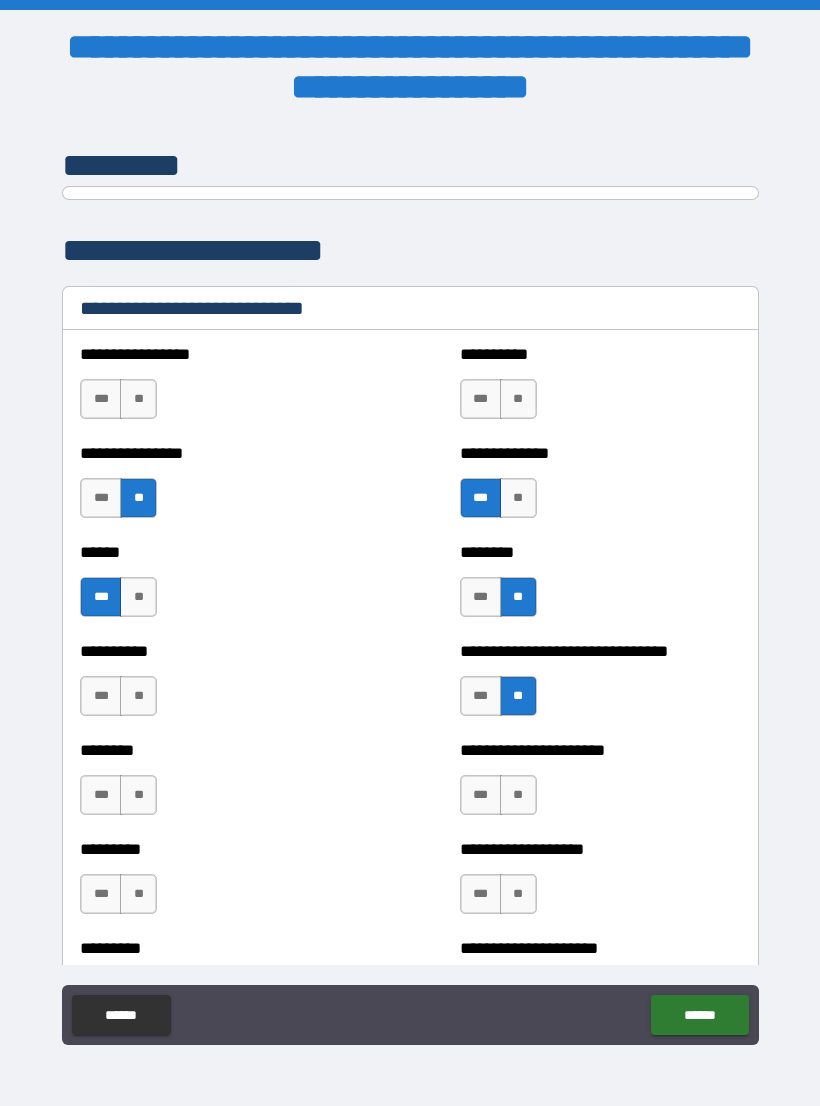 click on "**" at bounding box center [138, 696] 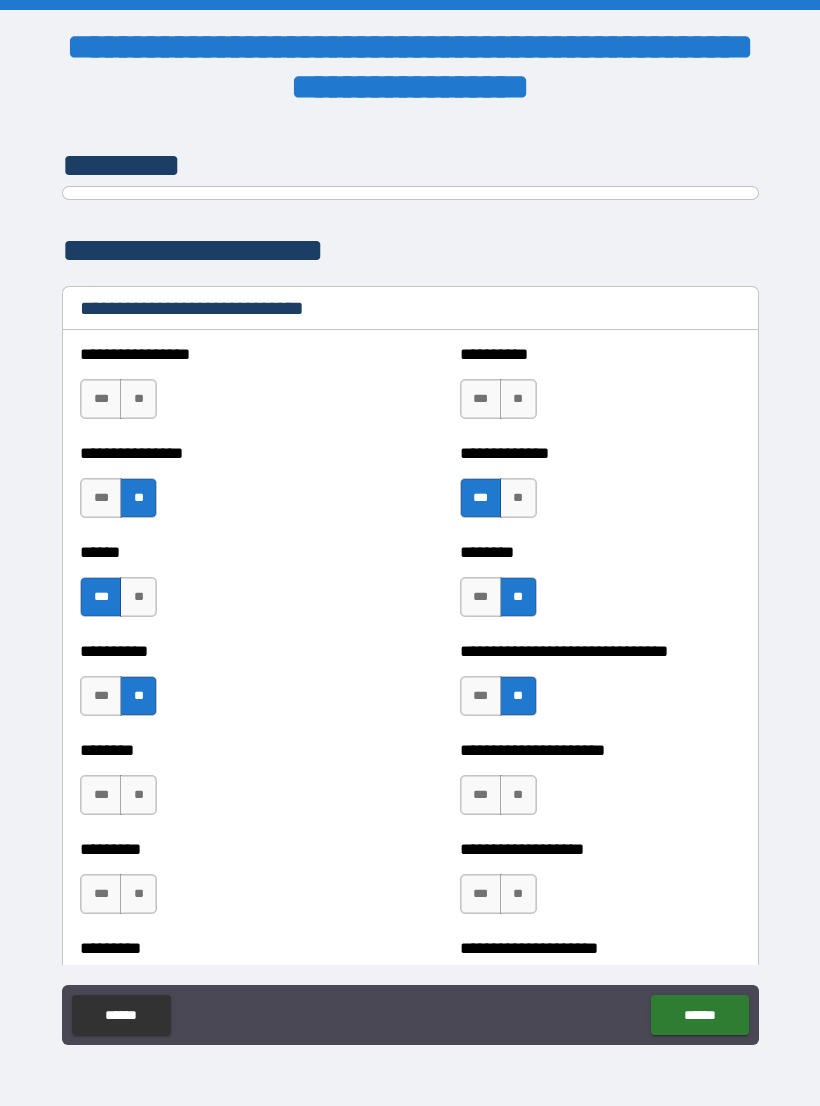click on "**" at bounding box center [138, 795] 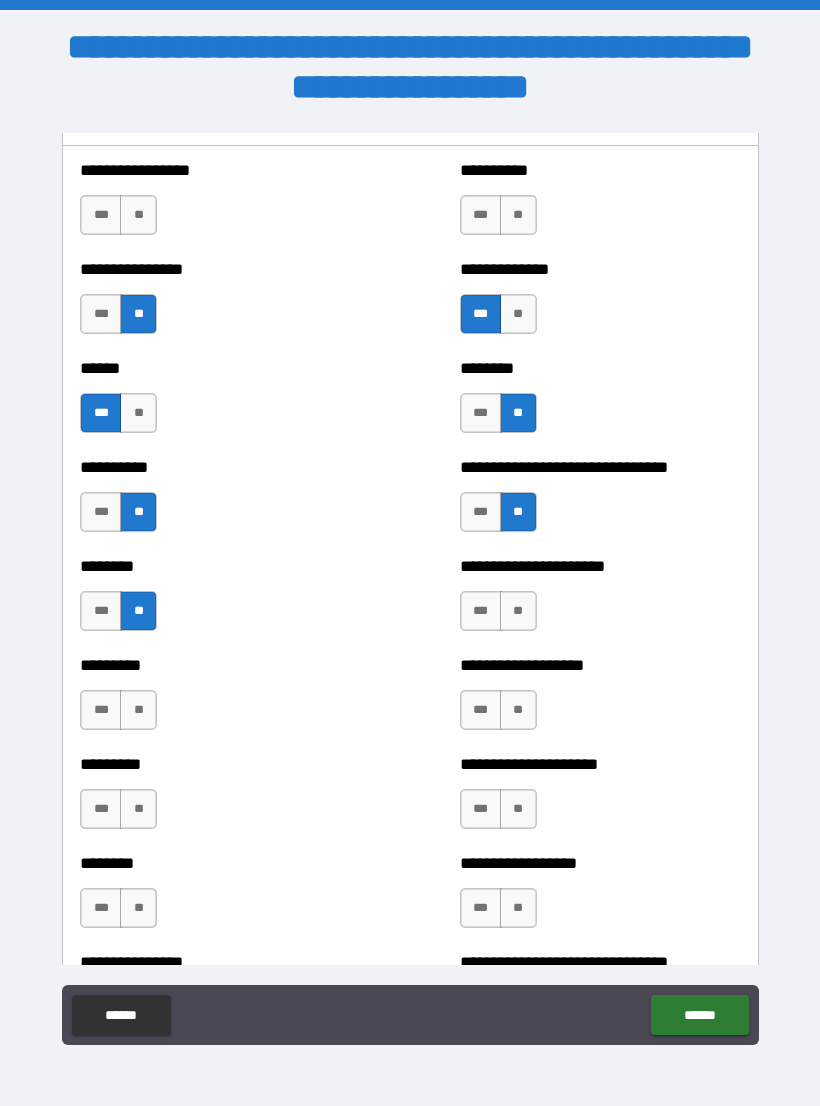 scroll, scrollTop: 6724, scrollLeft: 0, axis: vertical 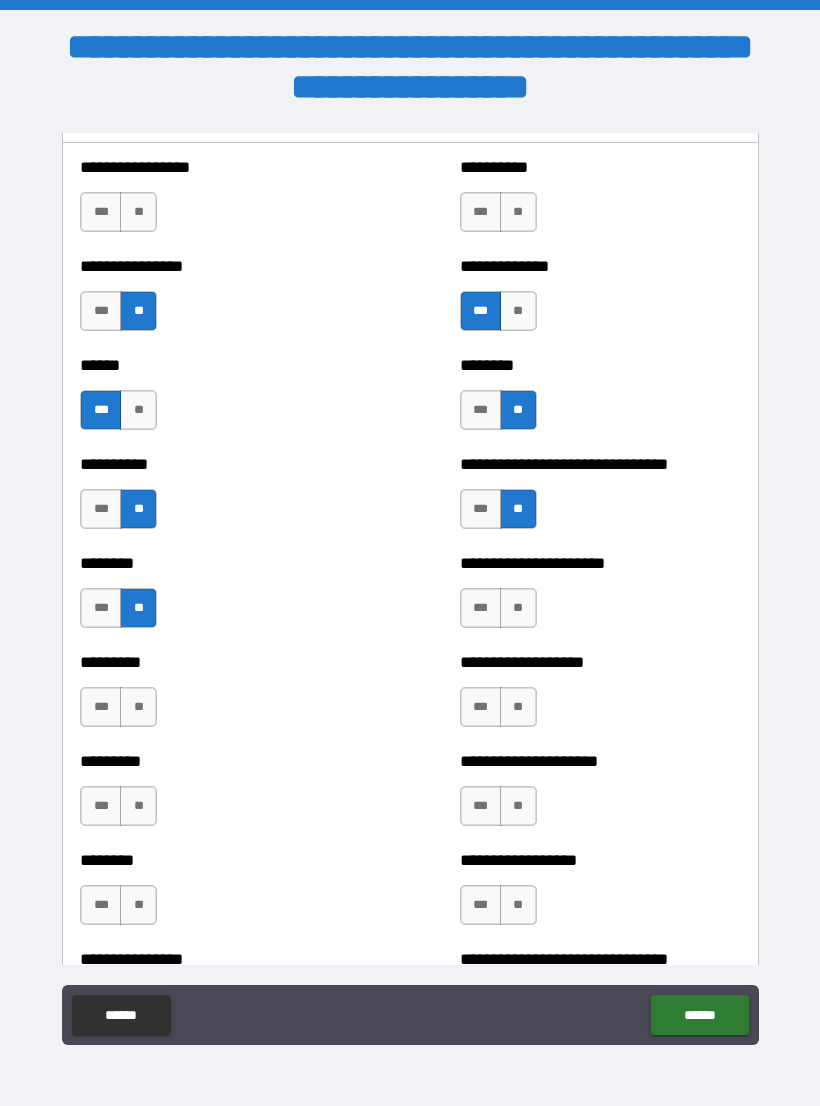 click on "***" at bounding box center (481, 608) 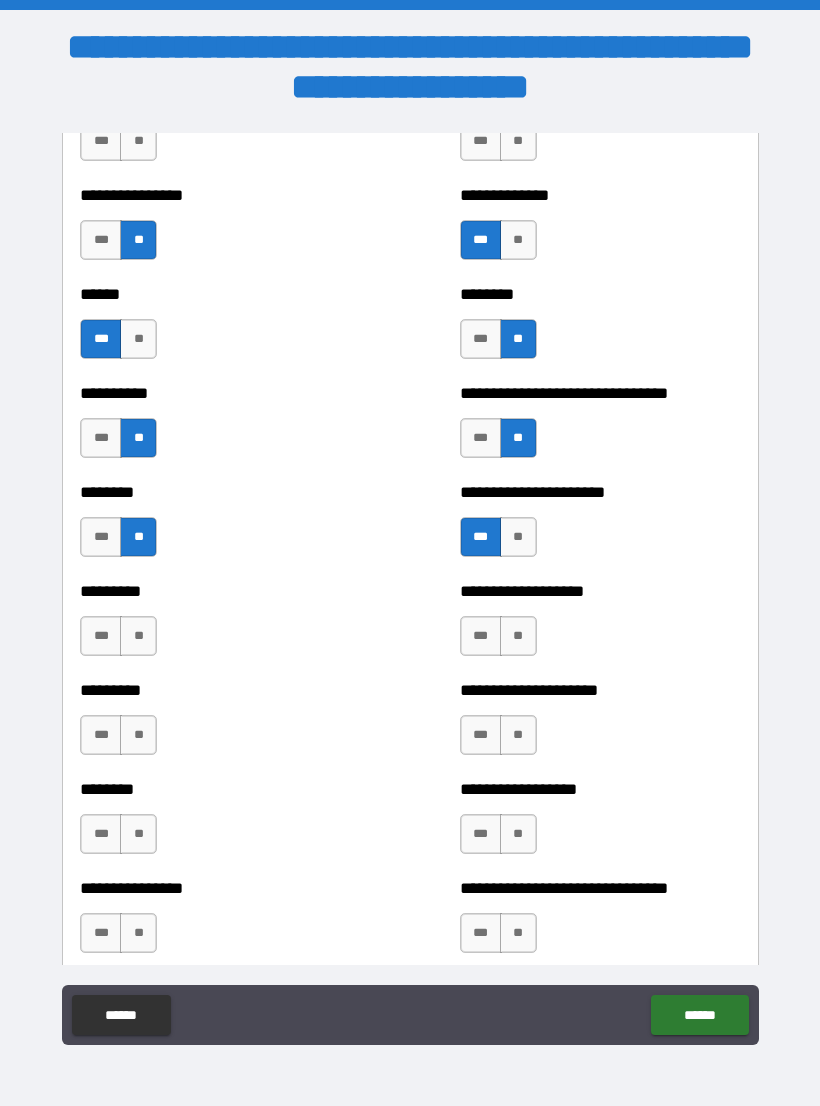 scroll, scrollTop: 6803, scrollLeft: 0, axis: vertical 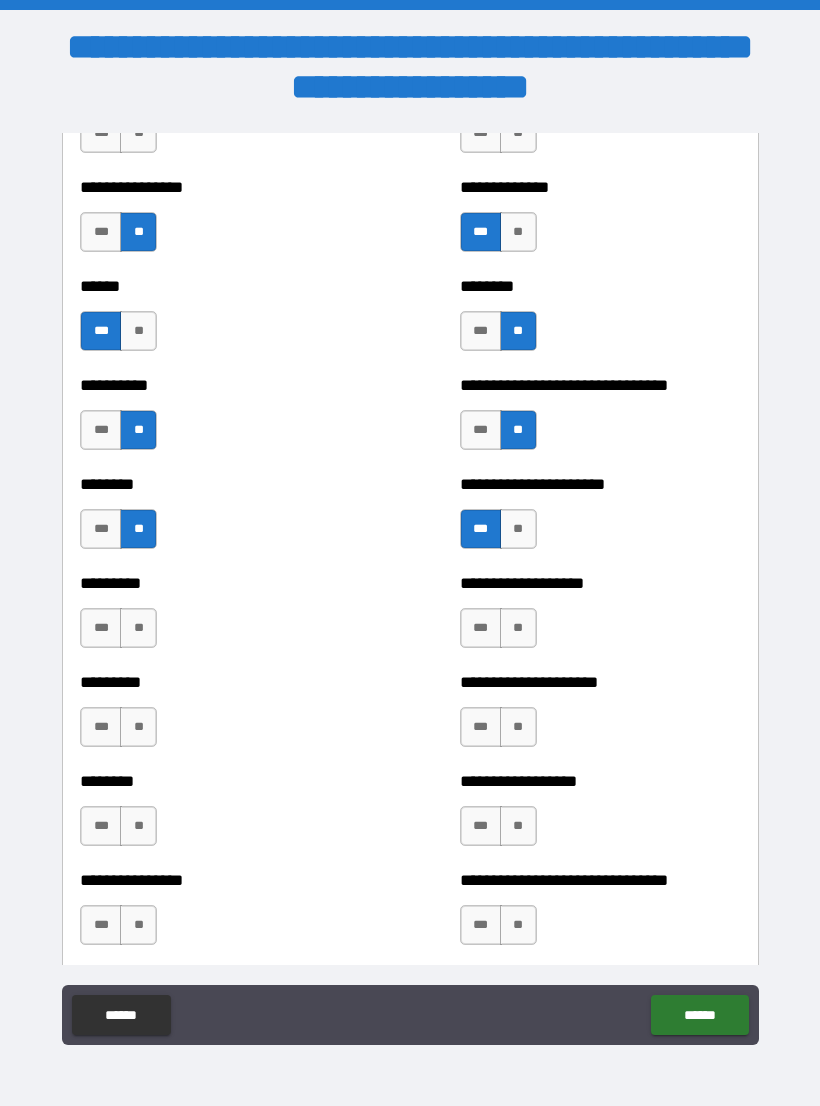click on "**" at bounding box center [518, 628] 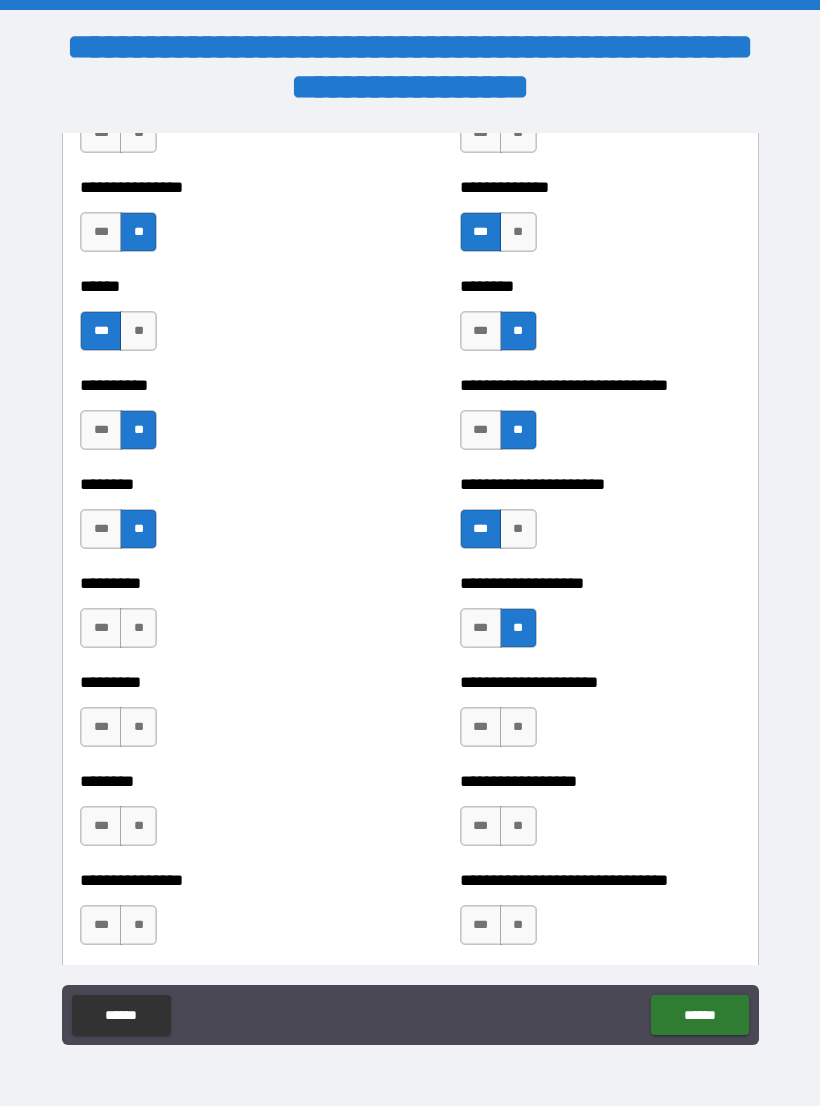 click on "**" at bounding box center (138, 628) 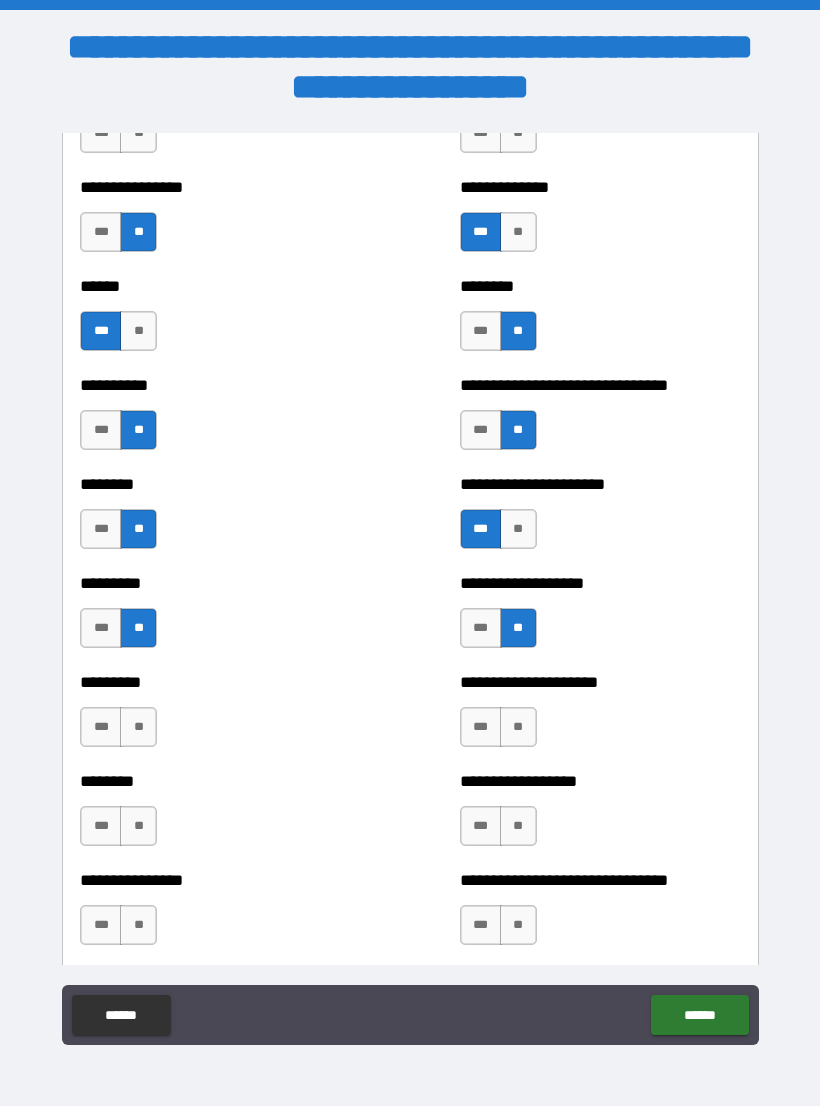 click on "***" at bounding box center (101, 727) 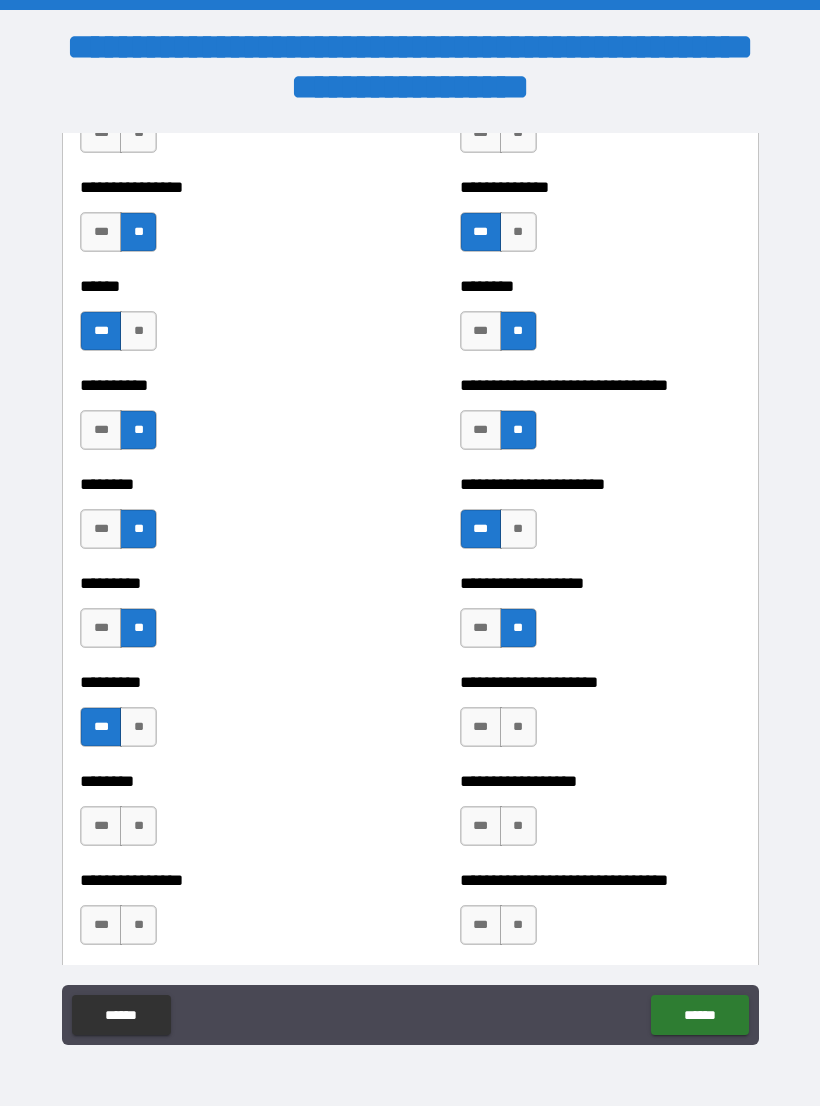 click on "***" at bounding box center (481, 727) 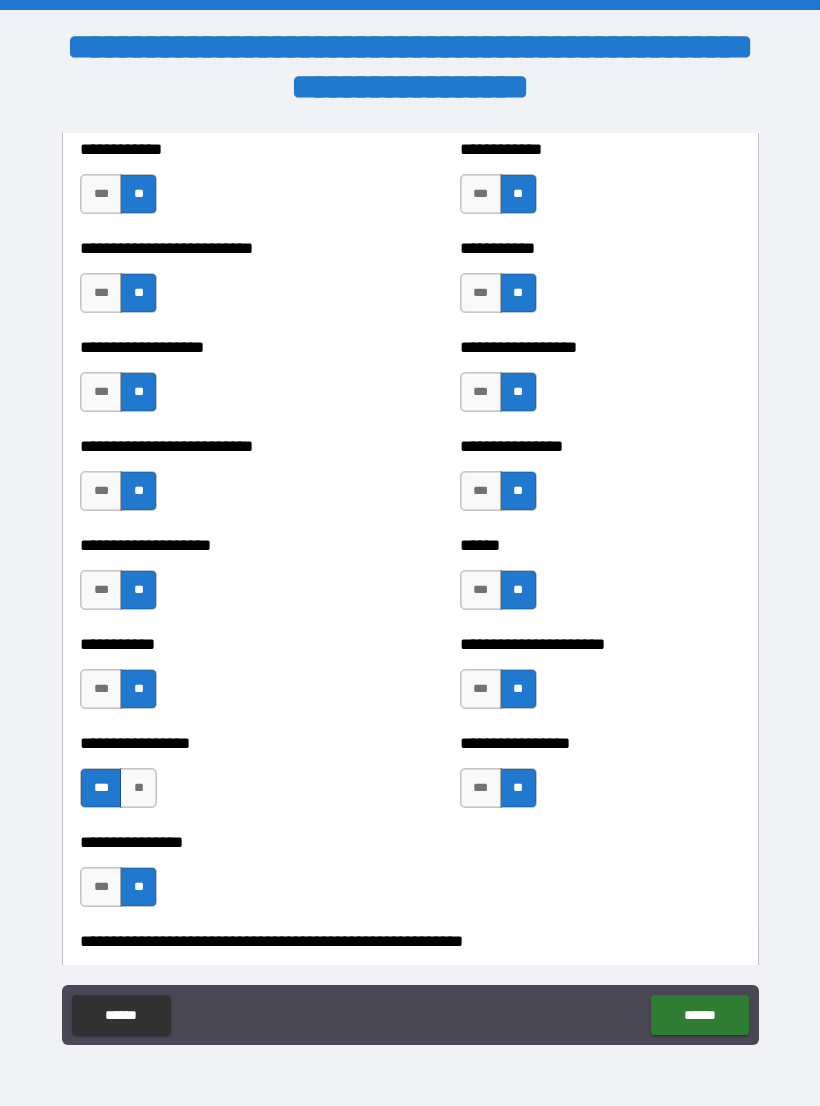 scroll, scrollTop: 5619, scrollLeft: 0, axis: vertical 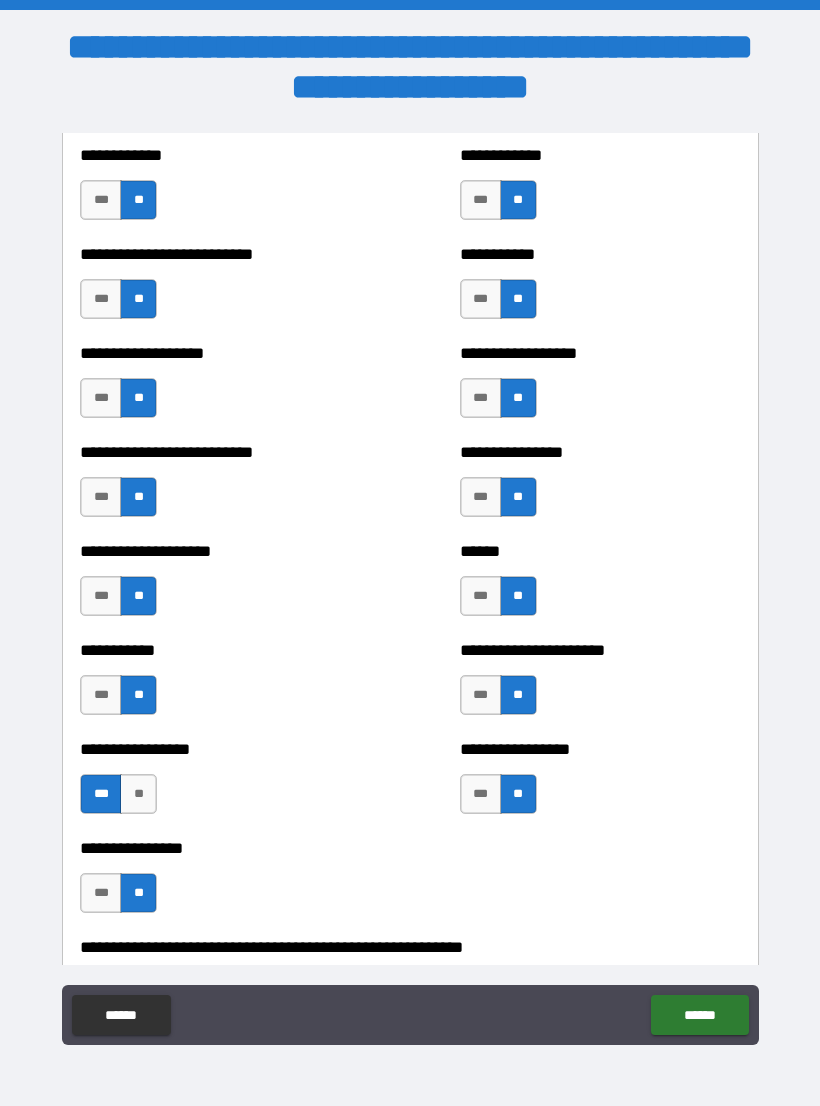 click on "***" at bounding box center [101, 398] 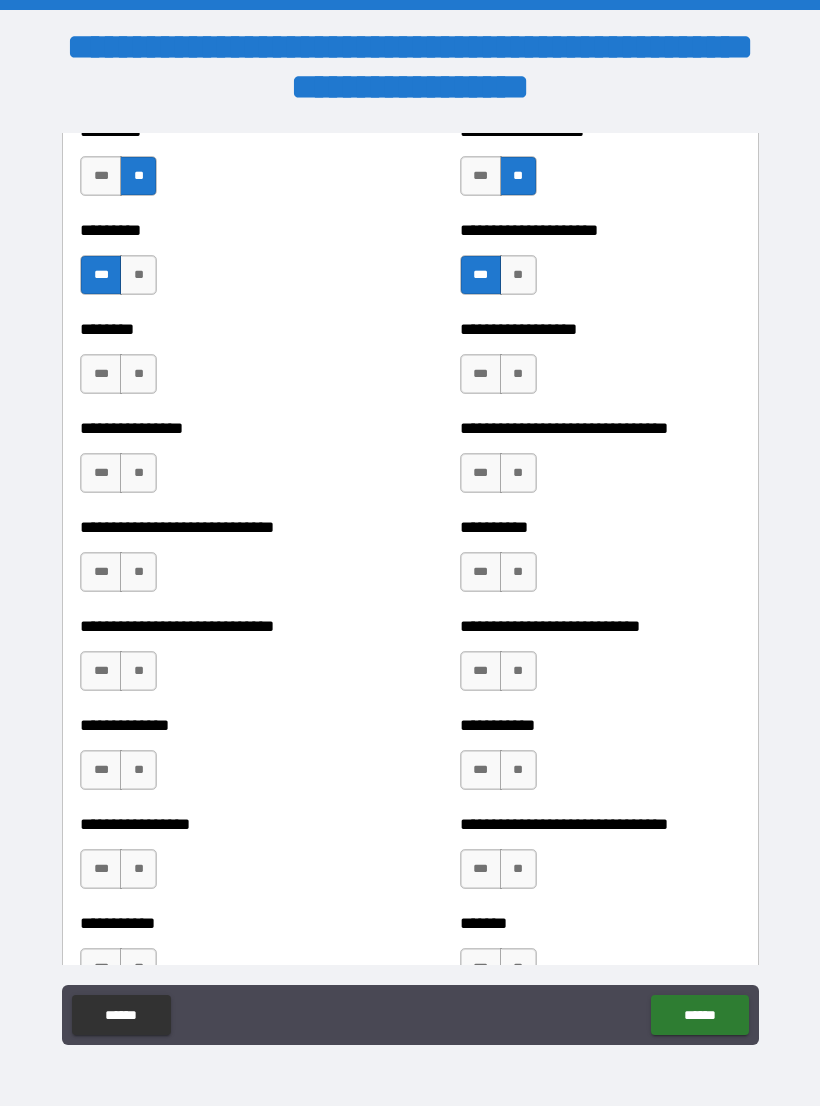 scroll, scrollTop: 7254, scrollLeft: 0, axis: vertical 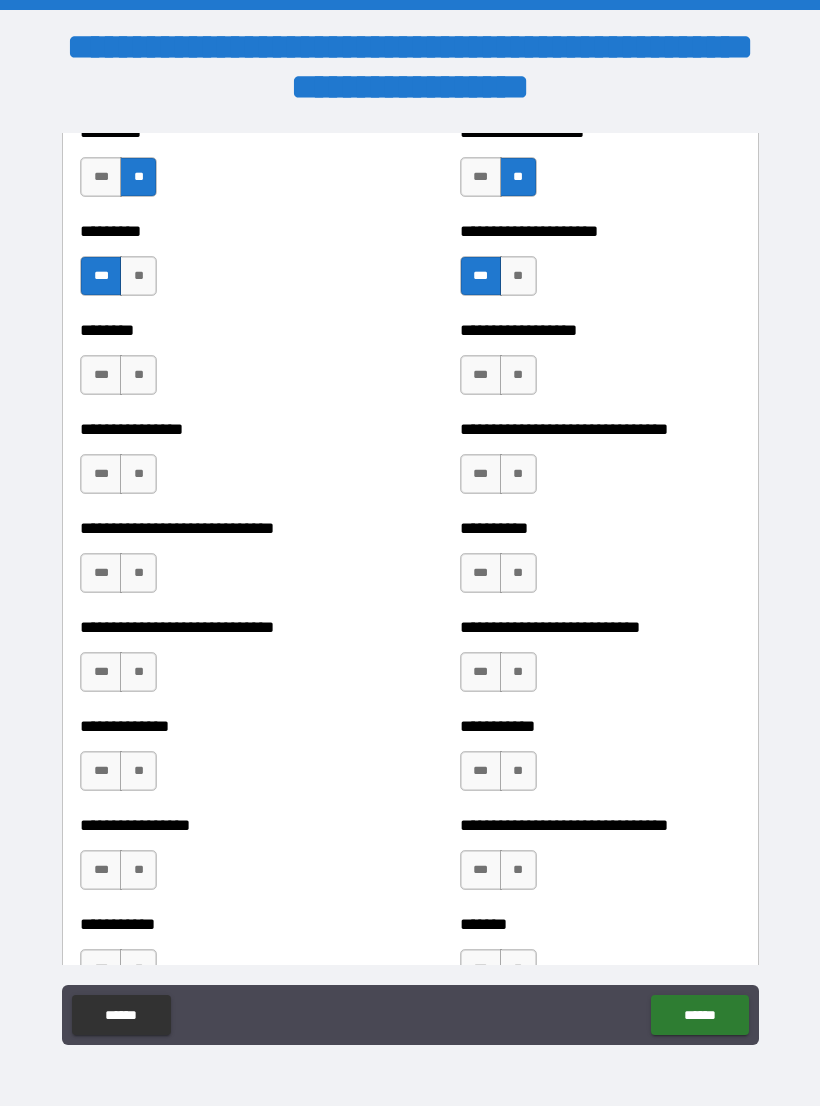 click on "**" at bounding box center [518, 375] 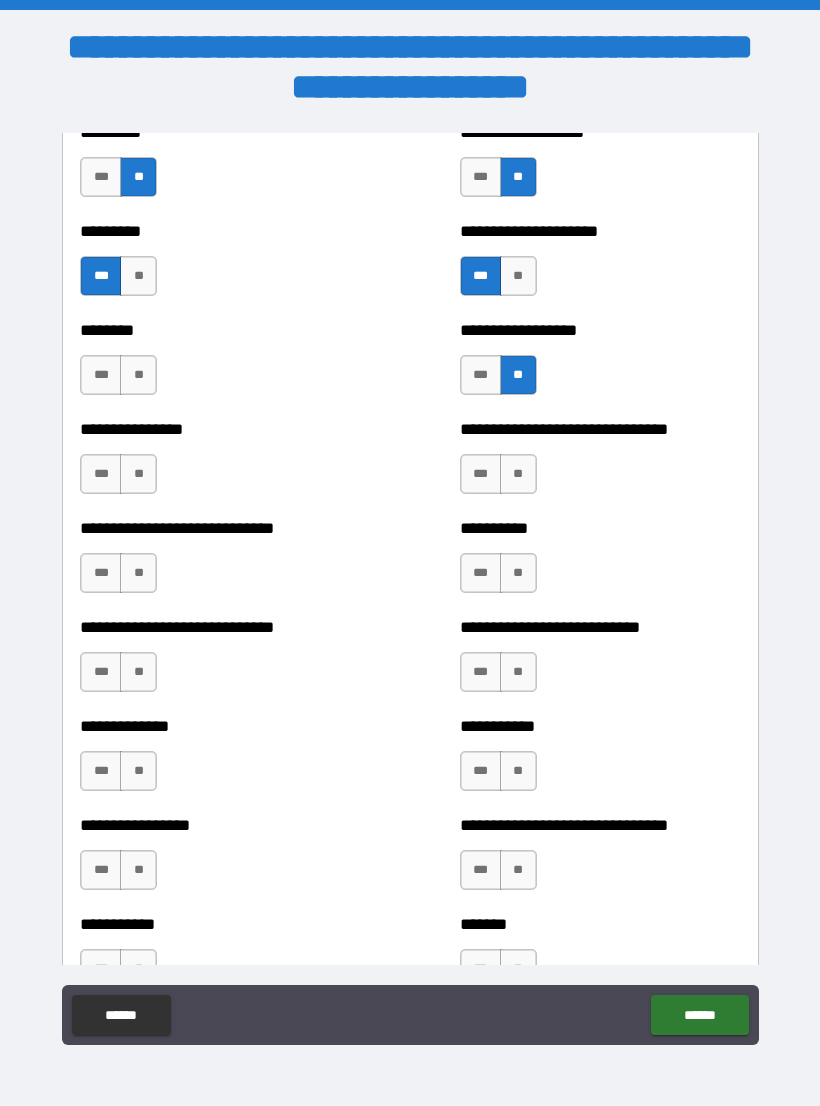 click on "**" at bounding box center [138, 375] 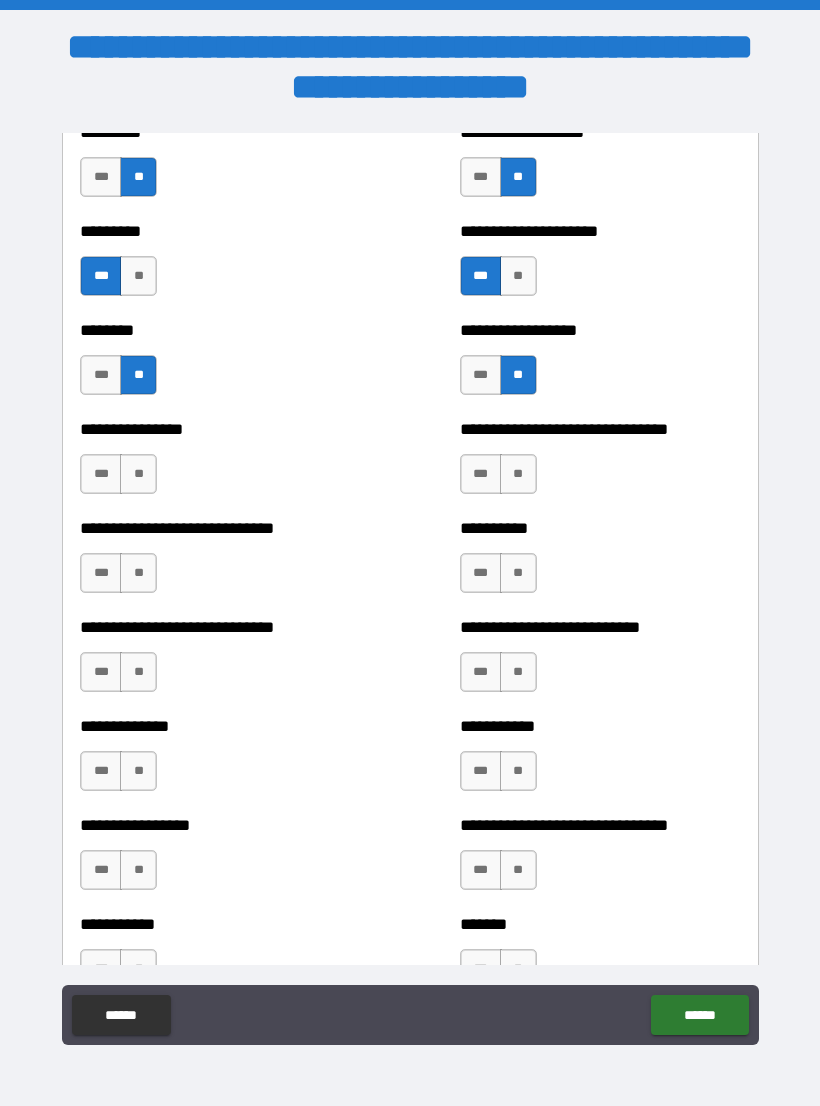 click on "**" at bounding box center [138, 474] 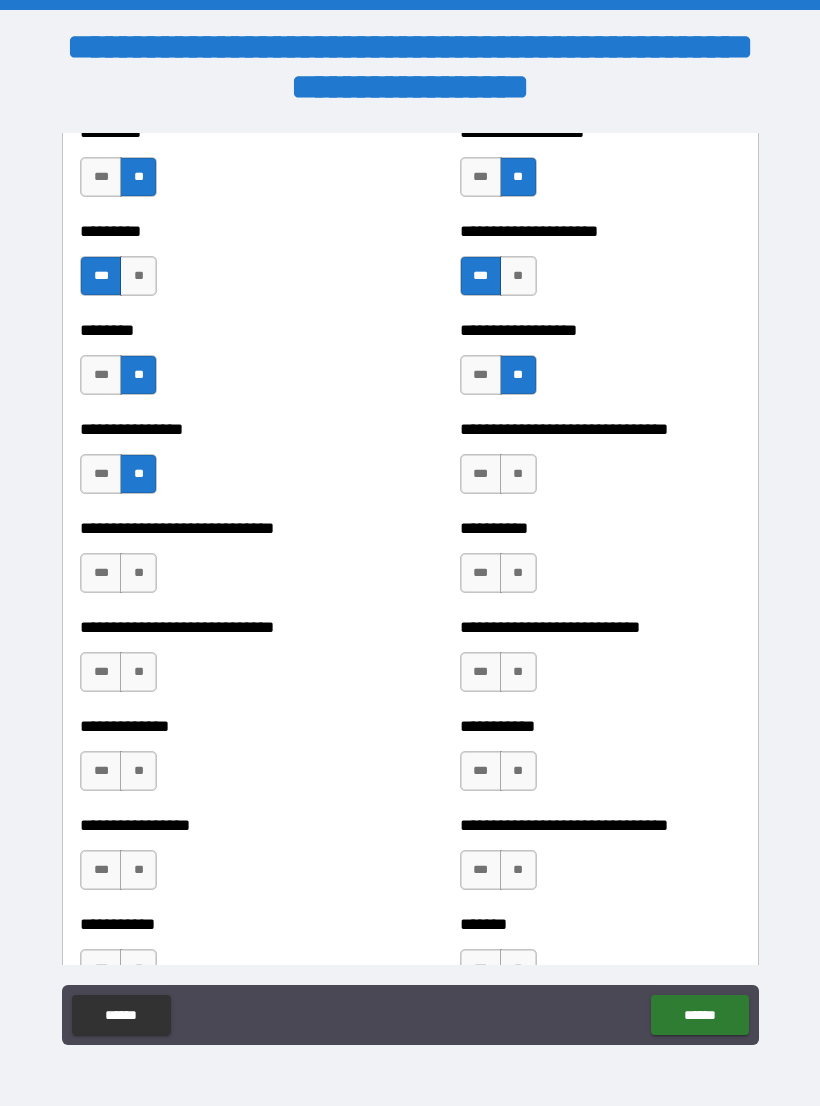 click on "**" at bounding box center (518, 474) 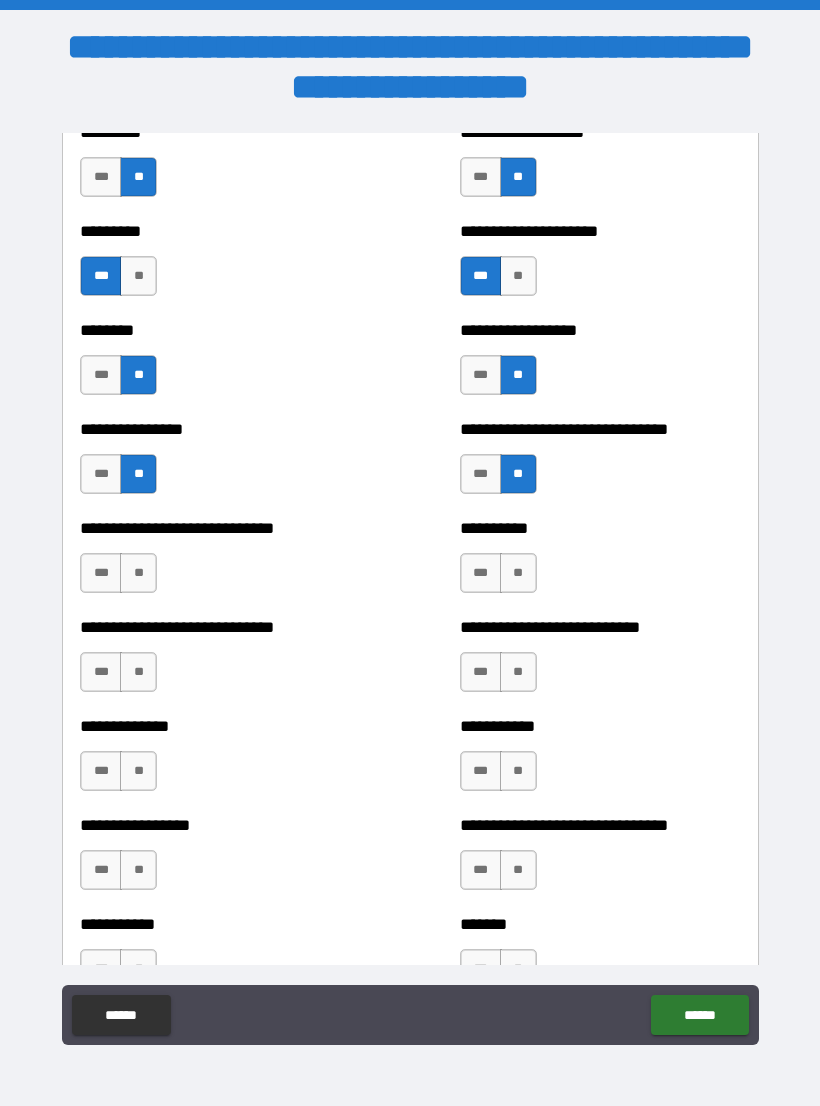 click on "**" at bounding box center (518, 573) 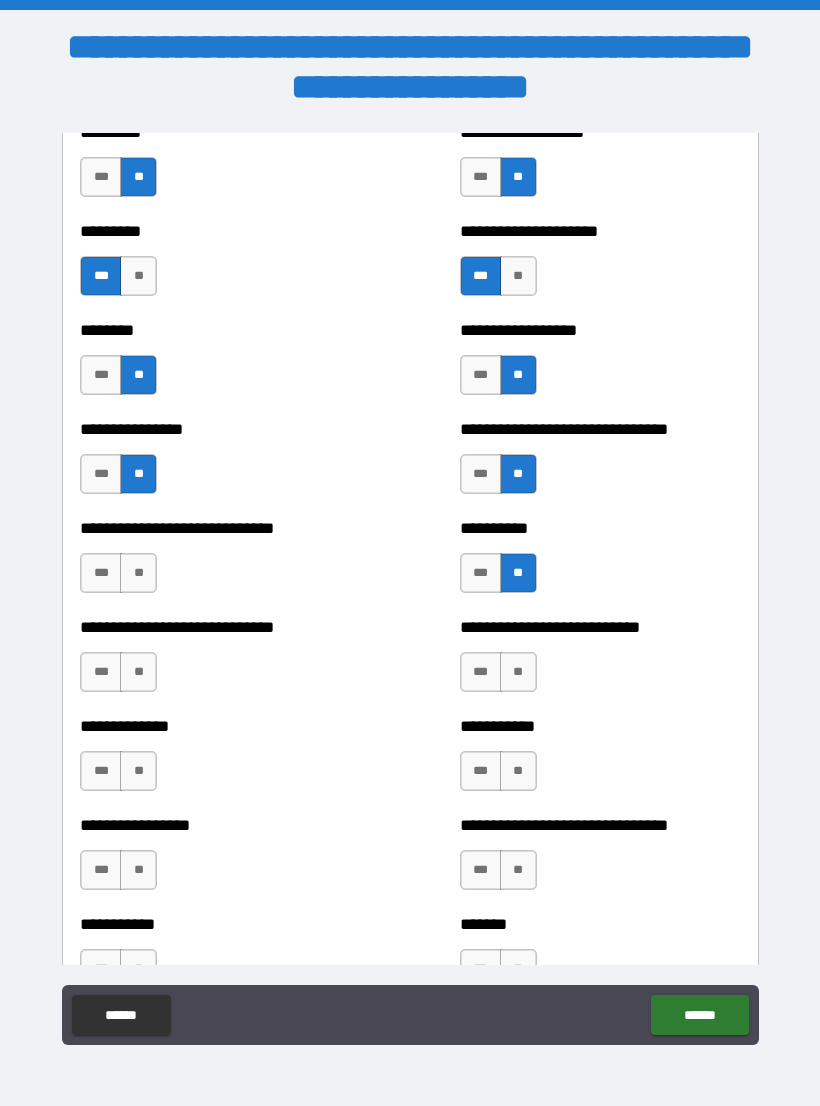 click on "**" at bounding box center [138, 573] 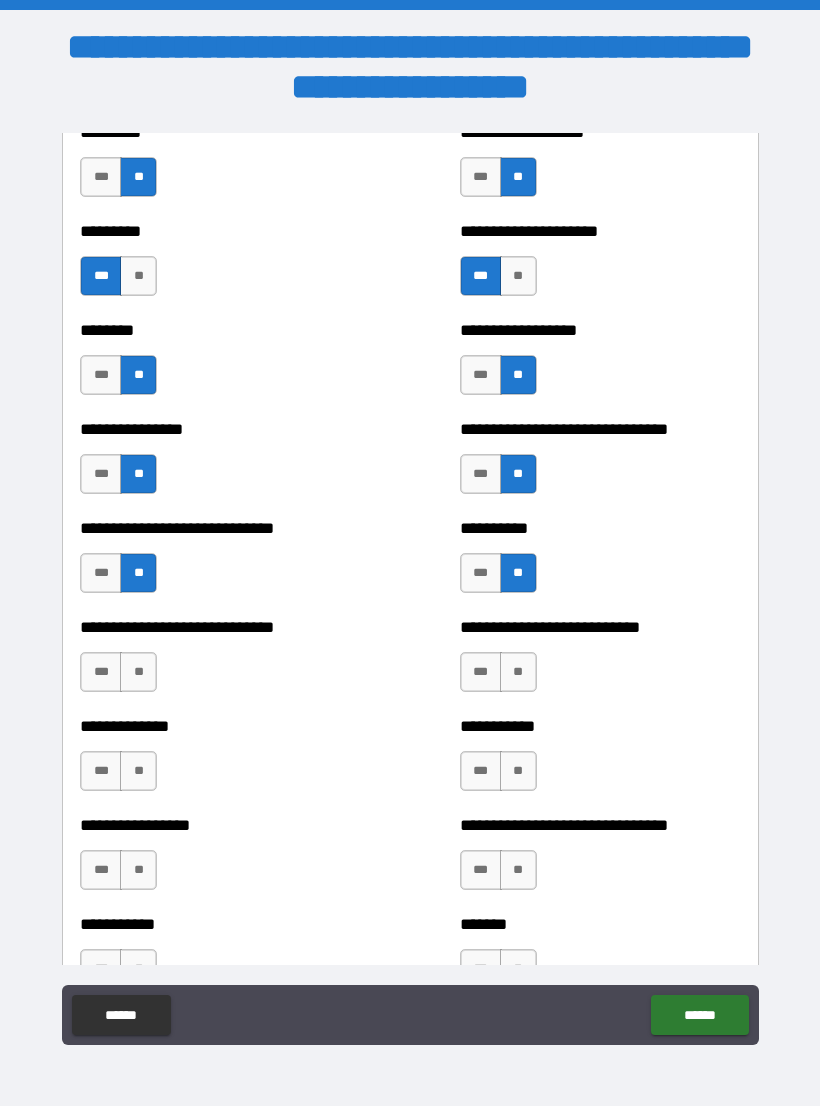 click on "**" at bounding box center (138, 672) 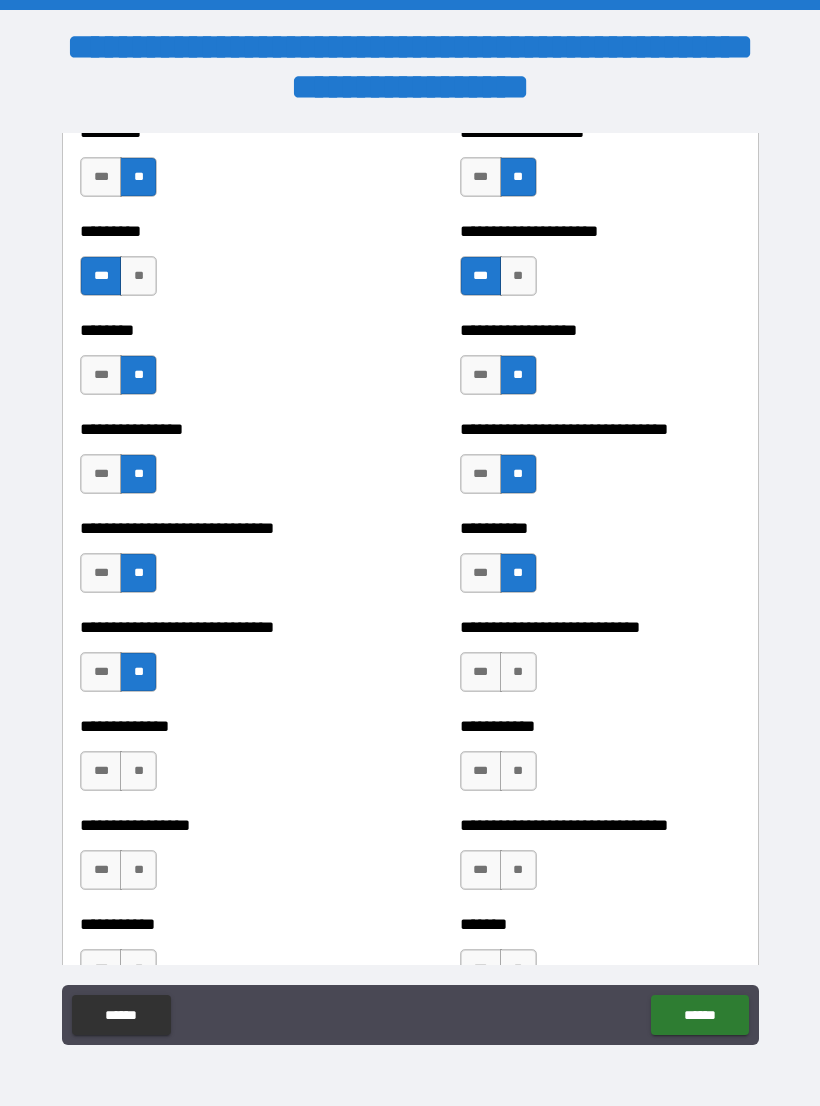 click on "**" at bounding box center (518, 672) 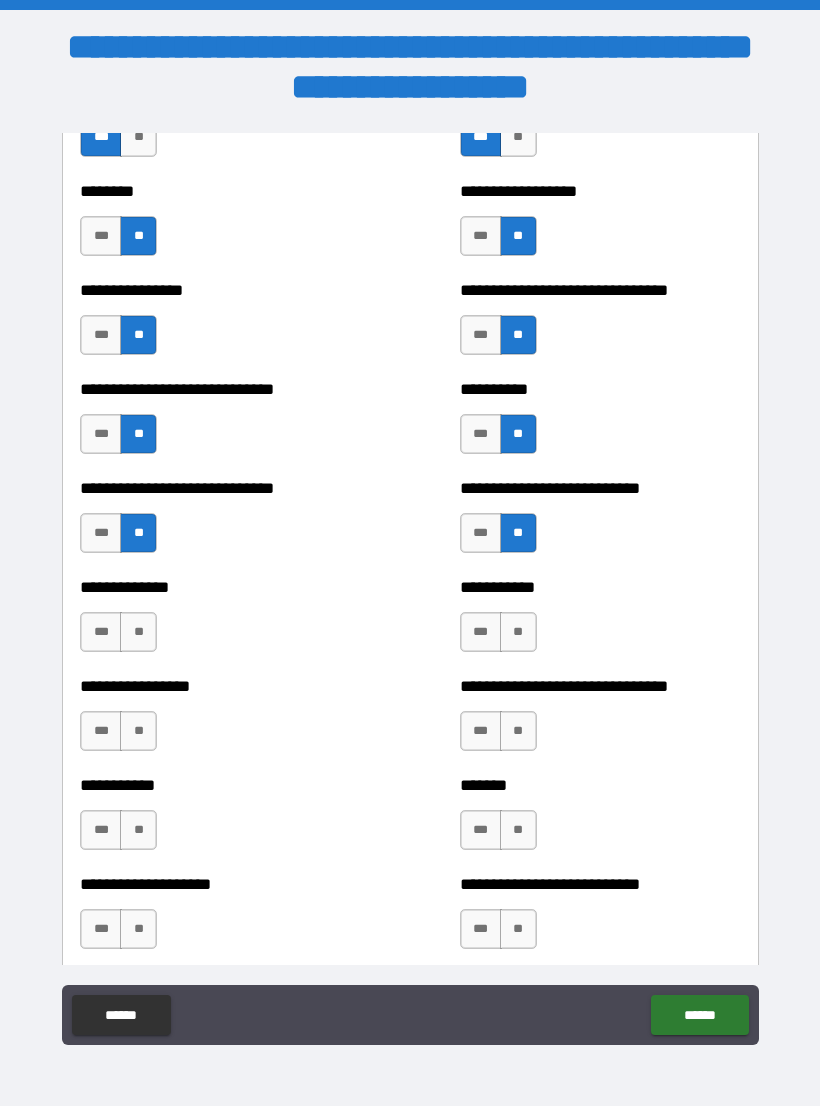 scroll, scrollTop: 7411, scrollLeft: 0, axis: vertical 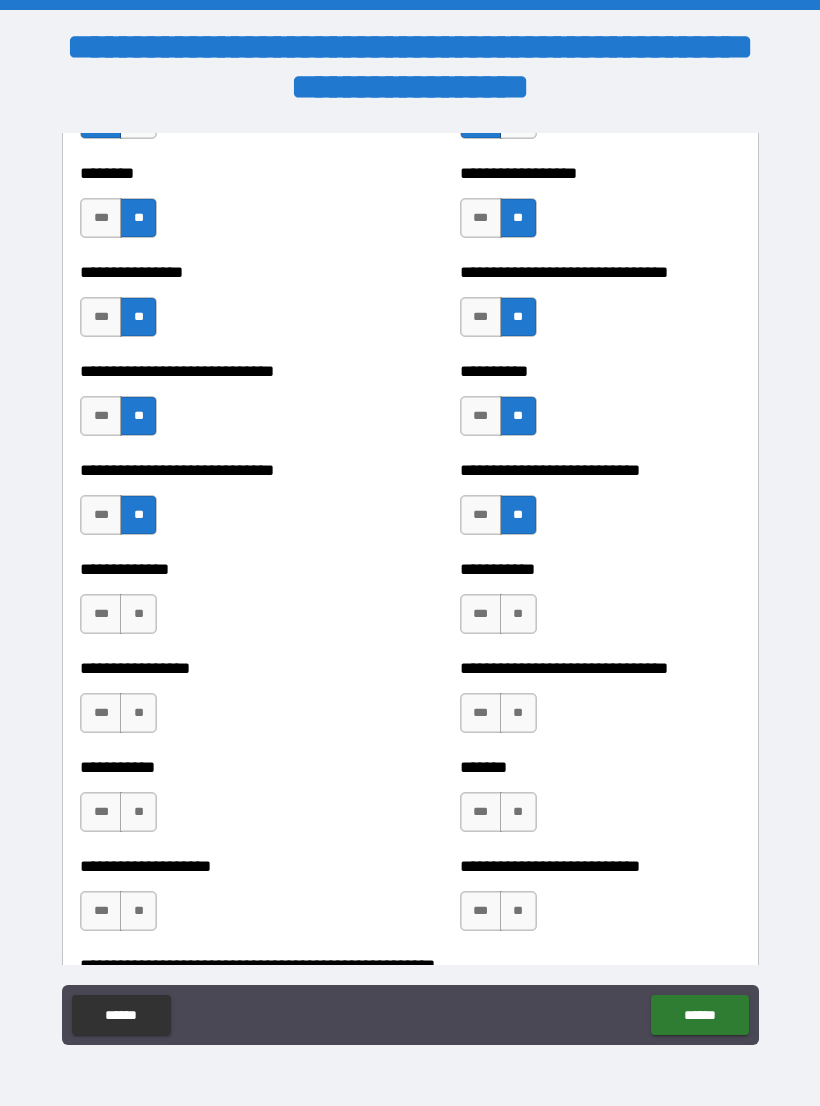 click on "**" at bounding box center (518, 614) 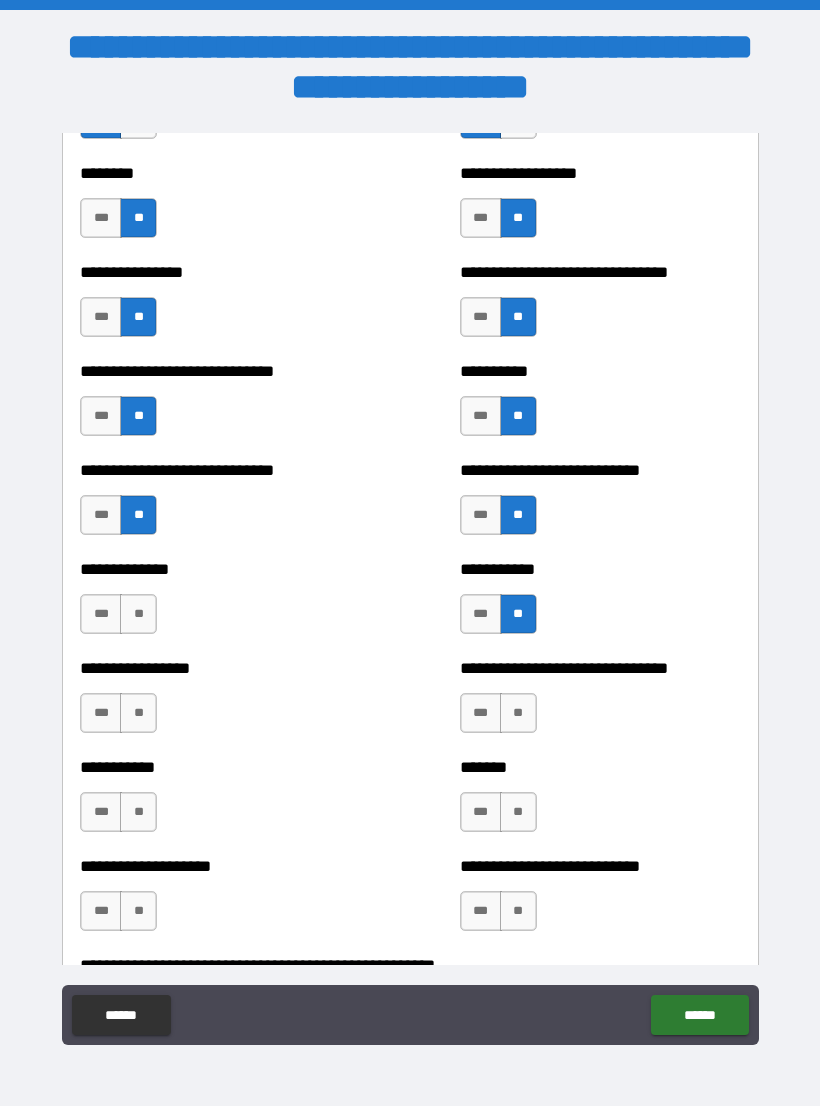 click on "***" at bounding box center (481, 614) 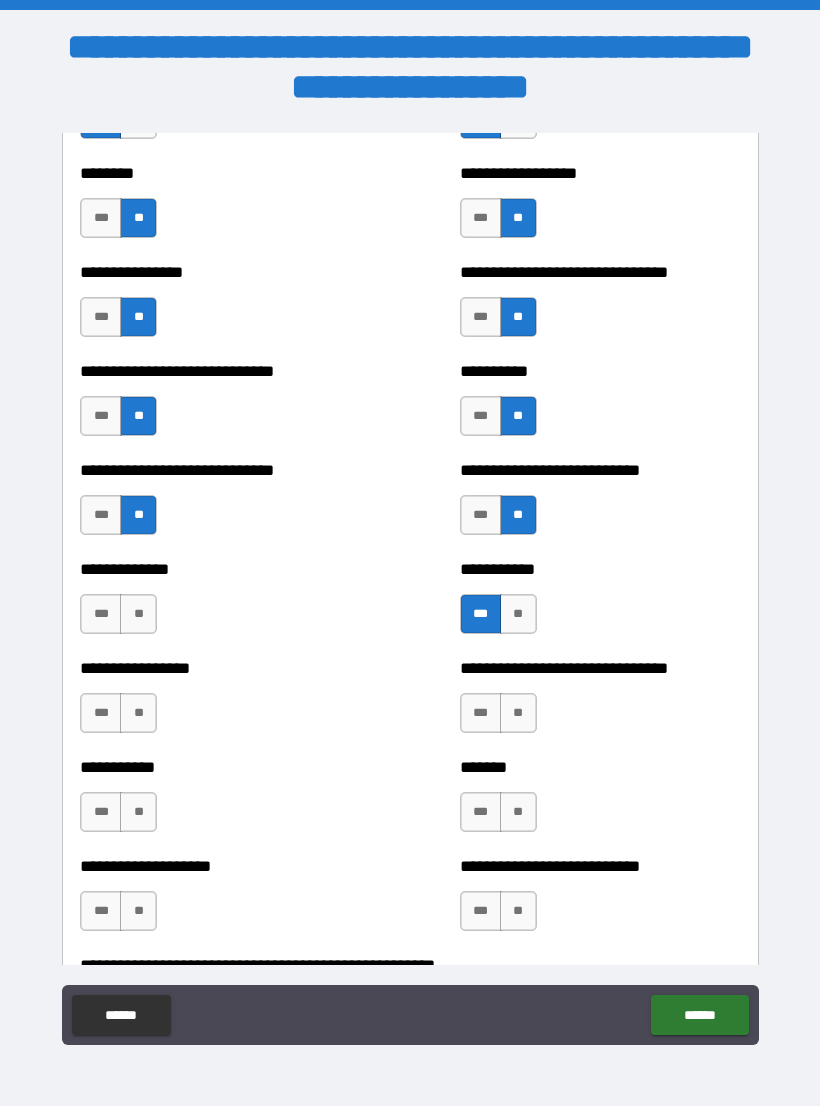 click on "**" at bounding box center (518, 713) 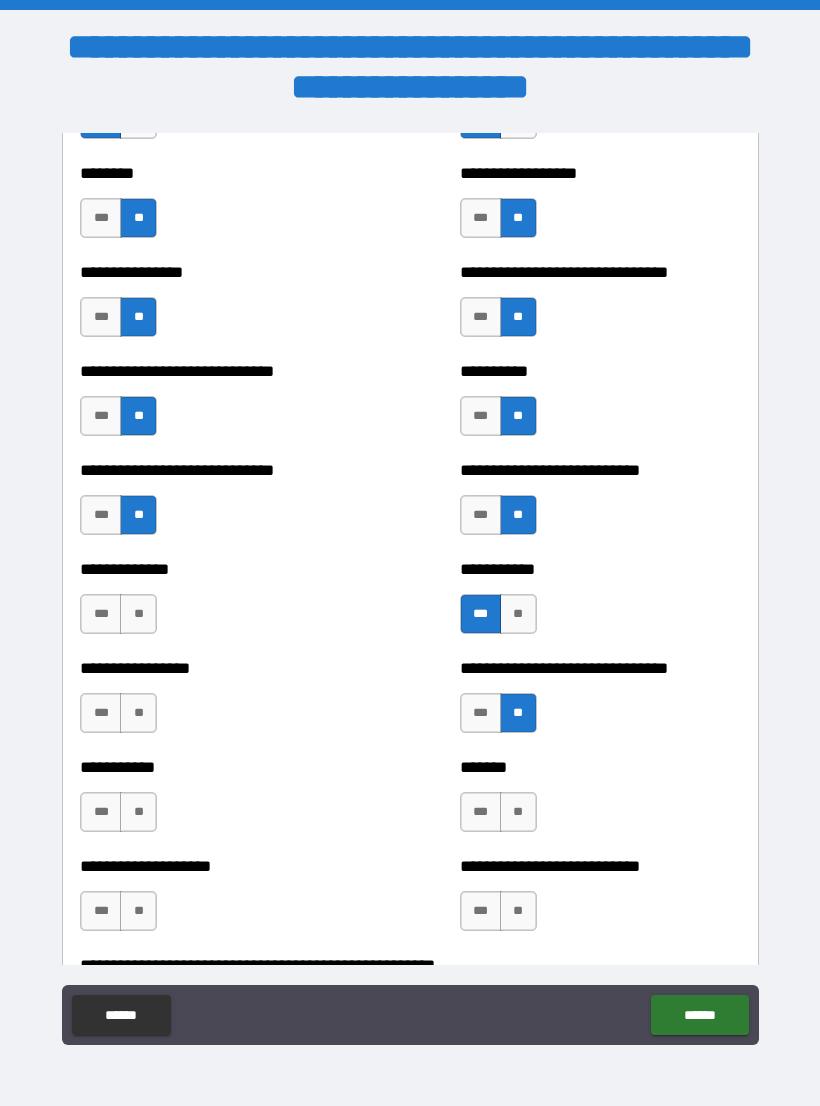 click on "***" at bounding box center [481, 812] 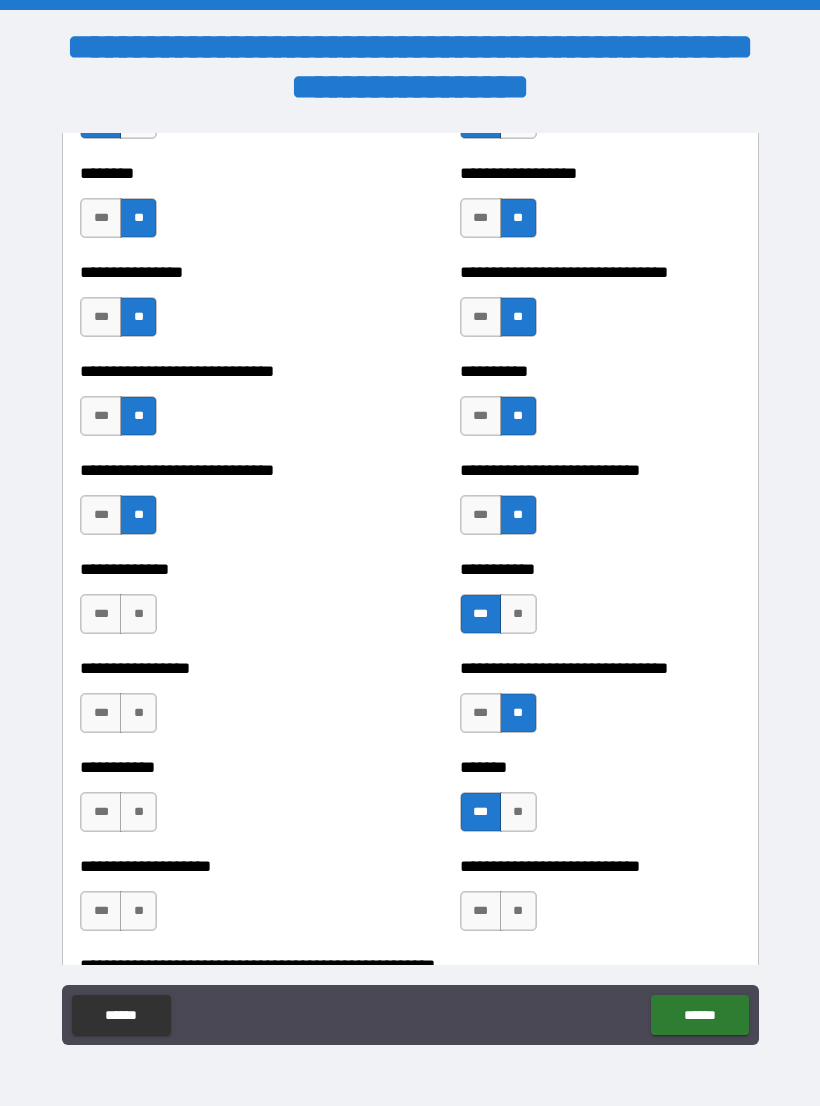 click on "**" at bounding box center [518, 911] 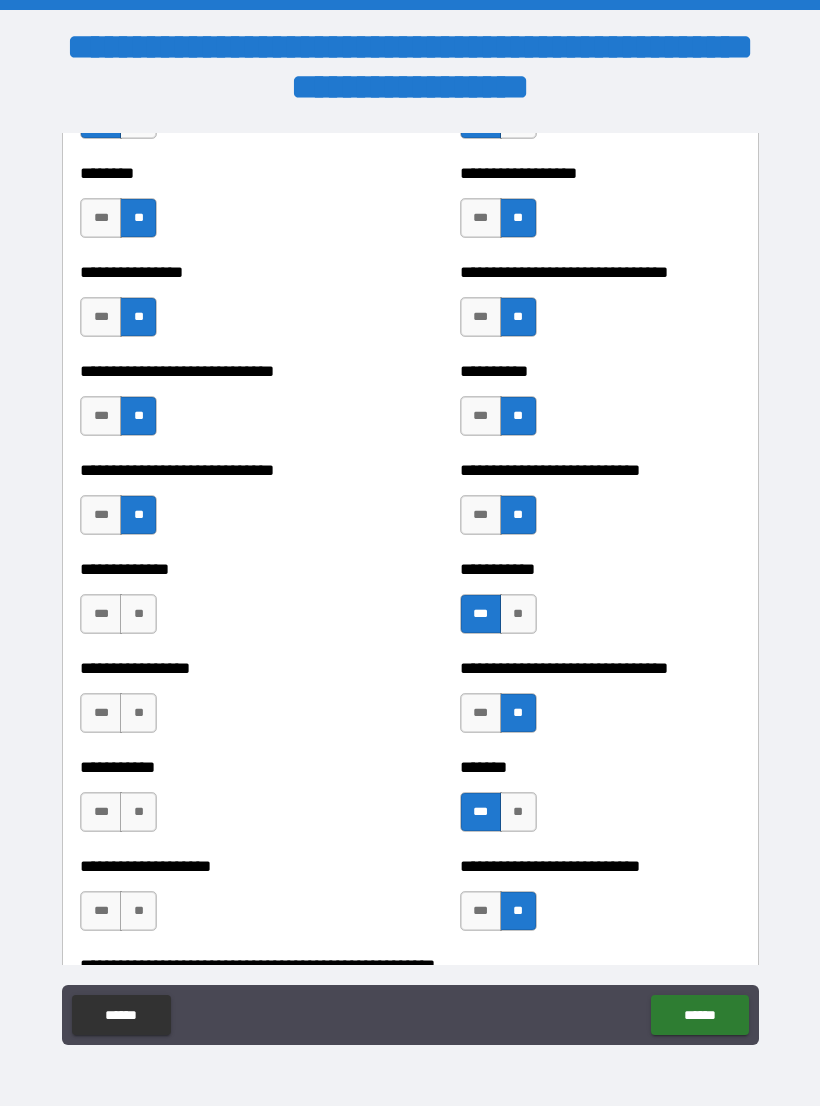 click on "***" at bounding box center [101, 911] 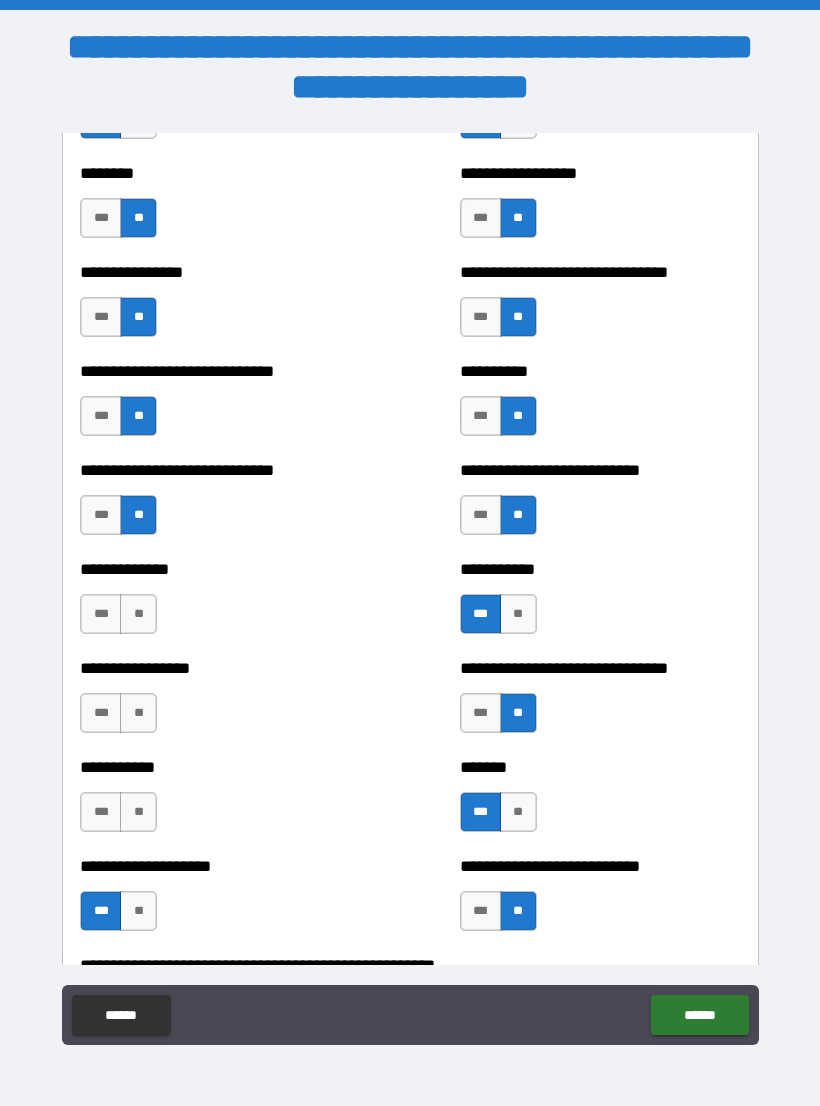 click on "**" at bounding box center [138, 812] 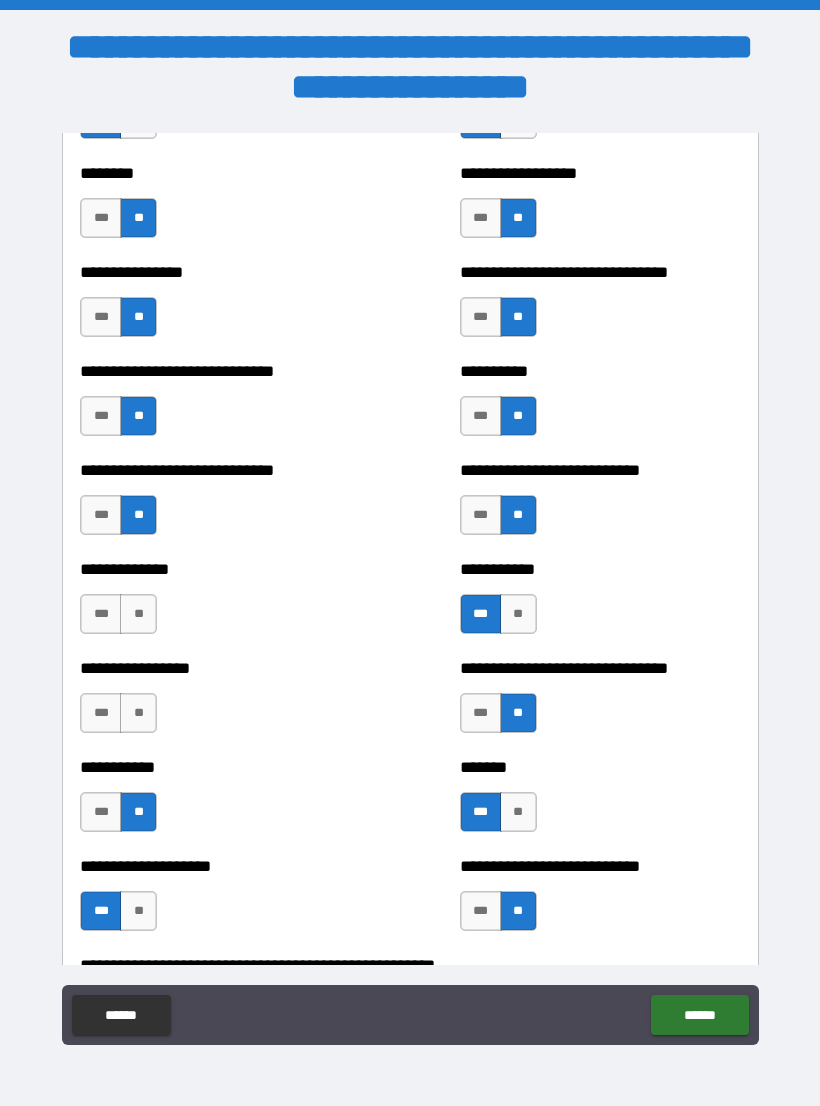 click on "**" at bounding box center (138, 713) 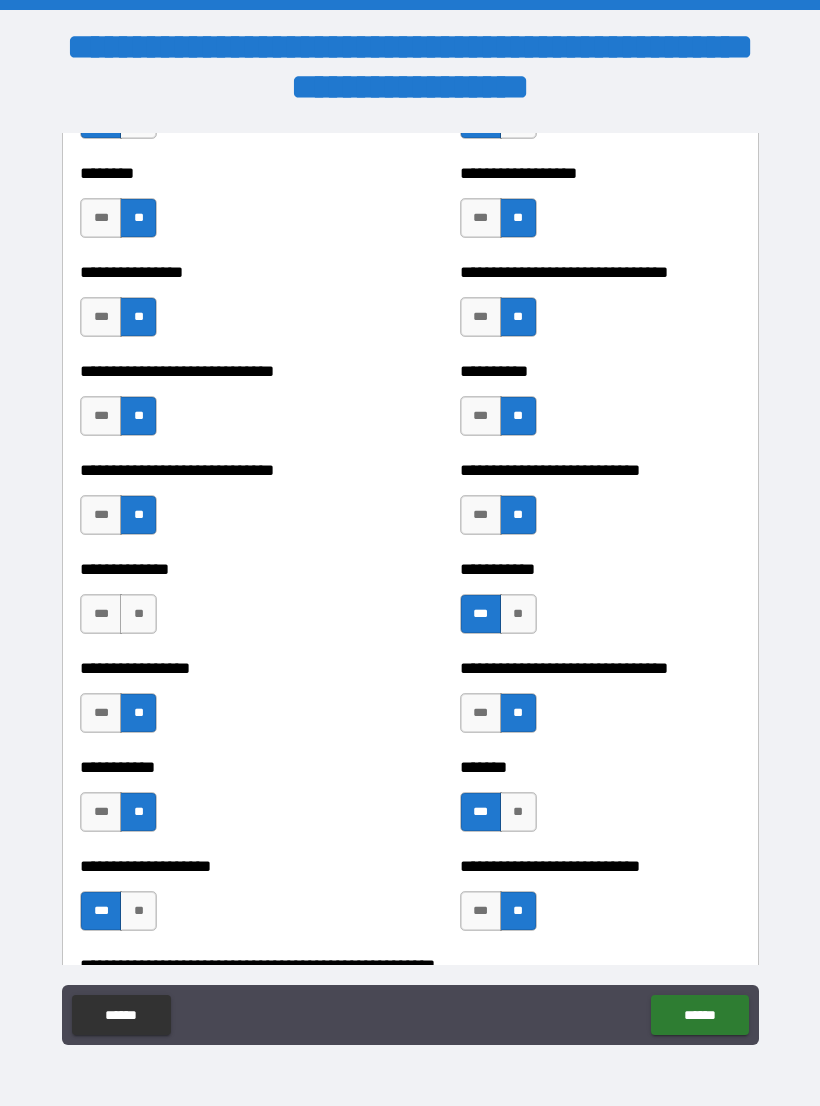 click on "**" at bounding box center (138, 614) 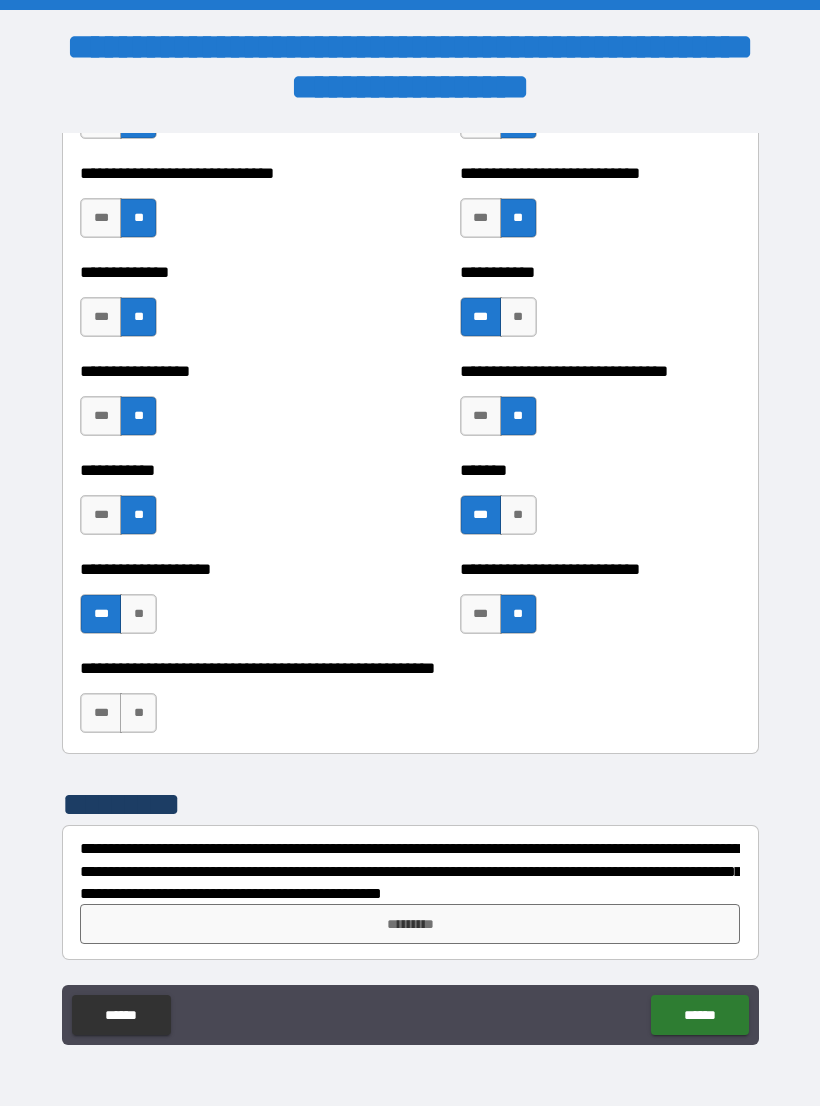 scroll, scrollTop: 7708, scrollLeft: 0, axis: vertical 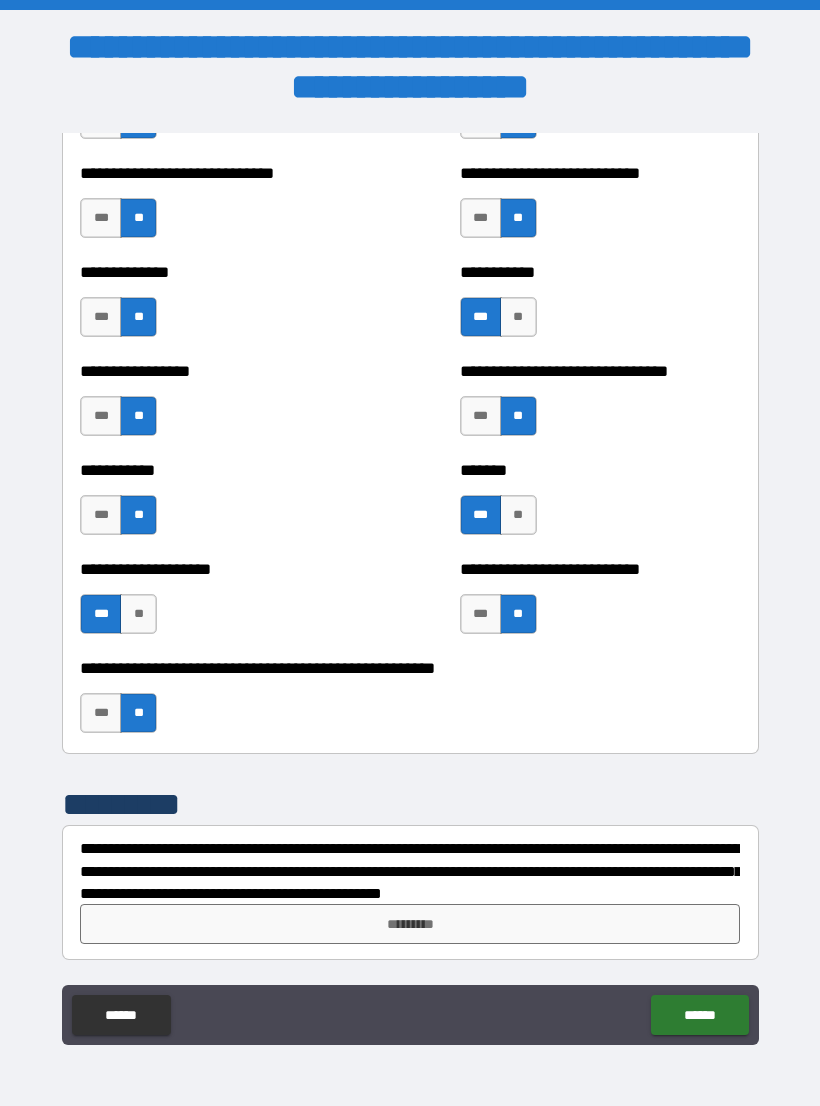 click on "*********" at bounding box center (410, 924) 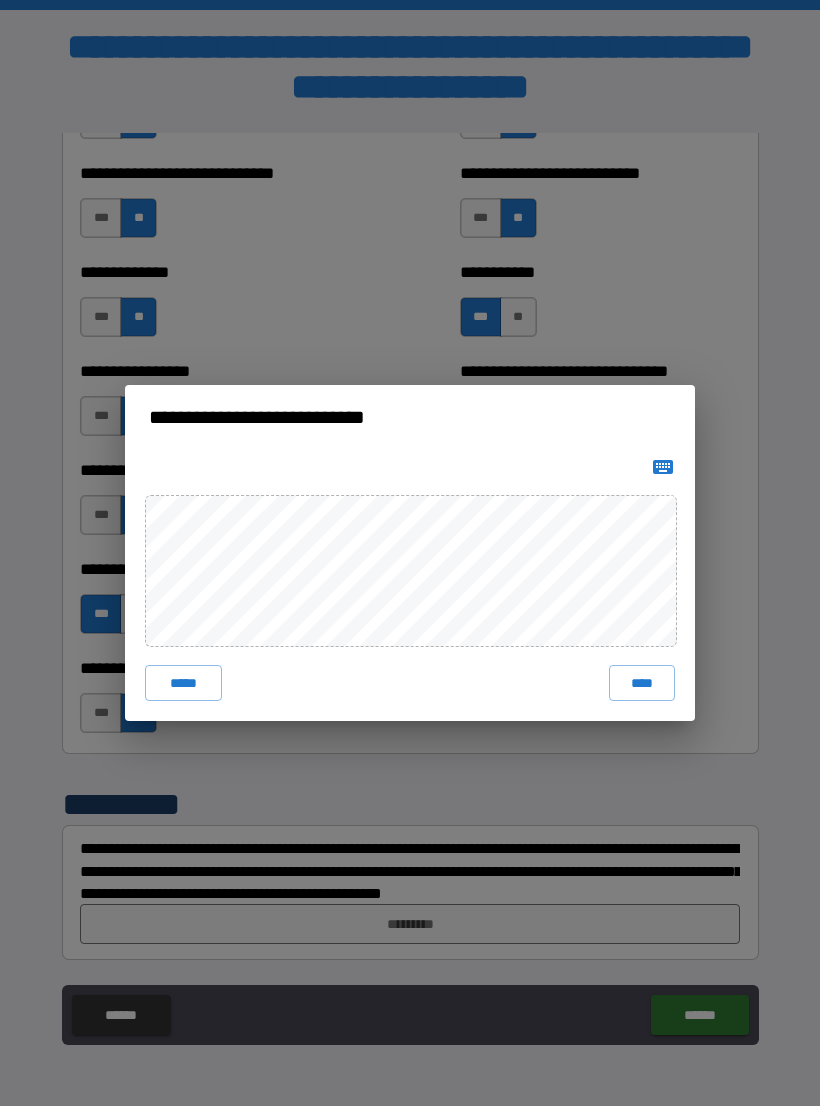 click on "****" at bounding box center [642, 683] 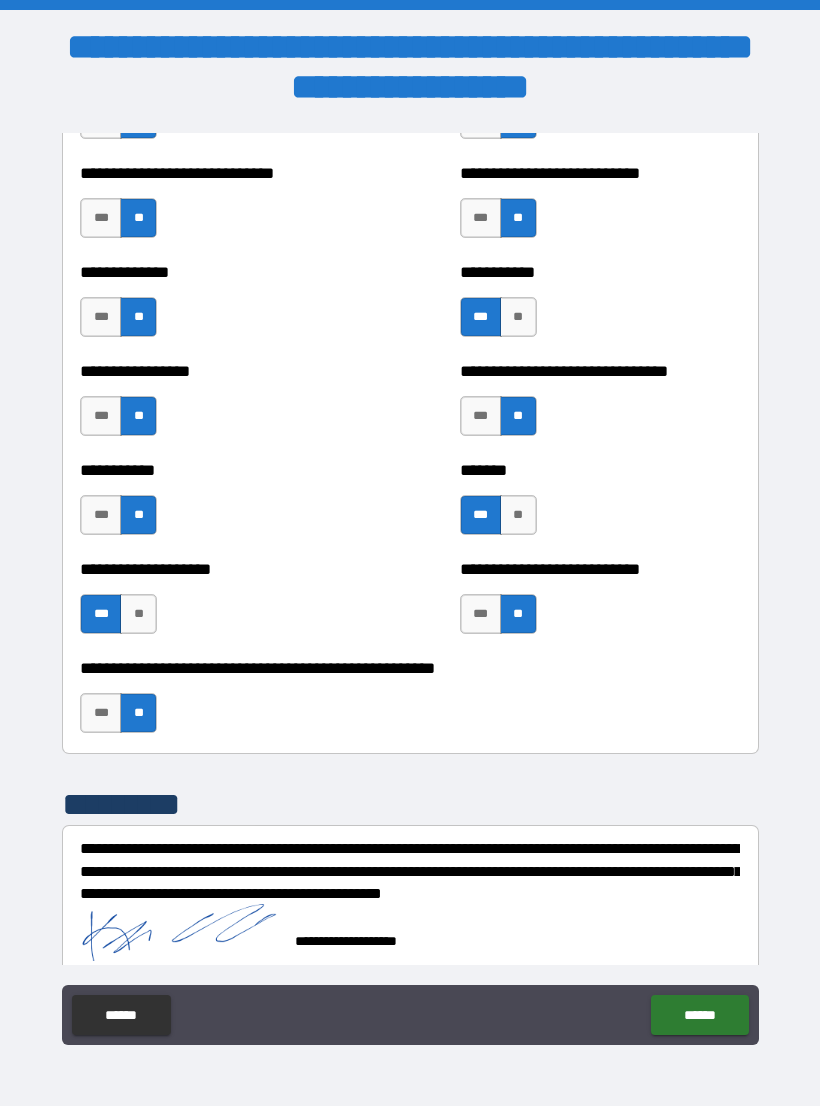 scroll, scrollTop: 7698, scrollLeft: 0, axis: vertical 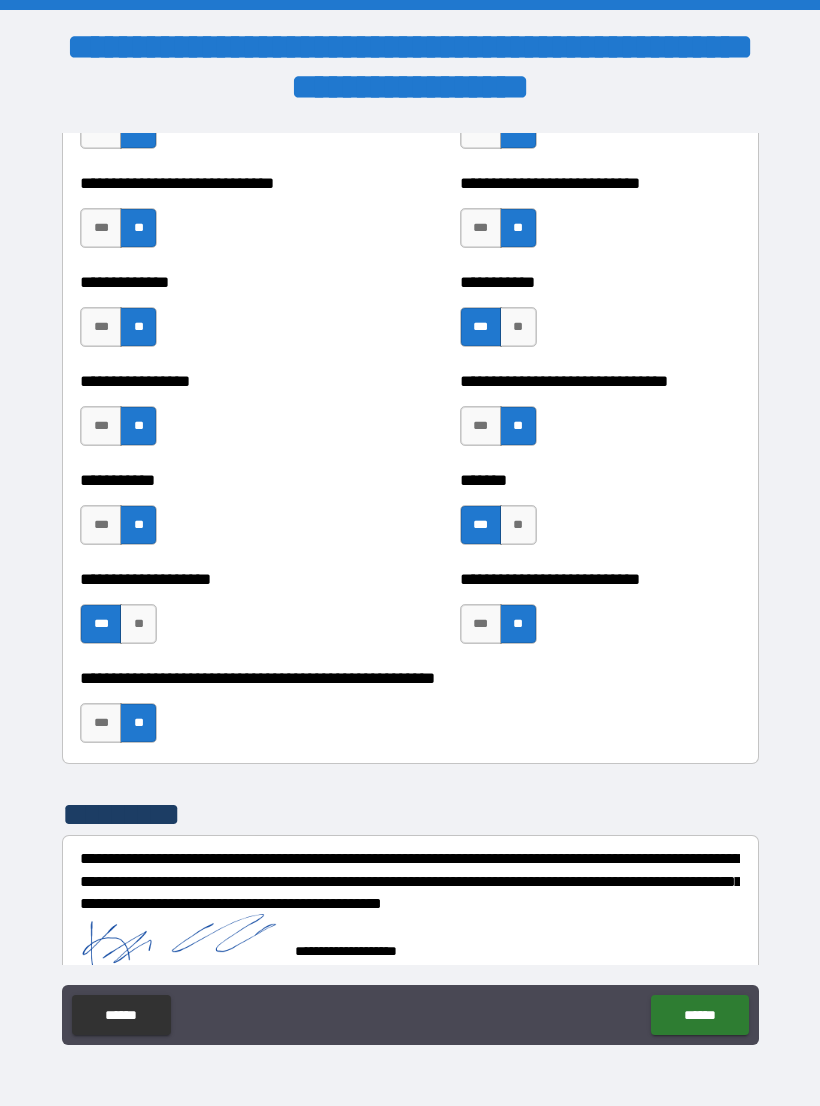 click on "******" at bounding box center [699, 1015] 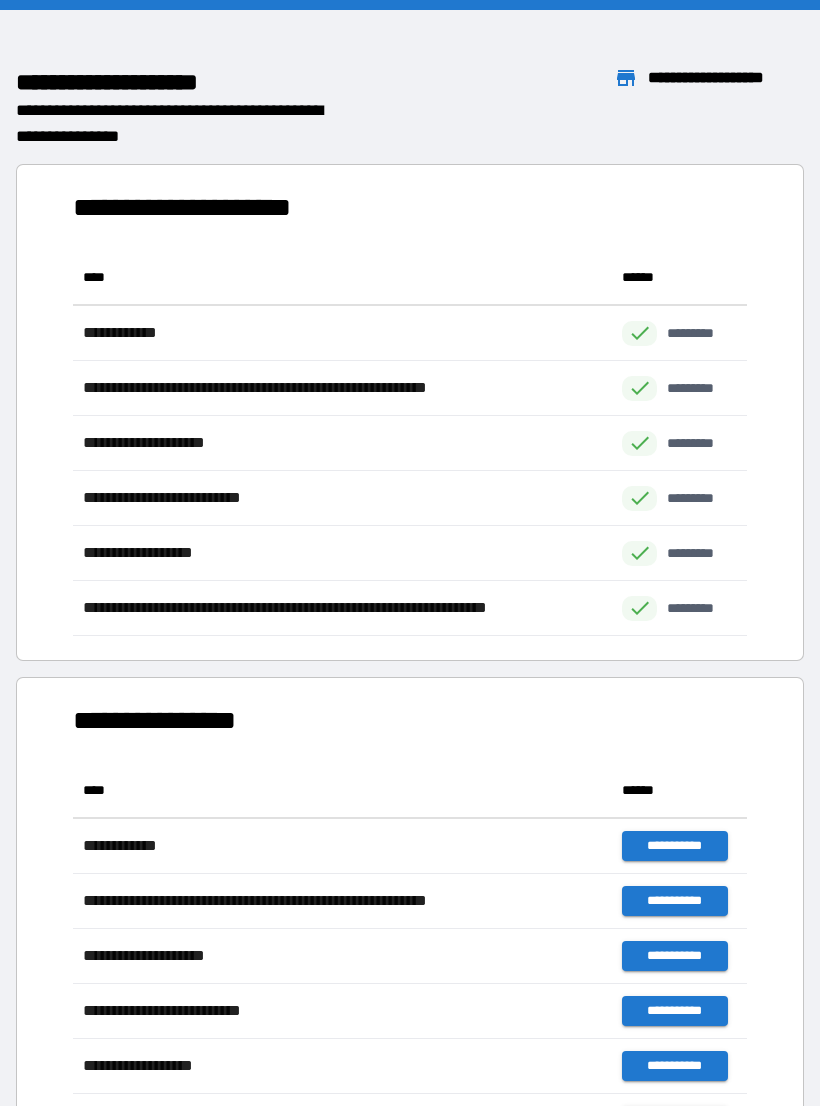 scroll, scrollTop: 1, scrollLeft: 1, axis: both 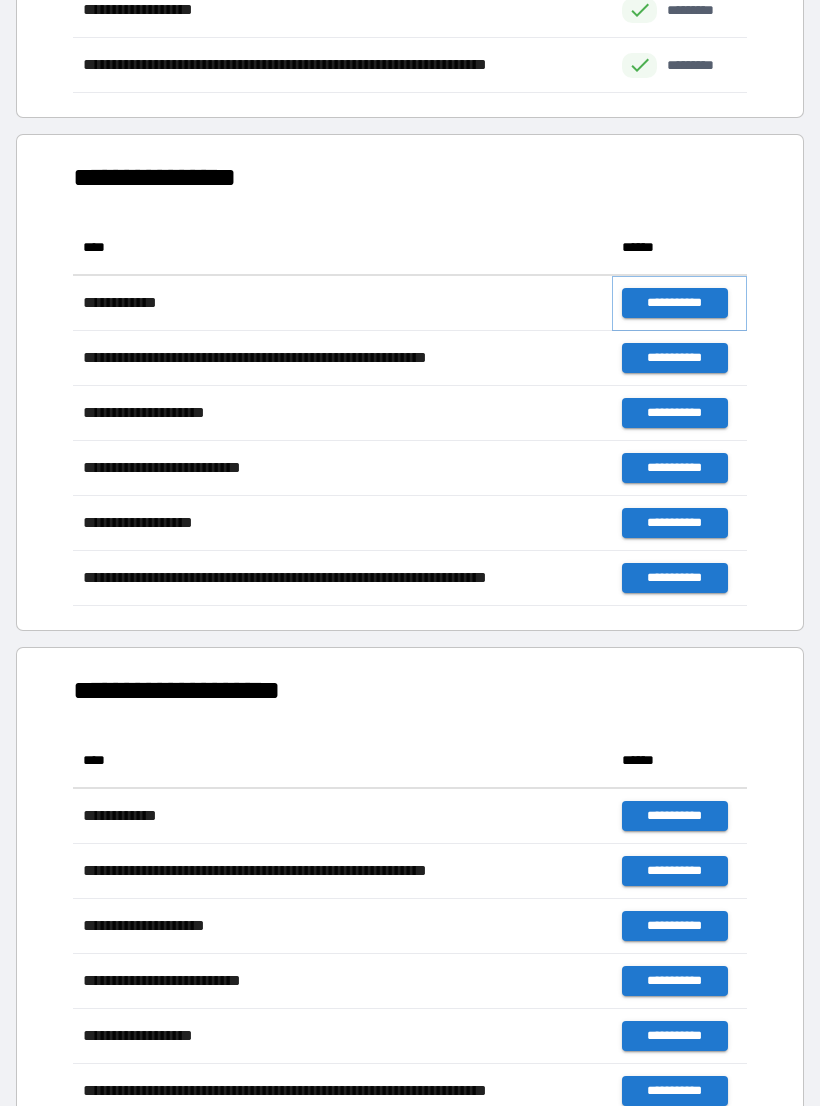 click on "**********" at bounding box center (674, 303) 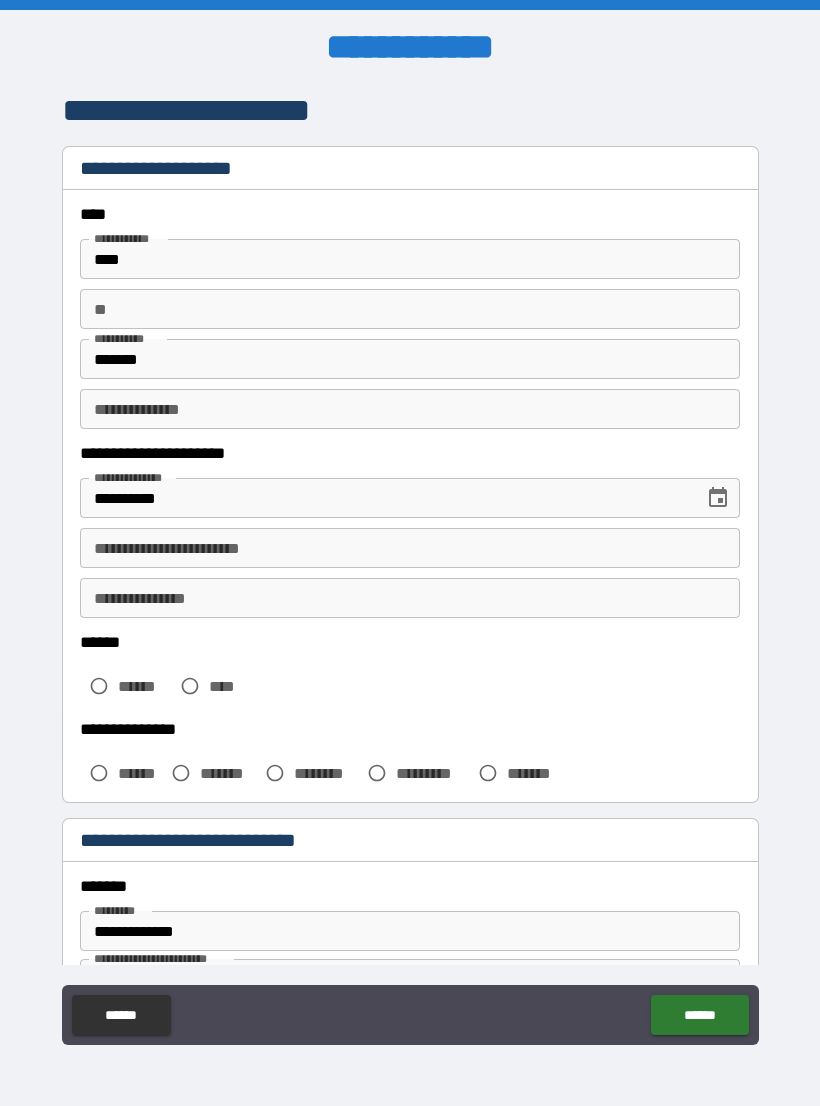 click on "**********" at bounding box center [385, 498] 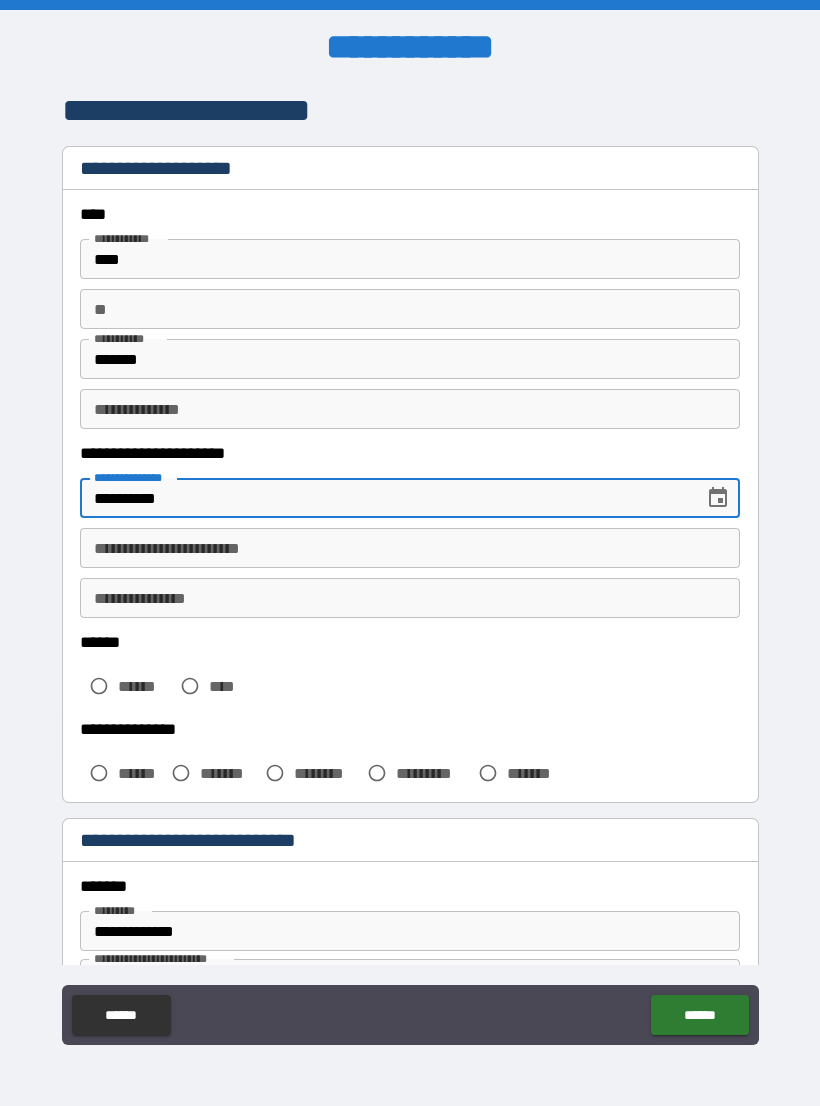 click on "**********" at bounding box center [410, 548] 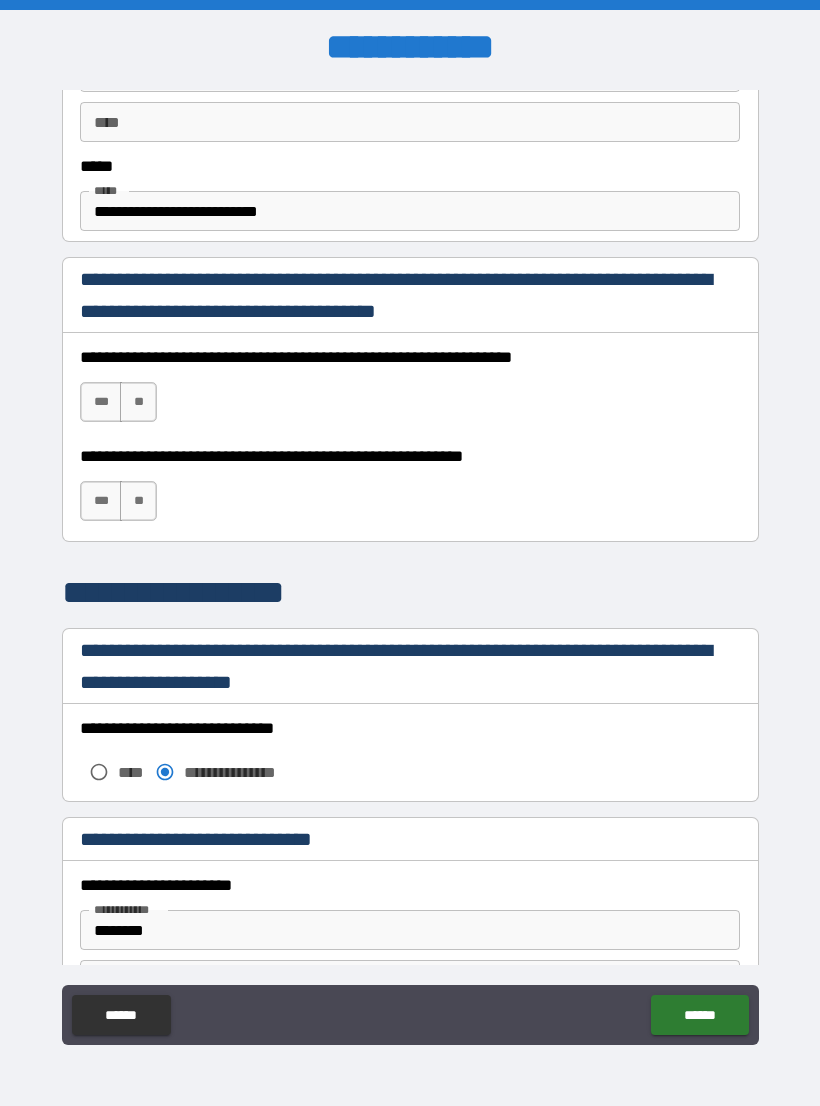 scroll, scrollTop: 1189, scrollLeft: 0, axis: vertical 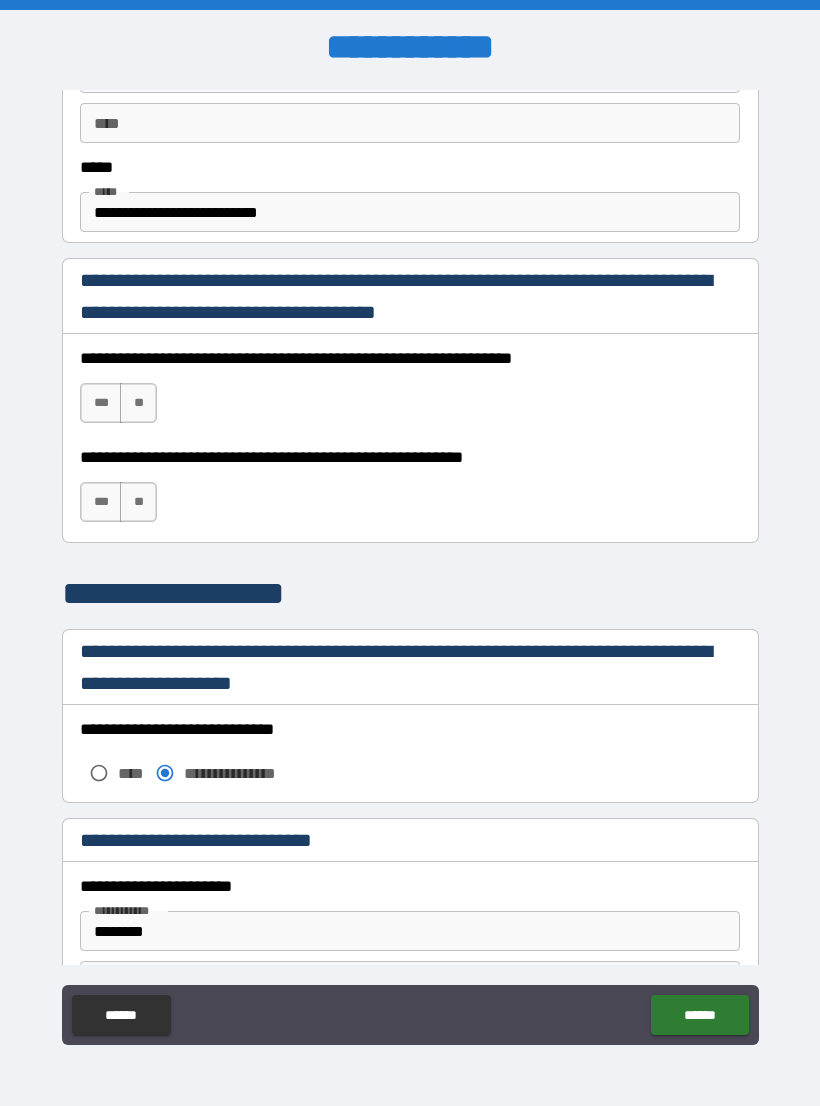 click on "***" at bounding box center [101, 403] 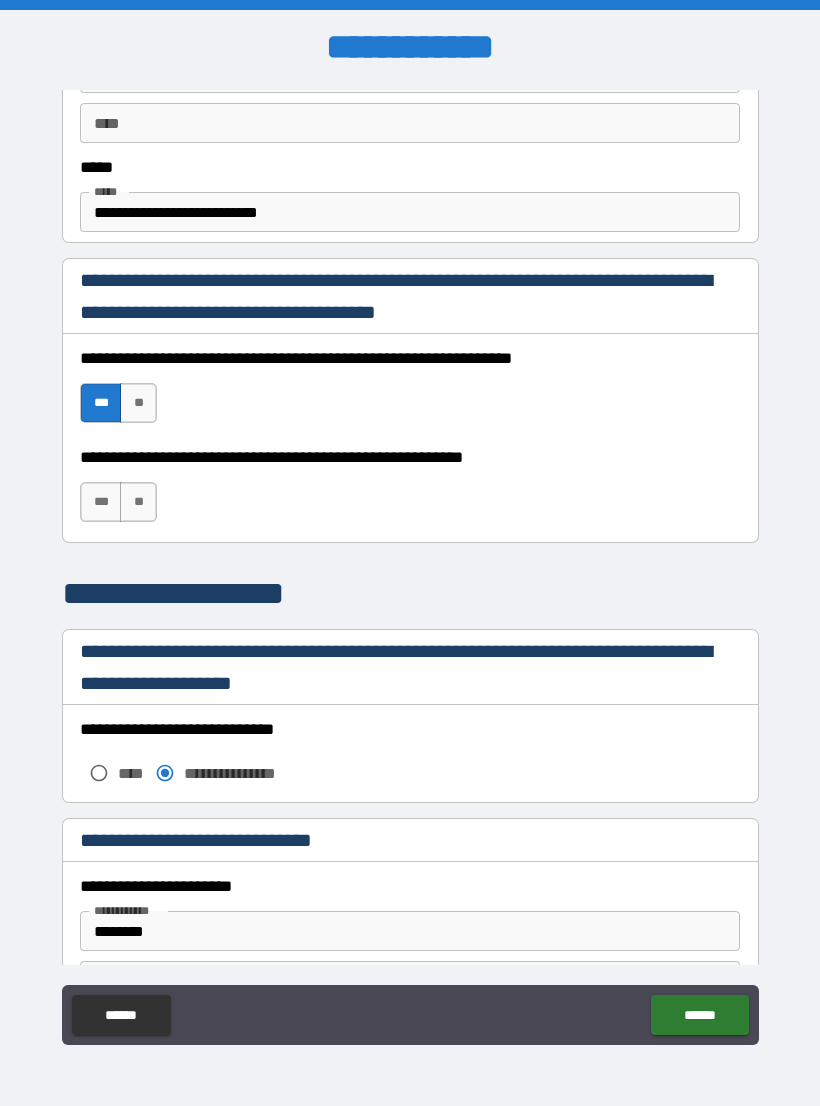 click on "***" at bounding box center [101, 502] 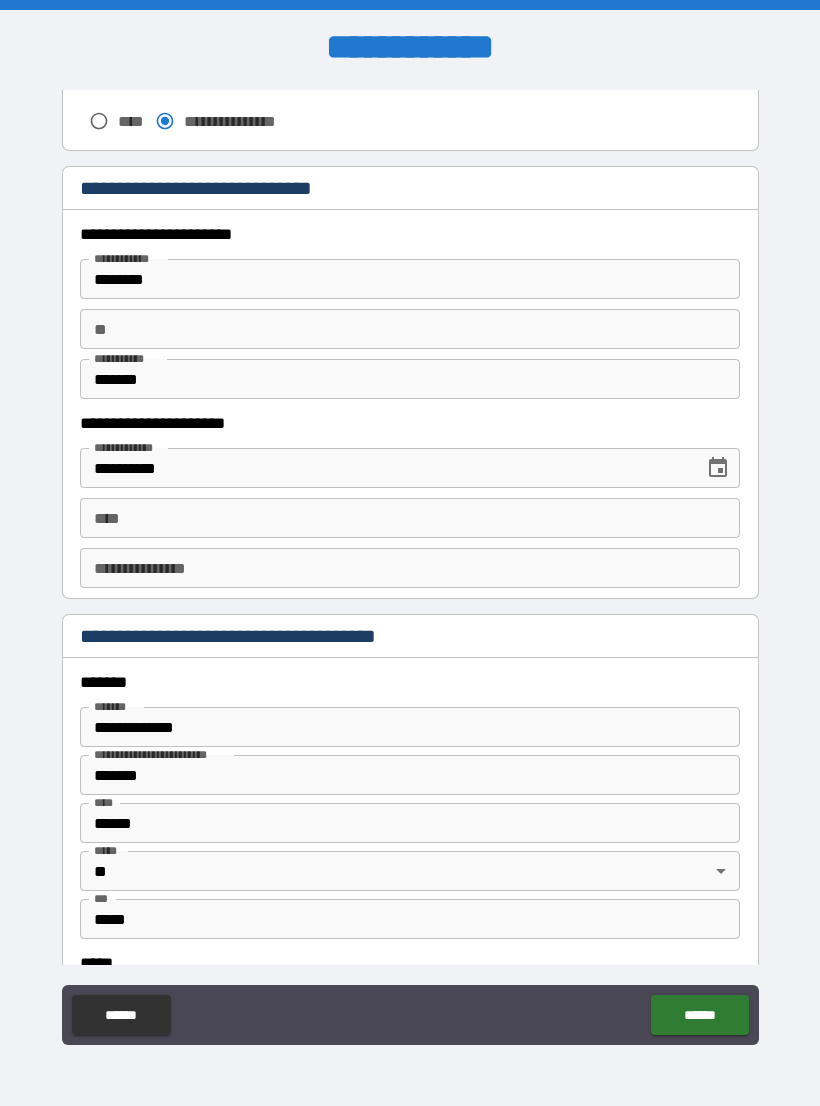 scroll, scrollTop: 1859, scrollLeft: 0, axis: vertical 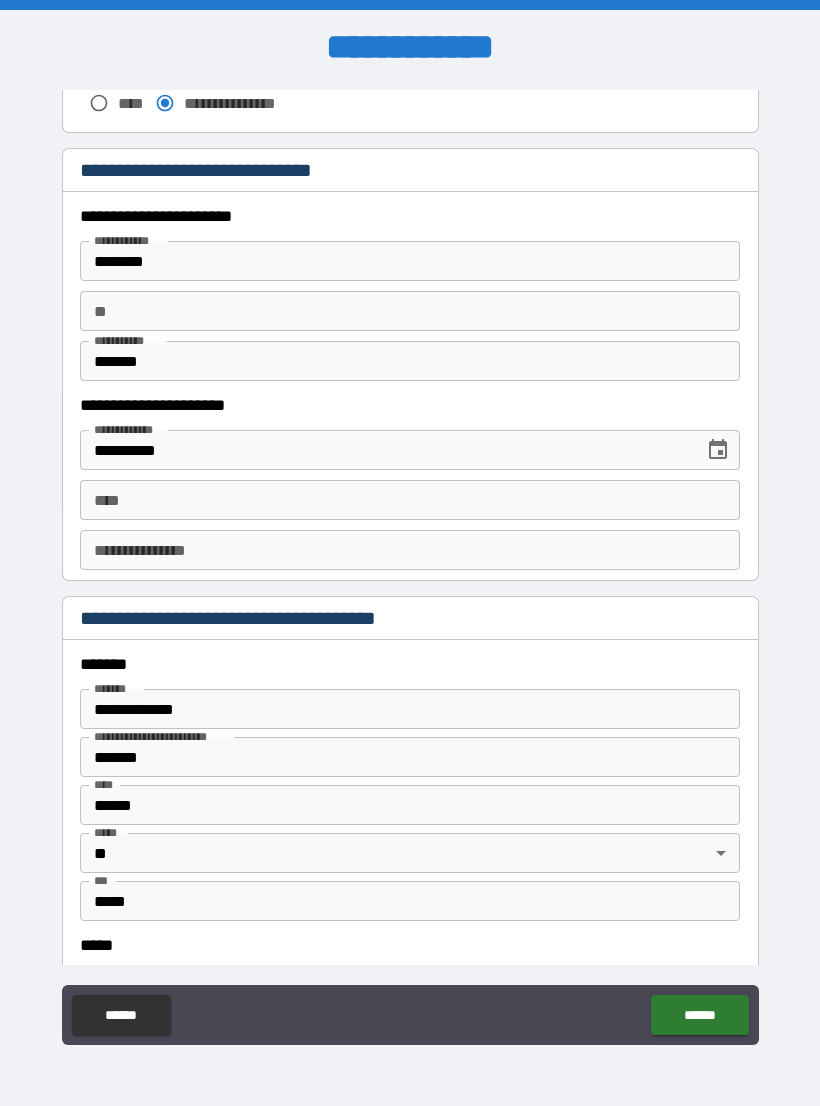 click on "****" at bounding box center [410, 500] 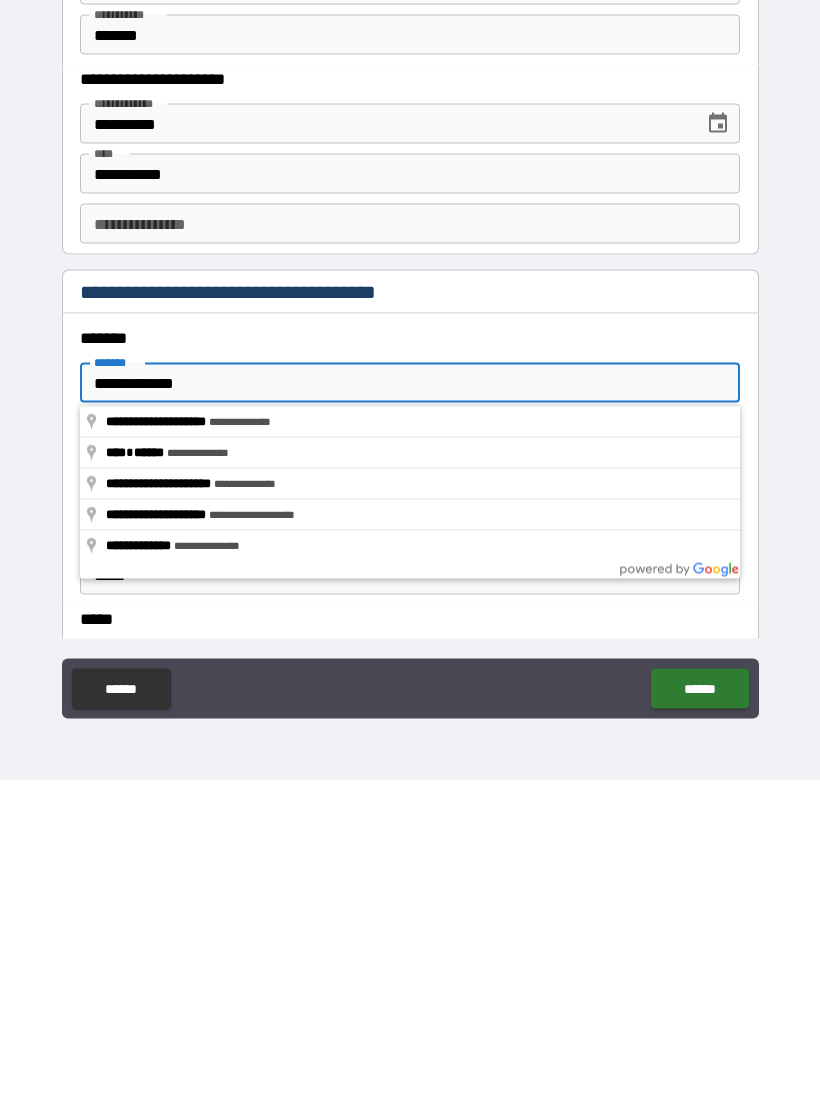 click on "[FIRST] [LAST] [STREET] [CITY], [STATE] [ZIP] [PHONE] [EMAIL] [SSN] [CREDIT_CARD] [DOB] [AGE] [ADDRESS] [COUNTRY] [POSTAL_CODE] [COORDINATES] [PASSPORT] [LICENSE] [COMPANY] [BRAND] [PRODUCT] [PRICE] [CURRENCY] [DATE] [TIME] [GENERAL_TERM] [LOCATION]" at bounding box center [410, 571] 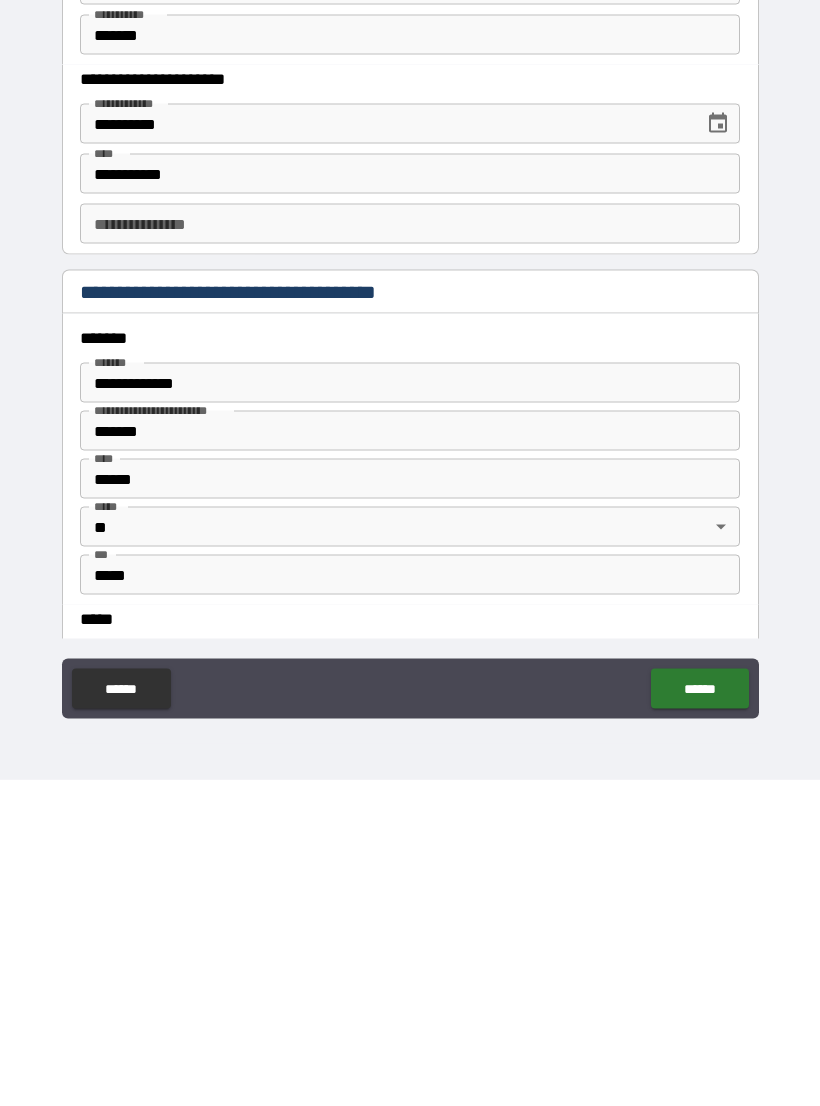 scroll, scrollTop: 31, scrollLeft: 0, axis: vertical 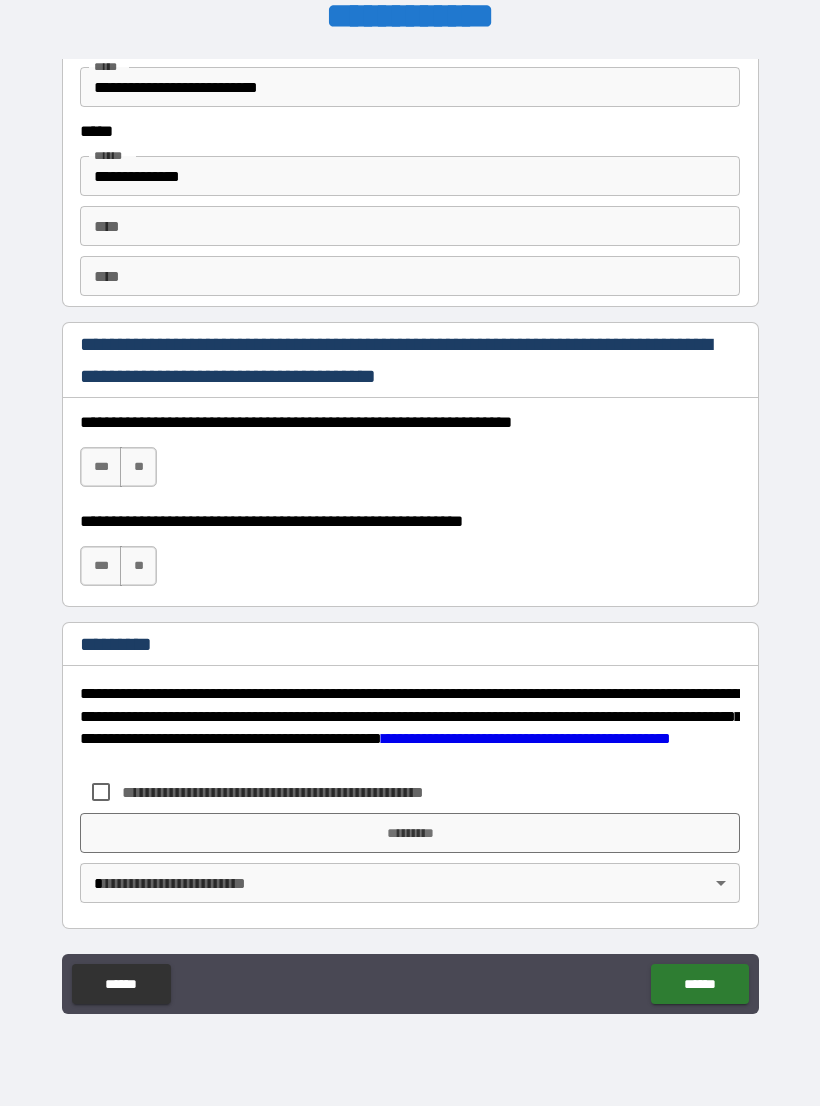 click on "***" at bounding box center (101, 467) 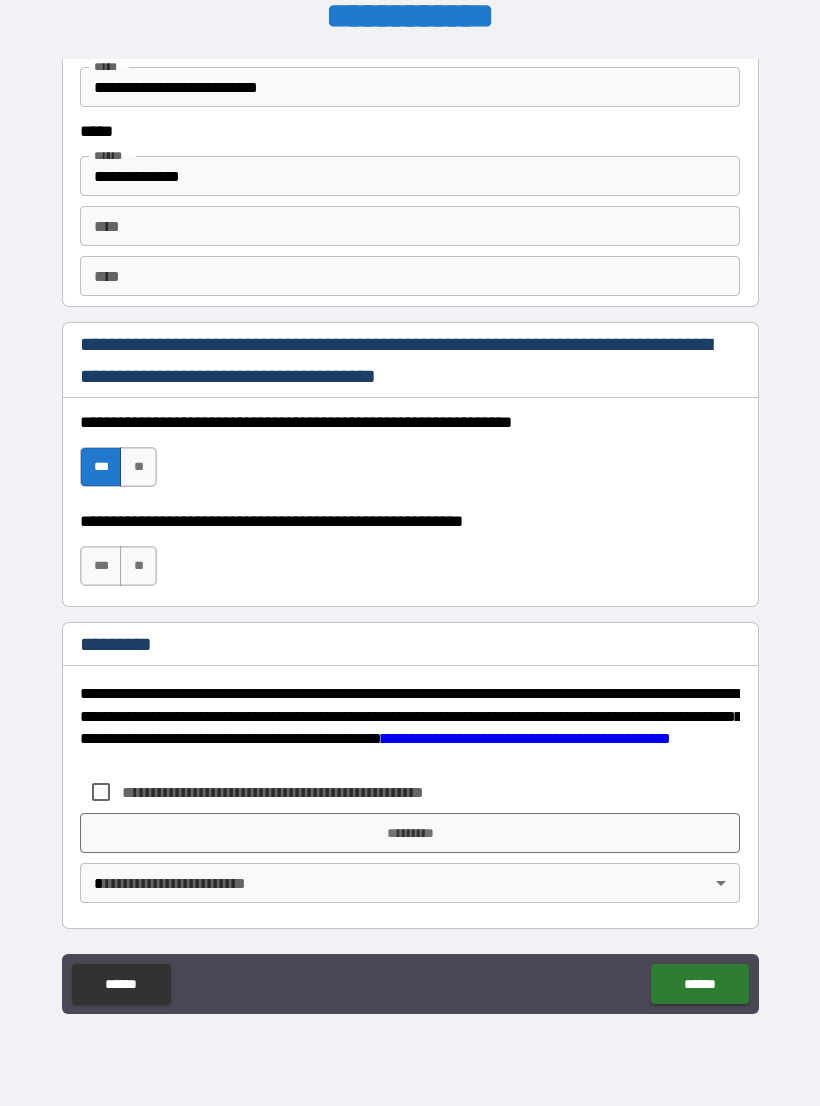 click on "***" at bounding box center (101, 566) 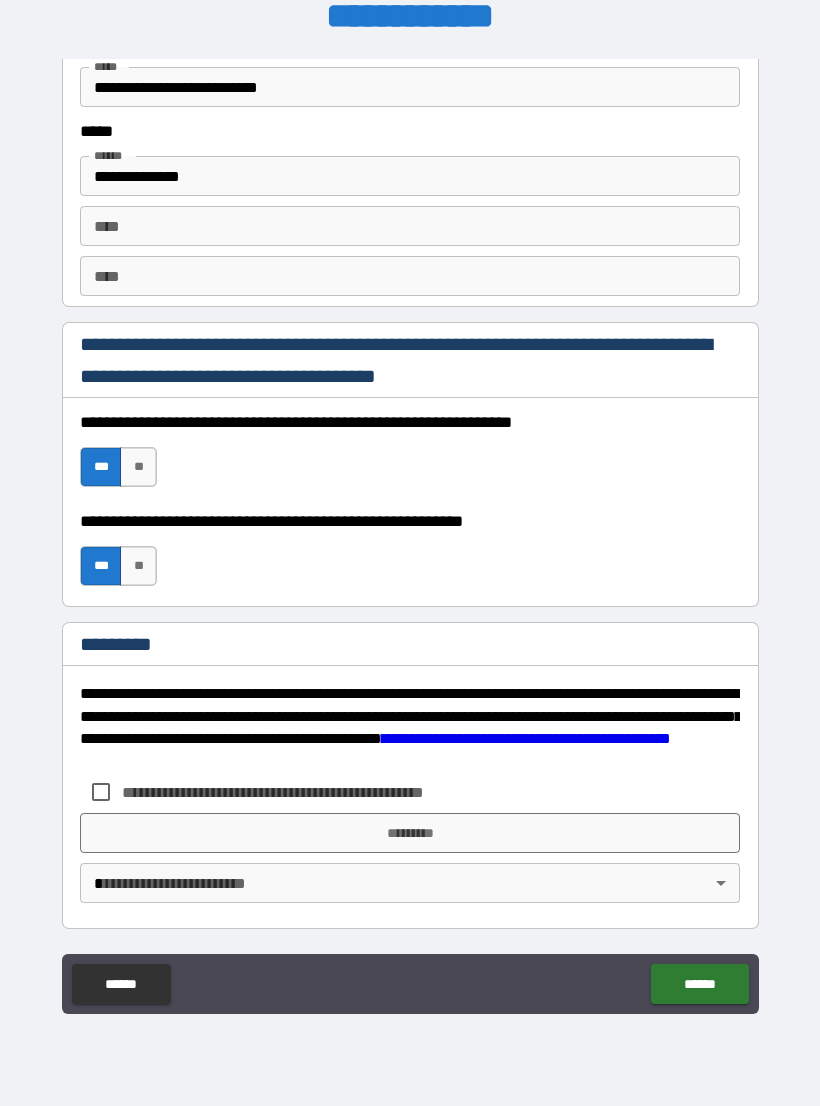 click on "**********" at bounding box center [410, 792] 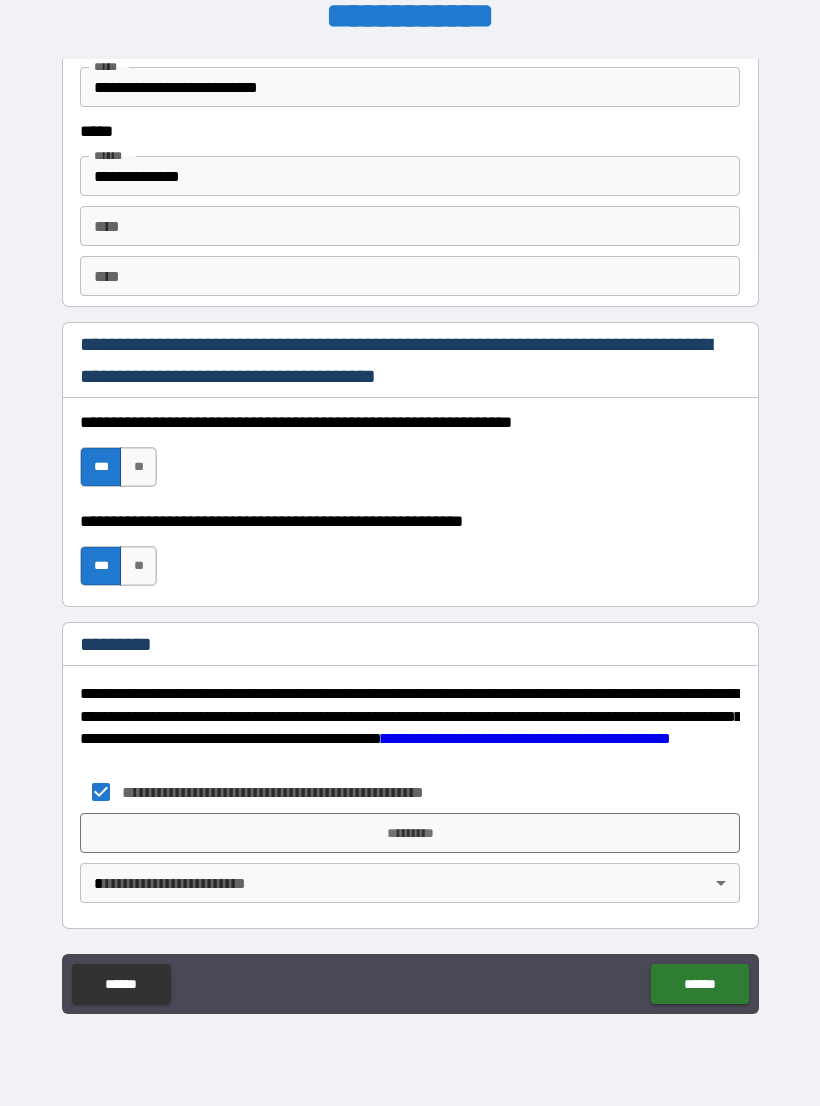 click on "[FIRST] [LAST] [STREET] [CITY], [STATE] [ZIP] [PHONE] [EMAIL] [SSN] [CREDIT_CARD] [DOB] [AGE] [ADDRESS] [COUNTRY] [POSTAL_CODE] [COORDINATES] [PASSPORT] [LICENSE] [COMPANY] [BRAND] [PRODUCT] [PRICE] [CURRENCY] [DATE] [TIME] [GENERAL_TERM] [LOCATION]" at bounding box center [410, 537] 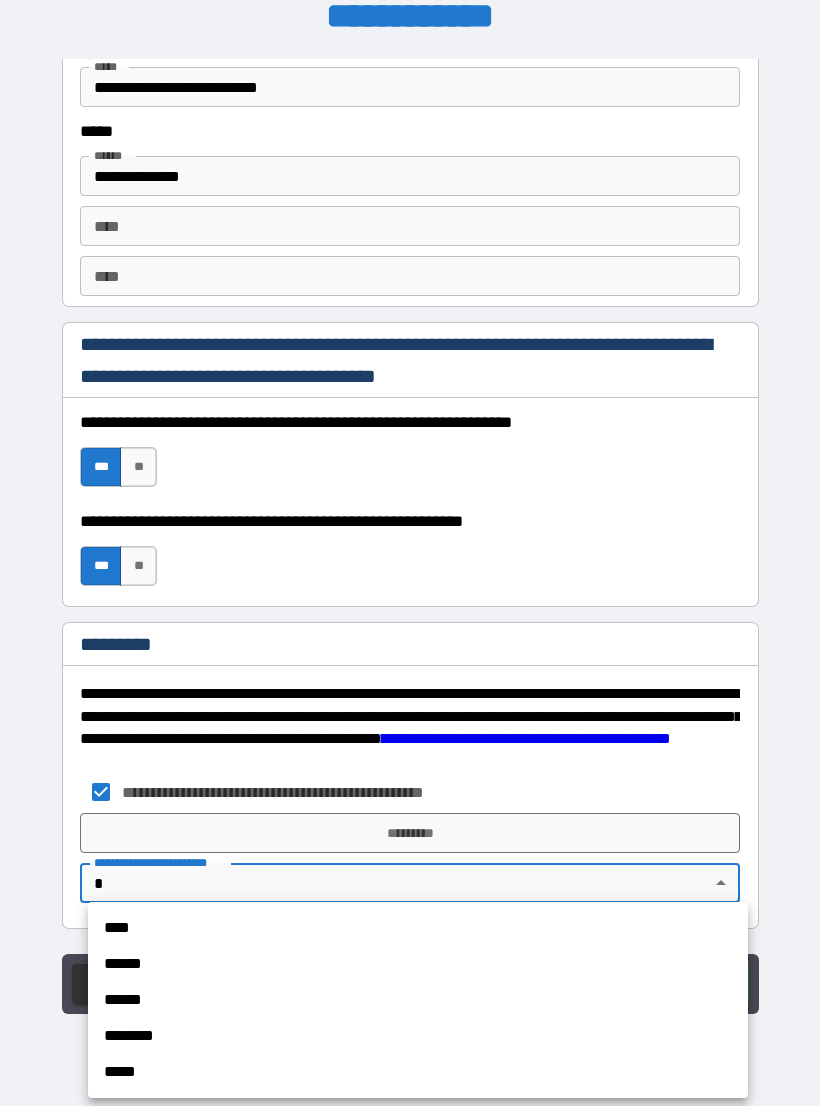 click on "******" at bounding box center [418, 964] 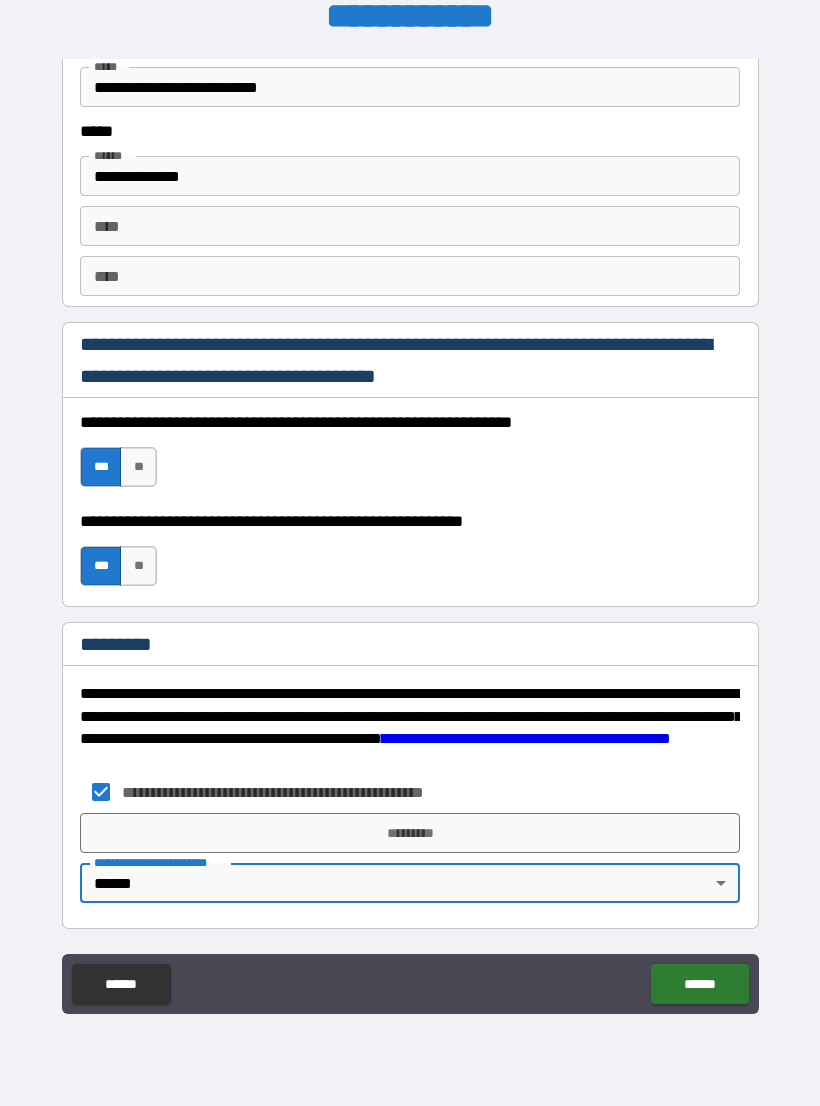 click on "*********" at bounding box center [410, 833] 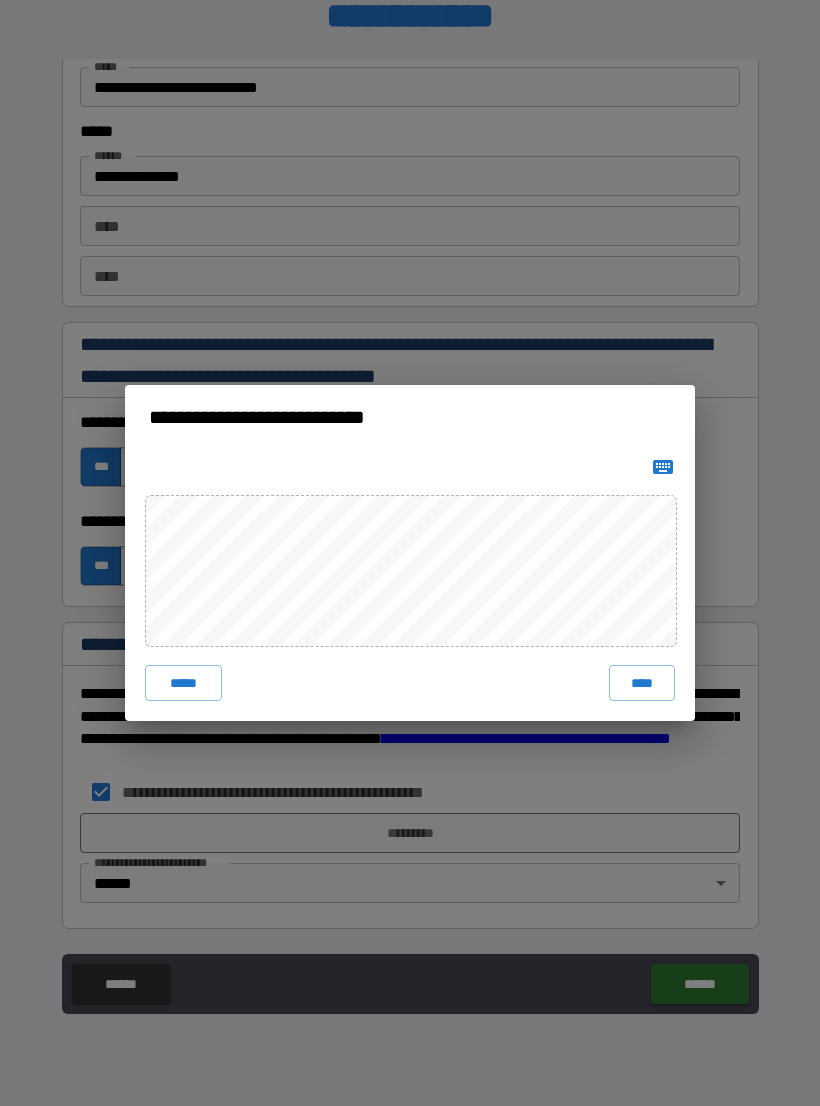 click on "****" at bounding box center (642, 683) 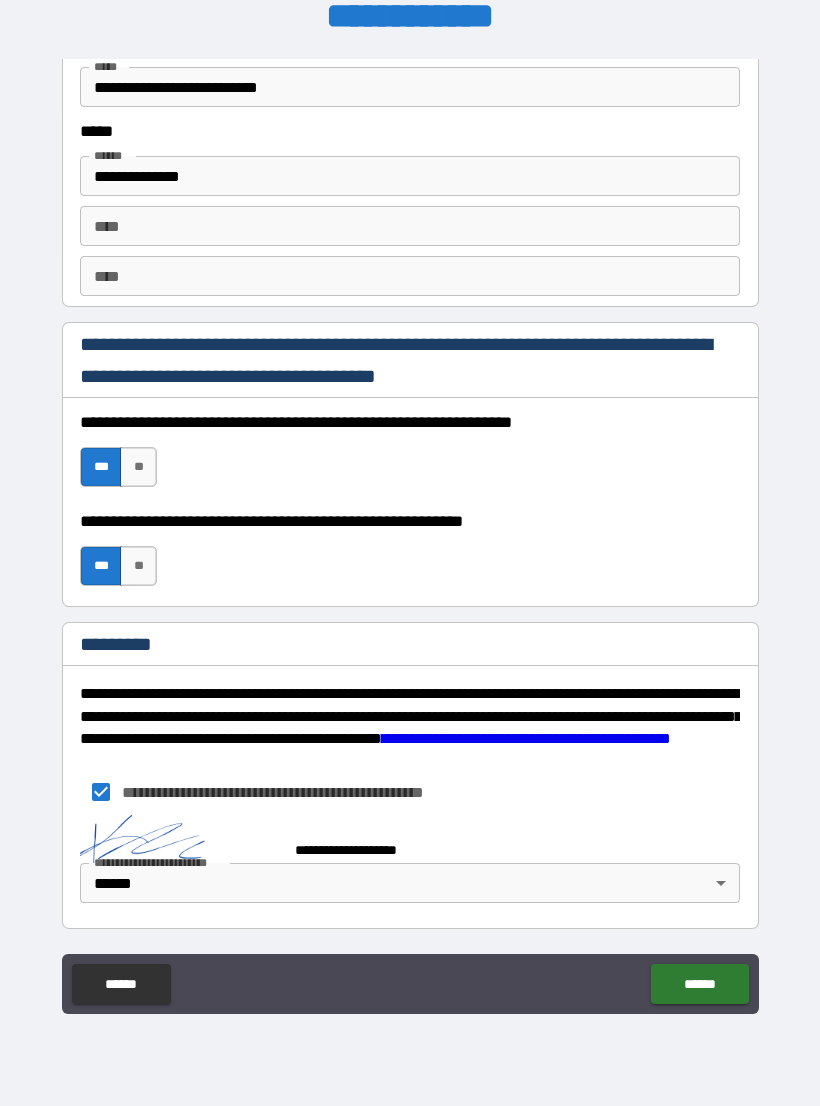 scroll, scrollTop: 2721, scrollLeft: 0, axis: vertical 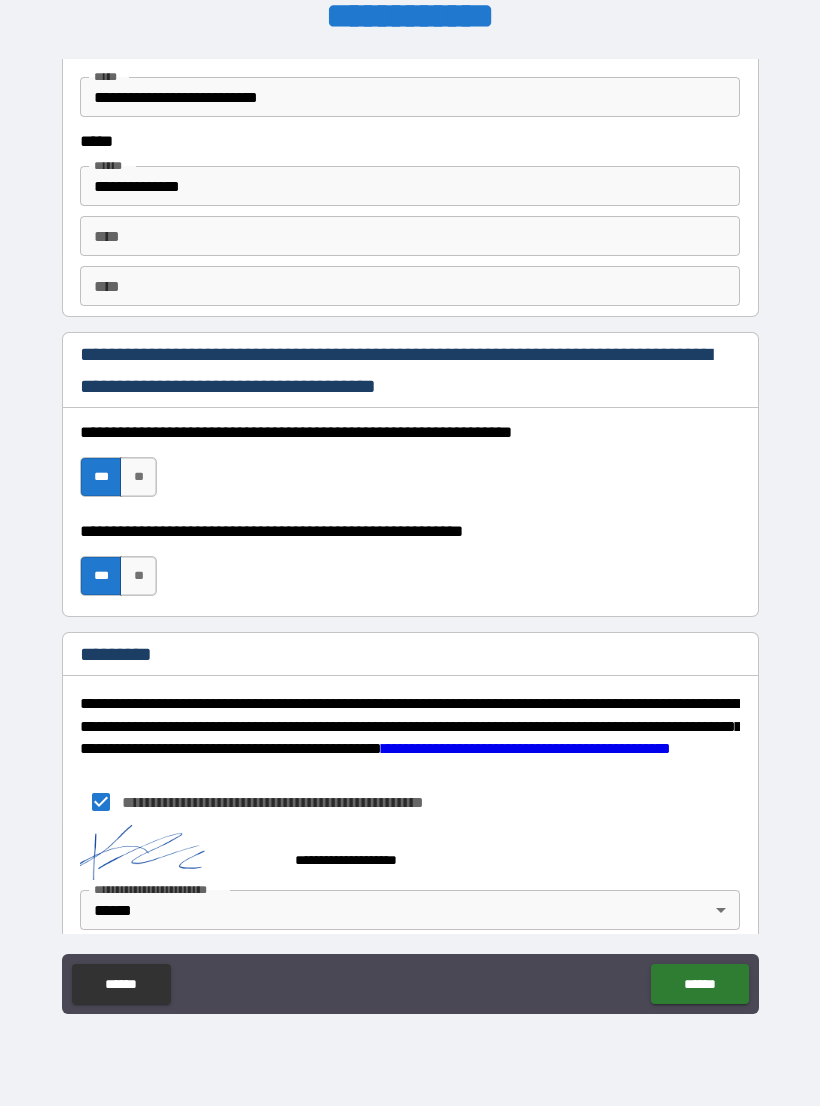 click on "******" at bounding box center [699, 984] 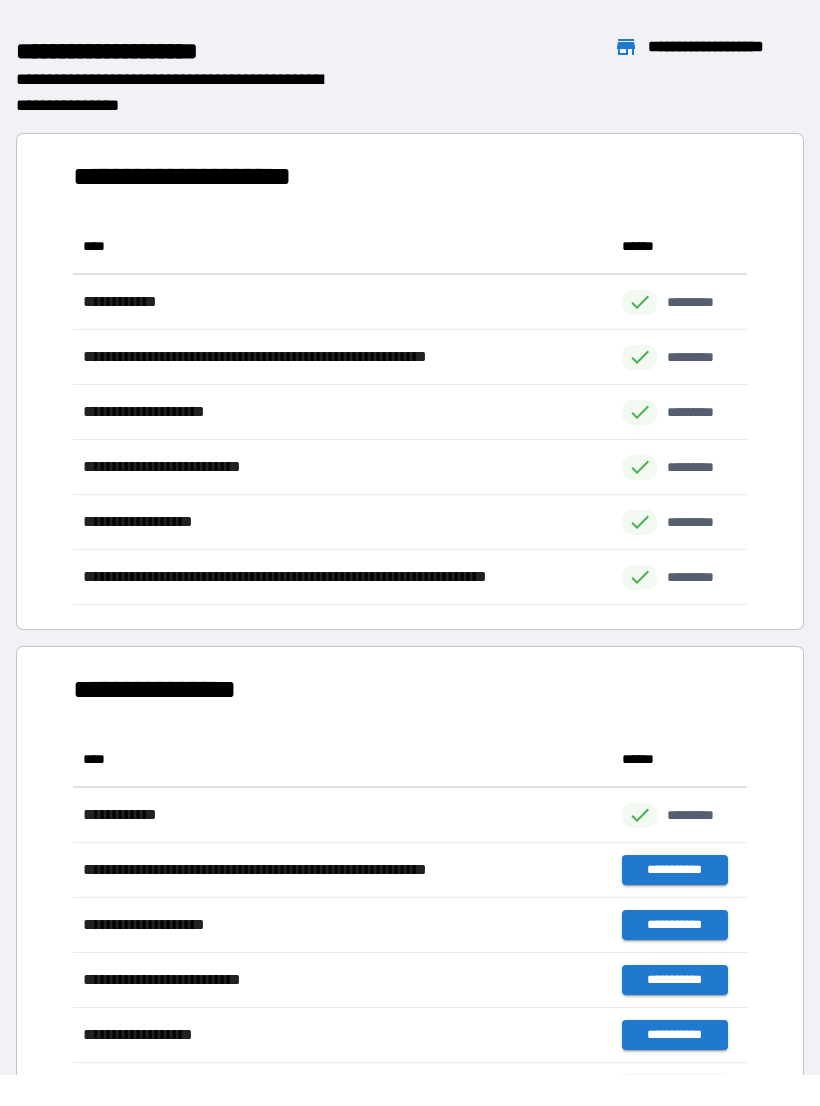 scroll, scrollTop: 1, scrollLeft: 1, axis: both 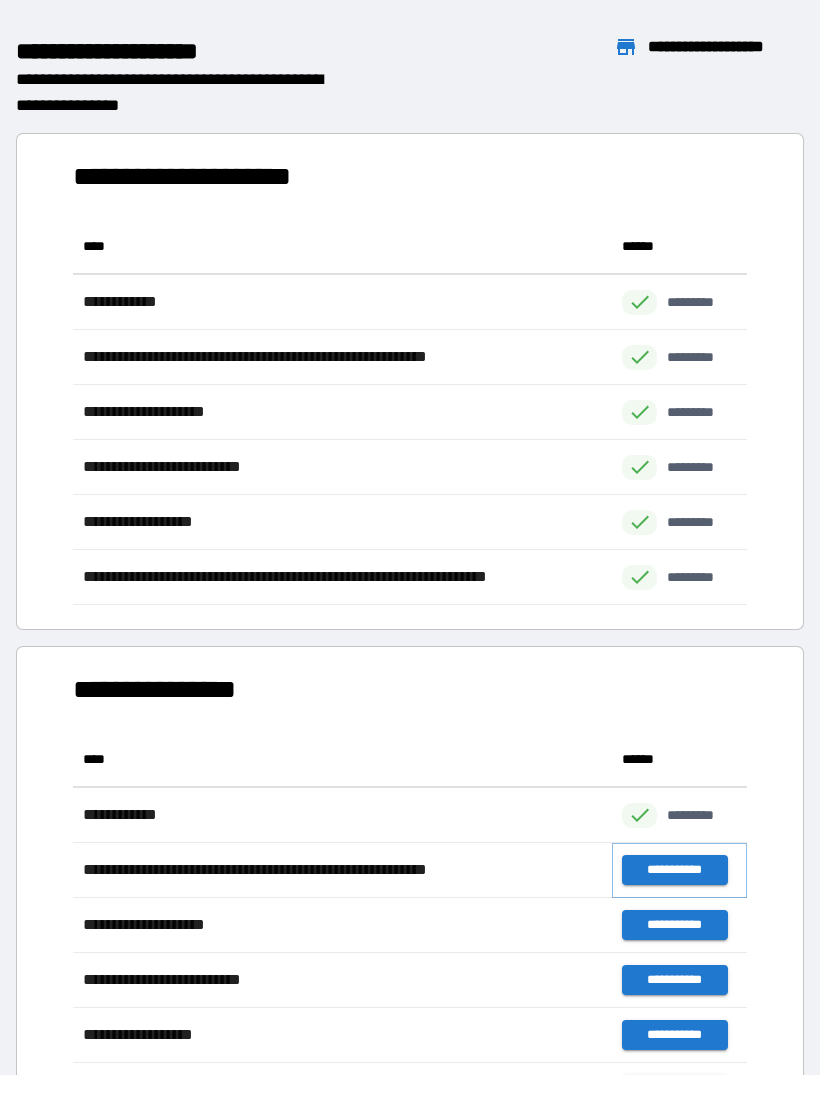 click on "**********" at bounding box center (674, 870) 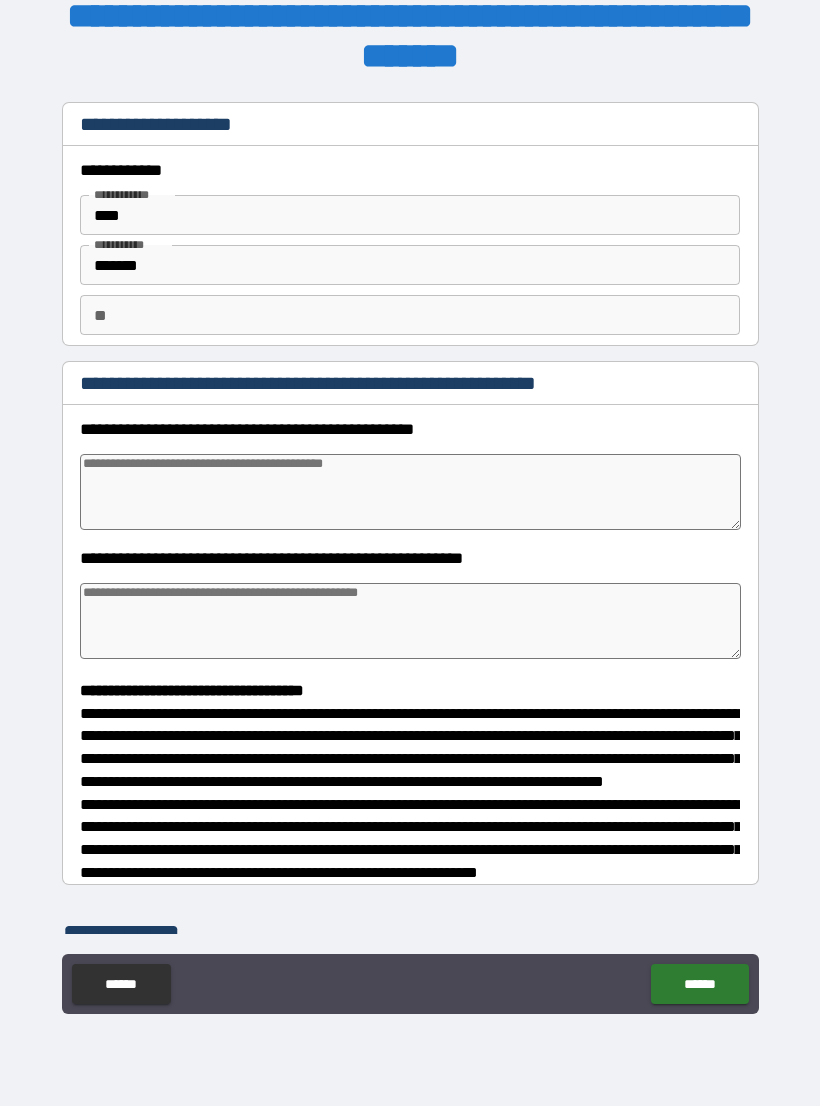click at bounding box center (410, 492) 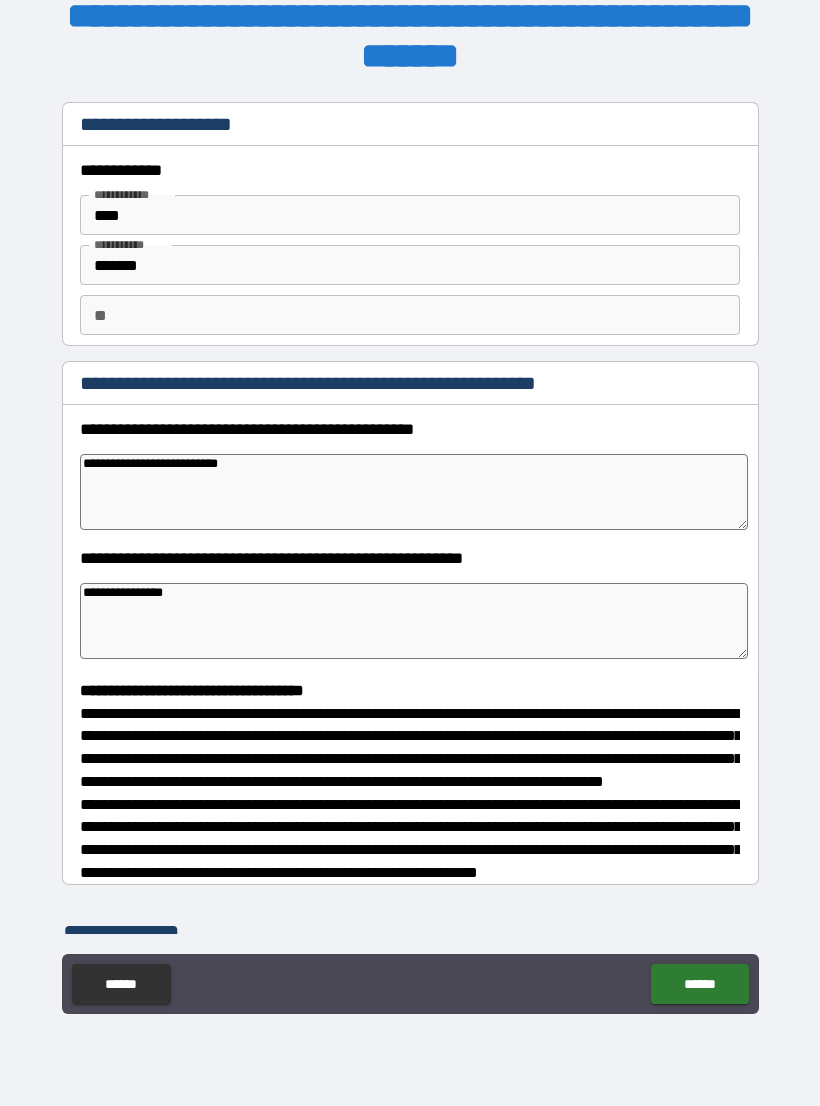 click on "******" at bounding box center [699, 984] 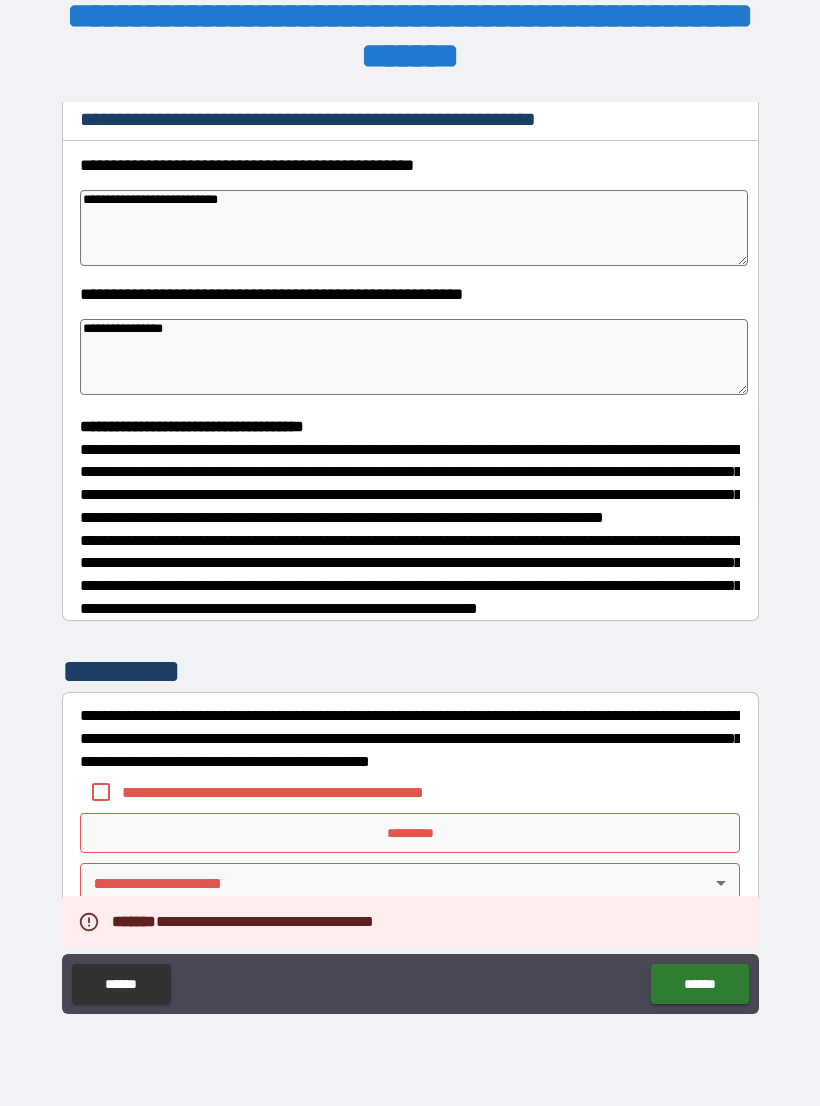 scroll, scrollTop: 302, scrollLeft: 0, axis: vertical 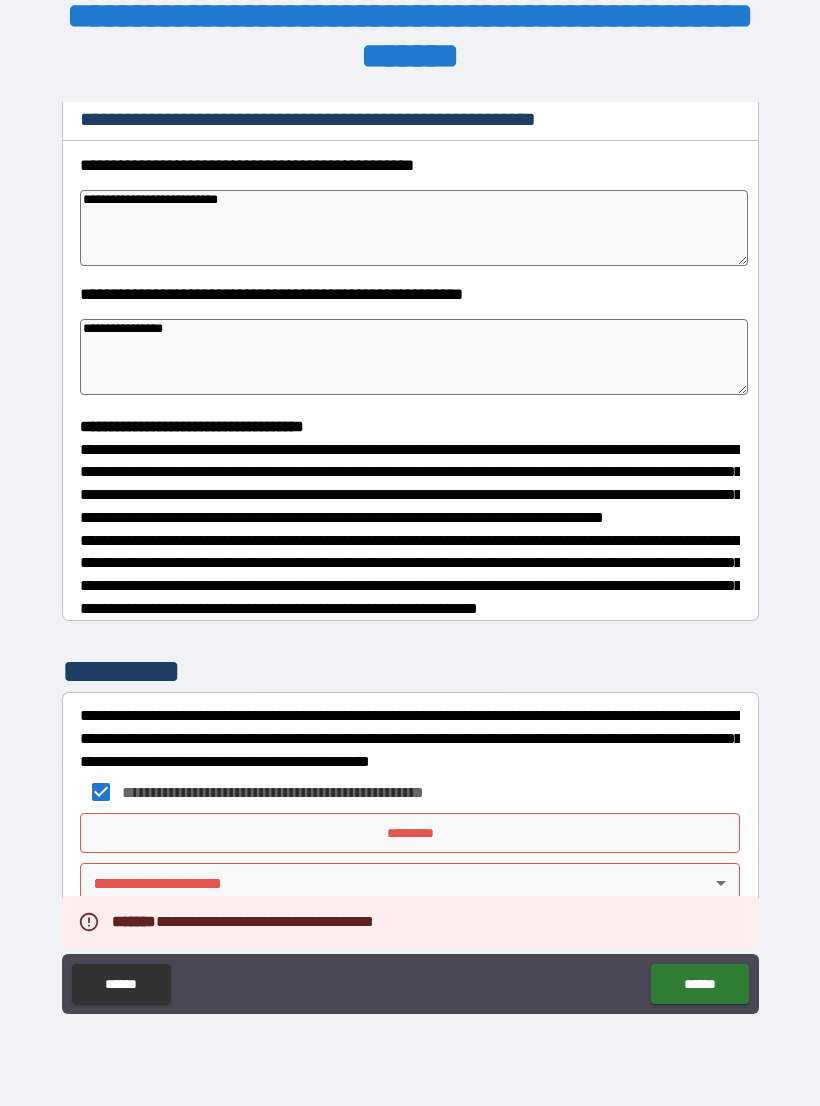 click on "*********" at bounding box center [410, 833] 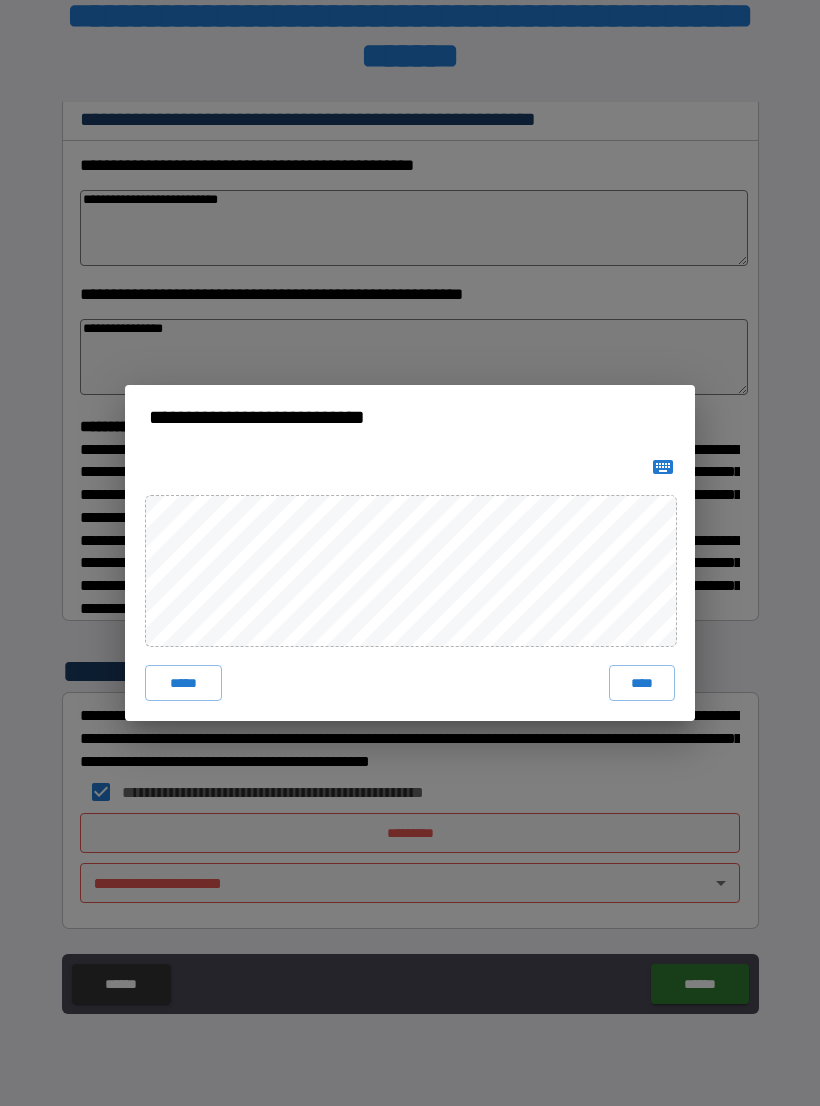 click on "****" at bounding box center [642, 683] 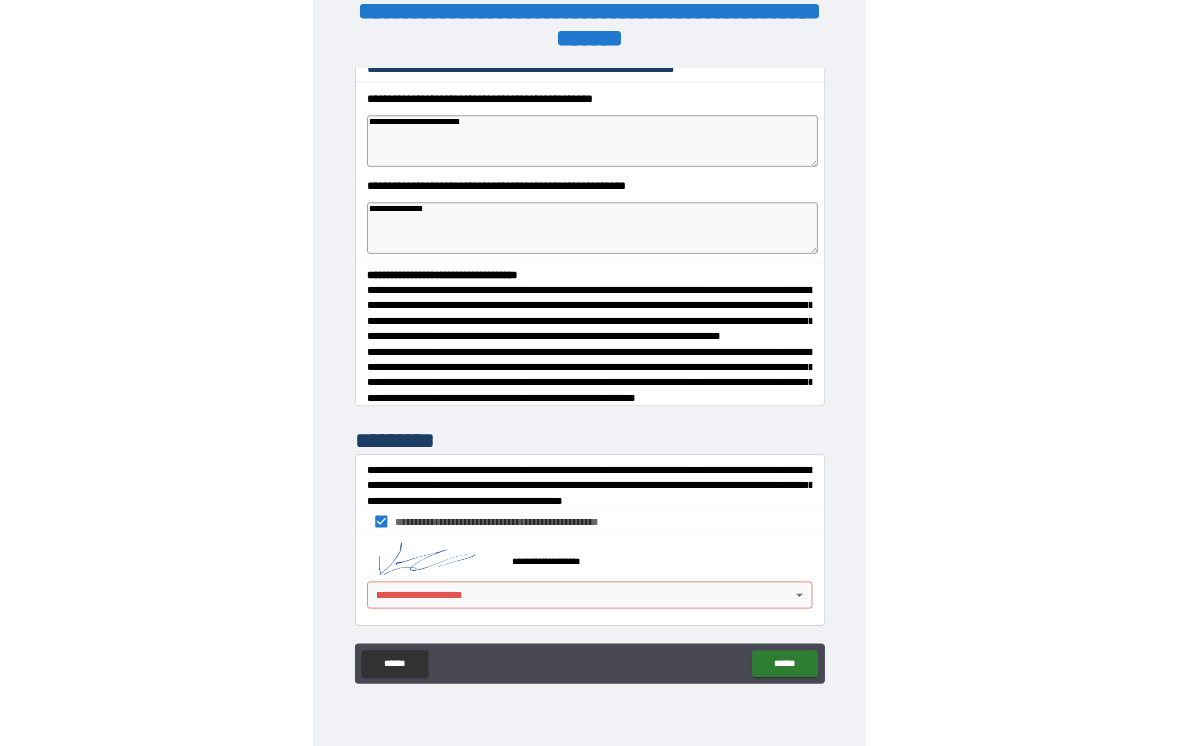 scroll, scrollTop: 292, scrollLeft: 0, axis: vertical 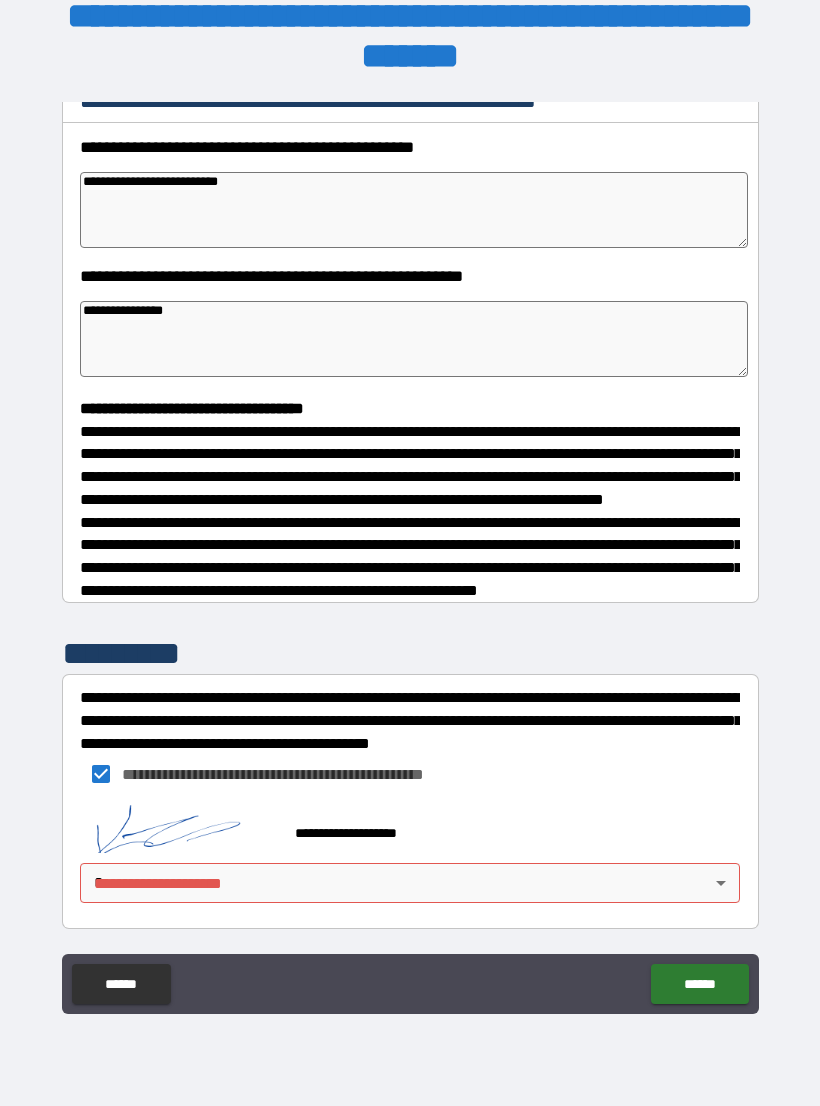 click on "**********" at bounding box center (410, 537) 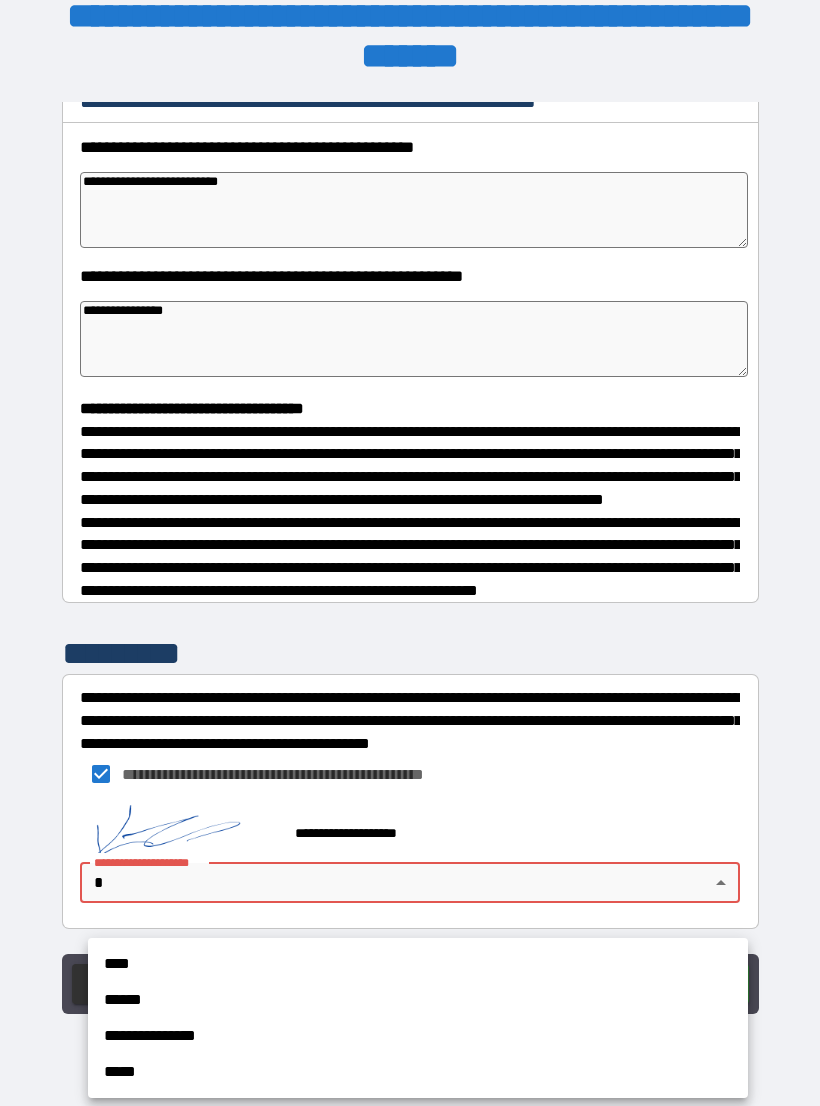 click on "**********" at bounding box center [418, 1036] 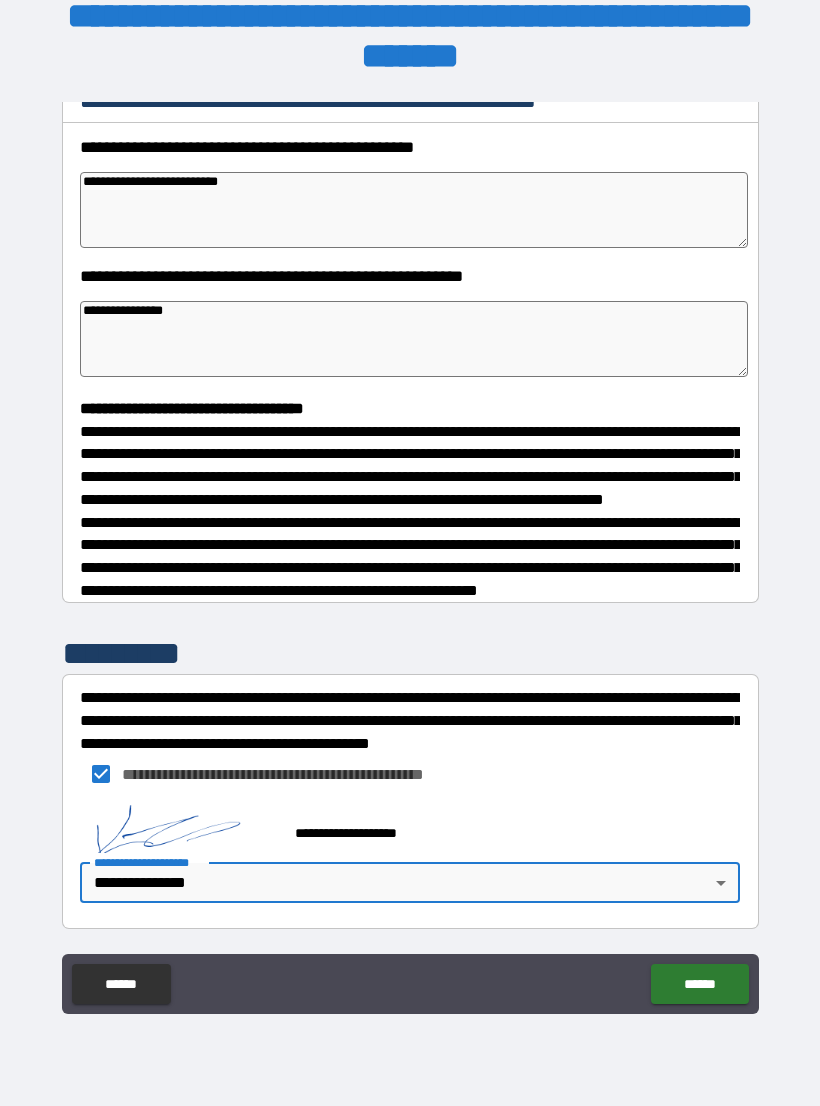 click on "******" at bounding box center (699, 984) 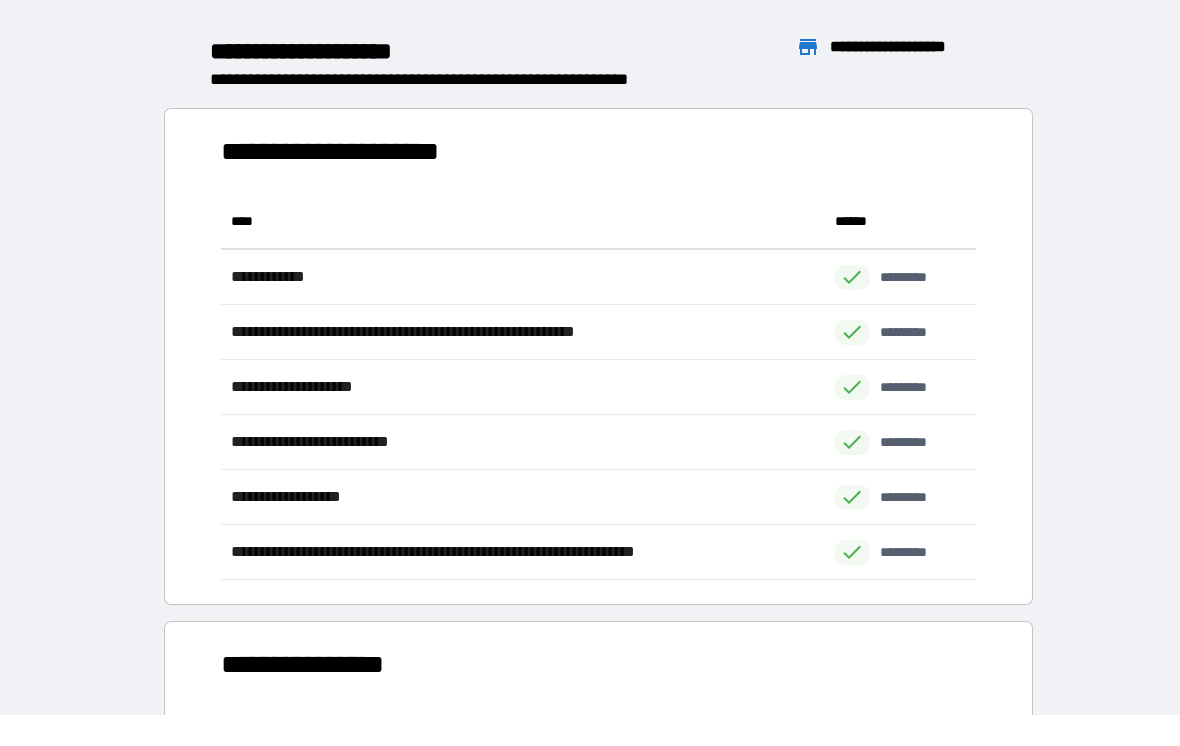 scroll, scrollTop: 1, scrollLeft: 1, axis: both 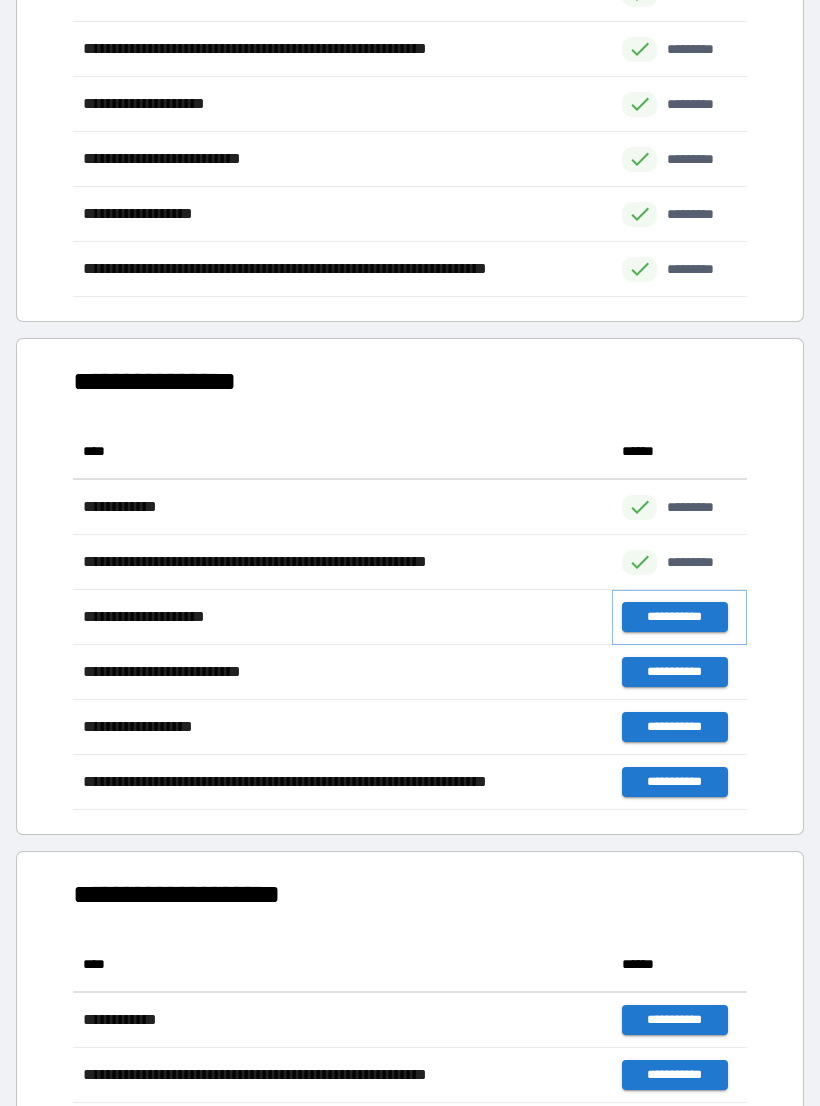 click on "**********" at bounding box center (674, 617) 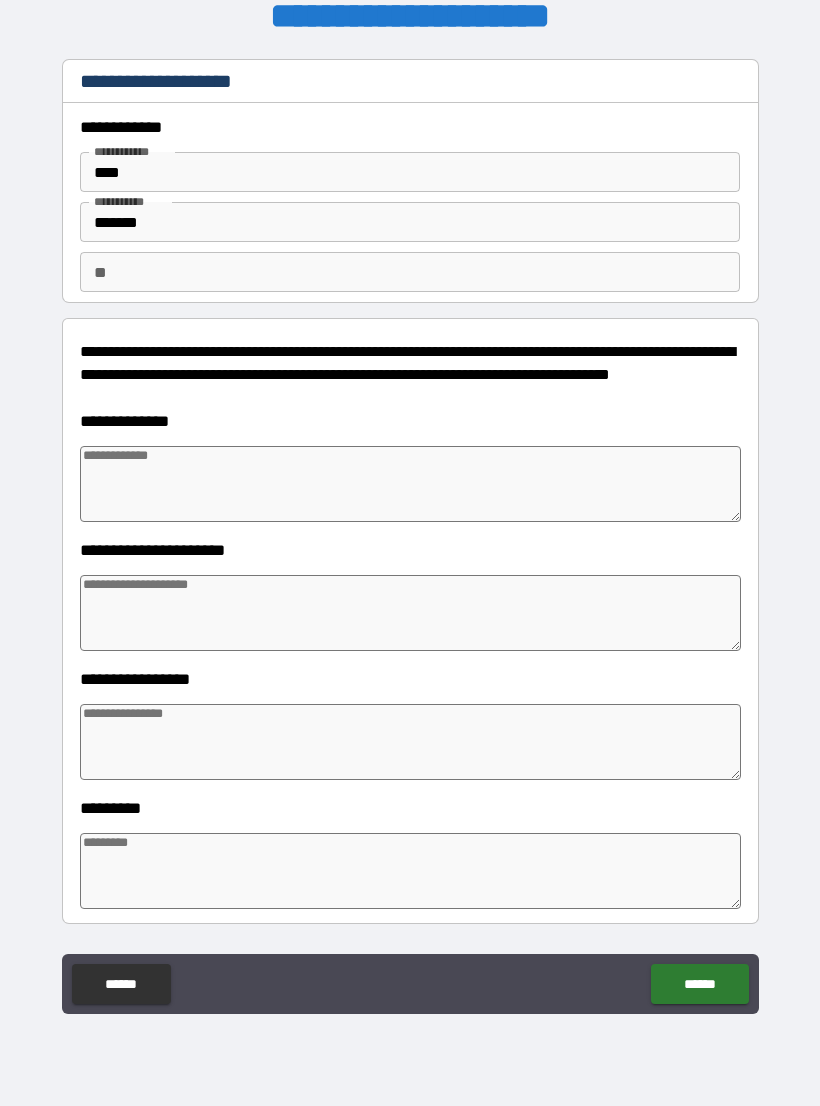 click at bounding box center (410, 484) 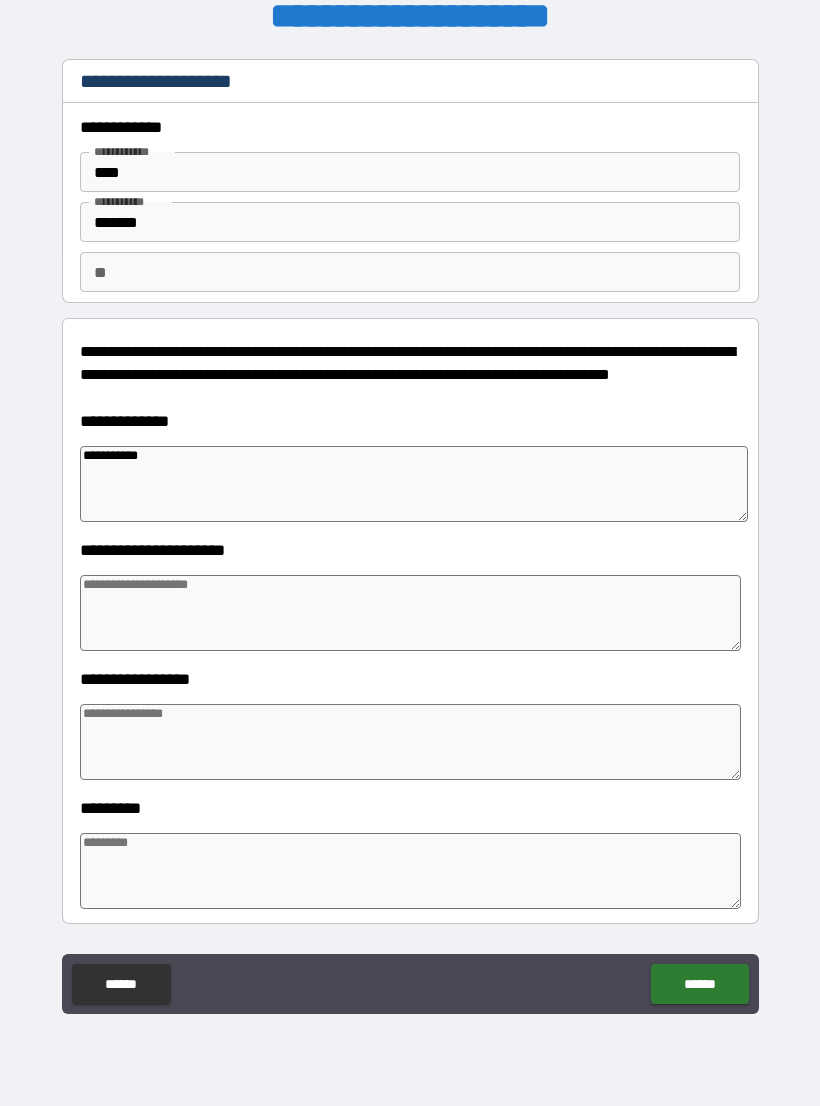 click at bounding box center [410, 613] 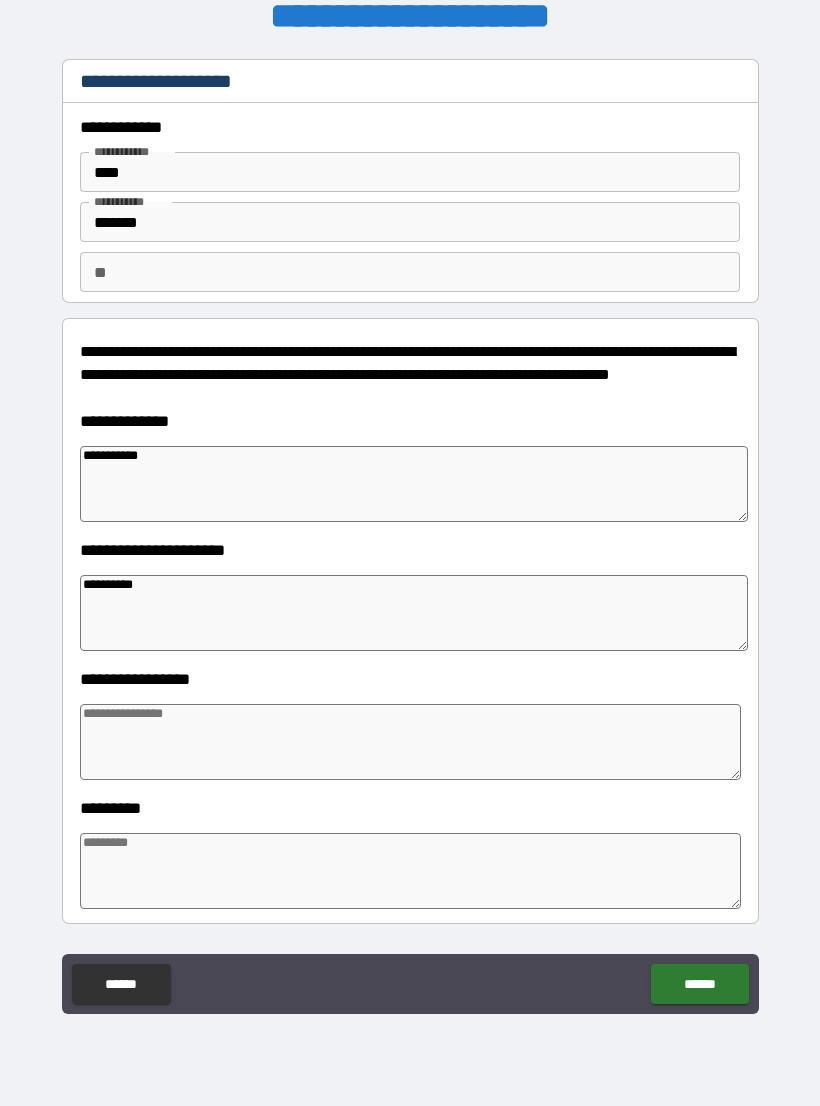 click at bounding box center (410, 742) 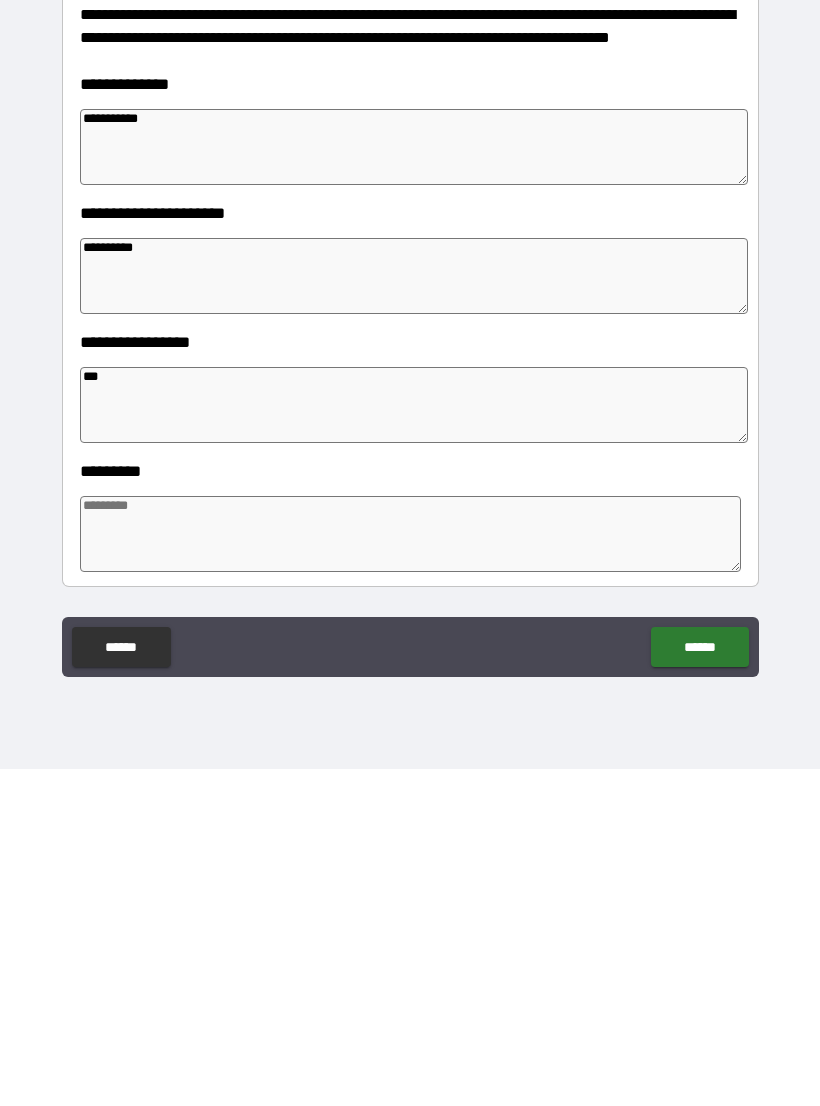 click at bounding box center (410, 871) 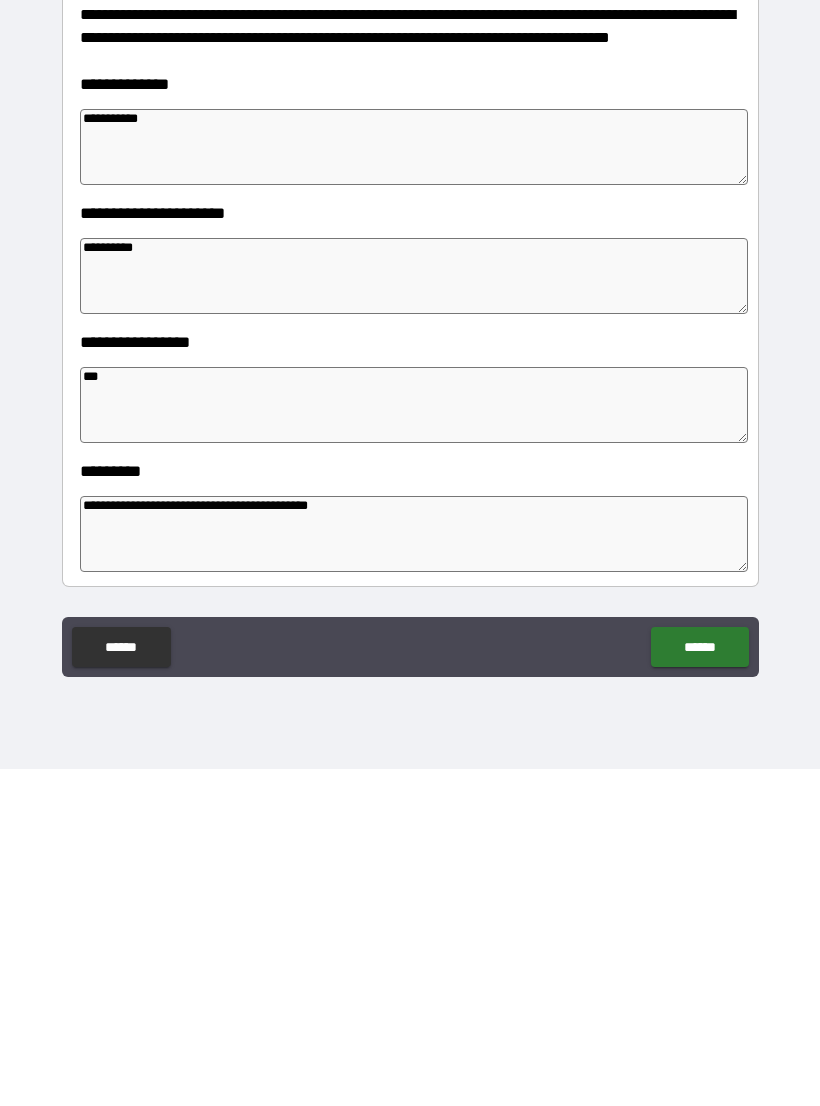 click on "******" at bounding box center (699, 984) 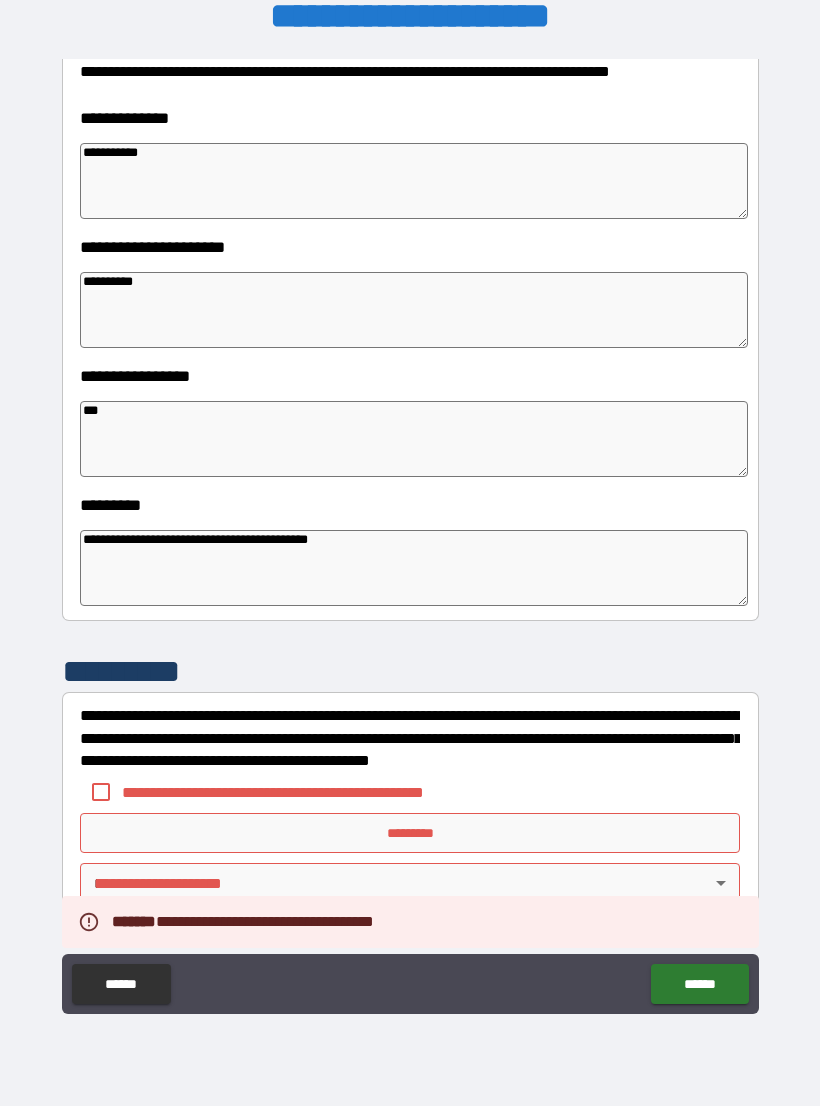 scroll, scrollTop: 303, scrollLeft: 0, axis: vertical 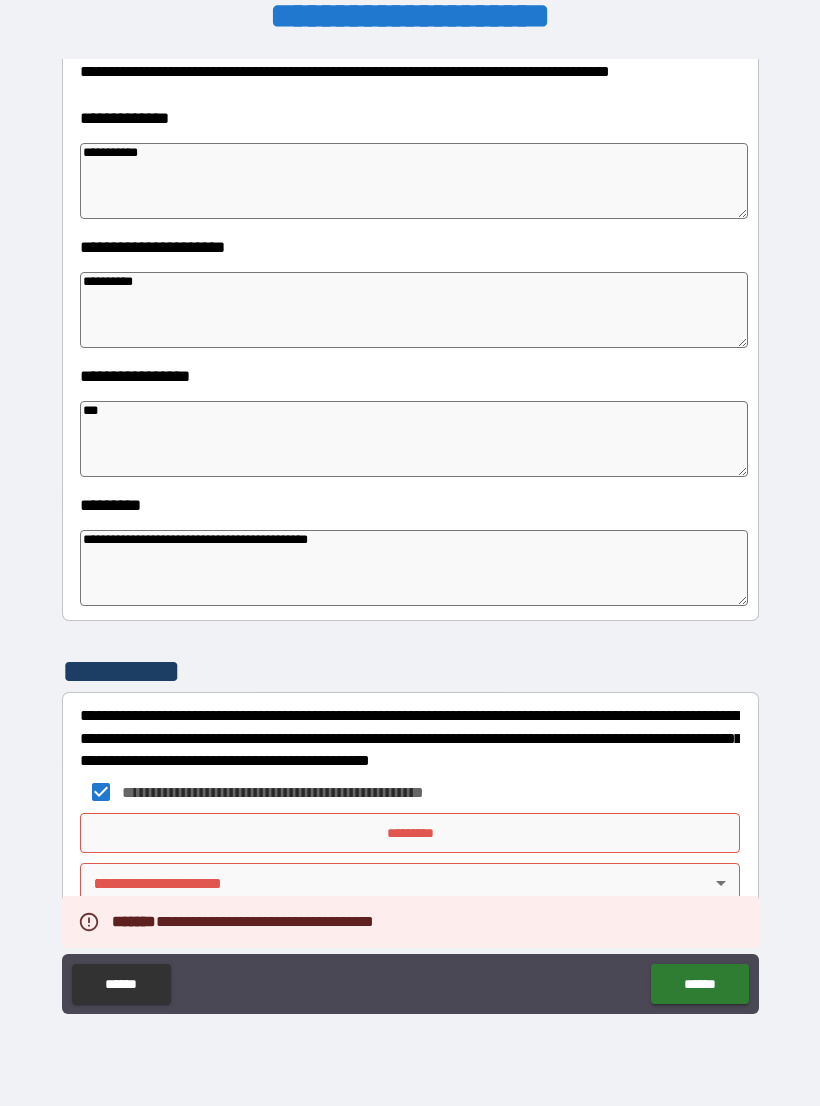 click on "*********" at bounding box center [410, 833] 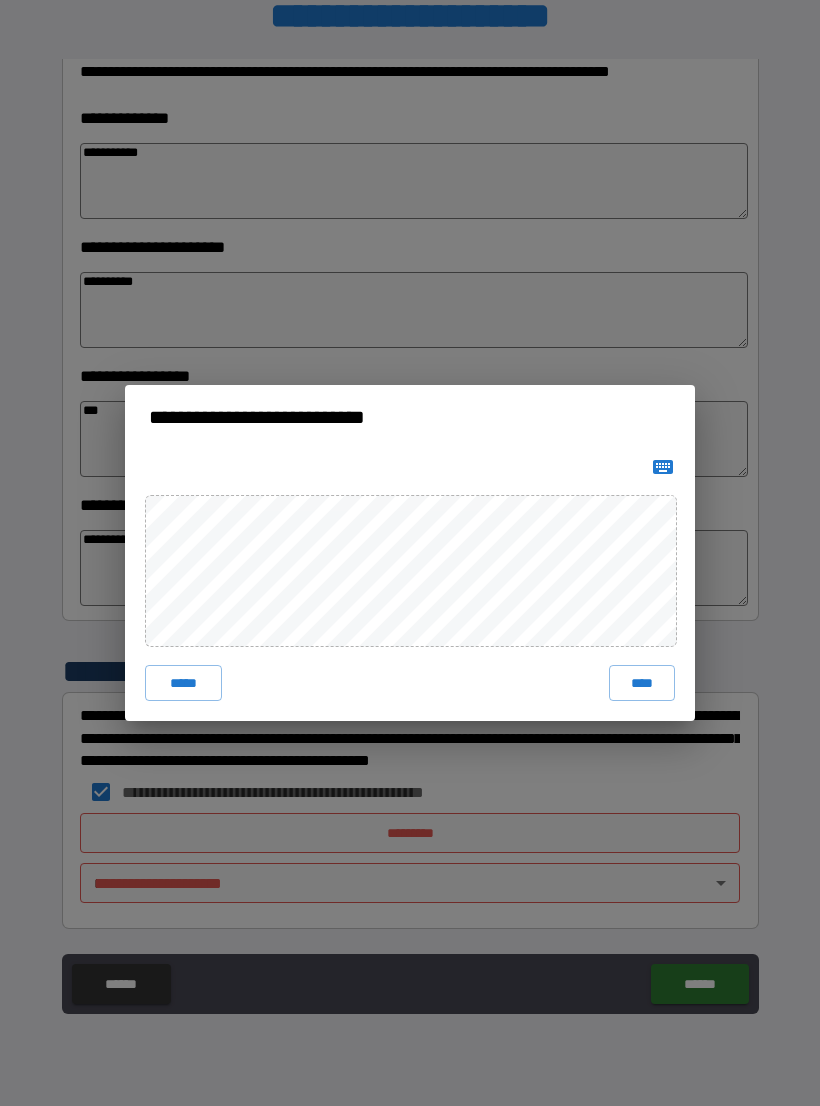 click on "****" at bounding box center (642, 683) 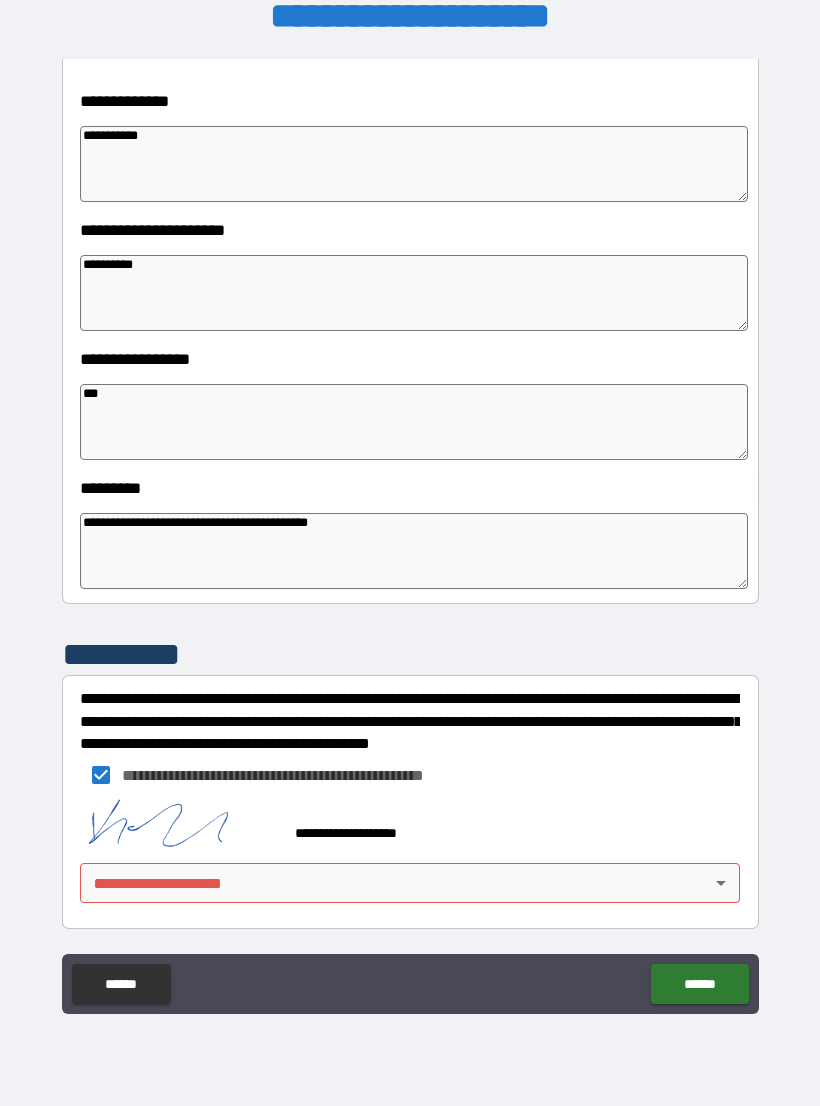 scroll, scrollTop: 320, scrollLeft: 0, axis: vertical 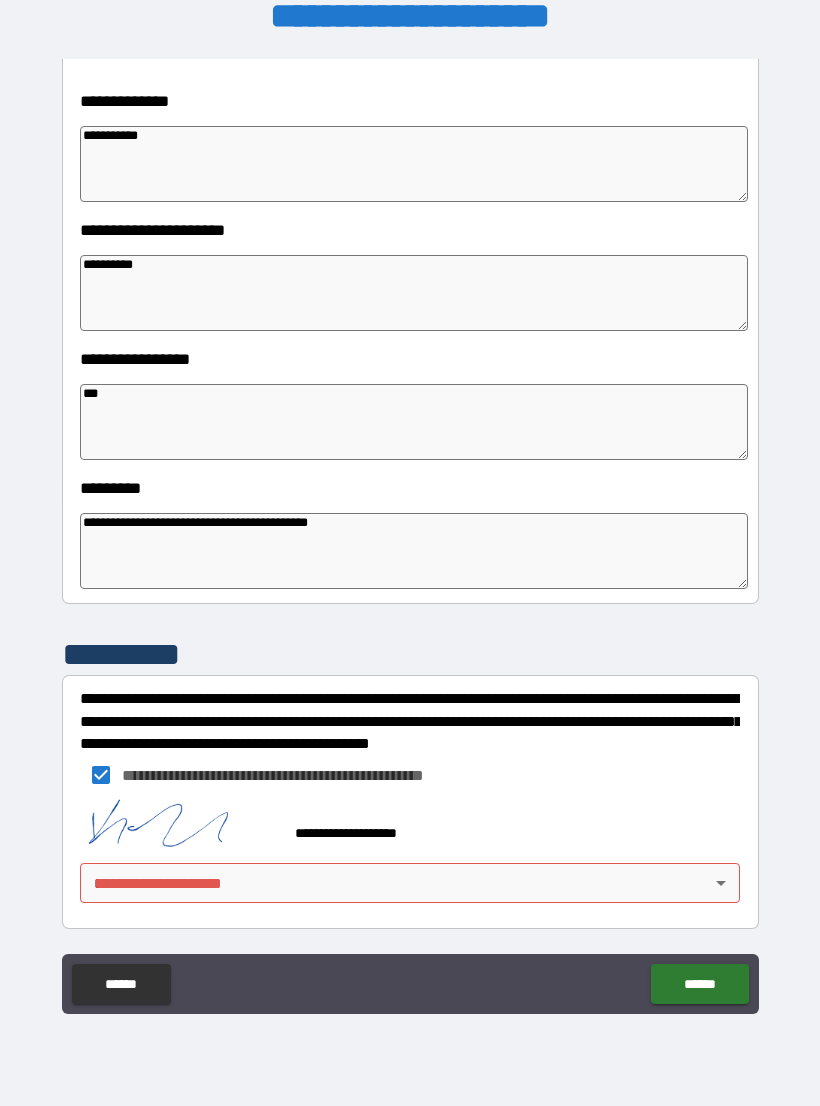 click on "**********" at bounding box center (410, 537) 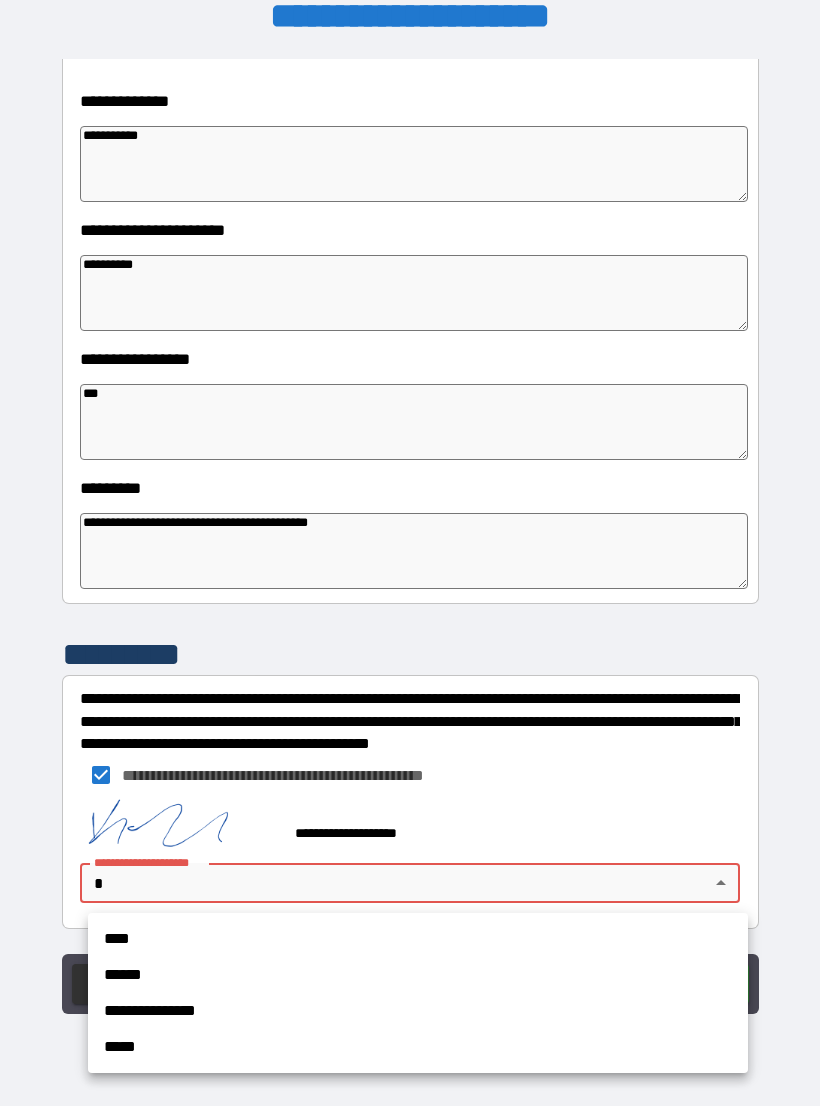 click on "**********" at bounding box center (418, 1011) 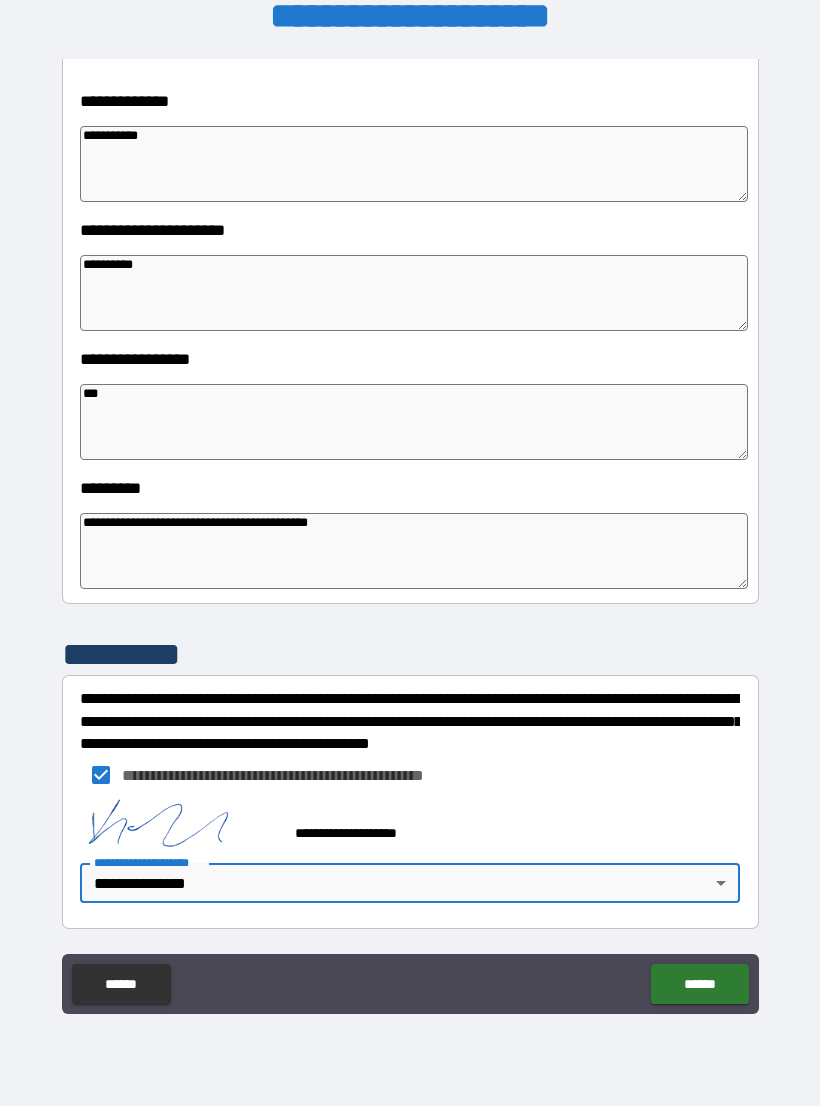 click on "******" at bounding box center (699, 984) 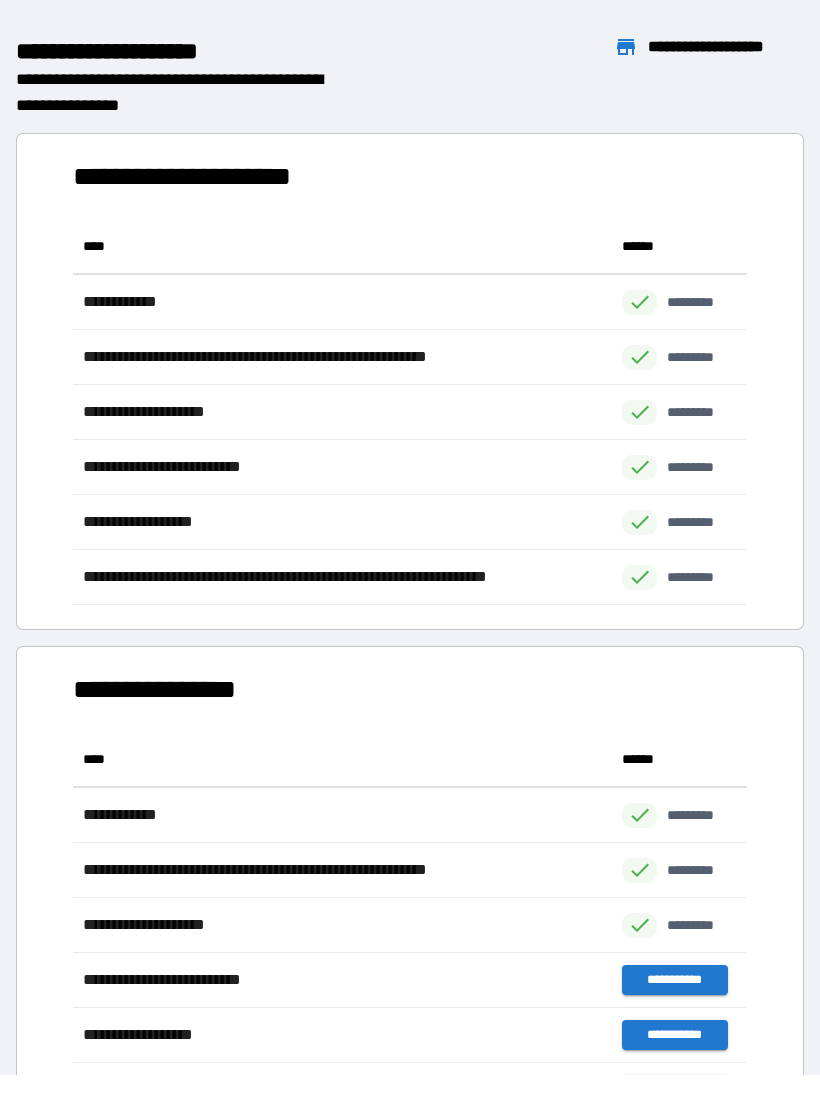 scroll, scrollTop: 1, scrollLeft: 1, axis: both 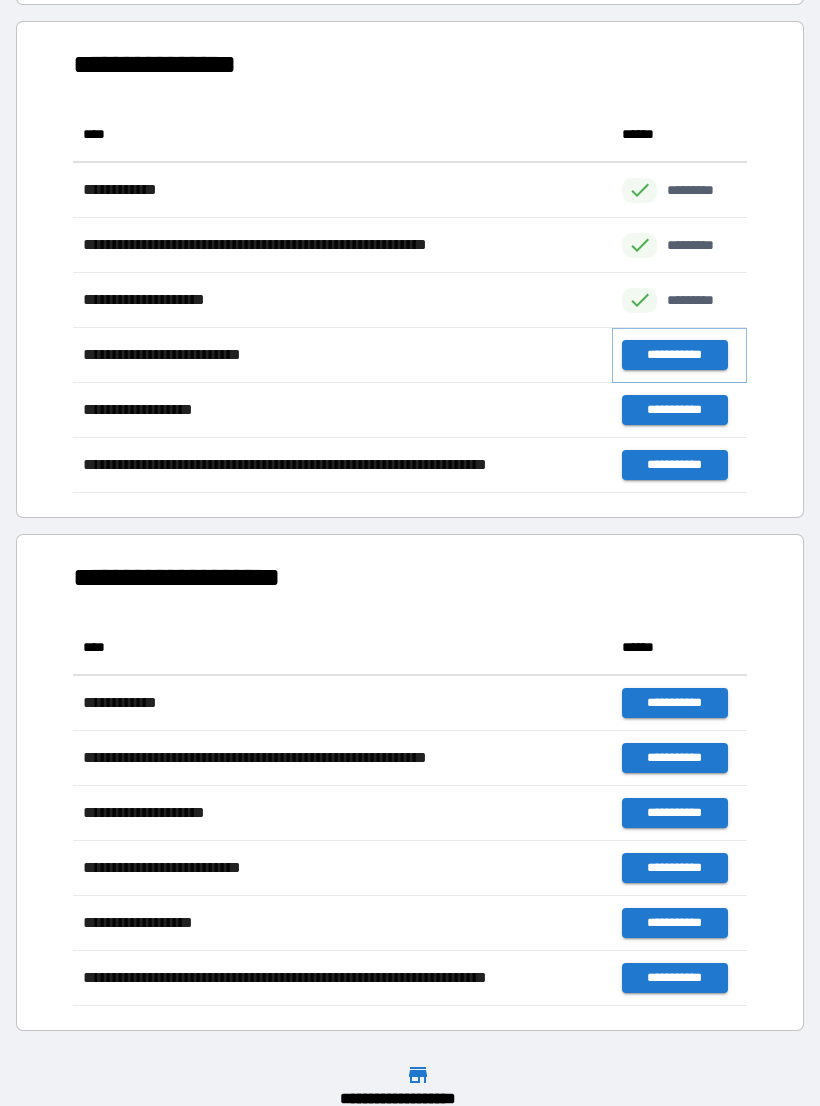 click on "**********" at bounding box center [674, 355] 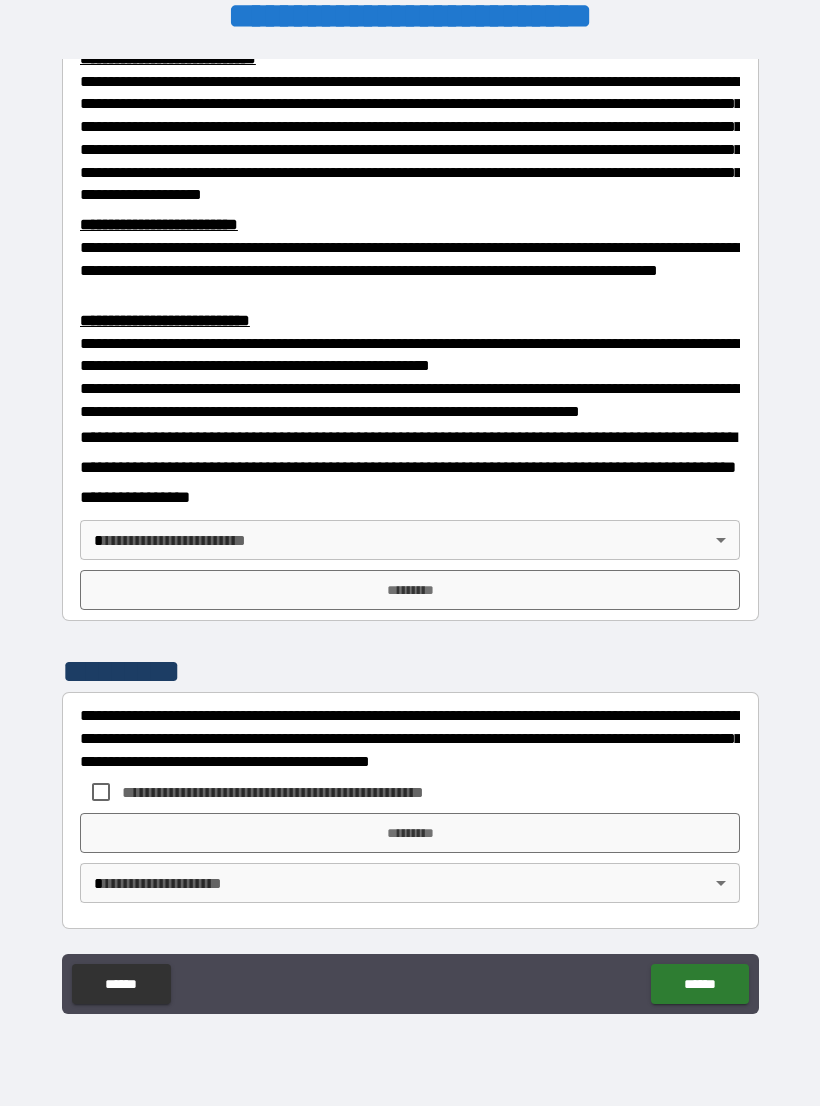 scroll, scrollTop: 549, scrollLeft: 0, axis: vertical 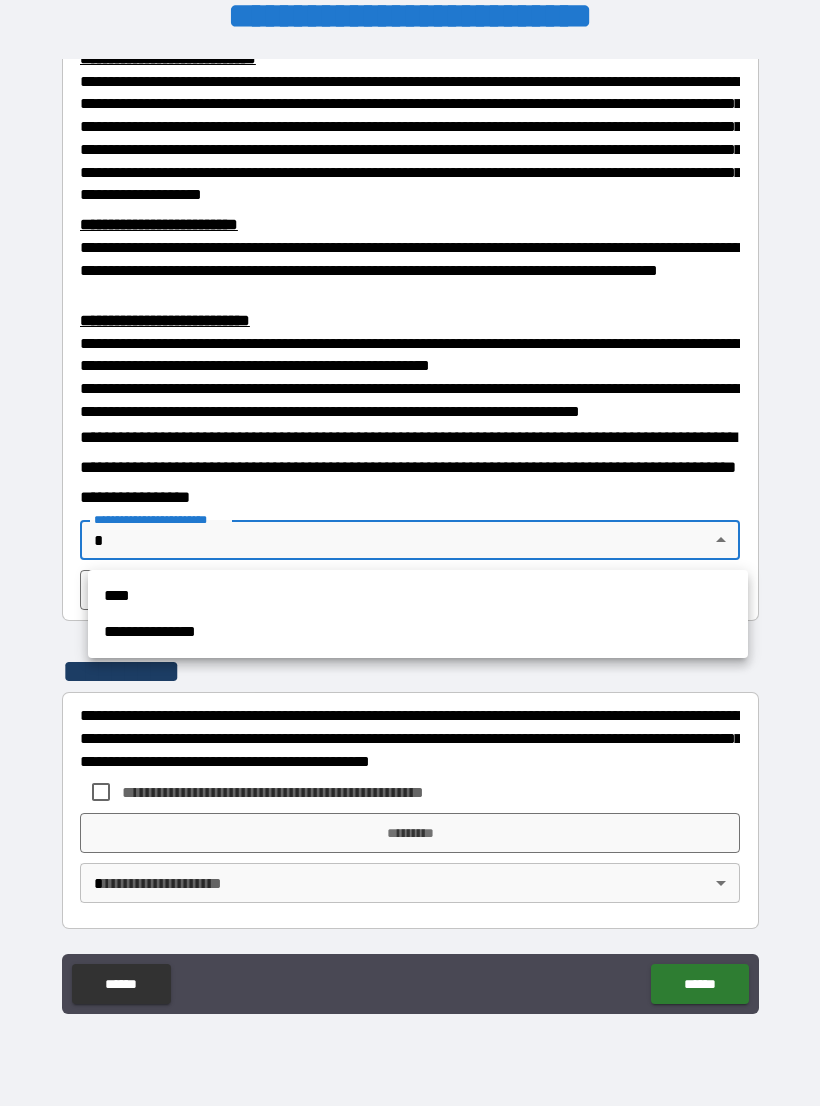 click on "**********" at bounding box center [418, 632] 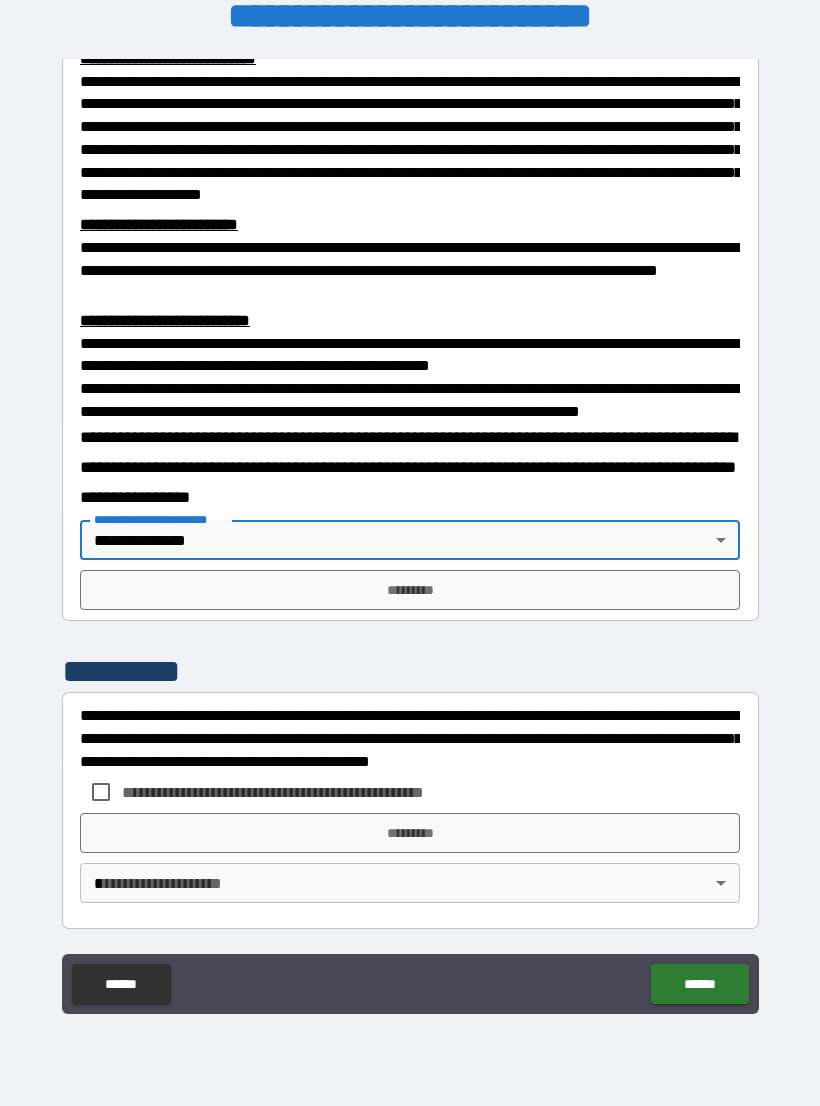 click on "**********" at bounding box center (410, 537) 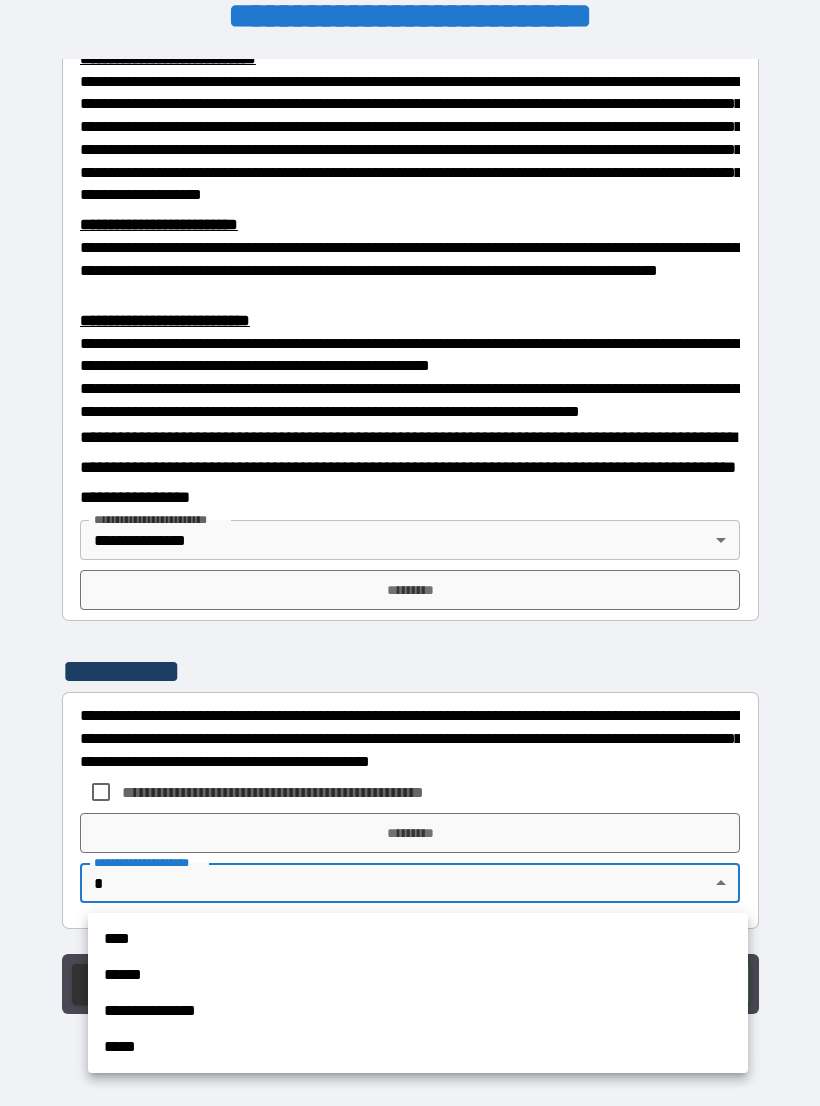 click on "**********" at bounding box center [418, 1011] 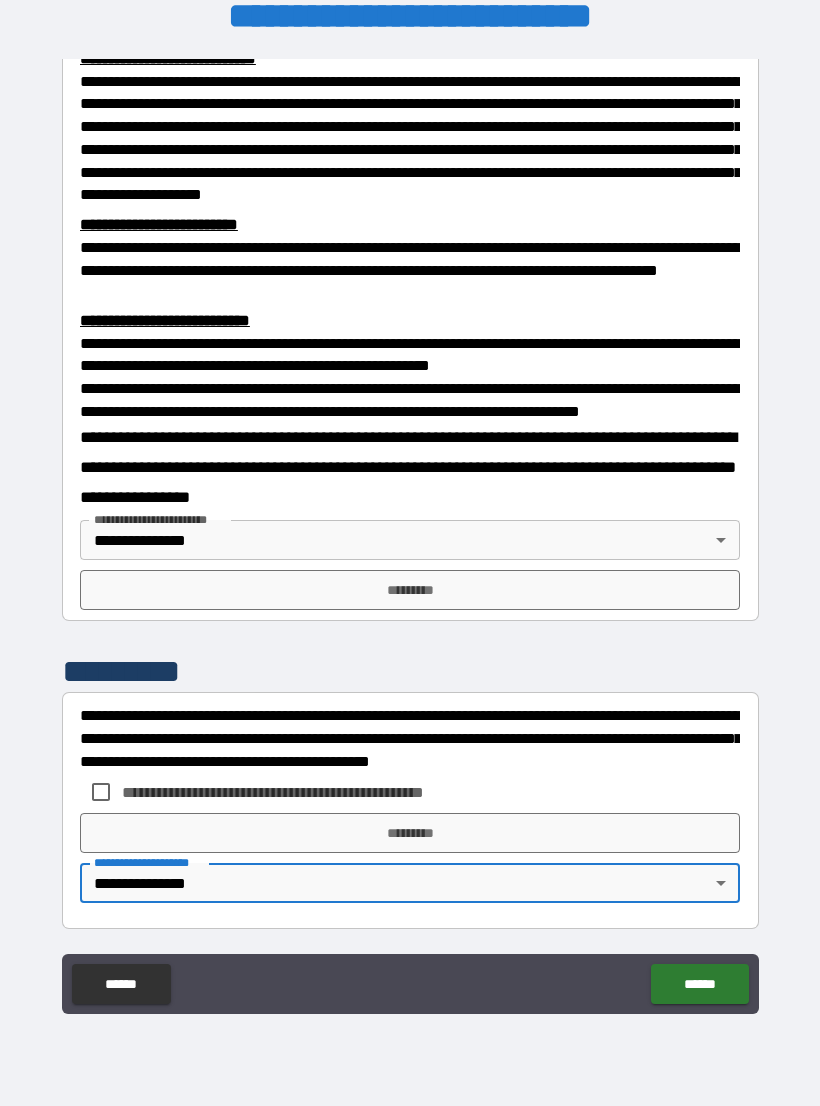 click on "*********" at bounding box center [410, 590] 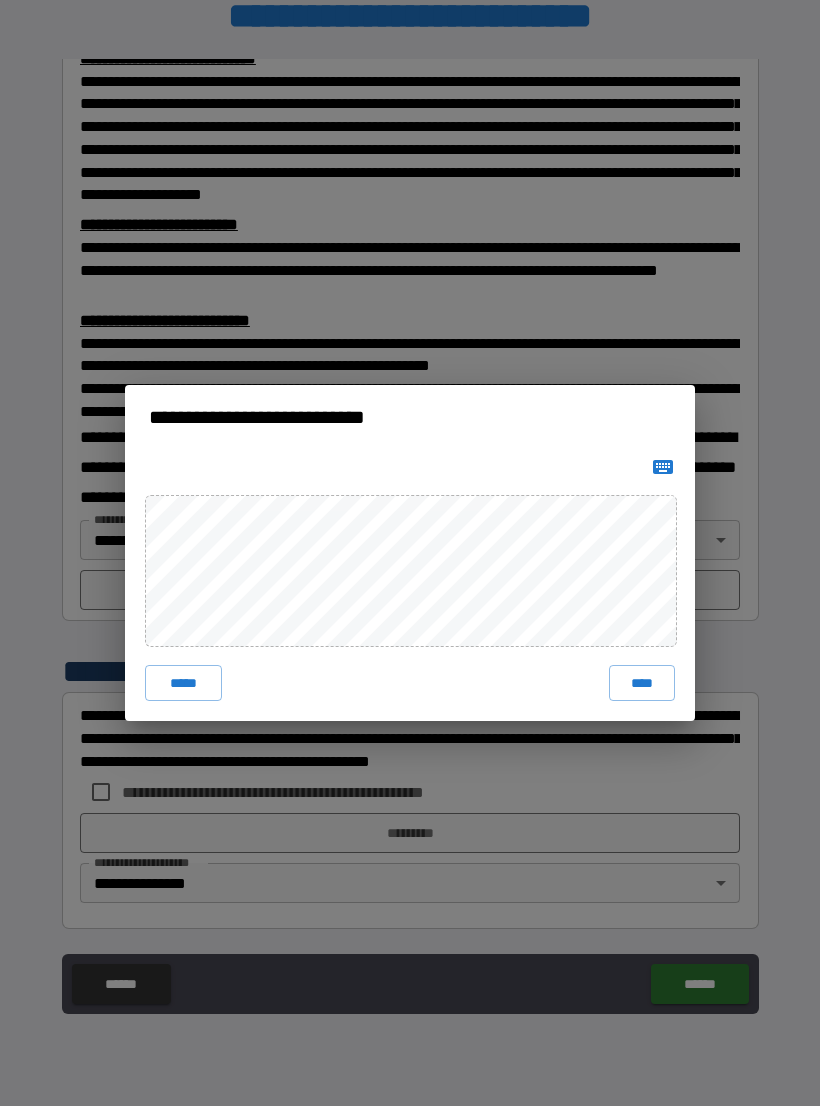 click on "****" at bounding box center (642, 683) 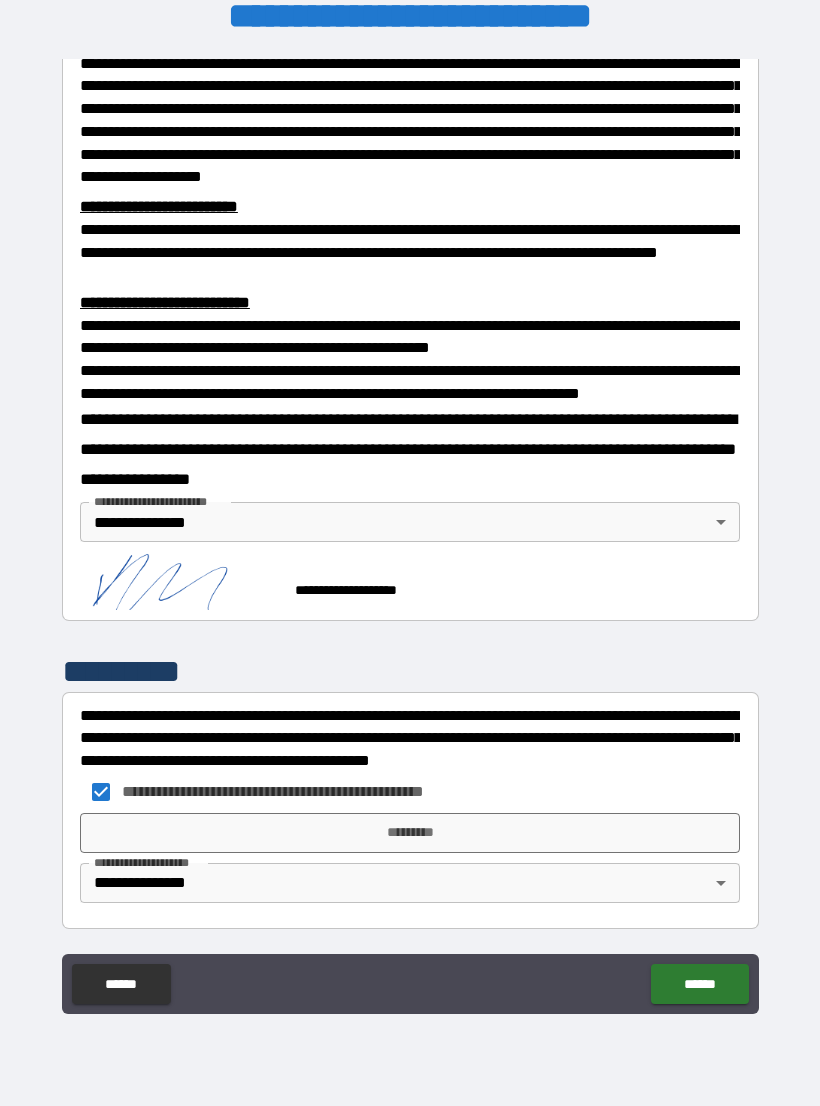 click on "*********" at bounding box center [410, 833] 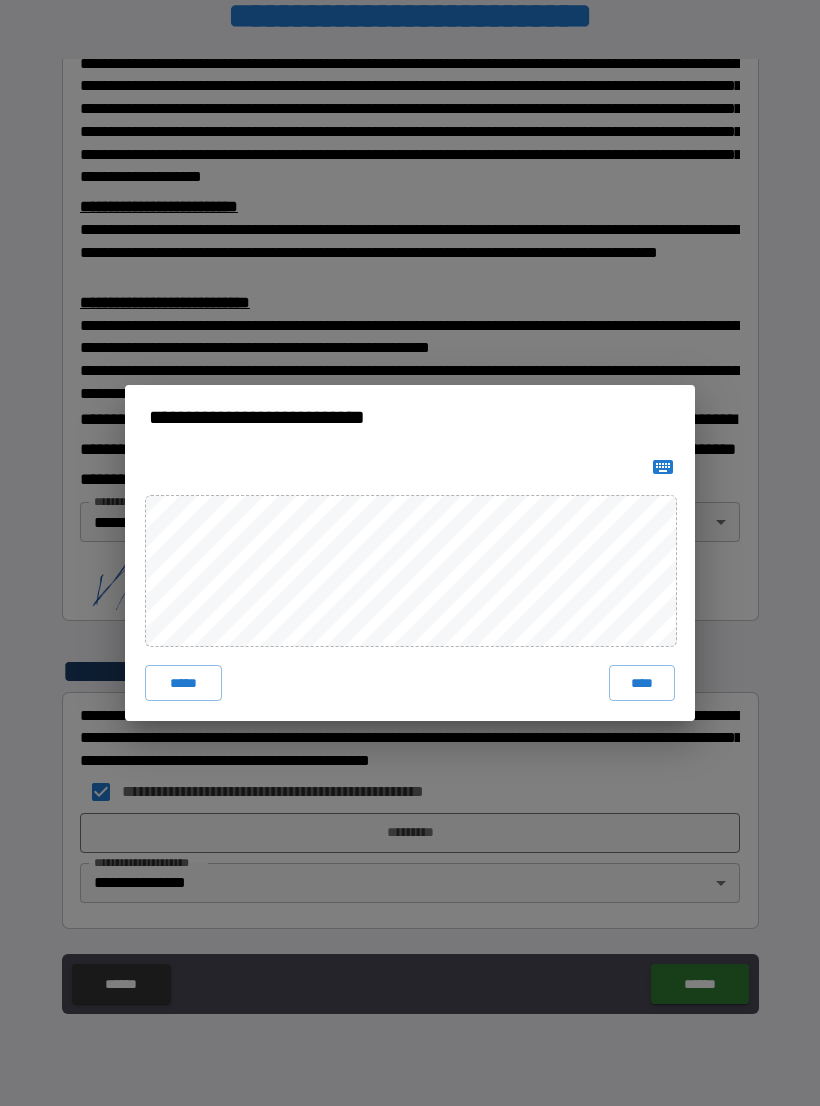 click on "****" at bounding box center (642, 683) 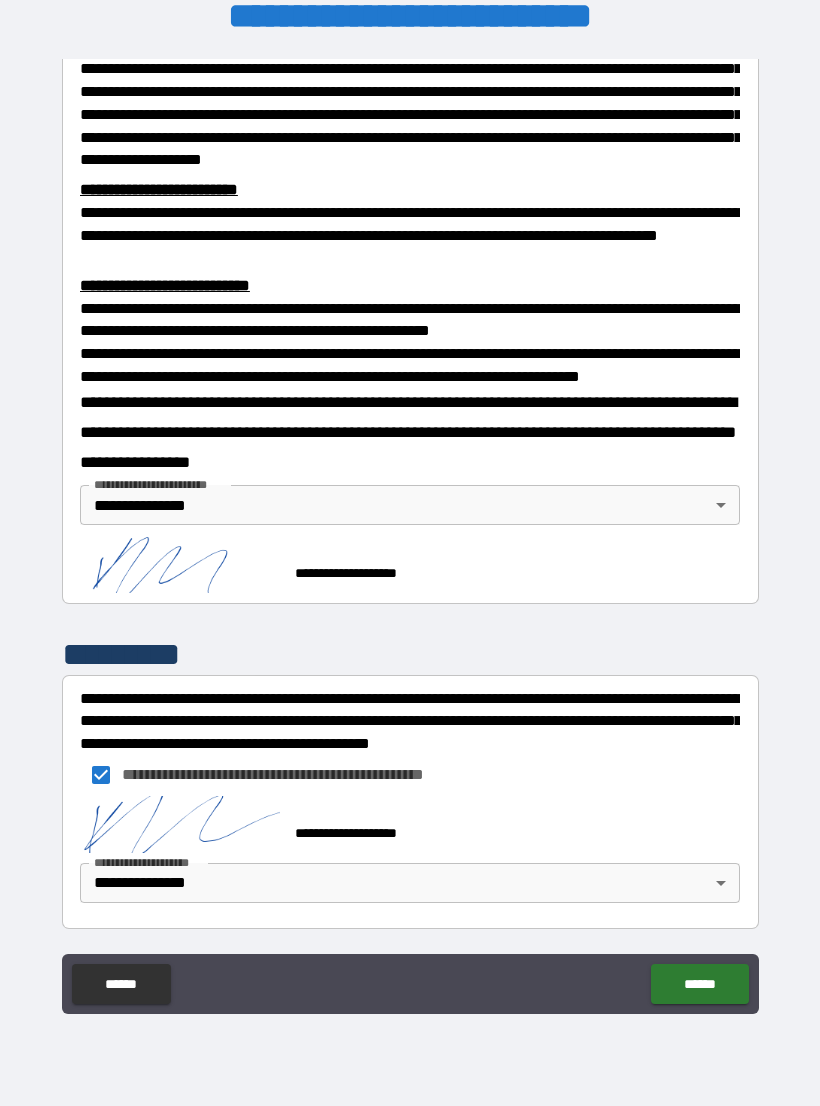 click on "******" 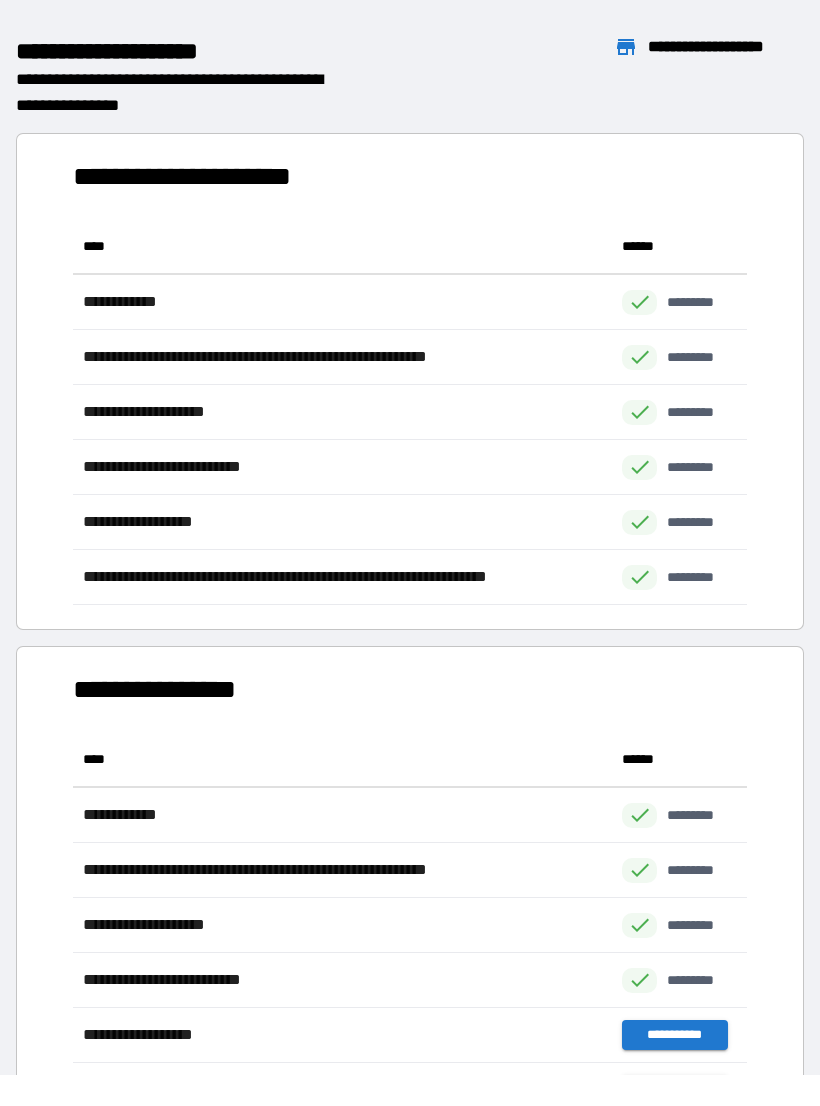 scroll, scrollTop: 1, scrollLeft: 1, axis: both 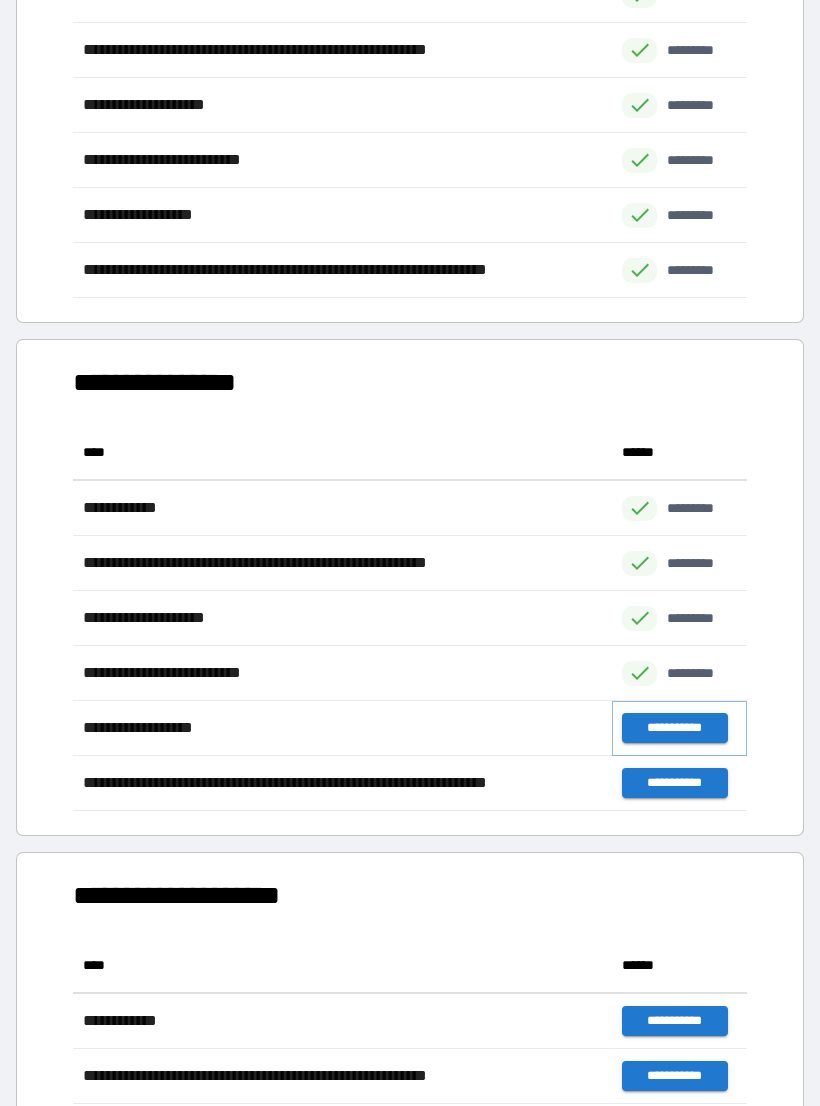 click on "**********" at bounding box center [674, 728] 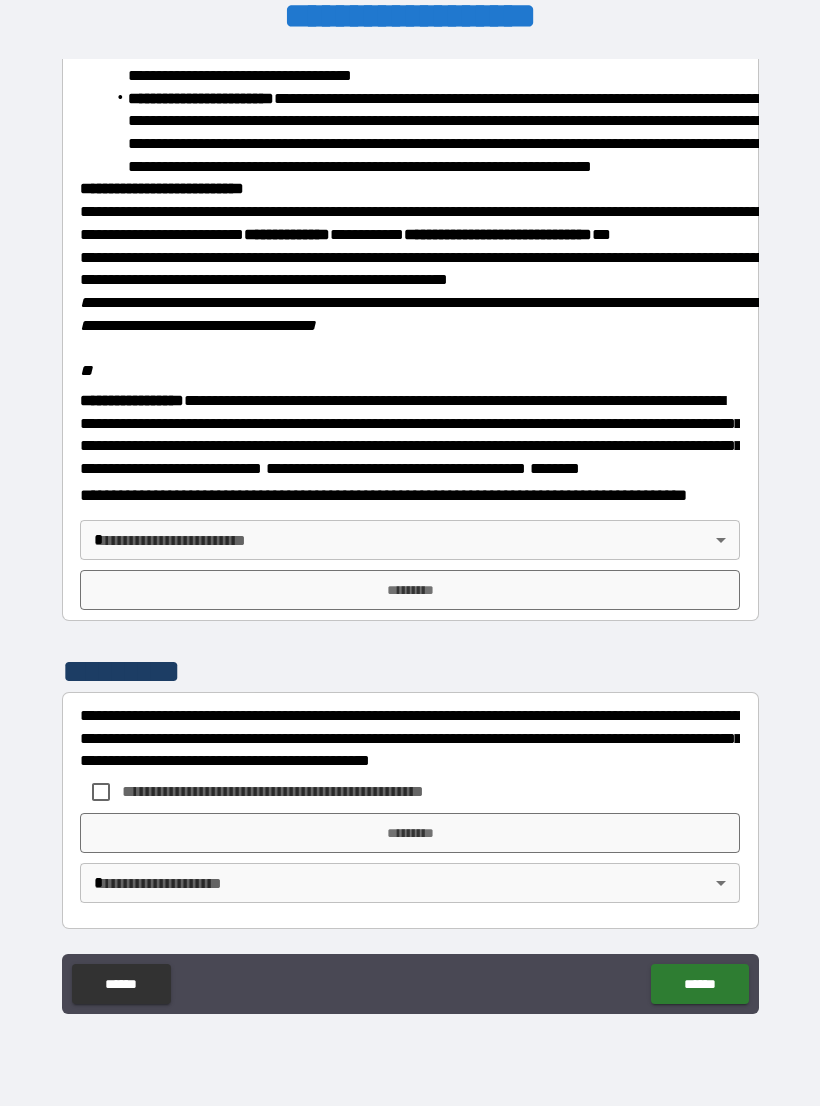 scroll, scrollTop: 2234, scrollLeft: 0, axis: vertical 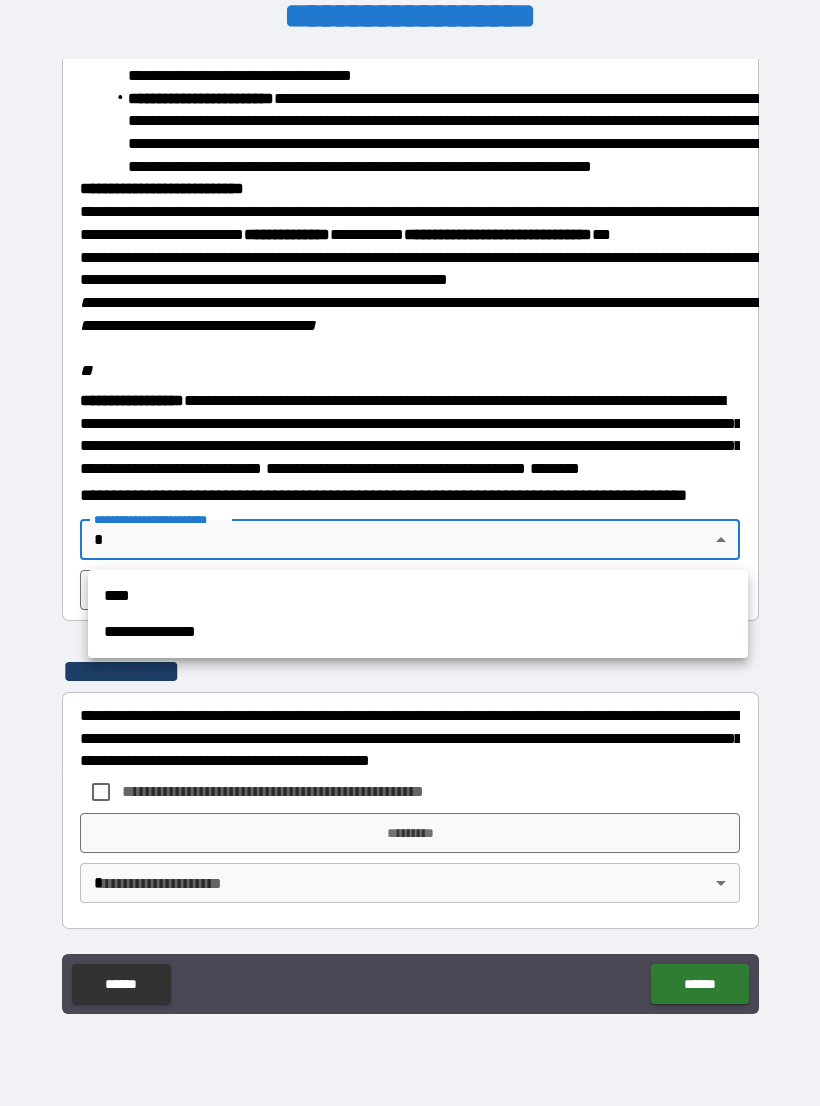 click on "**********" at bounding box center (418, 632) 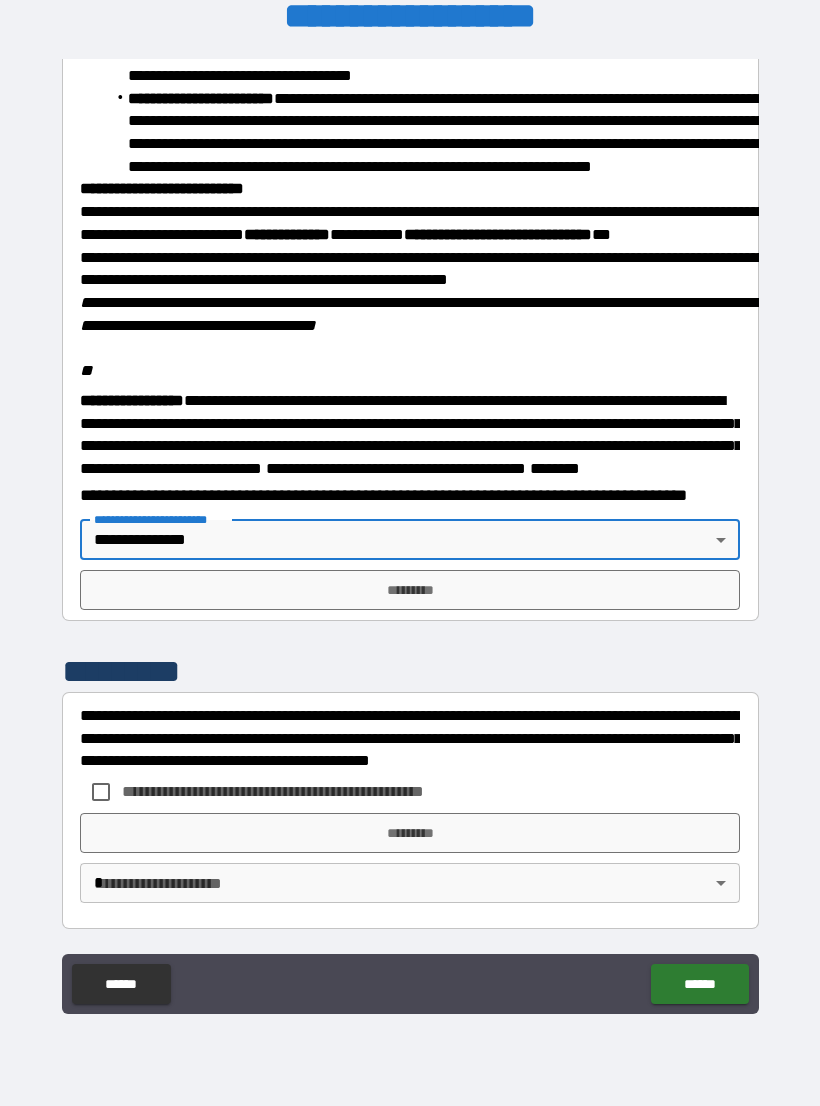 click on "*********" at bounding box center [410, 590] 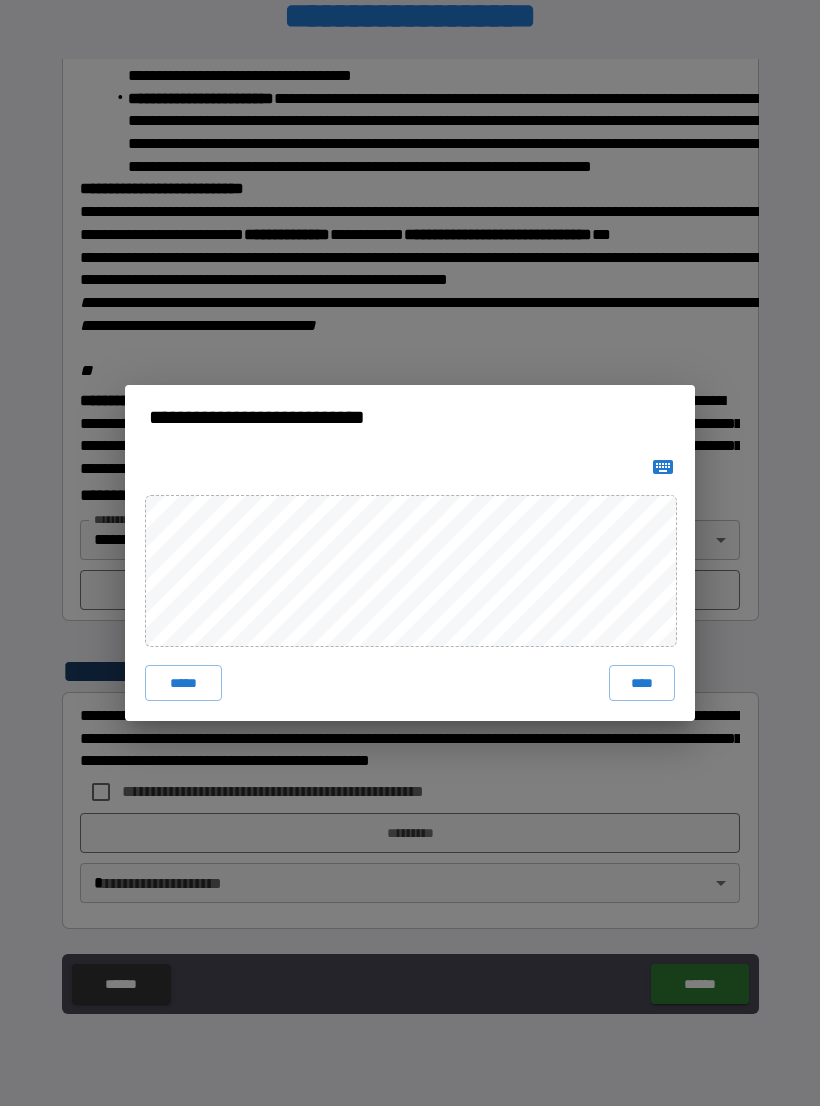 click on "****" at bounding box center (642, 683) 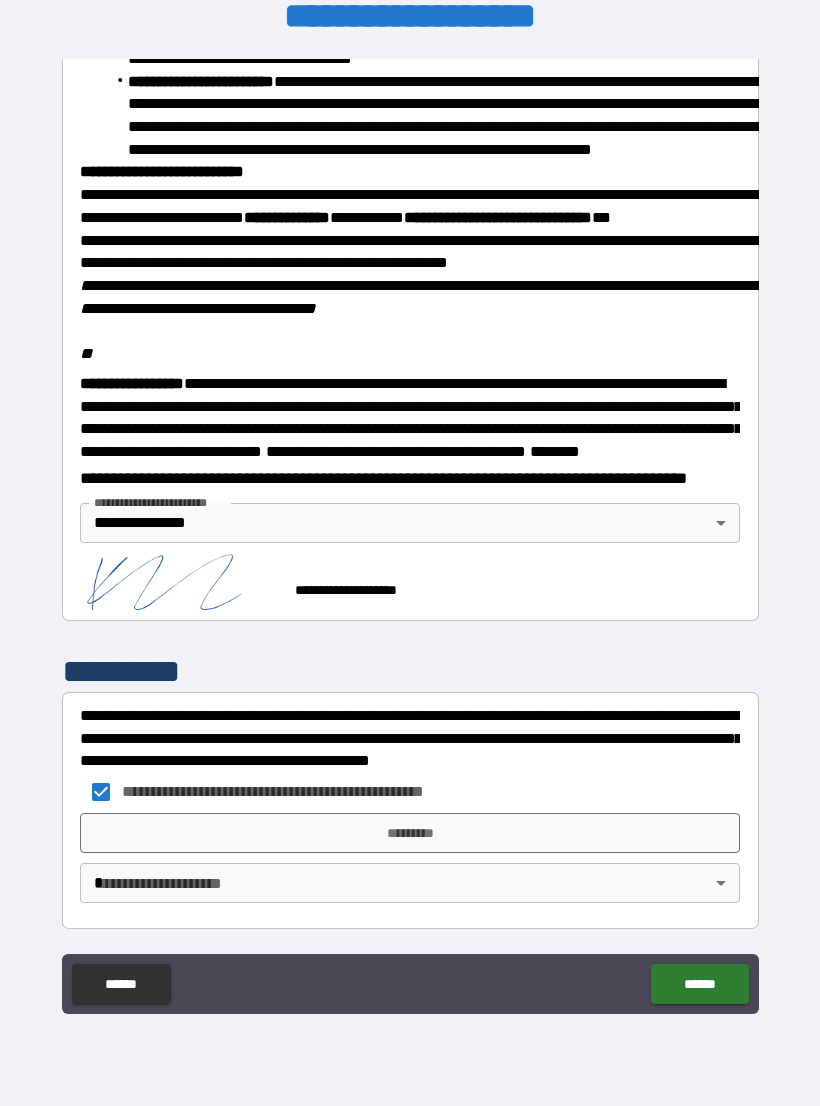 click on "*********" at bounding box center (410, 833) 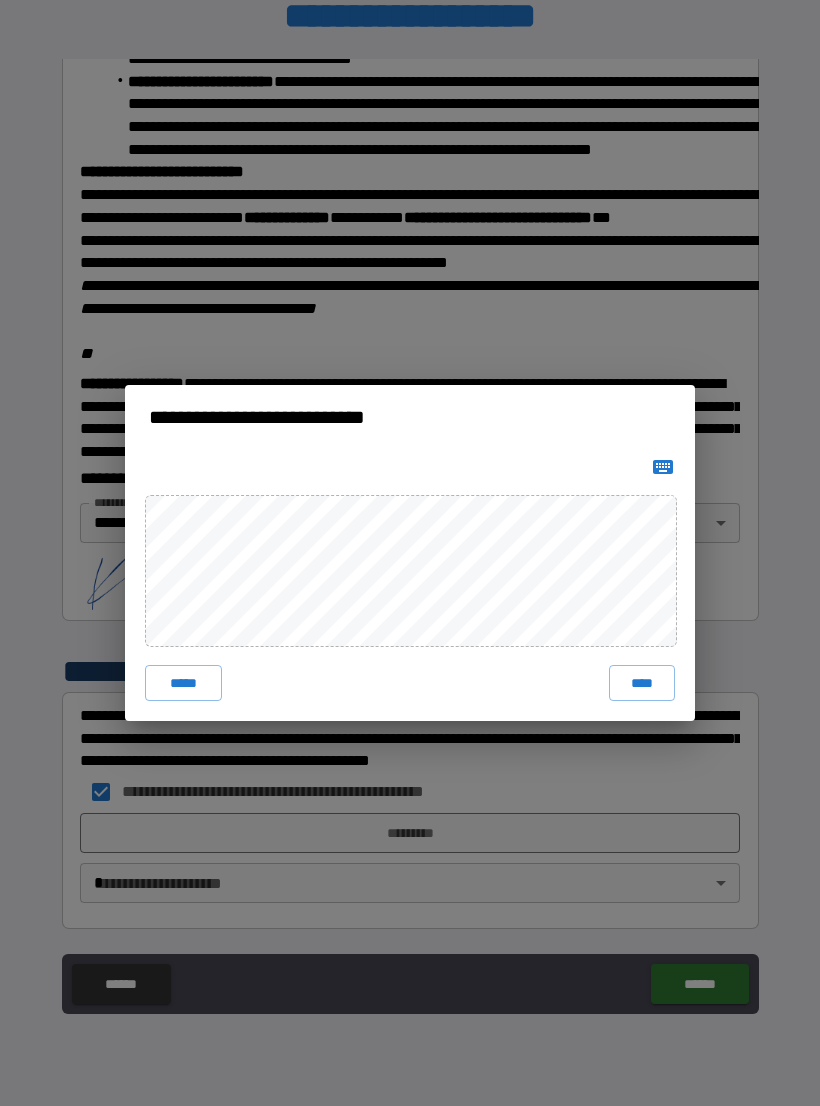 click on "****" at bounding box center [642, 683] 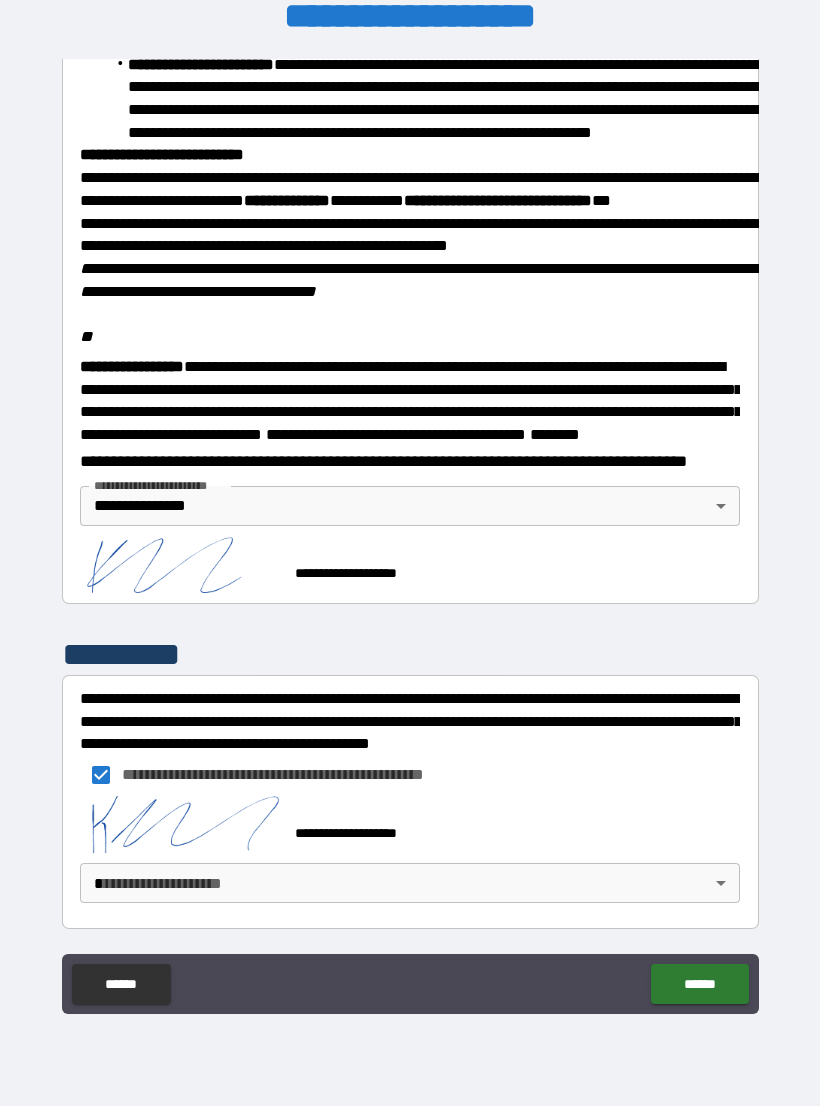 click on "**********" at bounding box center [410, 537] 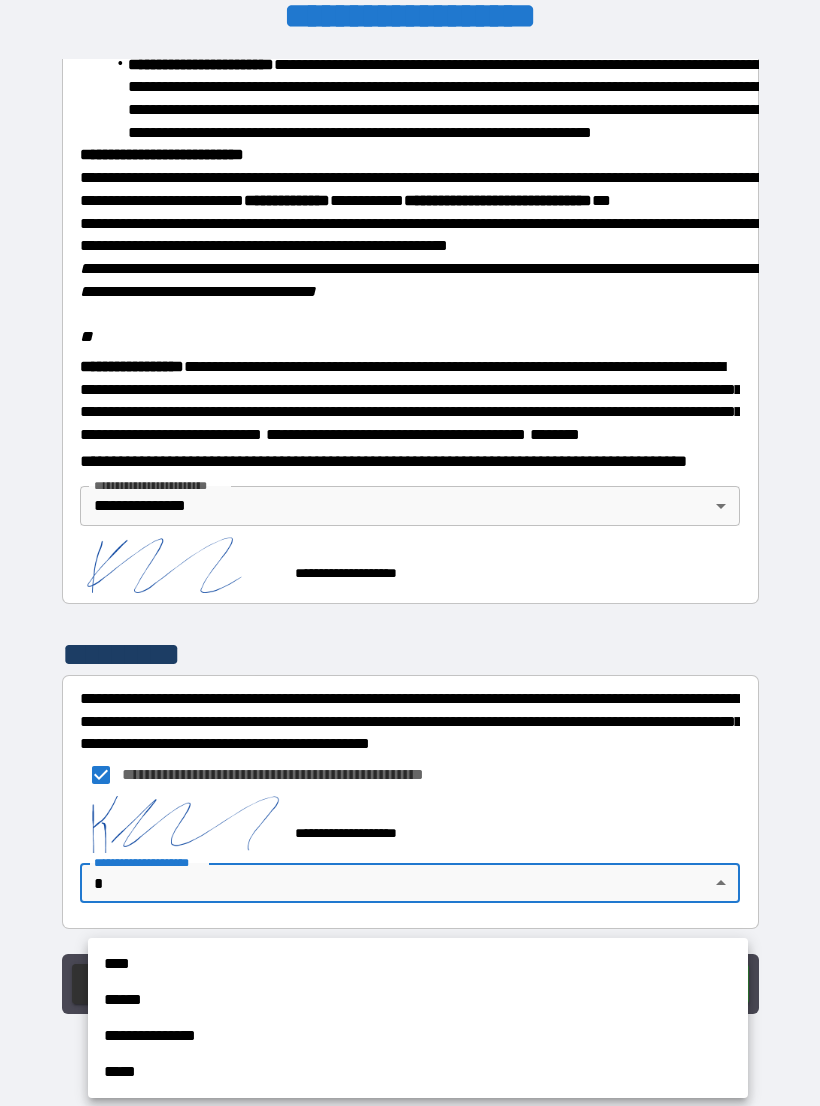 click on "**********" at bounding box center [418, 1036] 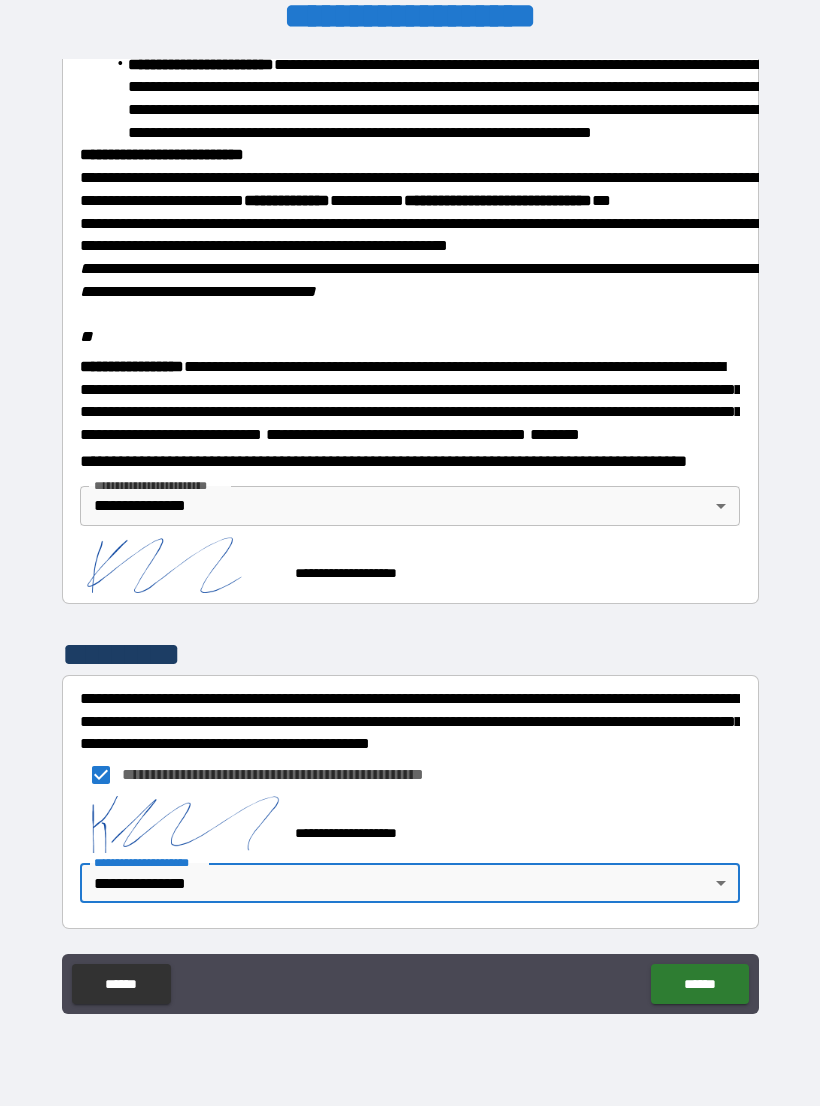 click on "******" at bounding box center (699, 984) 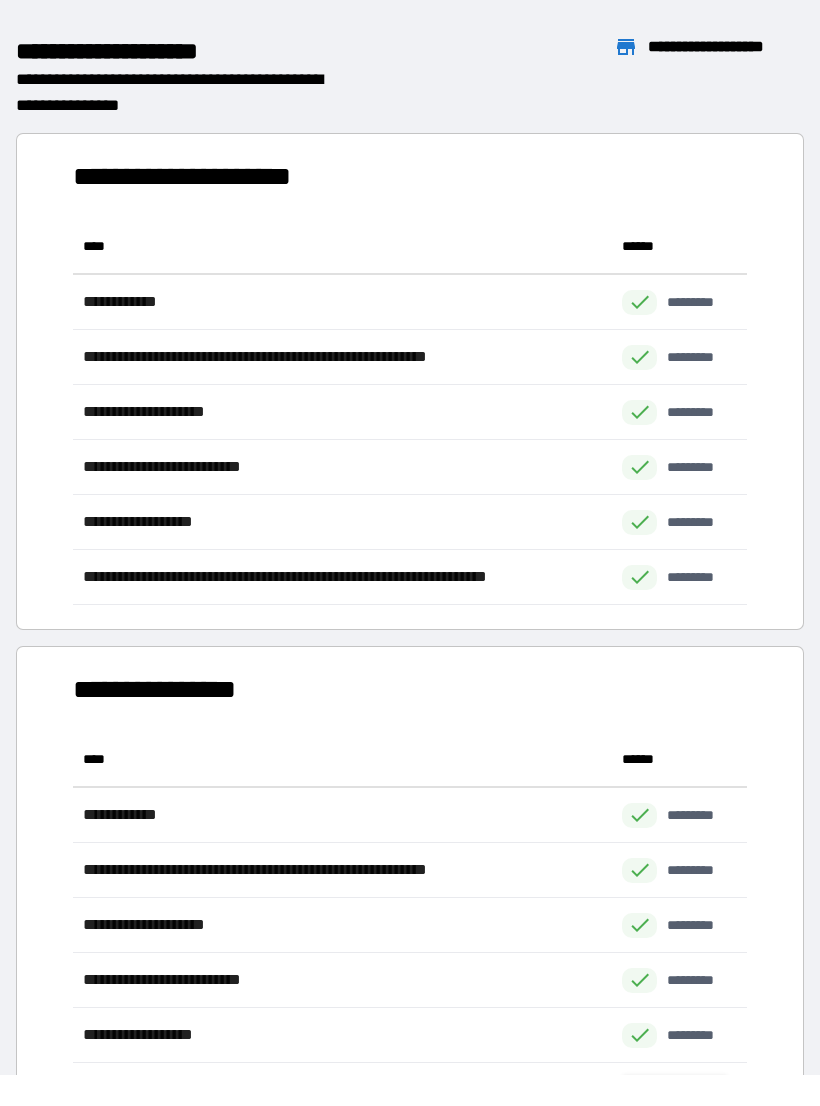 scroll, scrollTop: 1, scrollLeft: 1, axis: both 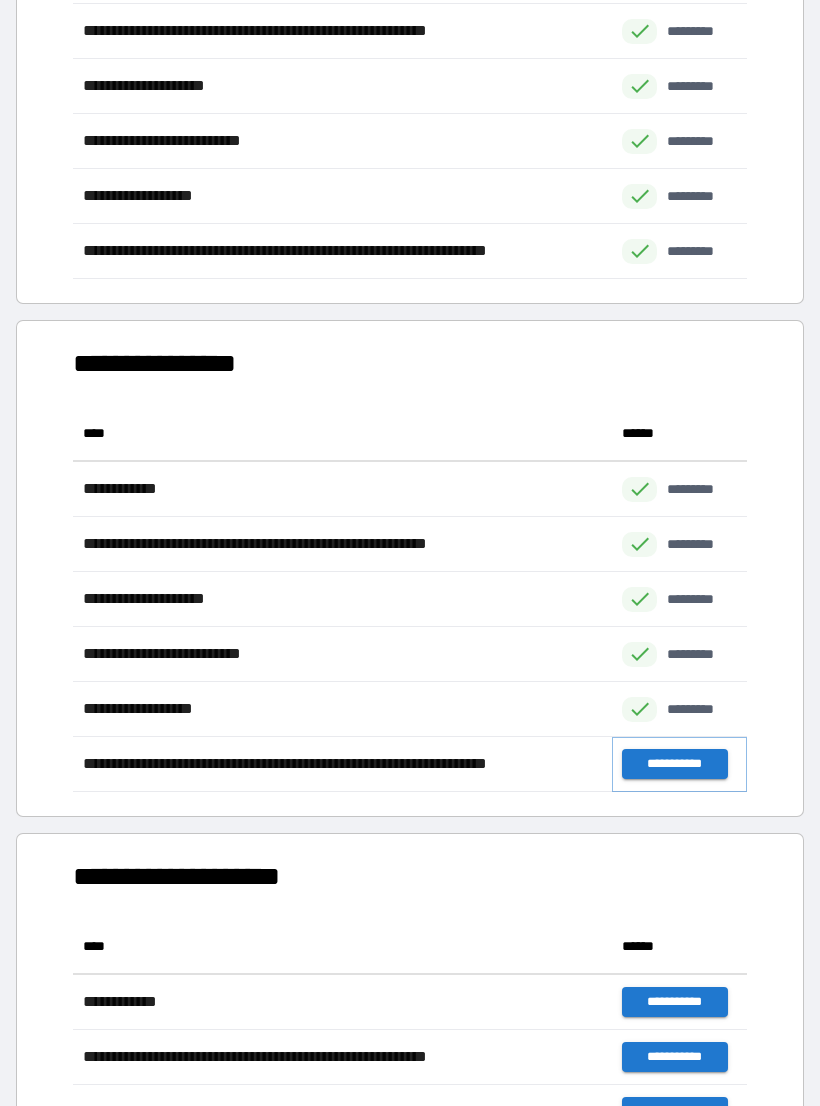 click on "**********" at bounding box center (674, 764) 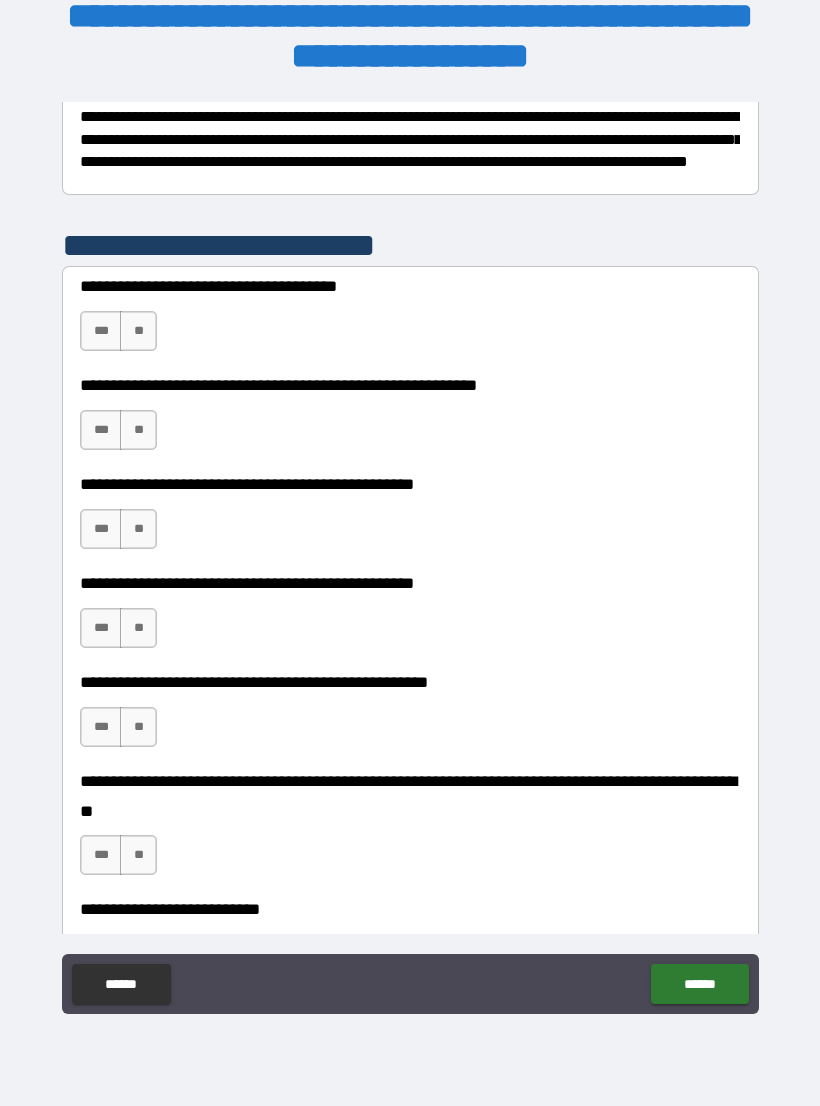 scroll, scrollTop: 345, scrollLeft: 0, axis: vertical 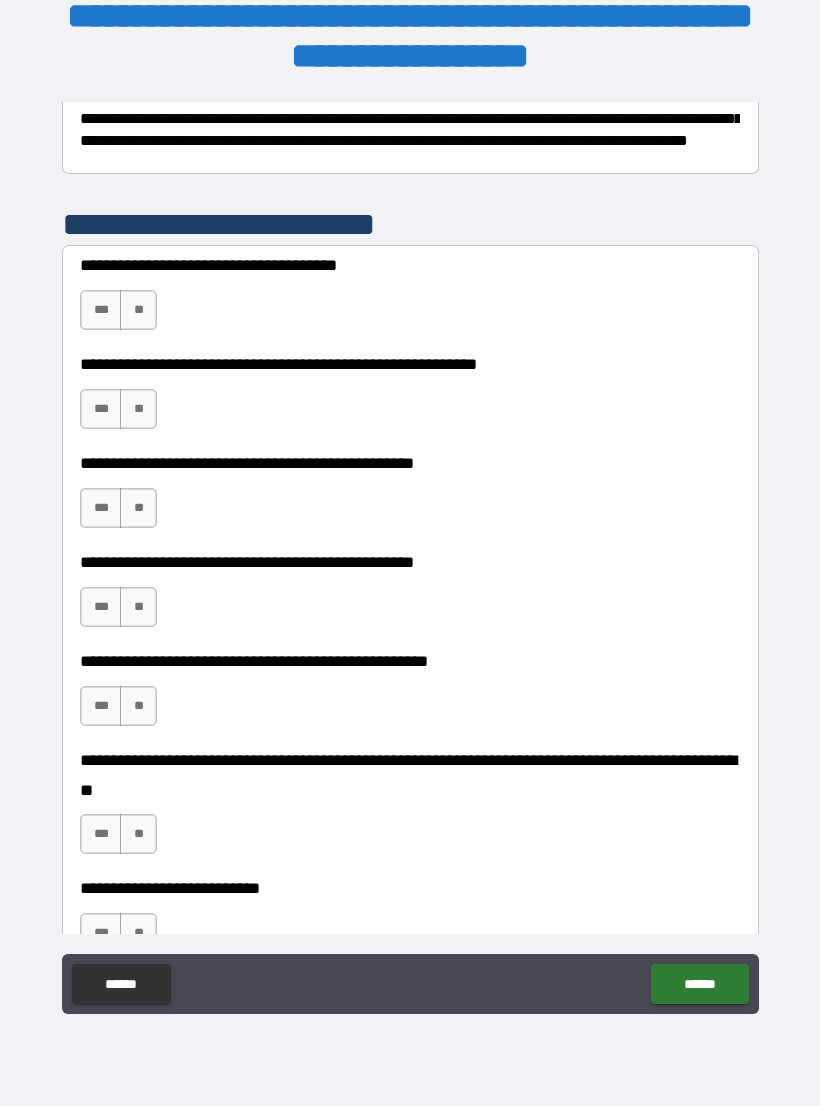 click on "**" at bounding box center (138, 409) 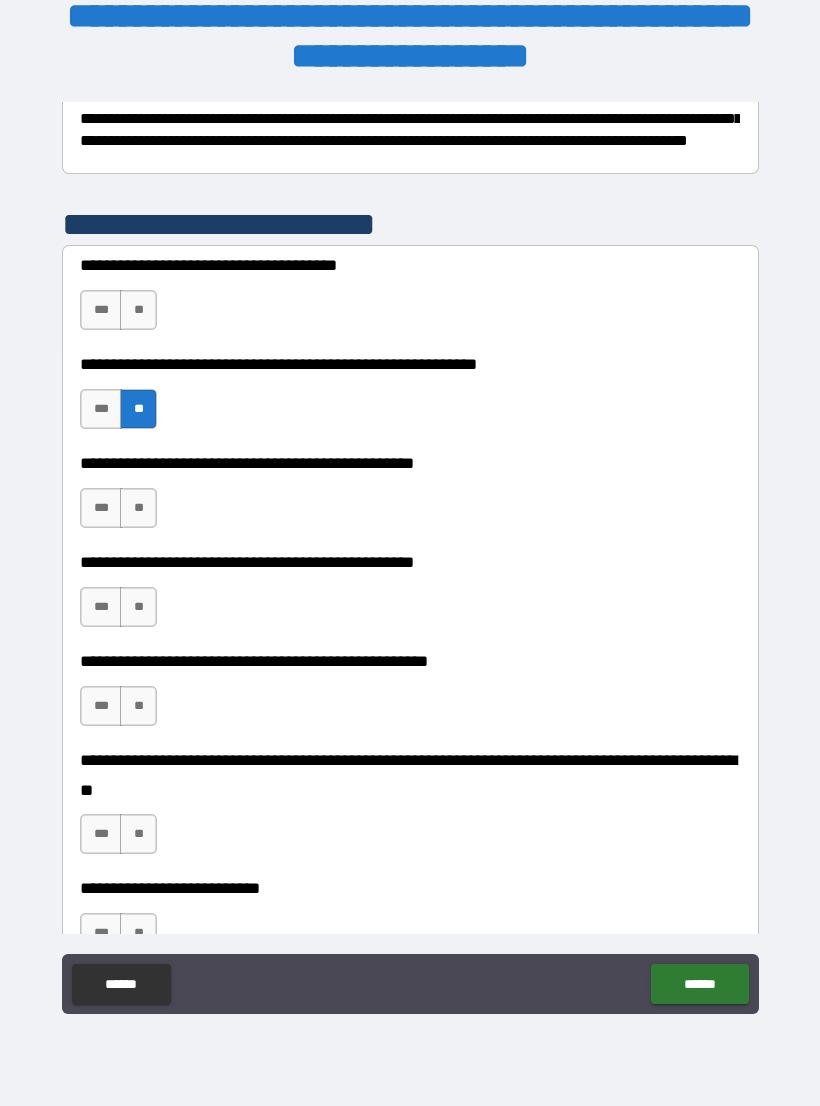 click on "*** **" at bounding box center [121, 513] 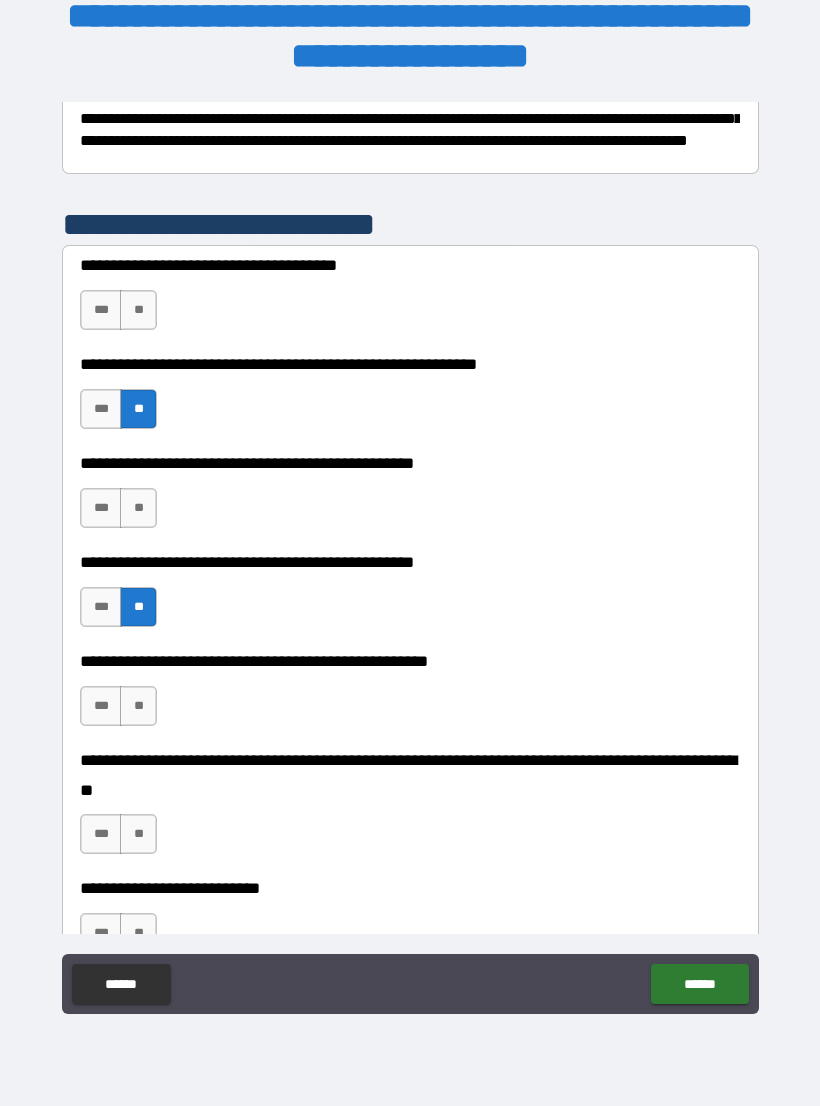 click on "**********" at bounding box center (410, 463) 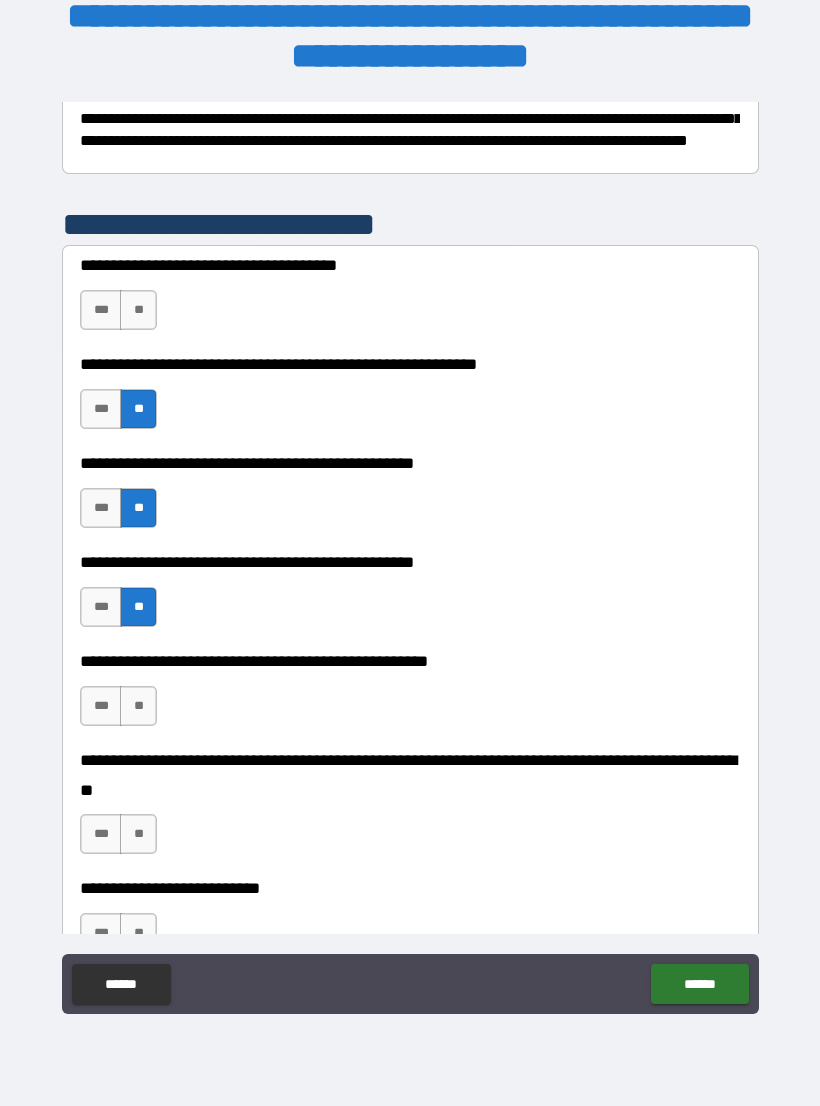 click on "**" at bounding box center (138, 706) 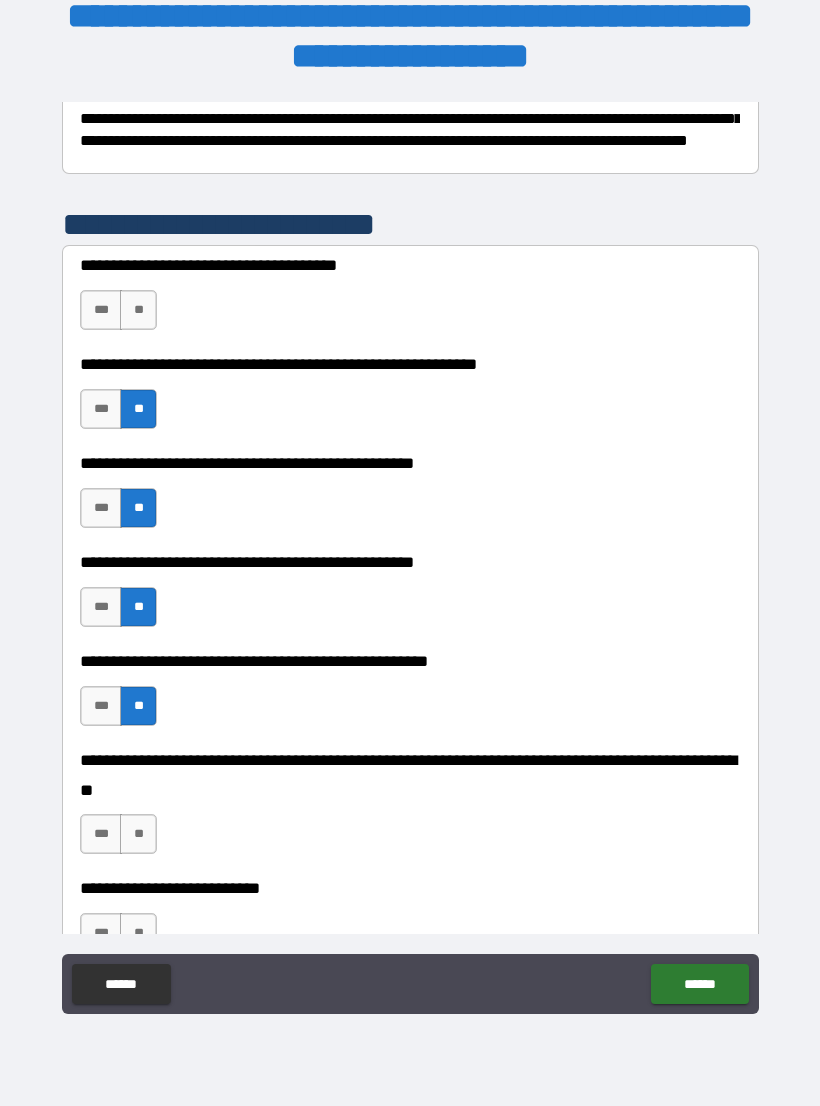 click on "**" at bounding box center [138, 834] 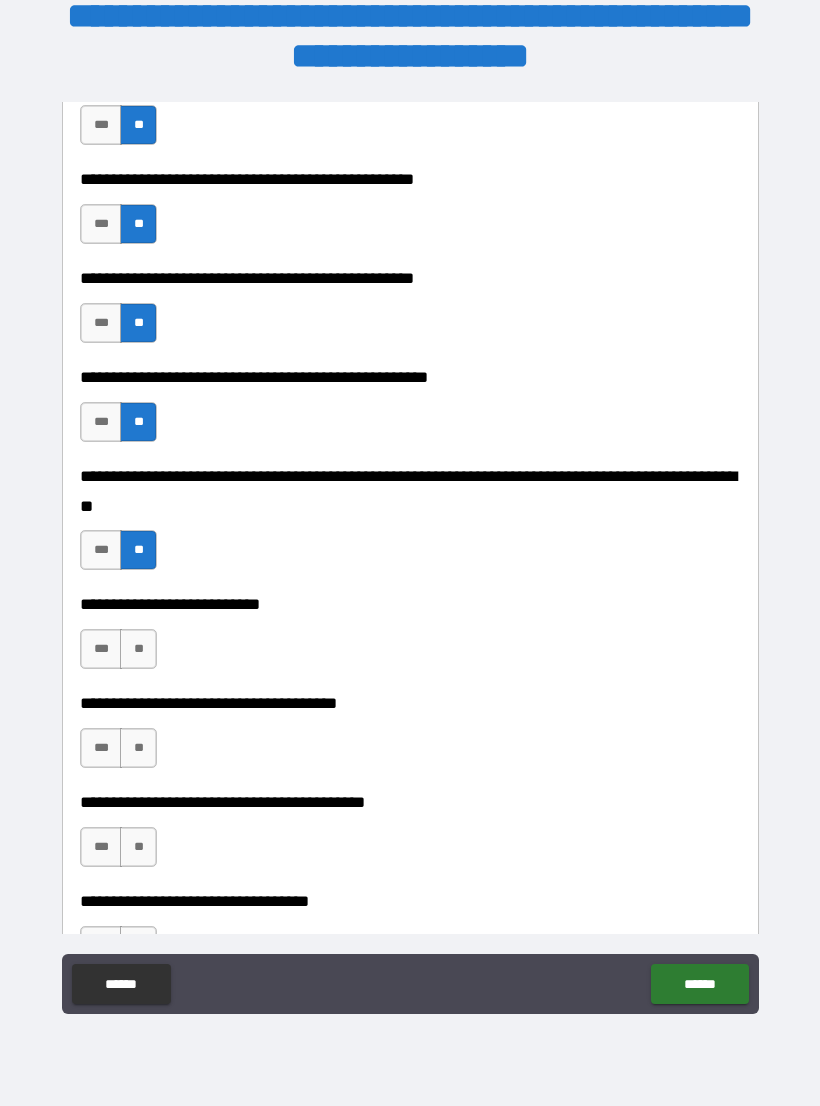 scroll, scrollTop: 679, scrollLeft: 0, axis: vertical 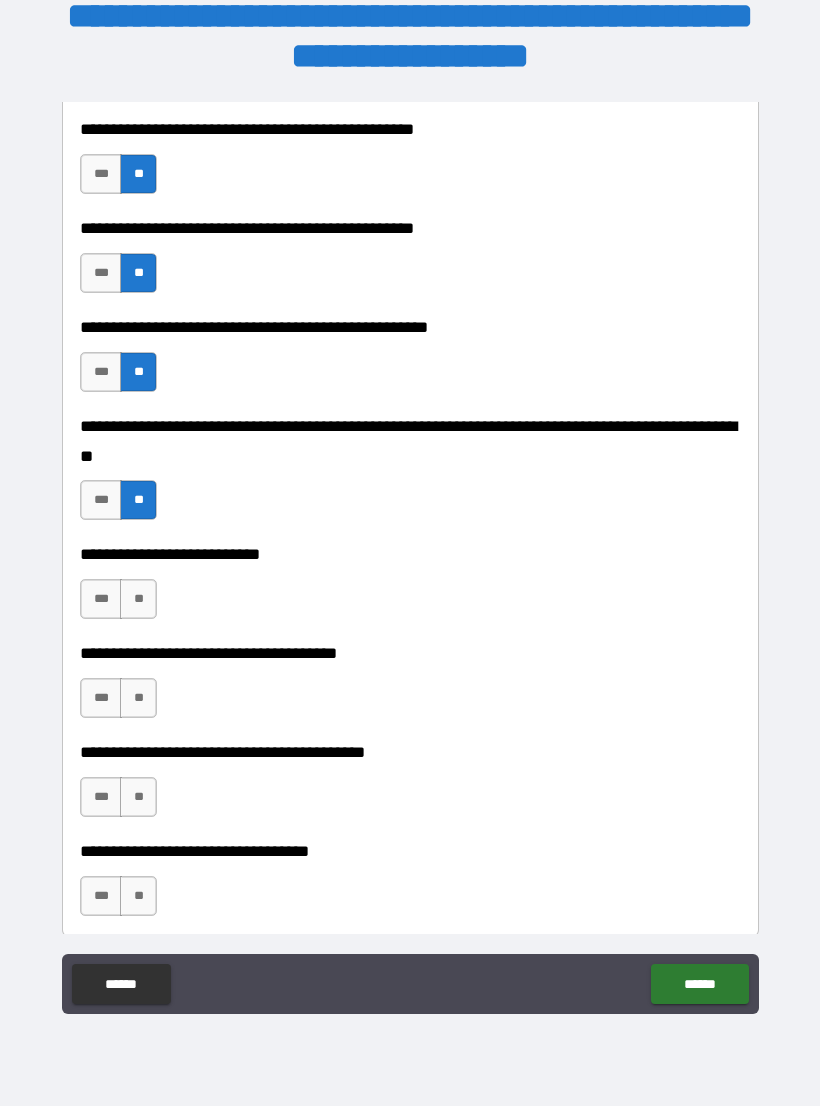click on "**" at bounding box center (138, 599) 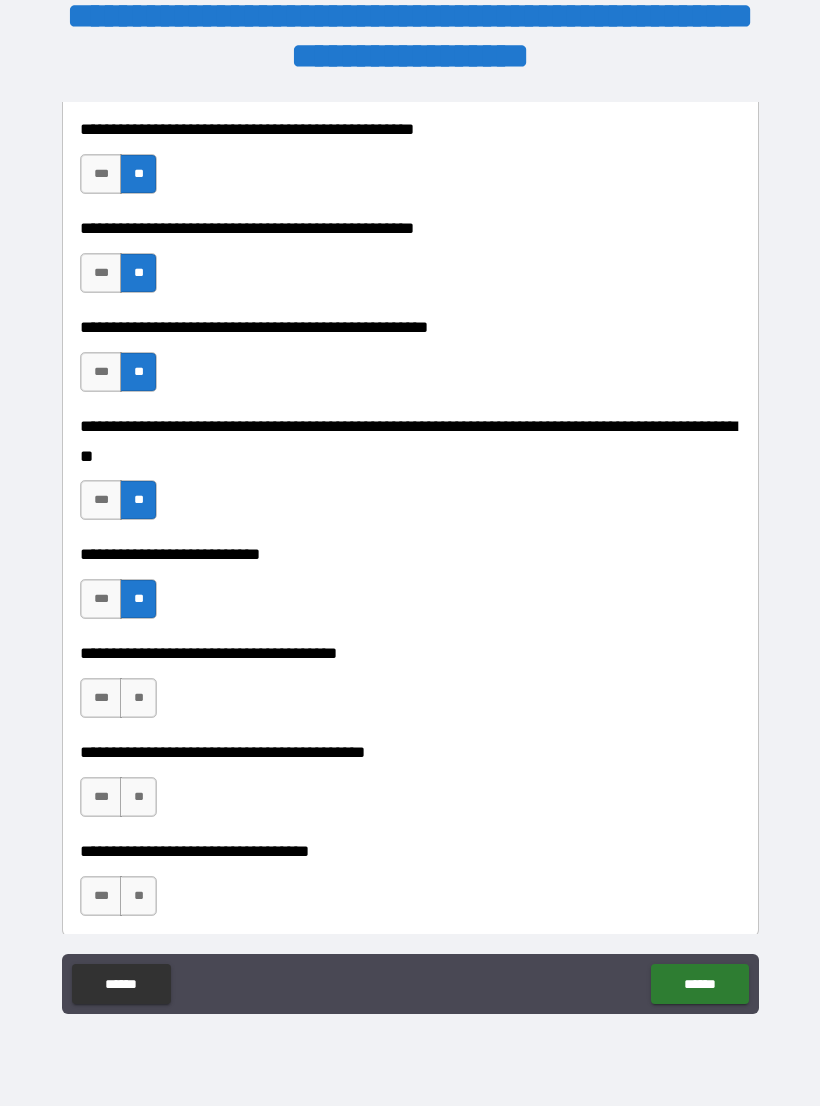 click on "**" at bounding box center (138, 698) 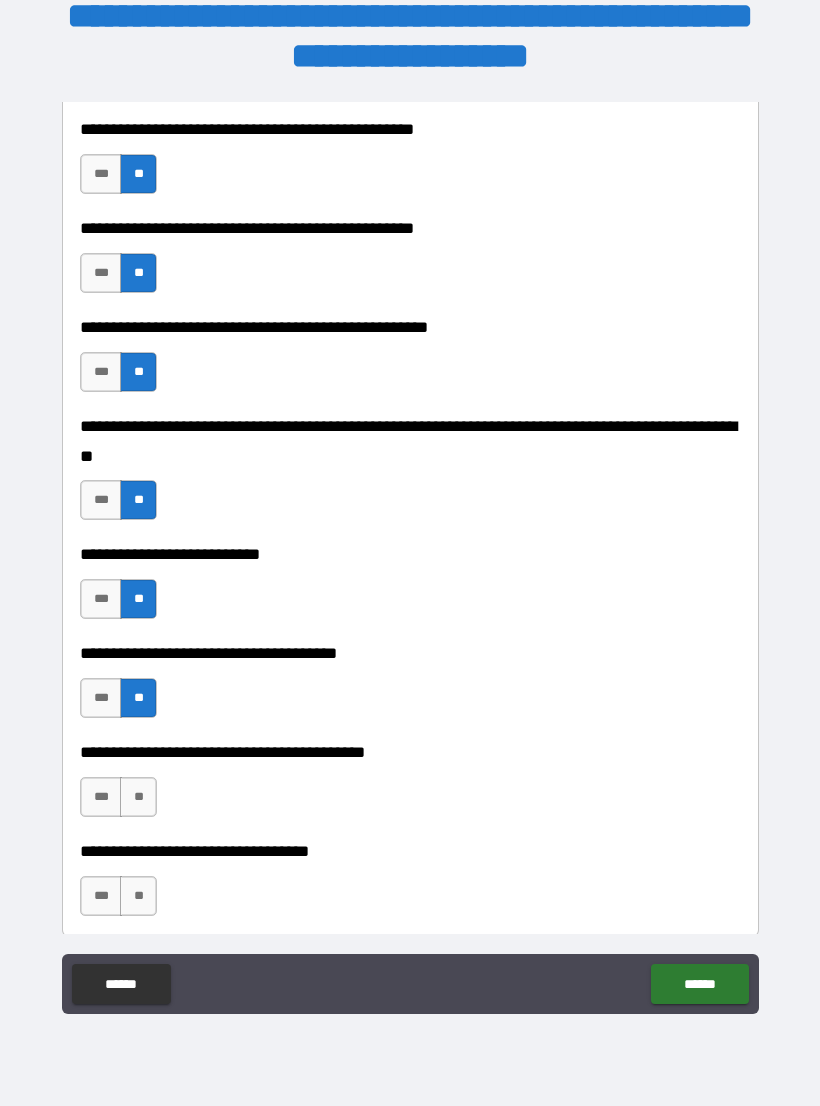 click on "**" at bounding box center [138, 797] 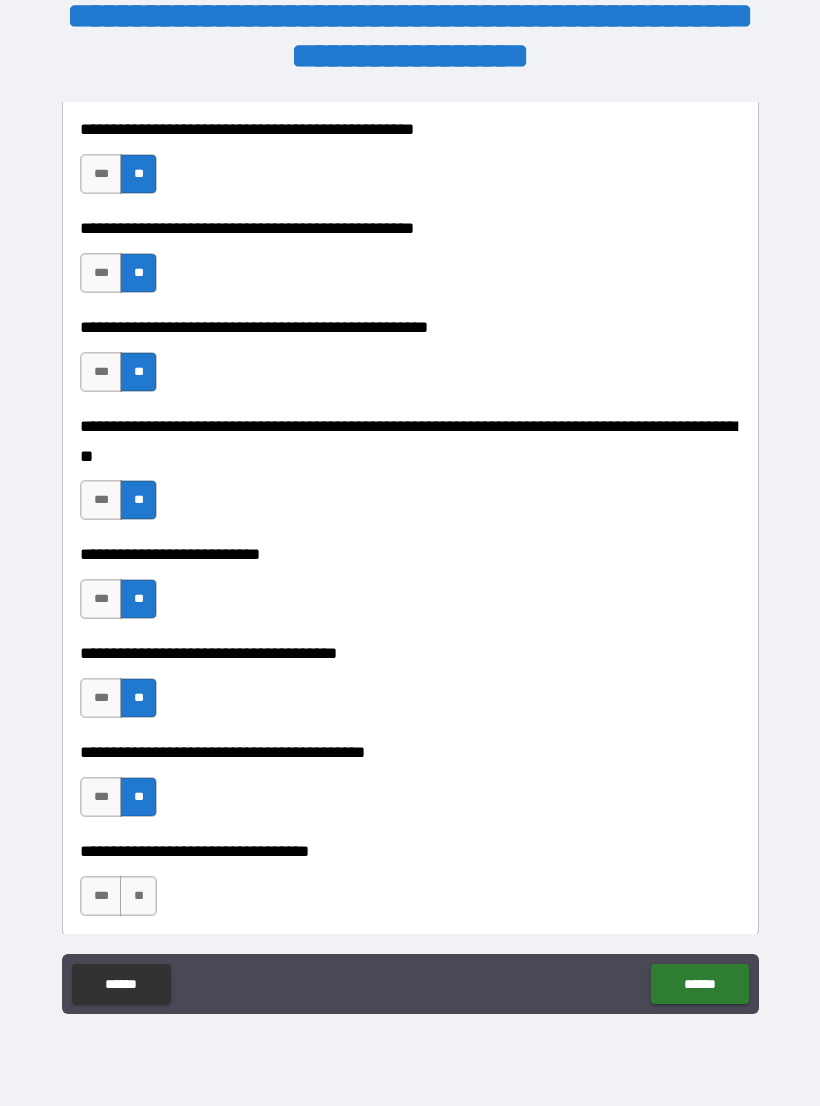 click on "**" at bounding box center [138, 896] 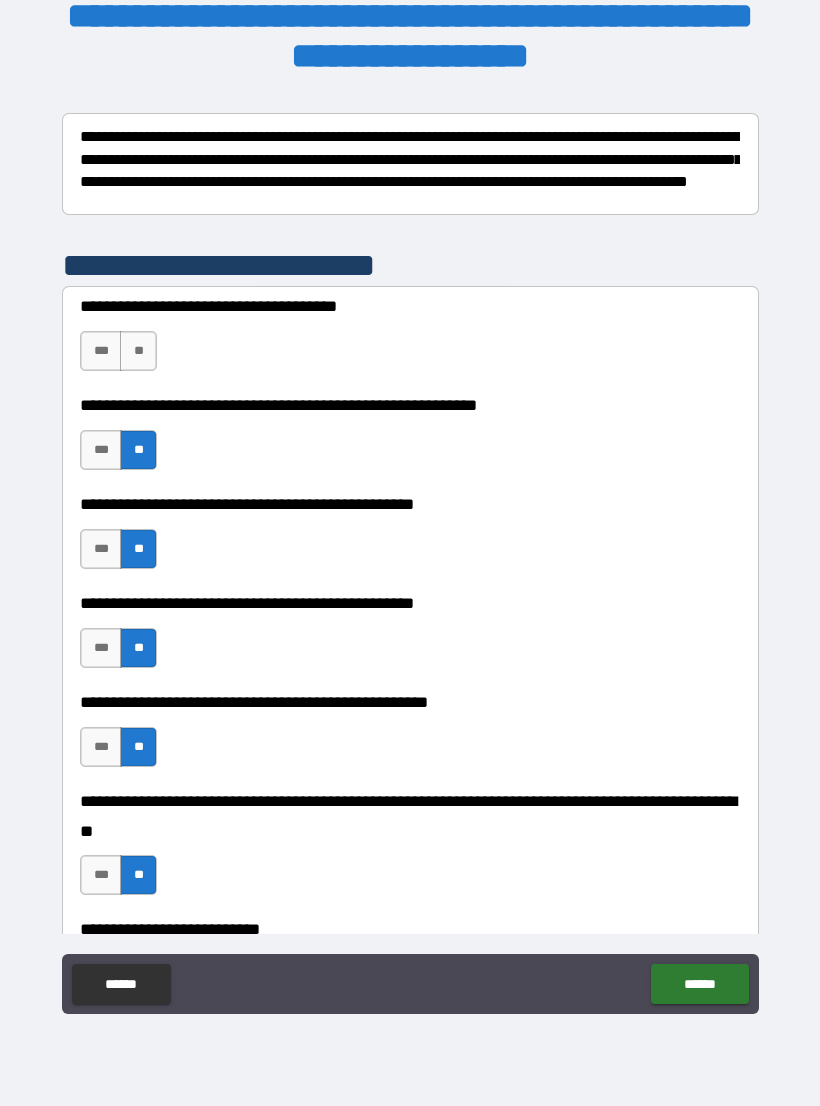 scroll, scrollTop: 217, scrollLeft: 0, axis: vertical 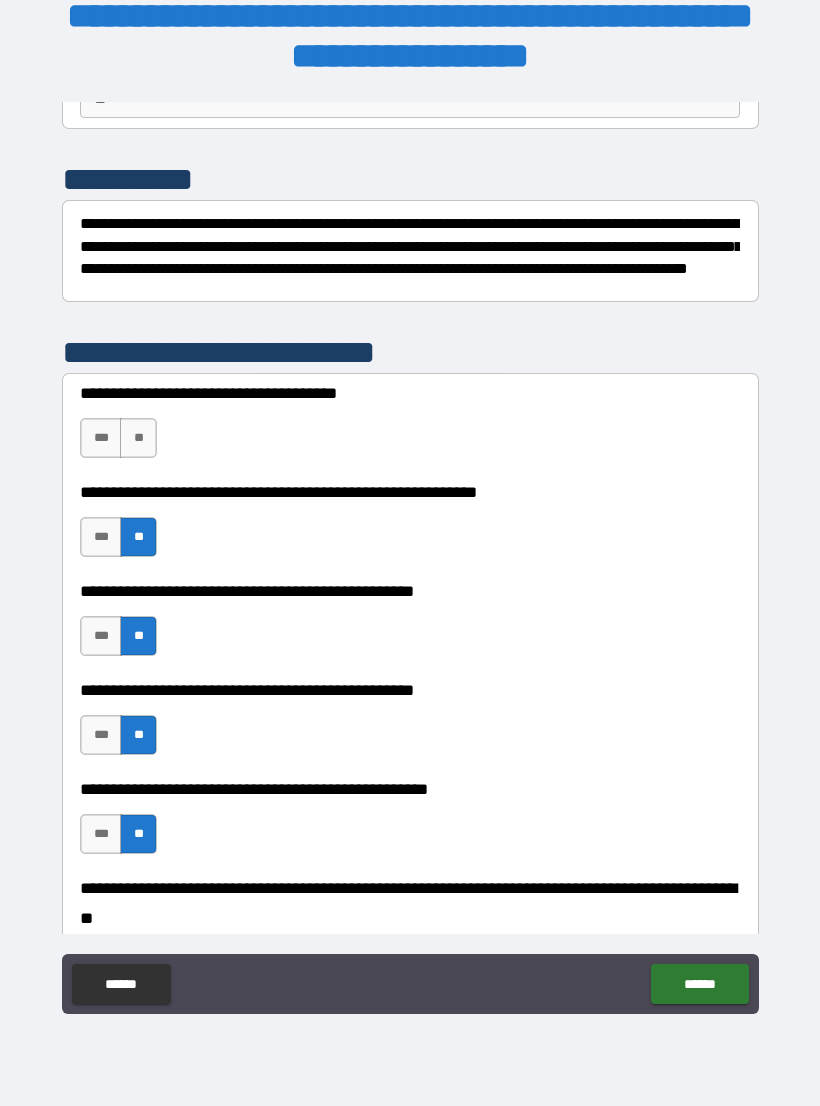 click on "***" at bounding box center [101, 438] 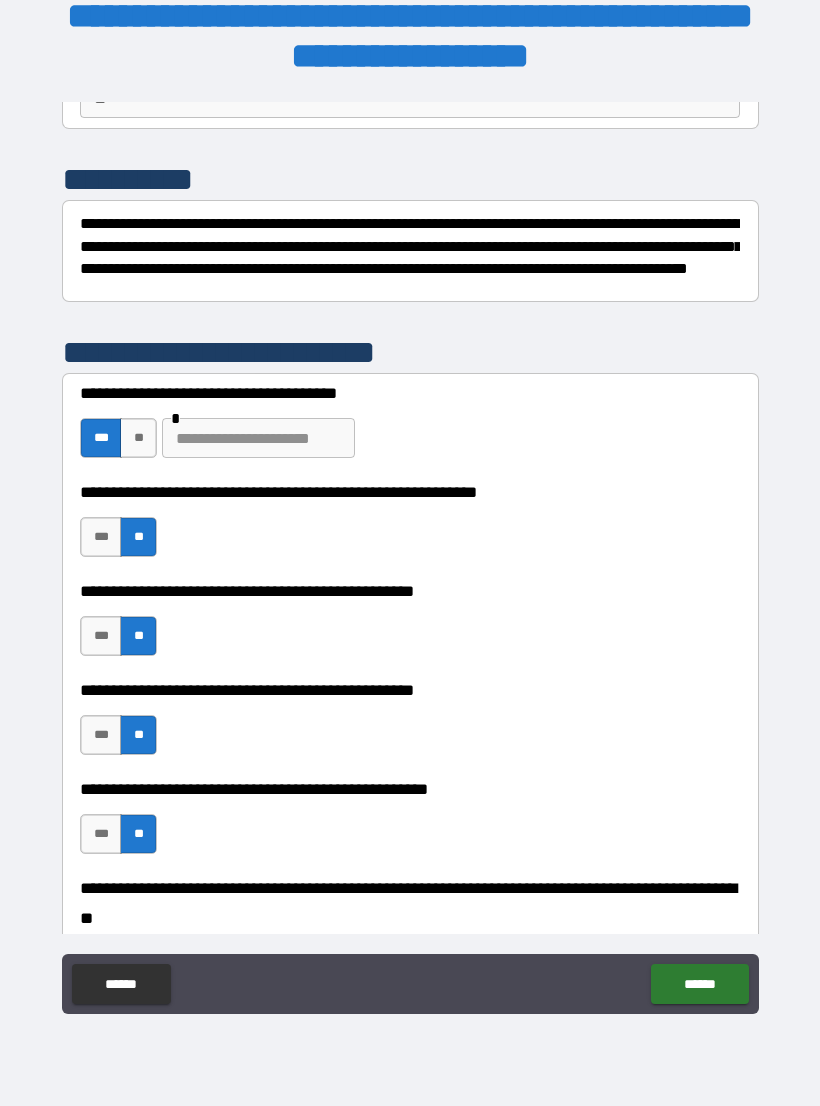 click on "**" at bounding box center (138, 438) 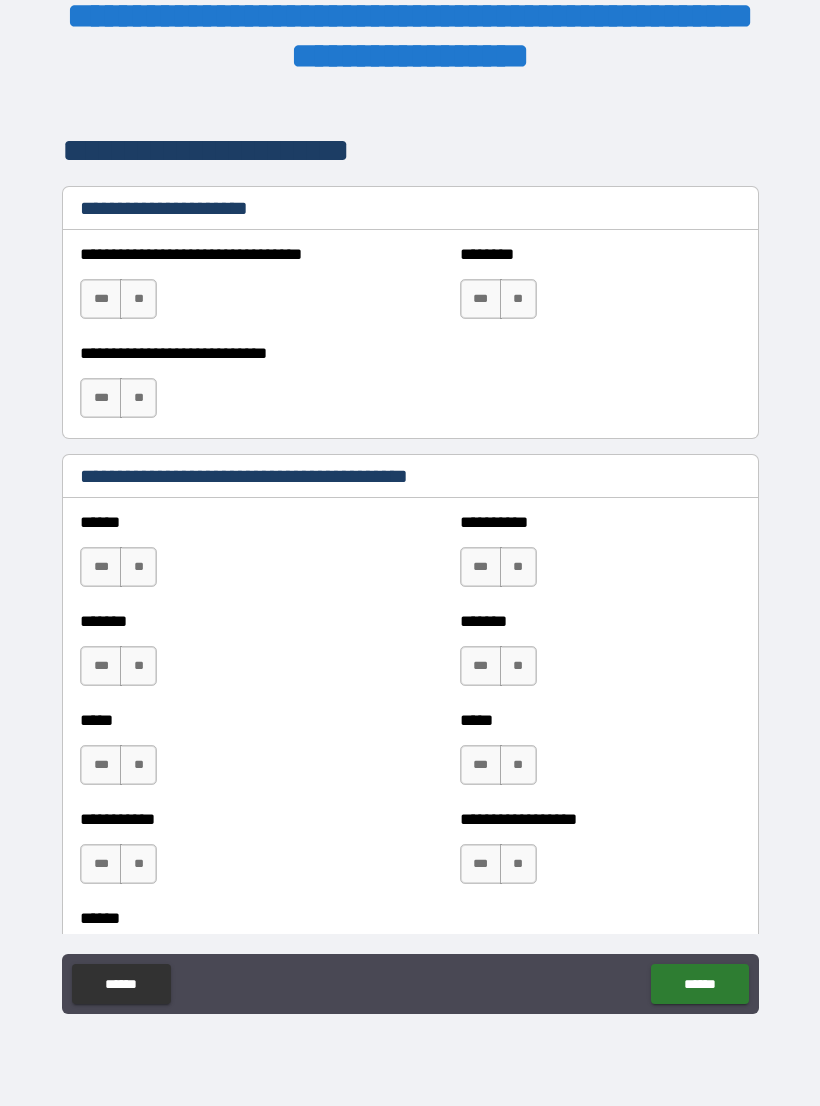 scroll, scrollTop: 1519, scrollLeft: 0, axis: vertical 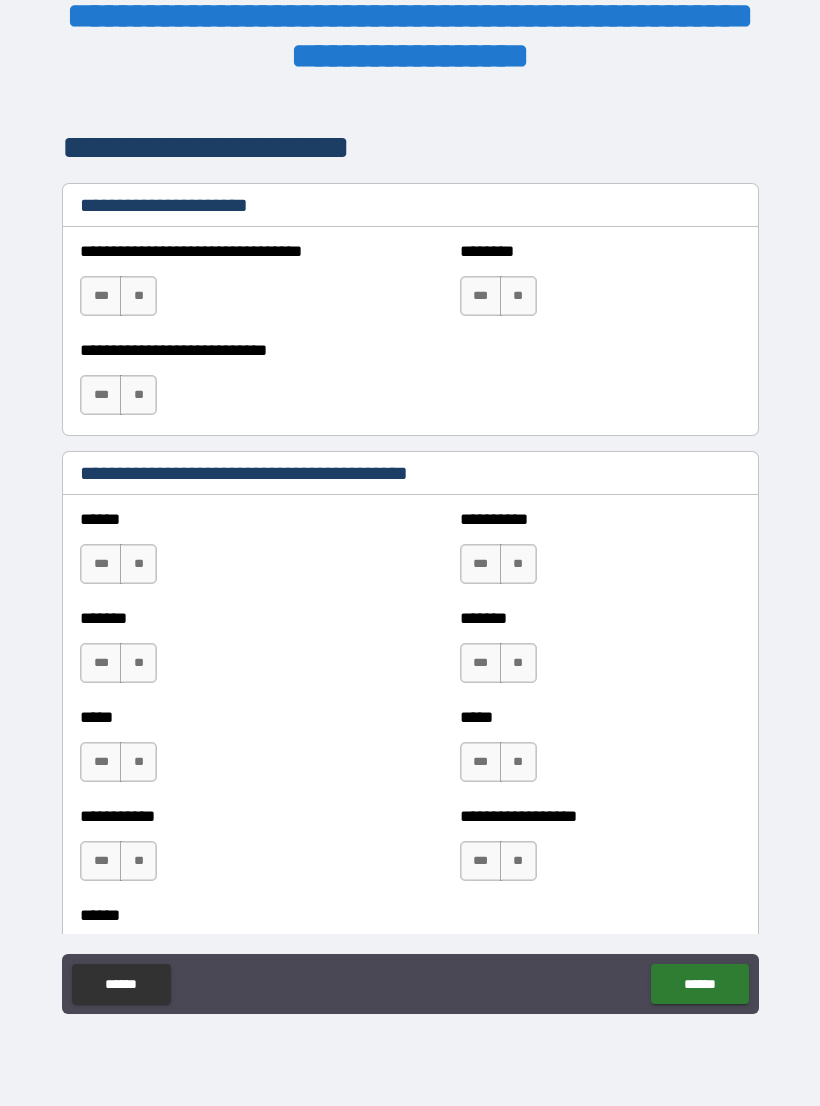 click on "**" at bounding box center [138, 296] 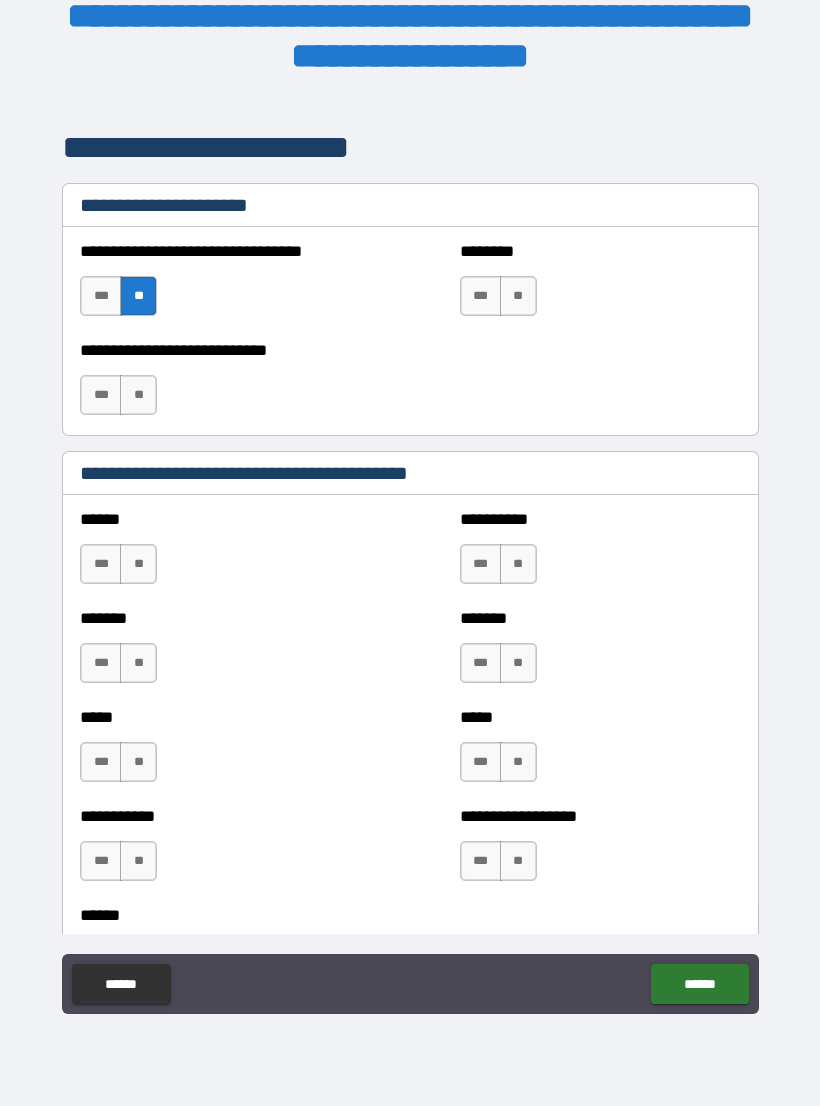 click on "**" at bounding box center (138, 395) 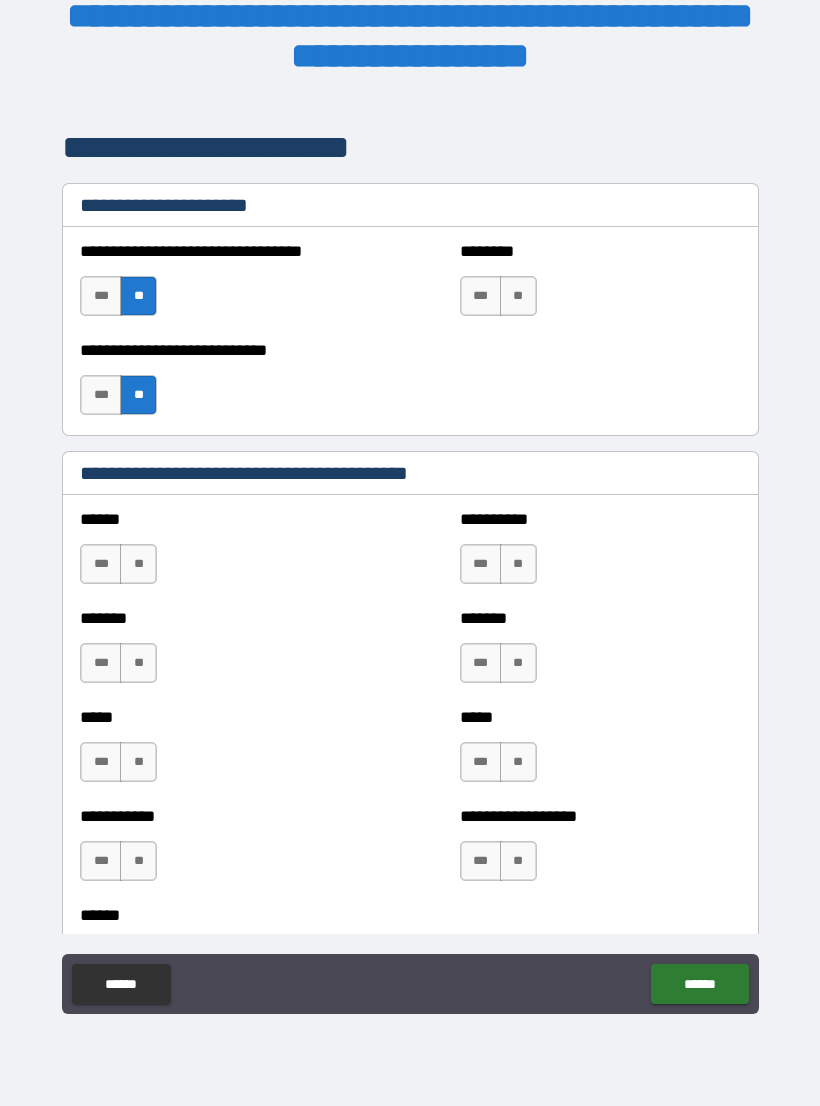click on "**" at bounding box center [518, 296] 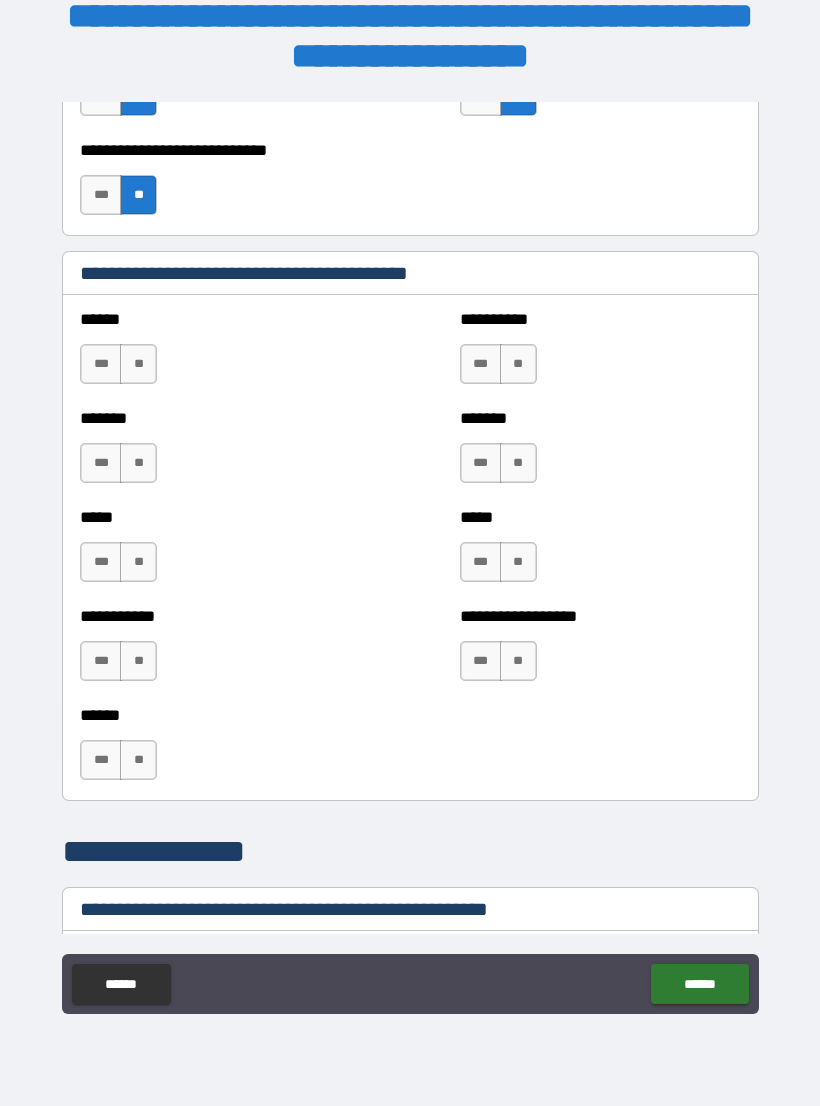 scroll, scrollTop: 1721, scrollLeft: 0, axis: vertical 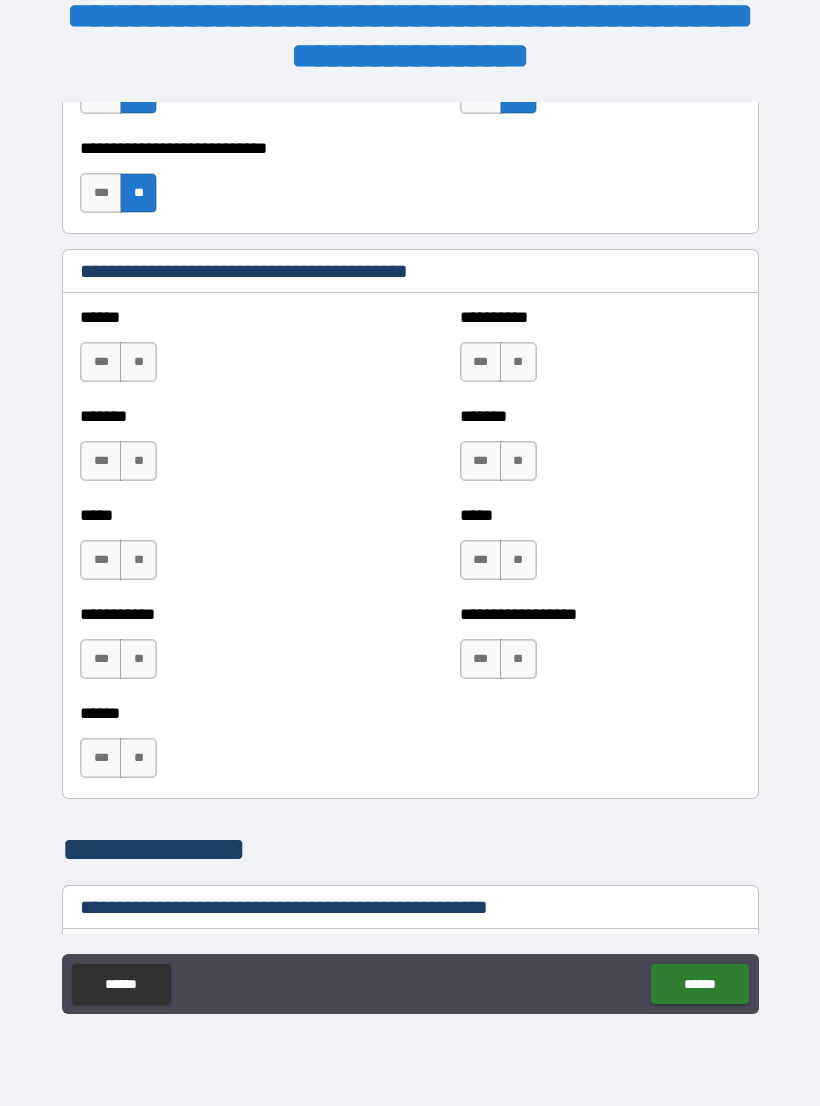 click on "**" at bounding box center [138, 362] 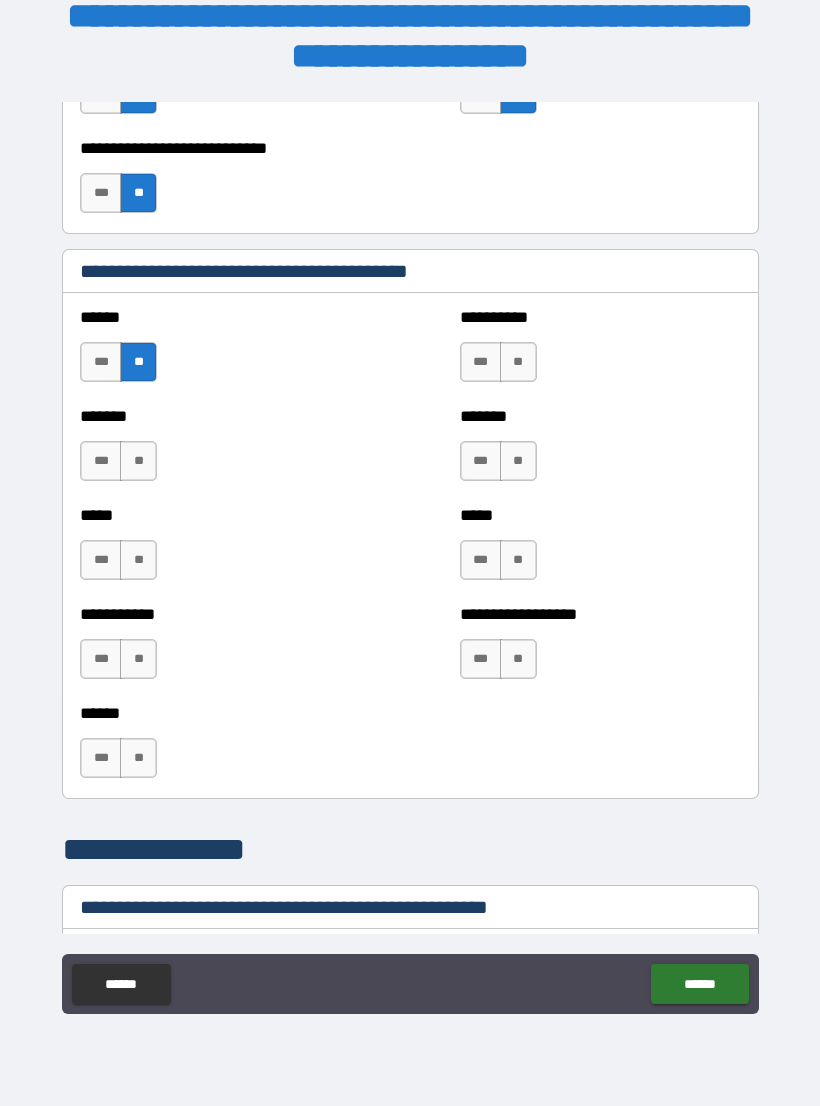 click on "**" at bounding box center (138, 461) 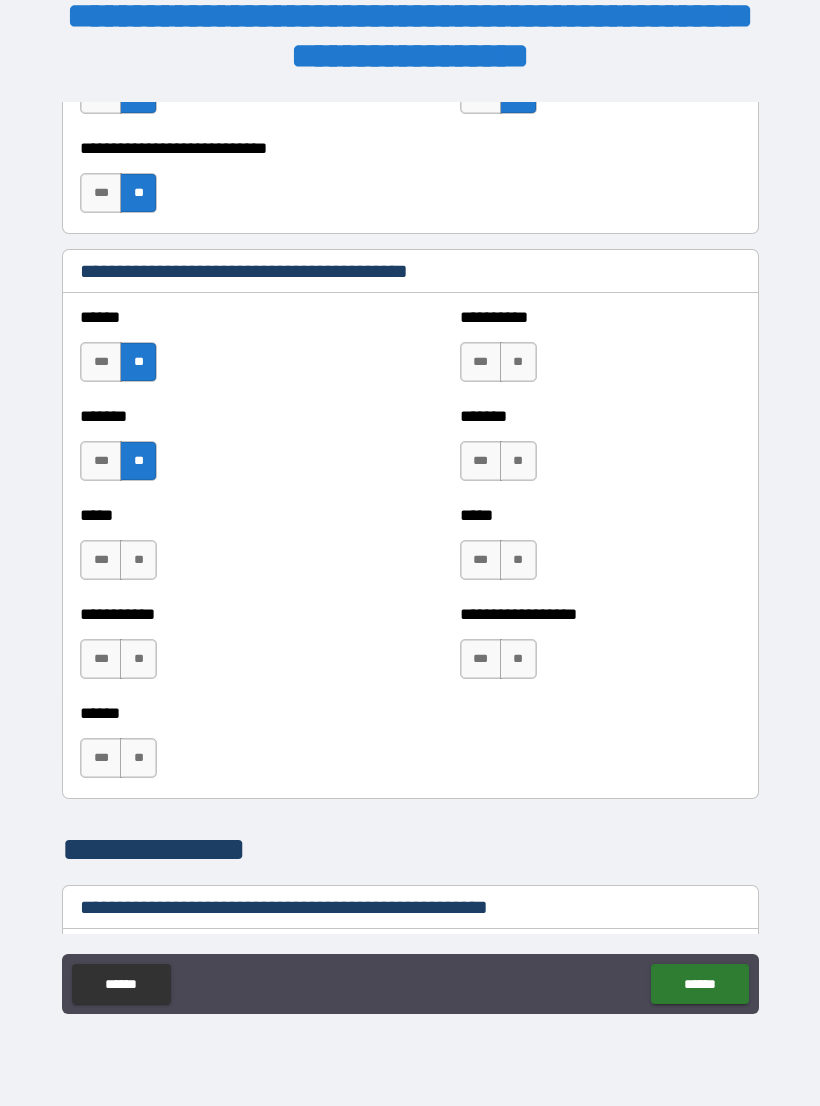 click on "**" at bounding box center (138, 560) 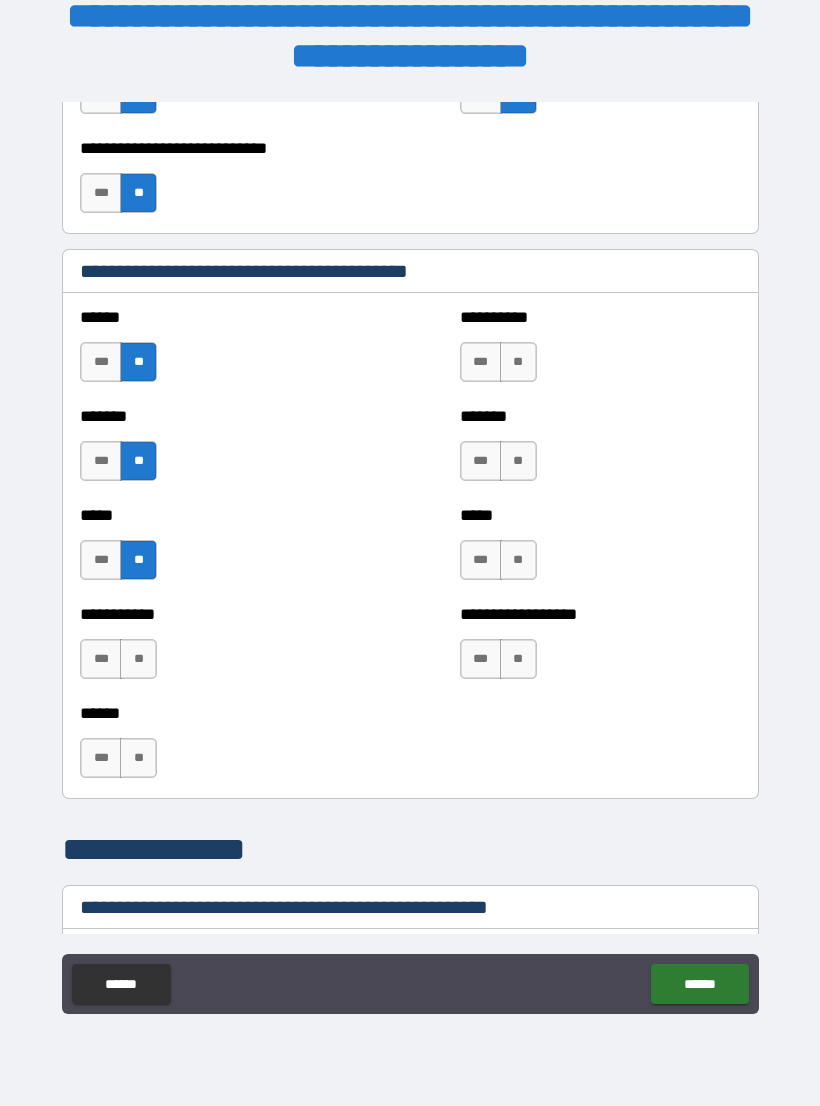 click on "**" at bounding box center (138, 659) 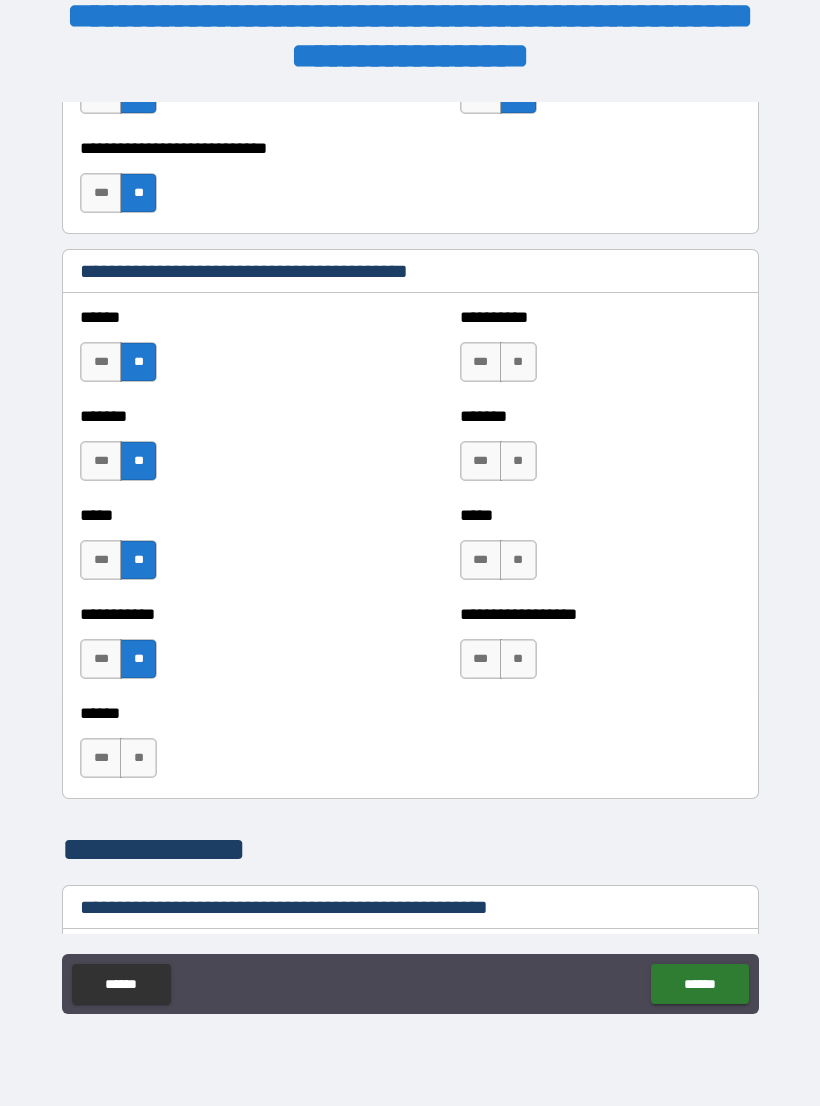 click on "**" at bounding box center (138, 758) 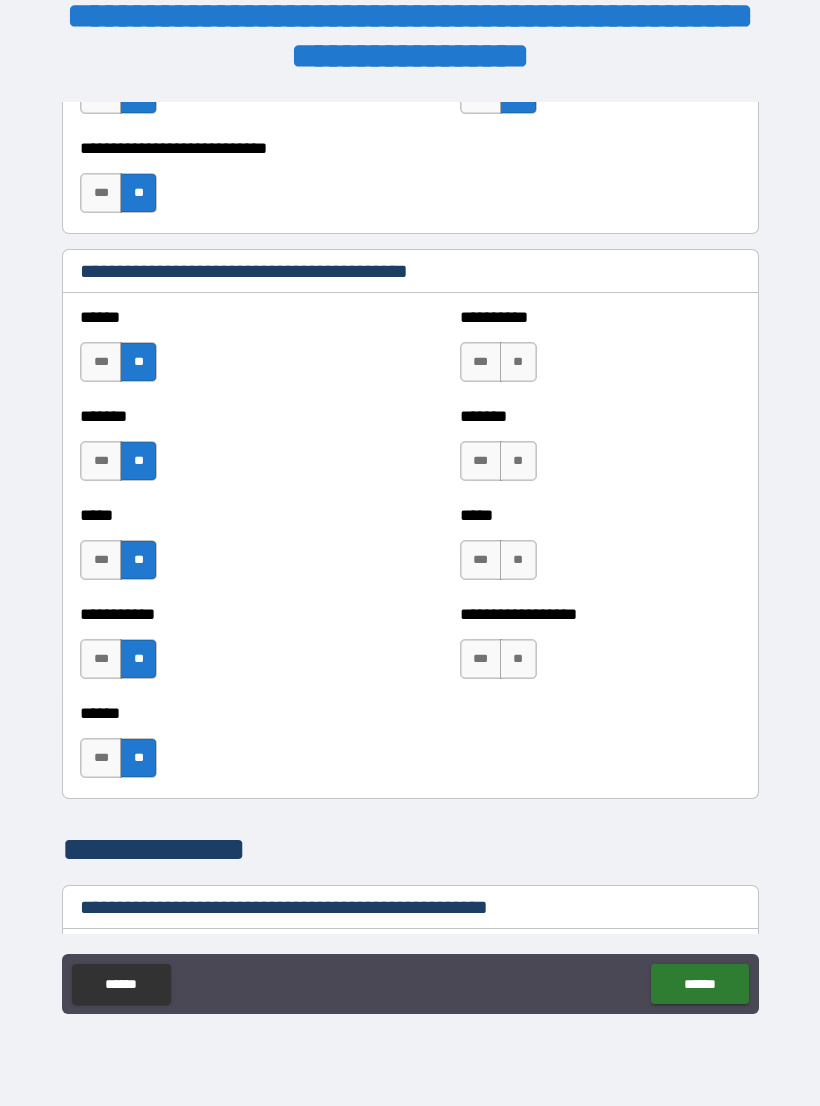click on "**" at bounding box center (518, 659) 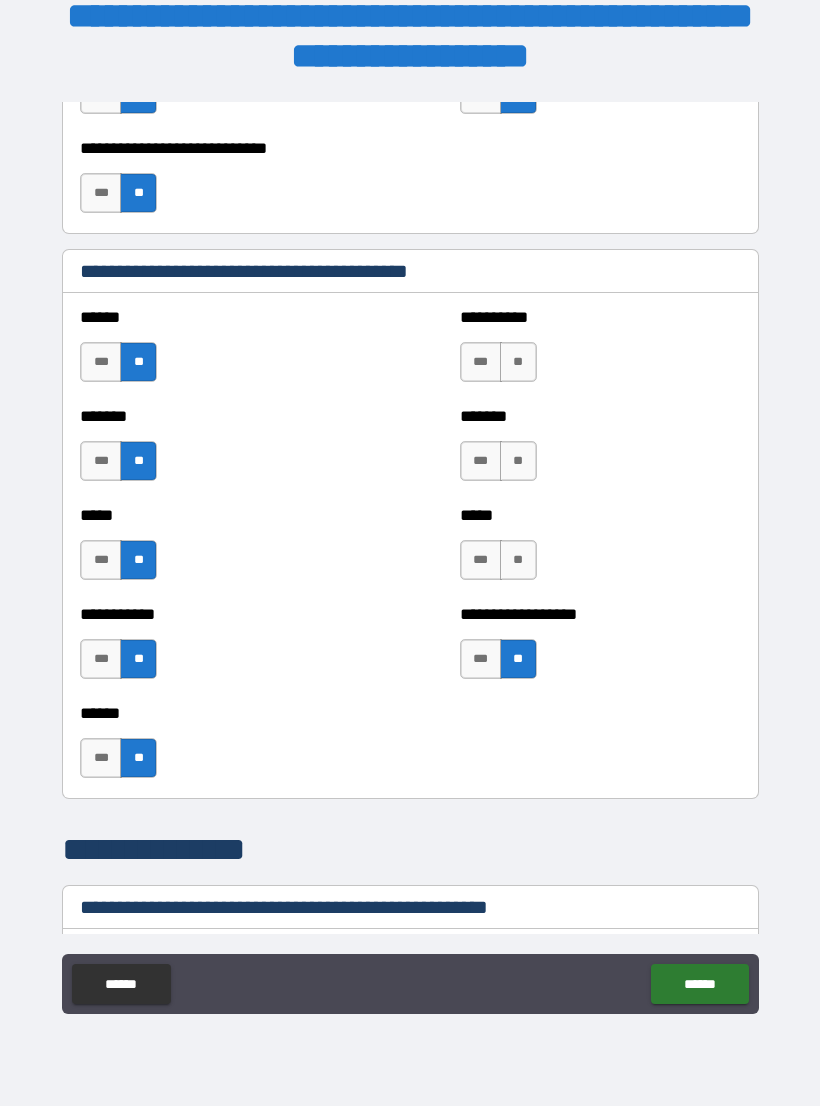 click on "**" at bounding box center (518, 560) 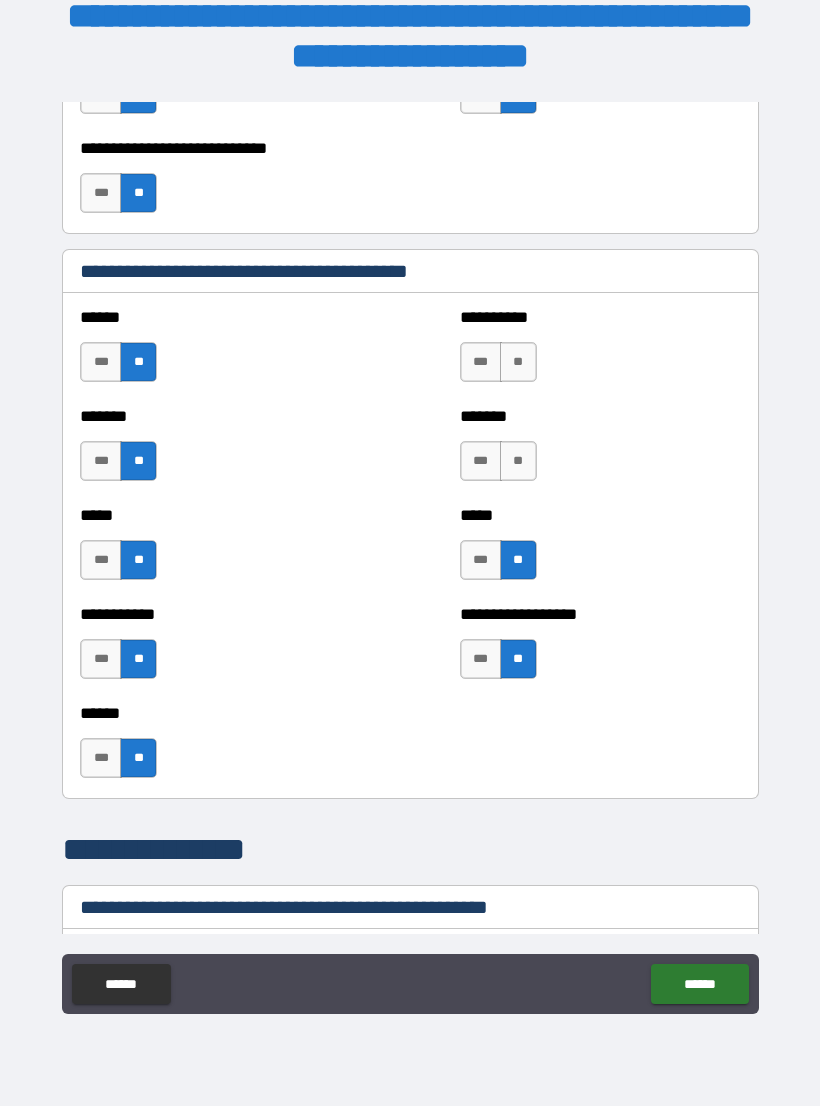 click on "**" at bounding box center [518, 461] 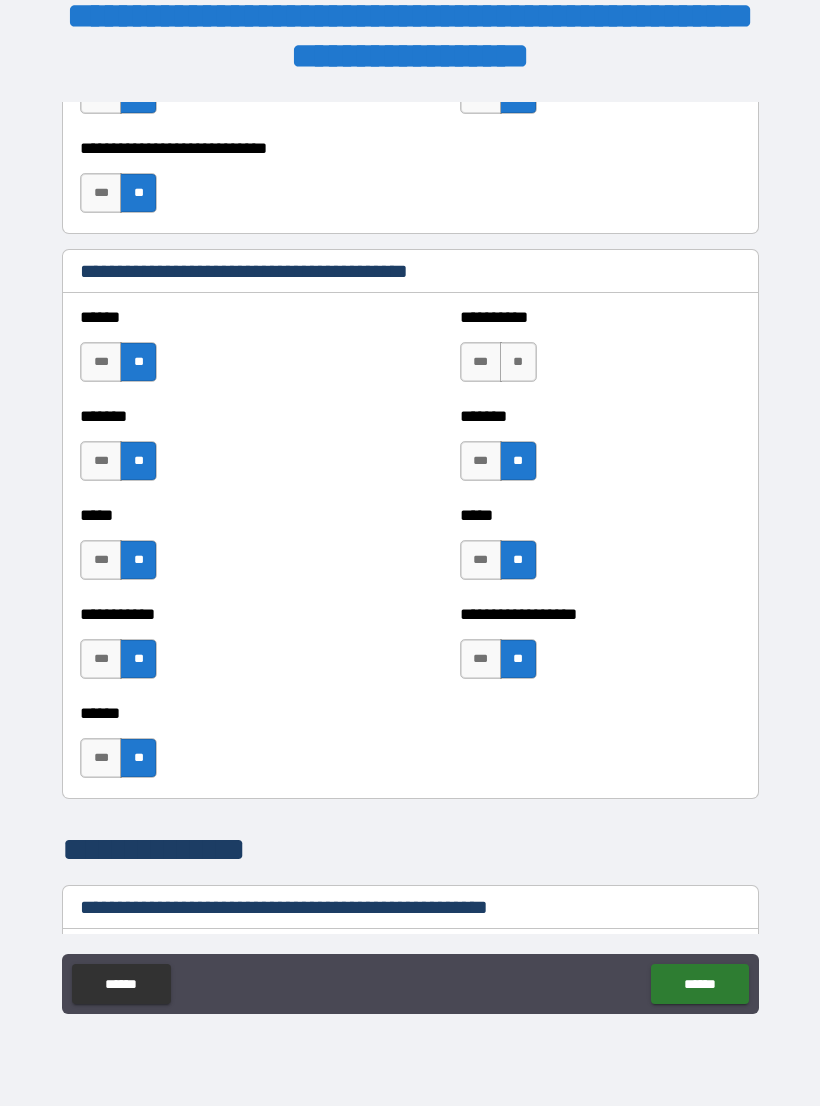 click on "**" at bounding box center [518, 362] 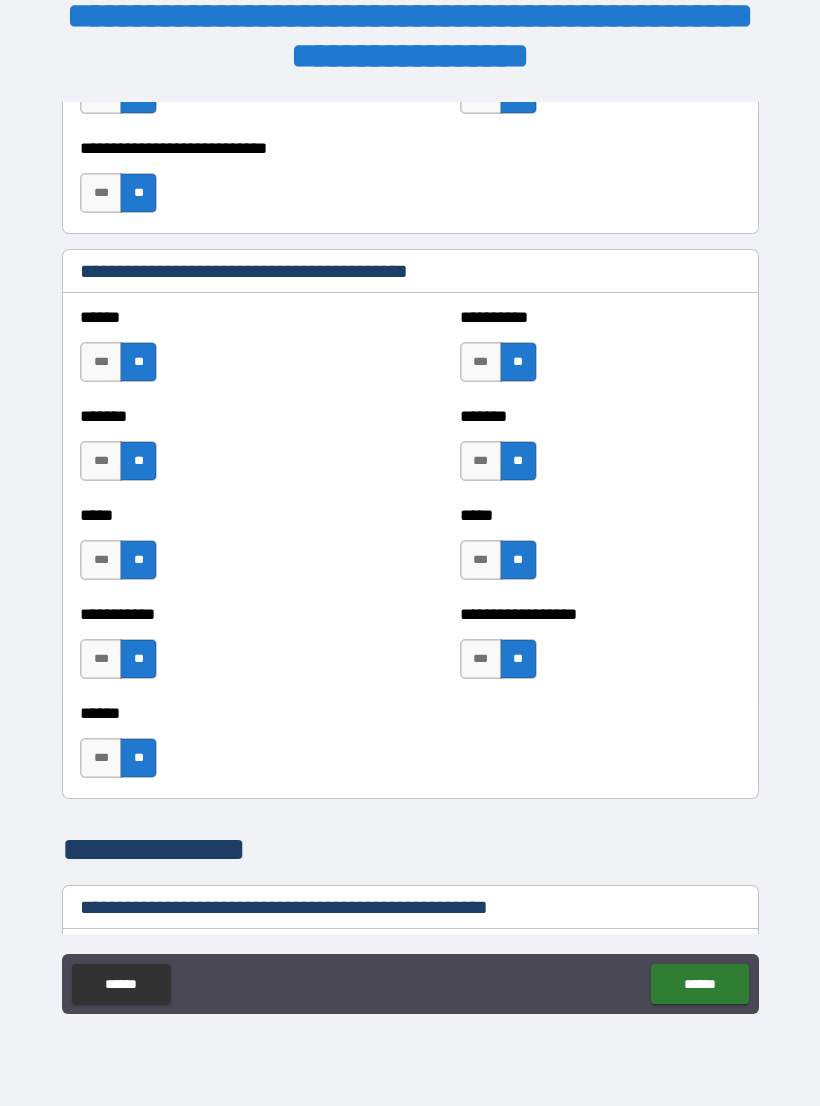 click on "***" at bounding box center [481, 362] 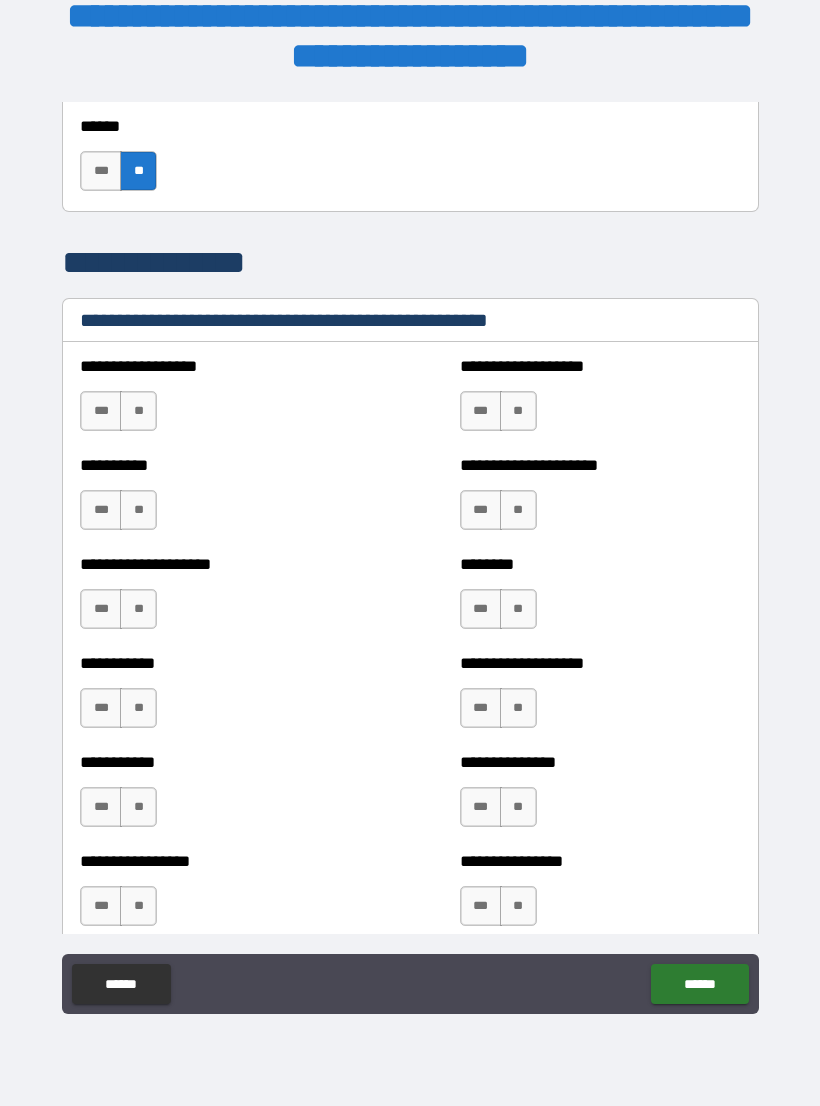 scroll, scrollTop: 2343, scrollLeft: 0, axis: vertical 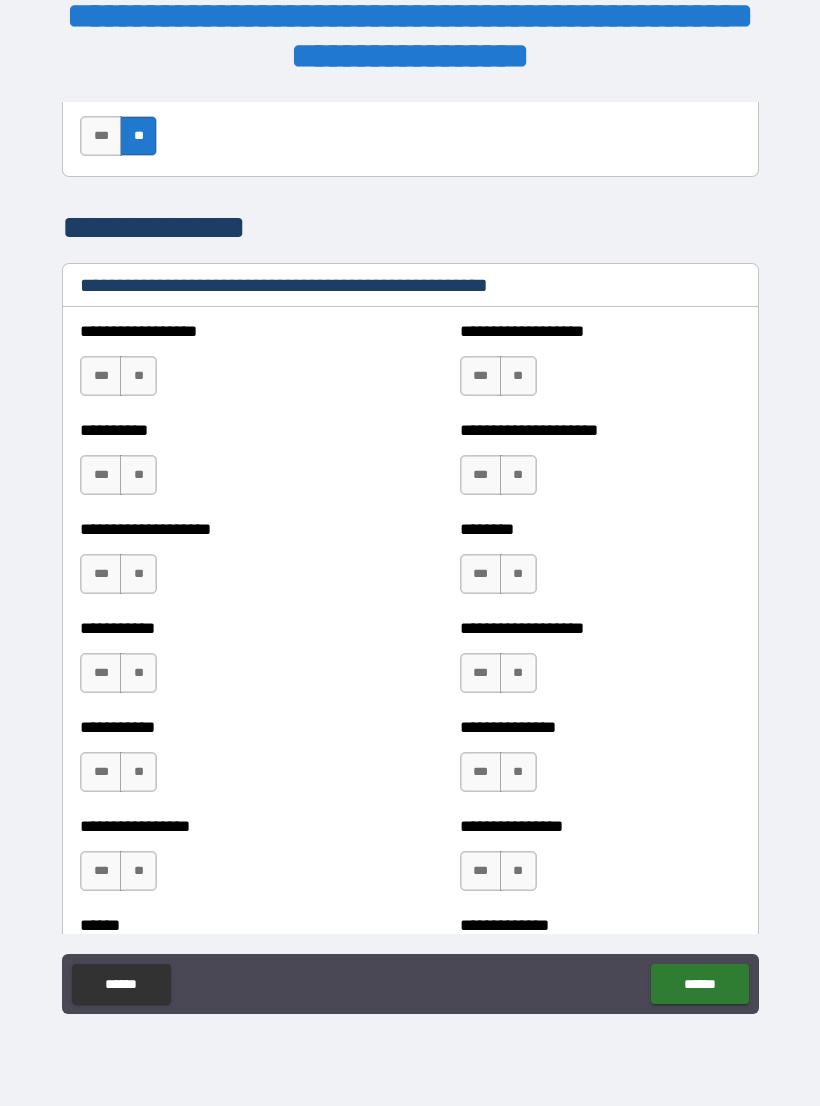 click on "**" at bounding box center [138, 376] 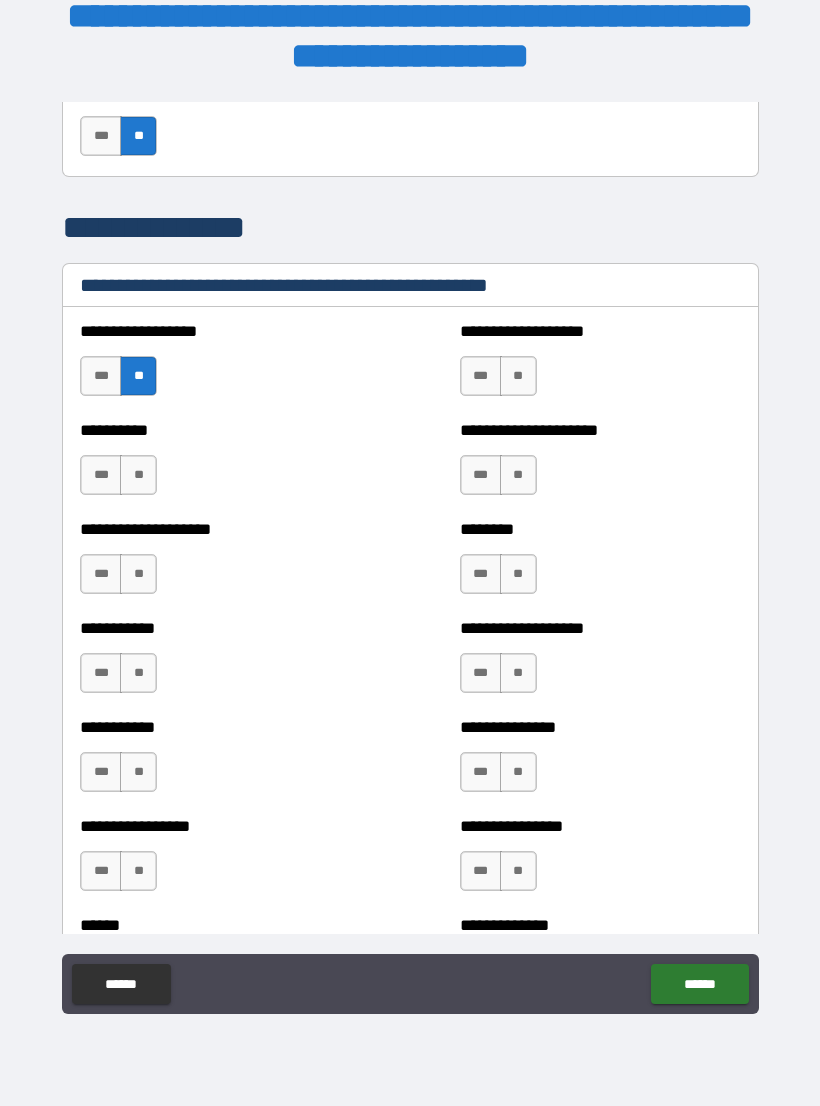 click on "**" at bounding box center (138, 475) 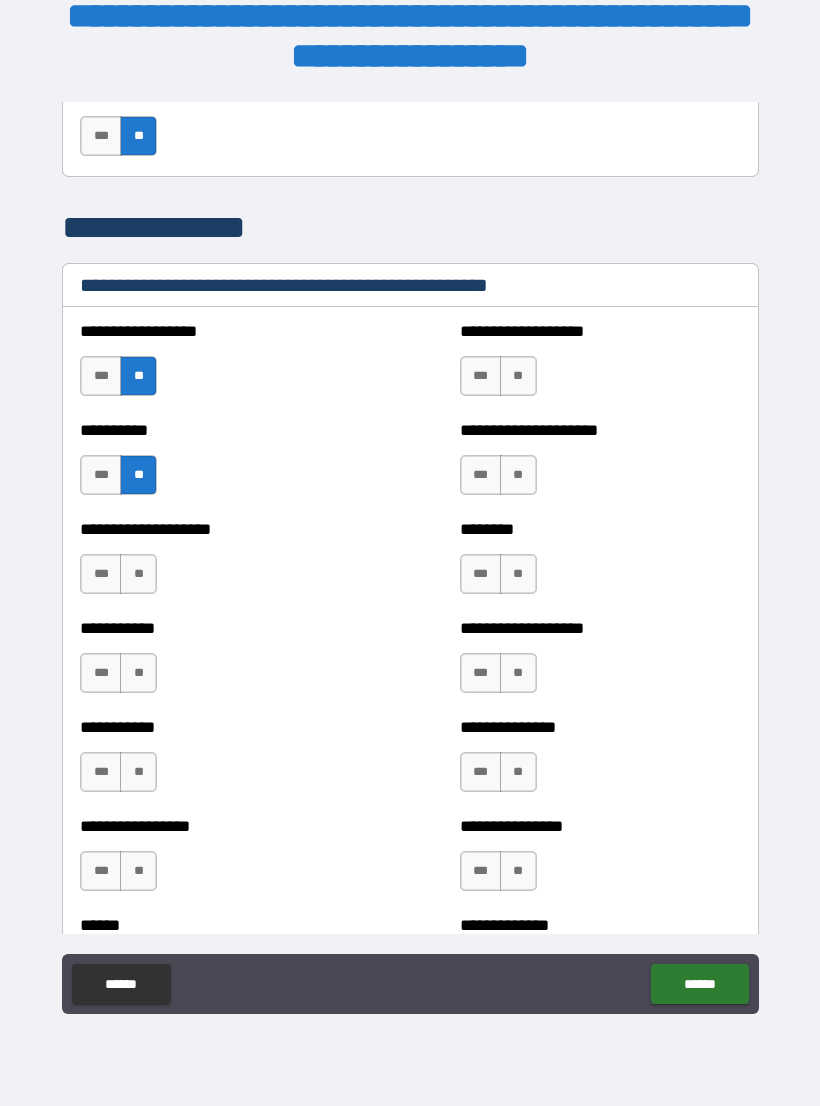 click on "**" at bounding box center (138, 574) 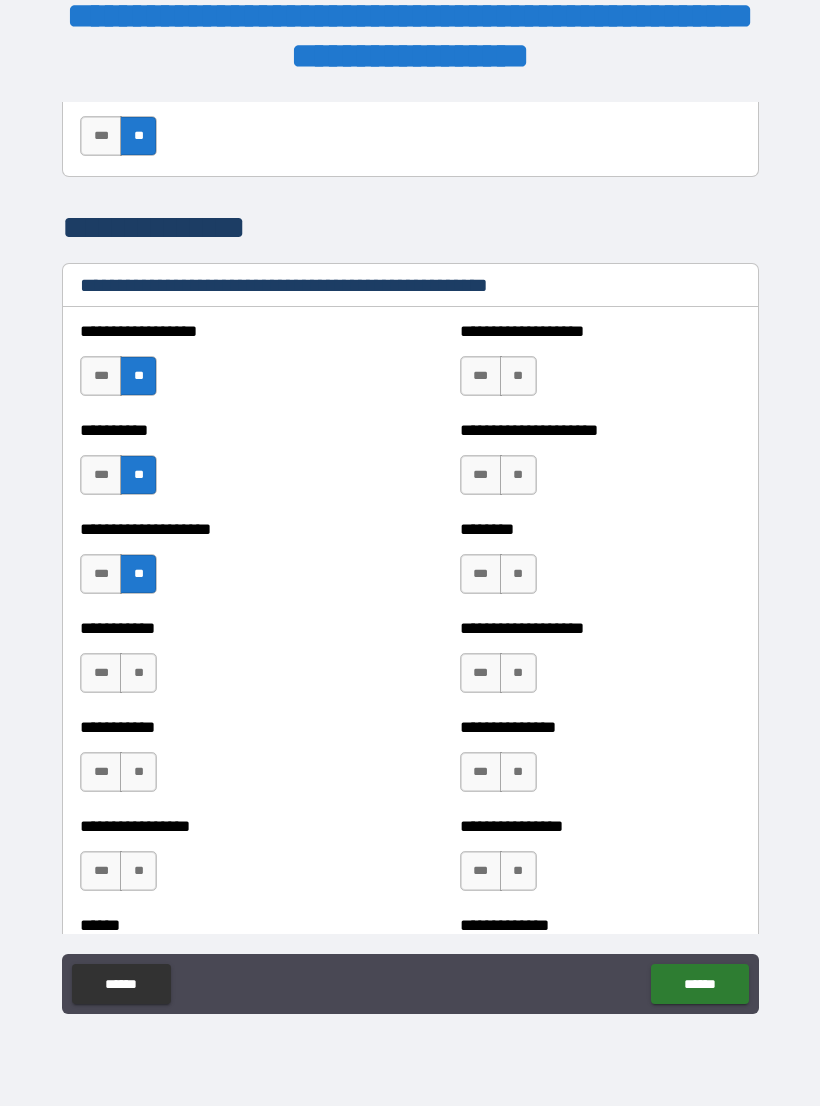 click on "**" at bounding box center (138, 673) 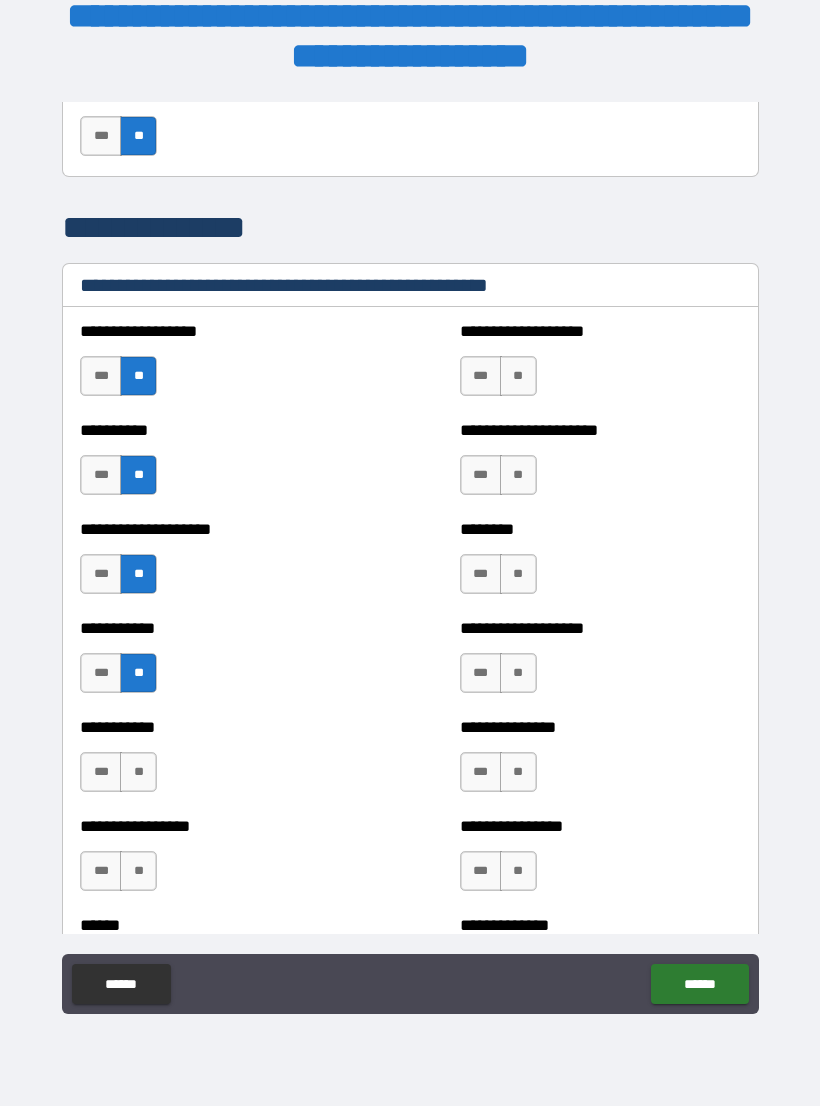 click on "**" at bounding box center (138, 772) 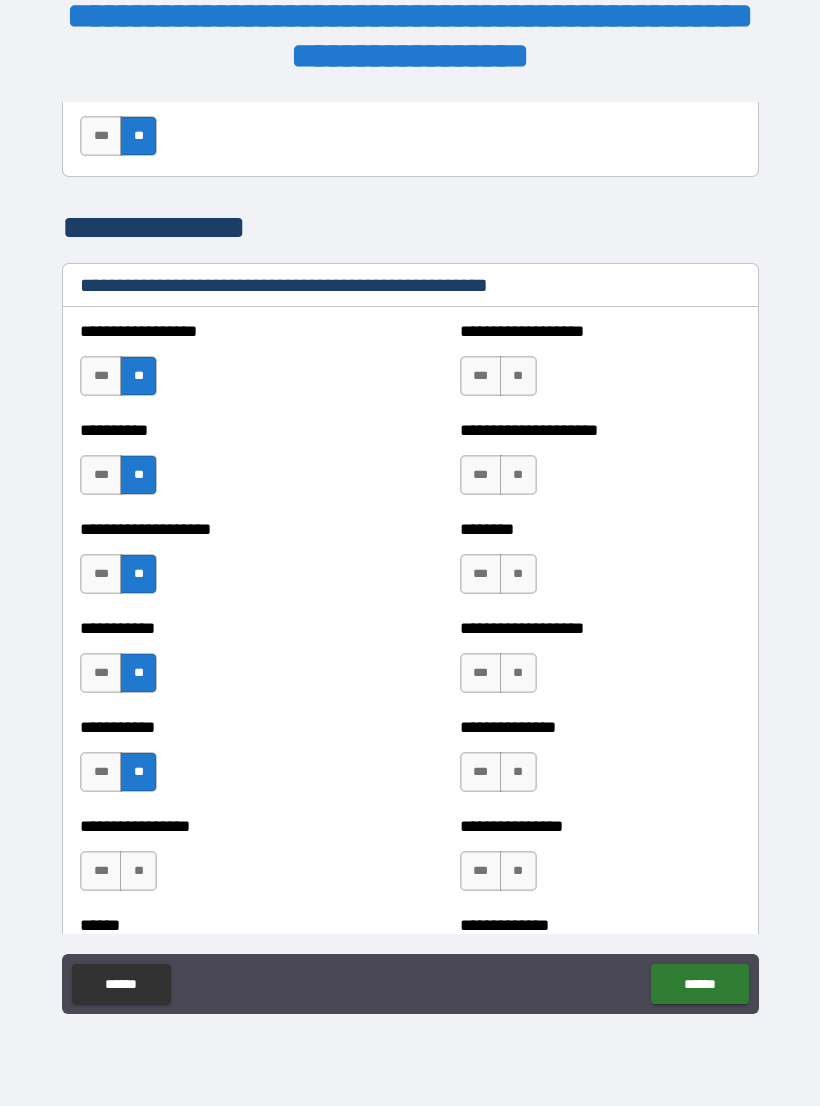 click on "**" at bounding box center (138, 871) 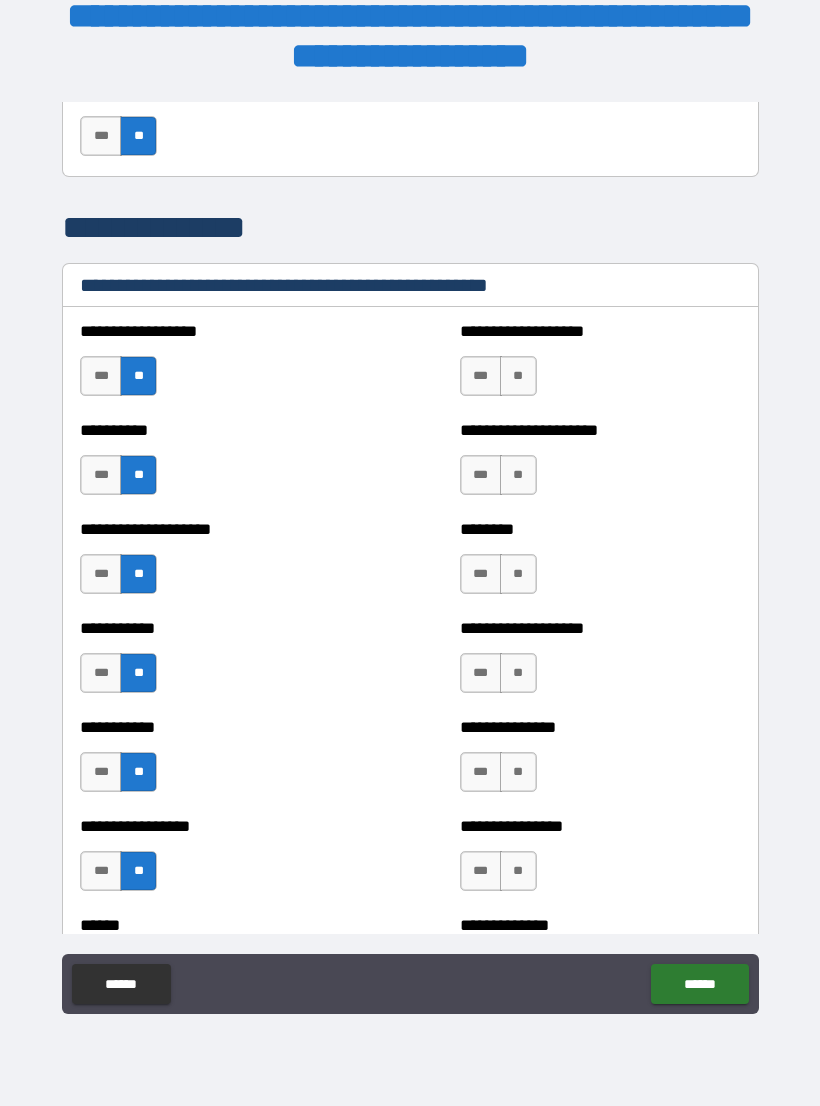 click on "**" at bounding box center (518, 376) 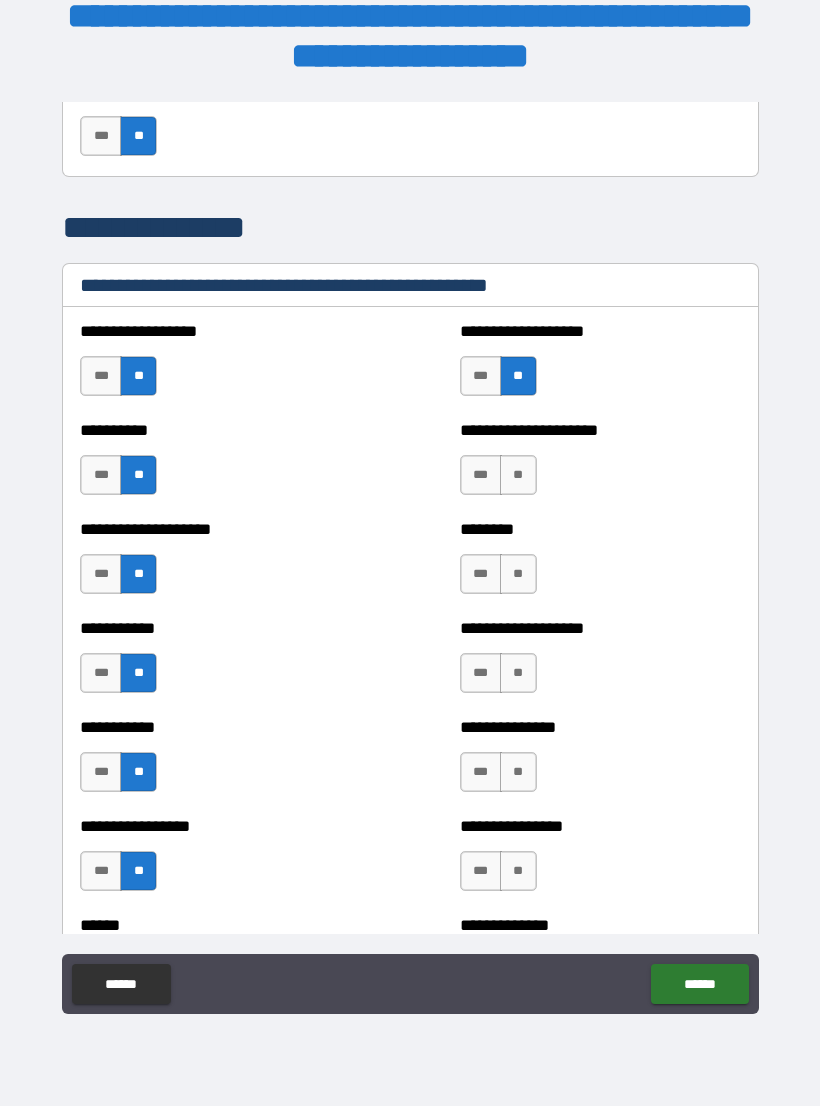 click on "**" at bounding box center (518, 475) 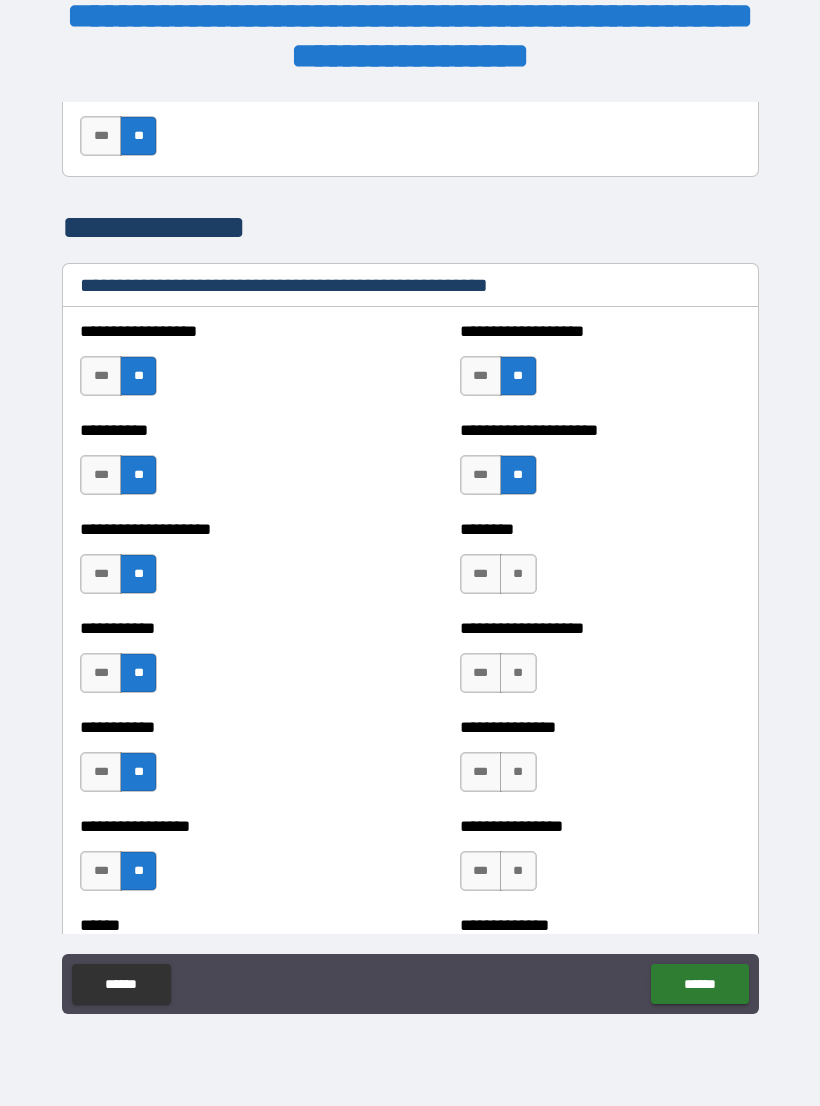 click on "**" at bounding box center (518, 574) 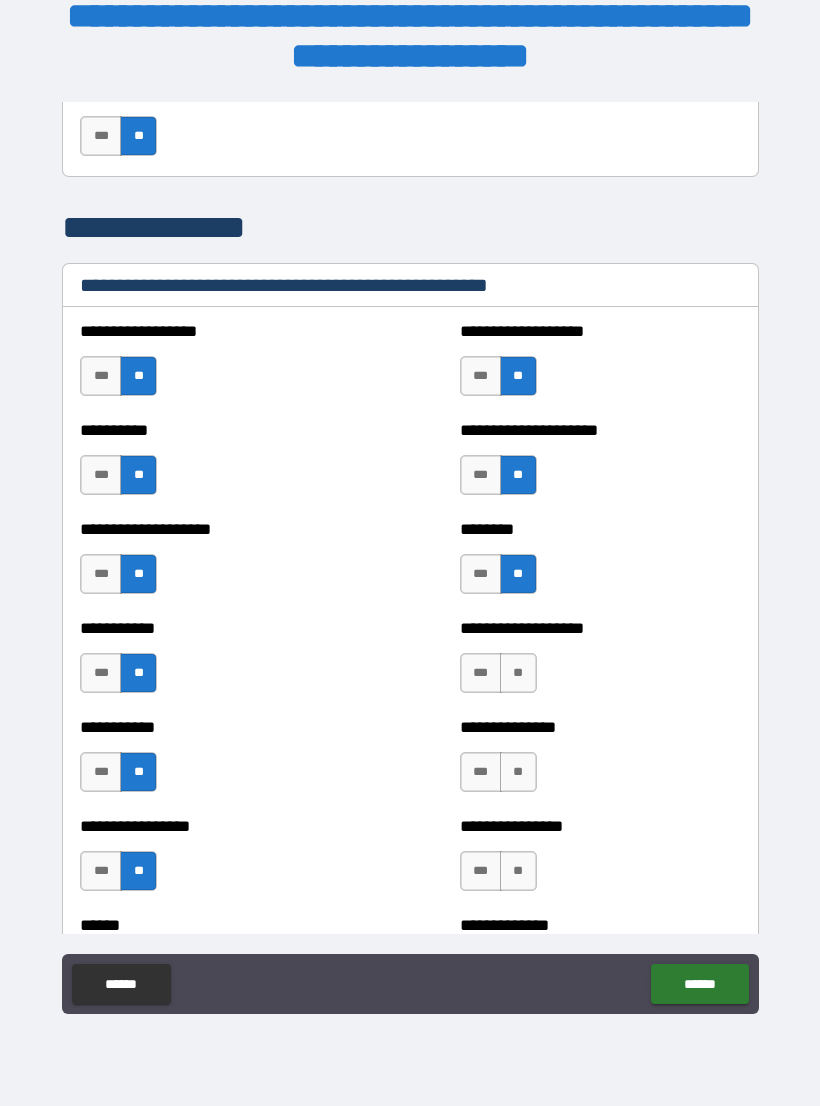 click on "**" at bounding box center [518, 673] 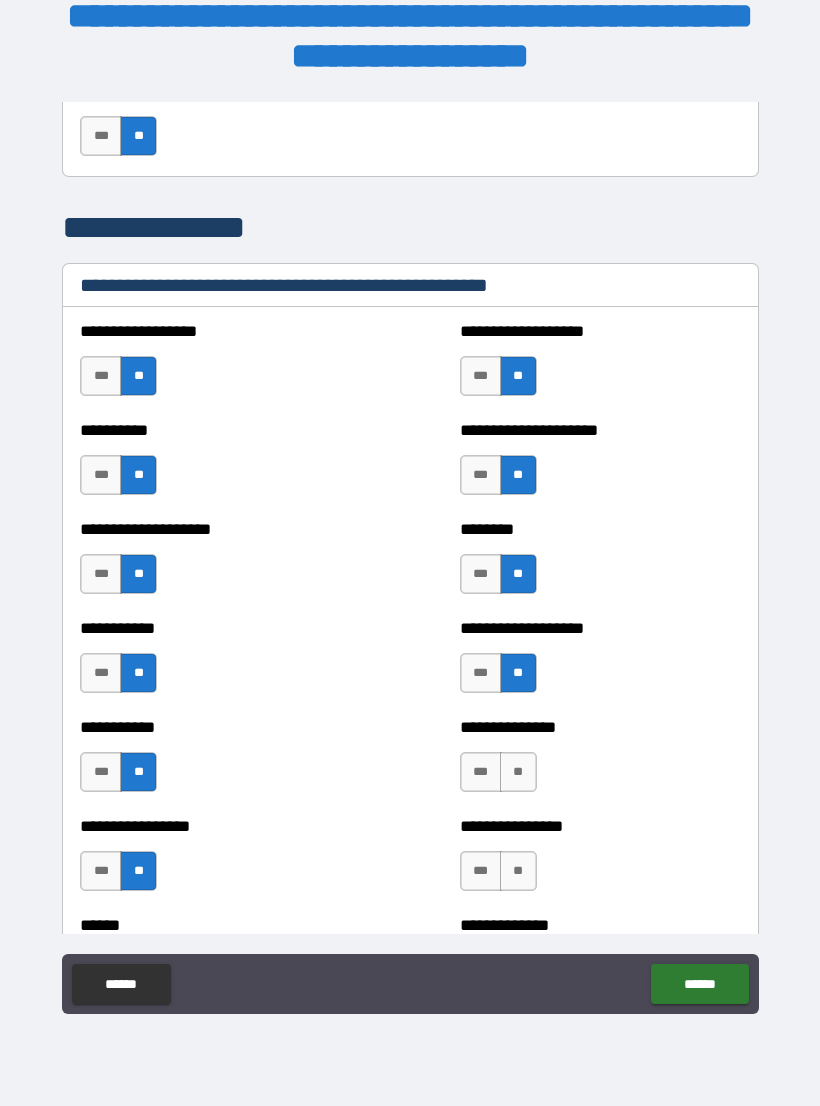 click on "**" at bounding box center (518, 772) 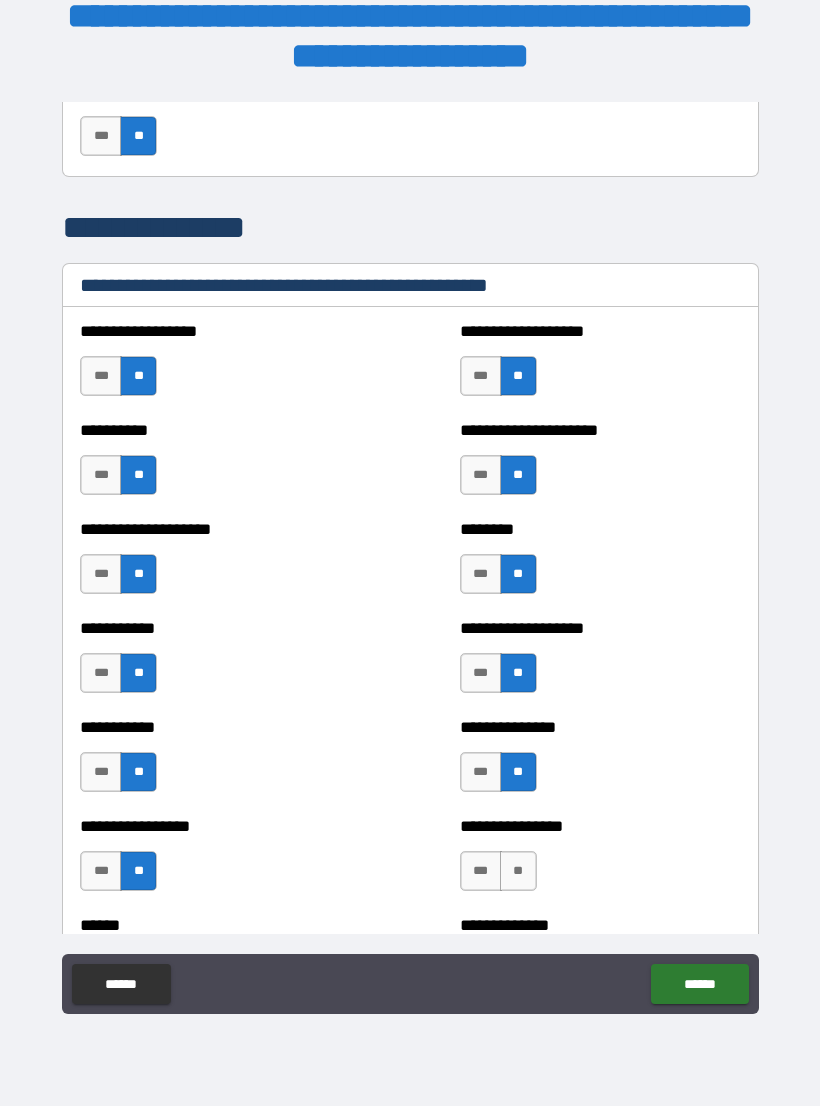 click on "**" at bounding box center [518, 871] 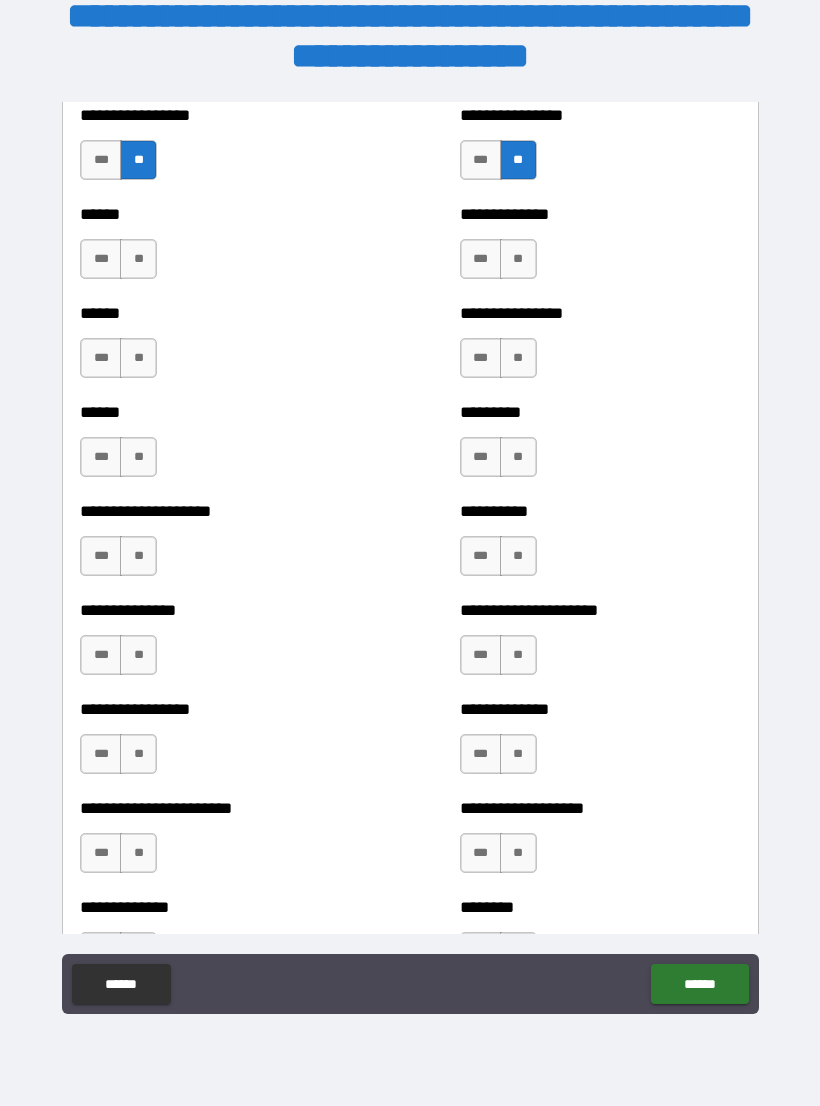 scroll, scrollTop: 3079, scrollLeft: 0, axis: vertical 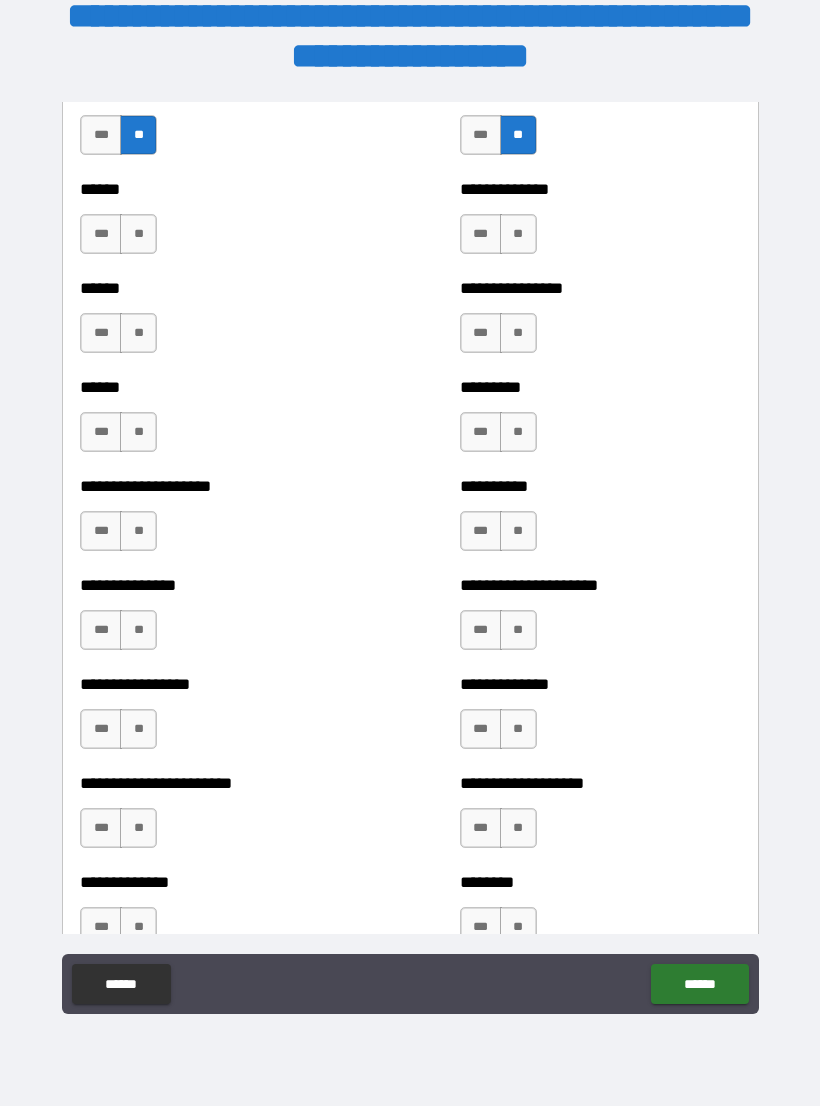 click on "**" at bounding box center (138, 234) 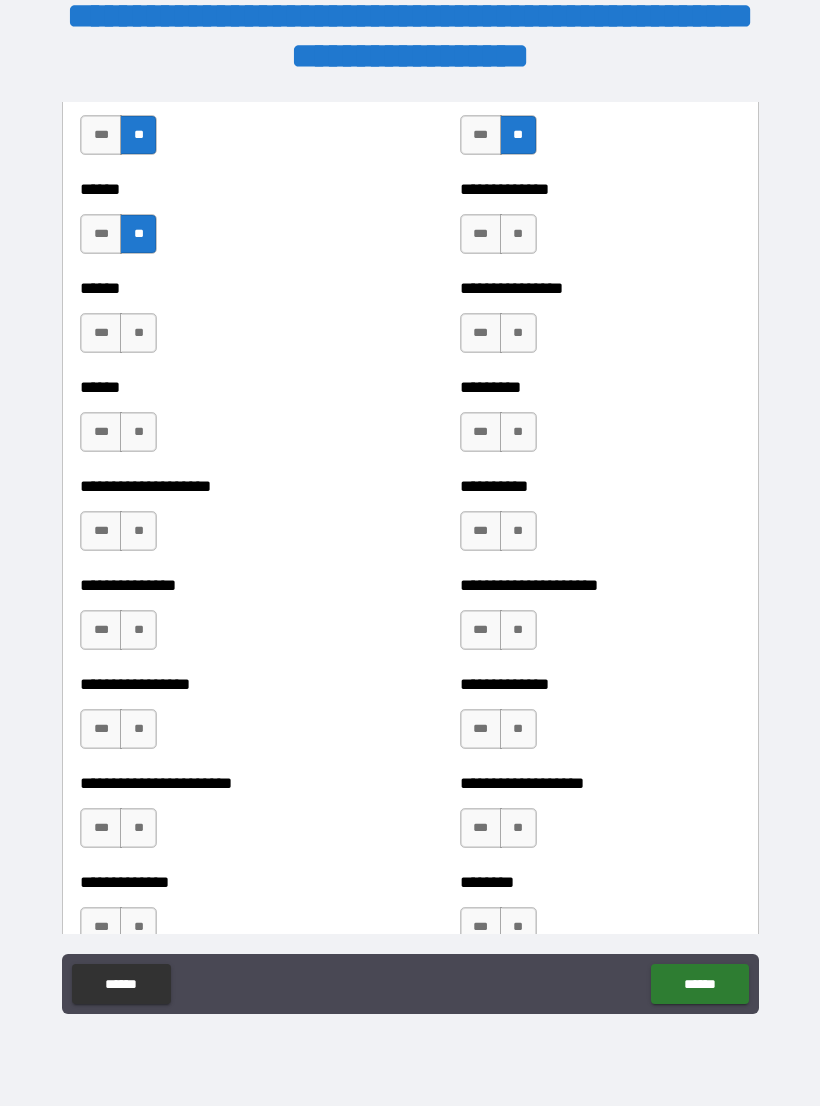 click on "**" at bounding box center [138, 333] 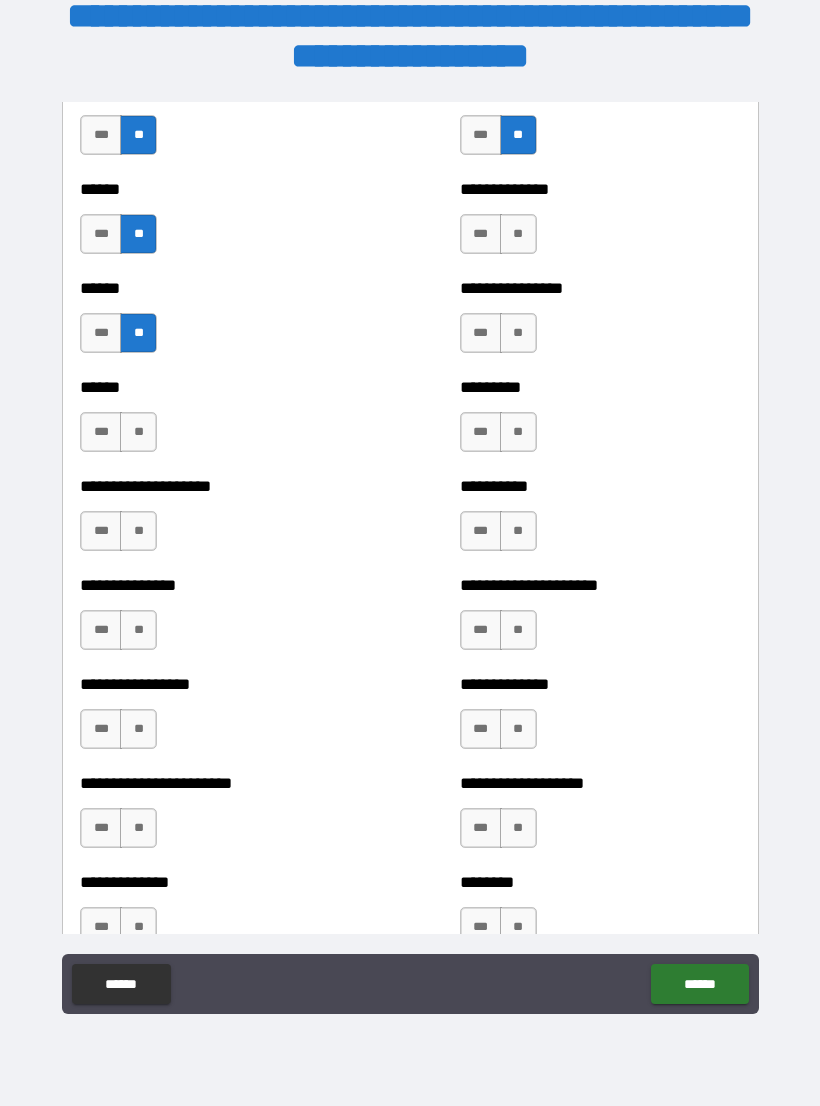 click on "**" at bounding box center (138, 432) 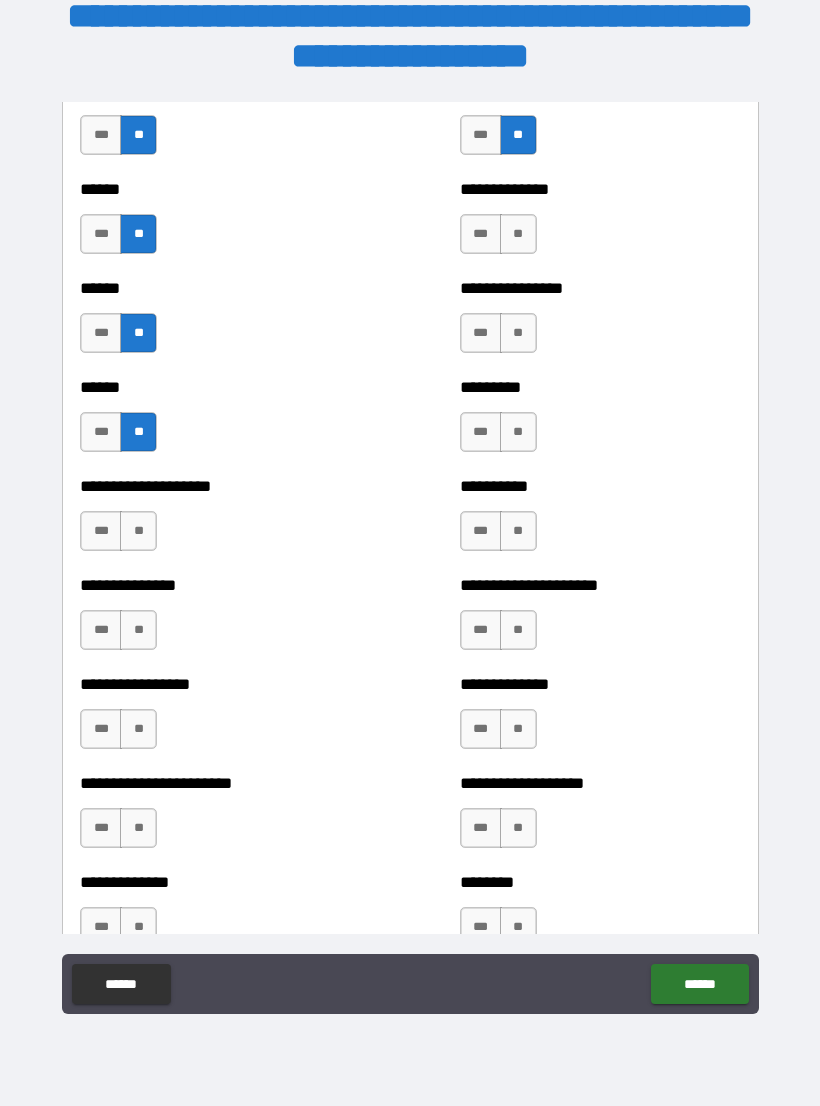 click on "**" at bounding box center [138, 531] 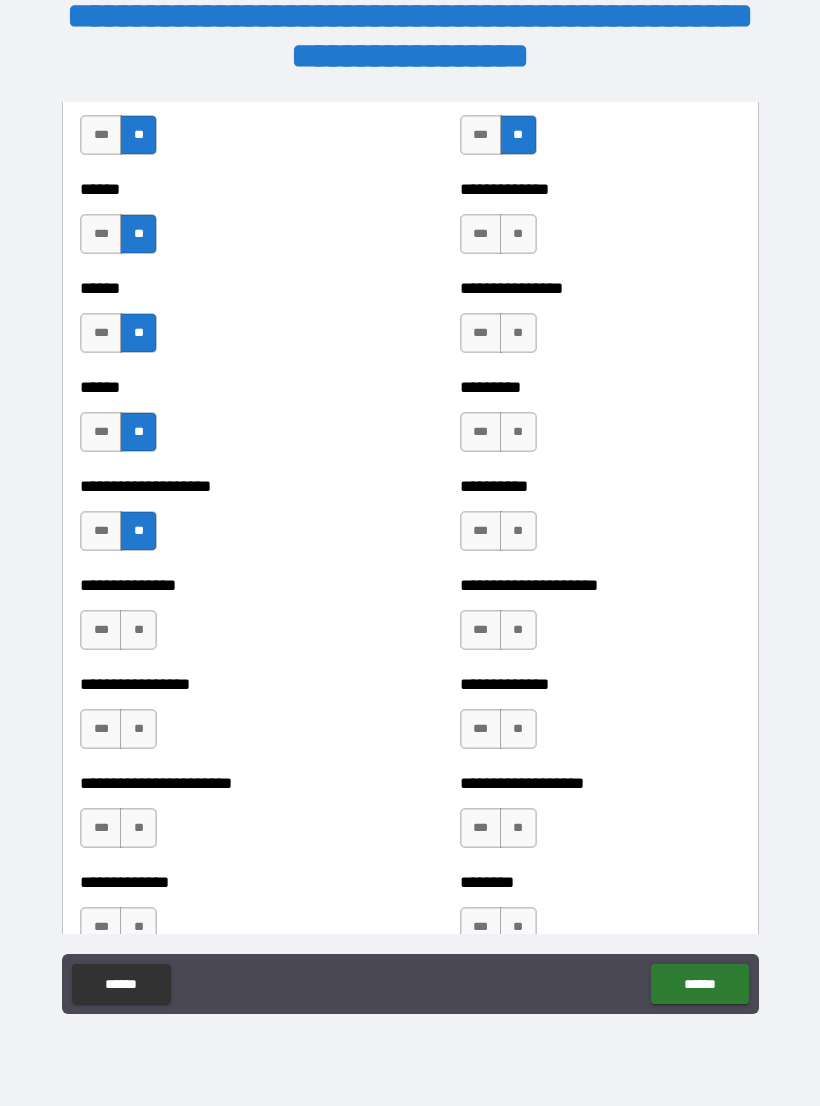 click on "**" at bounding box center [138, 630] 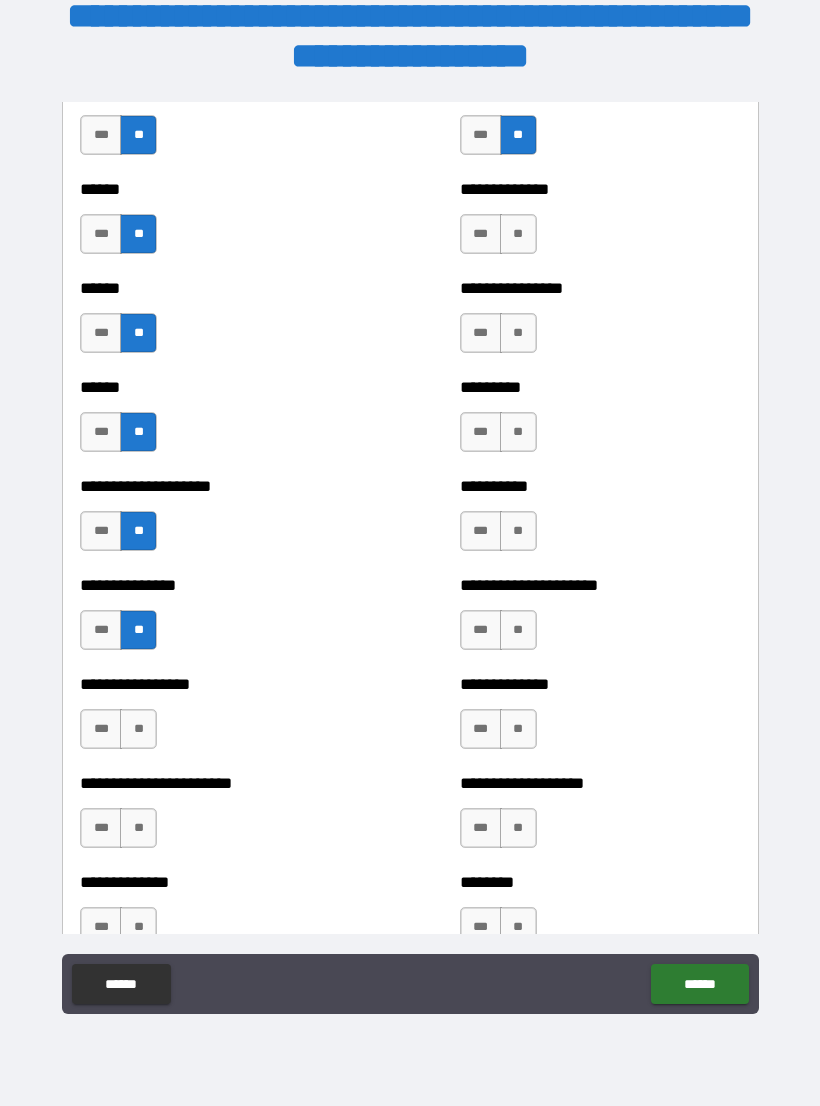 click on "**" at bounding box center (138, 729) 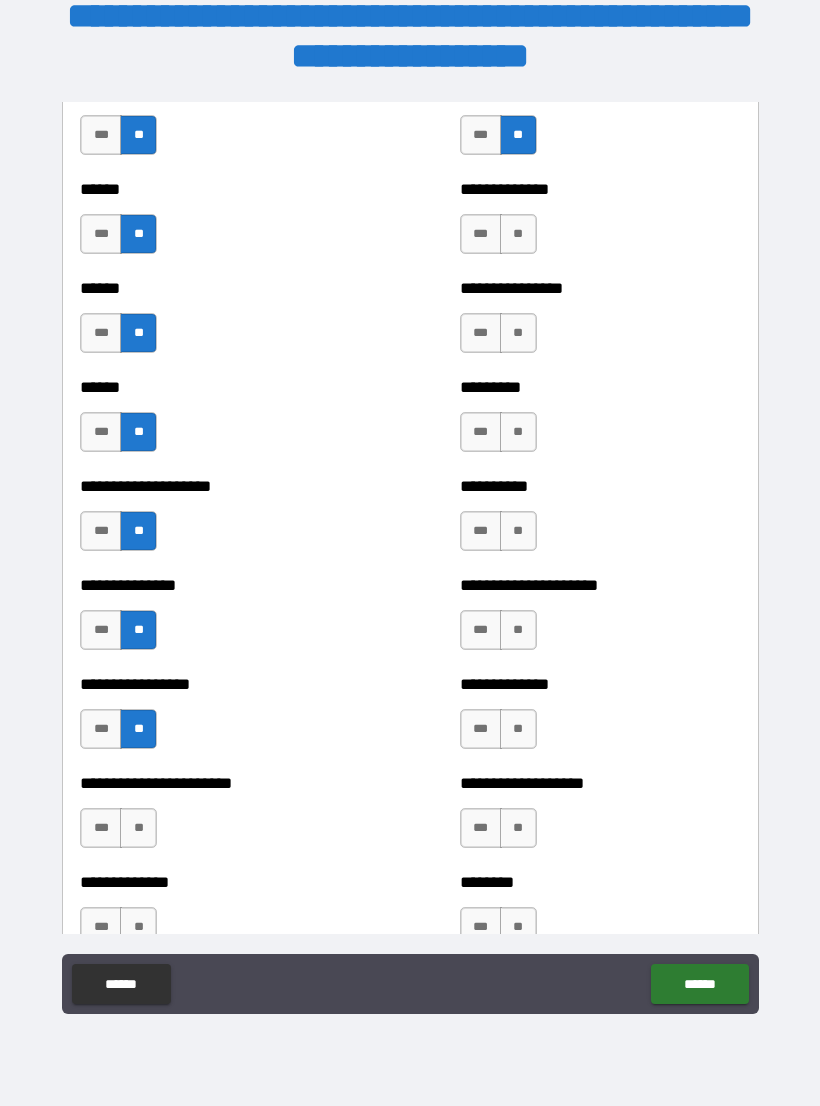 click on "**" at bounding box center (138, 828) 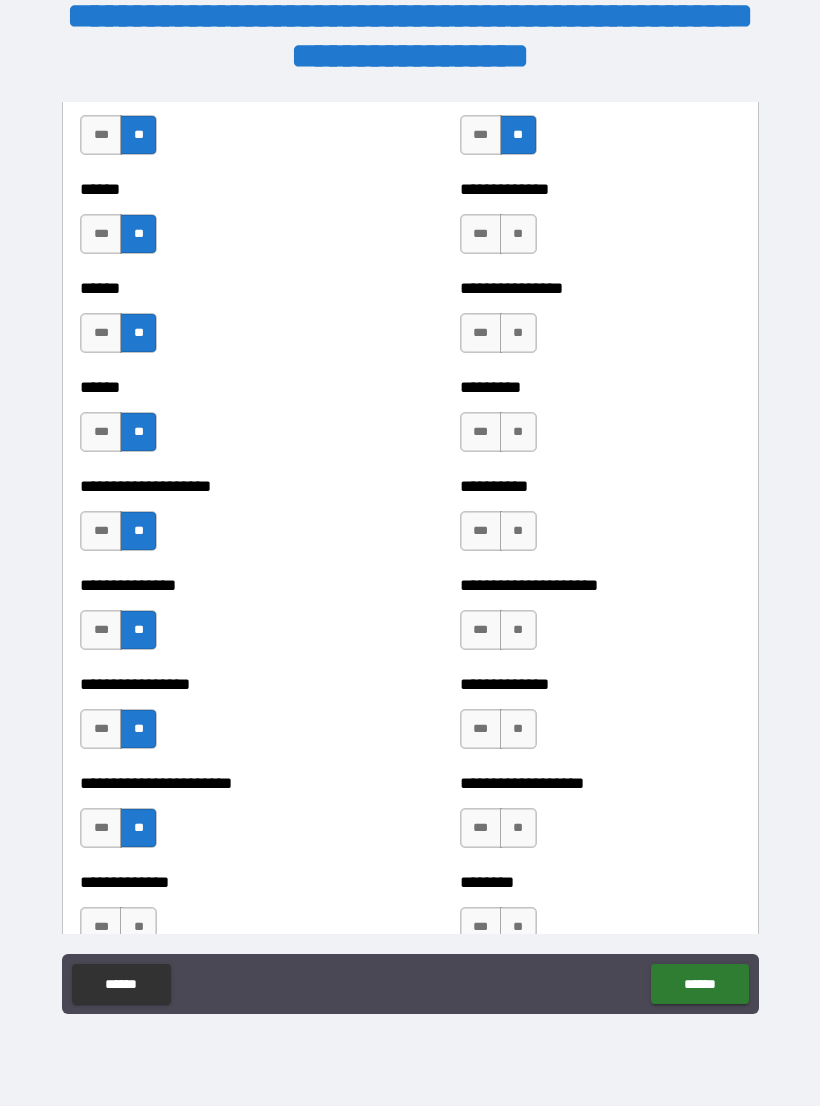 click on "**" at bounding box center (518, 828) 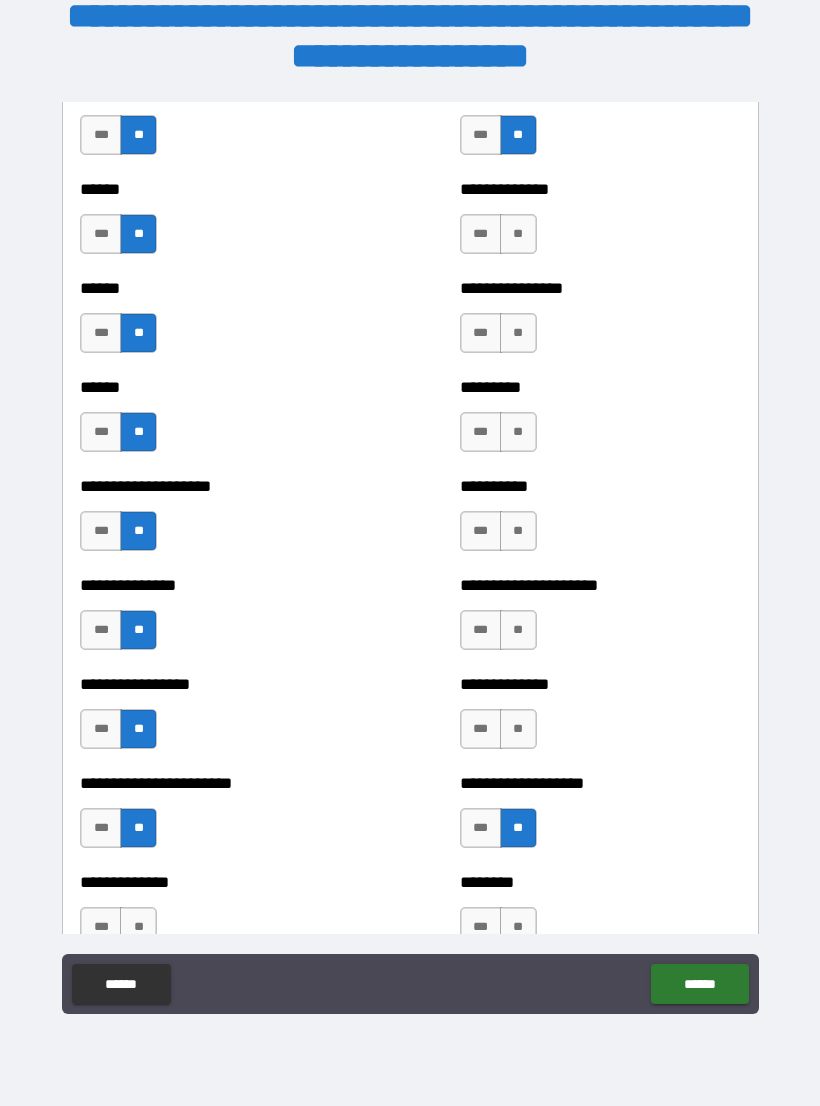 click on "**" at bounding box center (518, 729) 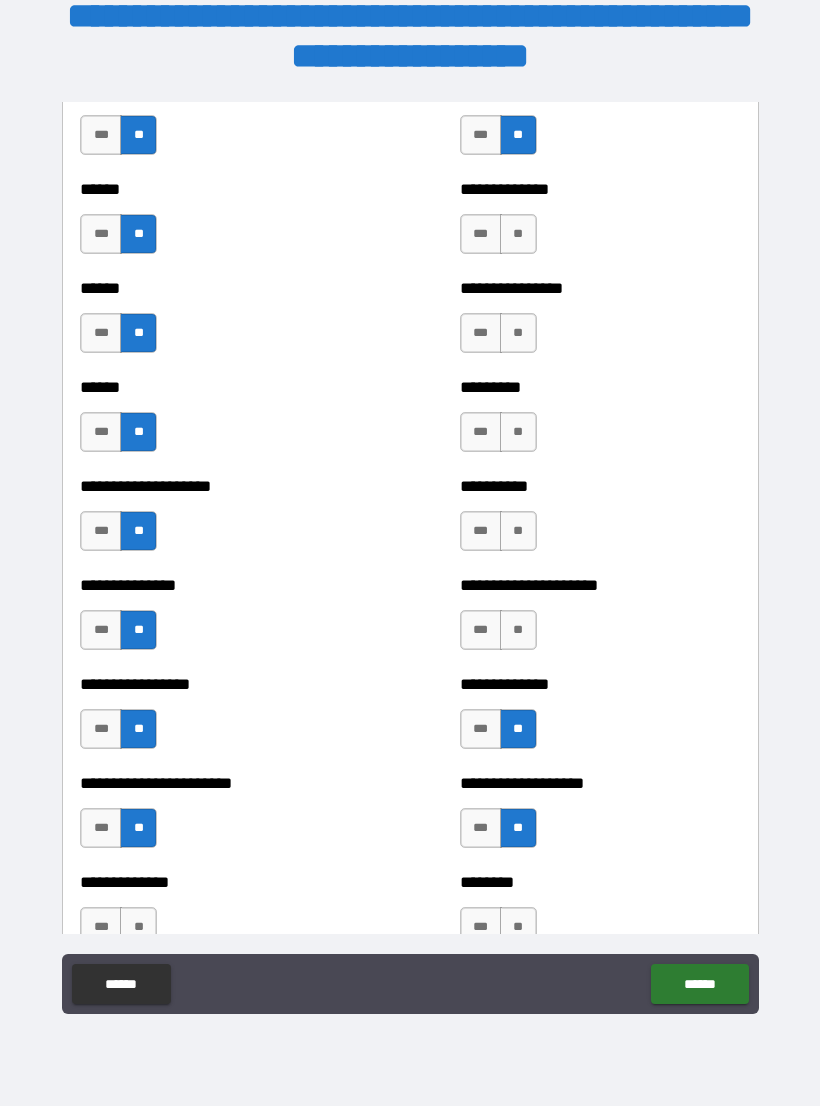 click on "**" at bounding box center [518, 630] 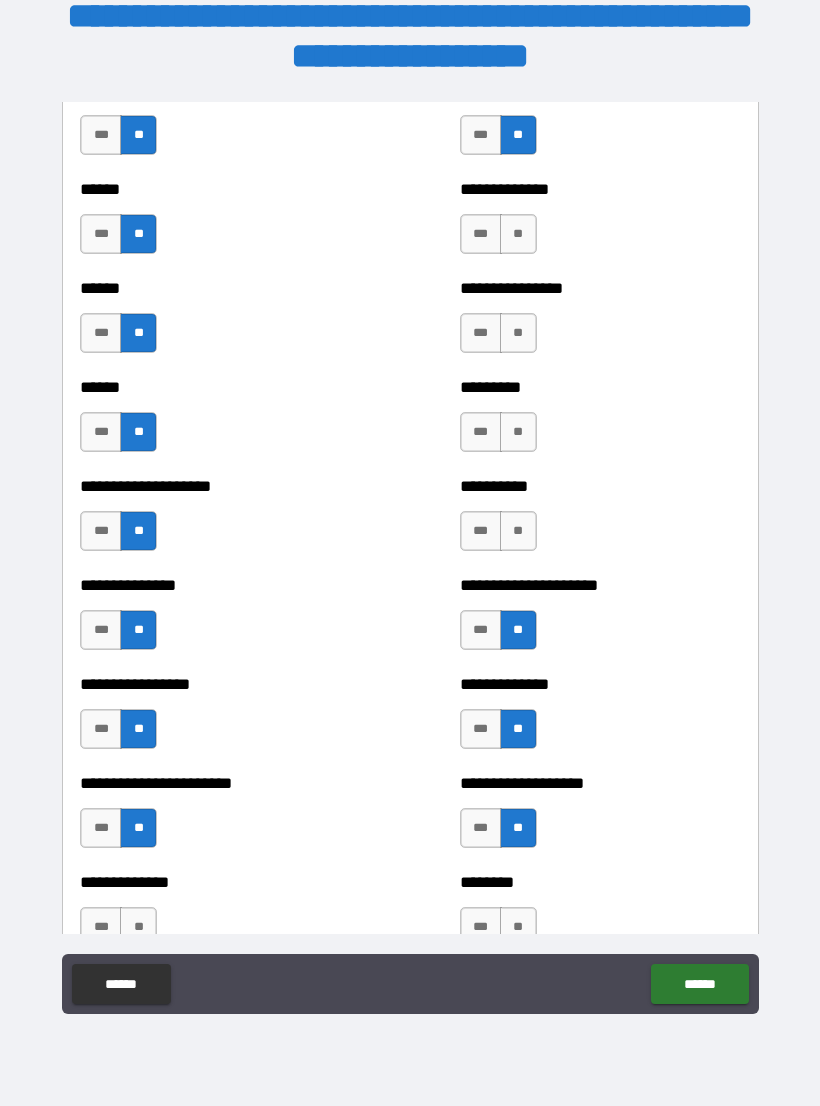 click on "**" at bounding box center (518, 531) 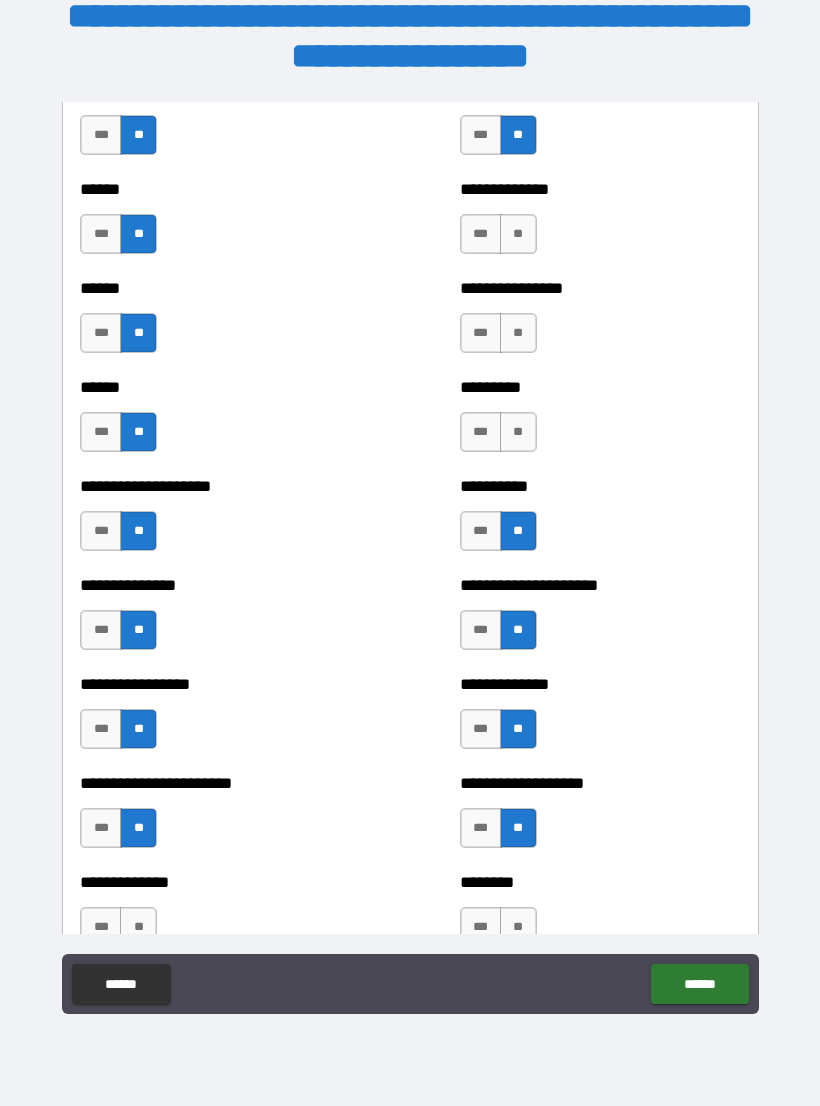 click on "**" at bounding box center [518, 432] 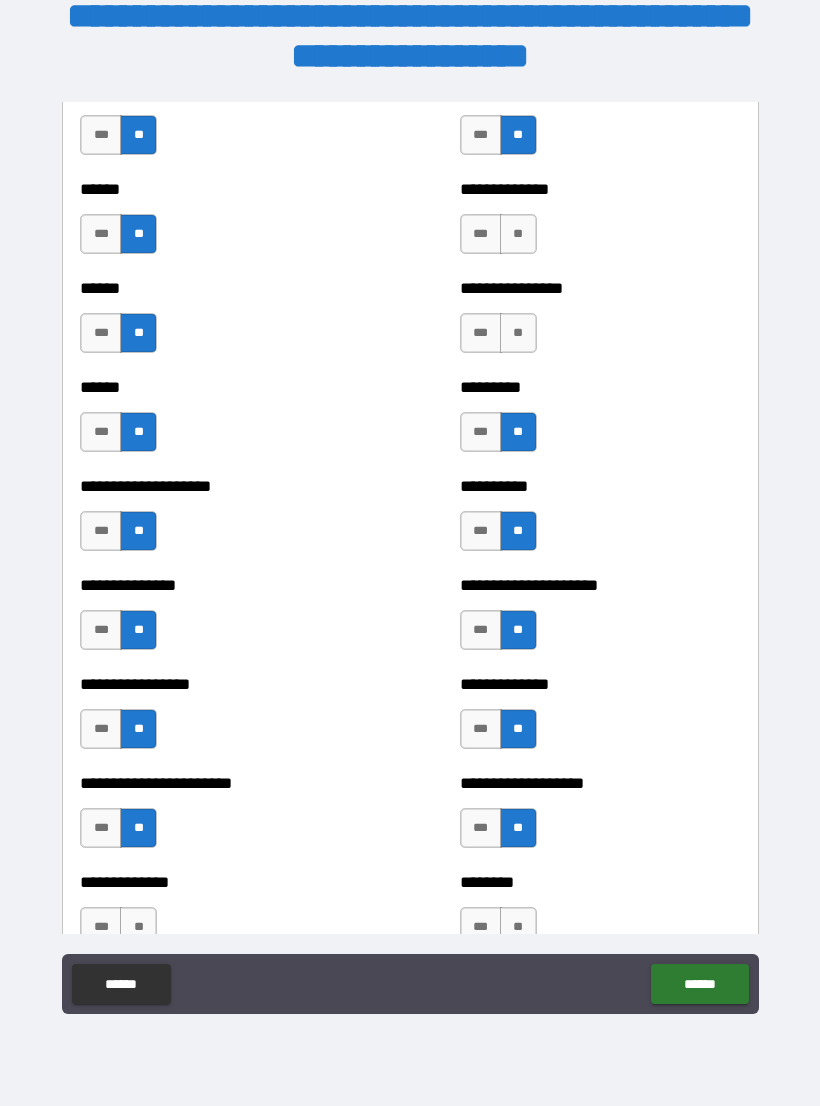 click on "**" at bounding box center (518, 333) 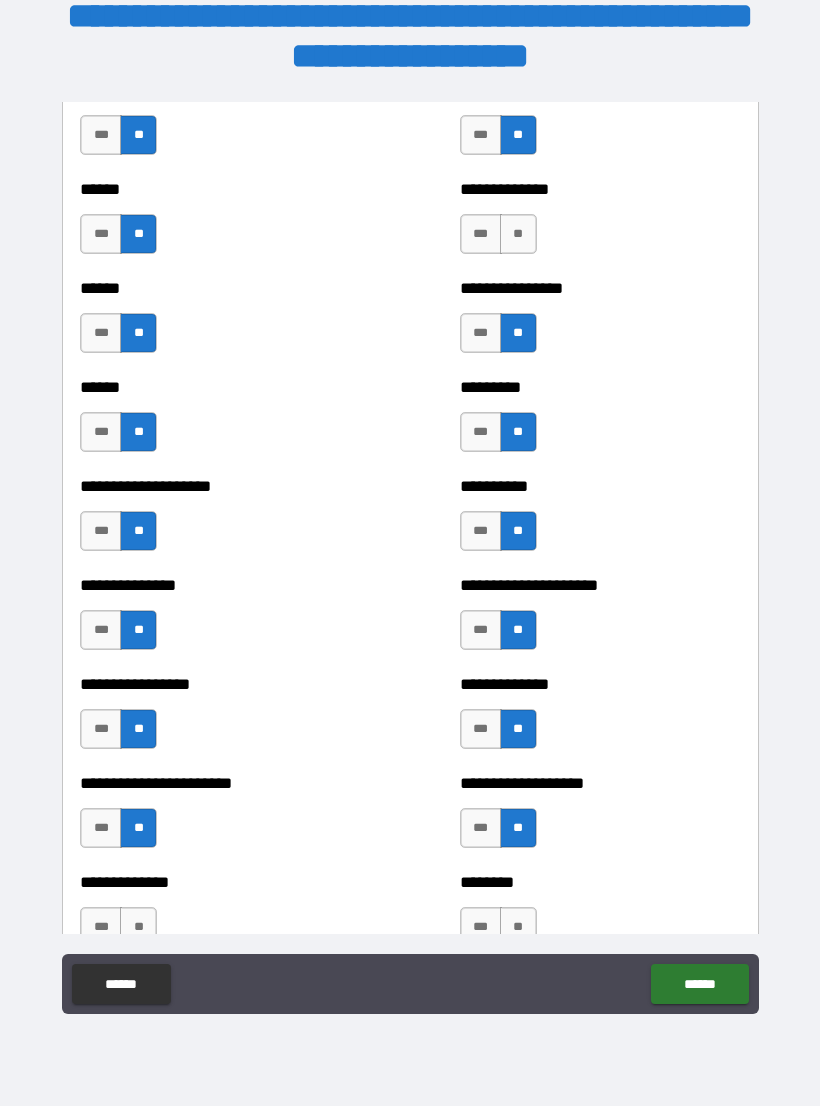 click on "**" at bounding box center (518, 234) 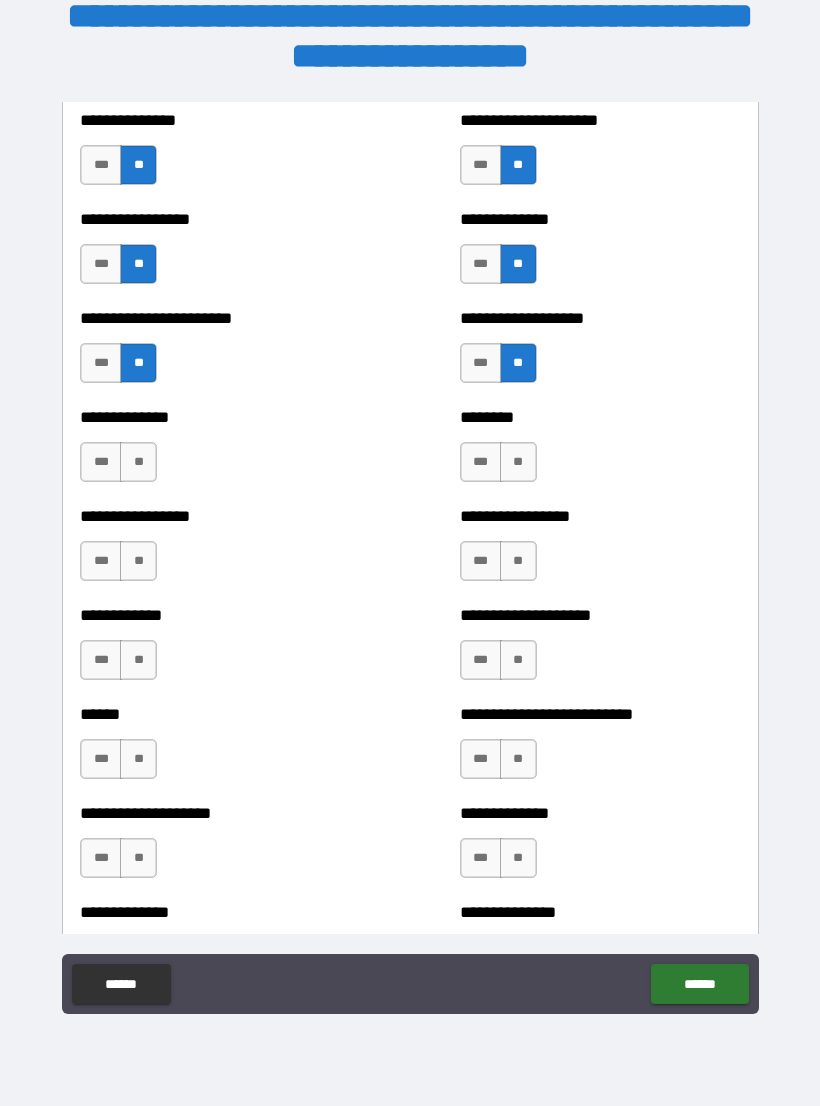 scroll, scrollTop: 3547, scrollLeft: 0, axis: vertical 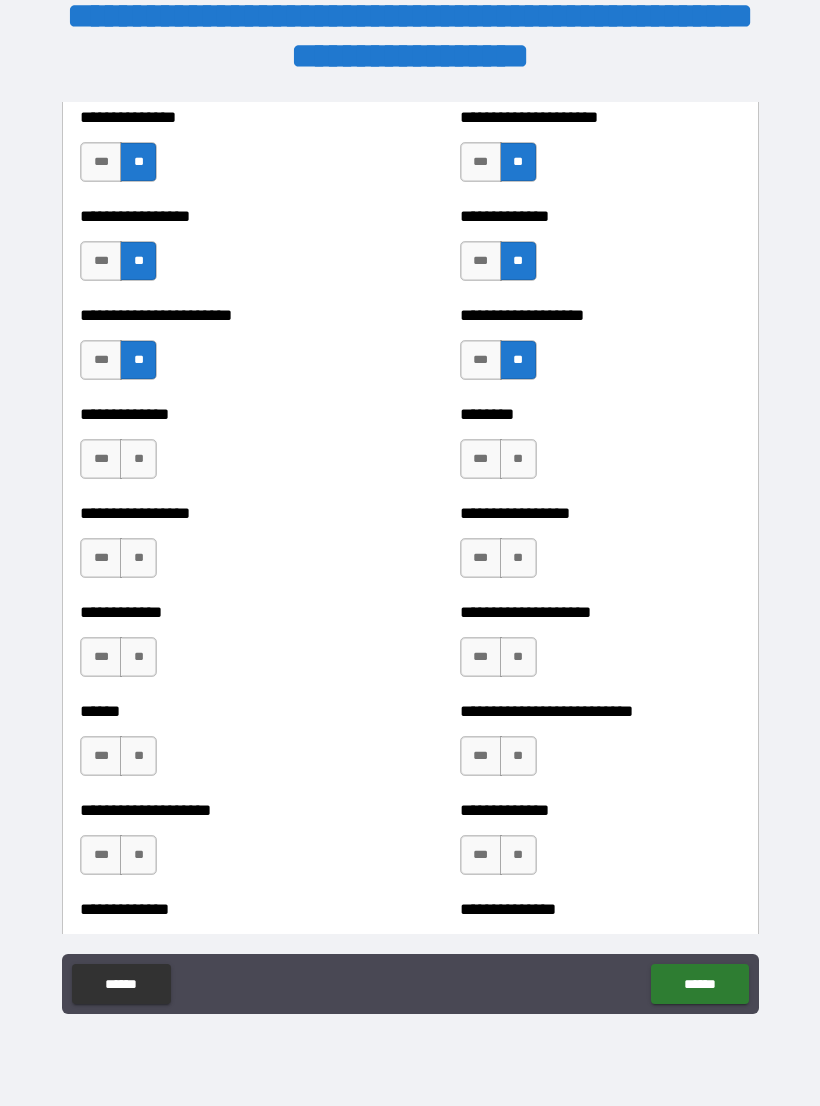 click on "**" at bounding box center (138, 459) 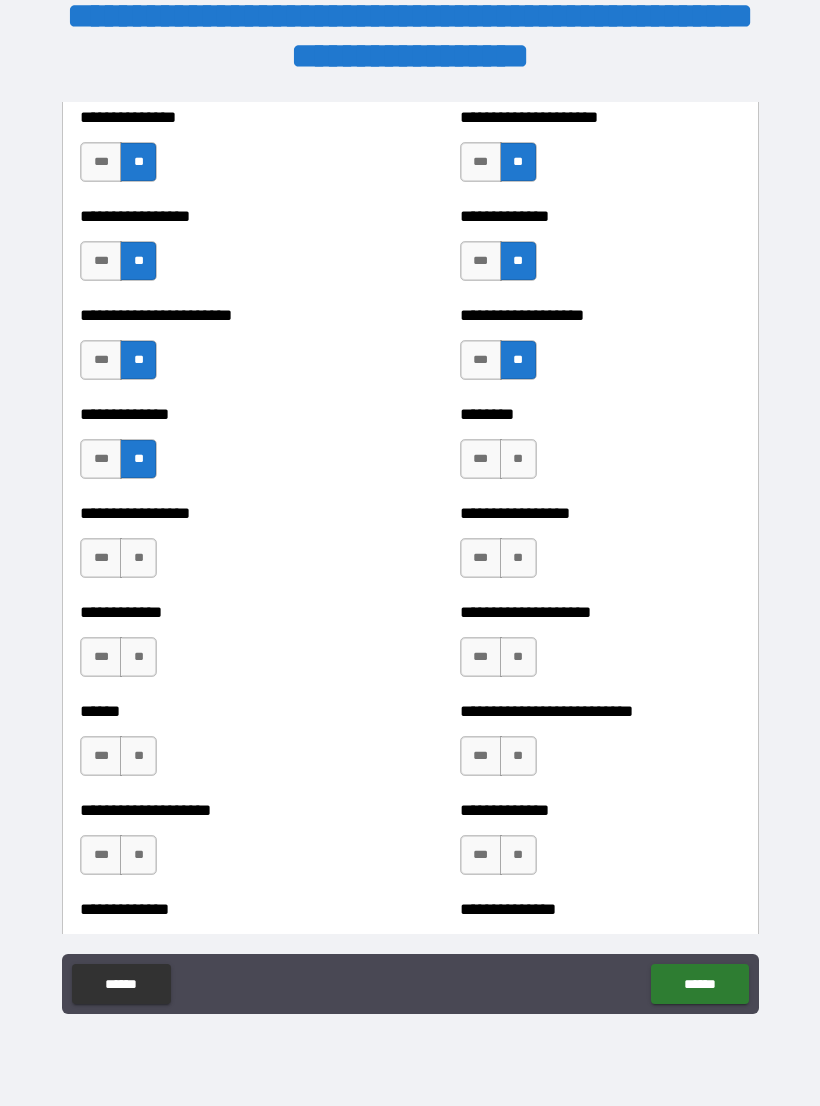 click on "**" at bounding box center [138, 558] 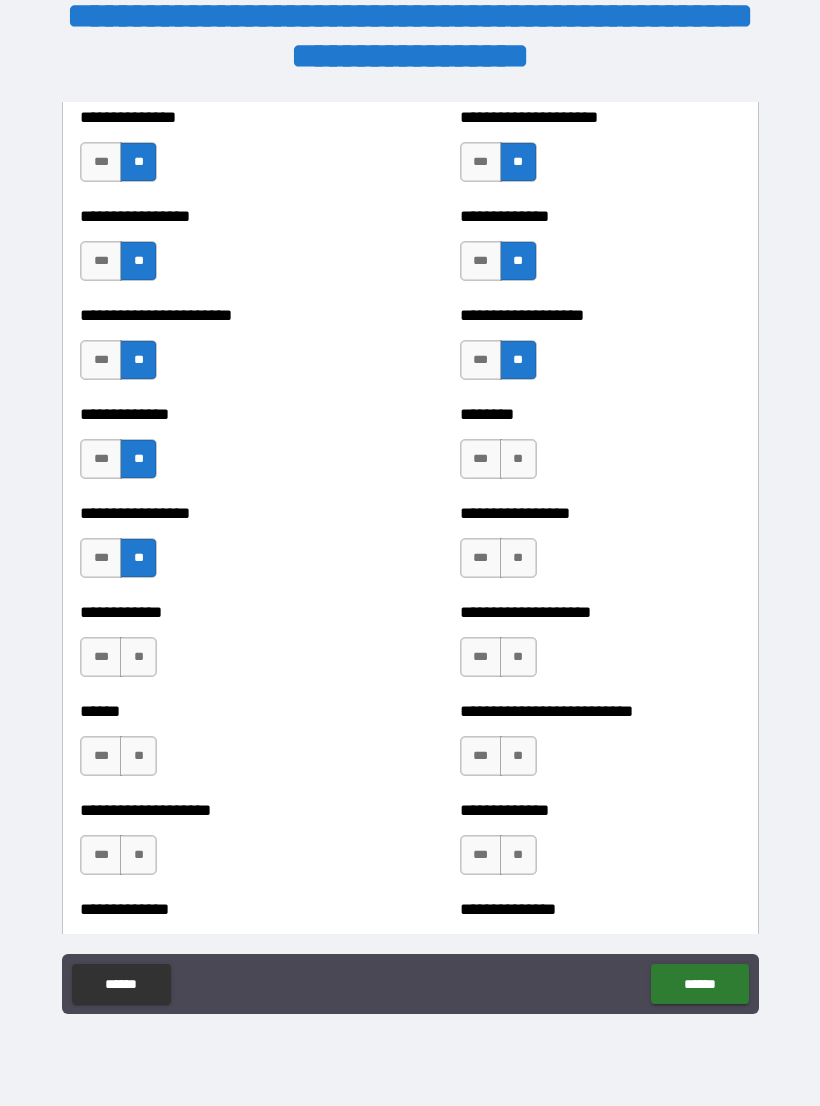 click on "**" at bounding box center (138, 657) 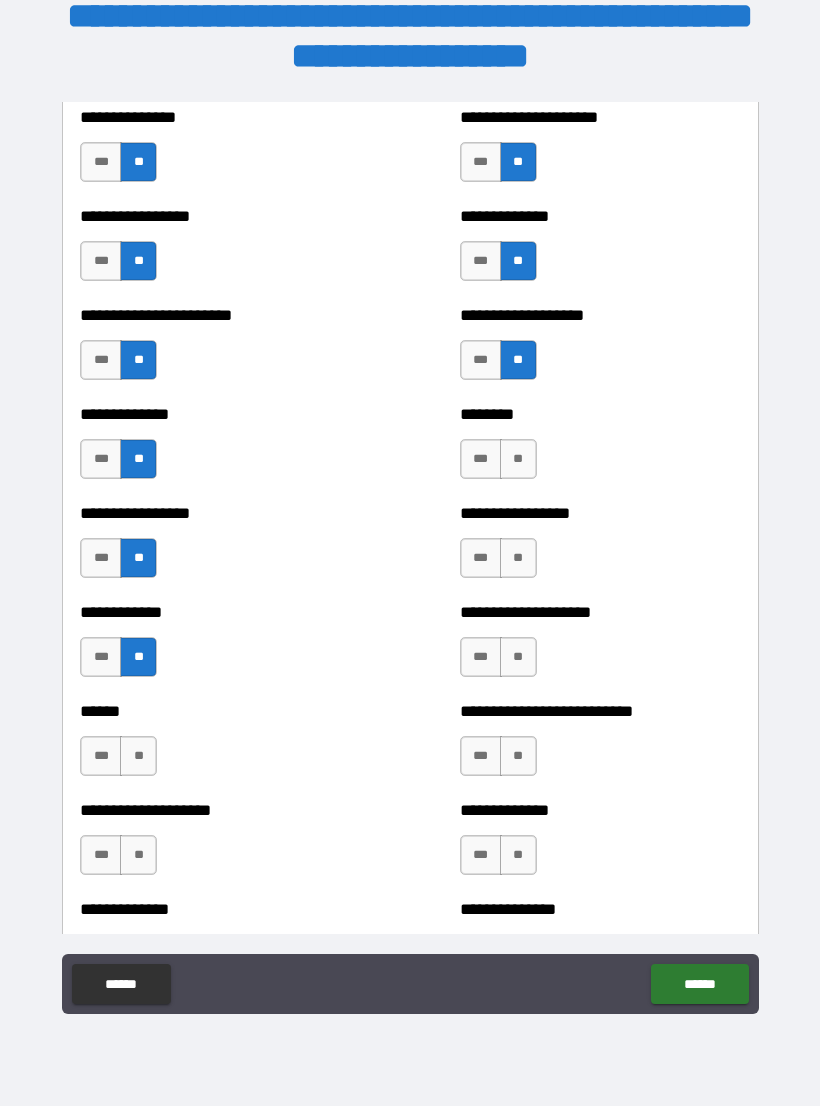 click on "**" at bounding box center [138, 756] 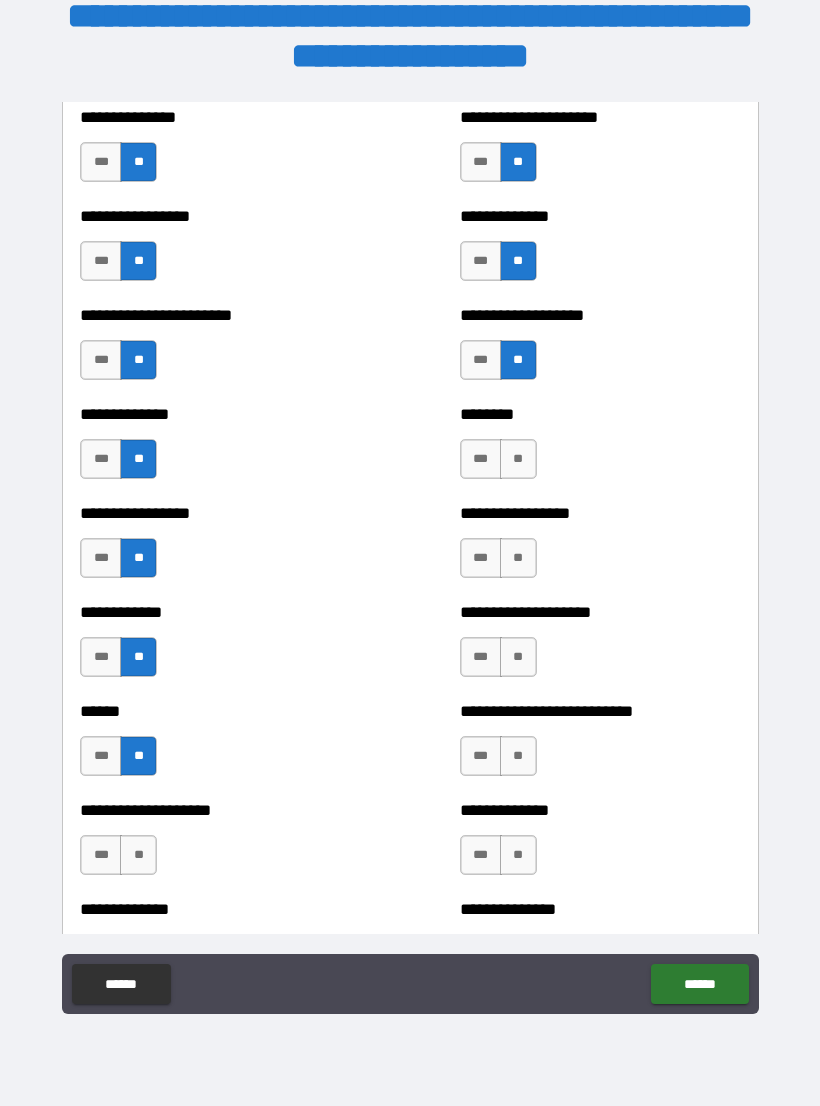 click on "**" at bounding box center [138, 855] 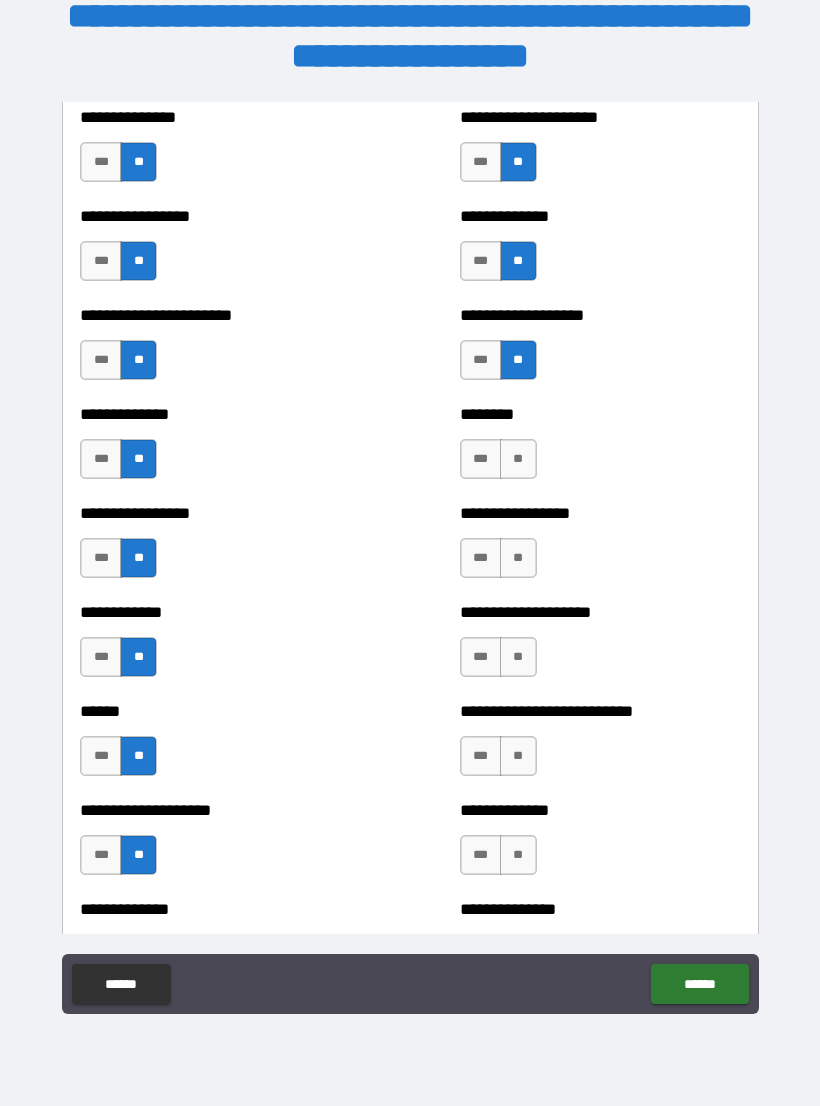 click on "**" at bounding box center [518, 459] 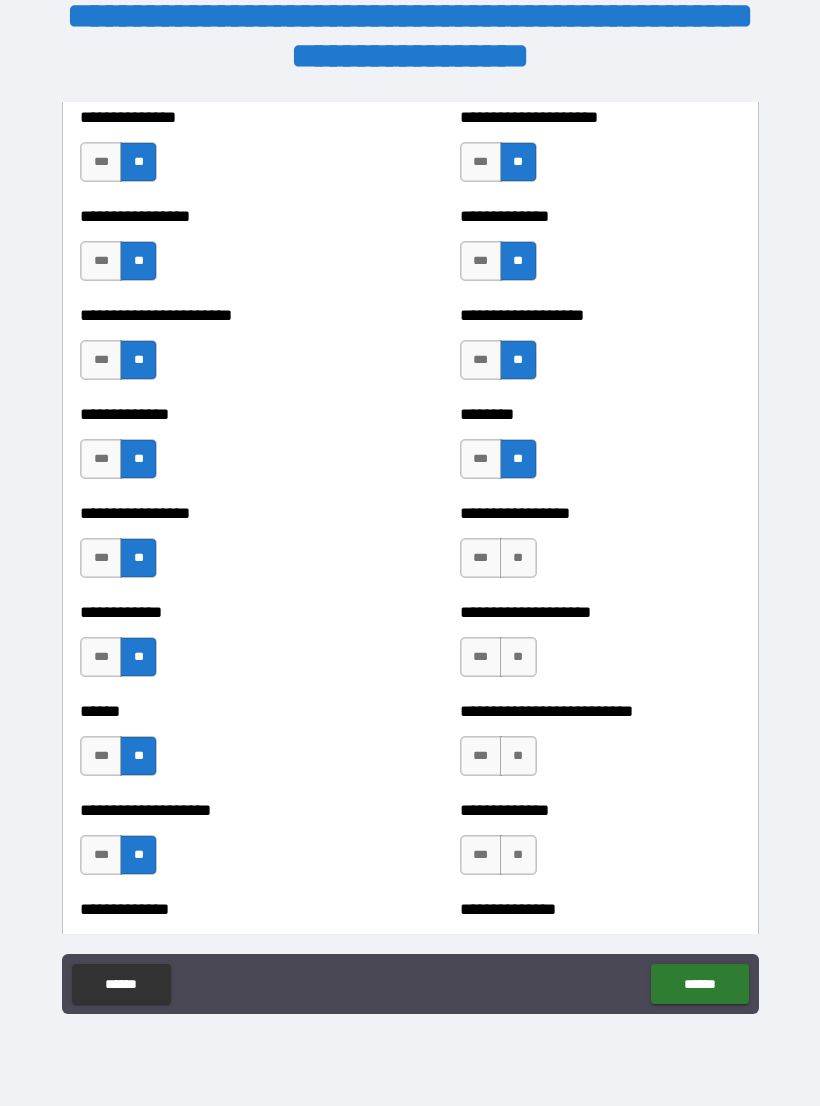 click on "**" at bounding box center (518, 558) 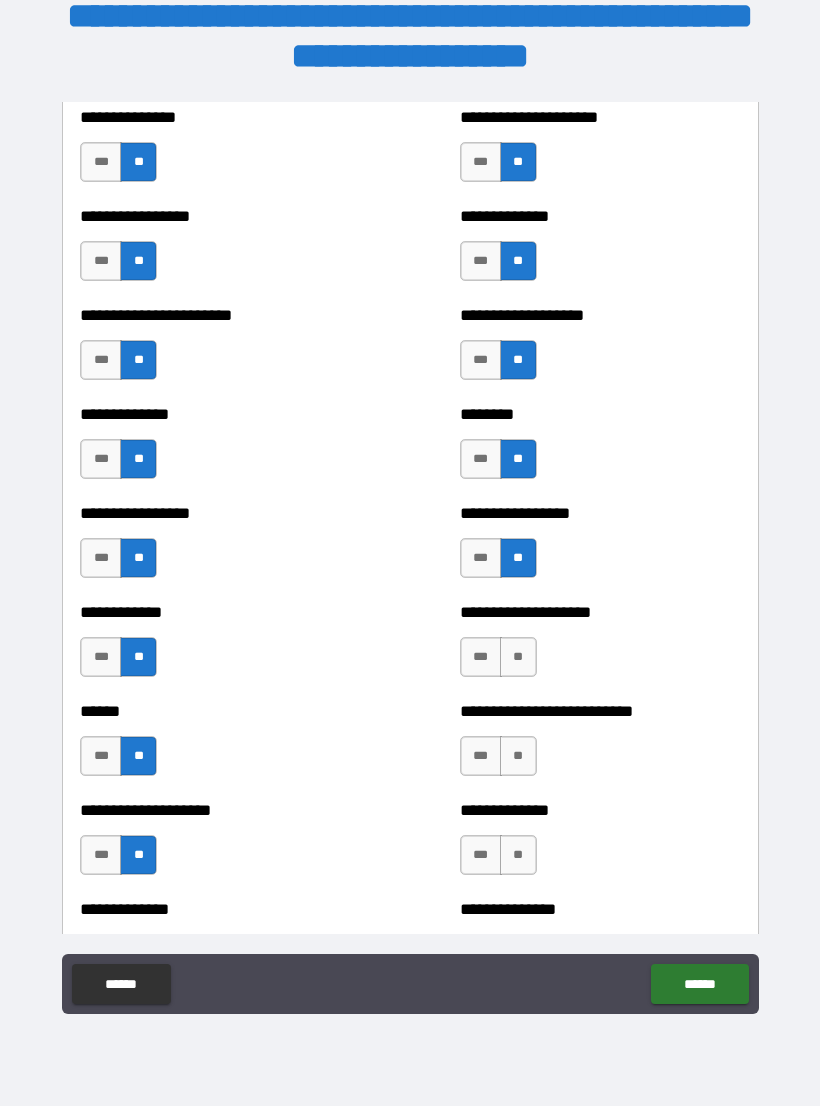 click on "**" at bounding box center [518, 657] 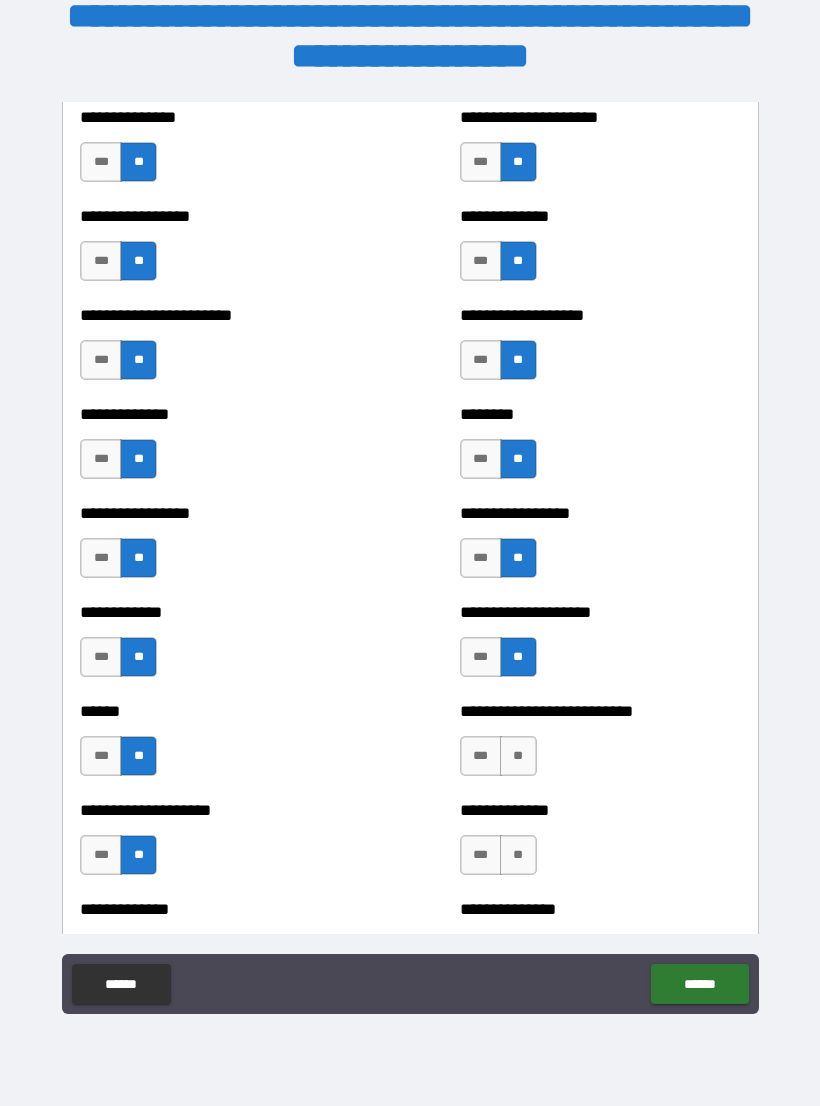 click on "**" at bounding box center [518, 756] 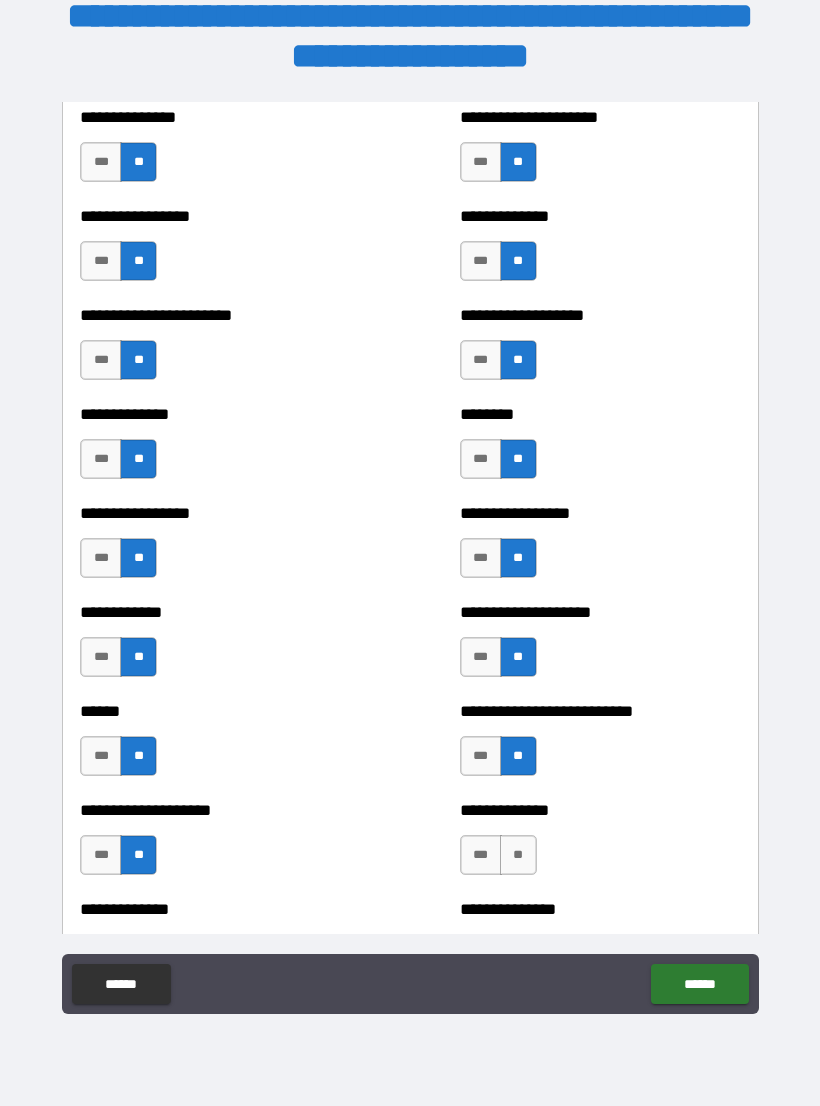 click on "**" at bounding box center [518, 855] 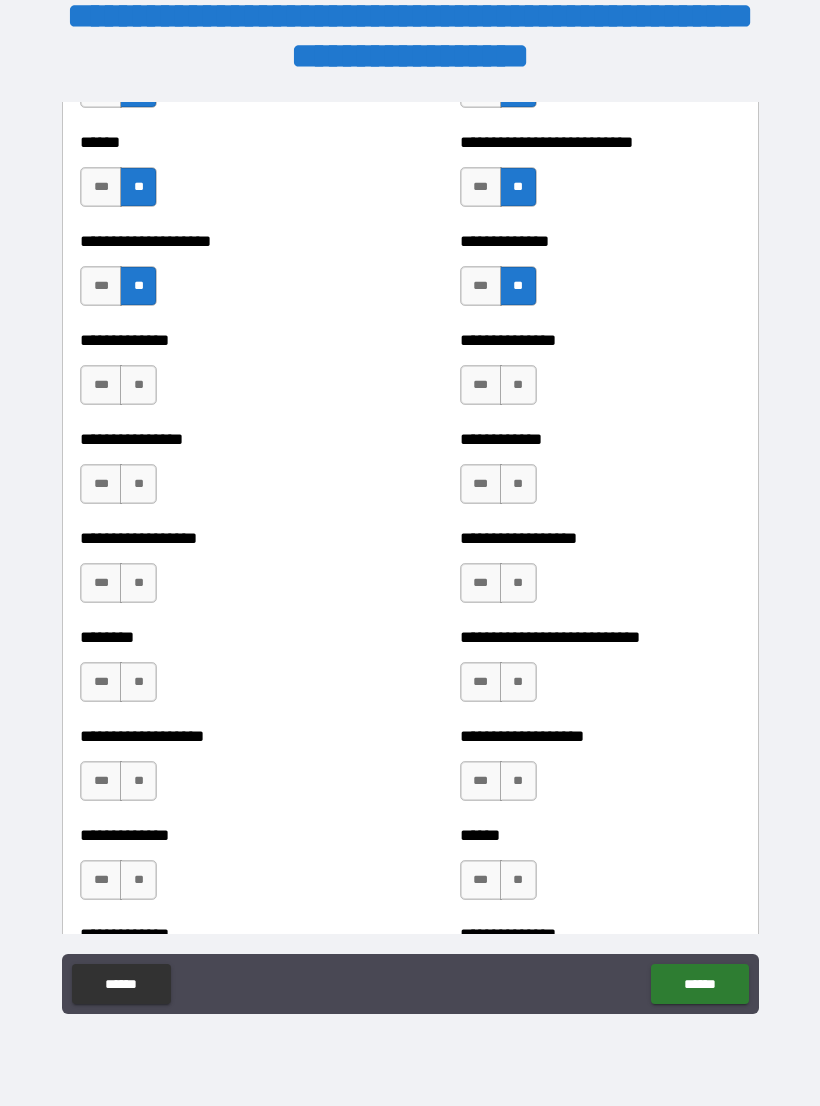 scroll, scrollTop: 4115, scrollLeft: 0, axis: vertical 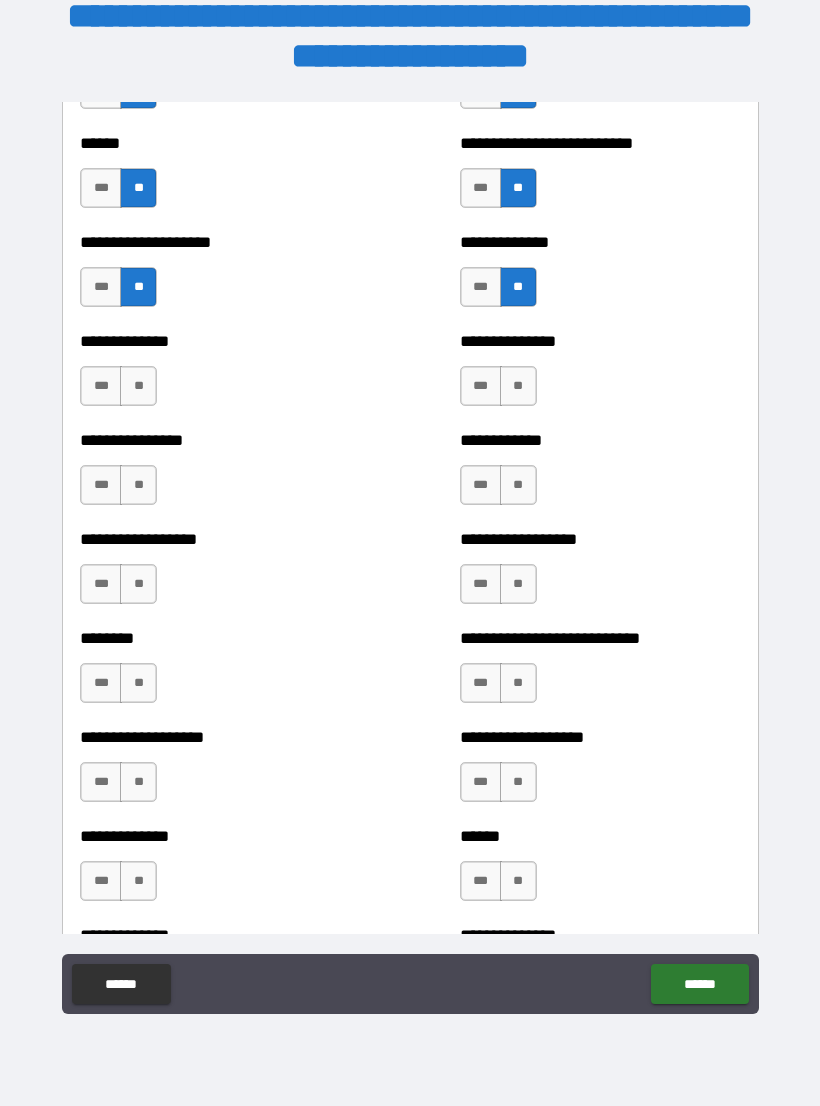 click on "**" at bounding box center [518, 386] 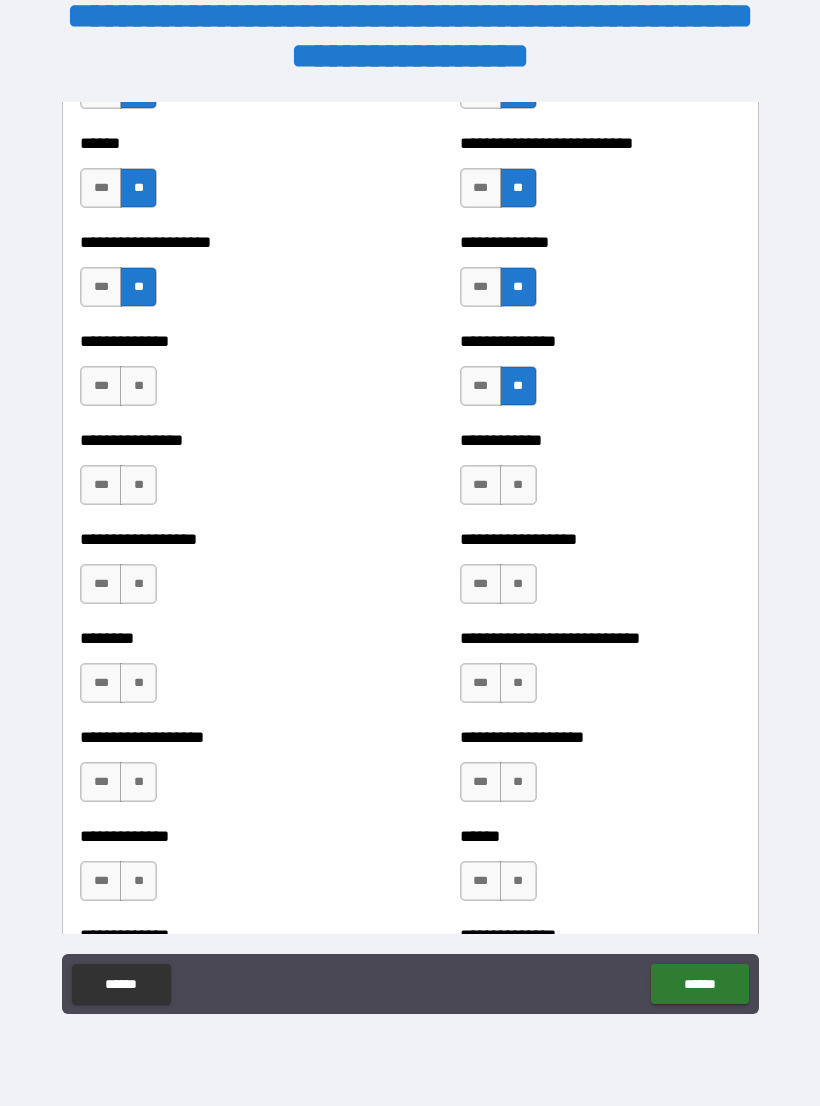 click on "**" at bounding box center [518, 485] 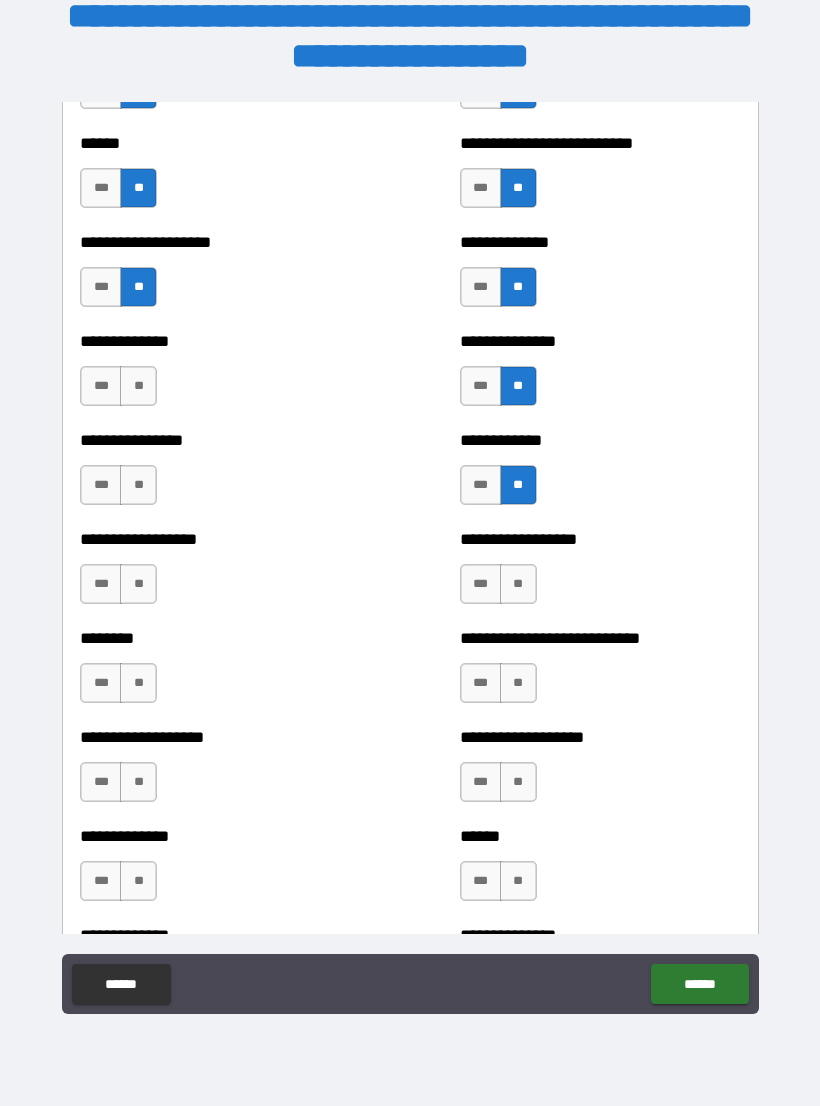click on "**" at bounding box center (518, 584) 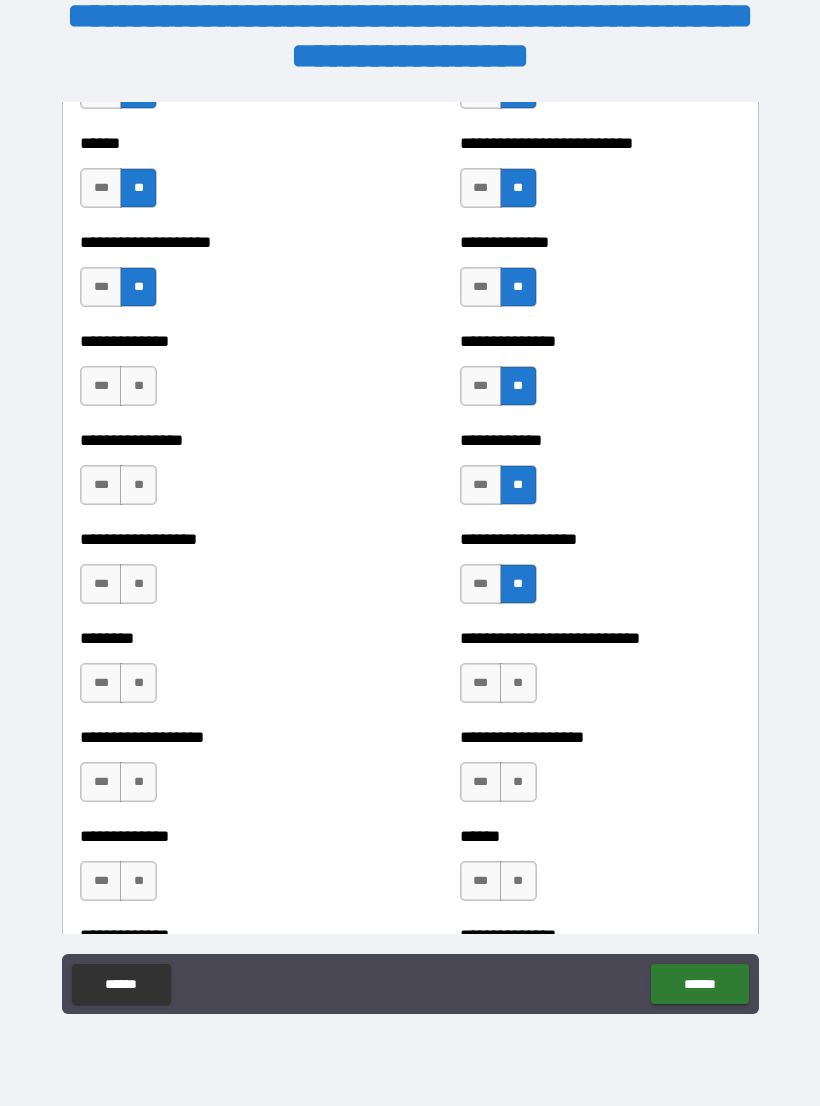 click on "**" at bounding box center (518, 584) 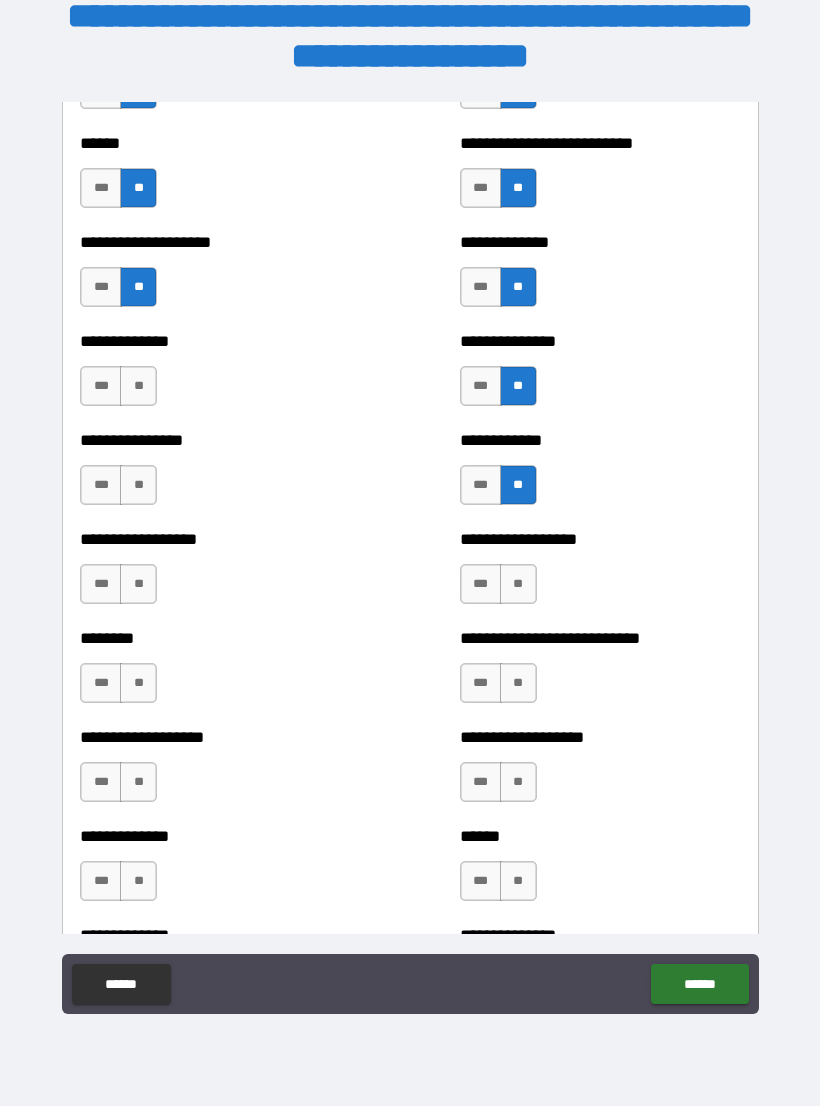 click on "**" at bounding box center [518, 584] 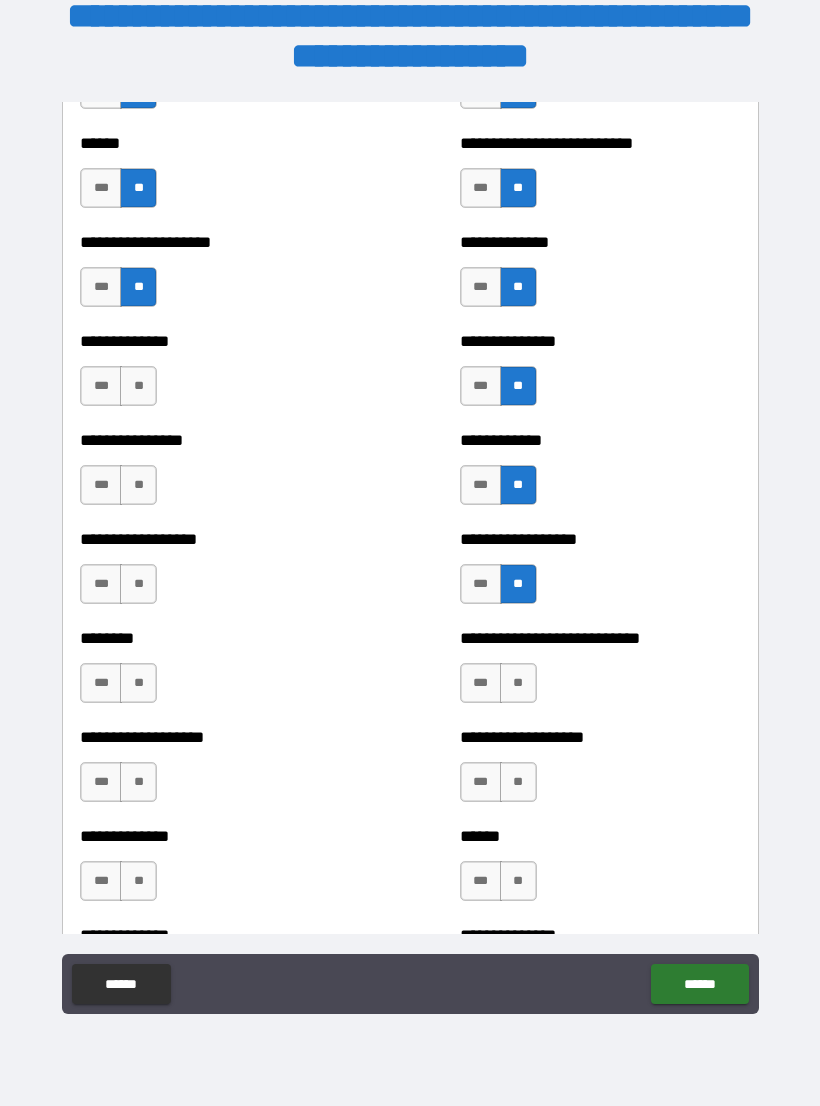 click on "**" at bounding box center [138, 386] 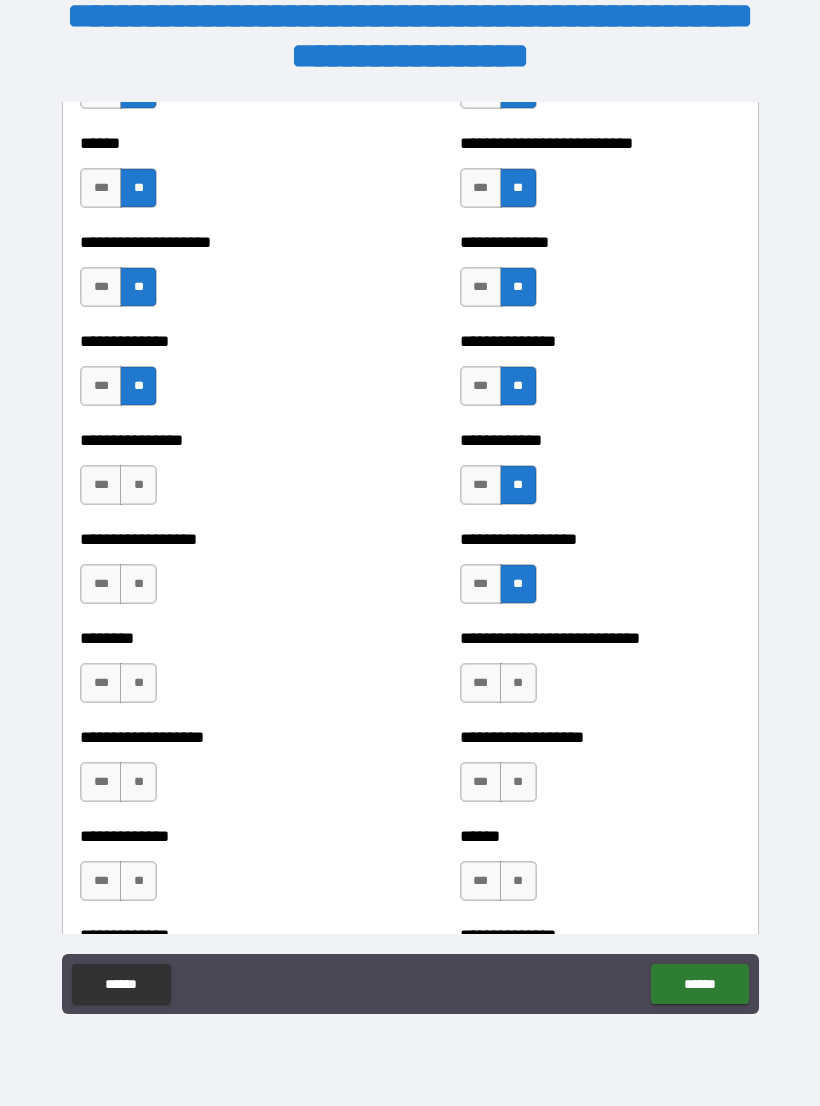 click on "**" at bounding box center [138, 485] 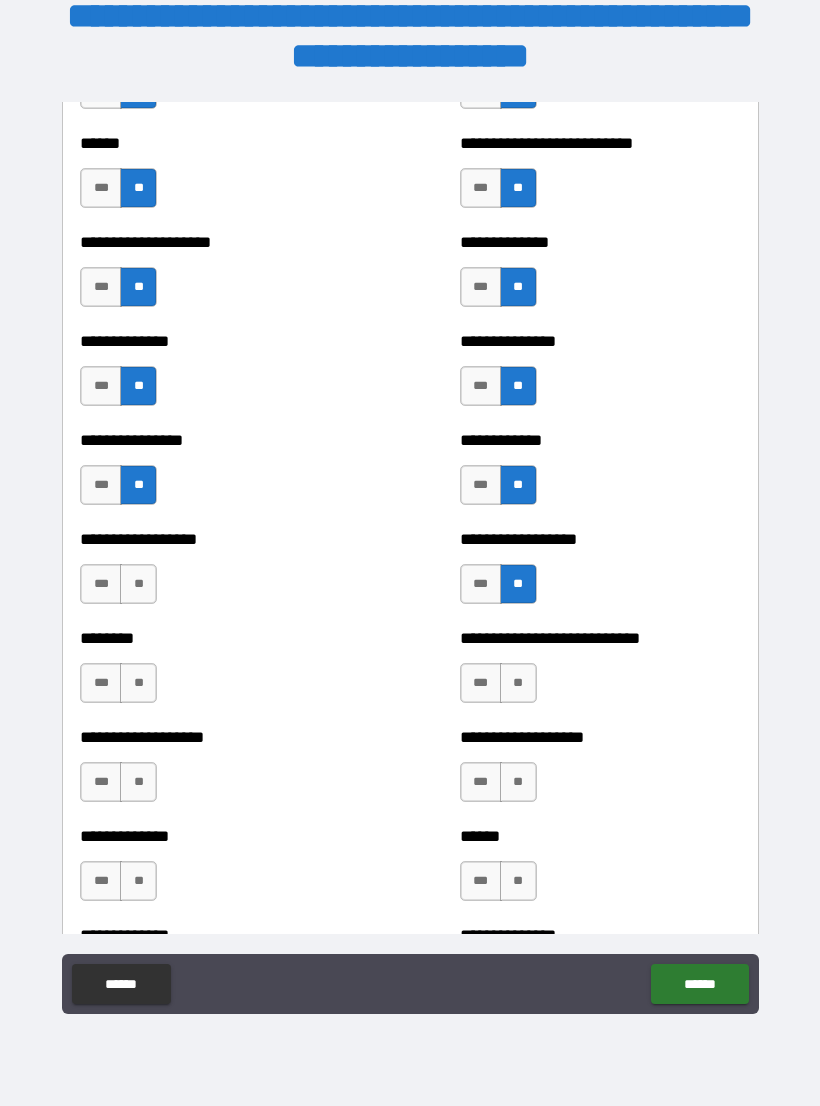 click on "**" at bounding box center (138, 584) 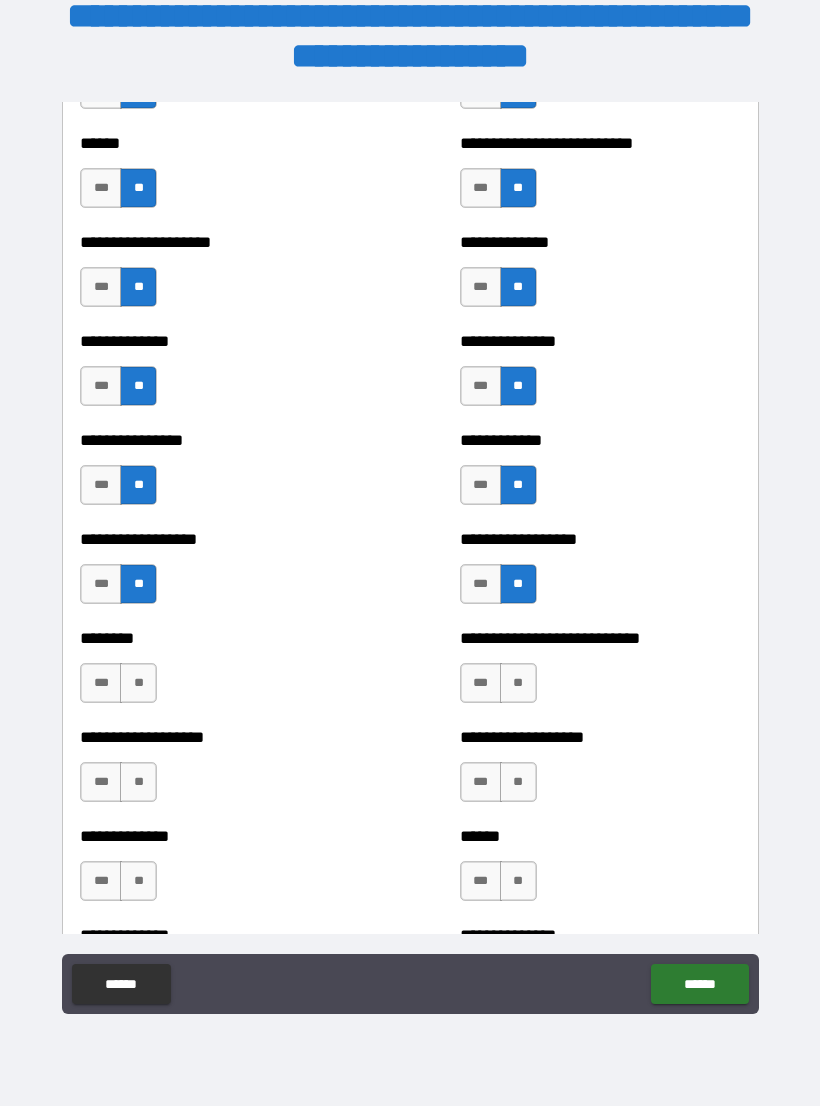 click on "**" at bounding box center (138, 683) 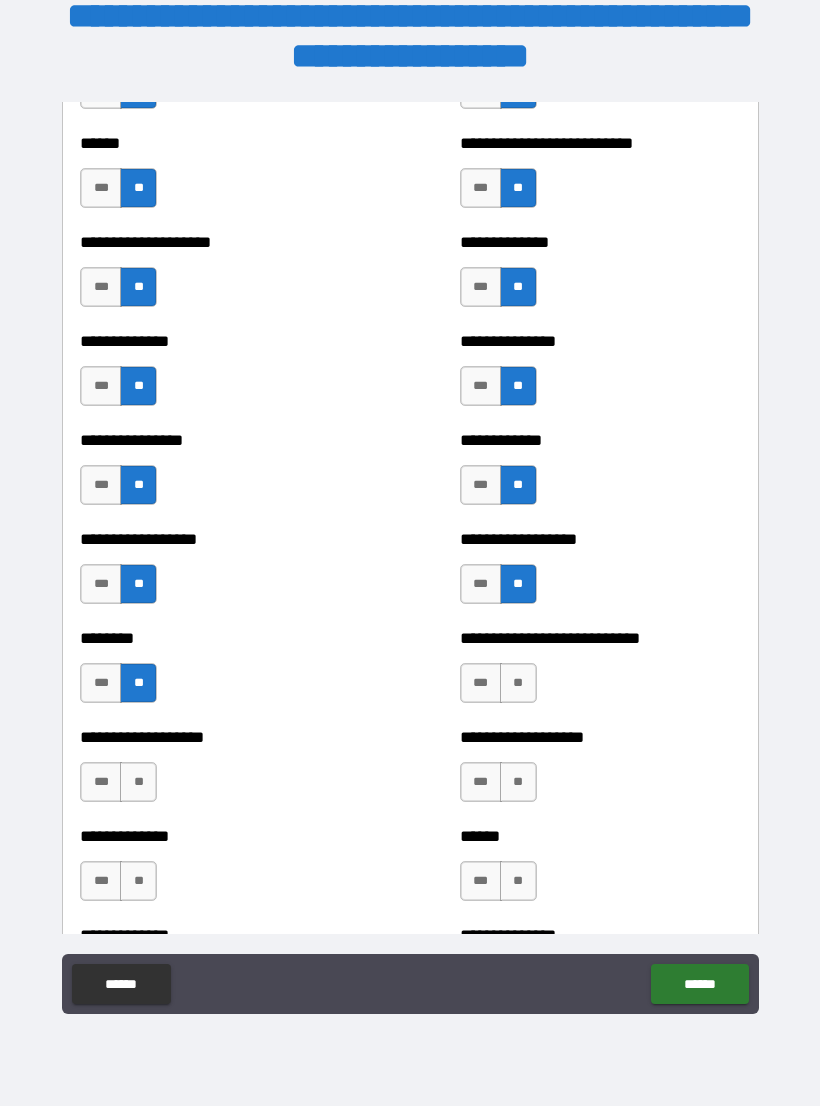 click on "**" at bounding box center [138, 782] 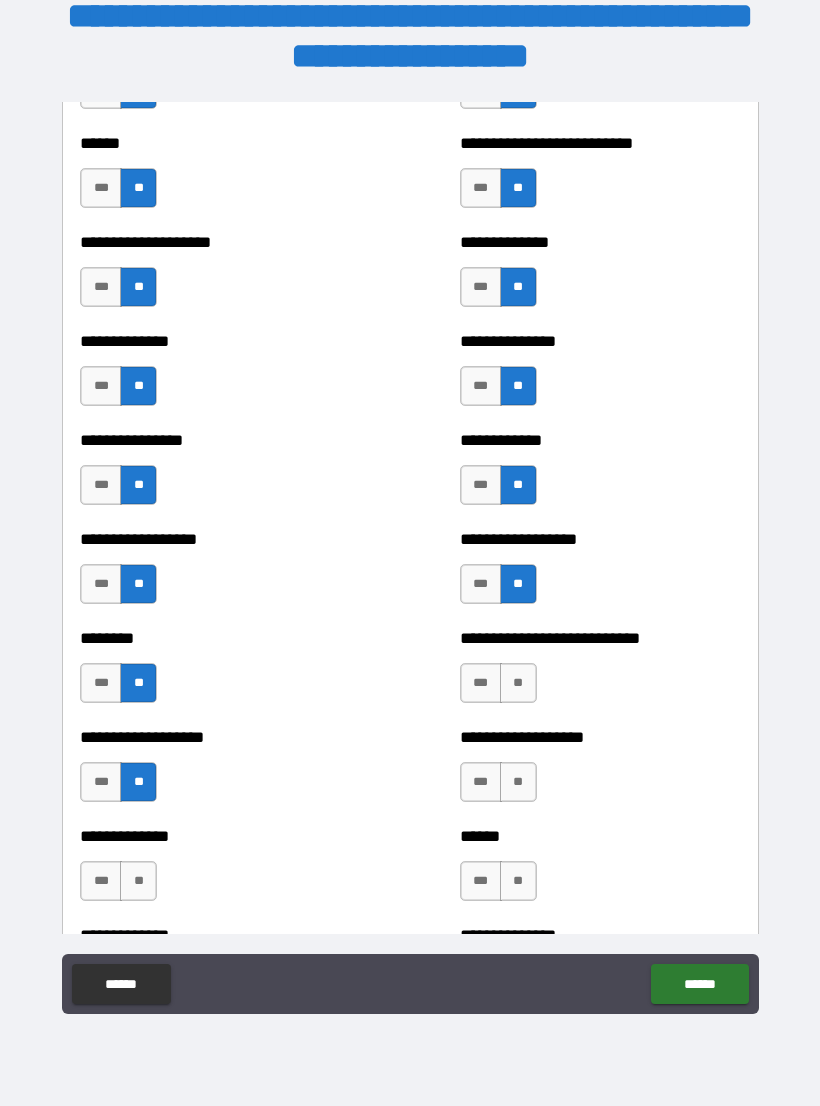 click on "**" at bounding box center [138, 881] 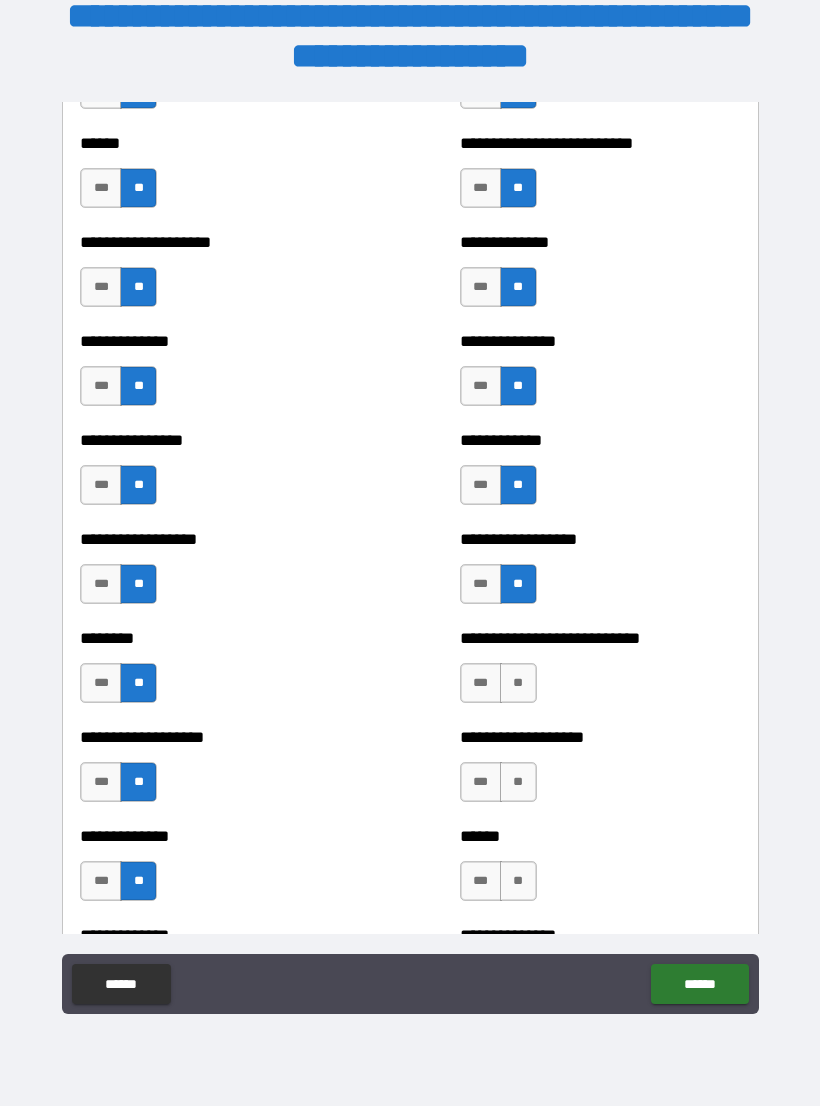click on "**" at bounding box center (518, 683) 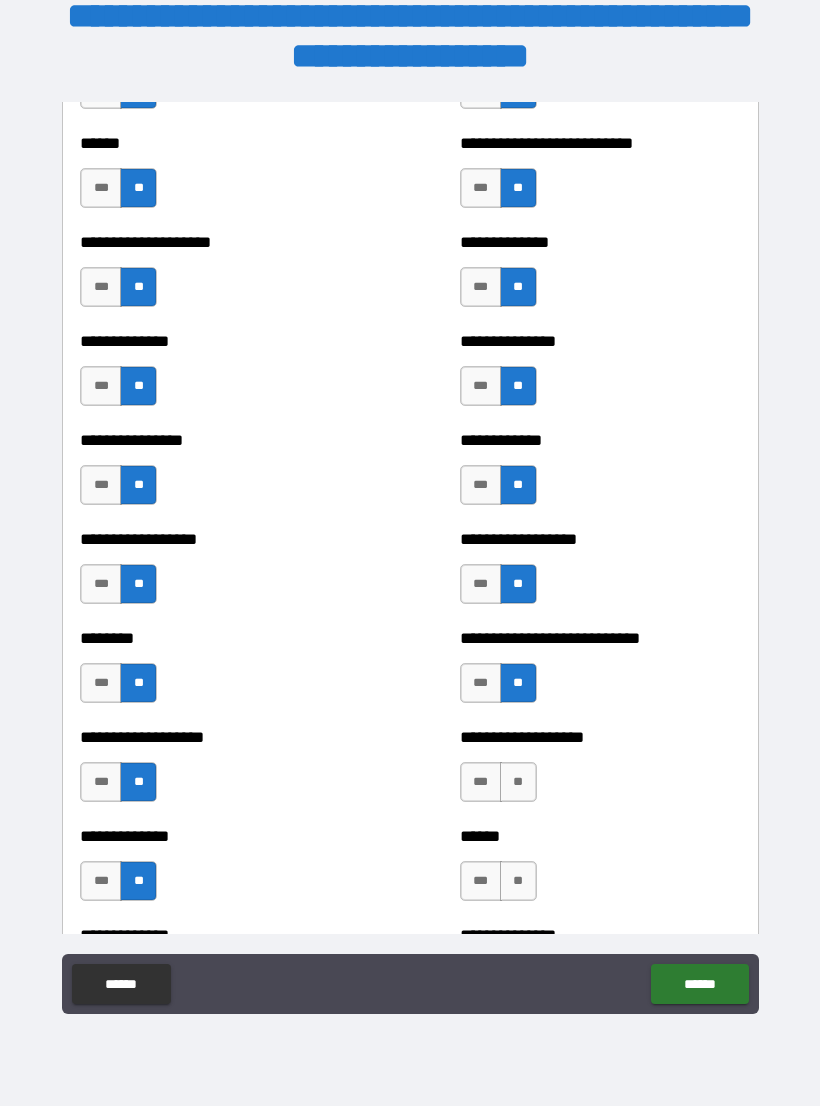click on "**" at bounding box center (518, 782) 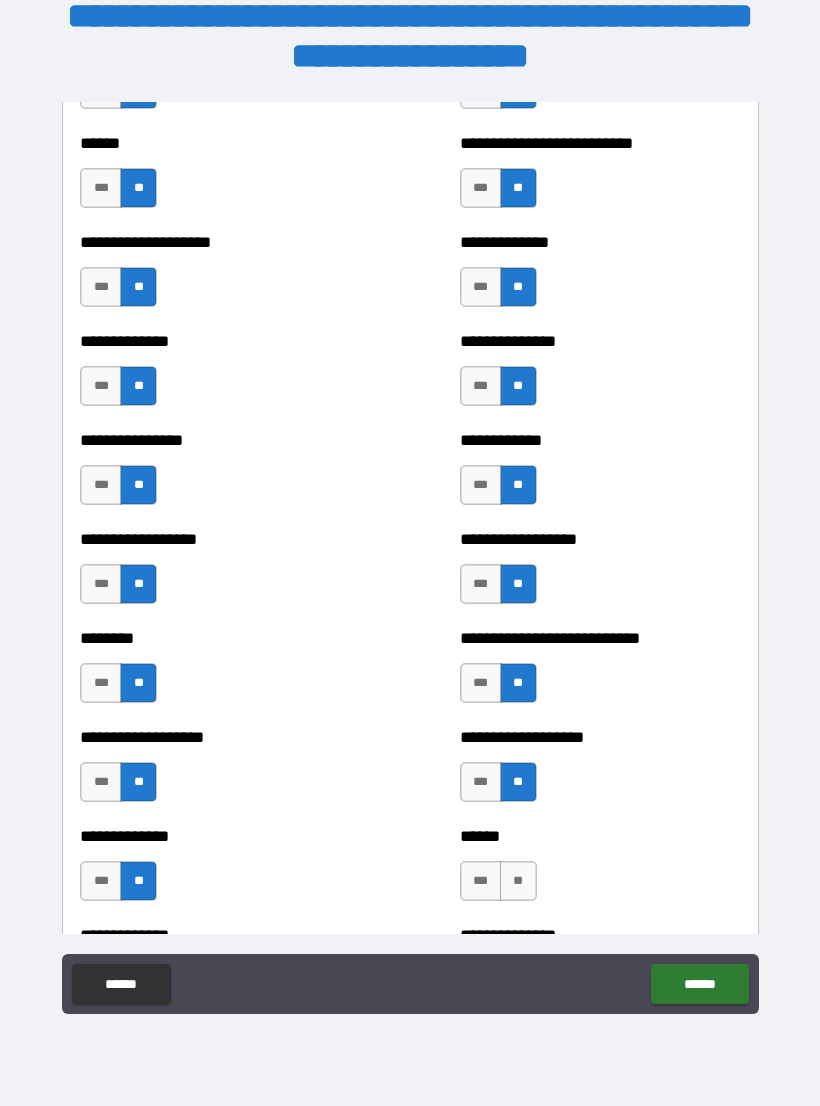 click on "**" at bounding box center (518, 881) 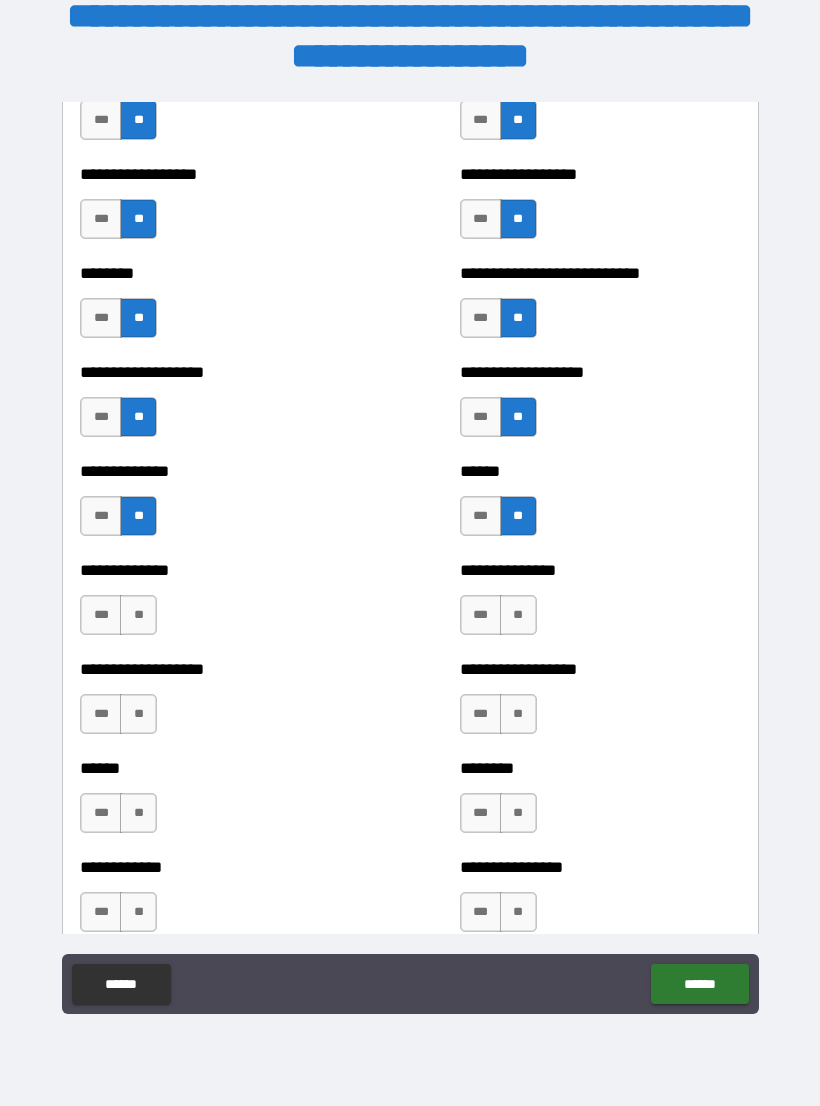 scroll, scrollTop: 4543, scrollLeft: 0, axis: vertical 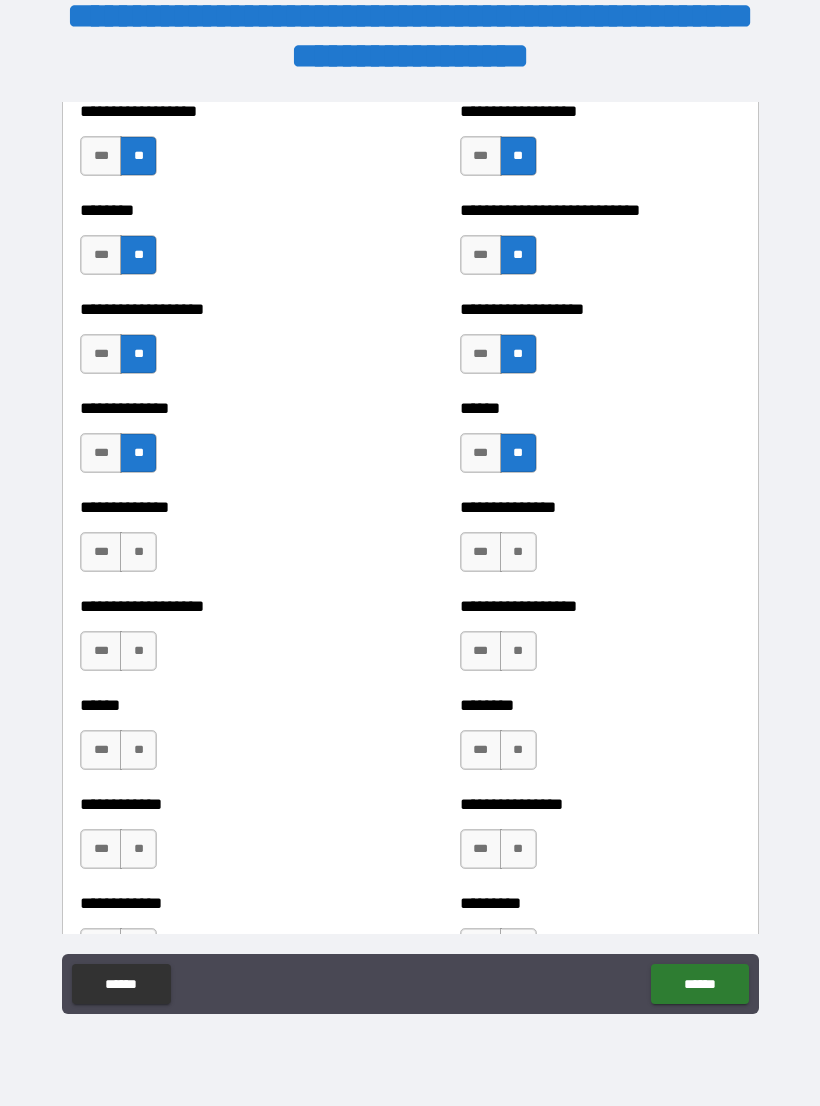 click on "**" at bounding box center (518, 552) 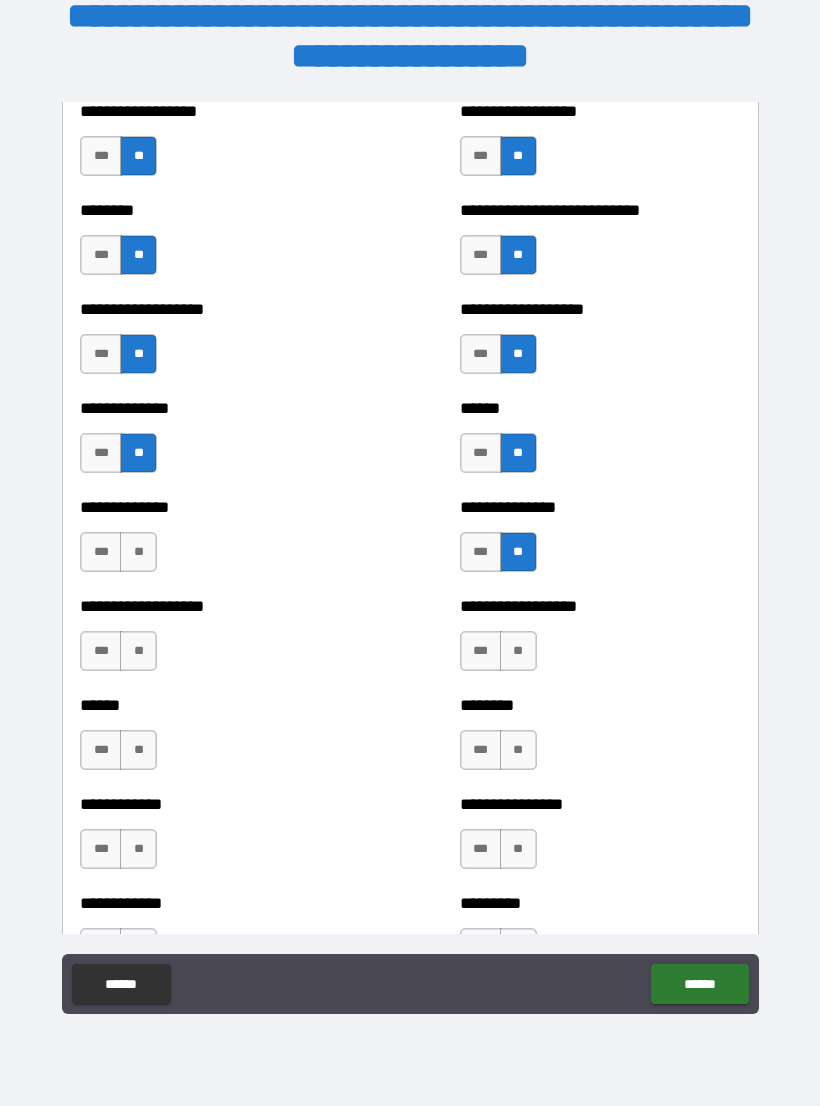 click on "**" at bounding box center (518, 651) 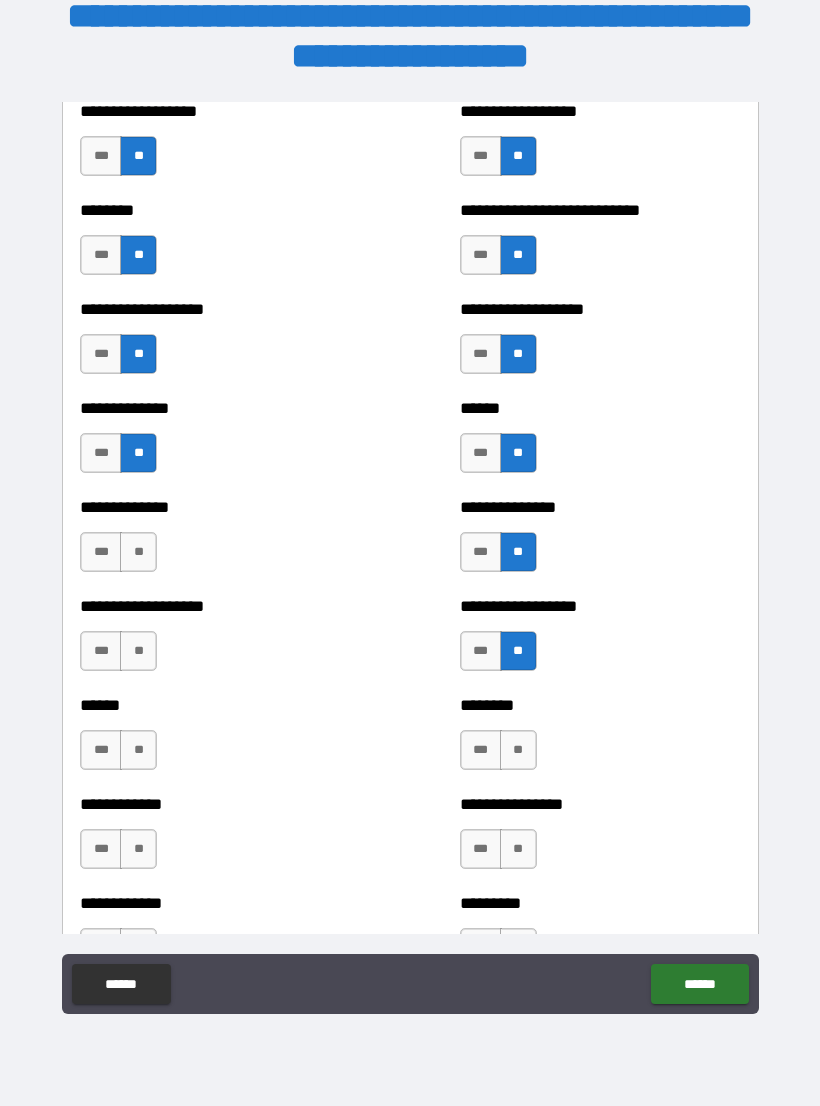 click on "**" at bounding box center [518, 750] 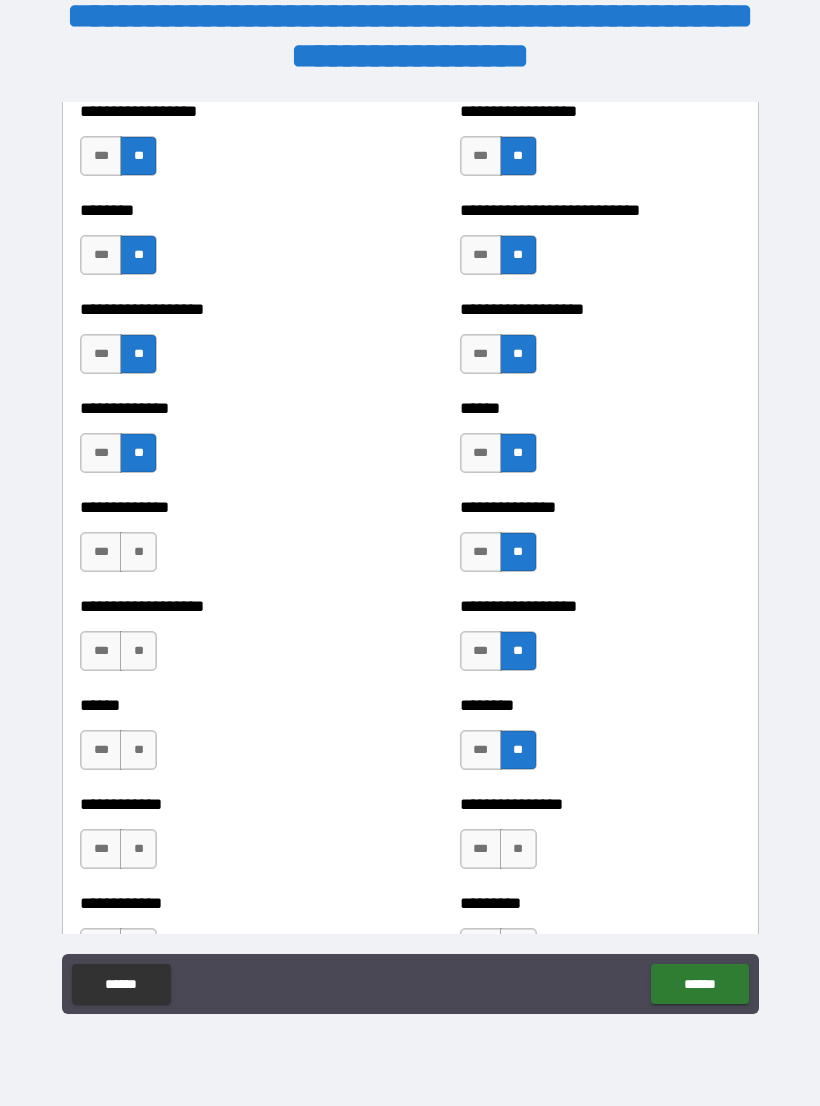 click on "**" at bounding box center (518, 849) 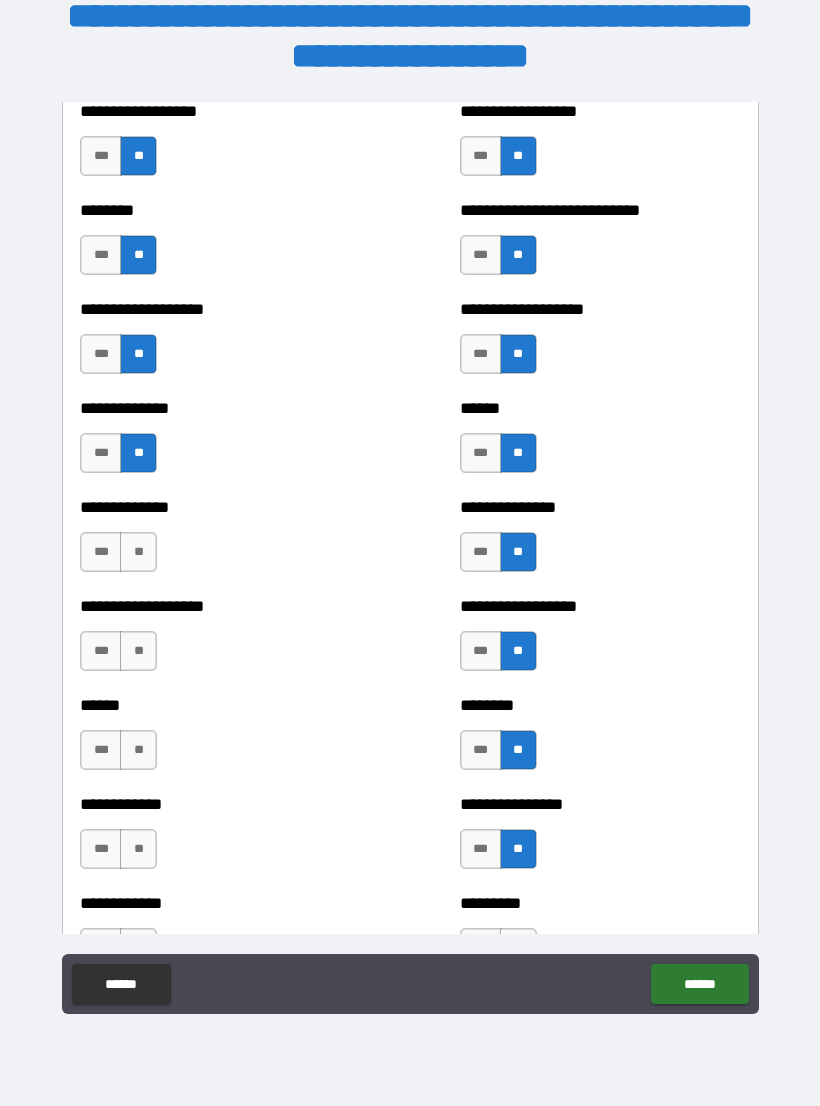 click on "**" at bounding box center (138, 552) 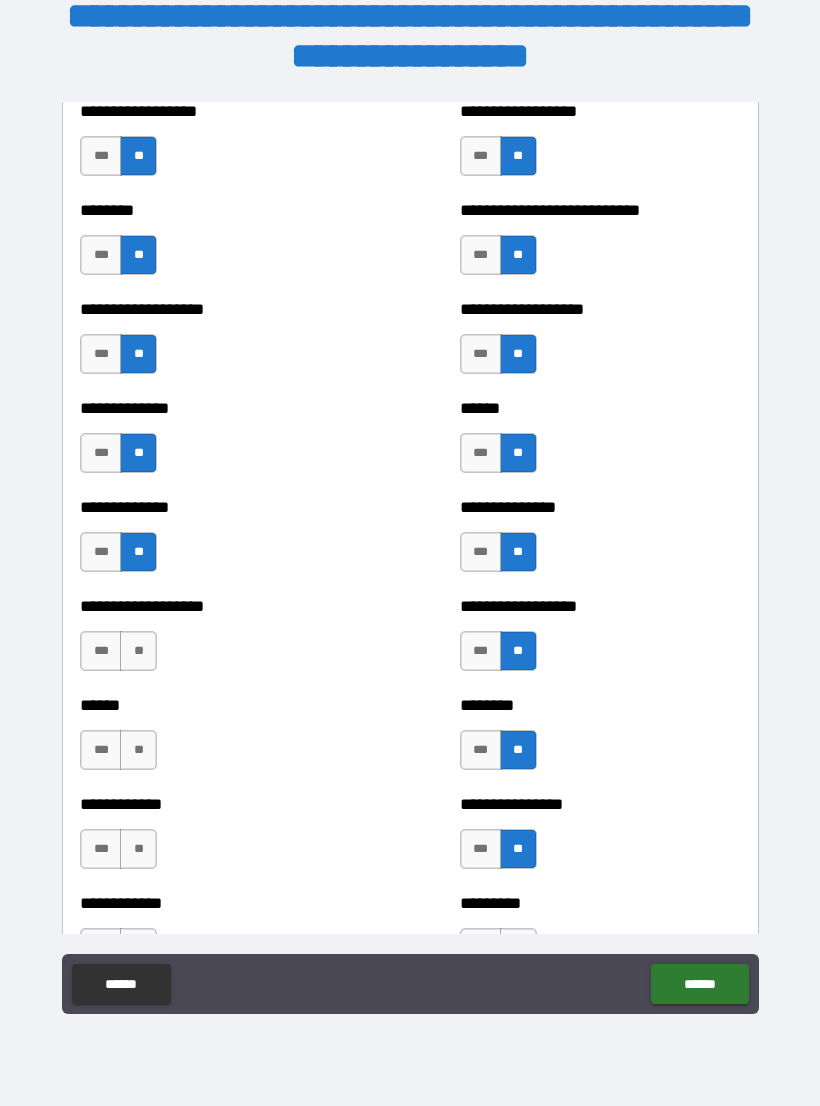 click on "**" at bounding box center [138, 651] 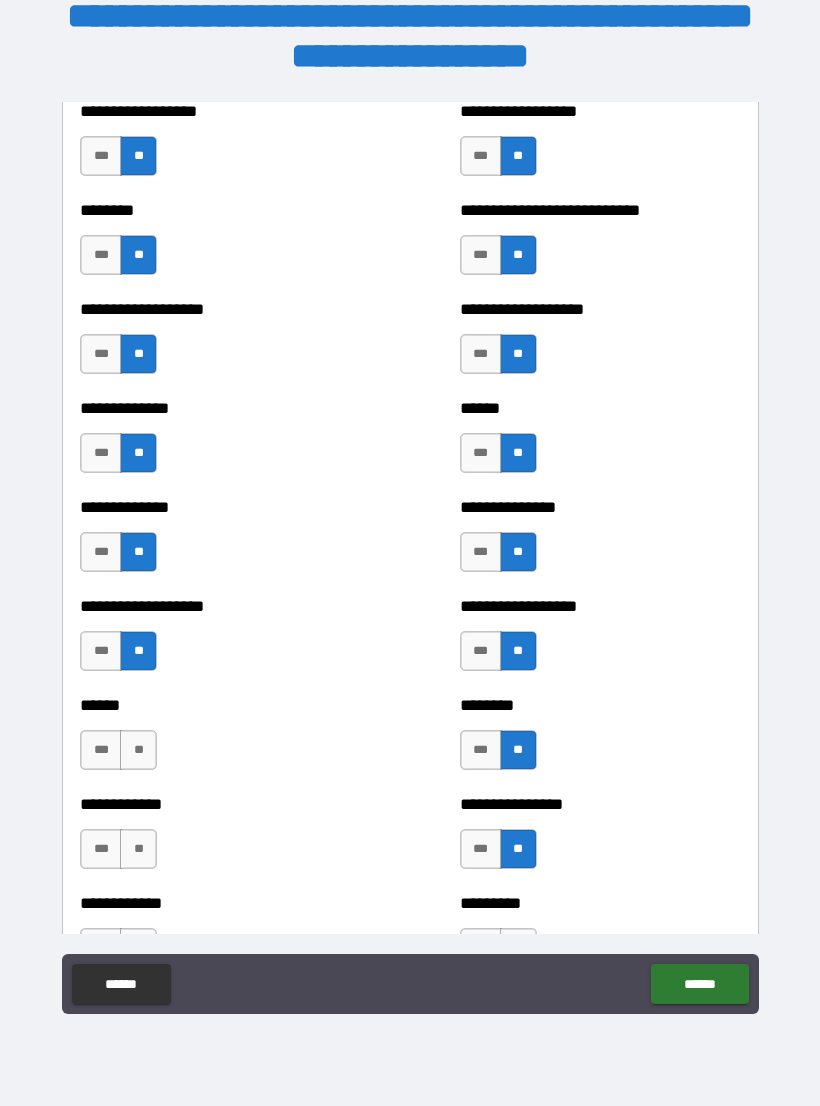 click on "**" at bounding box center (138, 750) 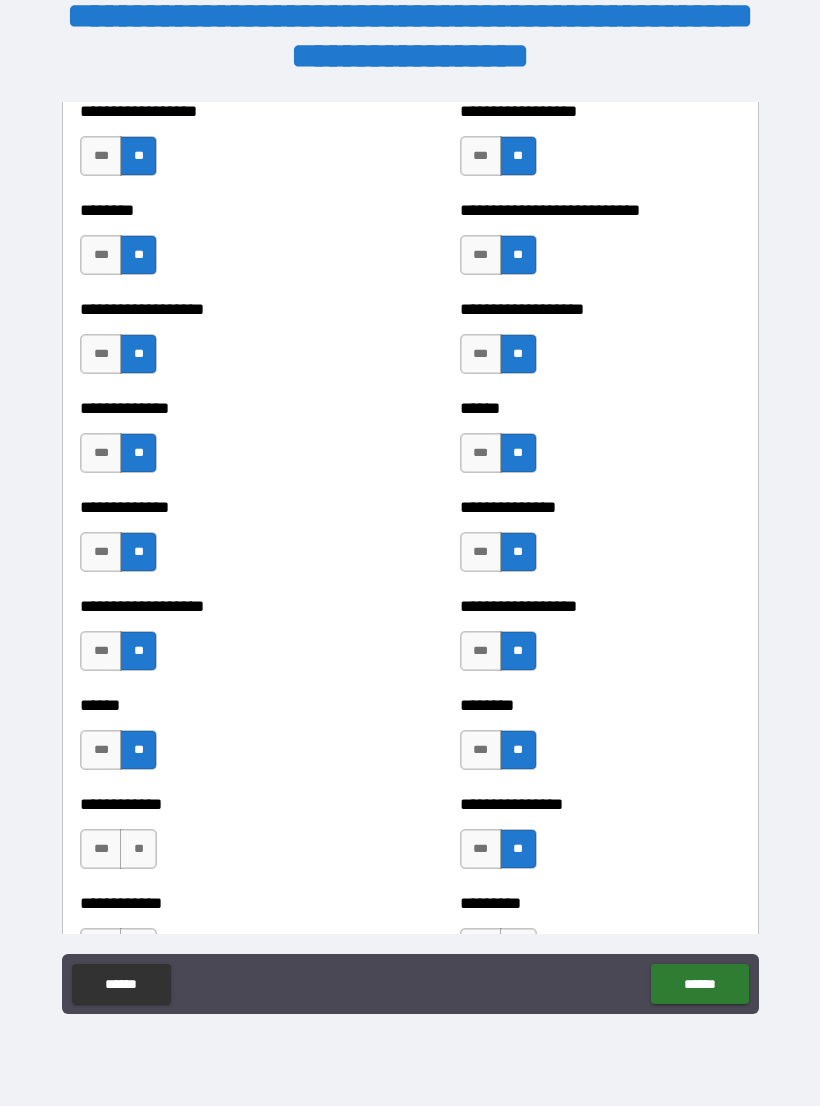 click on "**" at bounding box center [138, 849] 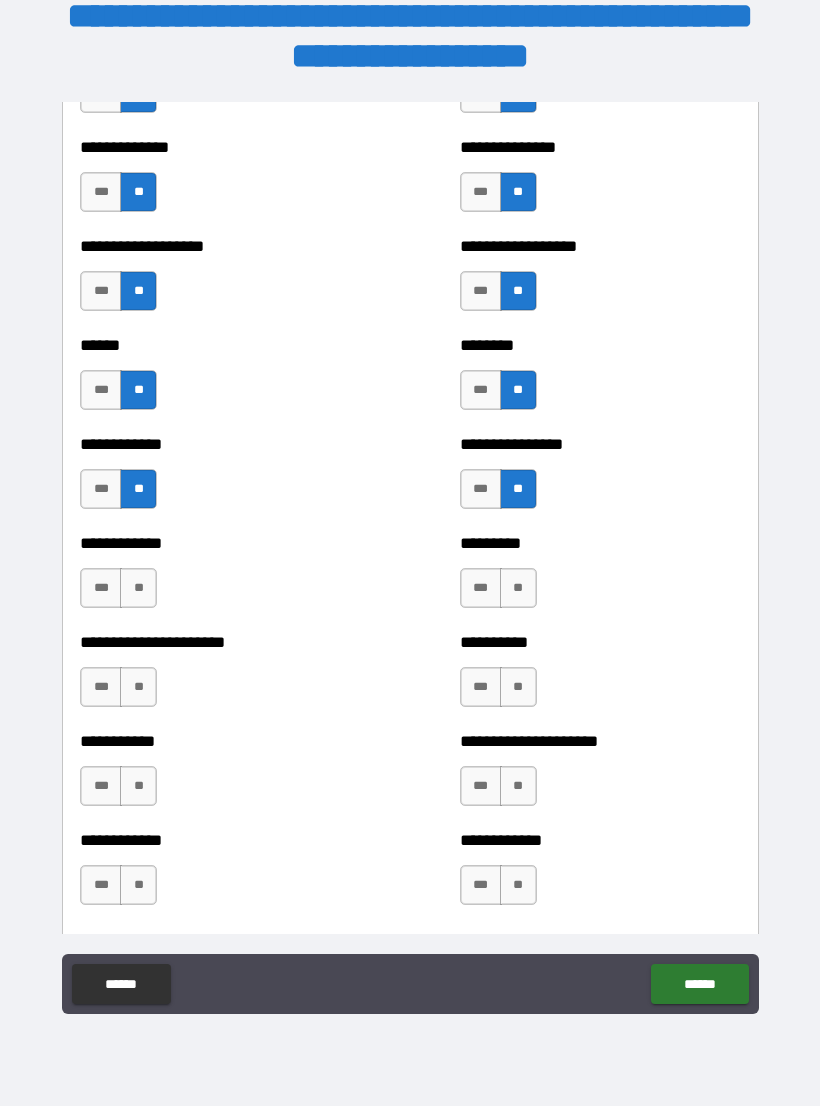 scroll, scrollTop: 4904, scrollLeft: 0, axis: vertical 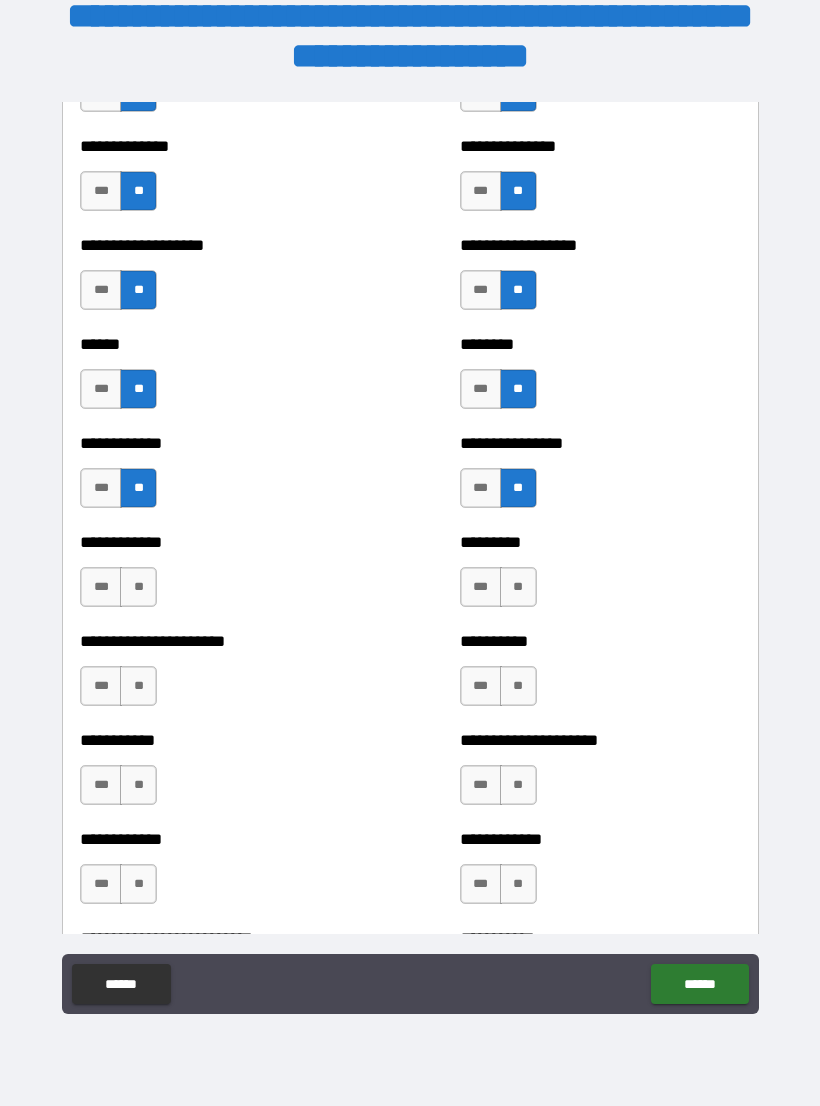 click on "**" at bounding box center [138, 587] 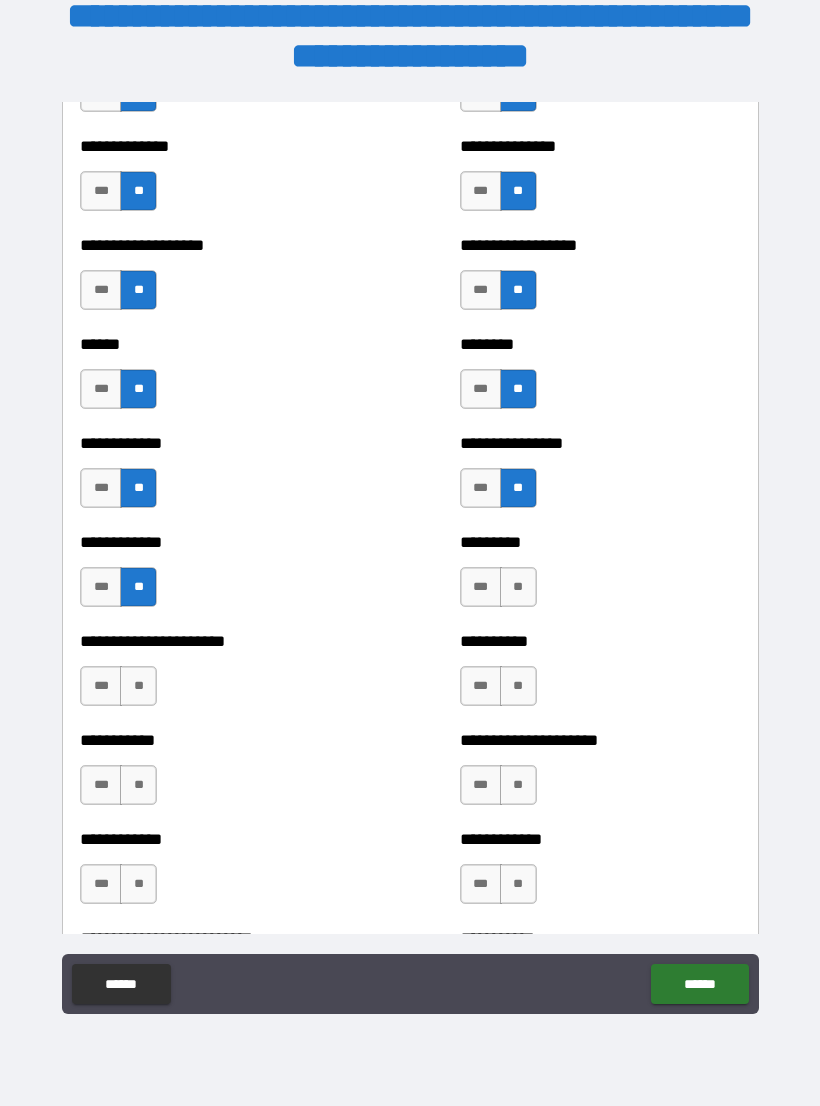 click on "**" at bounding box center (138, 686) 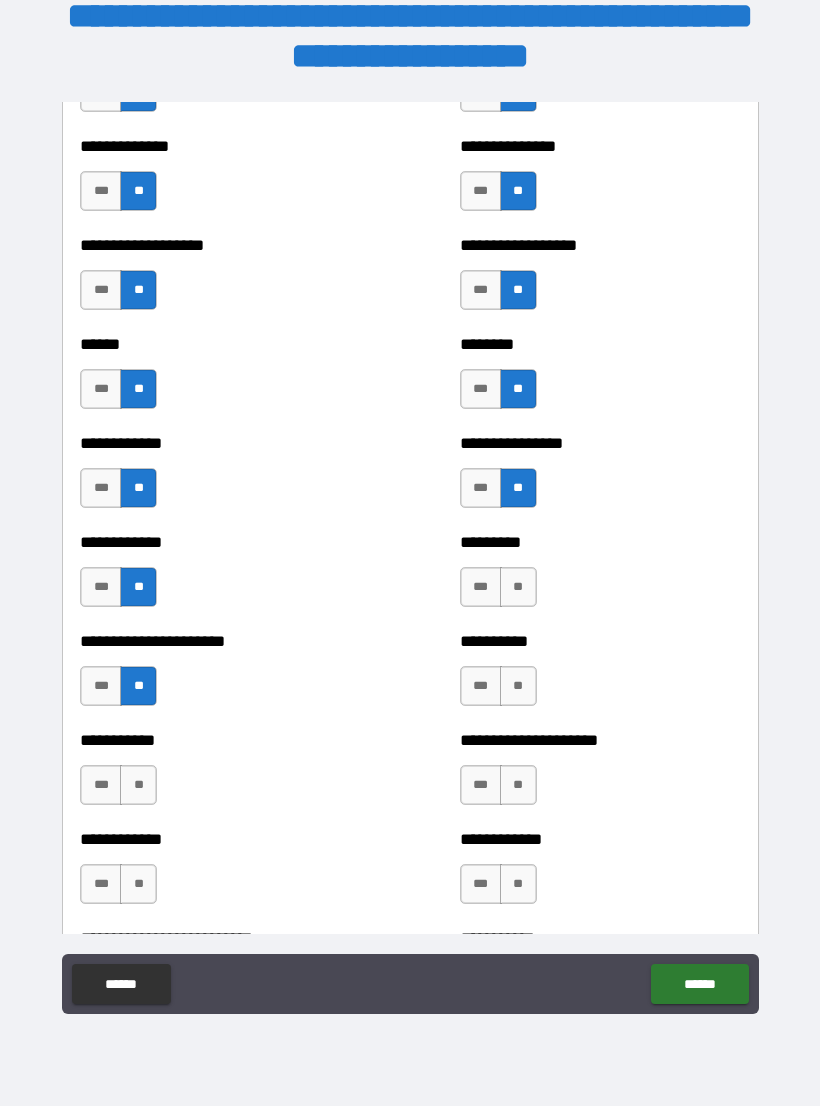 click on "**" at bounding box center [138, 785] 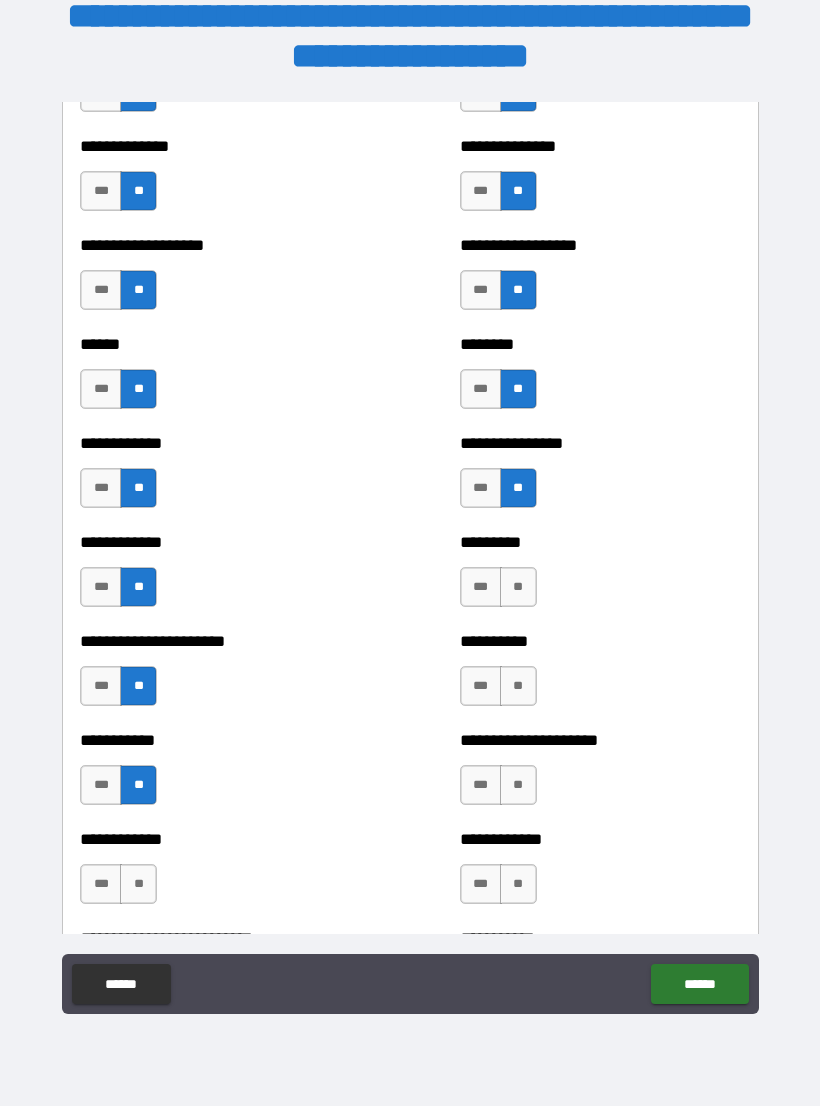 click on "**" at bounding box center [138, 884] 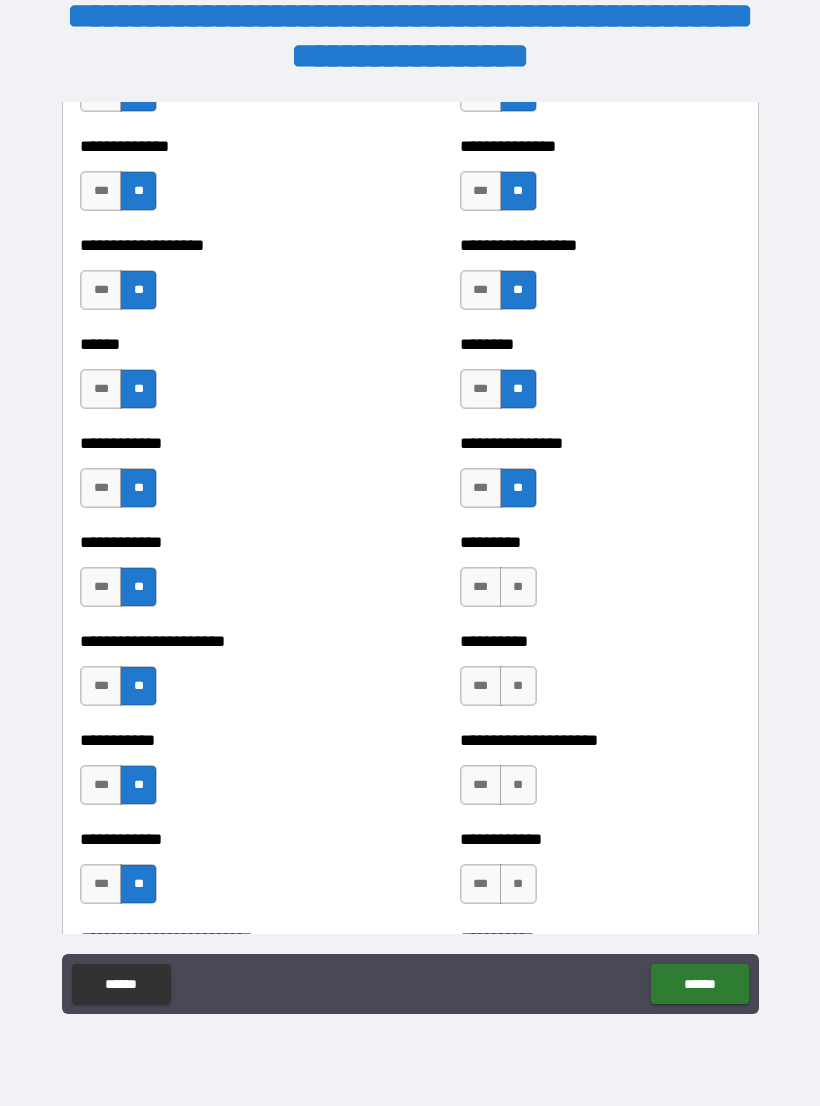 click on "**" at bounding box center (518, 587) 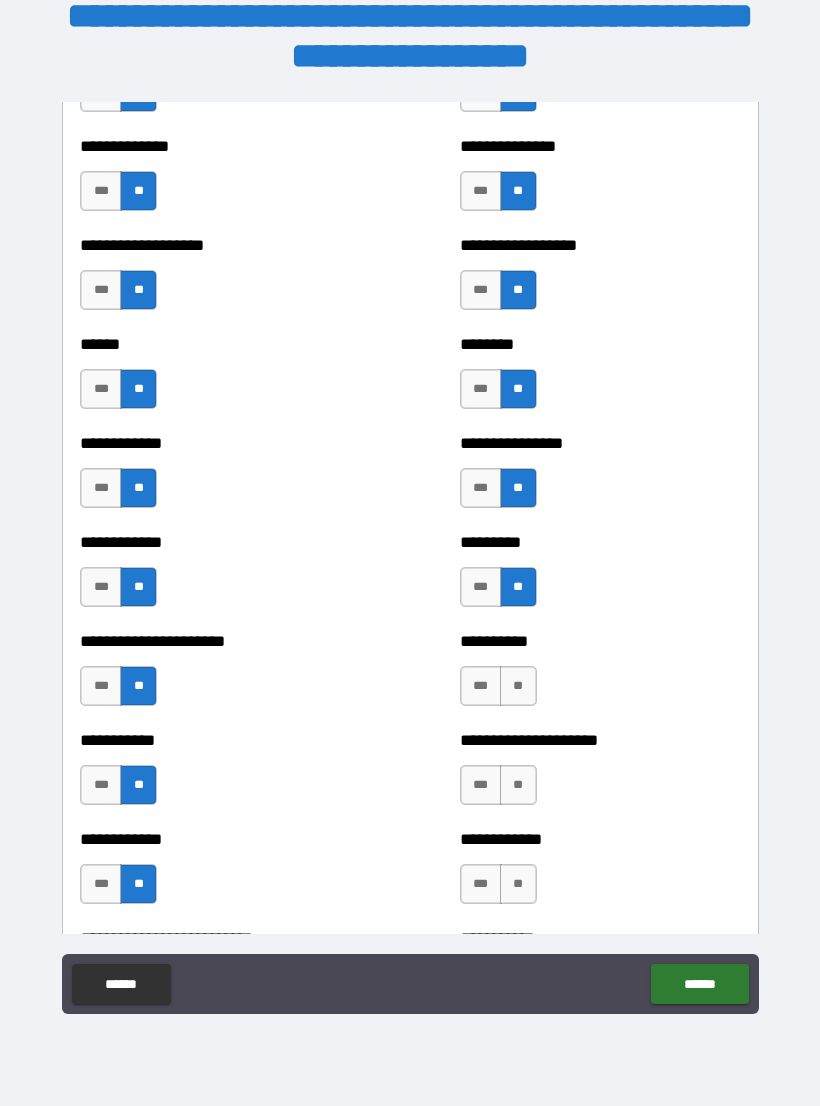 click on "**" at bounding box center (518, 686) 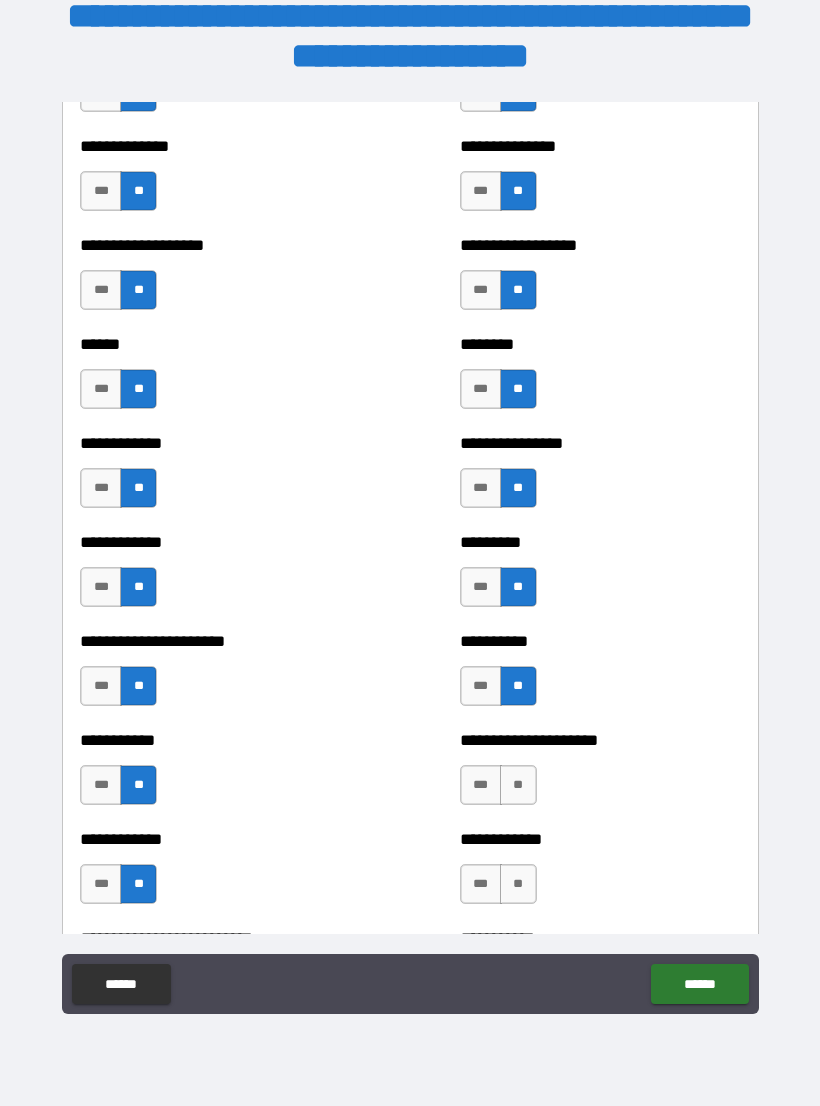 click on "**" at bounding box center (518, 785) 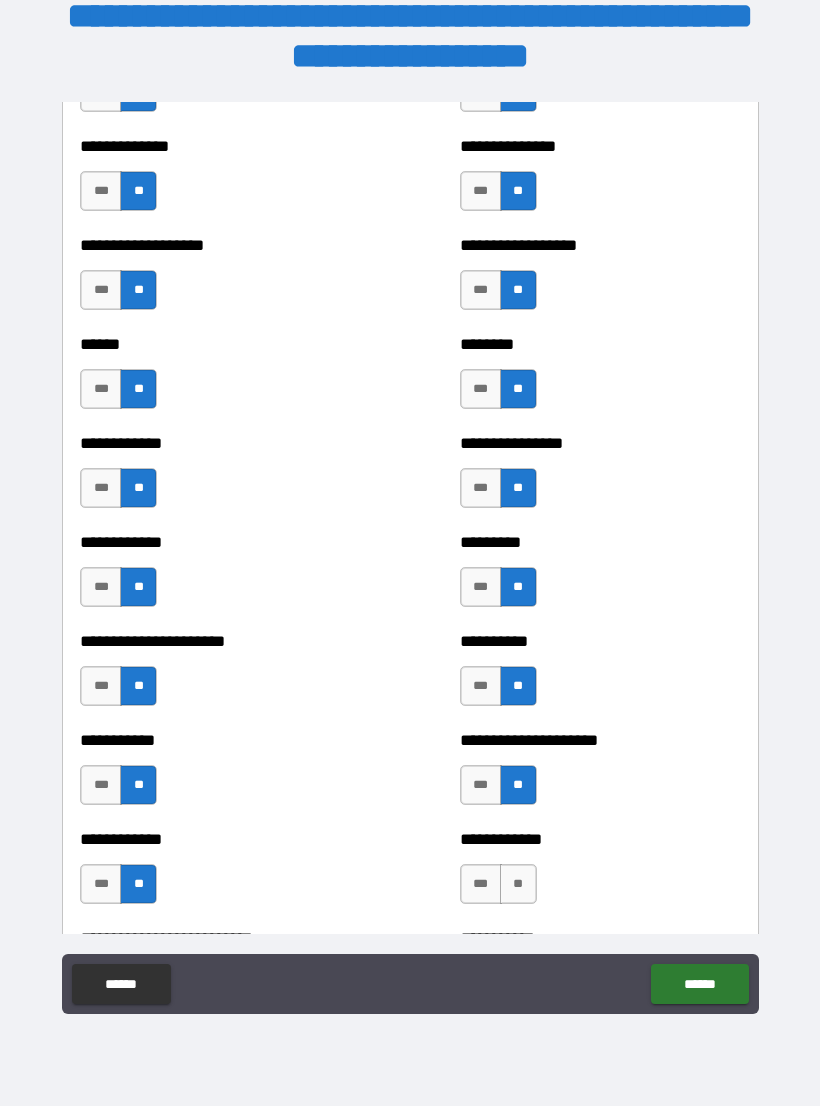click on "**" at bounding box center [518, 884] 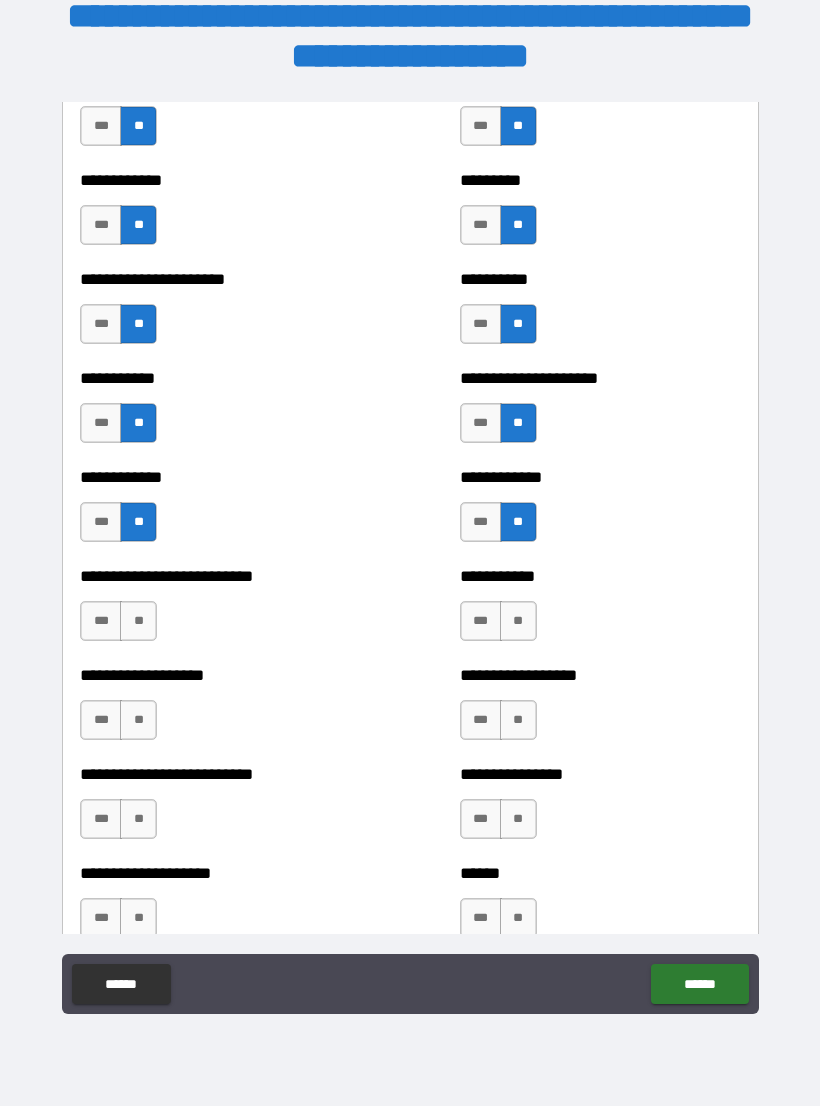 scroll, scrollTop: 5271, scrollLeft: 0, axis: vertical 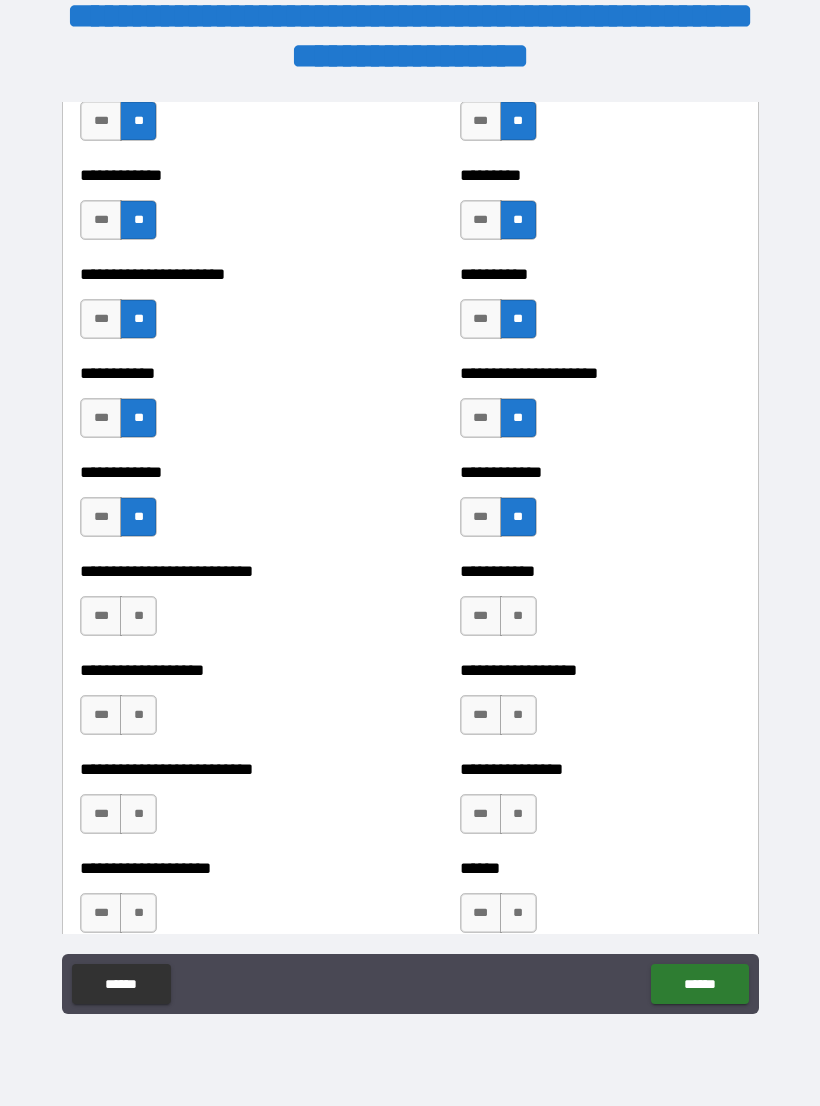 click on "**" at bounding box center [518, 616] 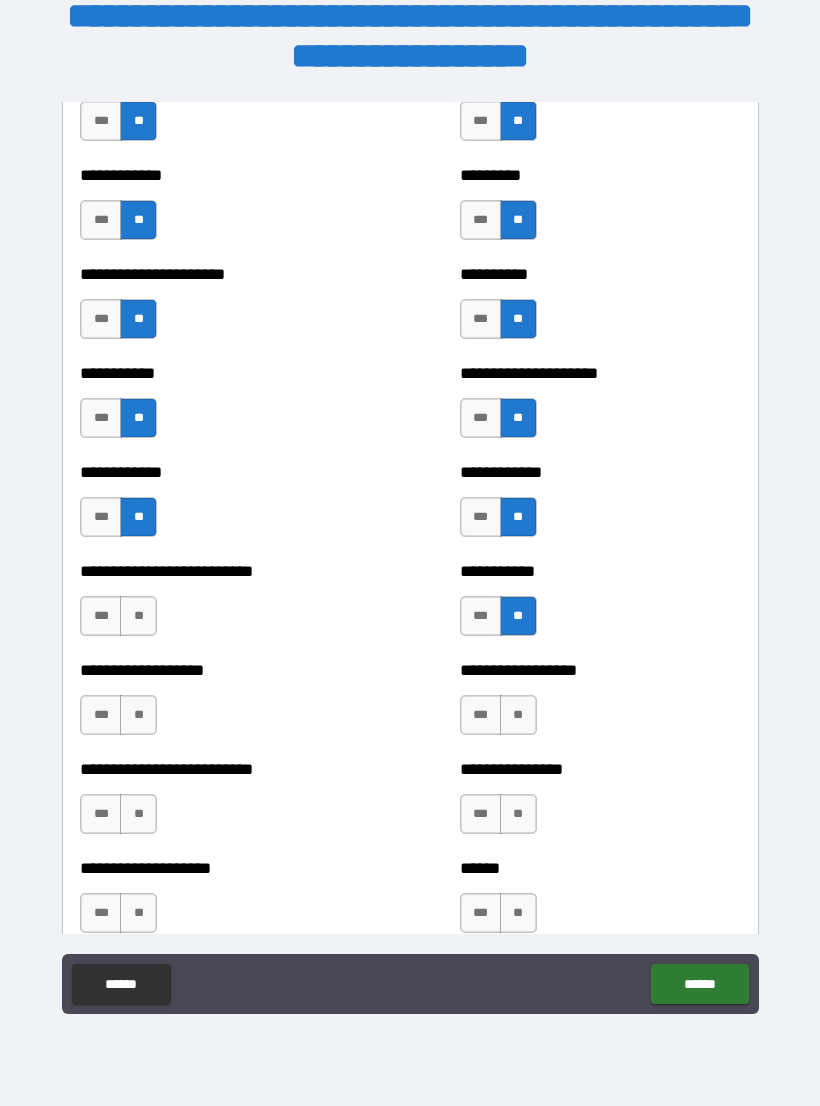 click on "**" at bounding box center [518, 715] 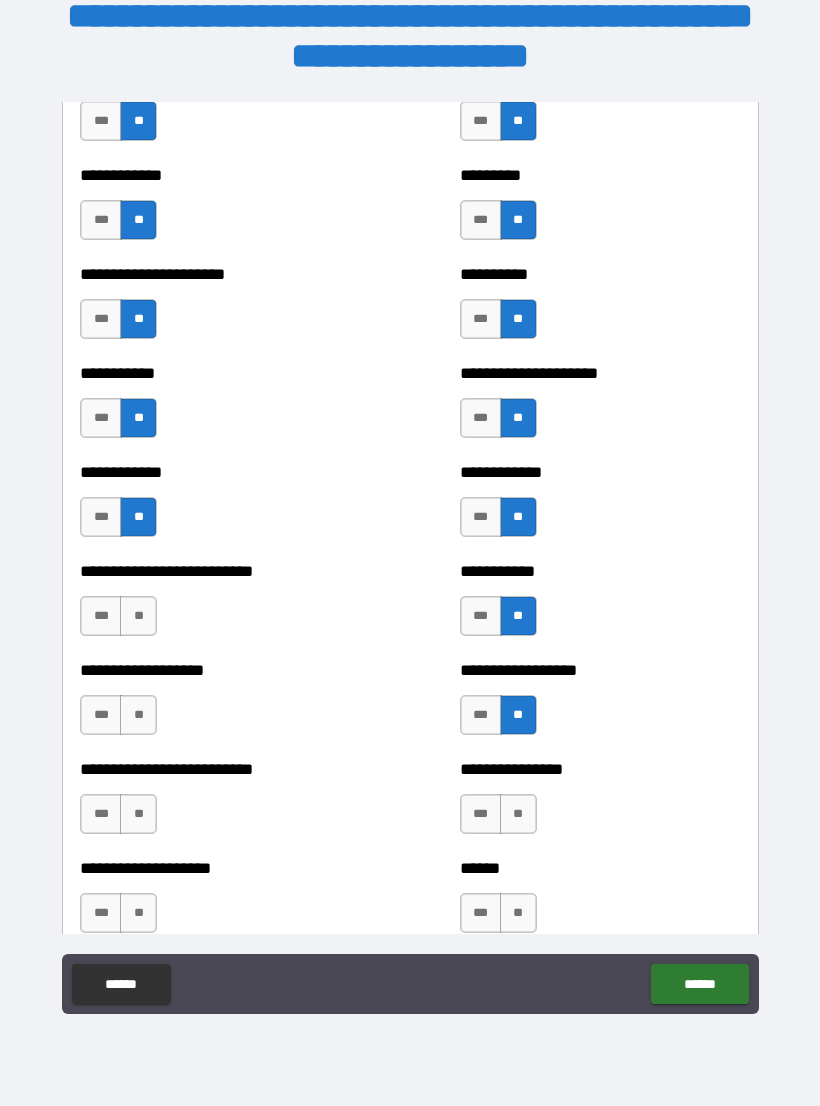 click on "**" at bounding box center [518, 814] 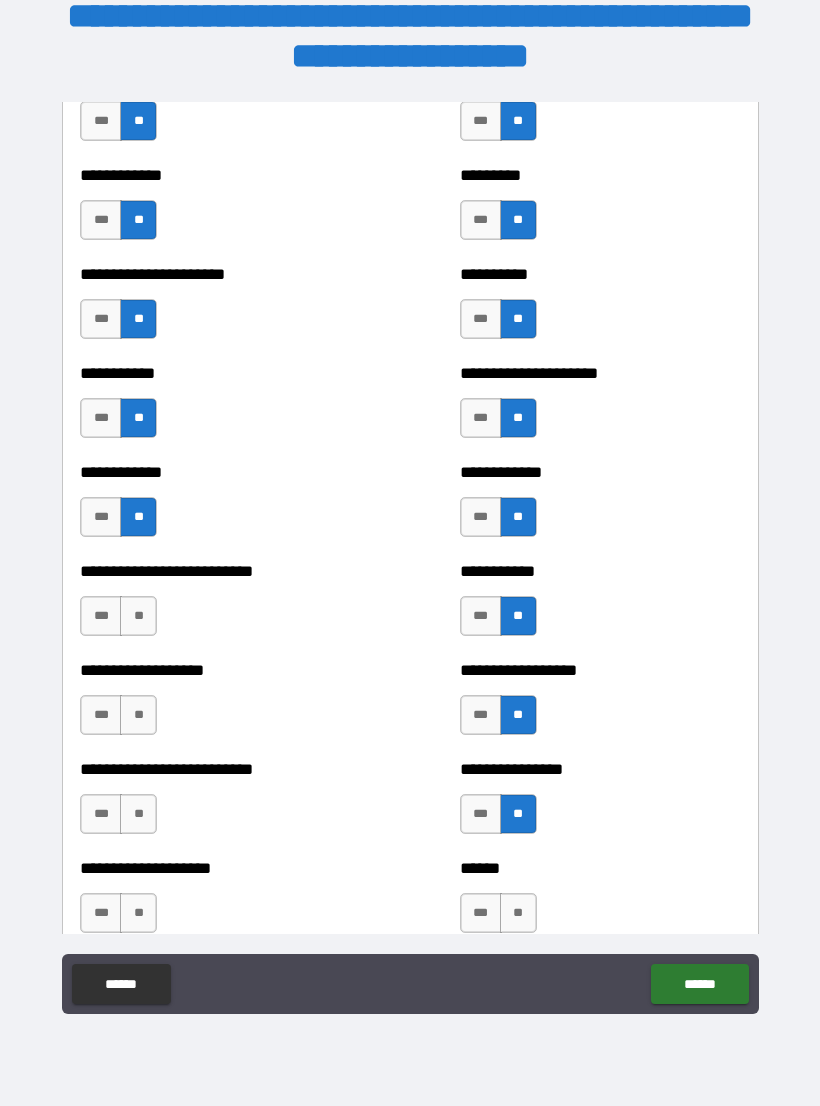 click on "**" at bounding box center (518, 913) 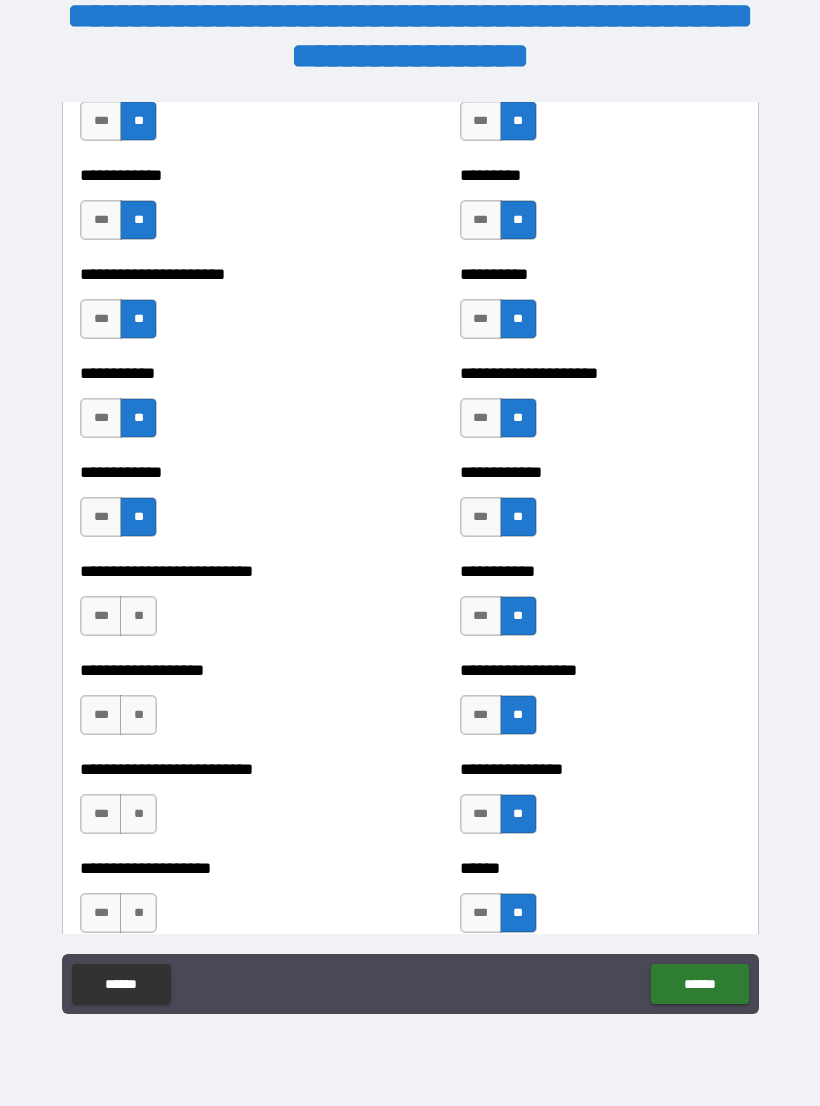 click on "**" at bounding box center [138, 913] 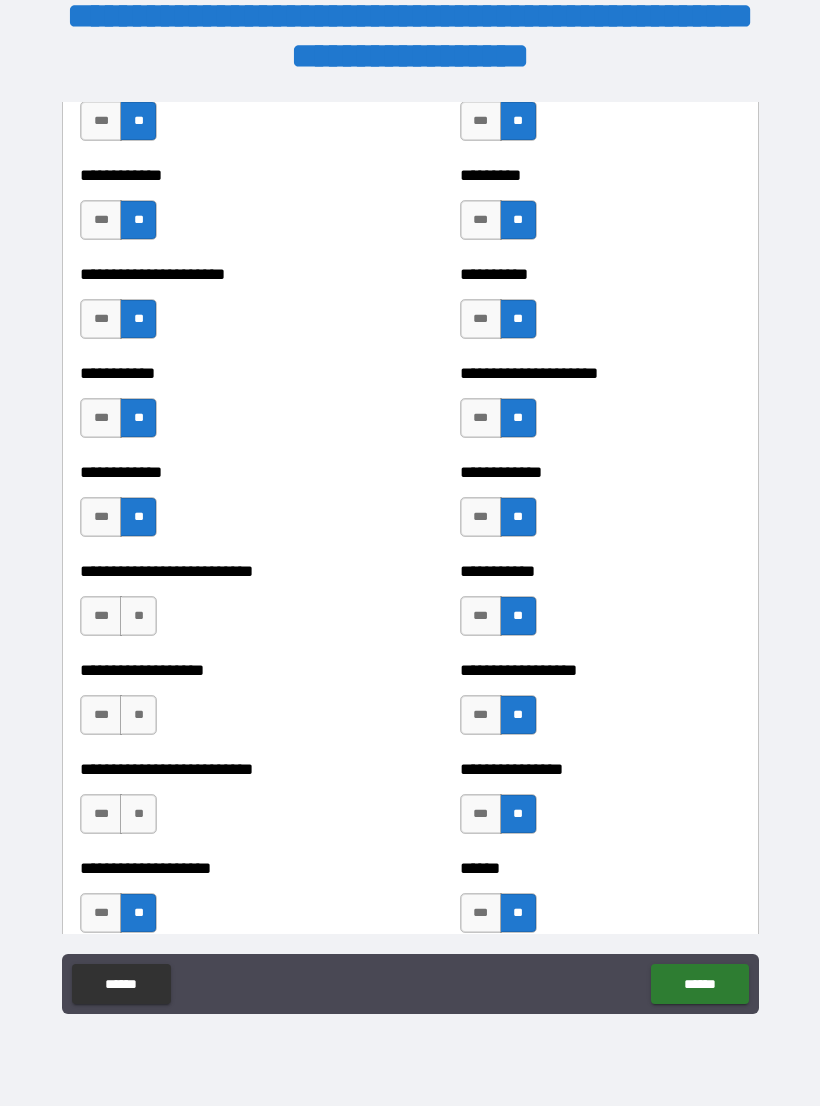 click on "**" at bounding box center [138, 814] 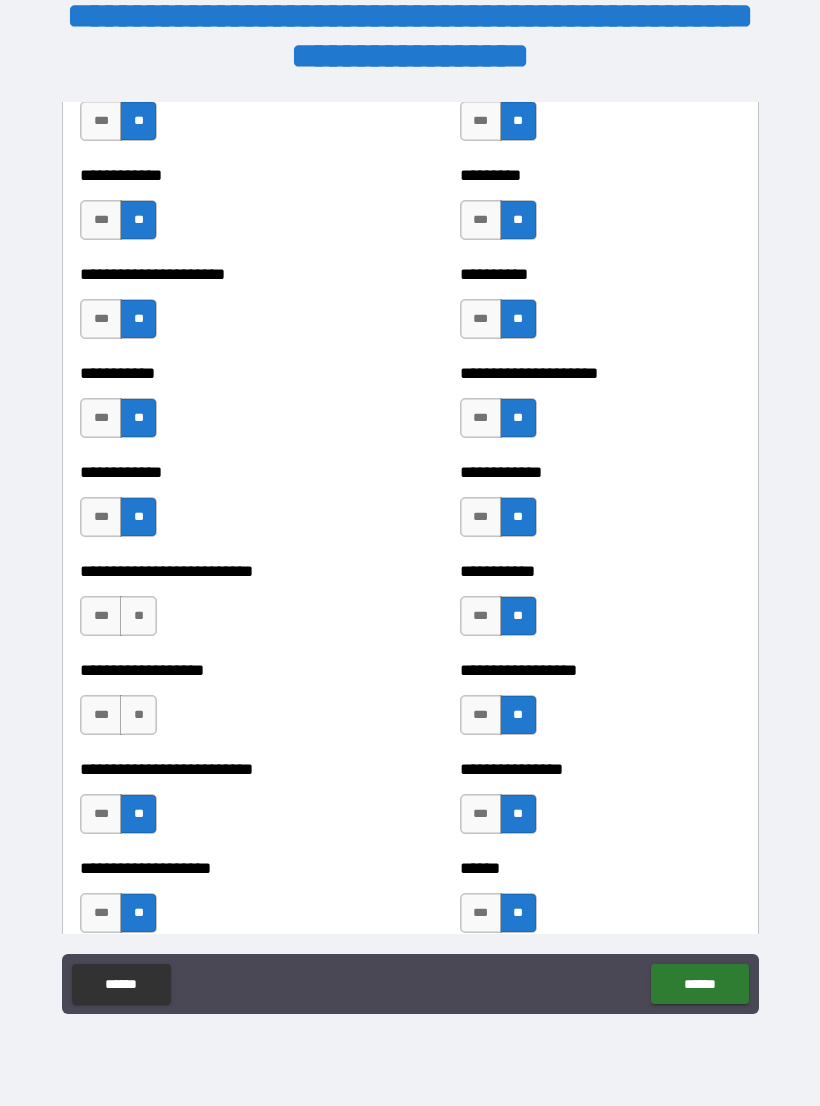 click on "**" at bounding box center [138, 715] 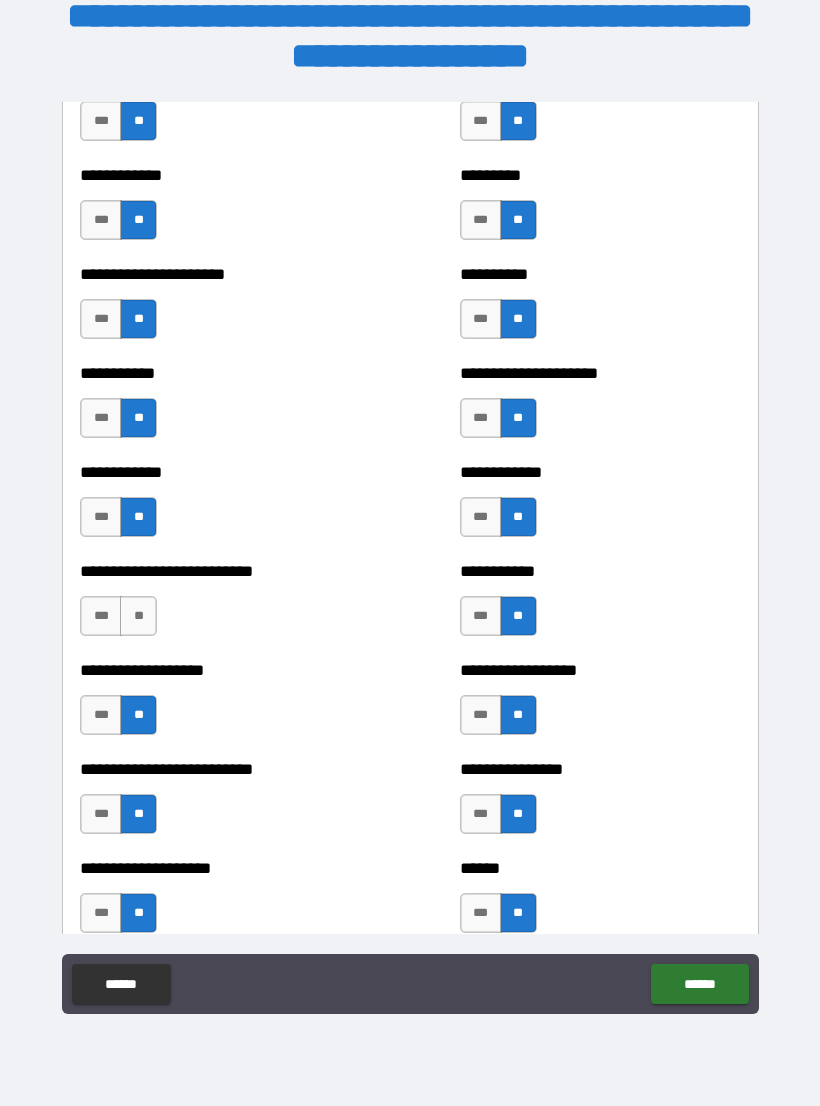click on "**" at bounding box center (138, 616) 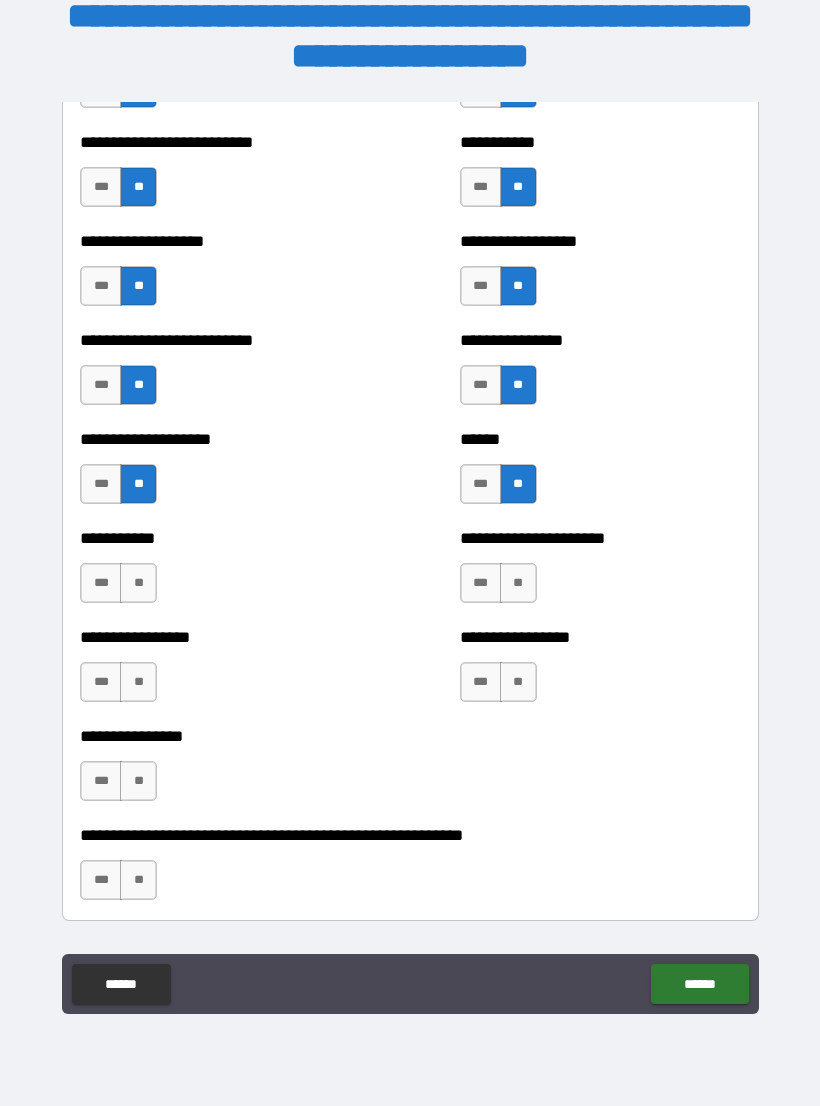 scroll, scrollTop: 5701, scrollLeft: 0, axis: vertical 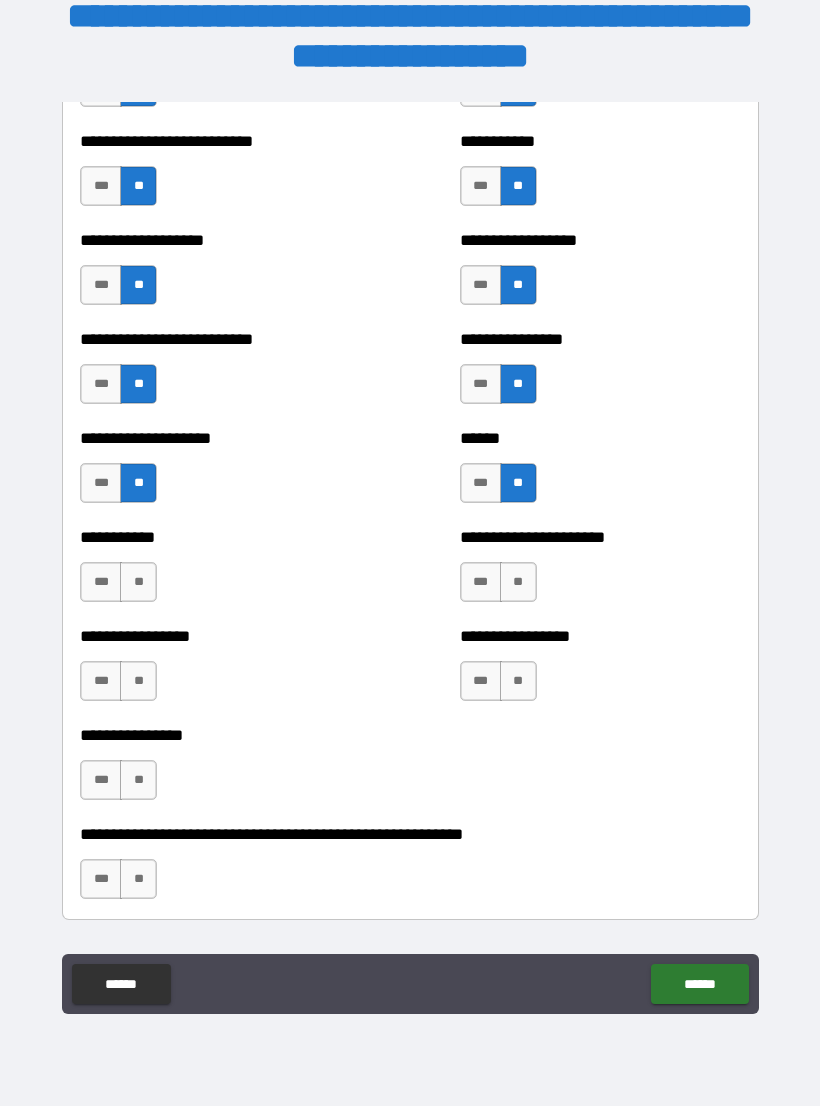 click on "**" at bounding box center (518, 582) 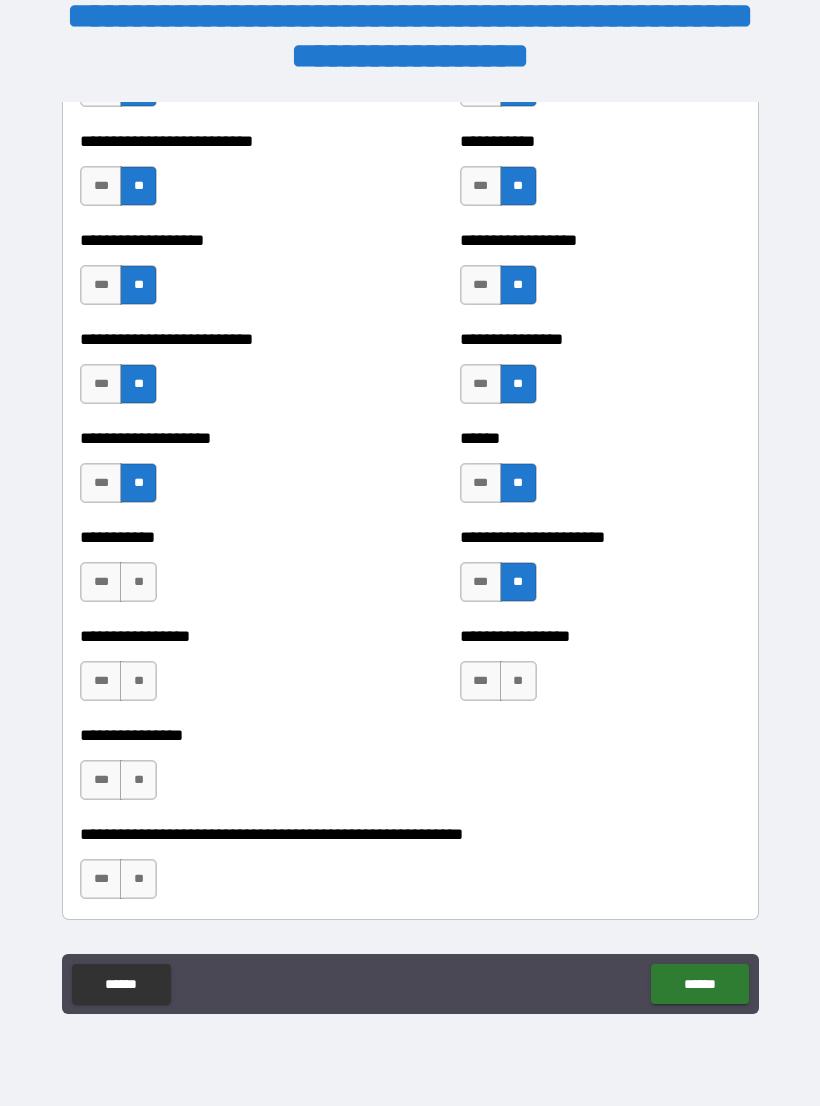 click on "**" at bounding box center (518, 681) 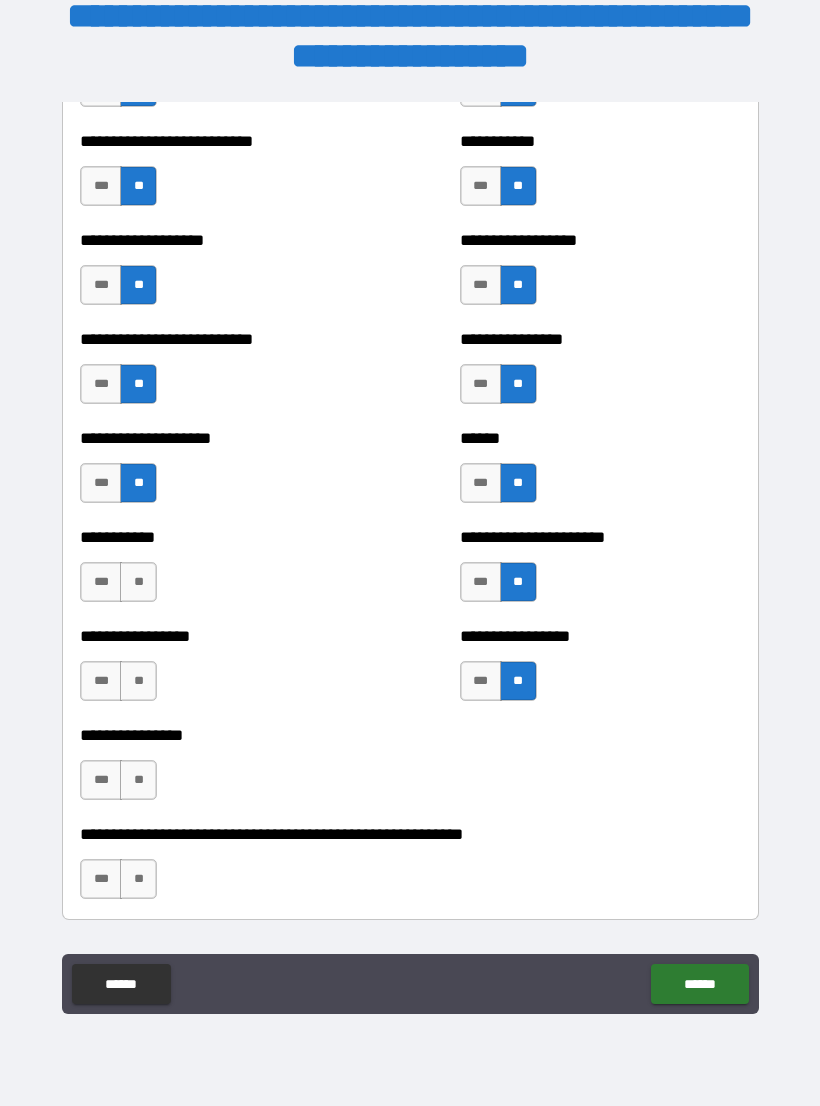 click on "**" at bounding box center (138, 681) 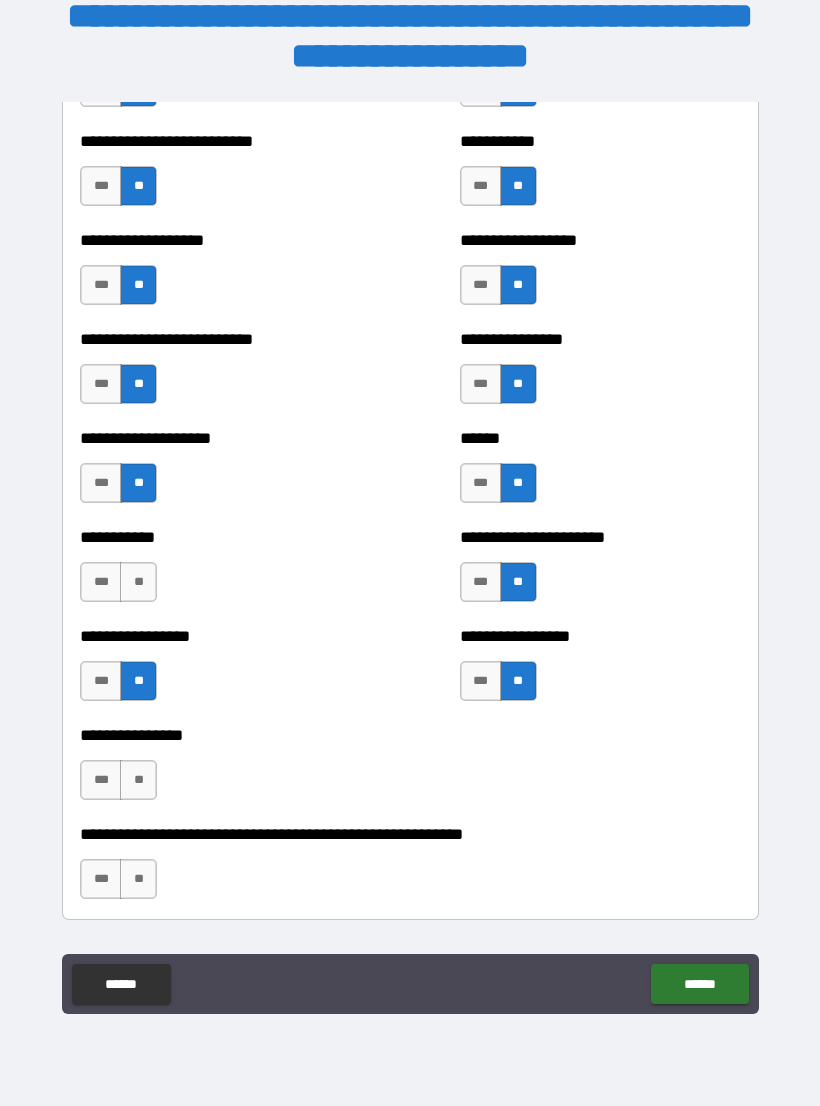 click on "**" at bounding box center (138, 582) 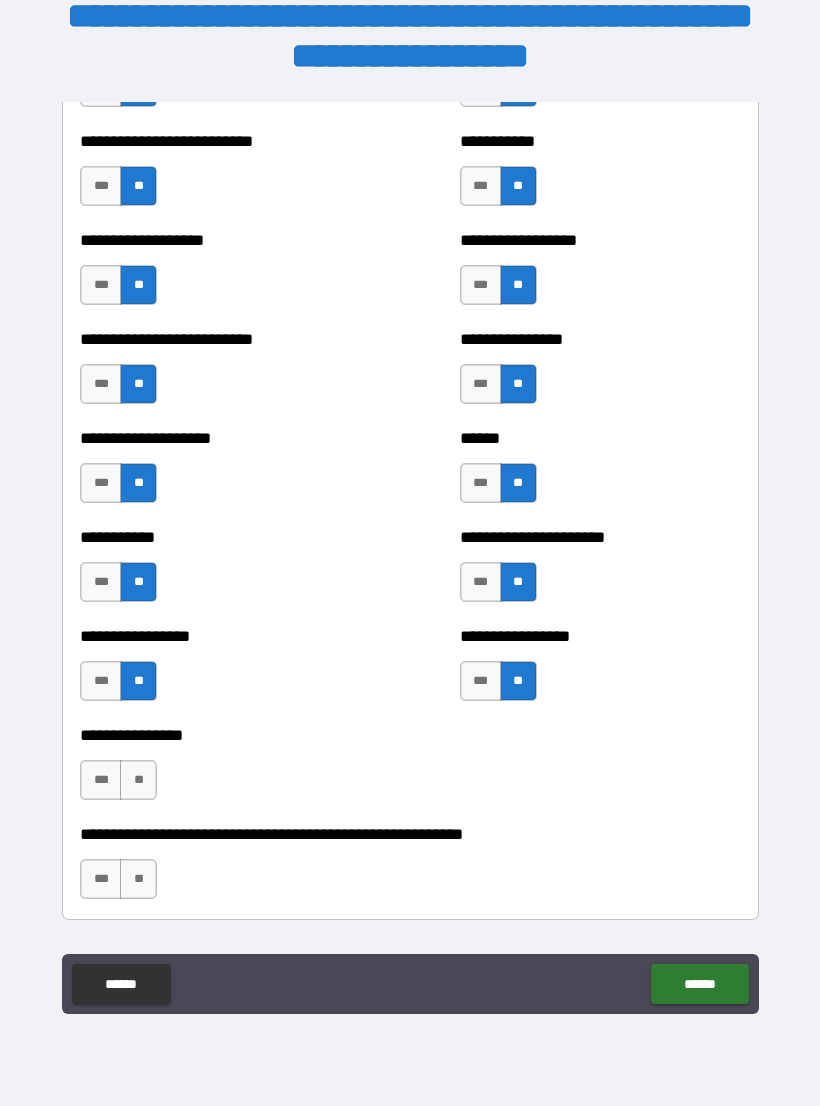 click on "**" at bounding box center (138, 780) 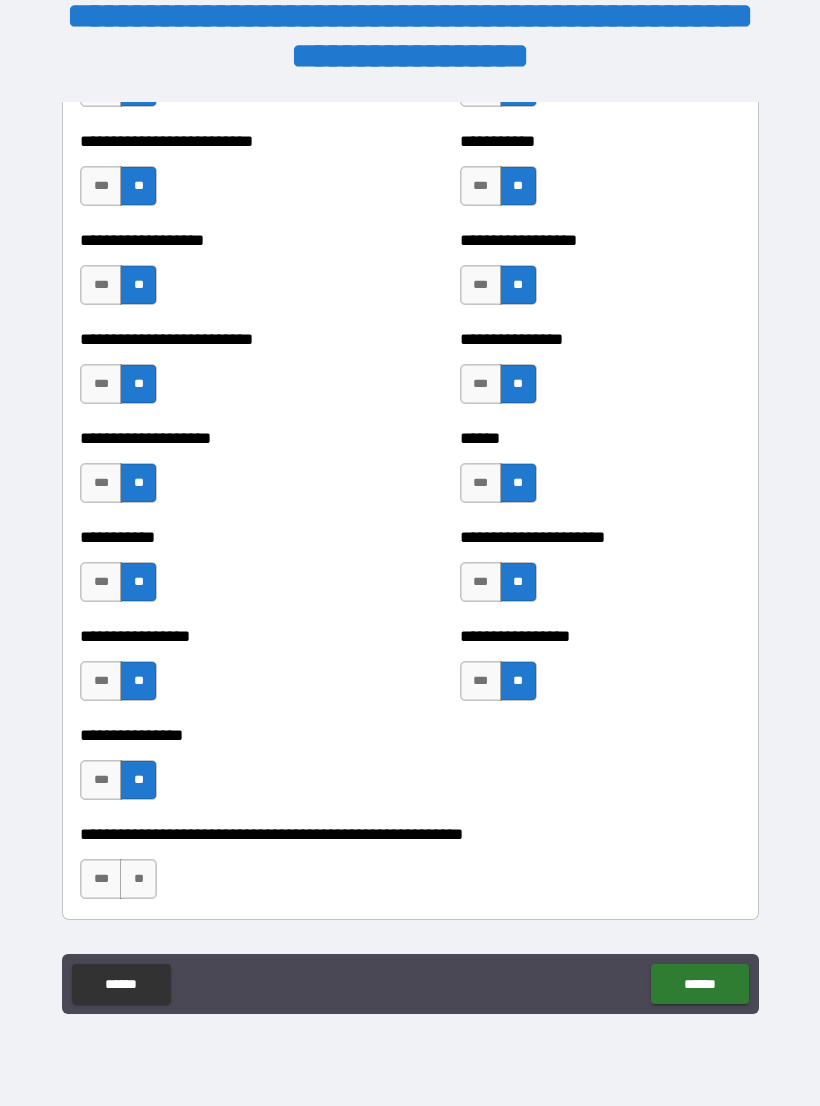 click on "**" at bounding box center [138, 879] 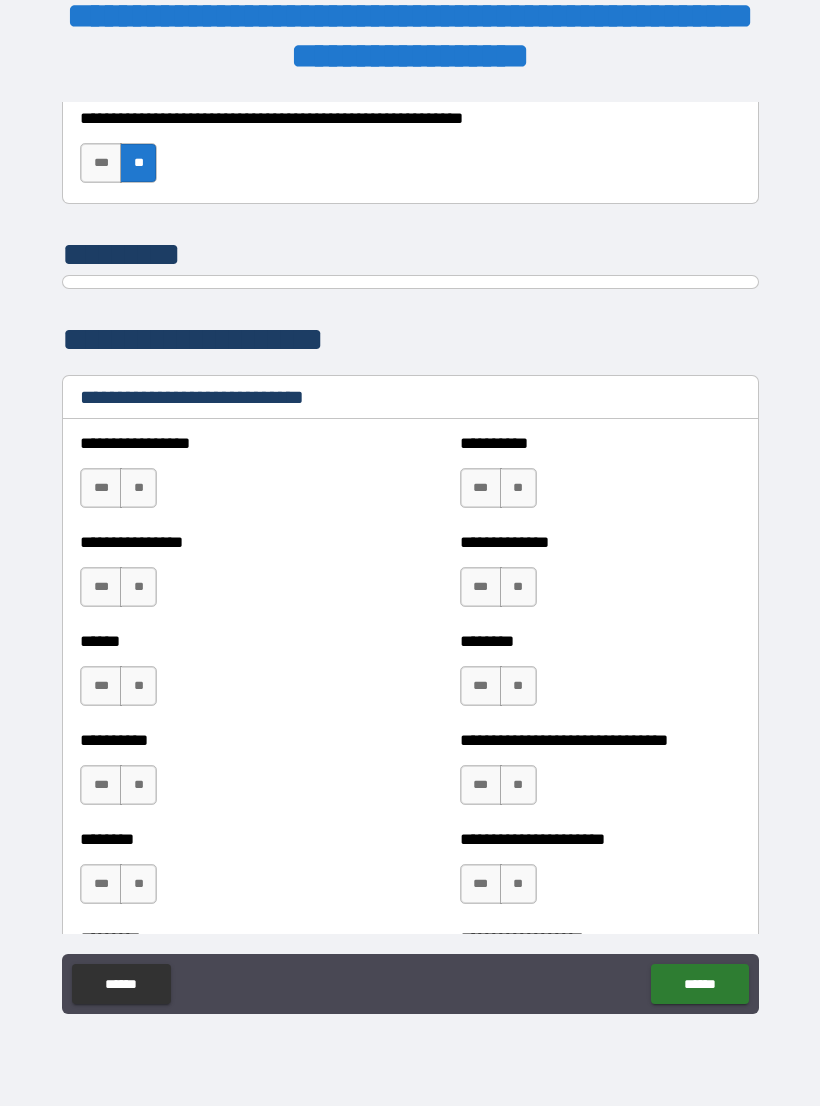 scroll, scrollTop: 6480, scrollLeft: 0, axis: vertical 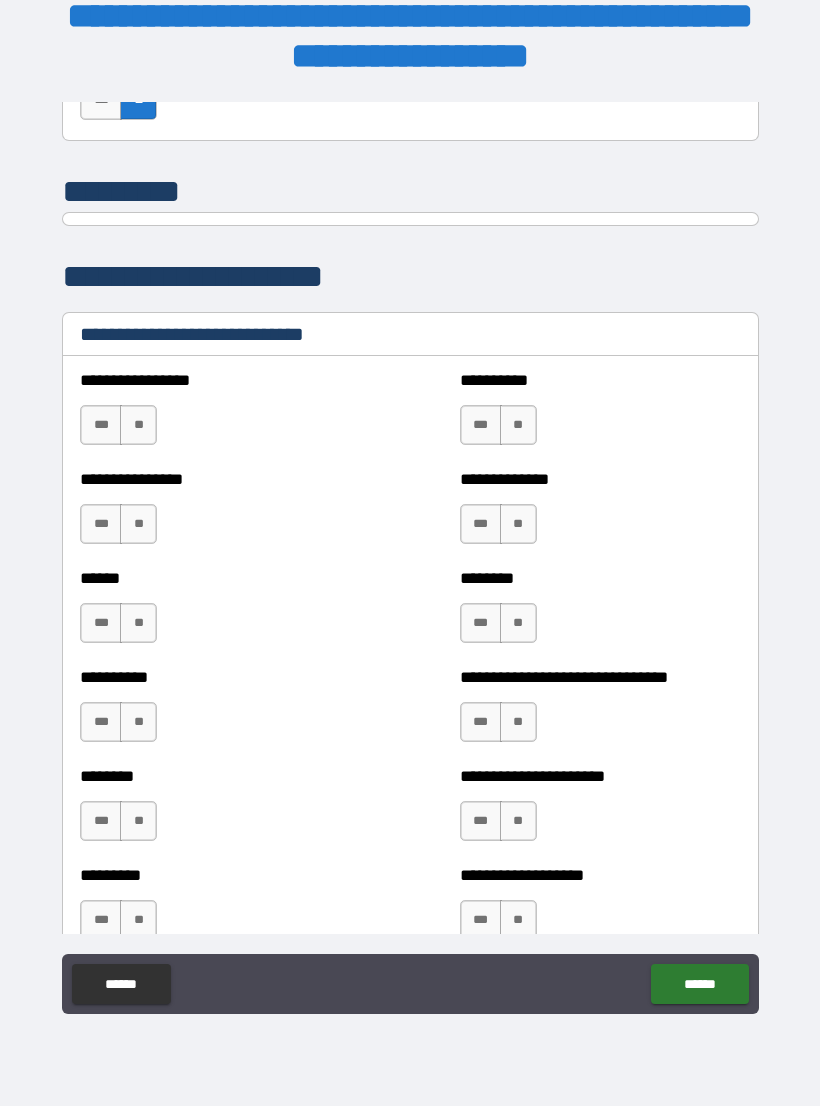 click on "**" at bounding box center (138, 425) 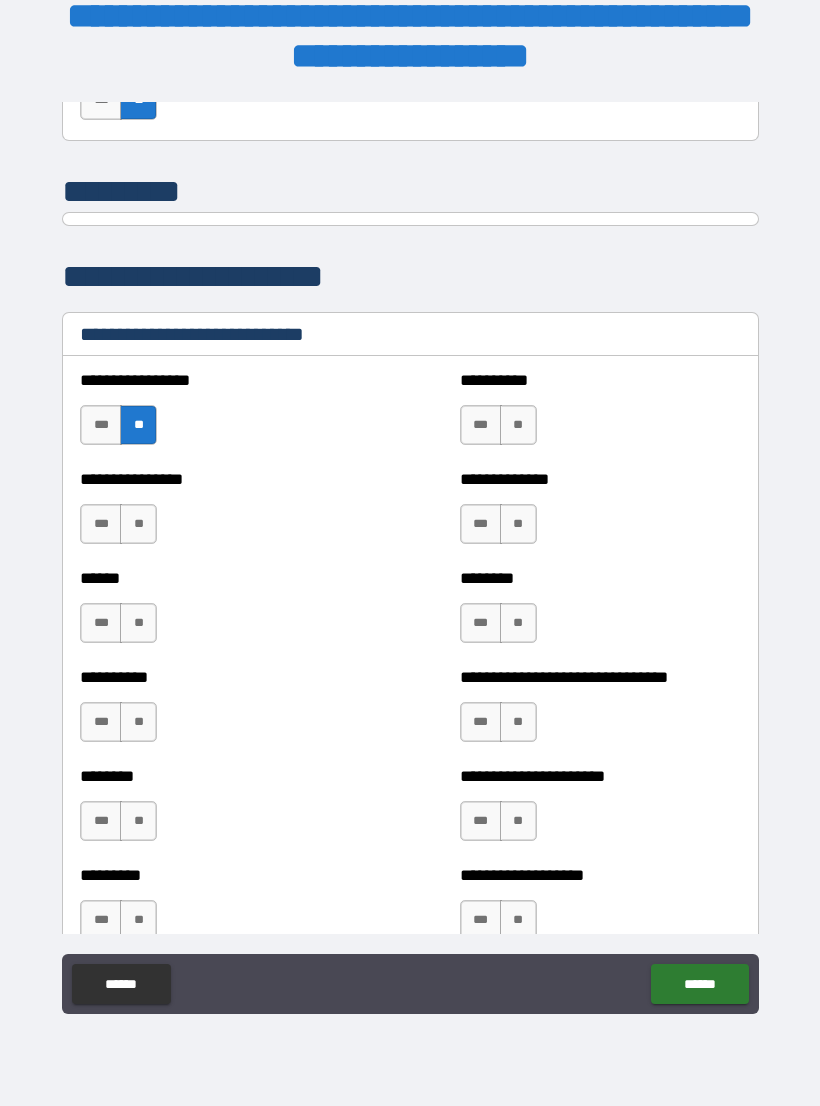 click on "**" at bounding box center [138, 524] 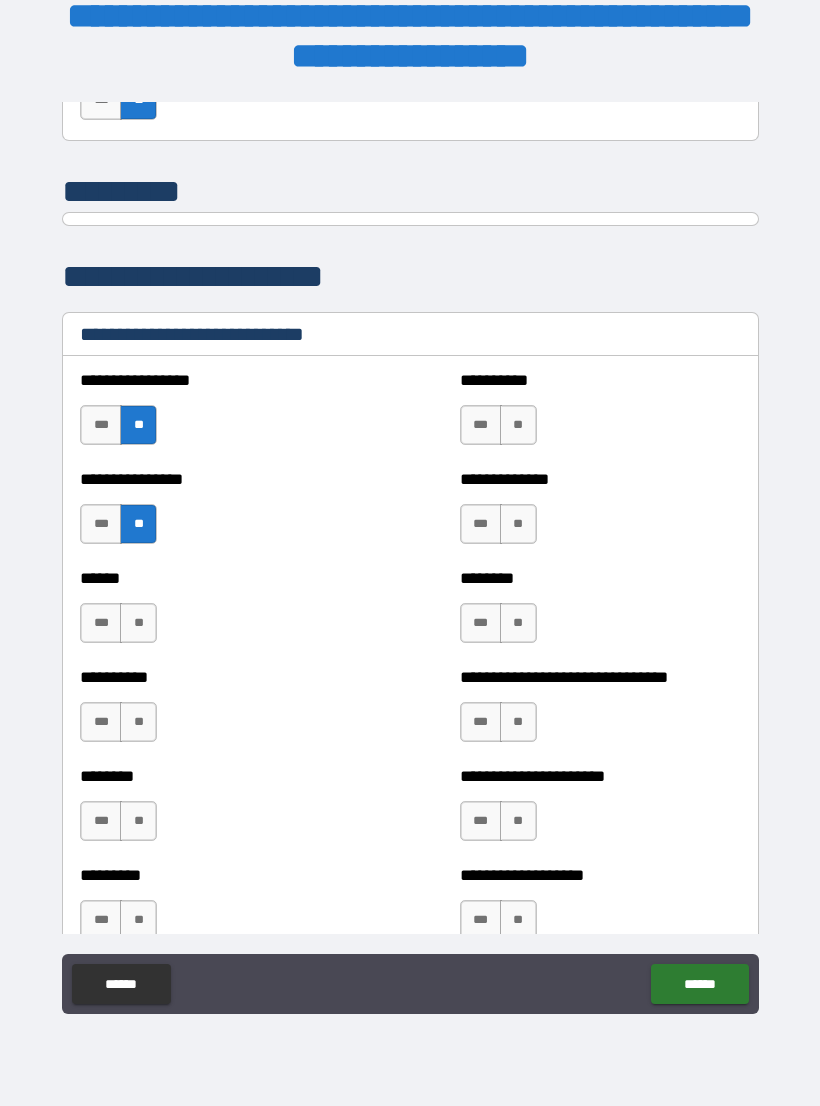 click on "**" at bounding box center (518, 425) 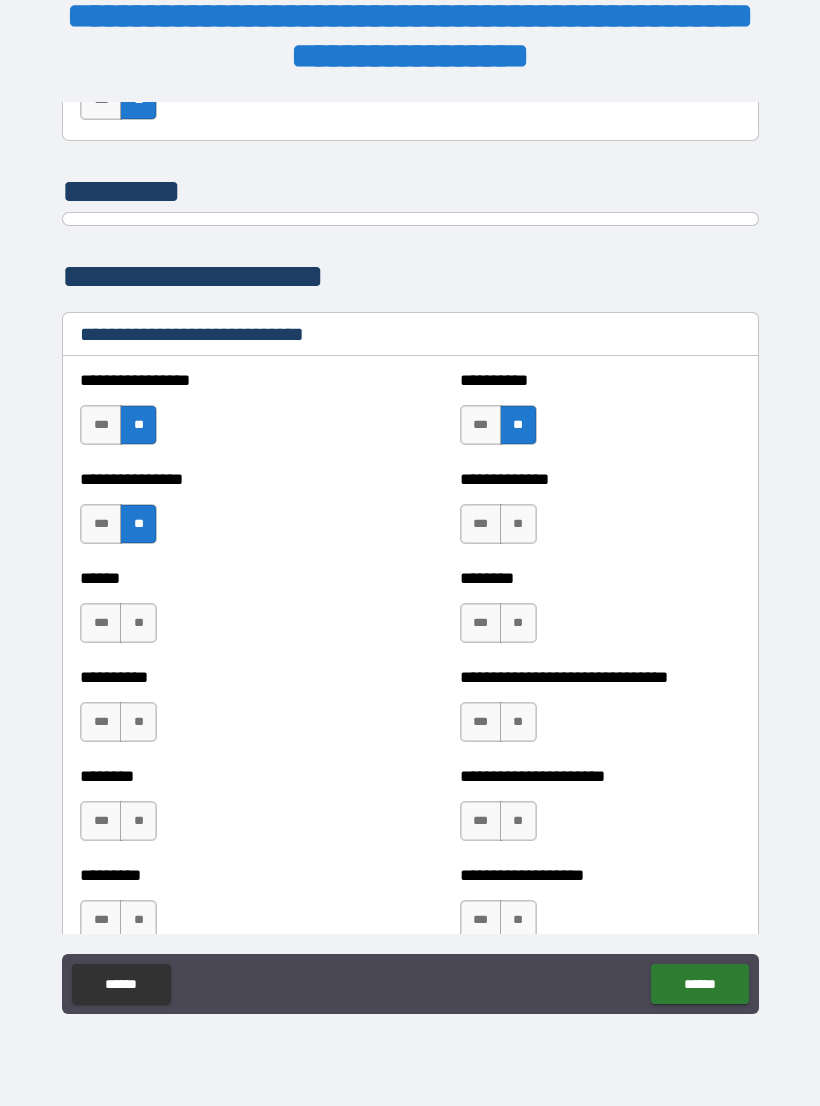 click on "**" at bounding box center [518, 524] 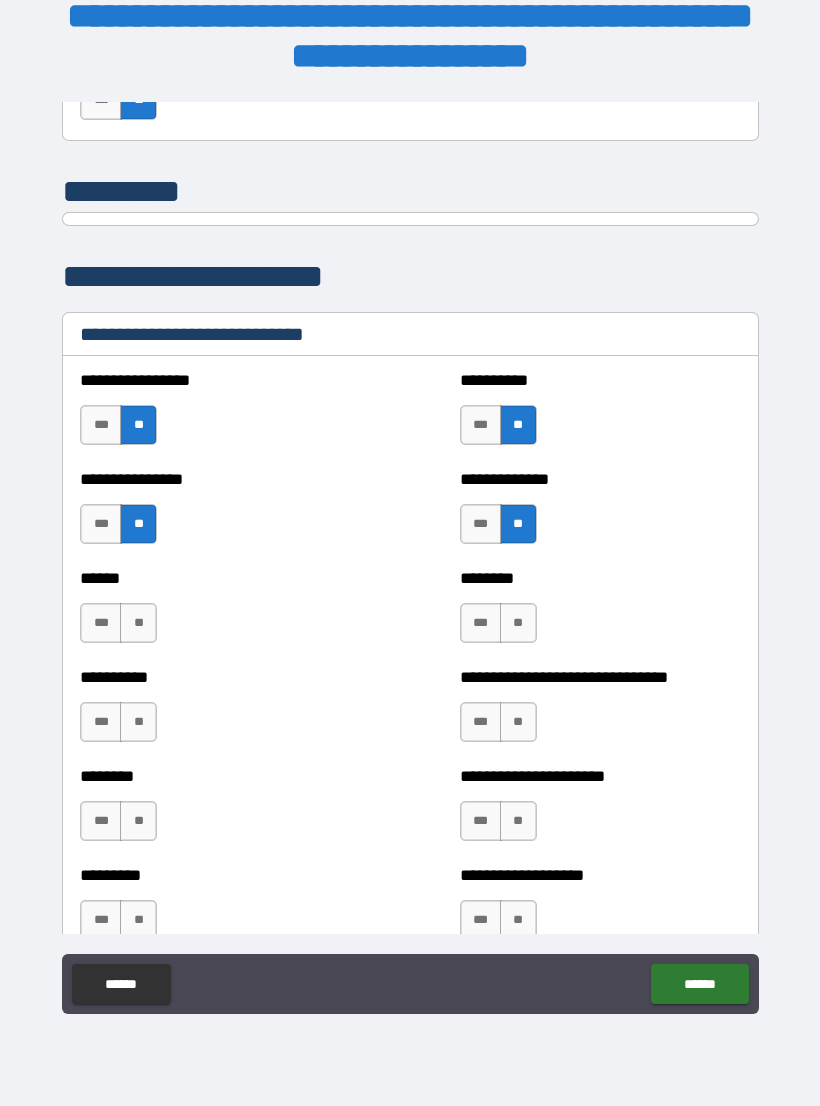 click on "**" at bounding box center [518, 623] 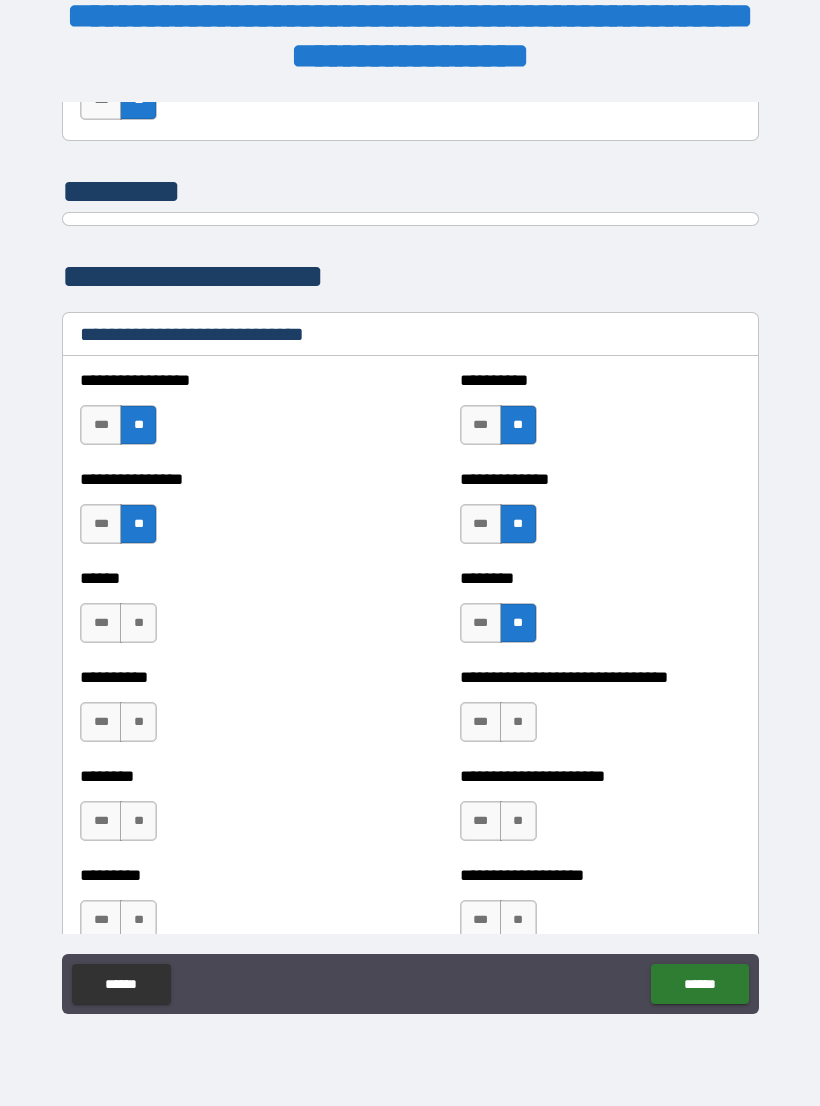click on "**" at bounding box center [518, 722] 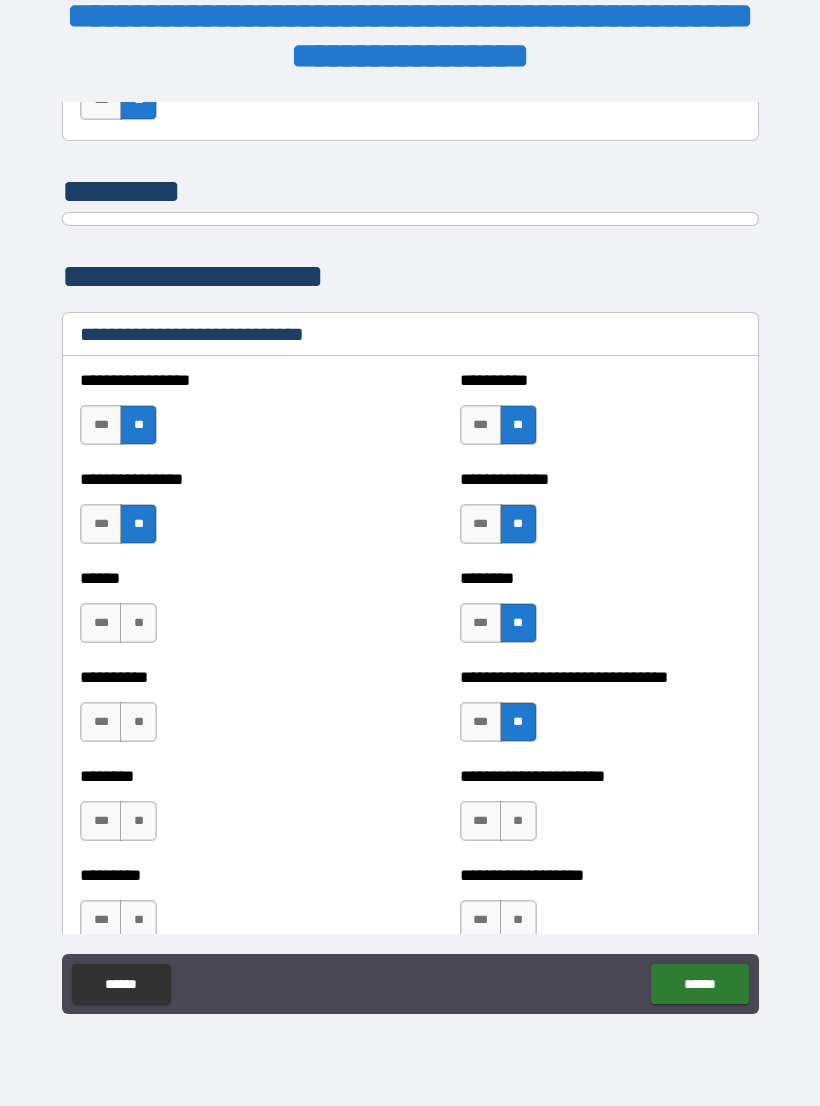 click on "**" at bounding box center (518, 821) 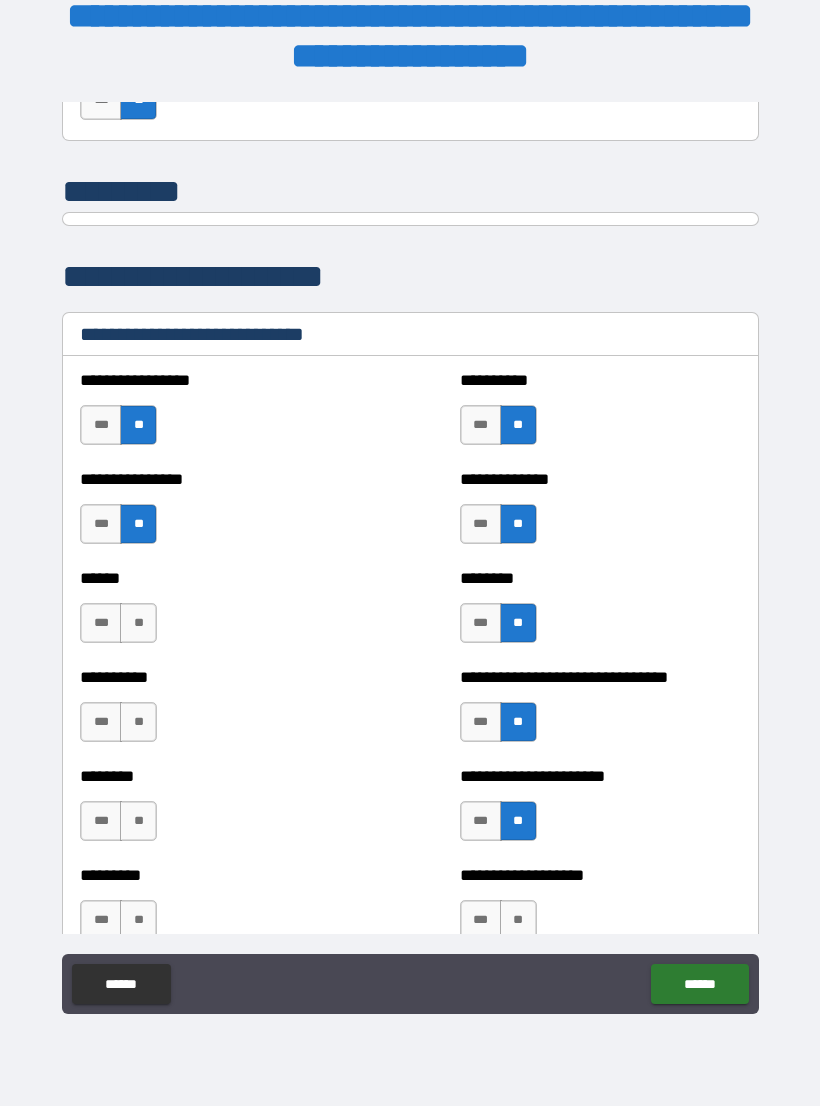 scroll, scrollTop: 6629, scrollLeft: 0, axis: vertical 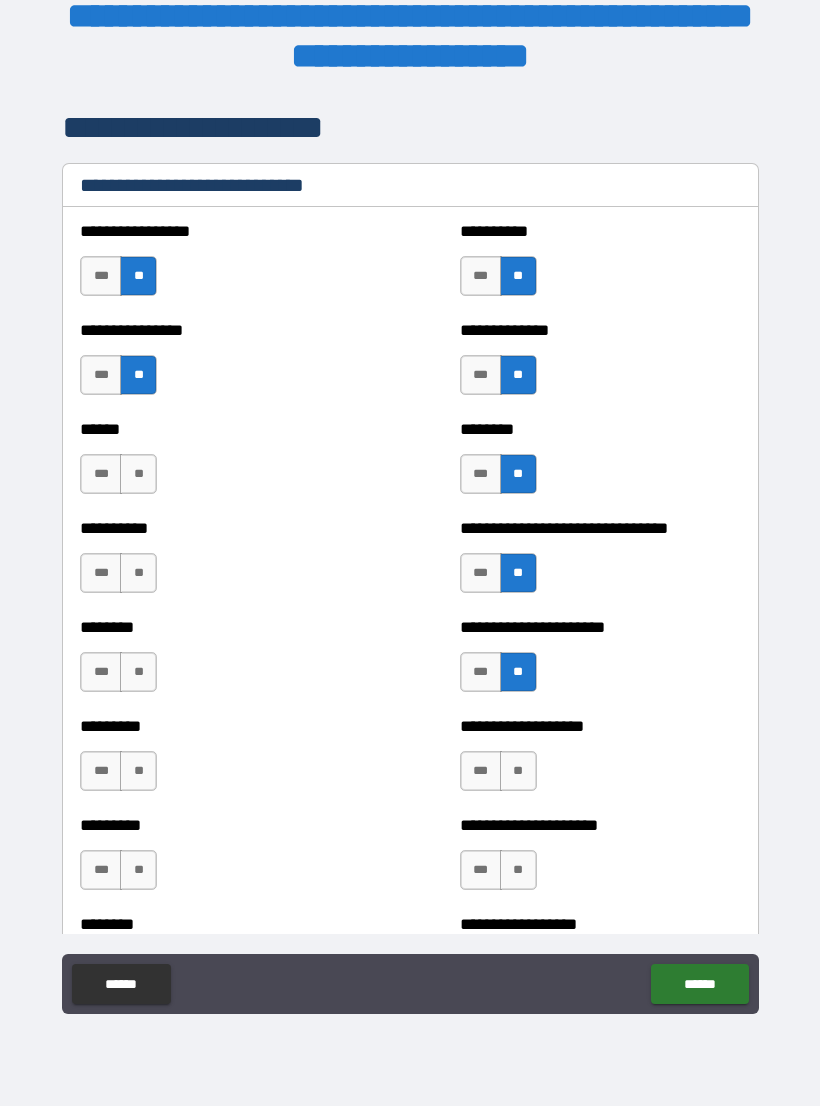 click on "**" at bounding box center (138, 474) 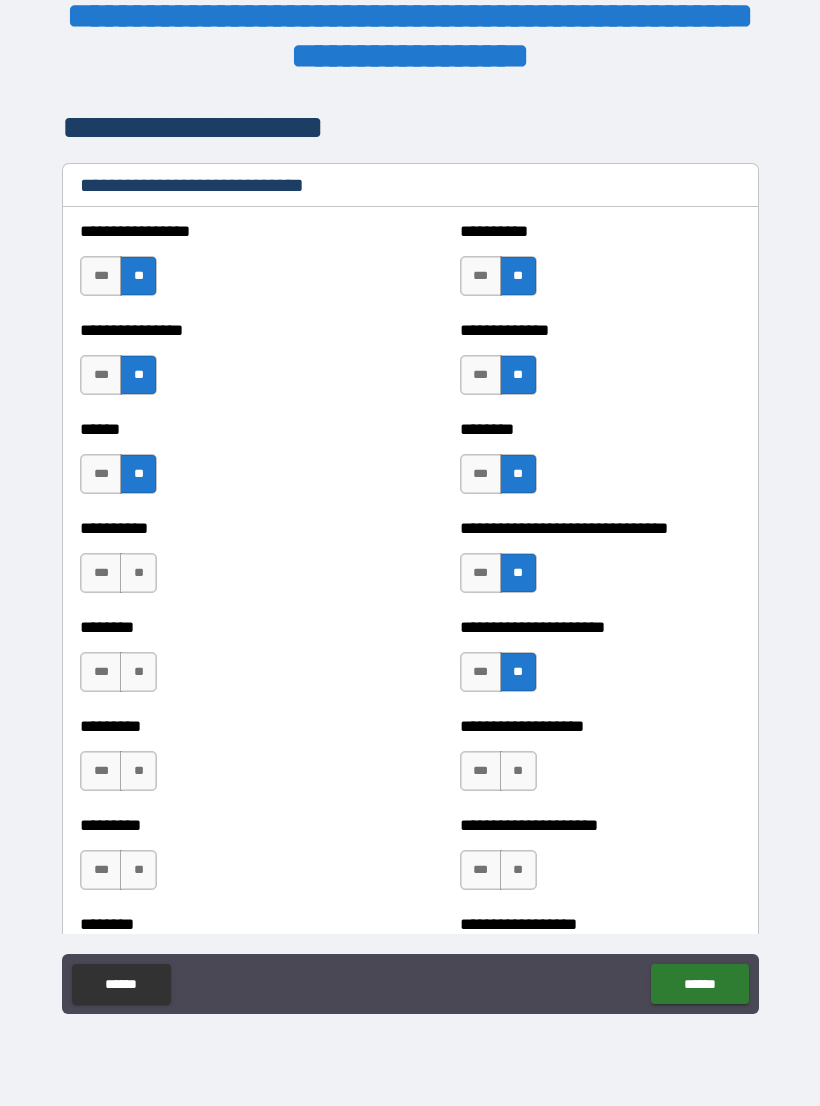 click on "**" at bounding box center [138, 573] 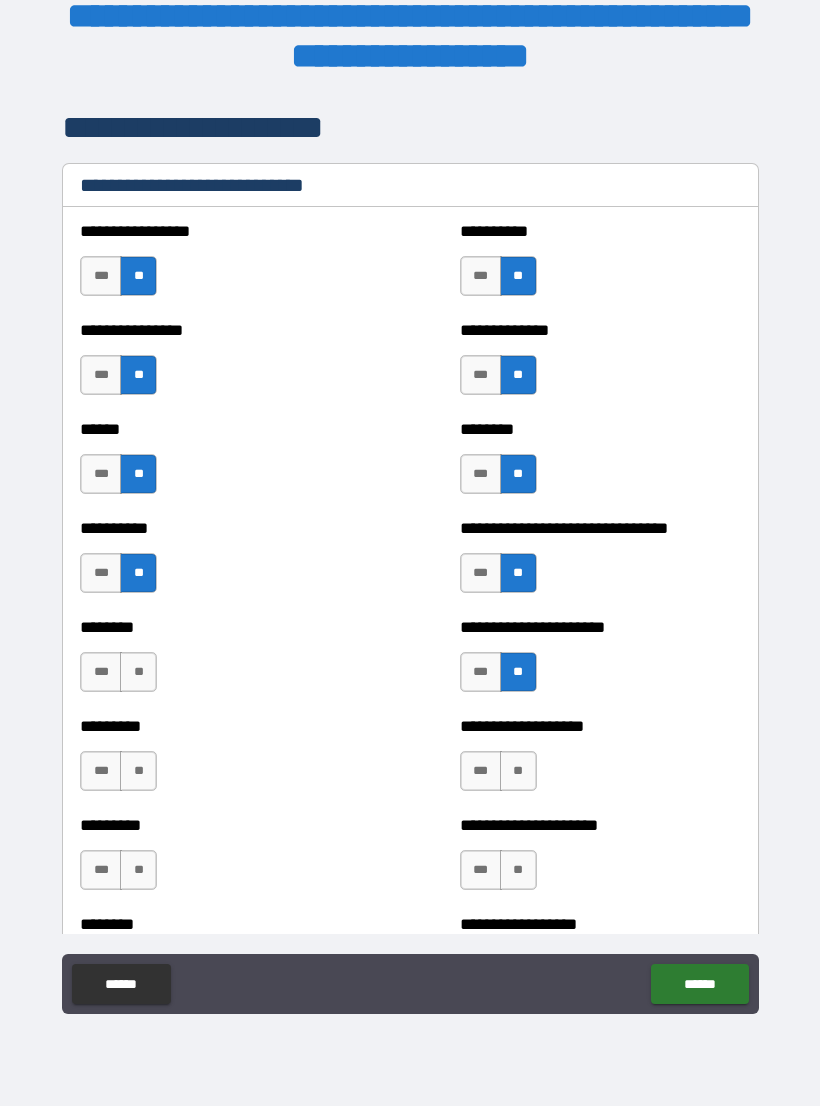 click on "**" at bounding box center [138, 672] 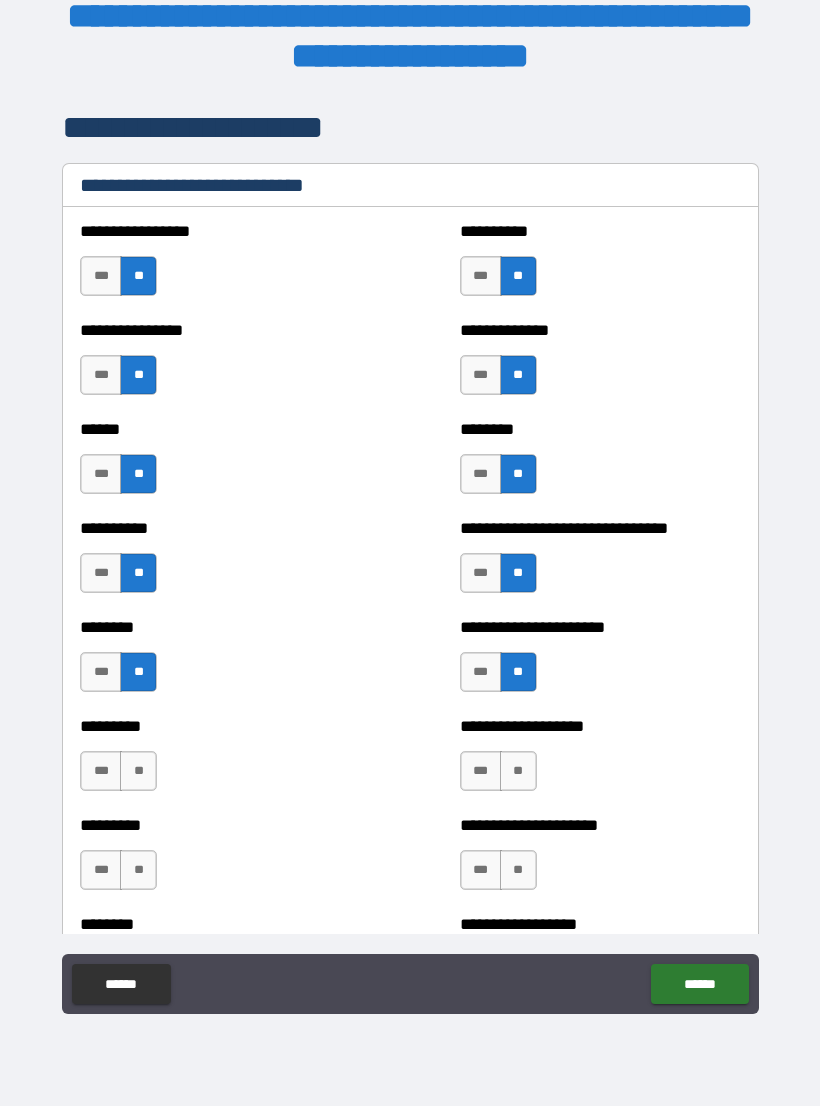 click on "**" at bounding box center (138, 771) 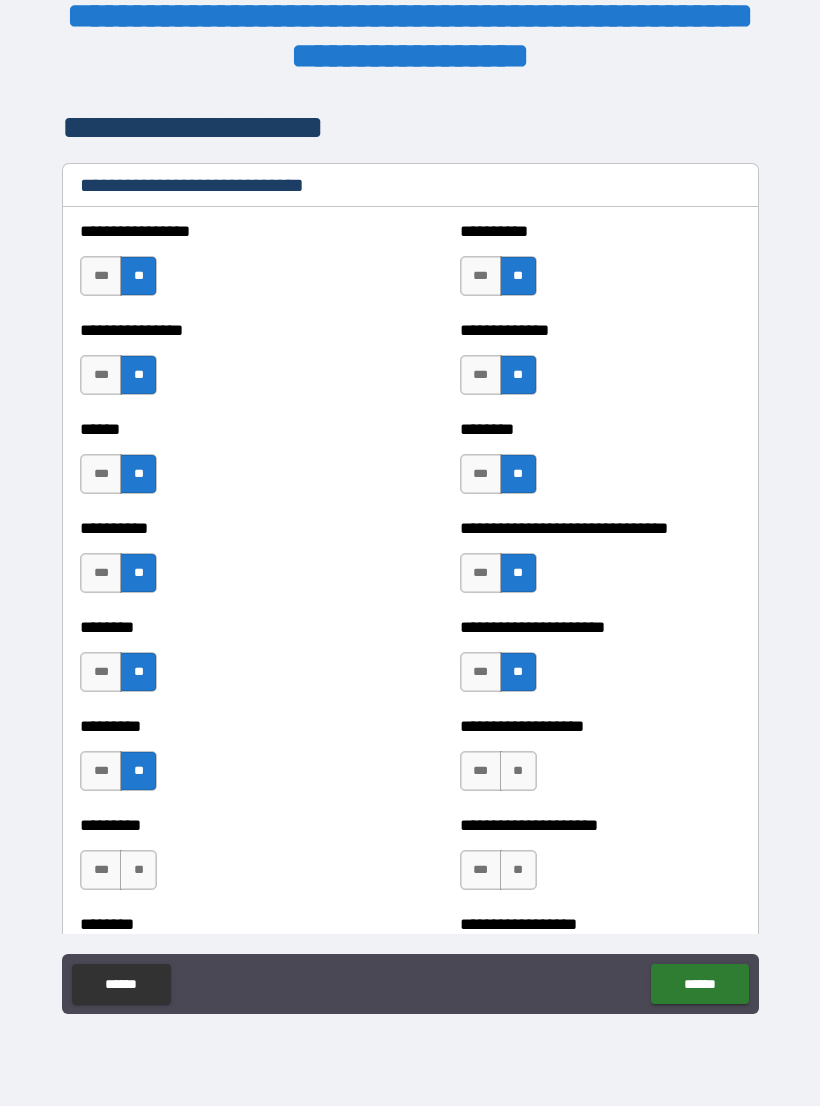 click on "**" at bounding box center (138, 870) 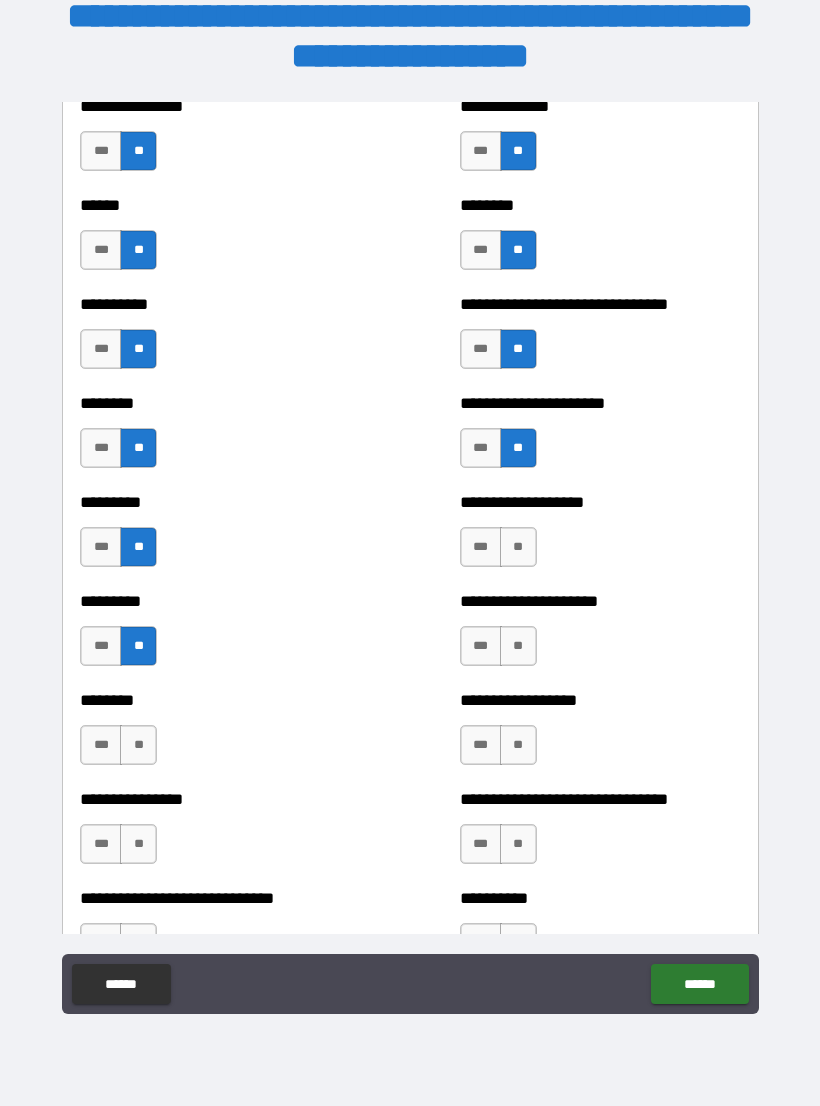 scroll, scrollTop: 6864, scrollLeft: 0, axis: vertical 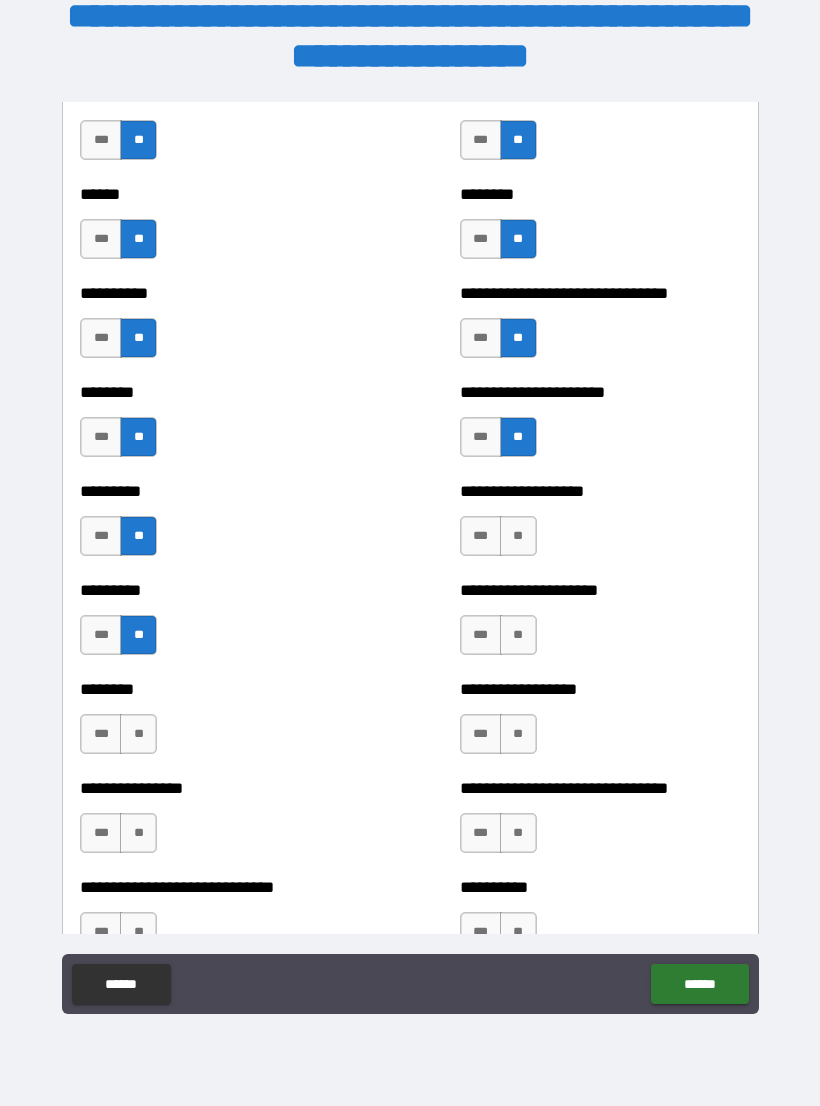 click on "***" at bounding box center (481, 536) 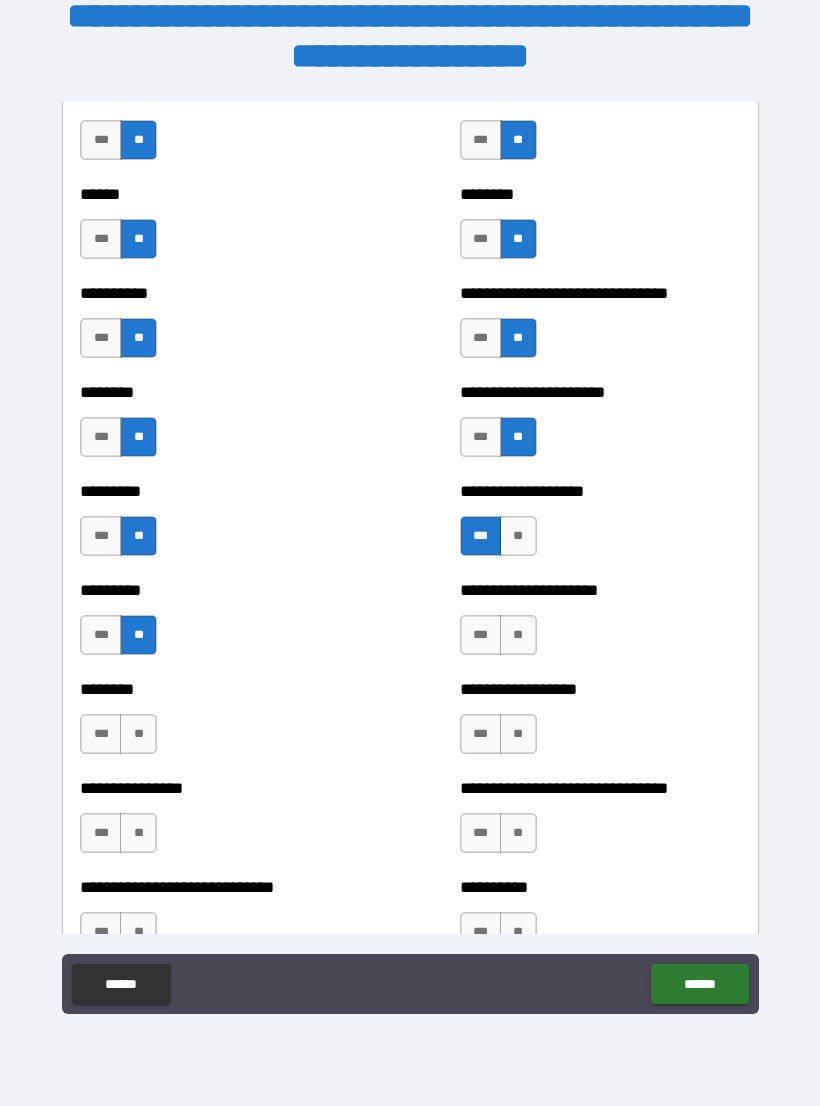 click on "**" at bounding box center (518, 635) 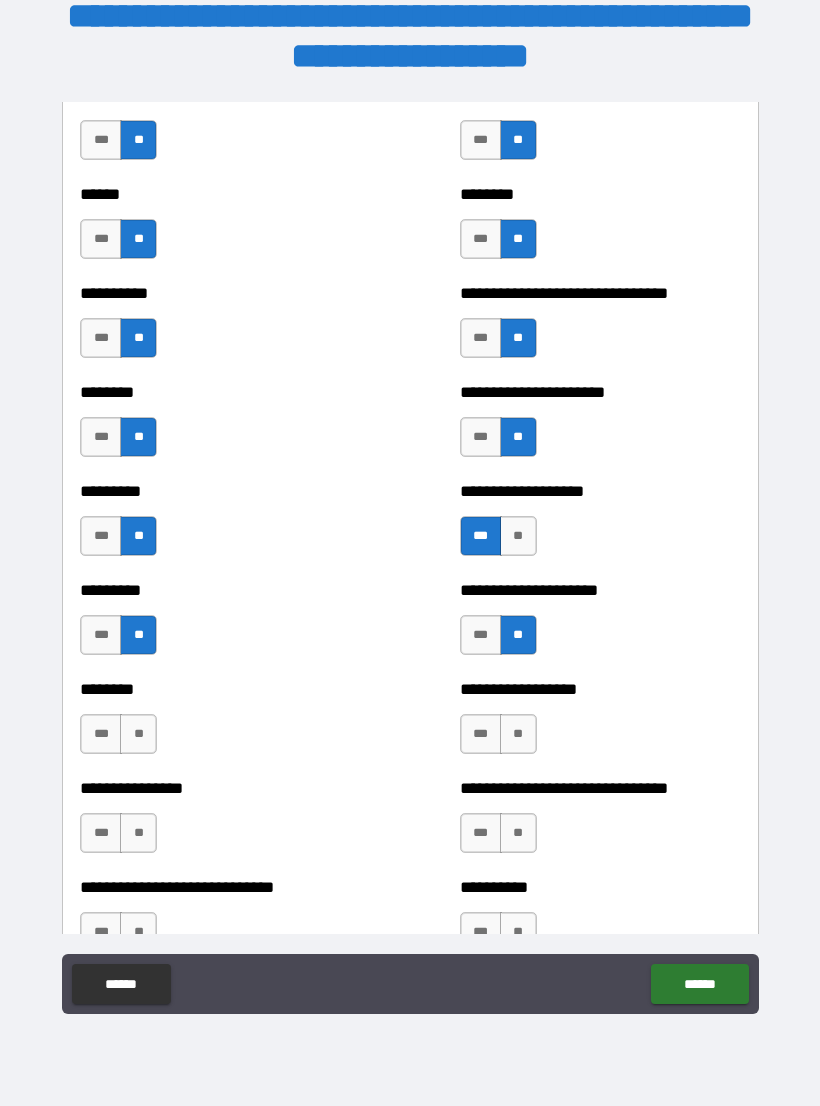click on "**" at bounding box center [518, 734] 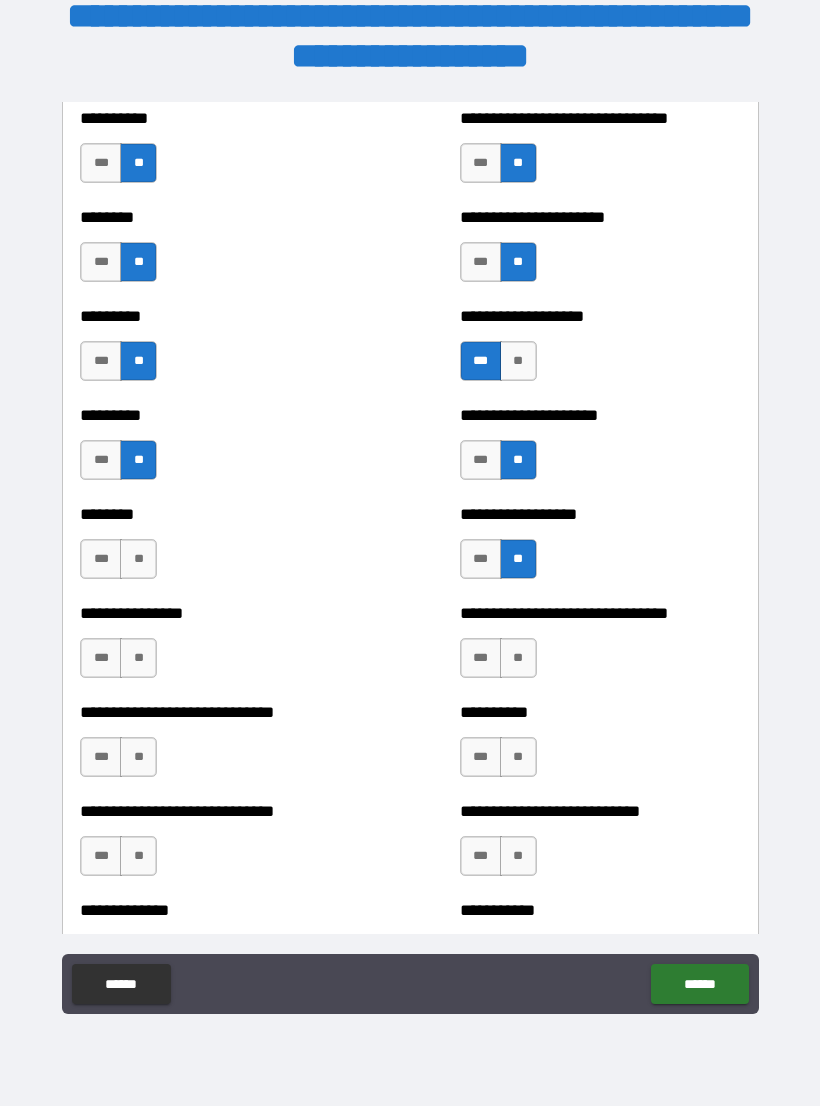 scroll, scrollTop: 7044, scrollLeft: 0, axis: vertical 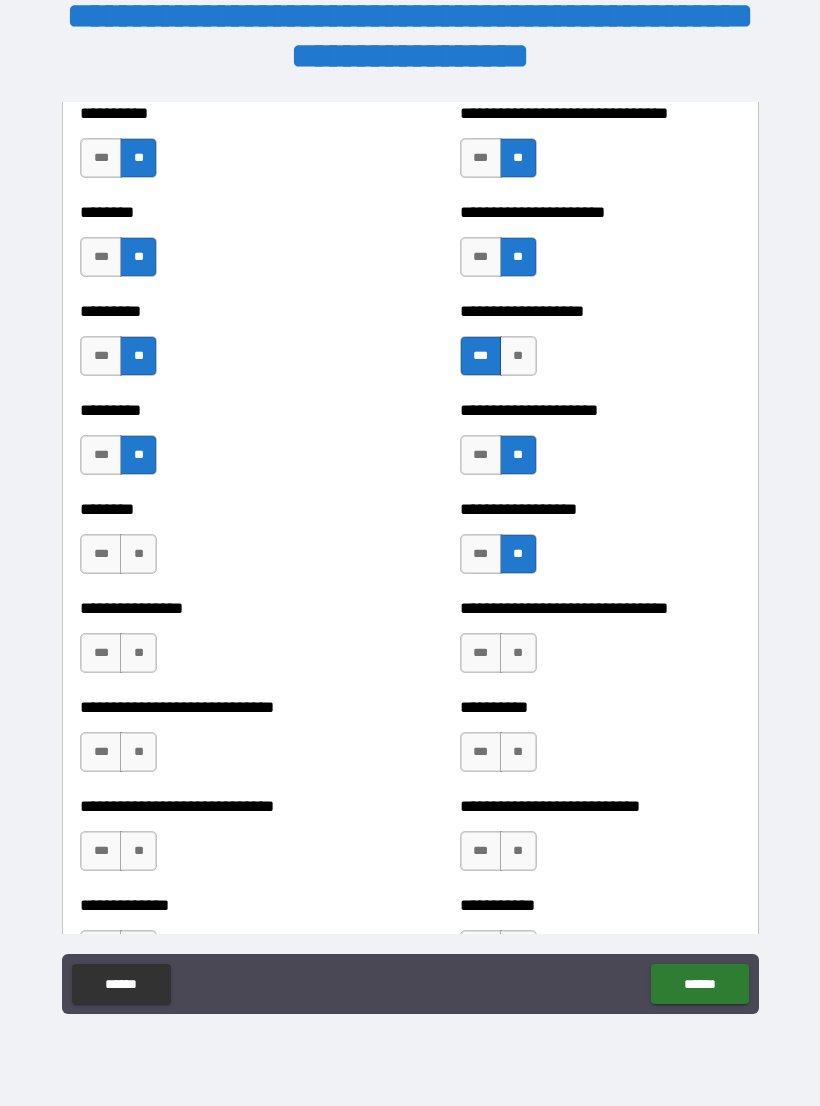 click on "**" at bounding box center (518, 653) 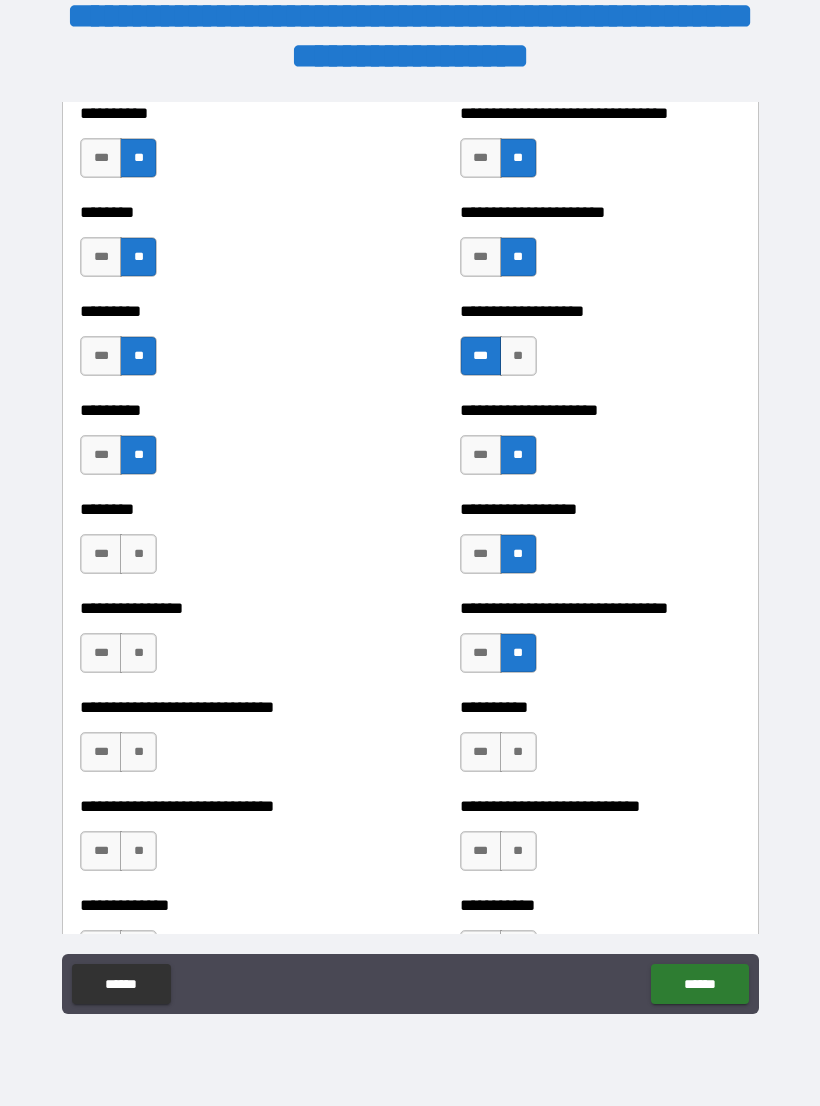 click on "**" at bounding box center [518, 752] 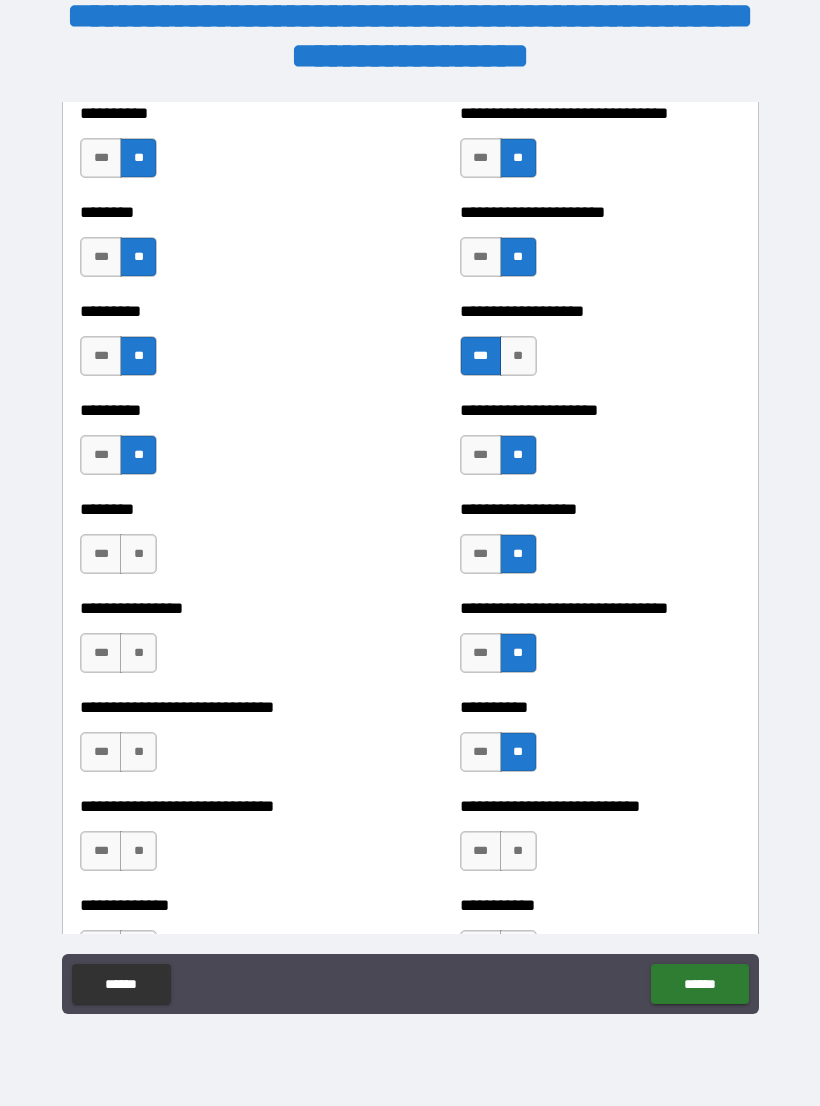 click on "**" at bounding box center (518, 851) 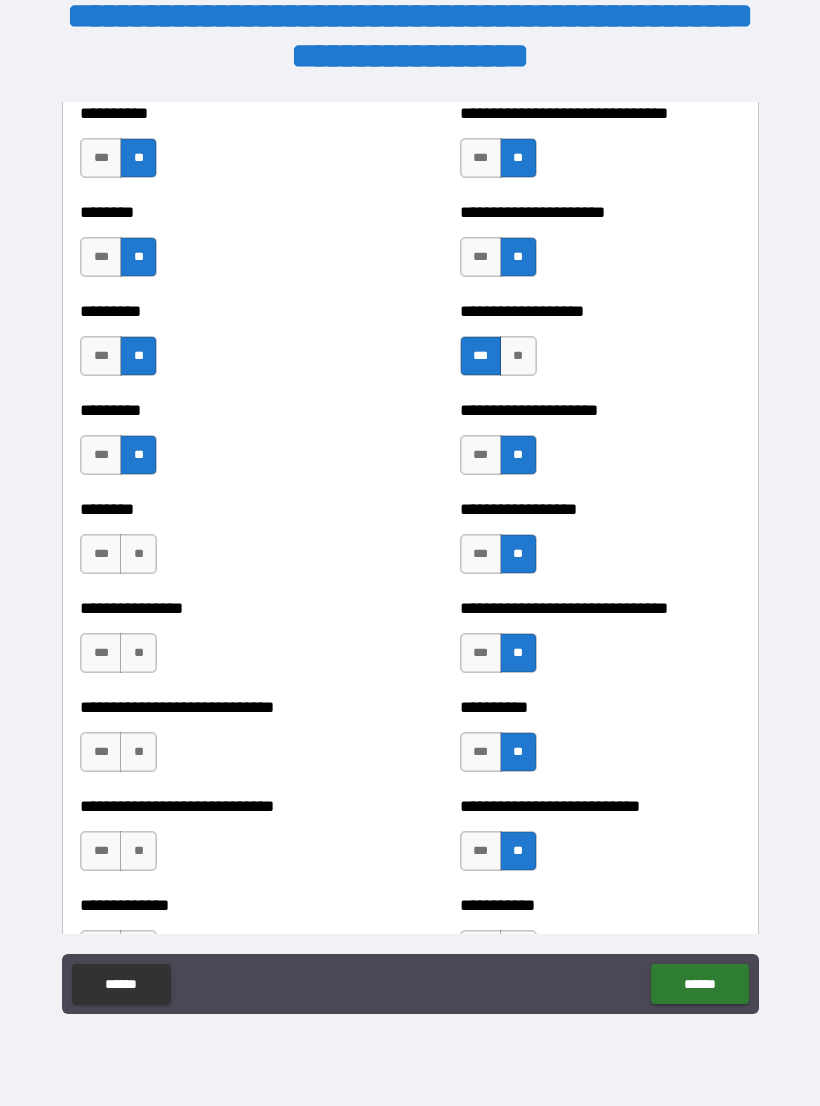 click on "**" at bounding box center (138, 554) 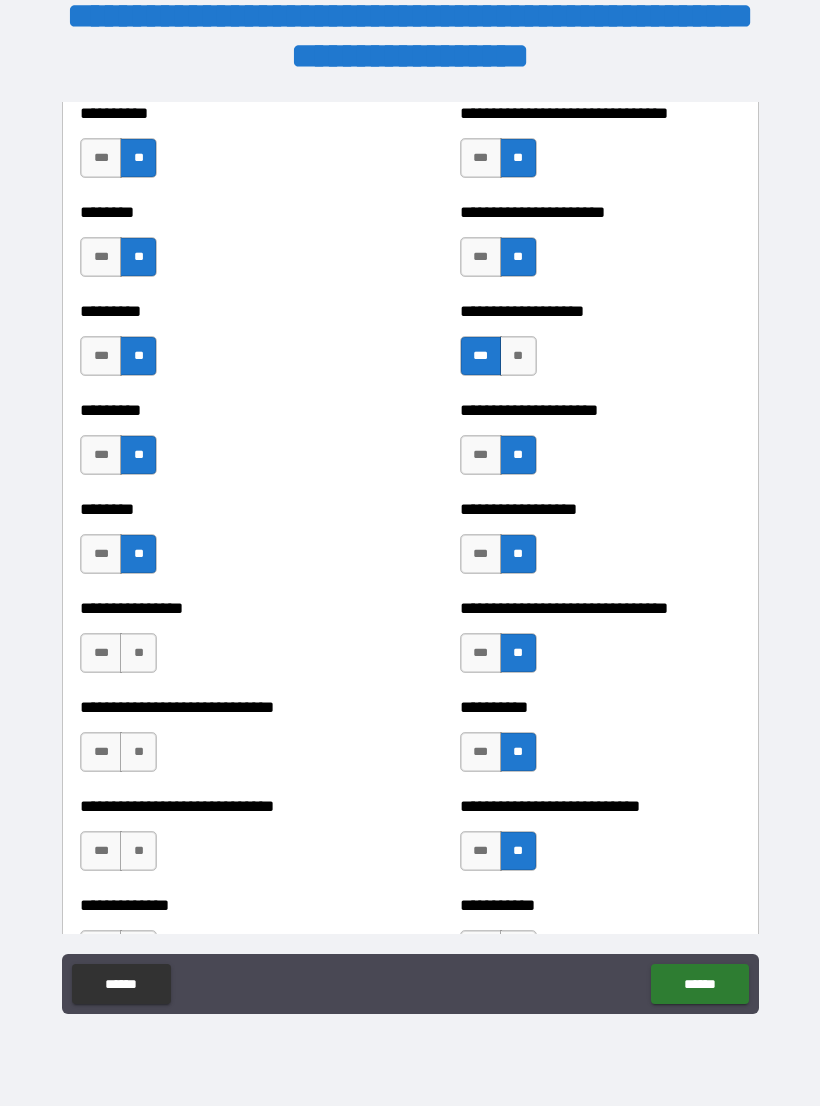 click on "**" at bounding box center [138, 653] 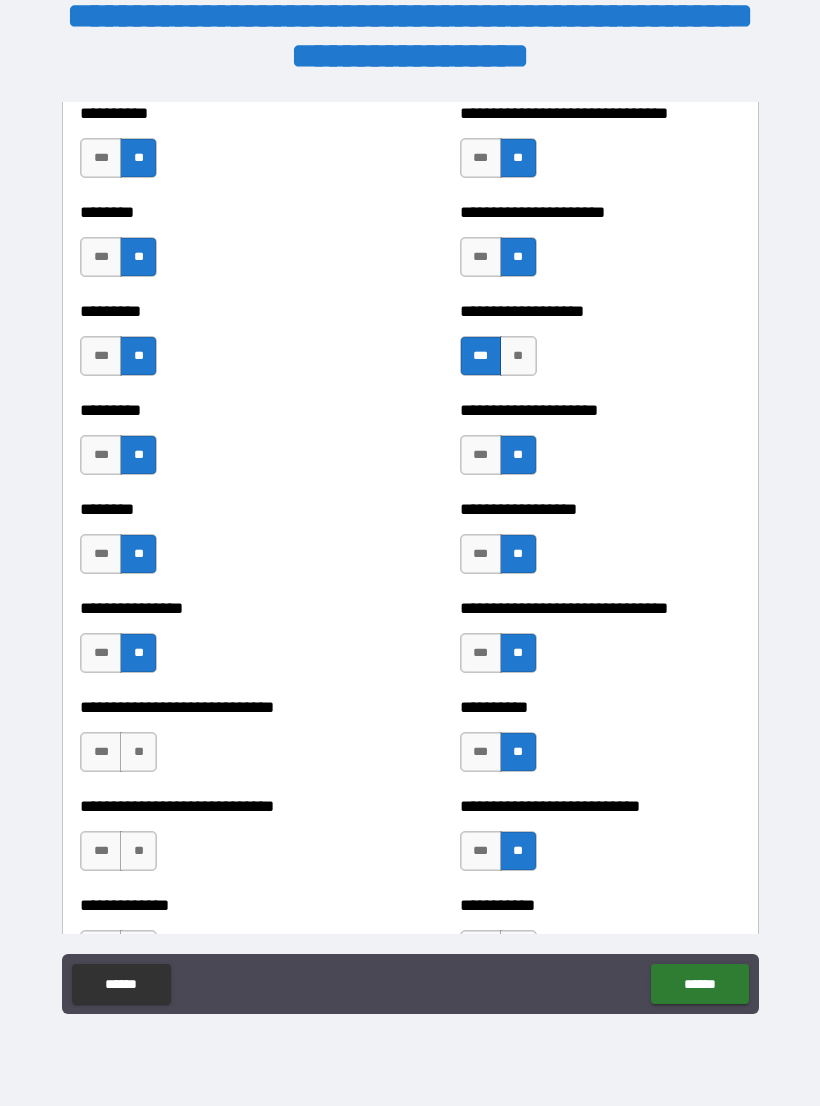 click on "**" at bounding box center [138, 752] 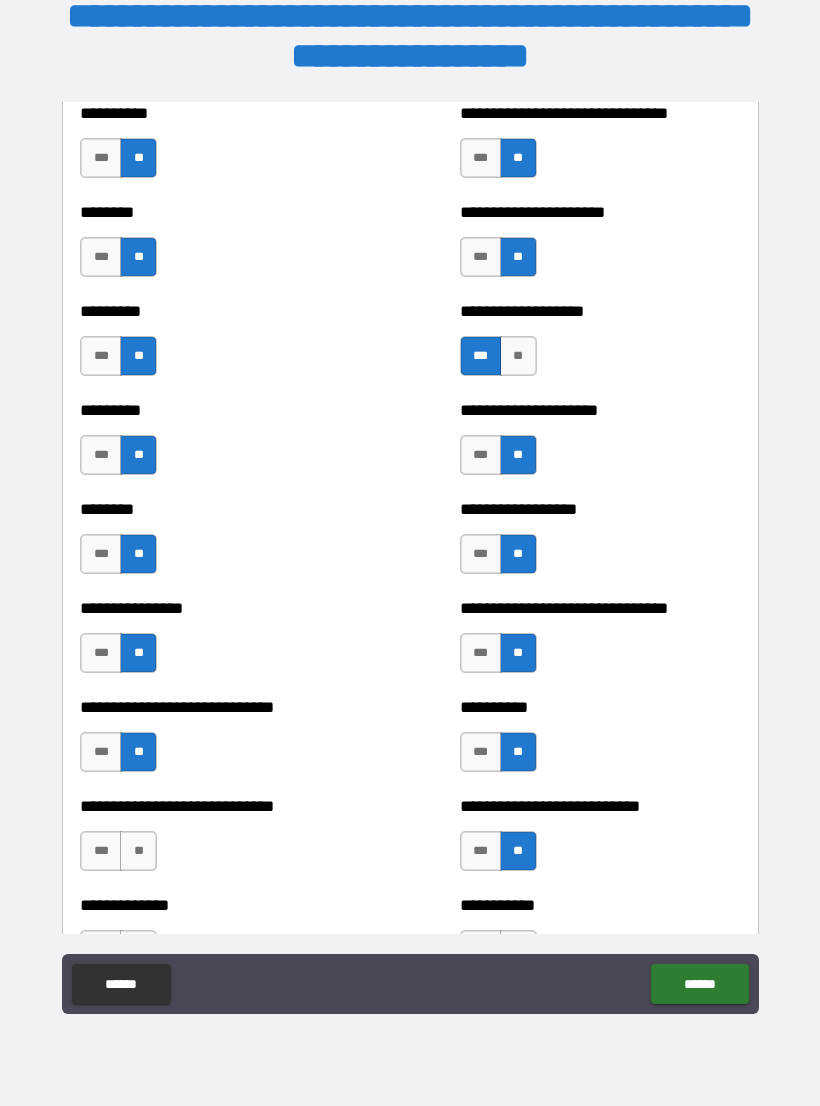 click on "**" at bounding box center [138, 851] 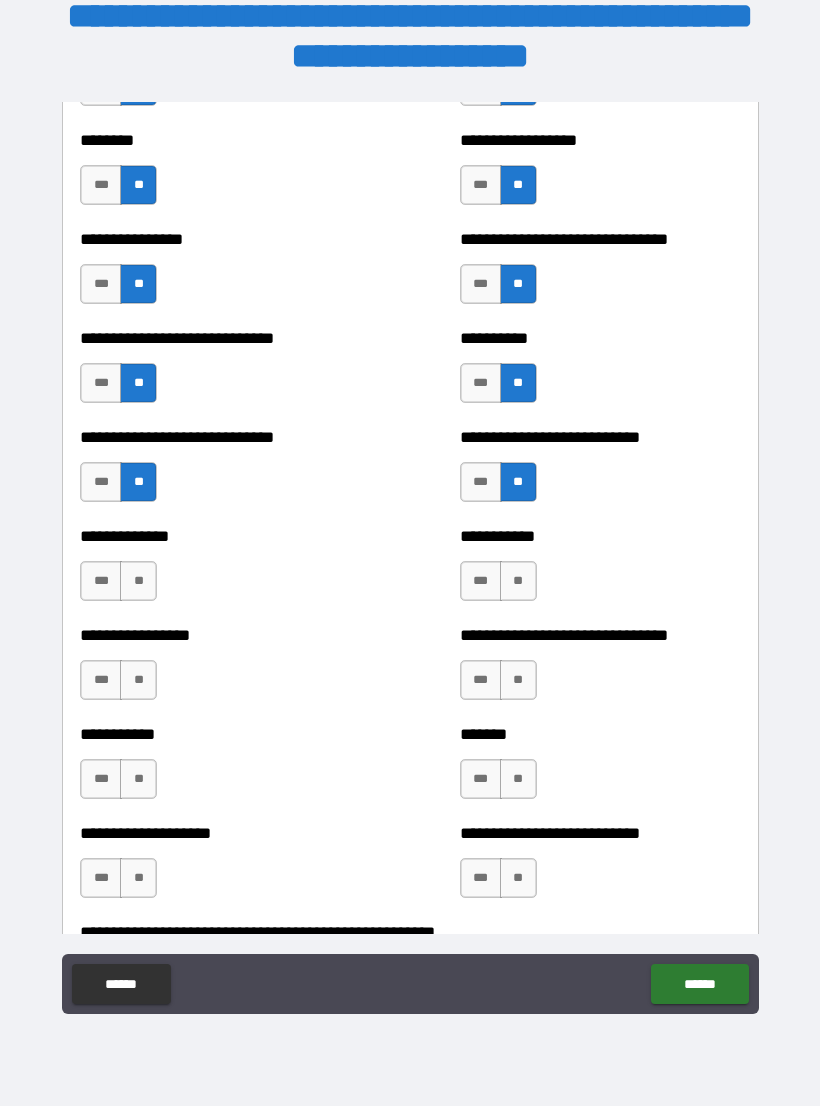 scroll, scrollTop: 7414, scrollLeft: 0, axis: vertical 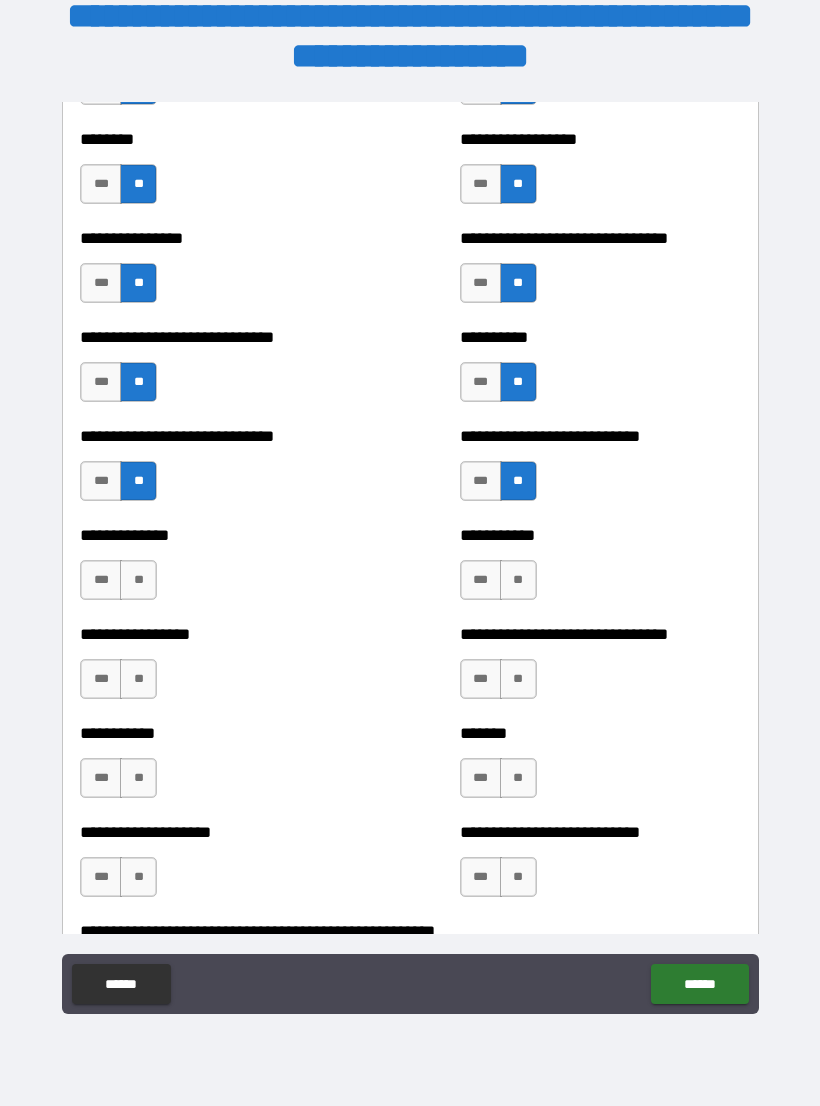 click on "**" at bounding box center (138, 580) 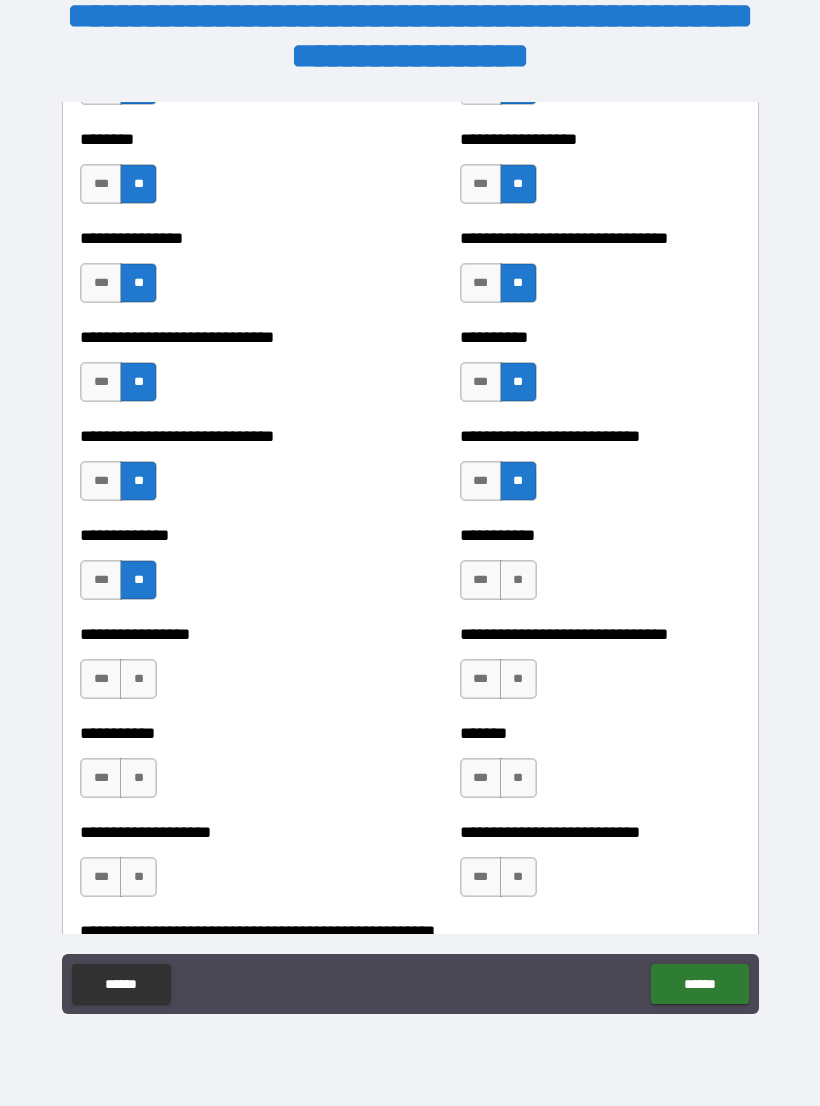 click on "**" at bounding box center (138, 679) 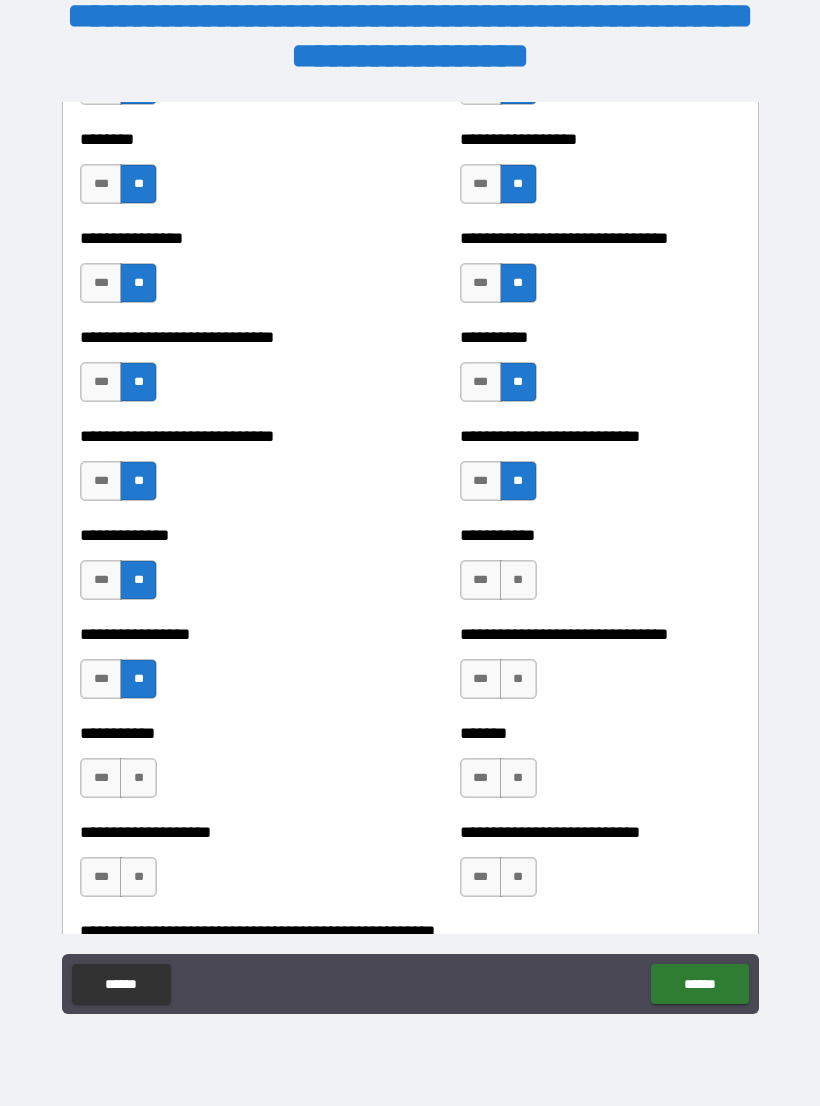 click on "**" at bounding box center (518, 580) 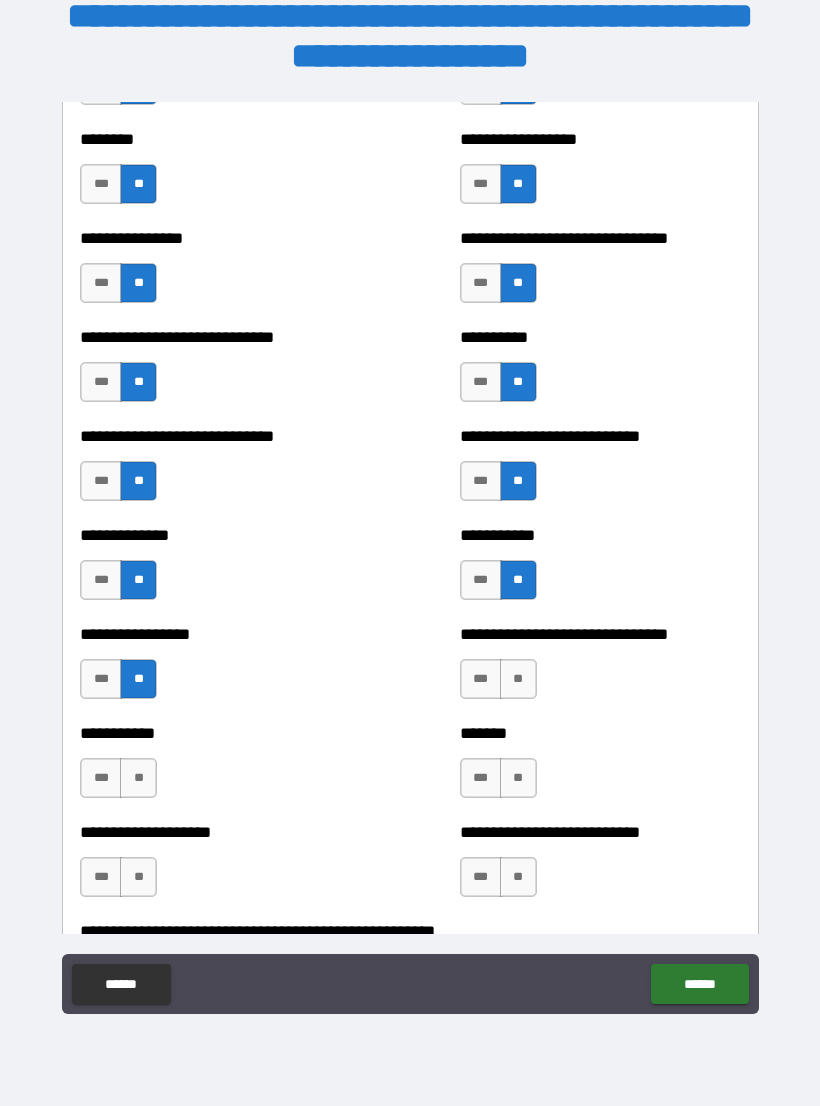 click on "**" at bounding box center (518, 679) 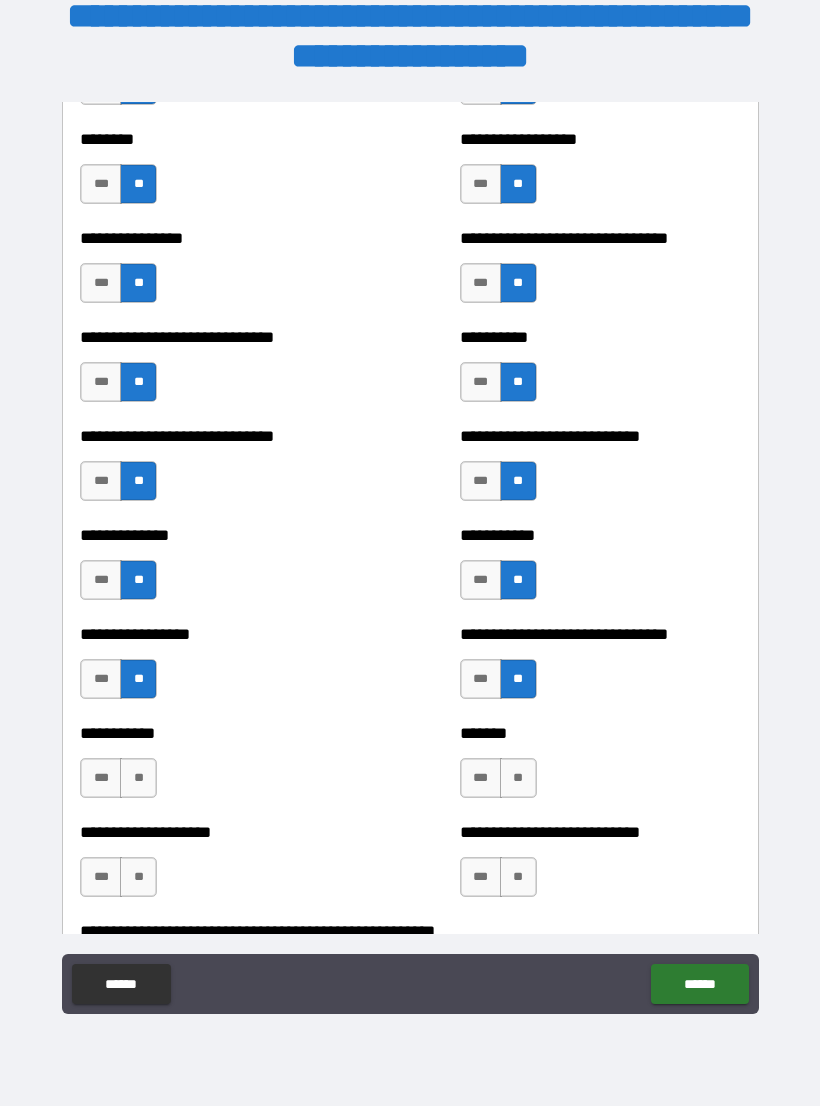 click on "**" at bounding box center [518, 778] 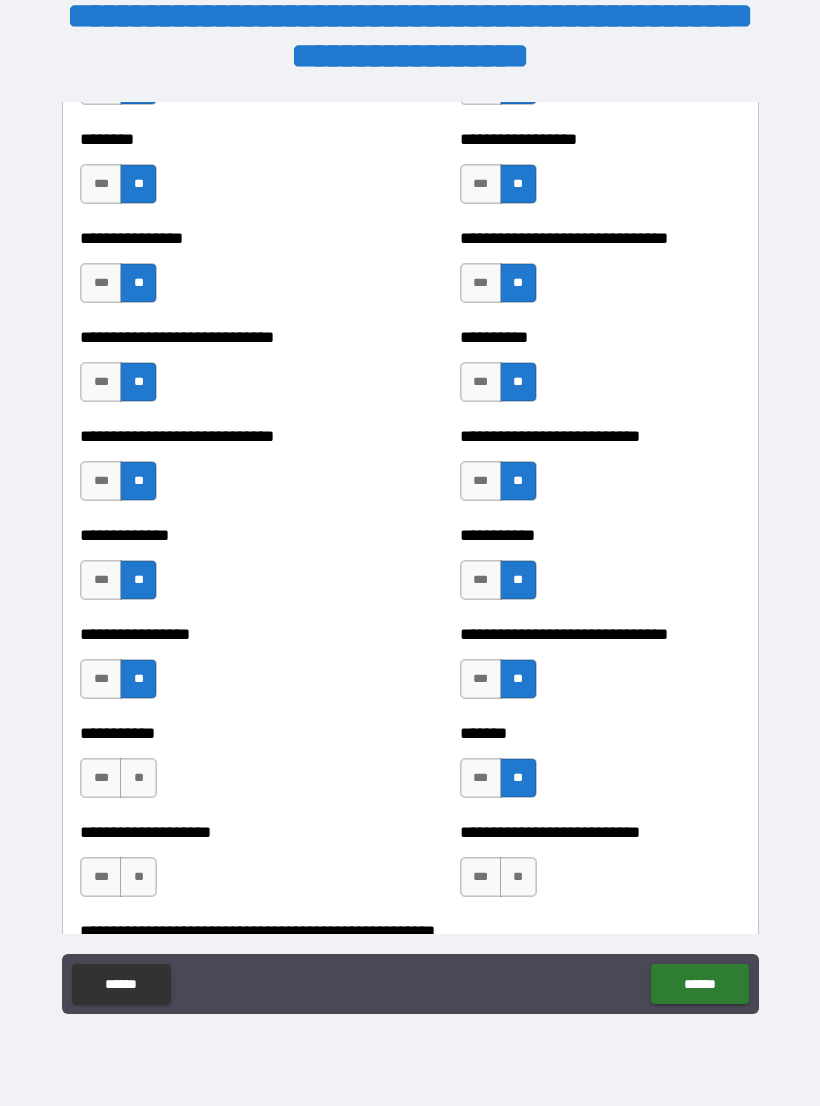 click on "**" at bounding box center [138, 778] 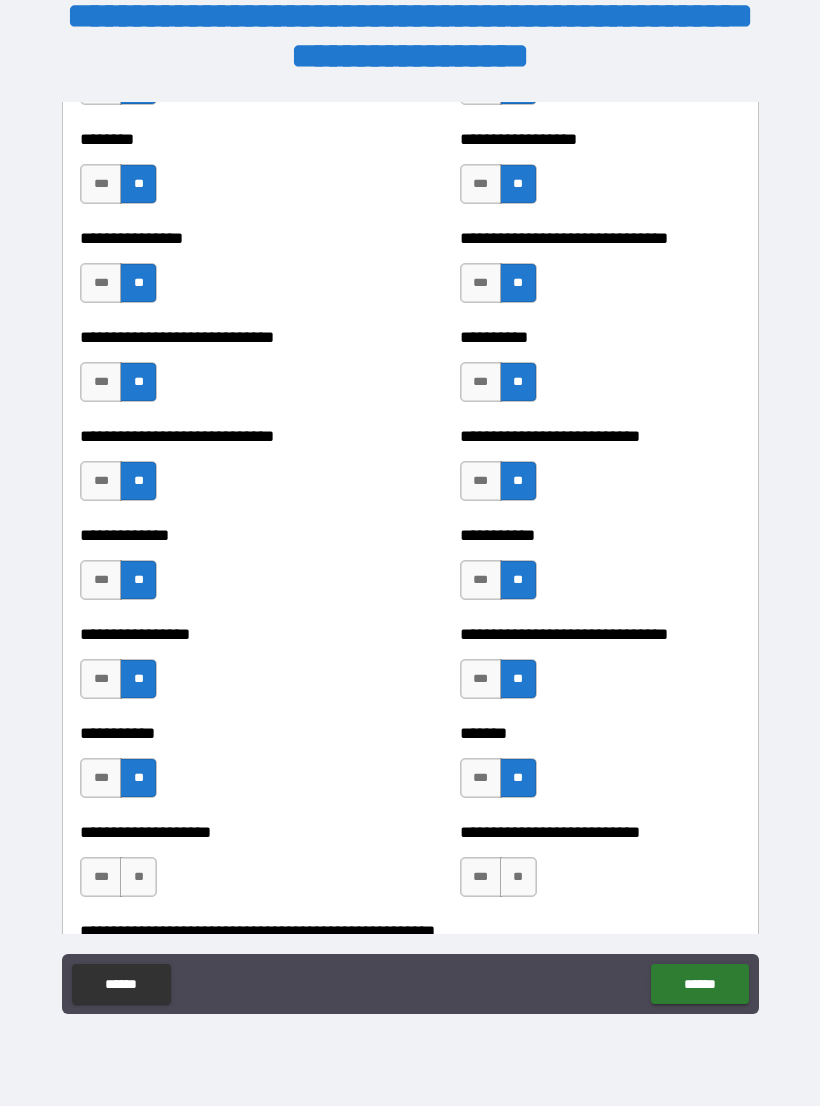 click on "**" at bounding box center [138, 877] 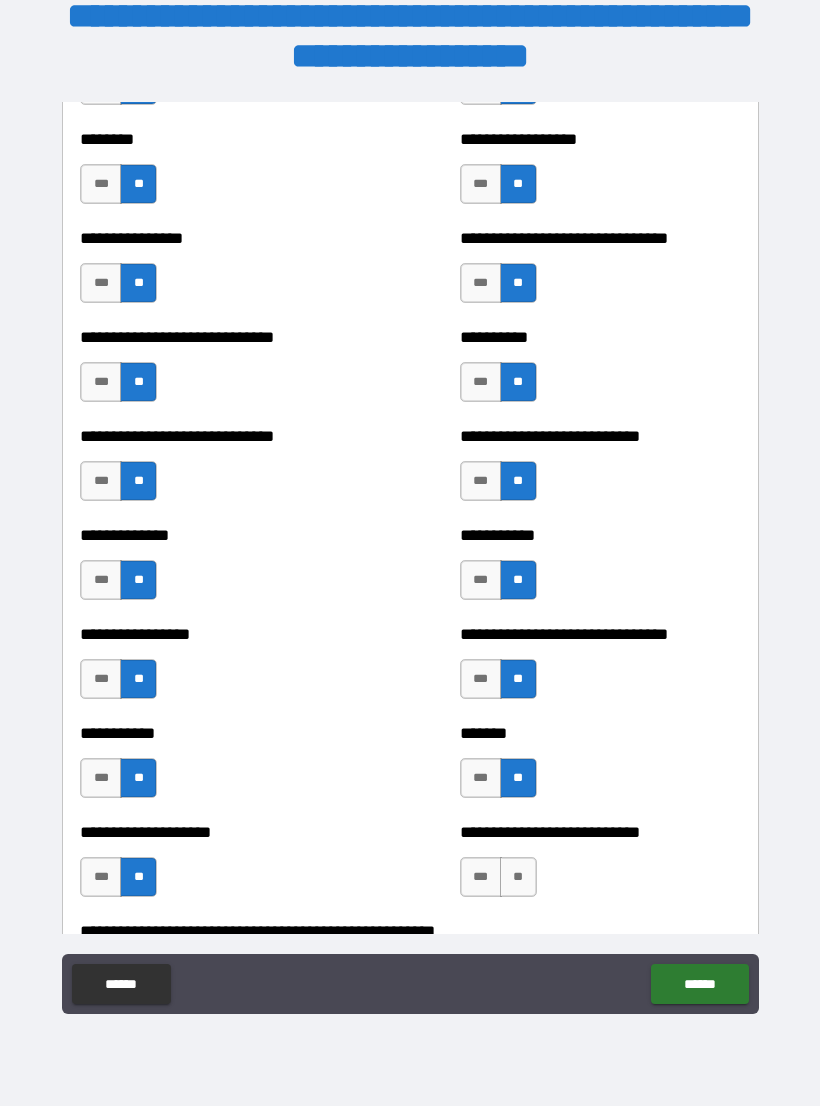 click on "**" at bounding box center [518, 877] 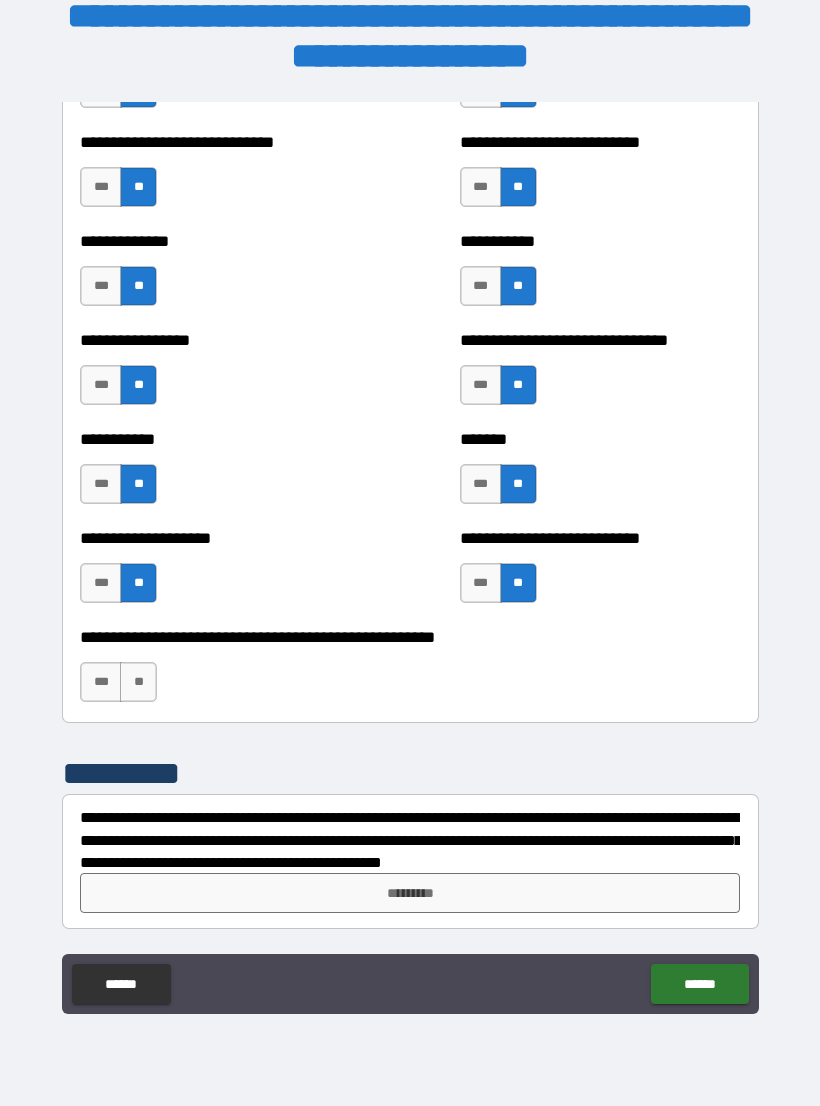scroll, scrollTop: 7708, scrollLeft: 0, axis: vertical 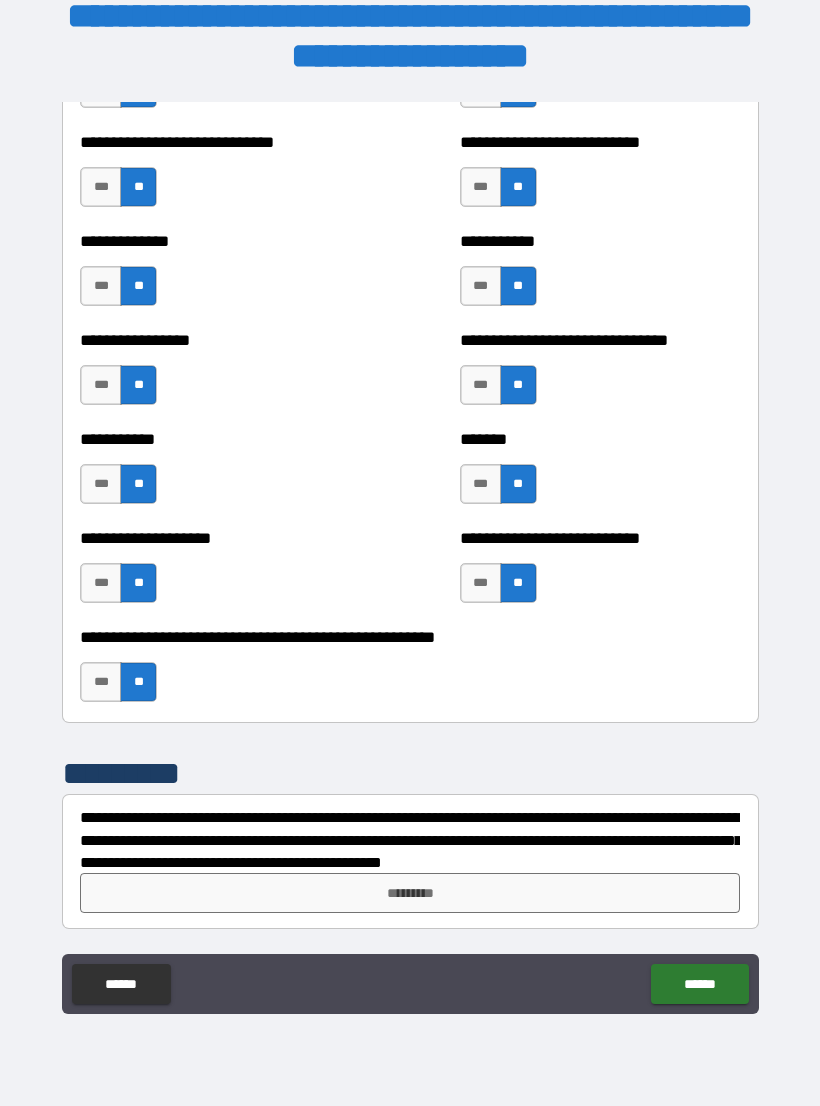 click on "*********" at bounding box center [410, 893] 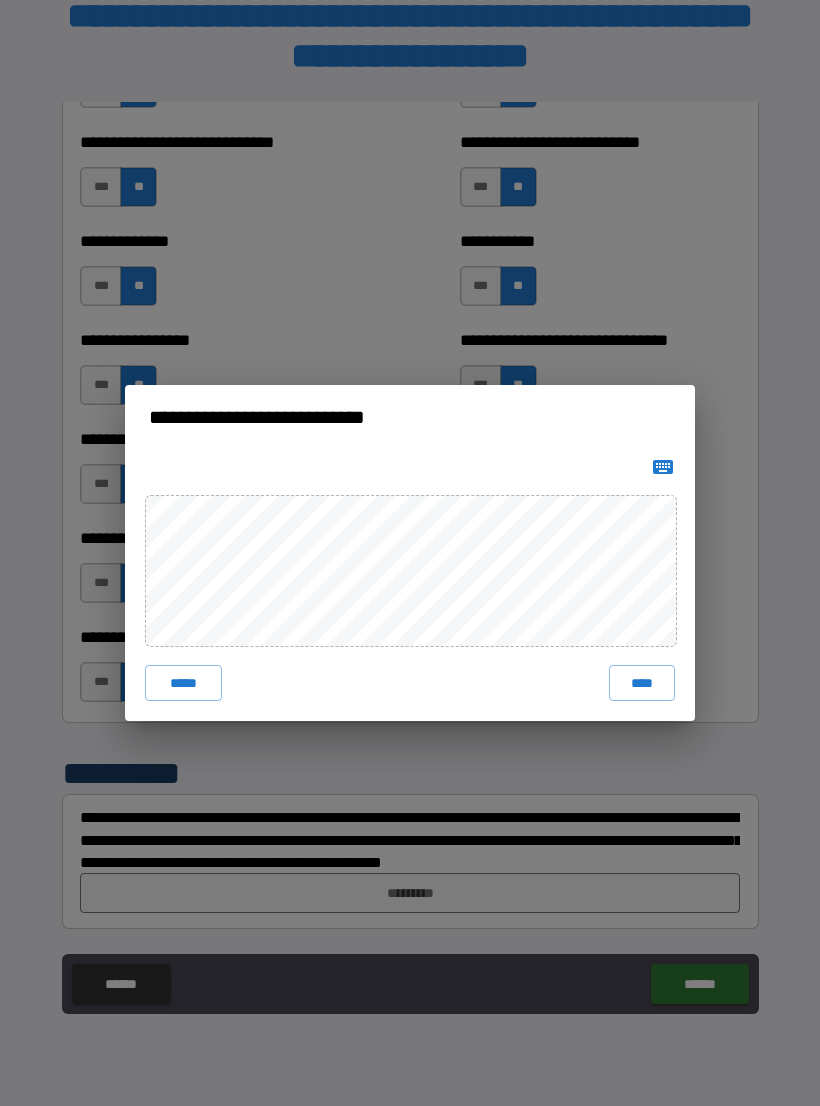 click on "****" at bounding box center (642, 683) 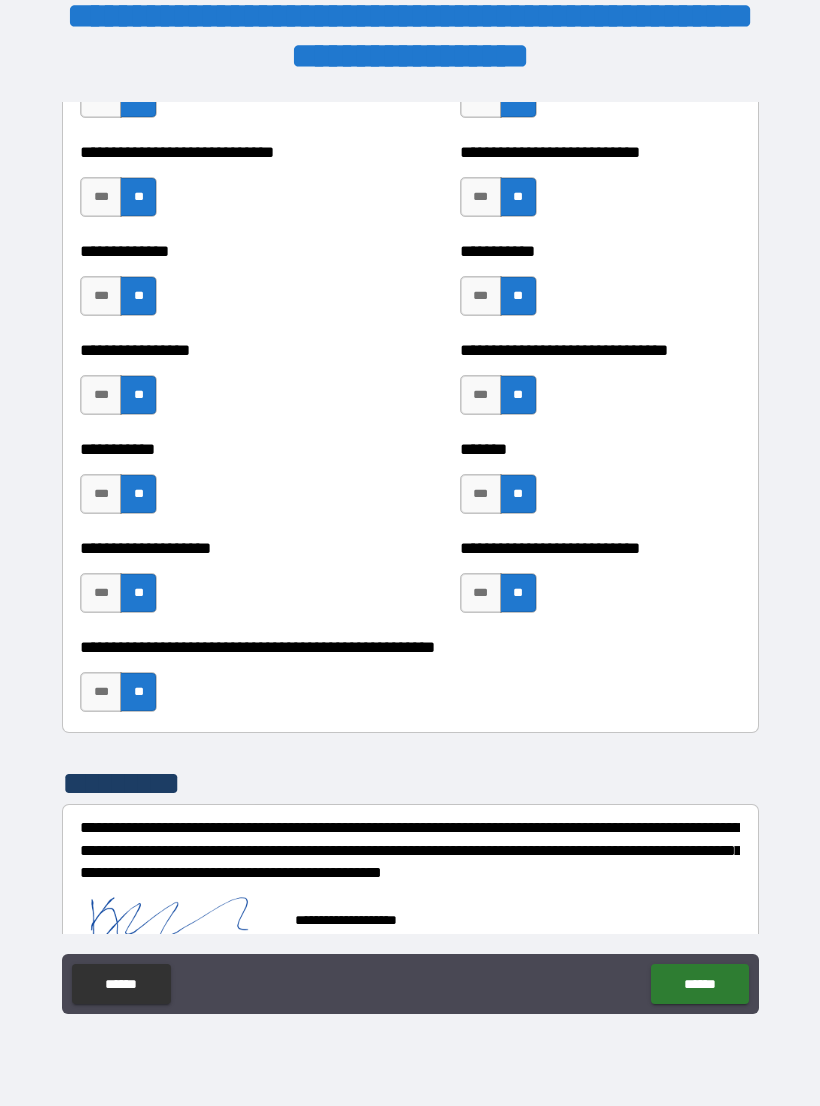 click on "******" at bounding box center [699, 984] 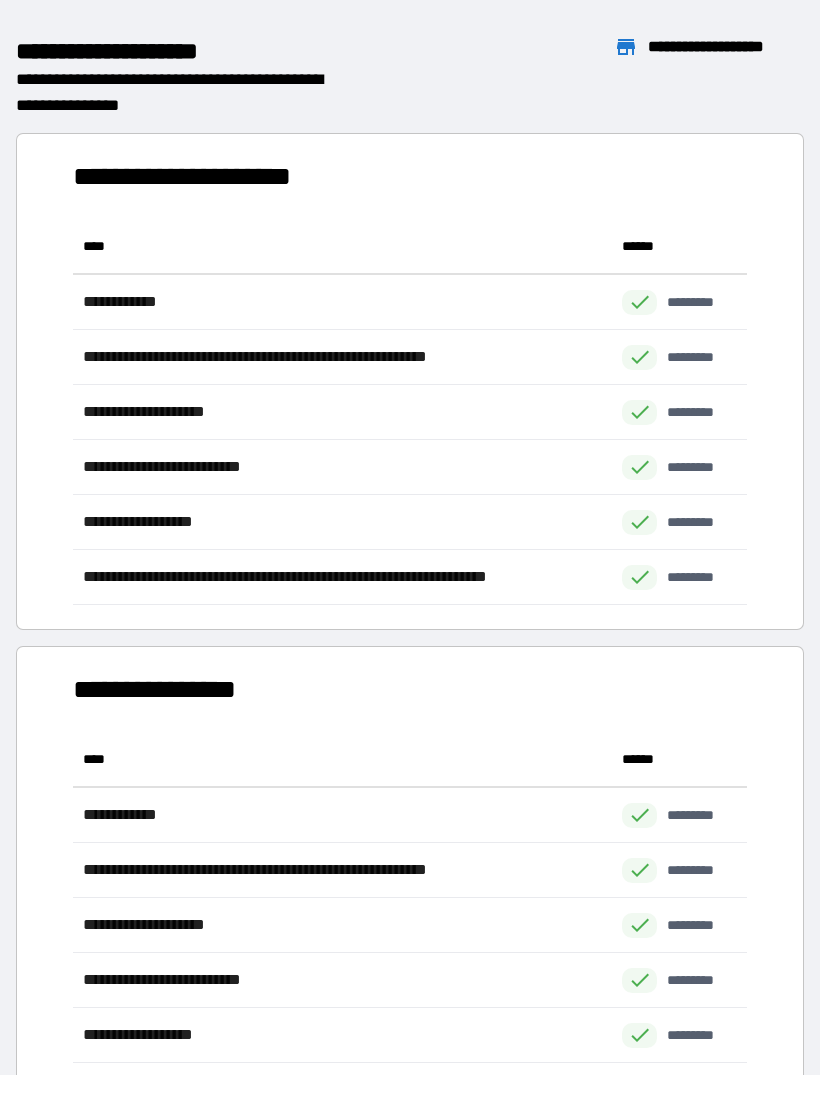 scroll, scrollTop: 1, scrollLeft: 1, axis: both 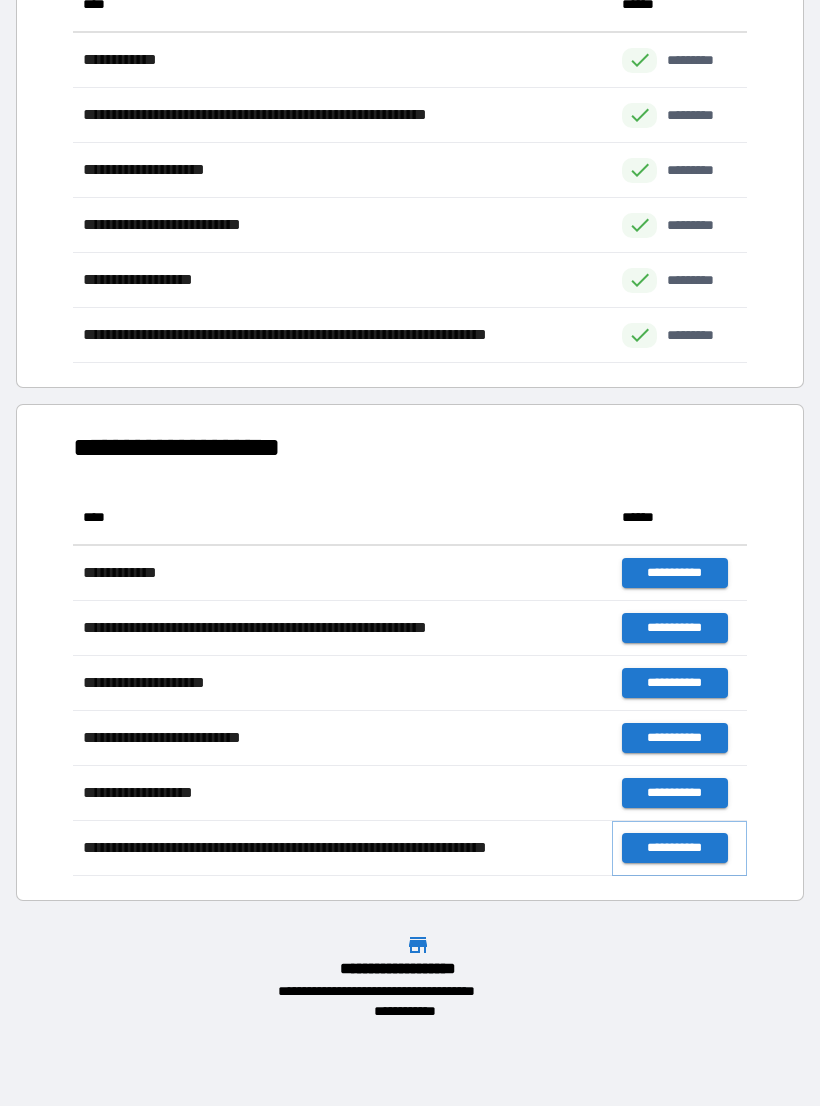 click on "**********" at bounding box center [674, 848] 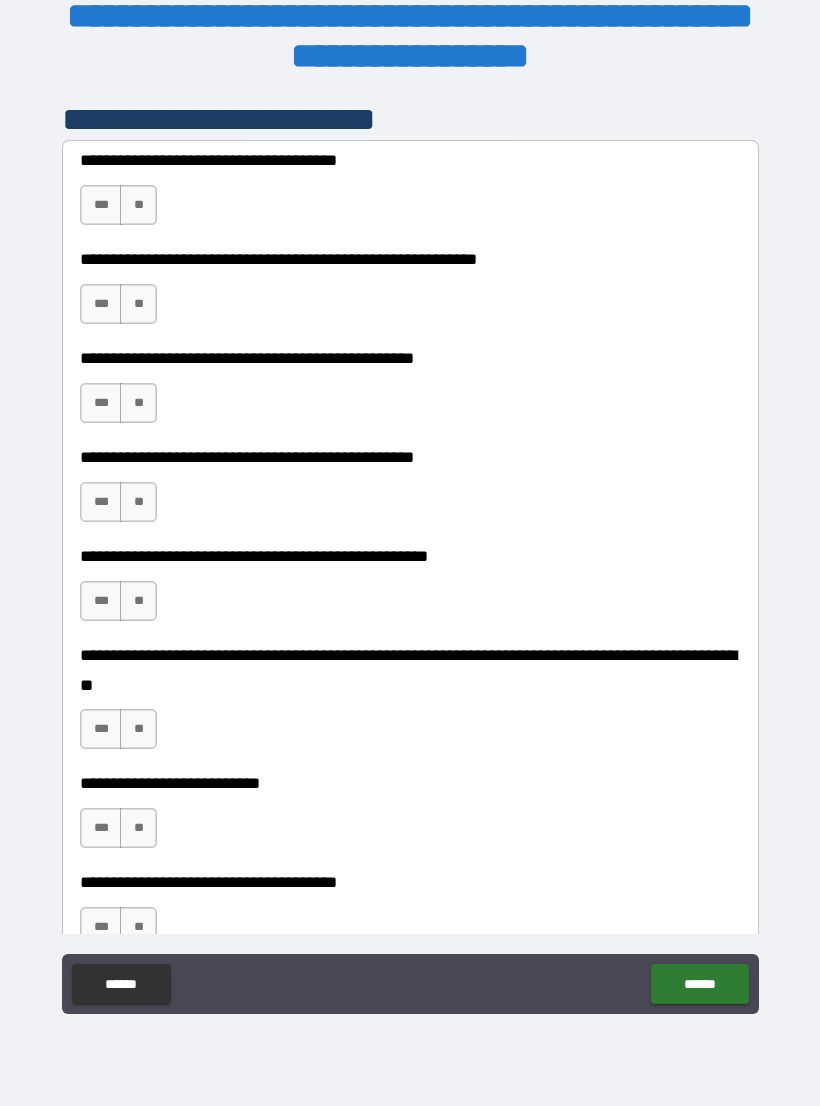 scroll, scrollTop: 452, scrollLeft: 0, axis: vertical 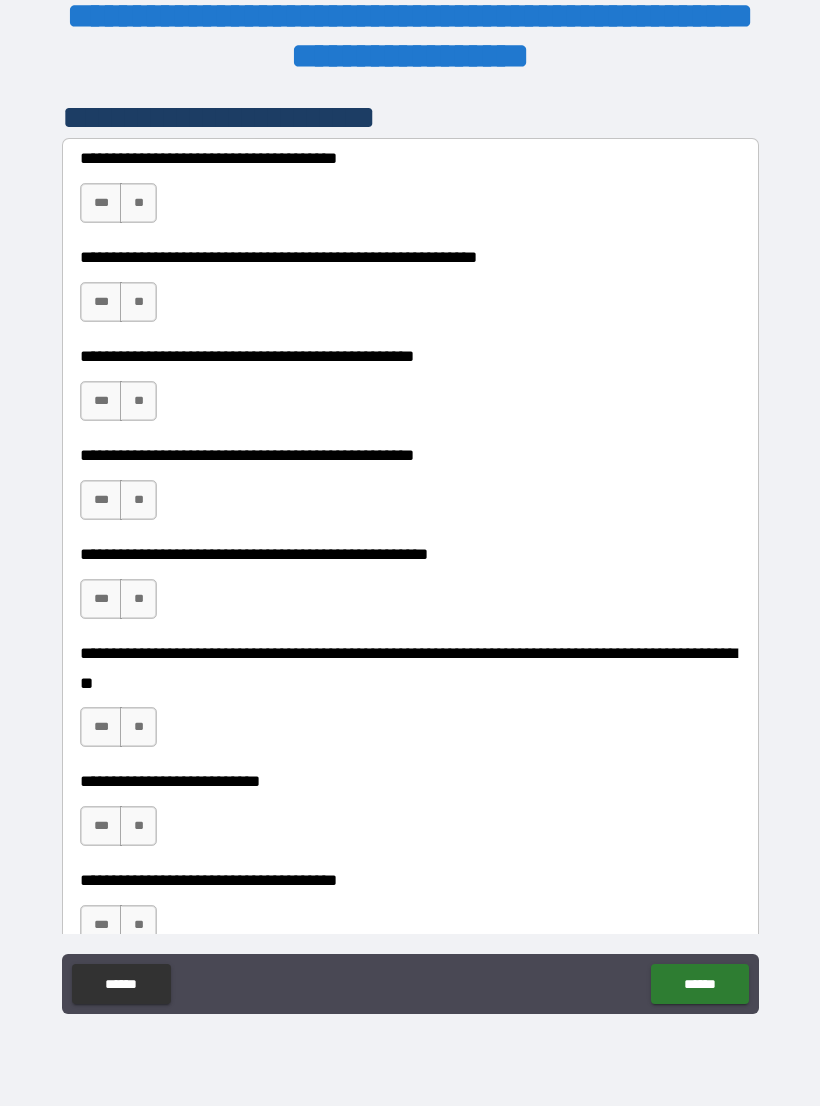 click on "**" at bounding box center (138, 203) 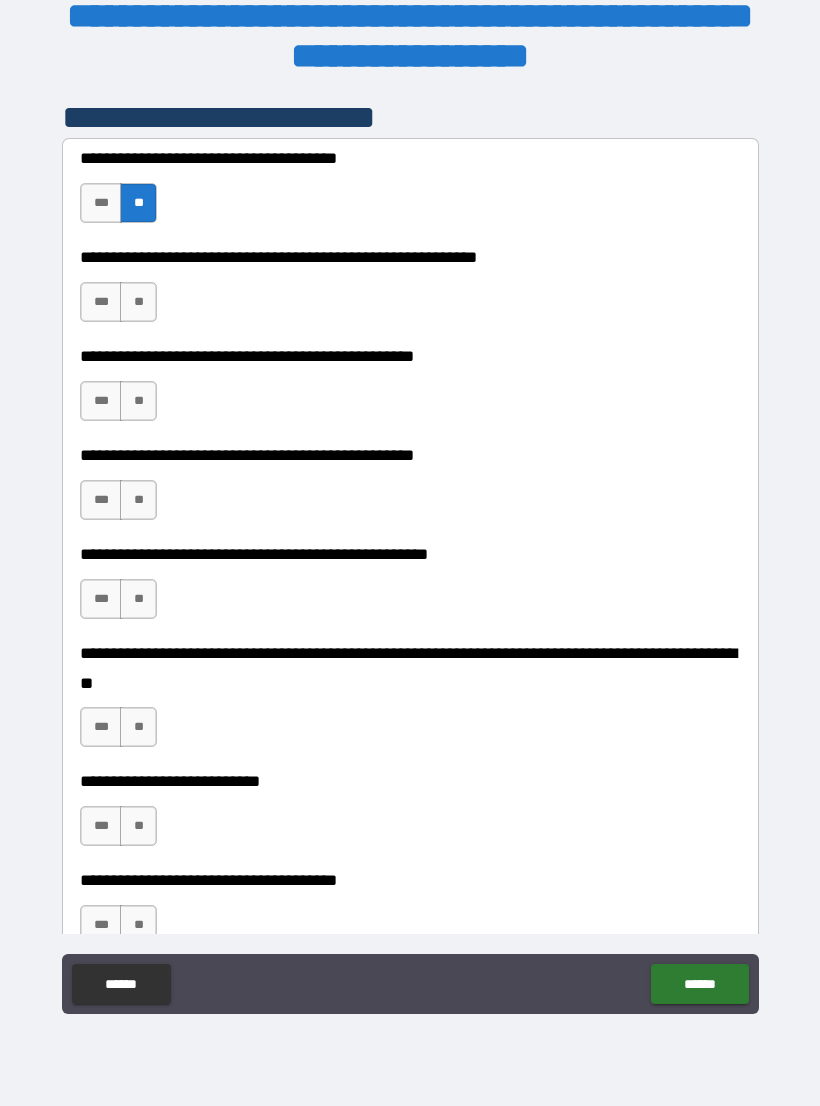 click on "**" at bounding box center [138, 302] 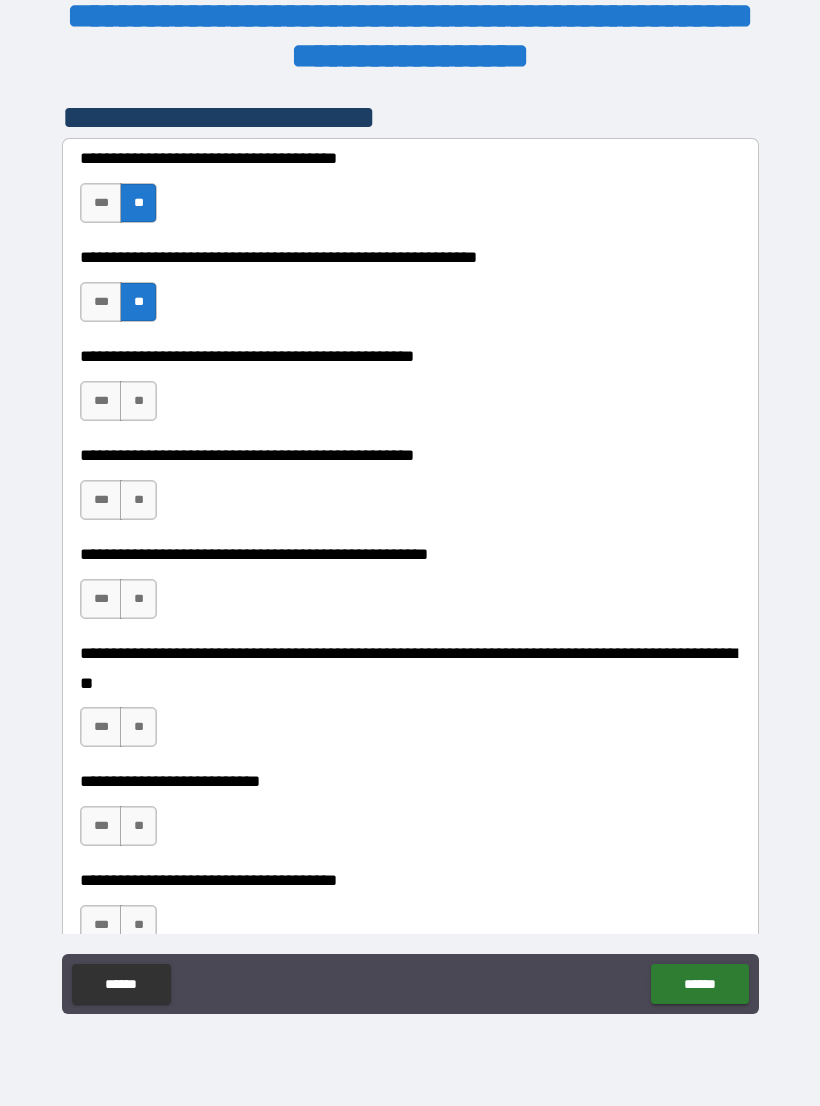 click on "**" at bounding box center (138, 401) 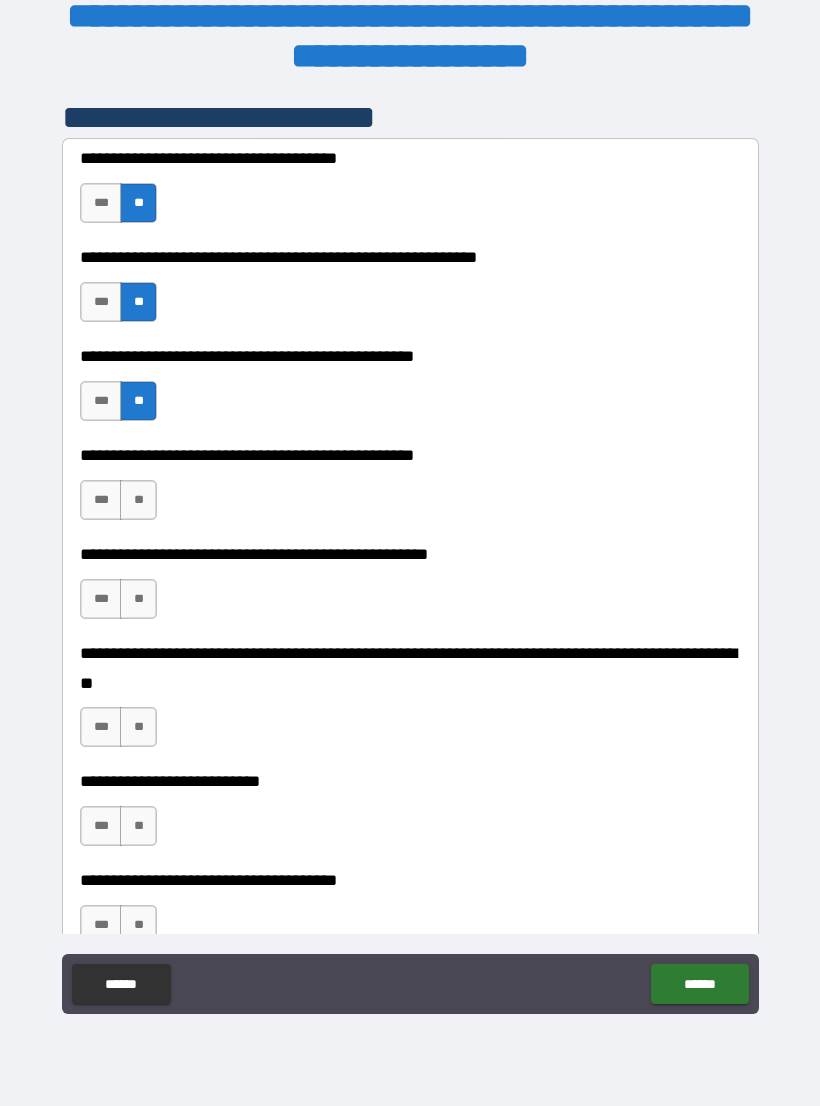 click on "**" at bounding box center (138, 500) 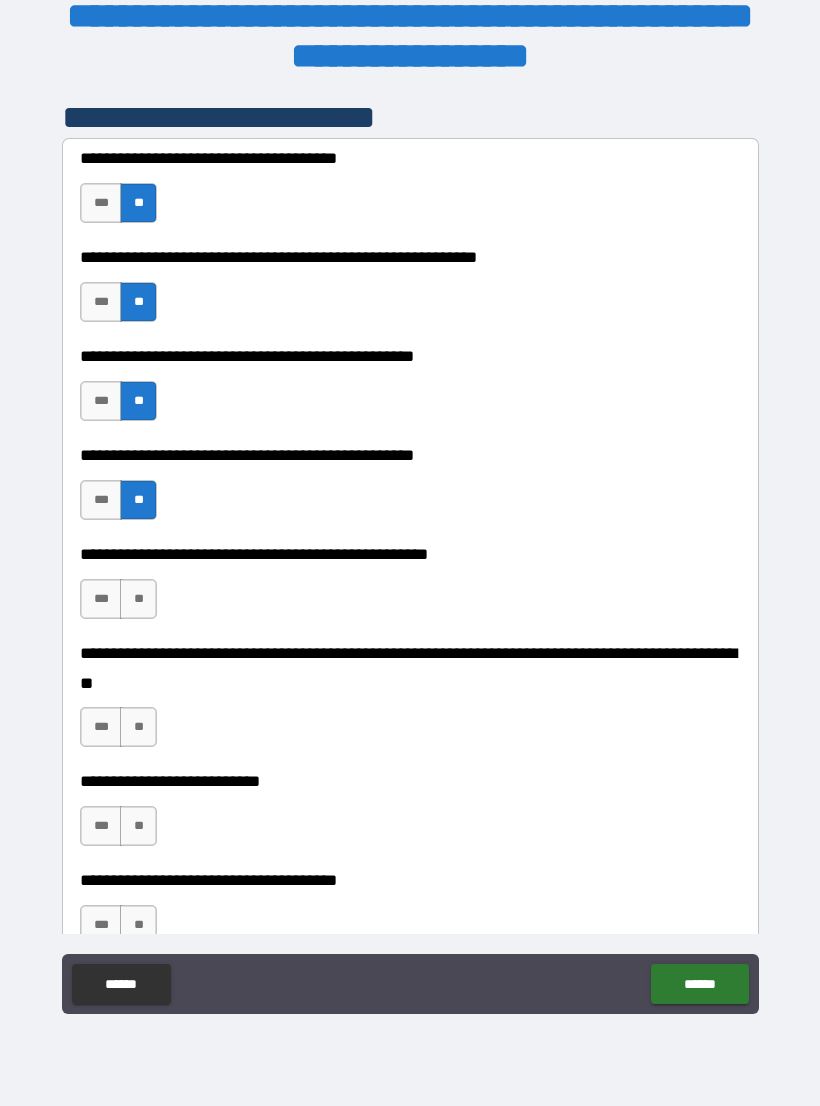 click on "**" at bounding box center (138, 599) 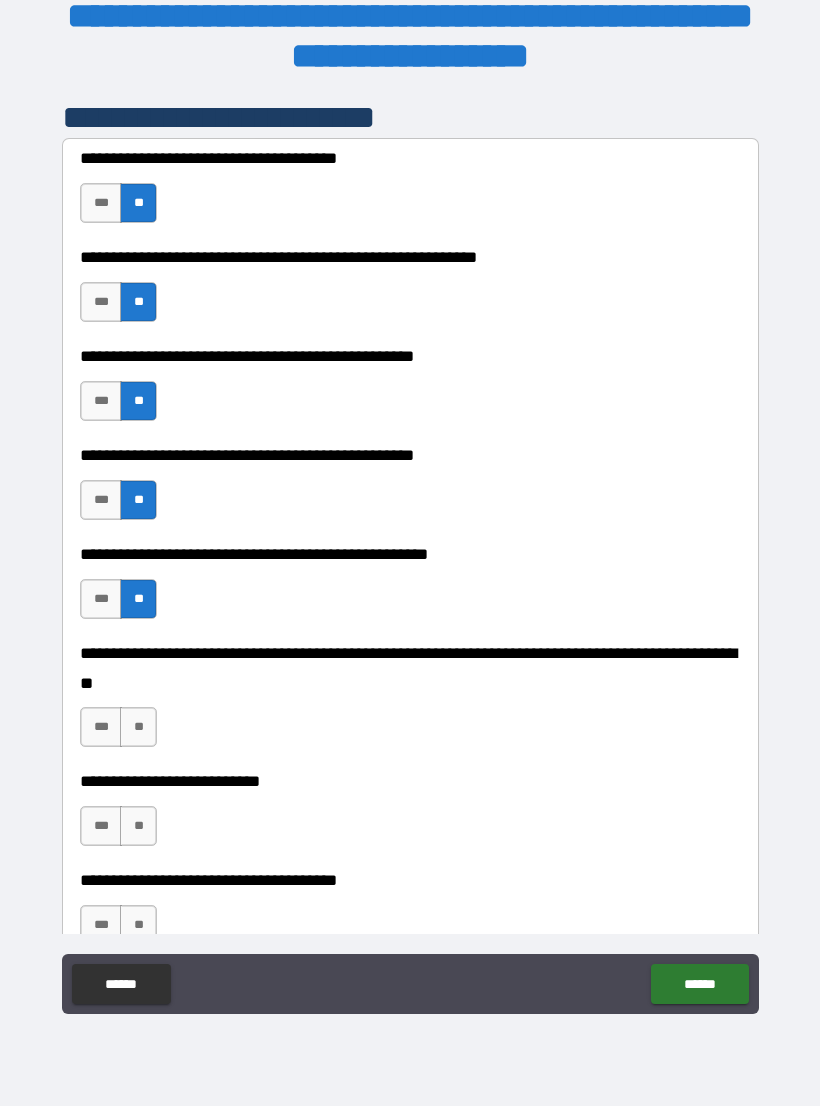 click on "**" at bounding box center [138, 727] 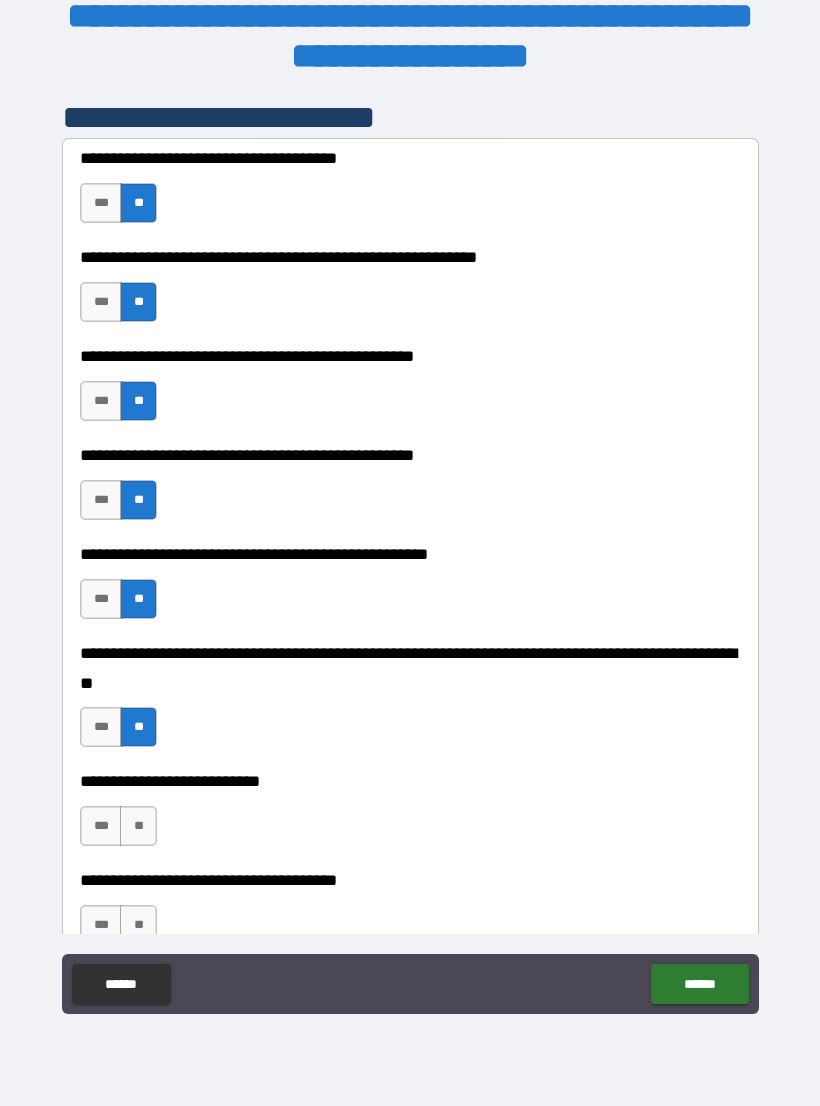 click on "**" at bounding box center [138, 826] 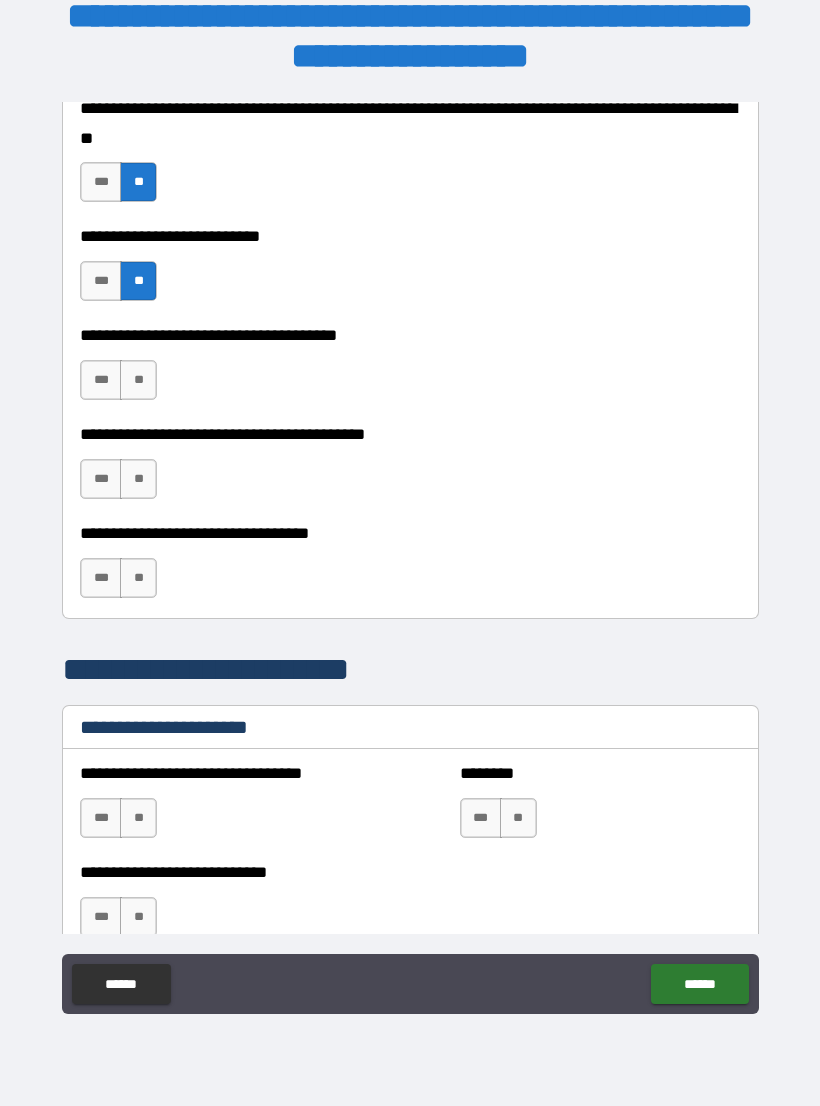 scroll, scrollTop: 1043, scrollLeft: 0, axis: vertical 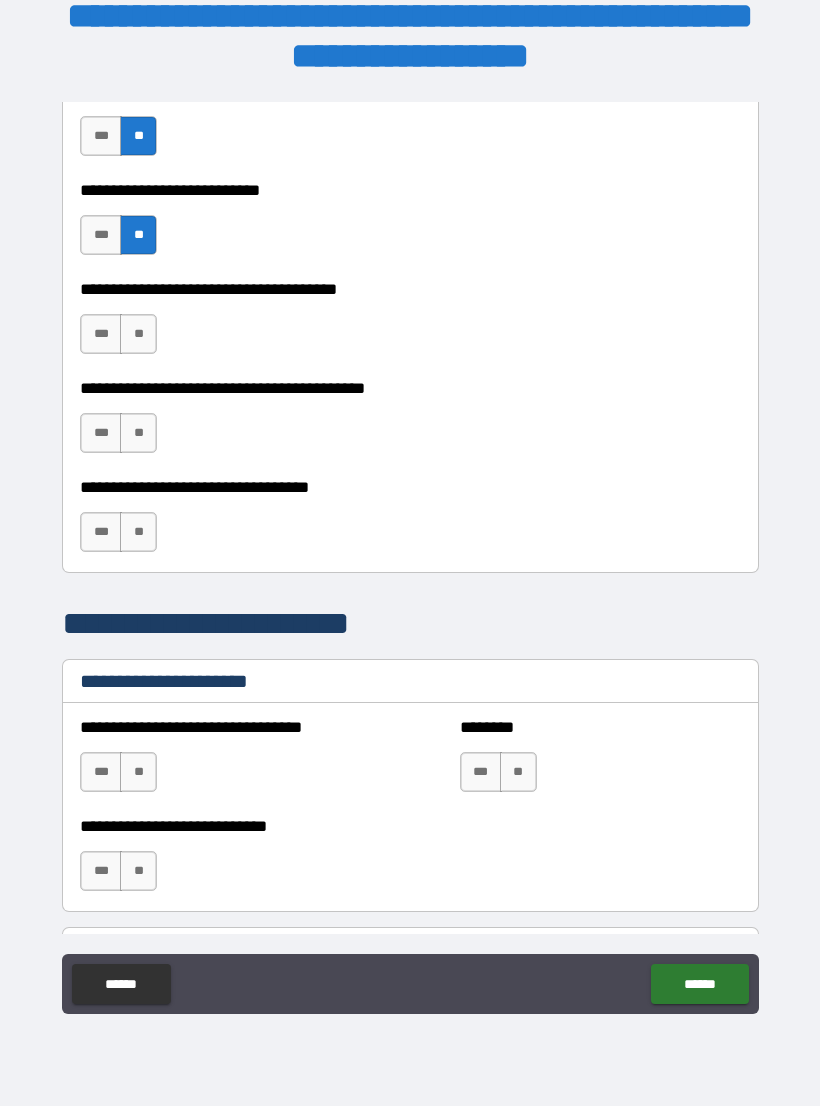 click on "**" at bounding box center (138, 334) 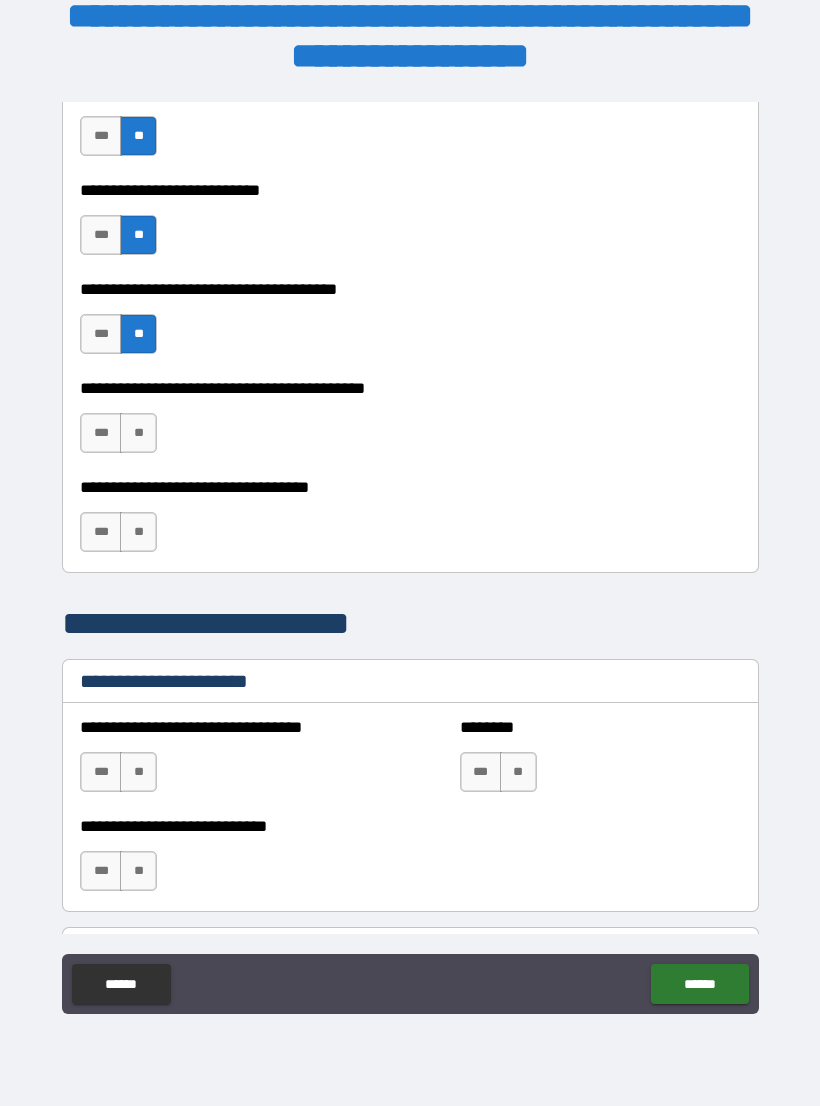 click on "**" at bounding box center (138, 433) 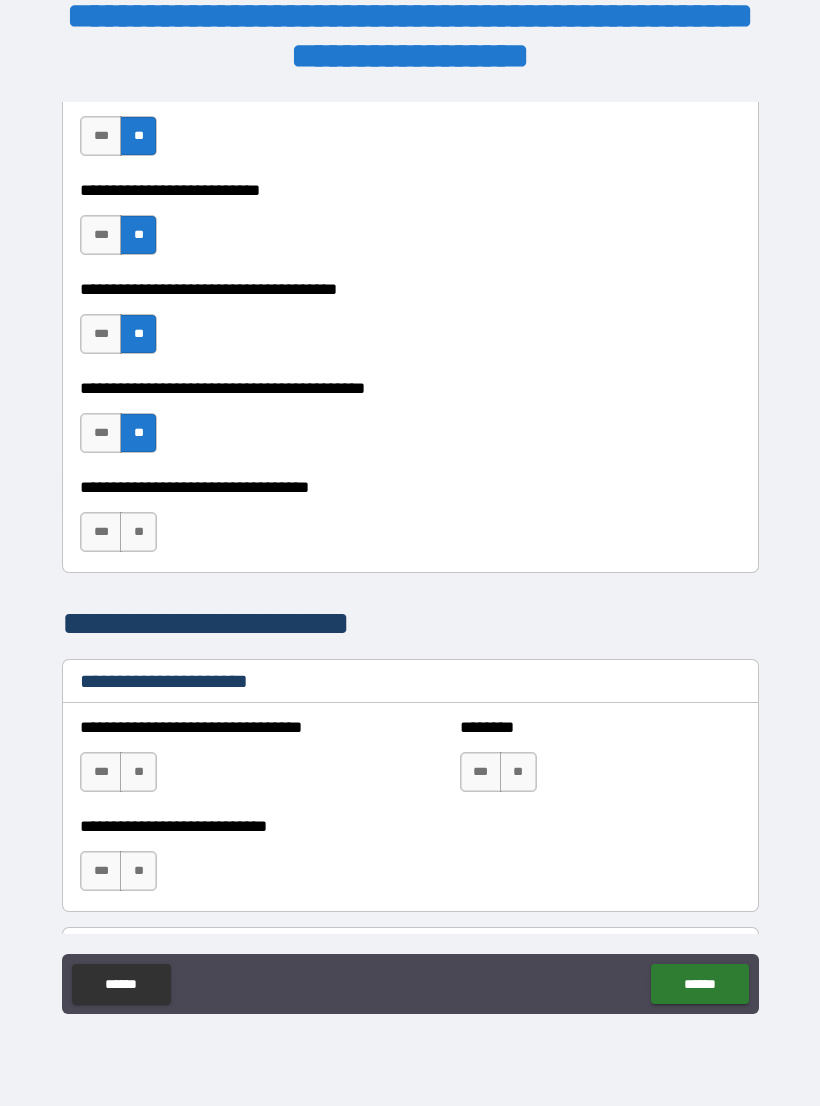 click on "**" at bounding box center [138, 532] 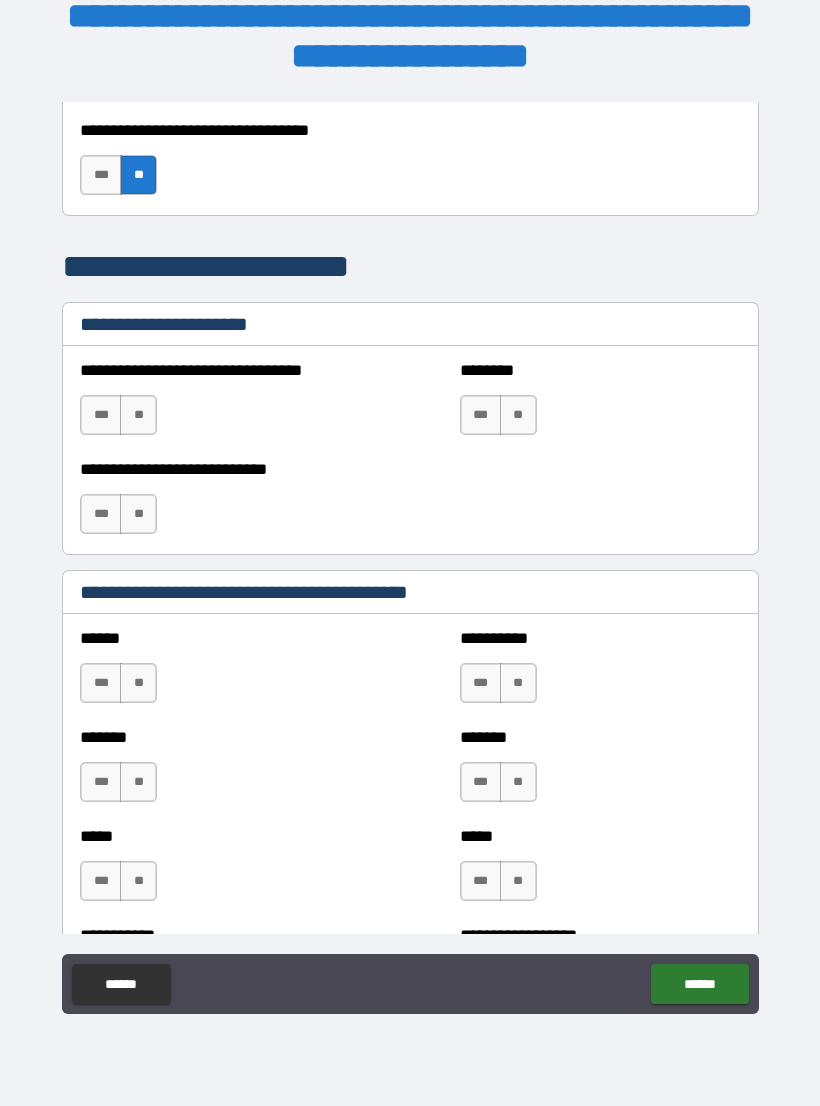 scroll, scrollTop: 1402, scrollLeft: 0, axis: vertical 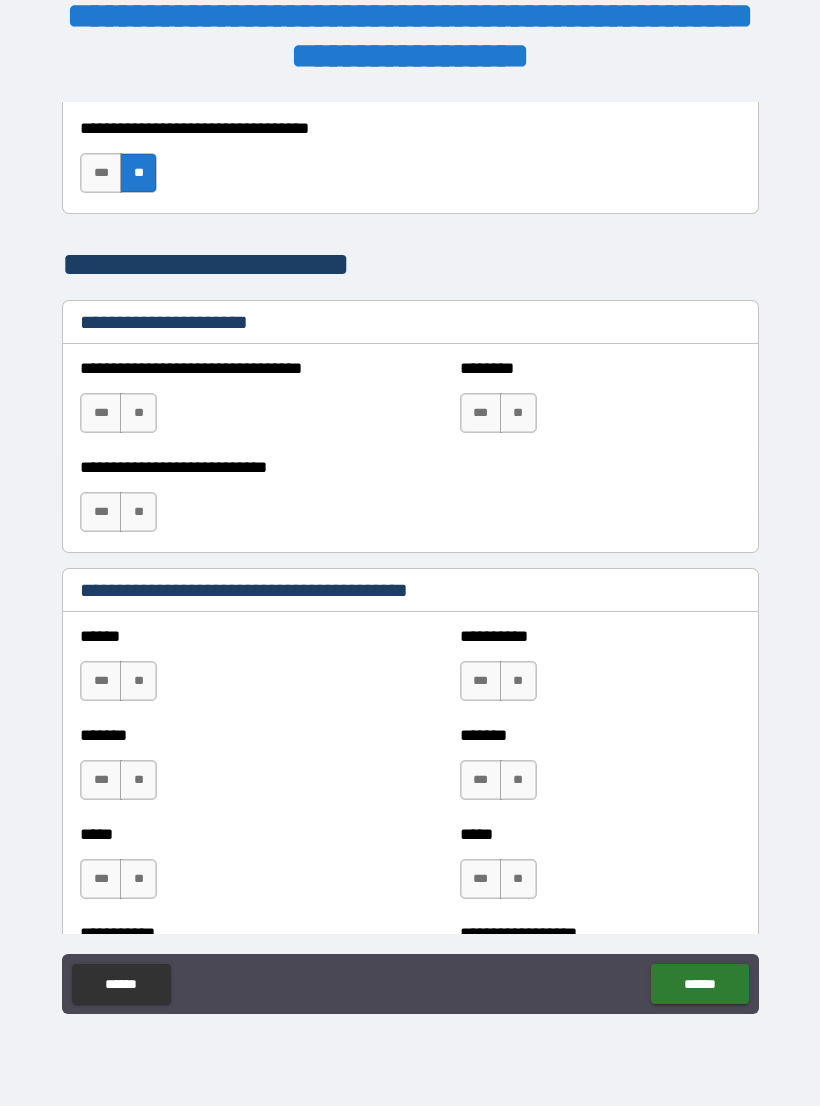click on "**" at bounding box center (138, 413) 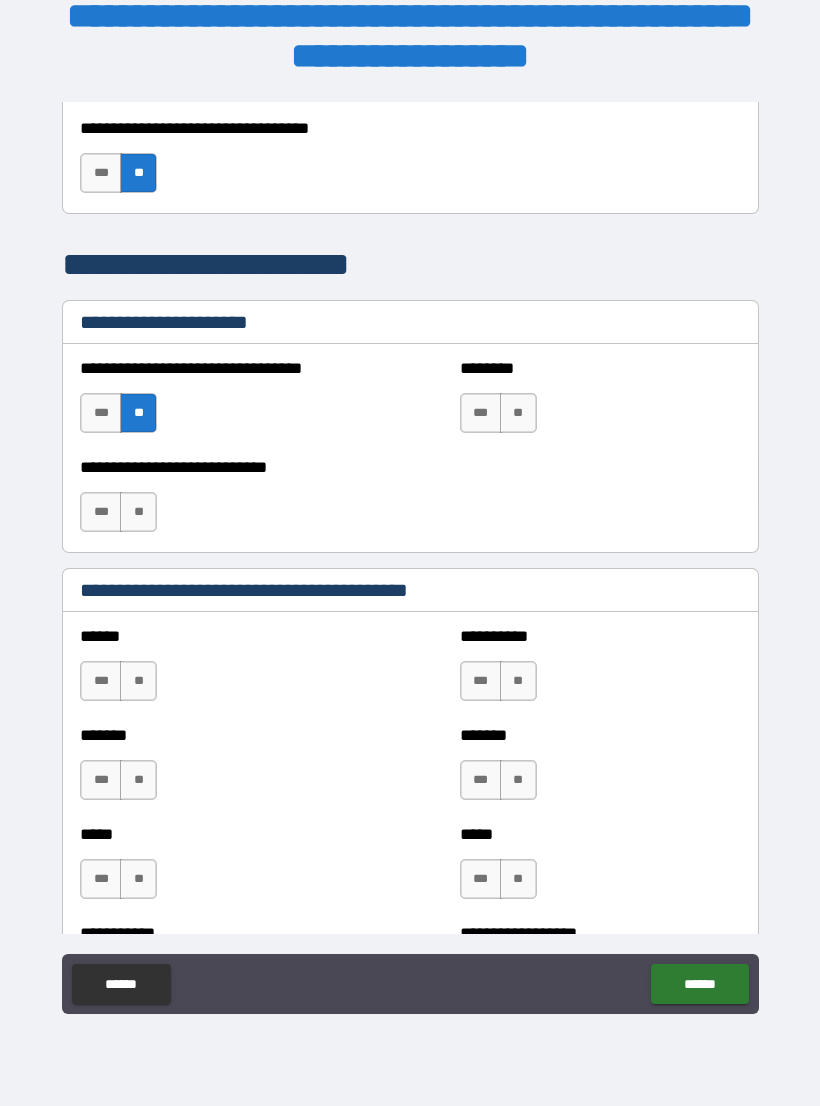 click on "**" at bounding box center (138, 512) 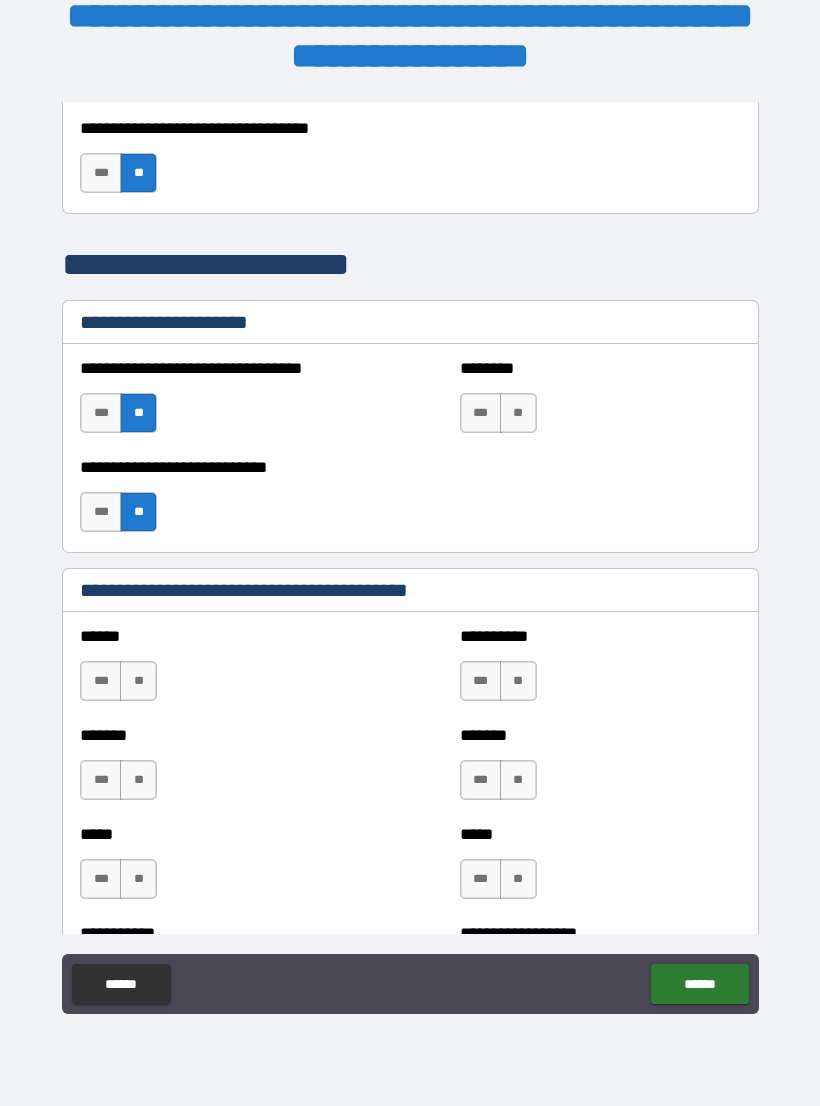 click on "**" at bounding box center (518, 413) 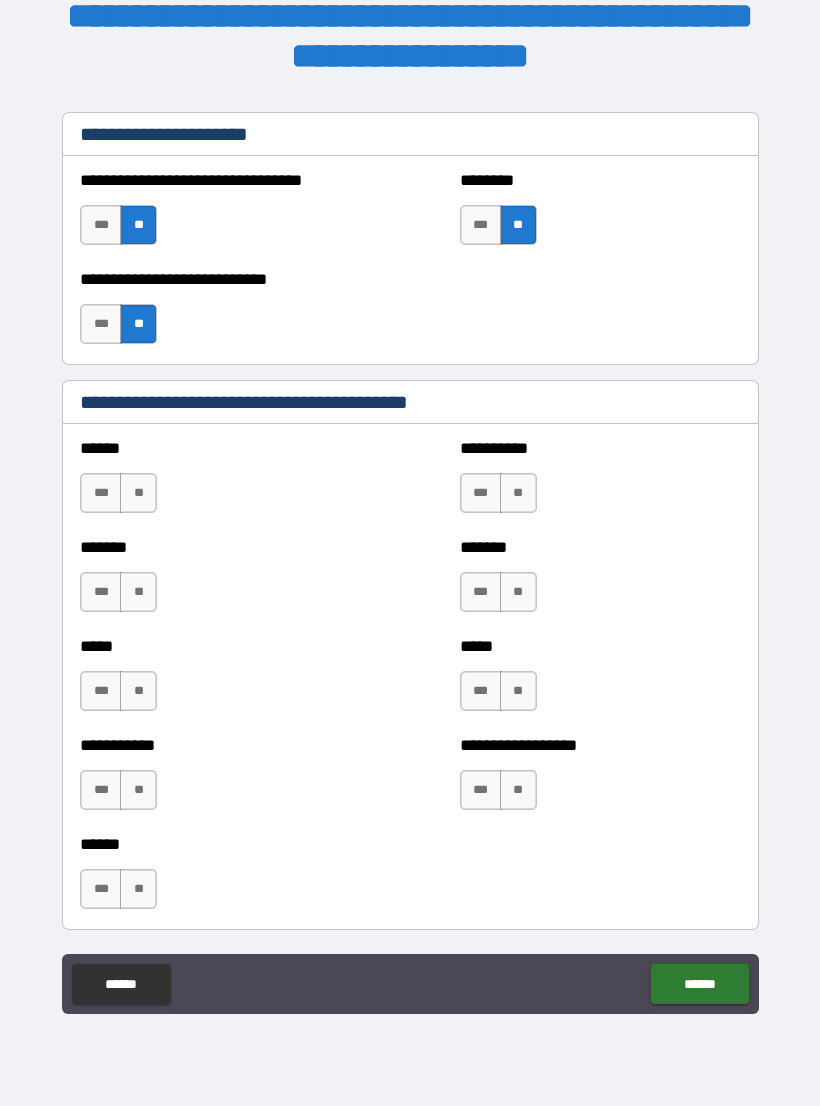 scroll, scrollTop: 1592, scrollLeft: 0, axis: vertical 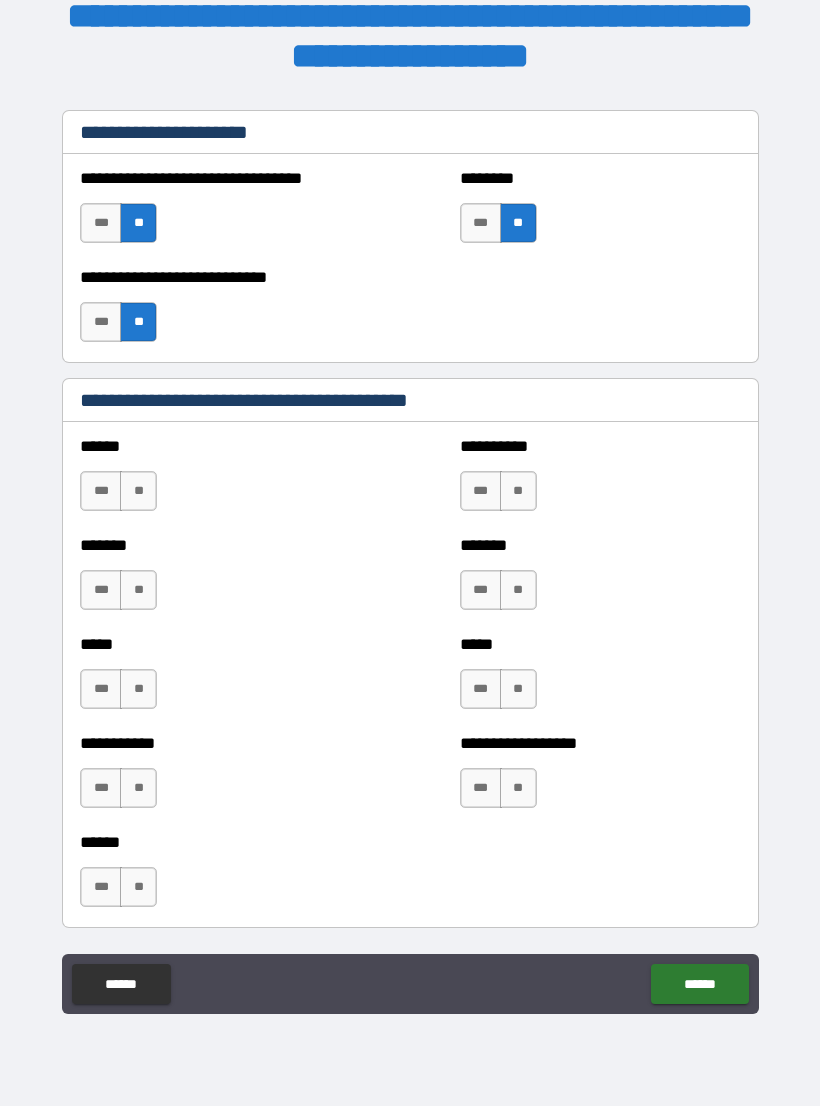 click on "**" at bounding box center (138, 491) 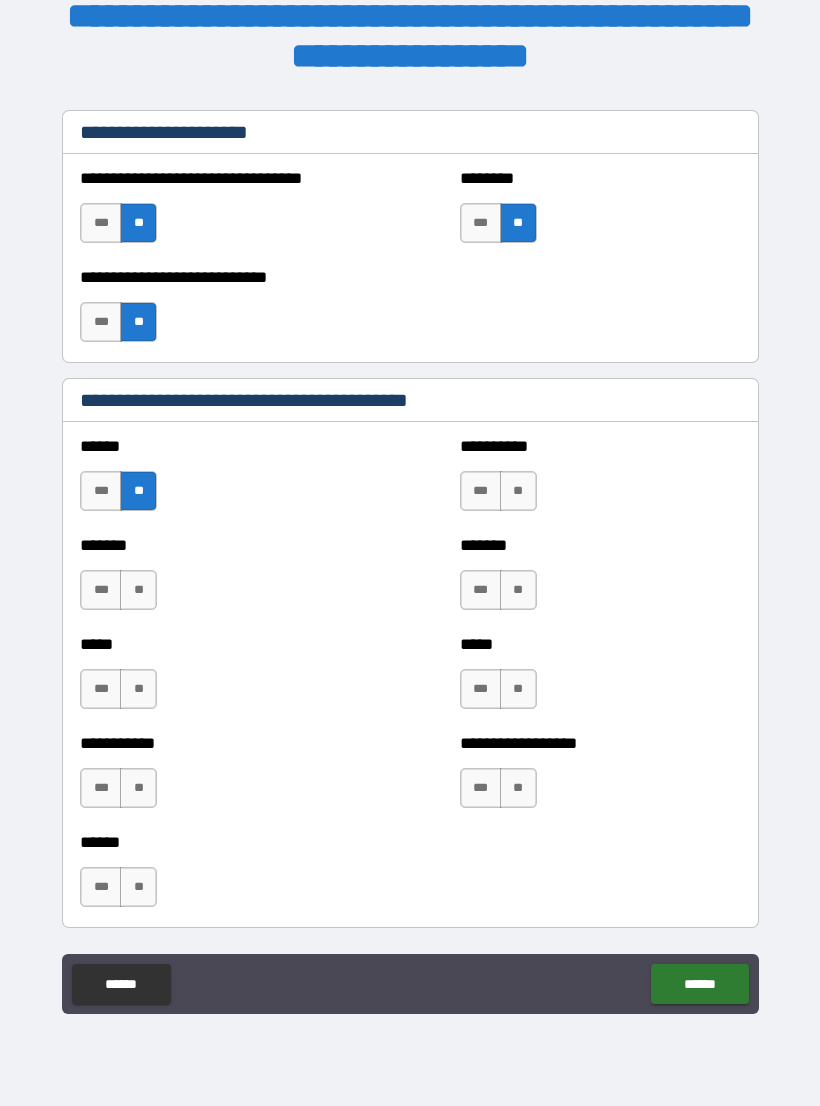 click on "**" at bounding box center [138, 590] 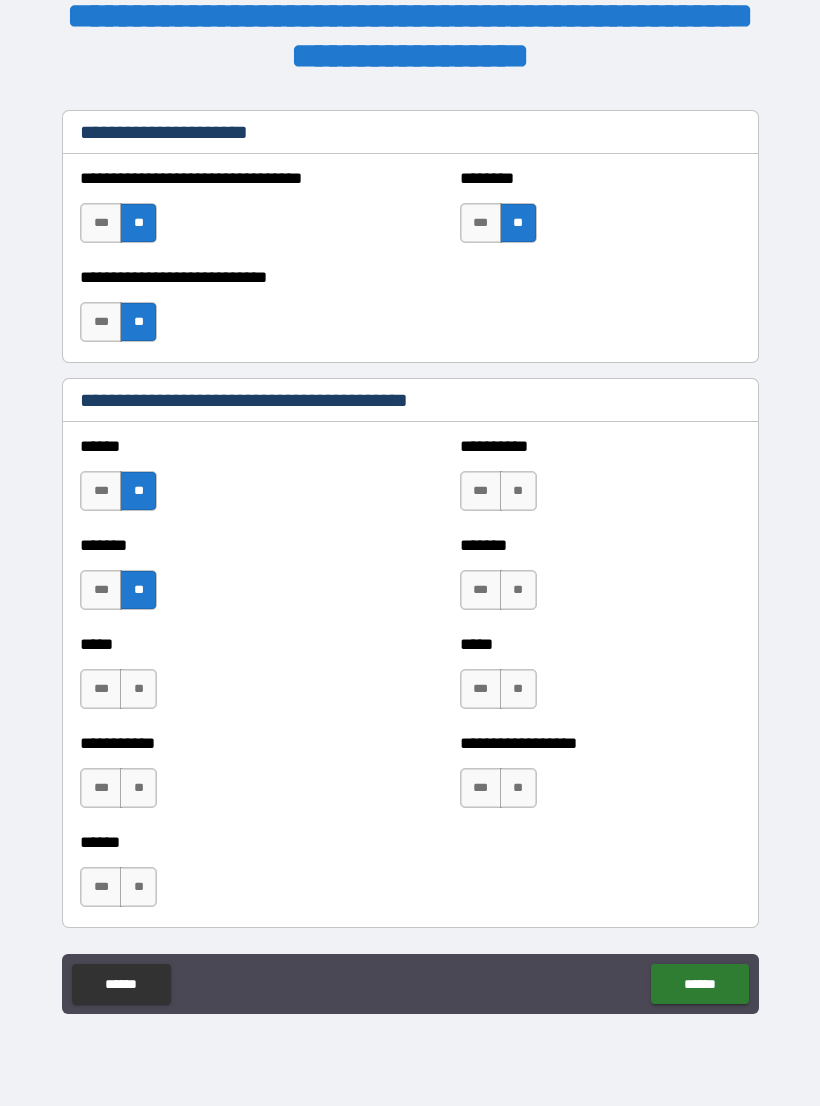click on "***" at bounding box center [481, 491] 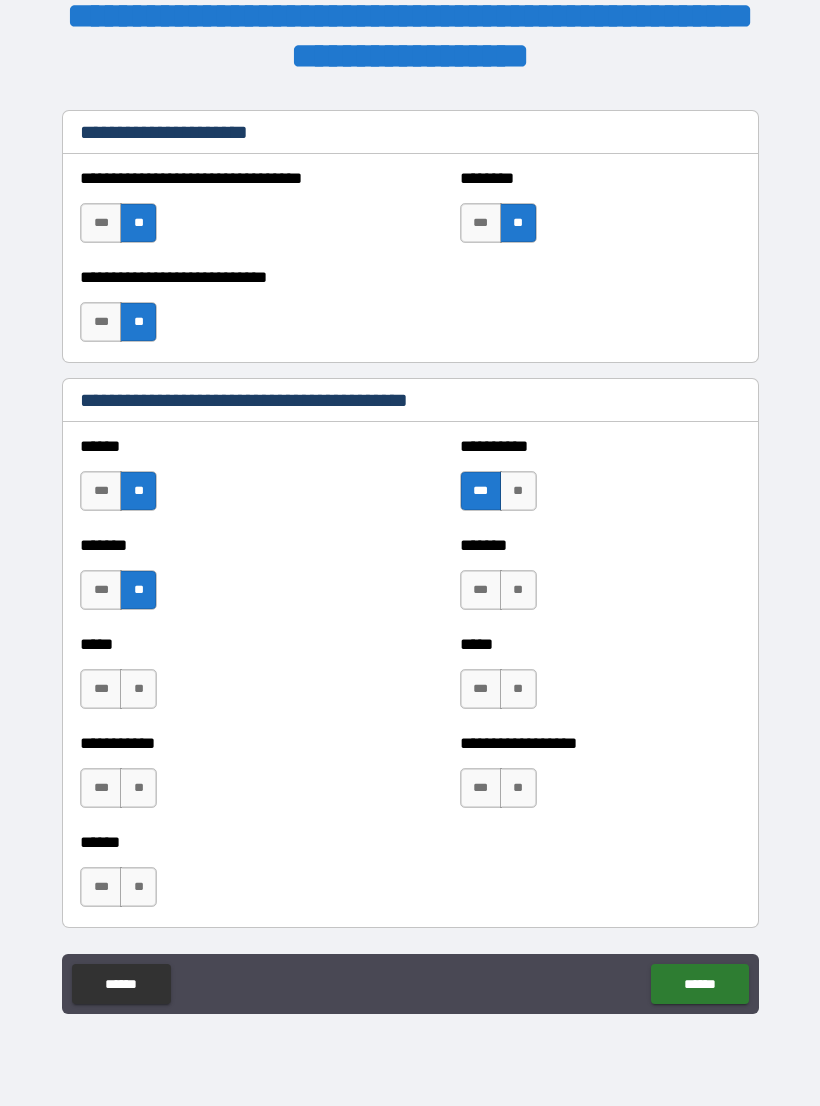 click on "**" at bounding box center (518, 590) 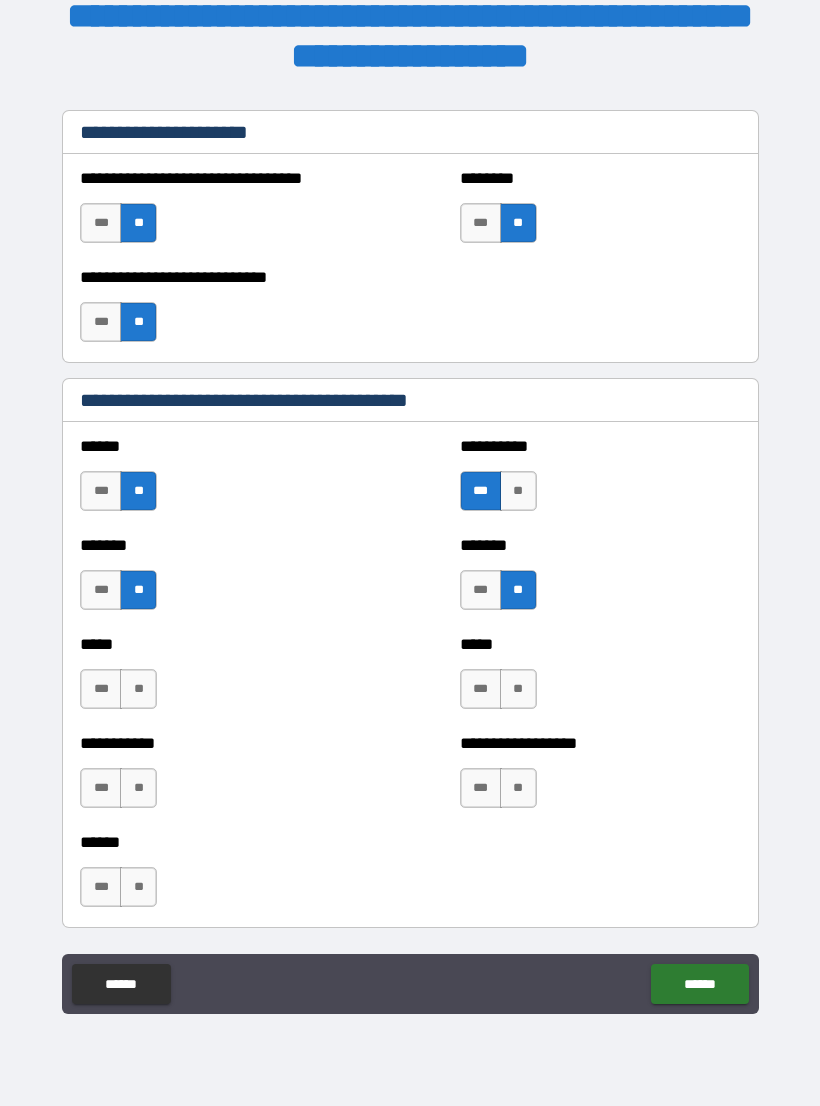 click on "**" at bounding box center [518, 689] 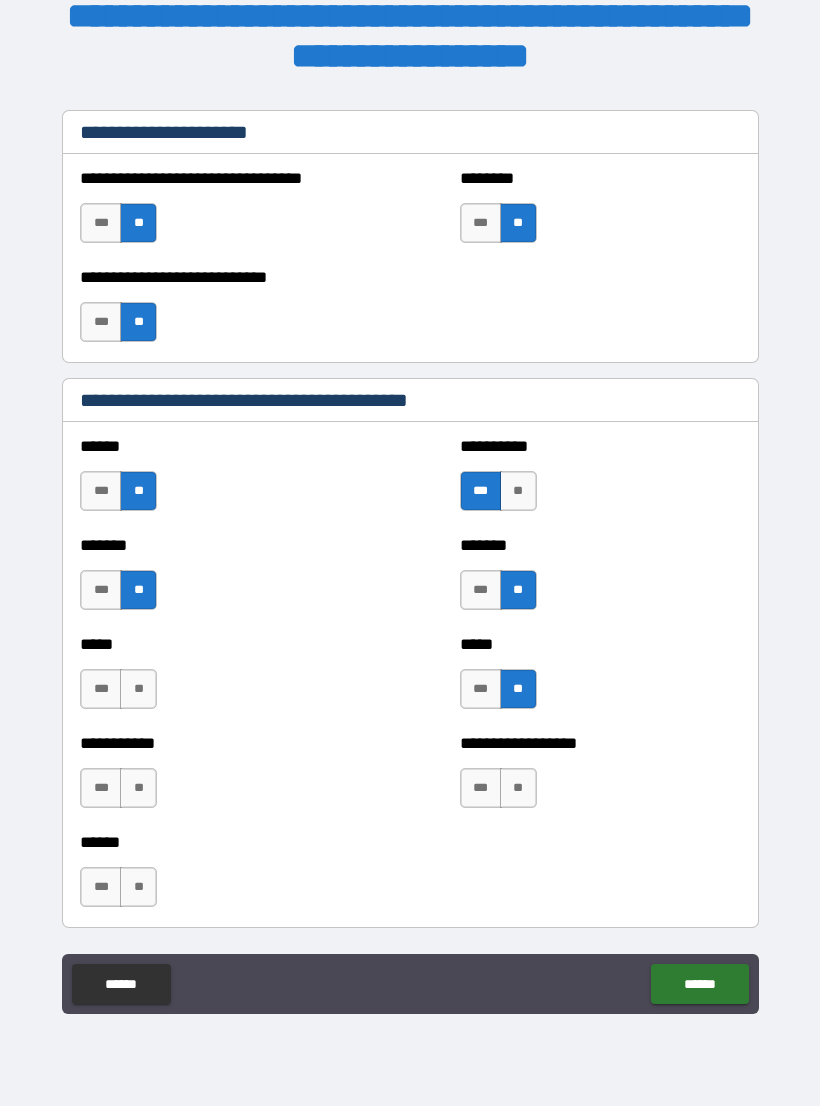 click on "**" at bounding box center [518, 788] 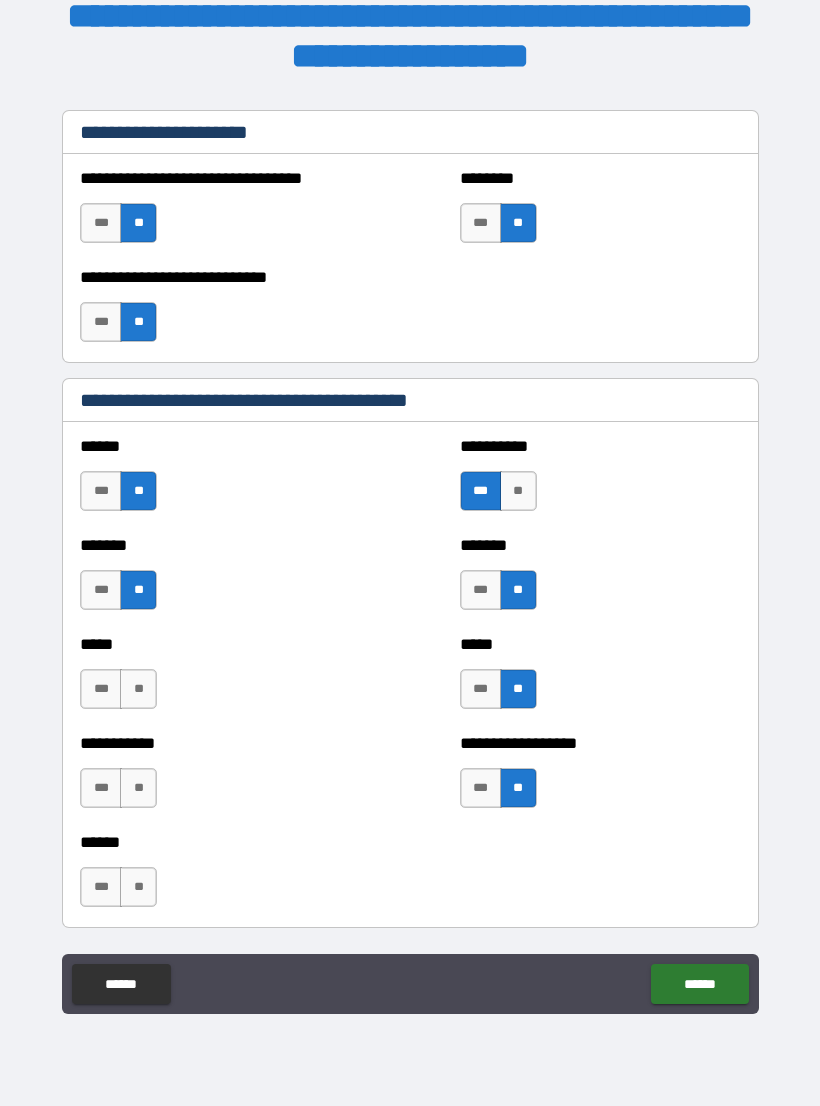 click on "**" at bounding box center (138, 887) 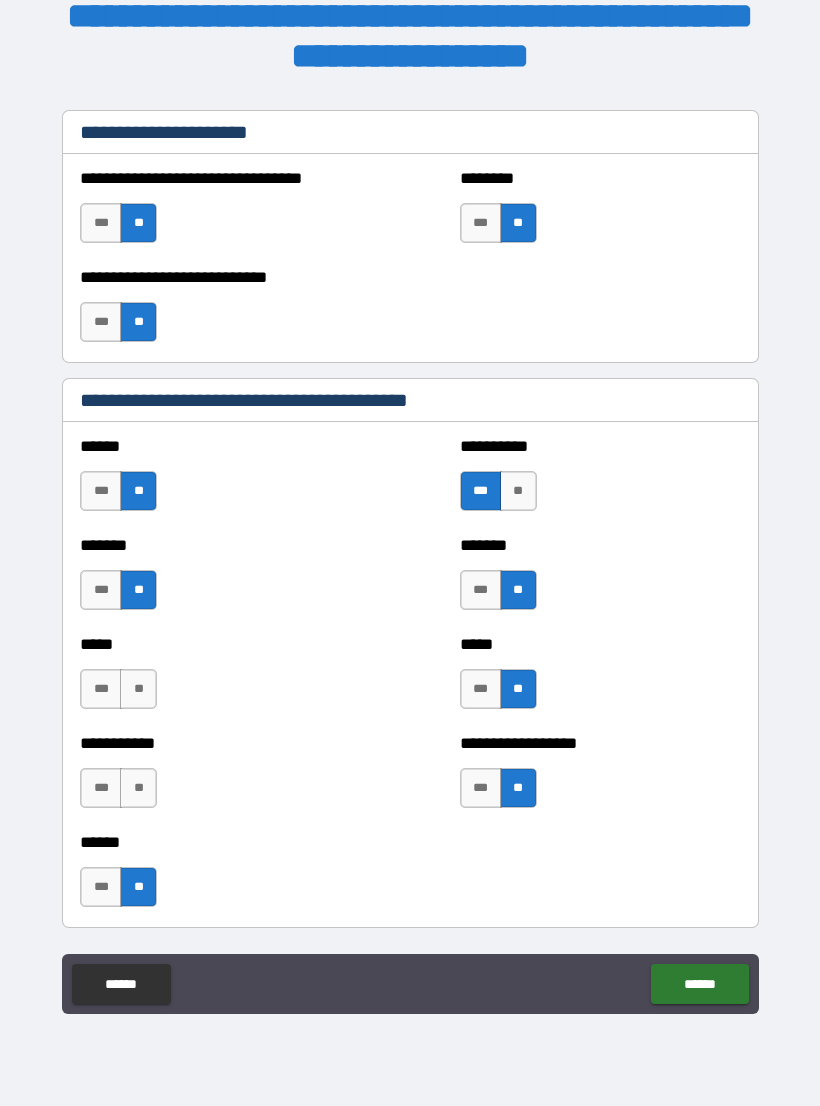 click on "**" at bounding box center [138, 788] 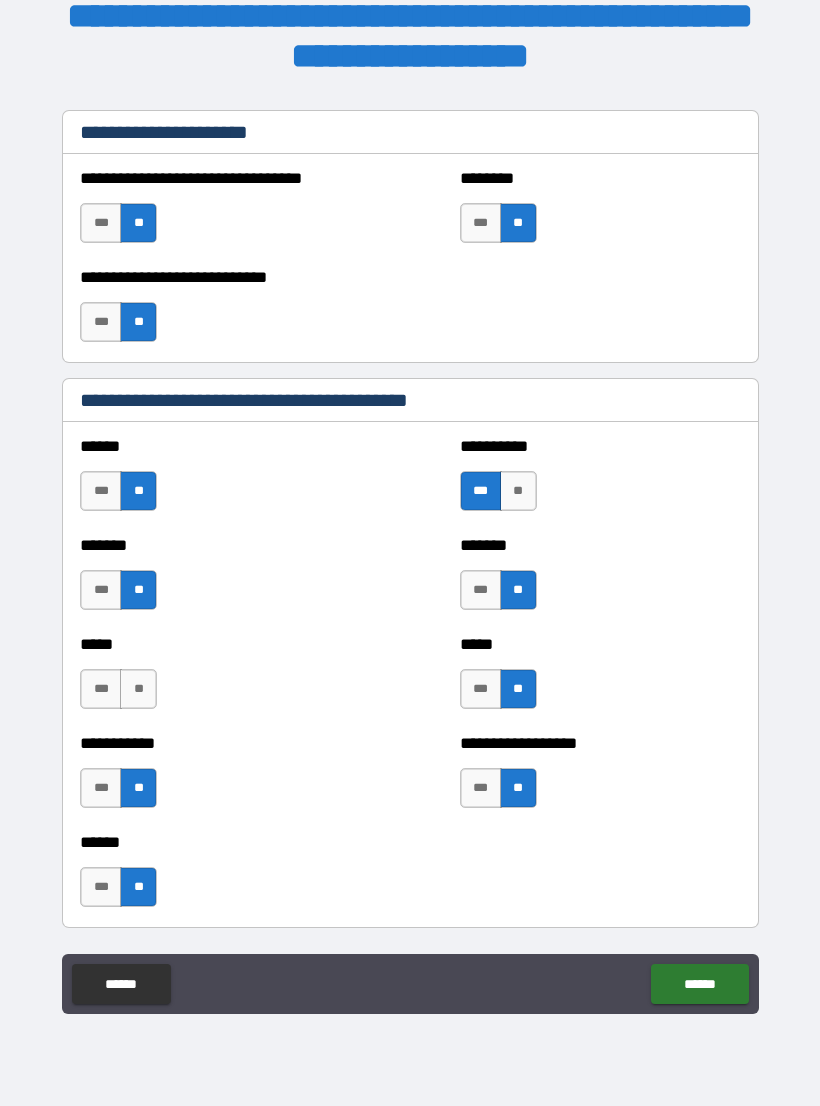 click on "**" at bounding box center [138, 689] 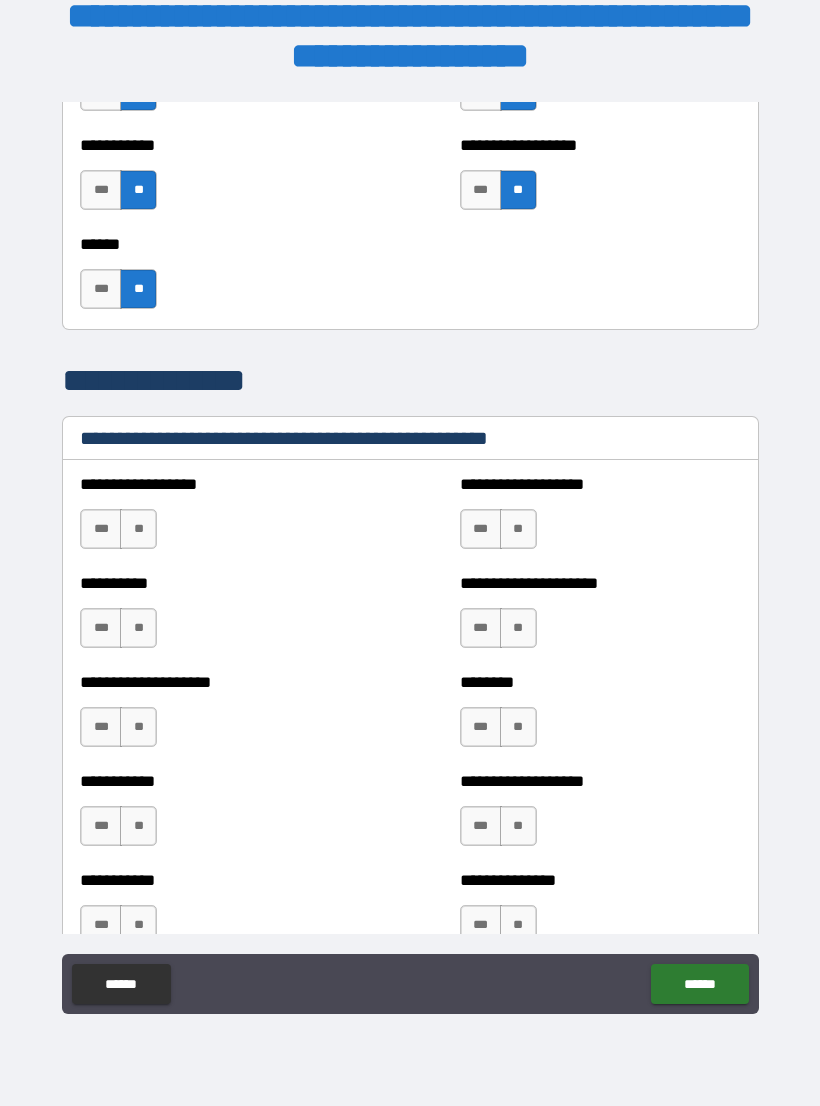 scroll, scrollTop: 2212, scrollLeft: 0, axis: vertical 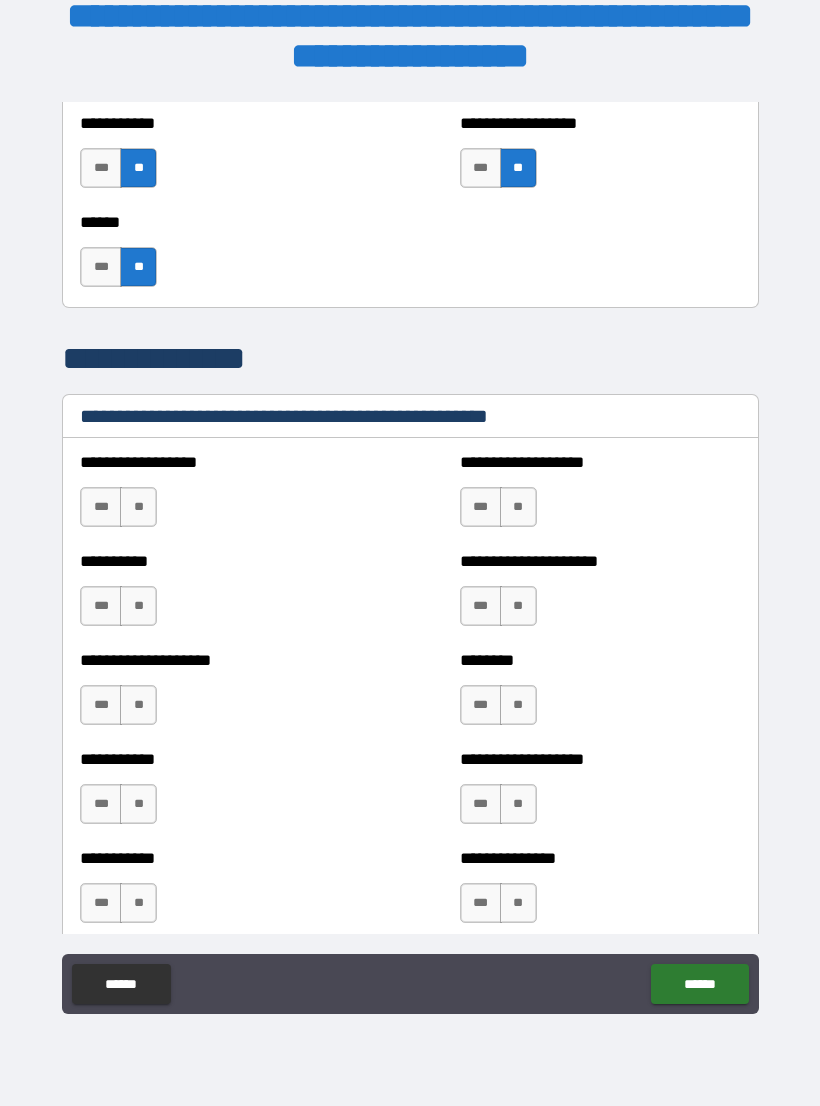 click on "**" at bounding box center [138, 507] 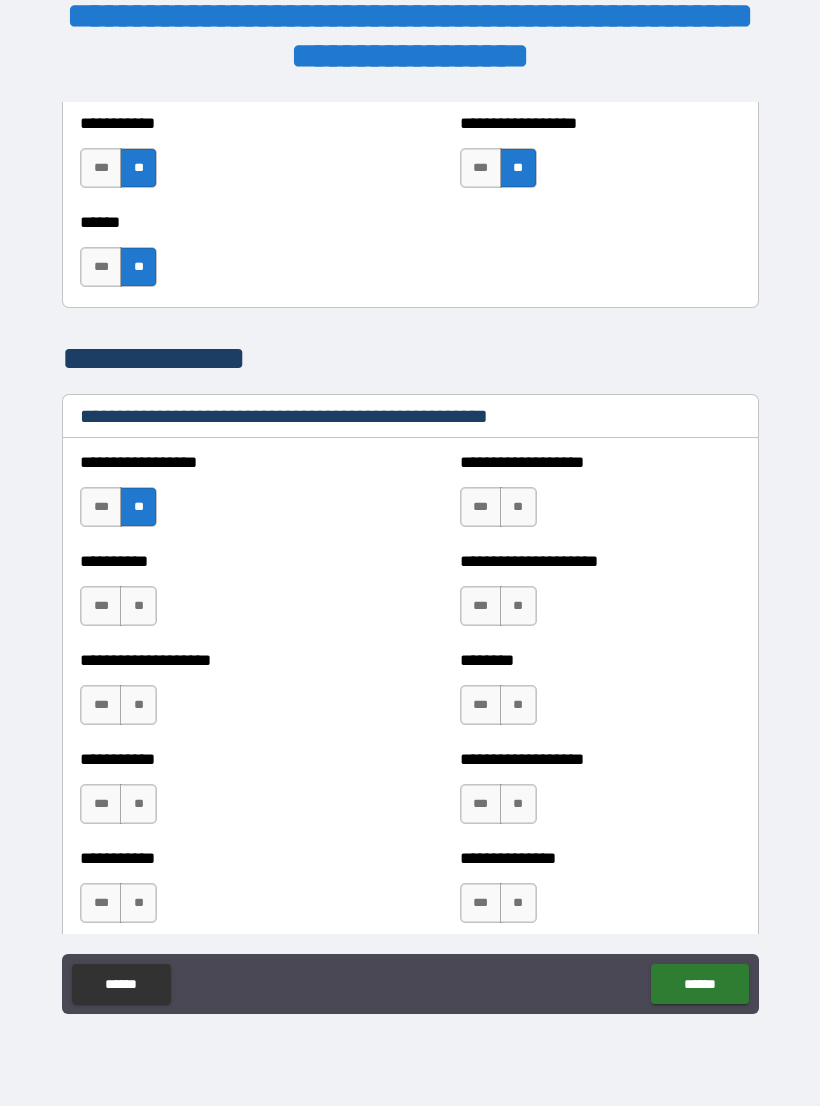 click on "**" at bounding box center [138, 606] 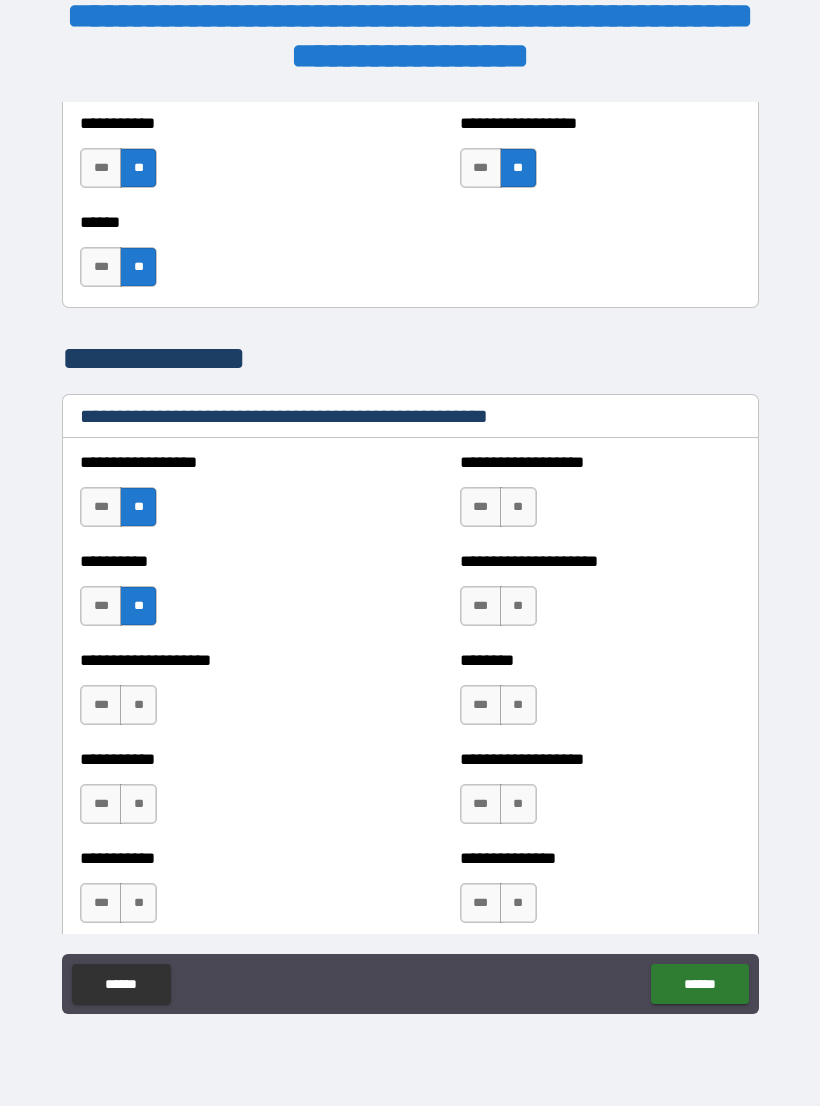 click on "**" at bounding box center [138, 705] 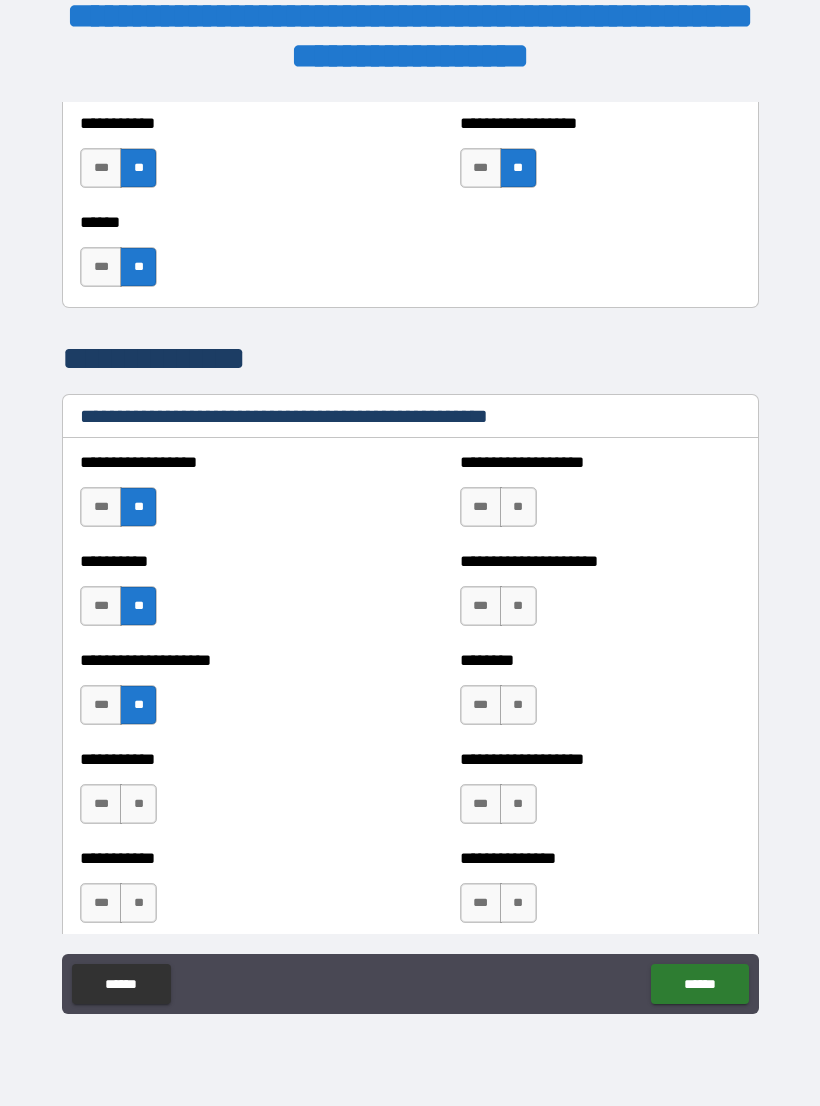 click on "**" at bounding box center [518, 507] 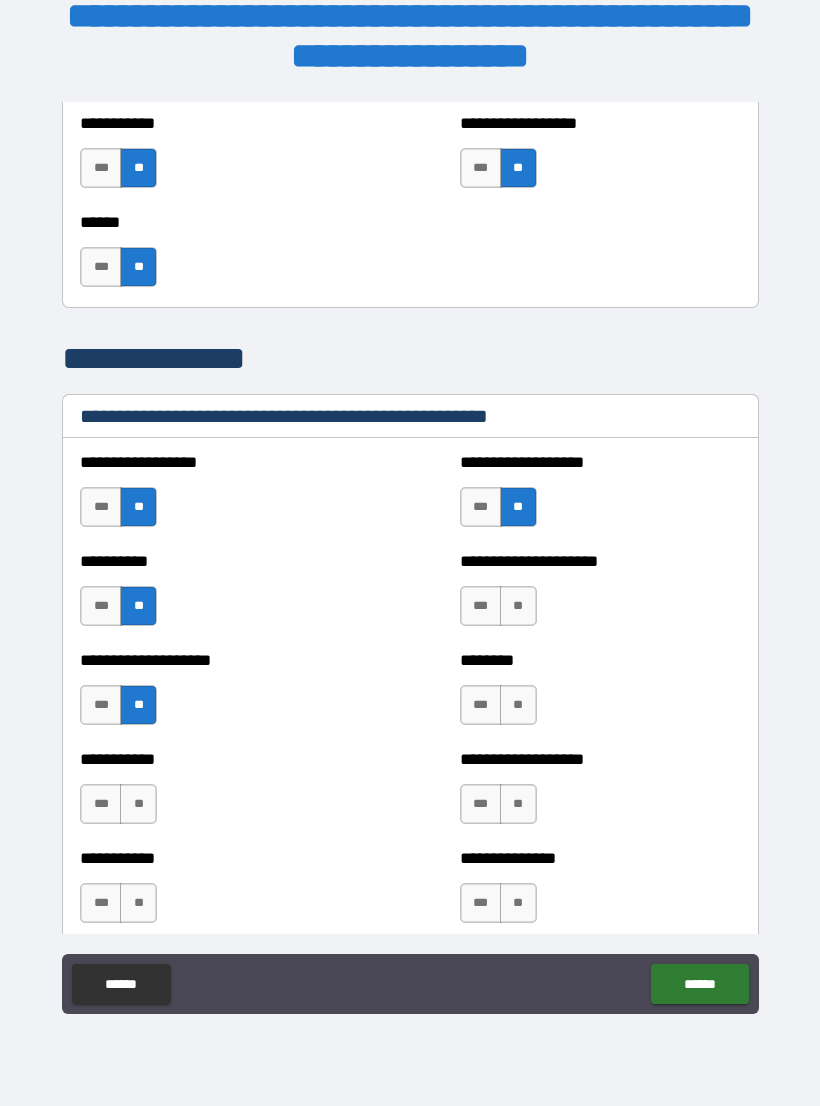 click on "**" at bounding box center (518, 606) 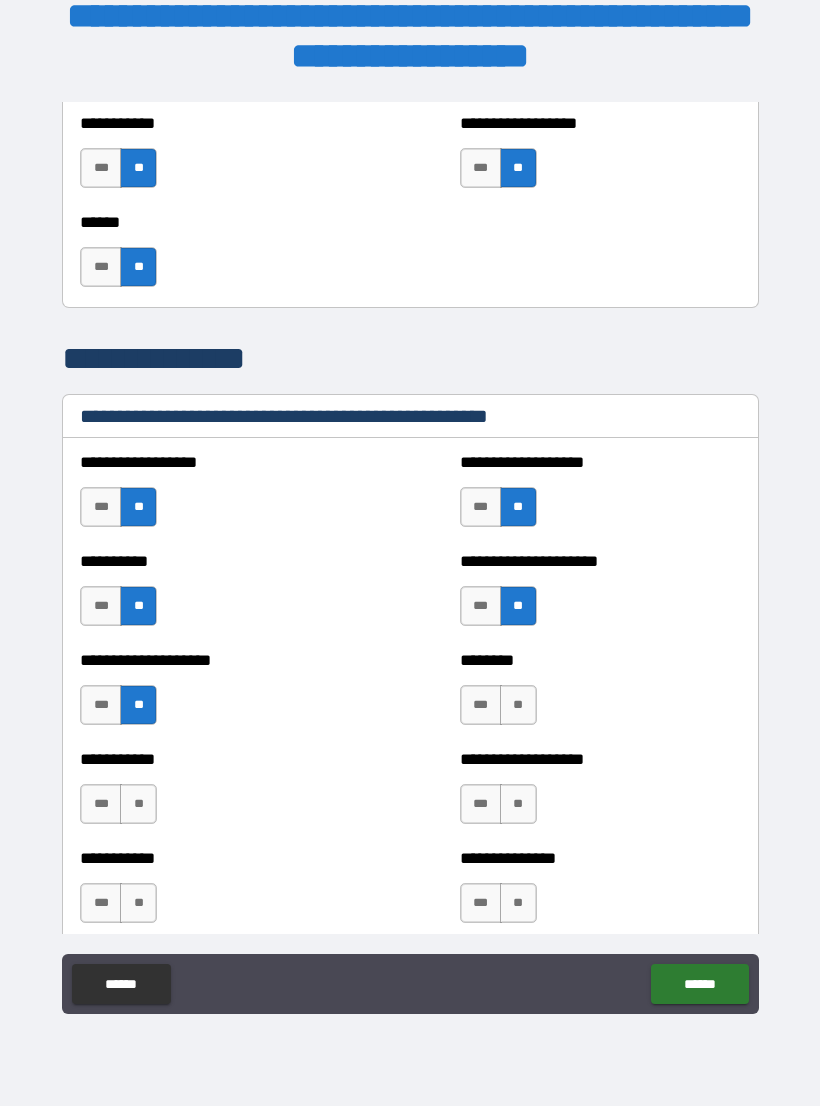 click on "**" at bounding box center (518, 705) 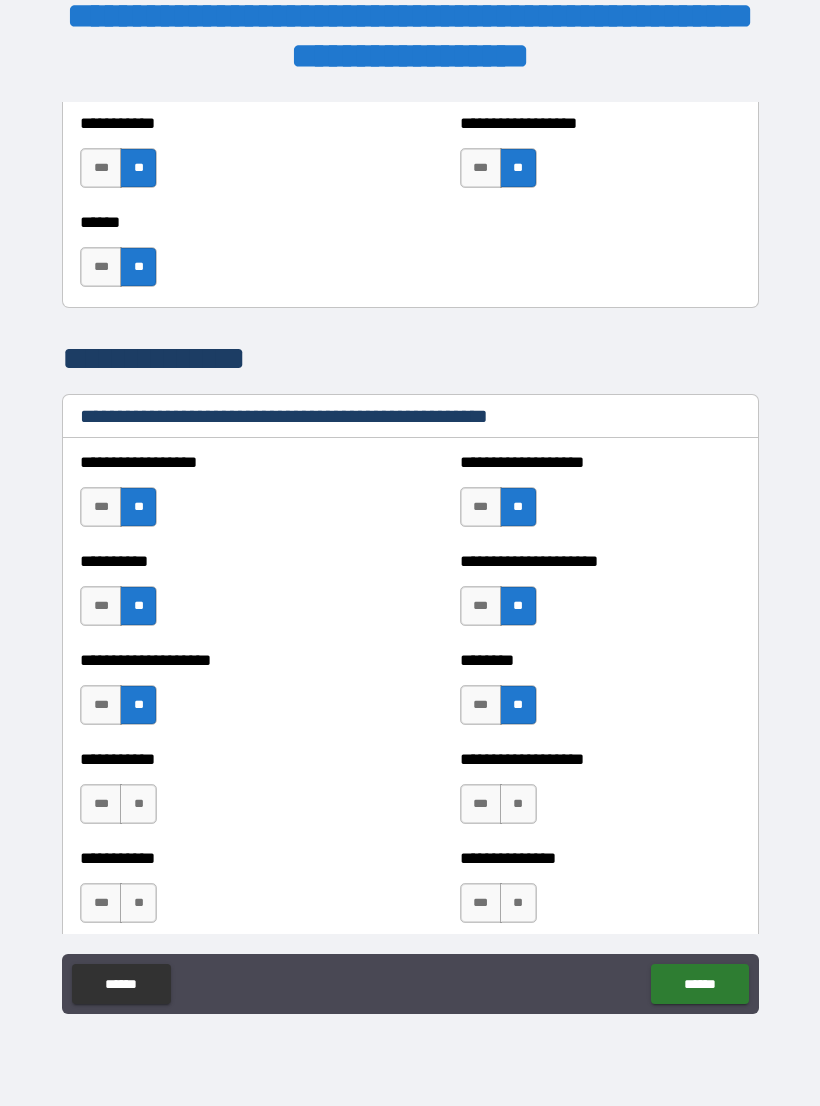 click on "**" at bounding box center [518, 804] 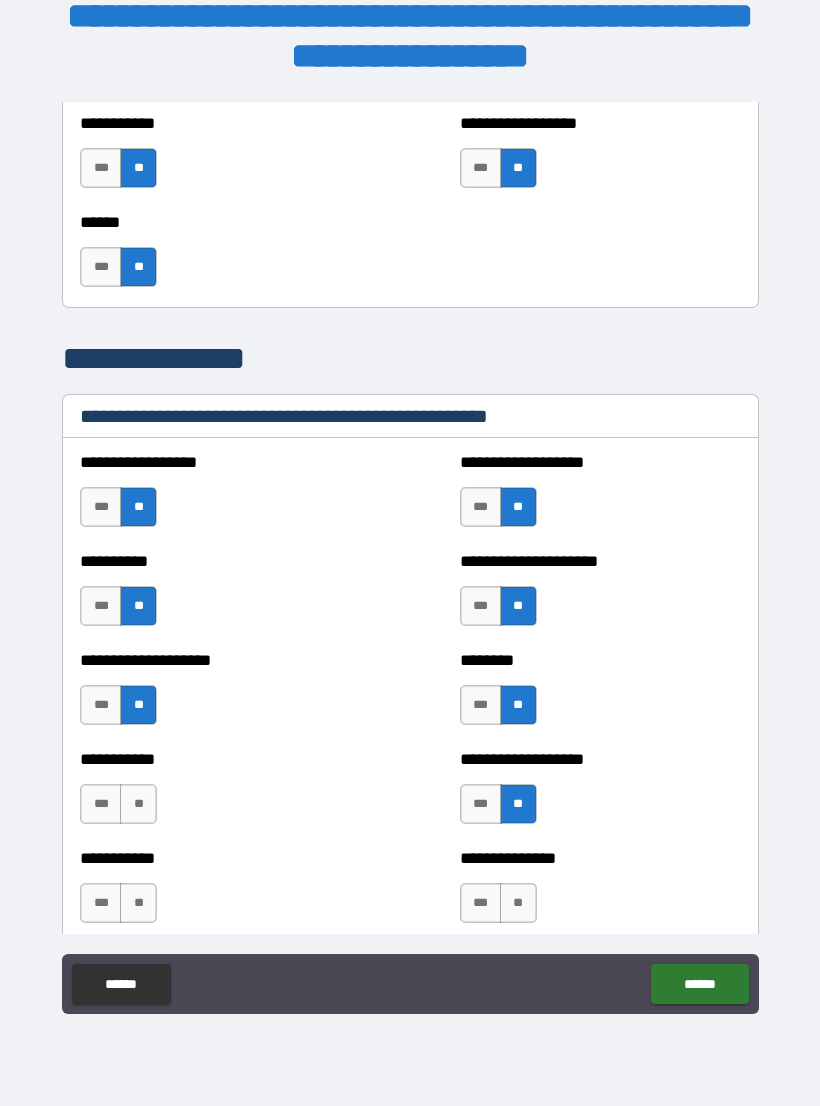 click on "**" at bounding box center [518, 903] 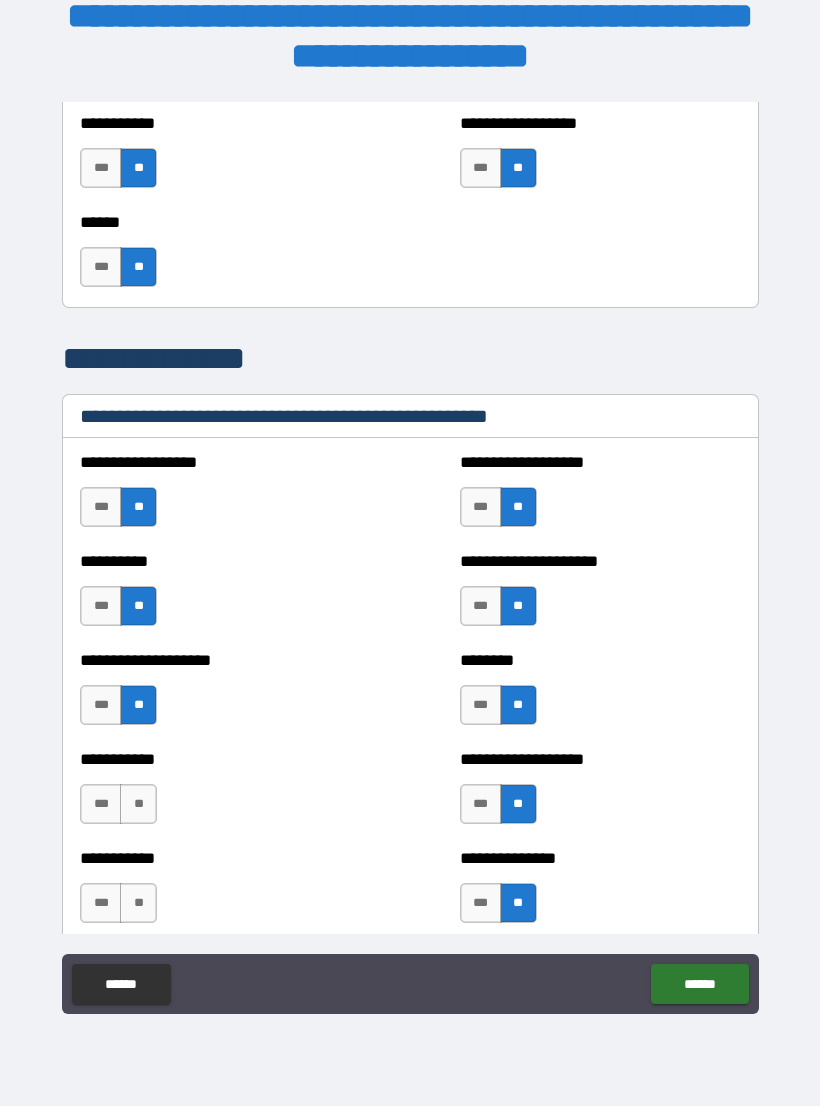 click on "**" at bounding box center (138, 903) 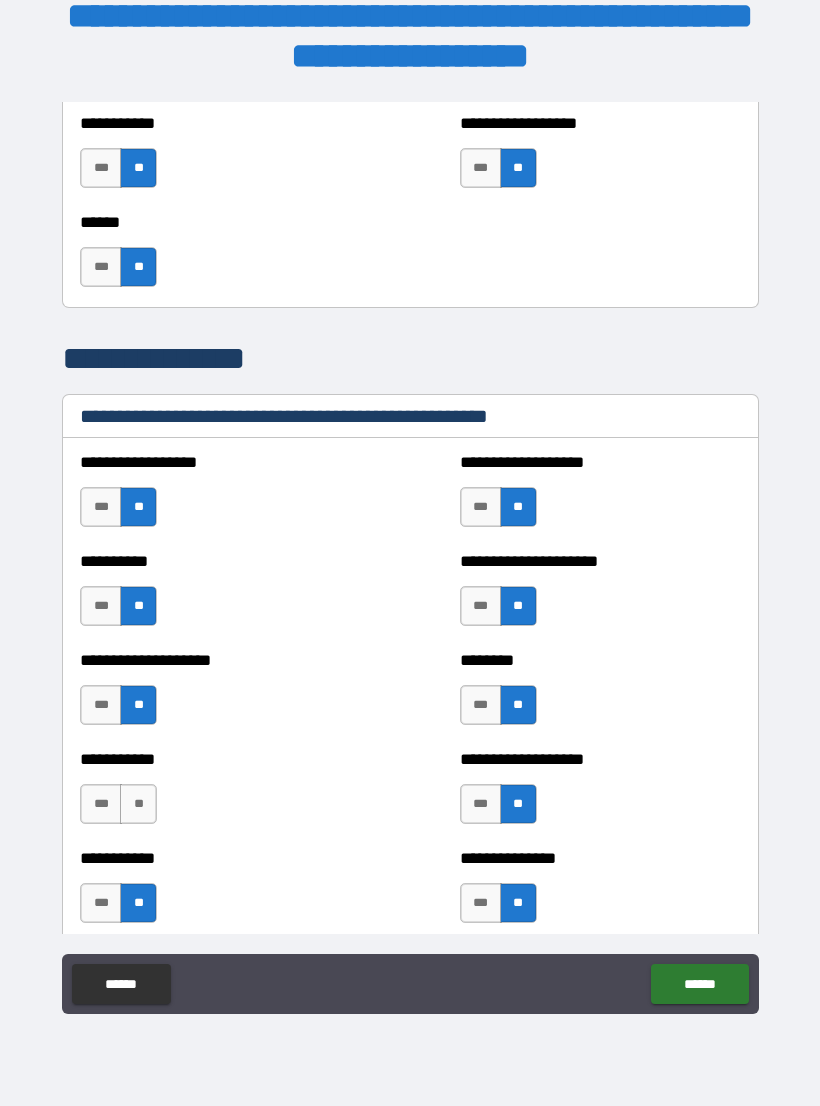 click on "**" at bounding box center (138, 804) 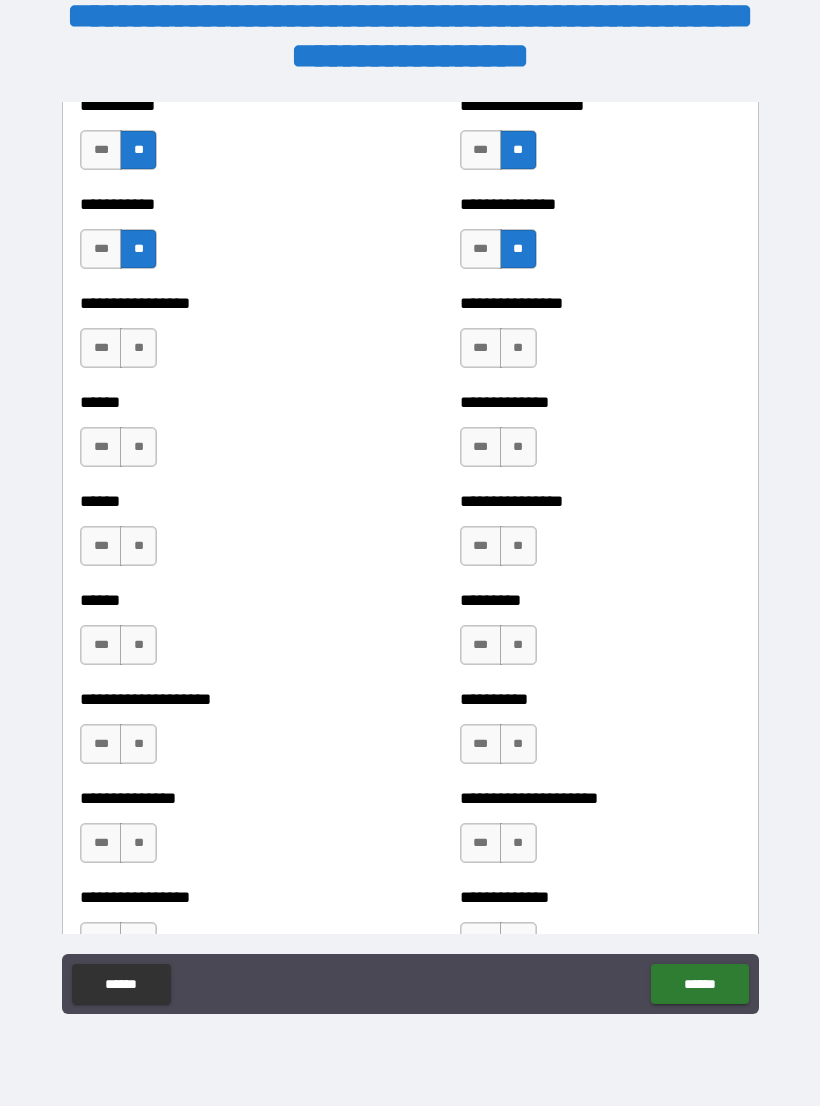 scroll, scrollTop: 2867, scrollLeft: 0, axis: vertical 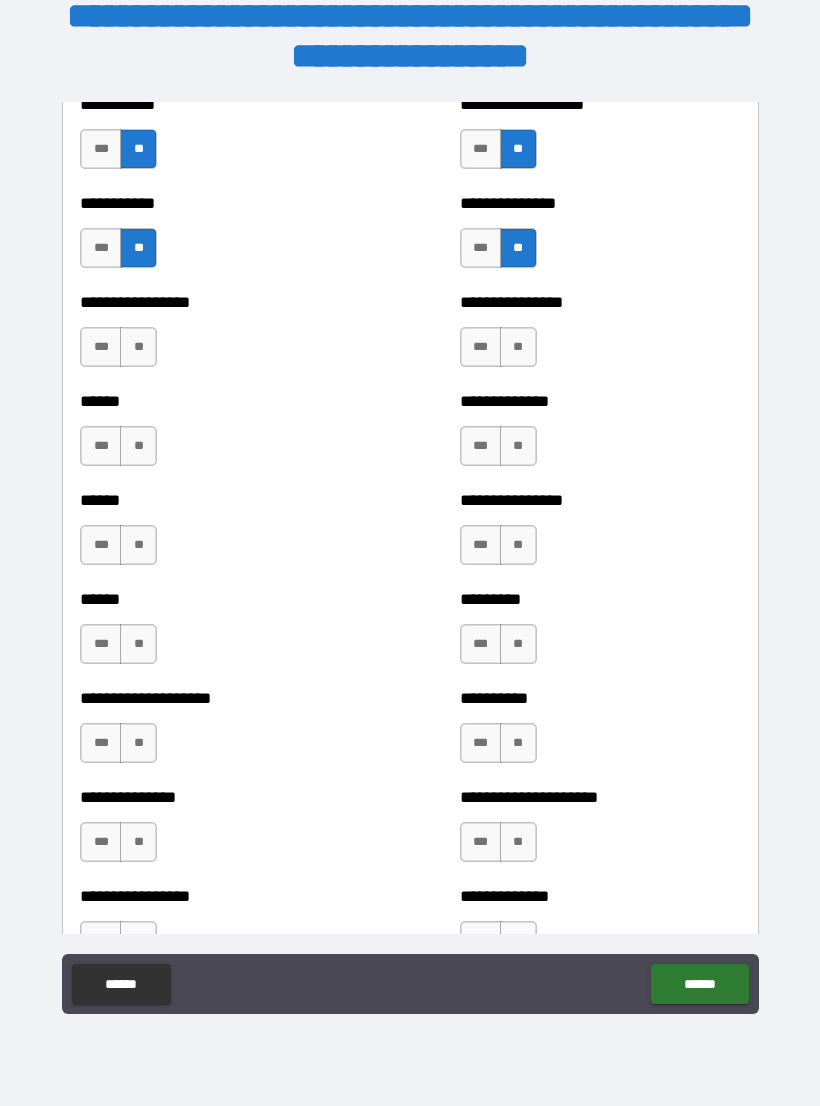 click on "**" at bounding box center (138, 347) 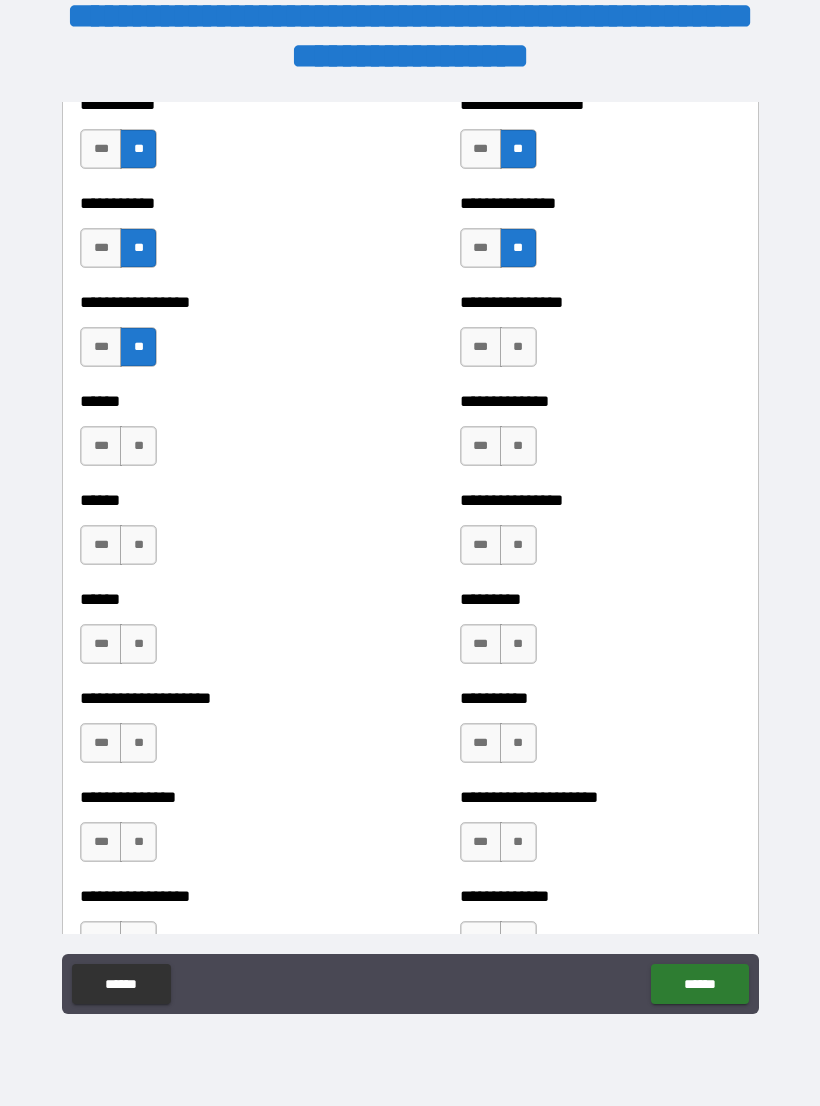 click on "**" at bounding box center [138, 446] 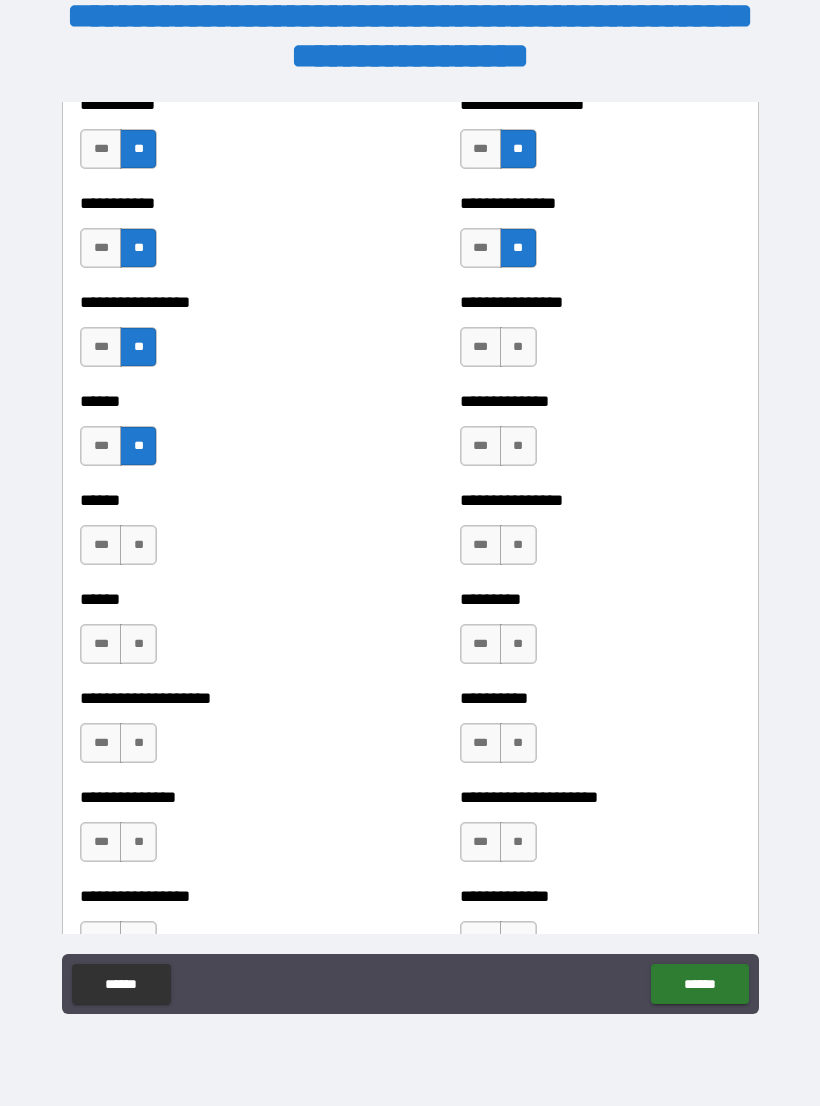 click on "**" at bounding box center [518, 347] 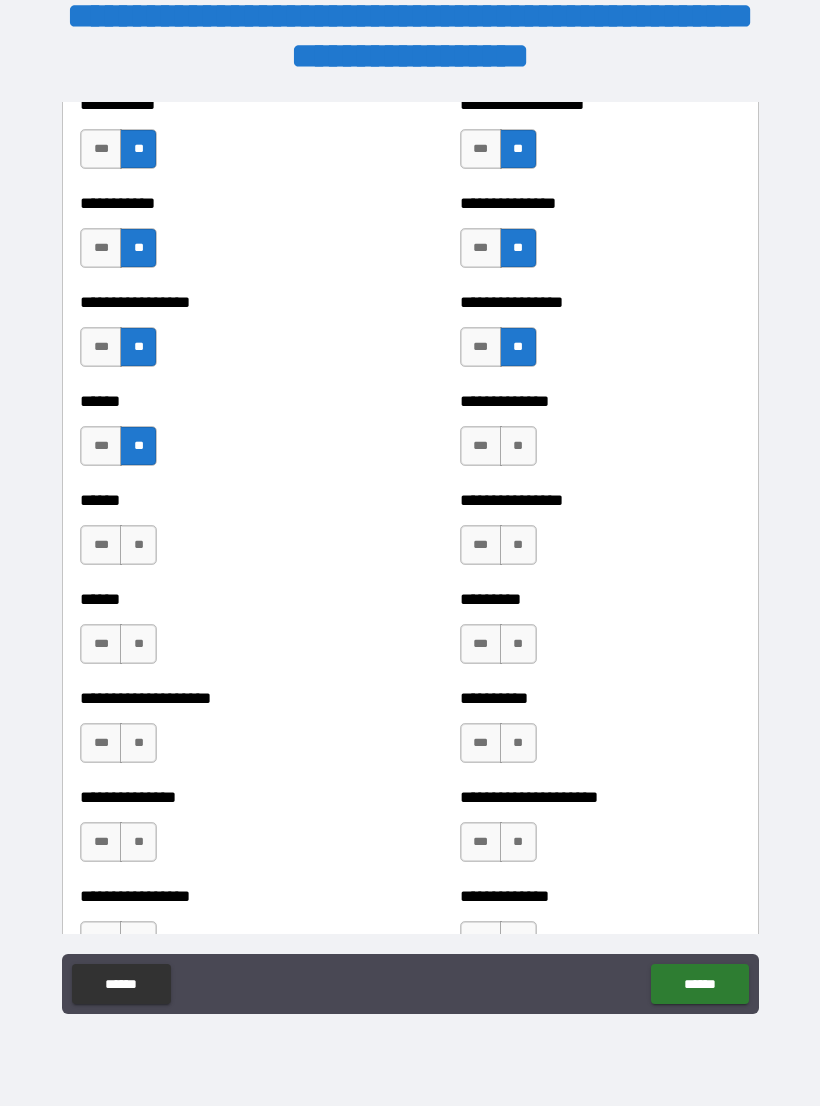 click on "**" at bounding box center [518, 446] 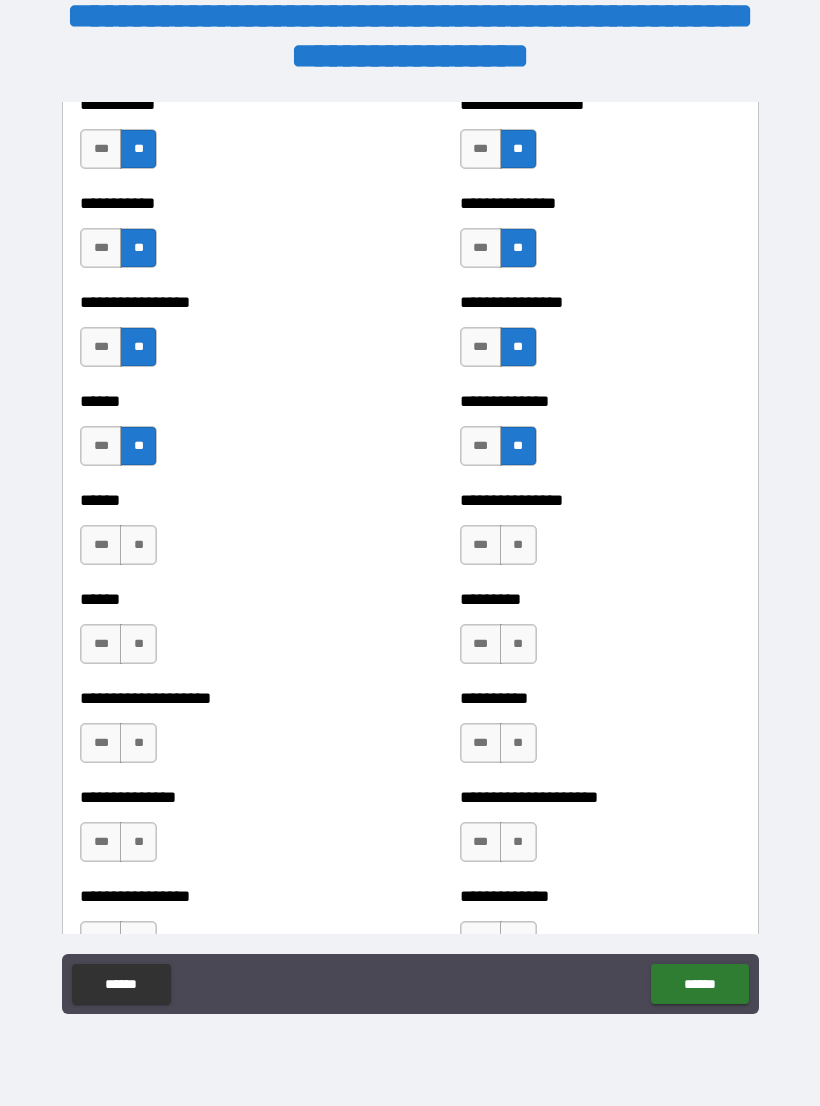 click on "**" at bounding box center (518, 545) 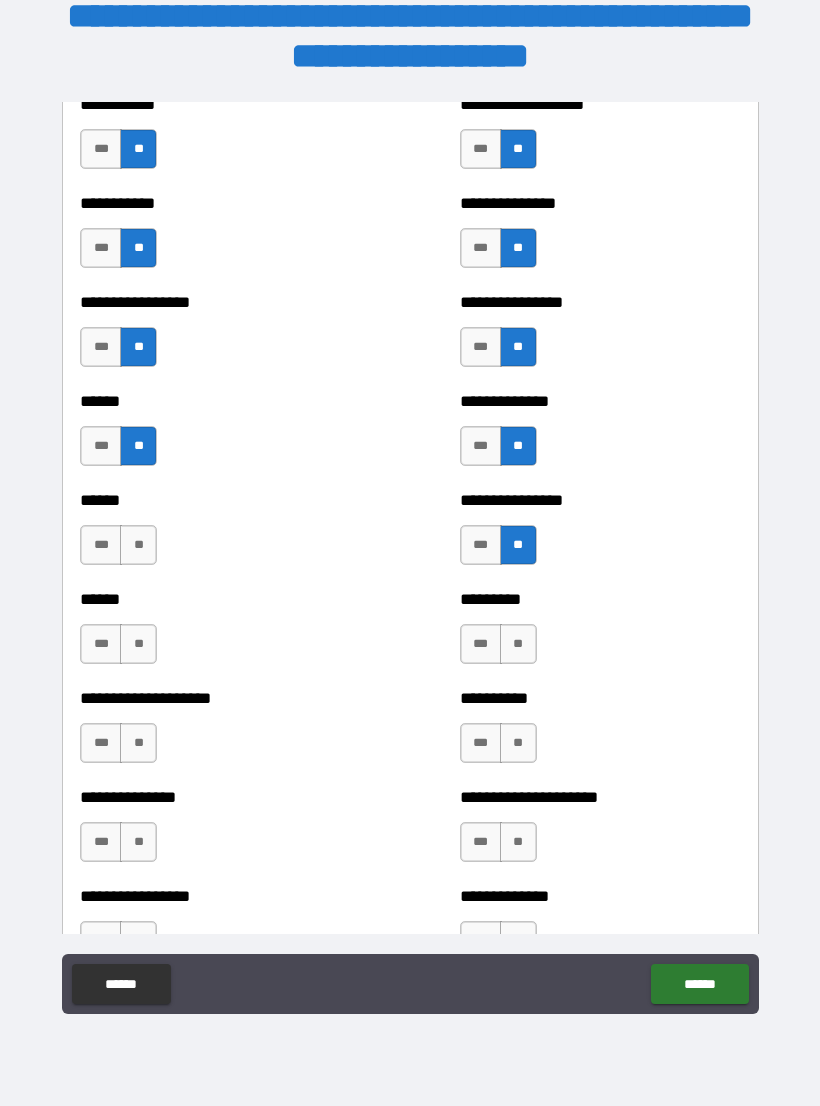 click on "**" at bounding box center (518, 644) 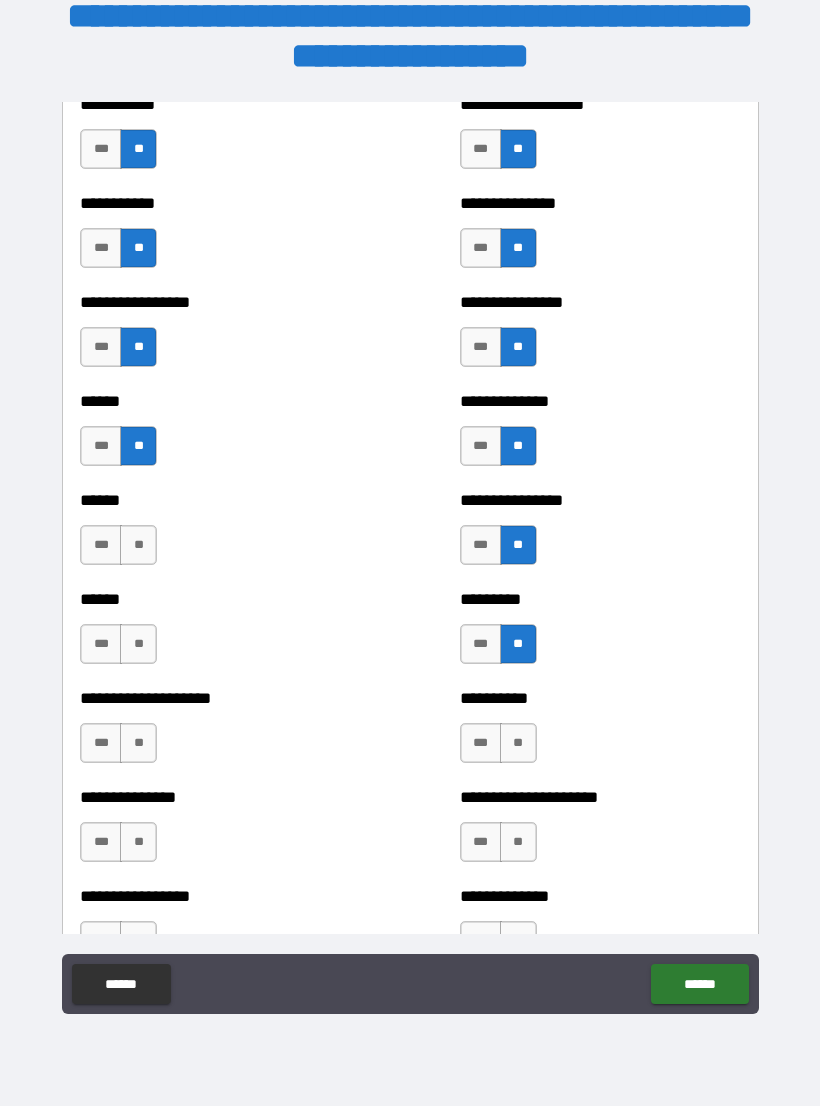 click on "**" at bounding box center (518, 743) 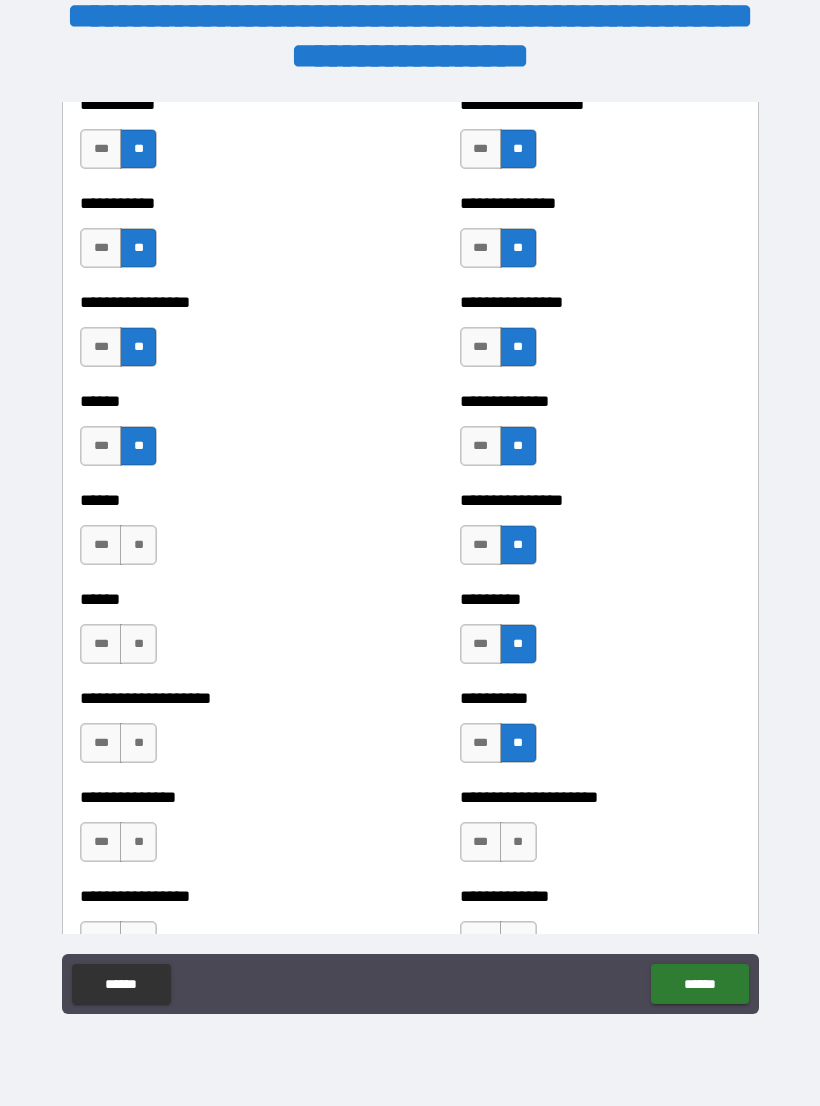 click on "**" at bounding box center [518, 842] 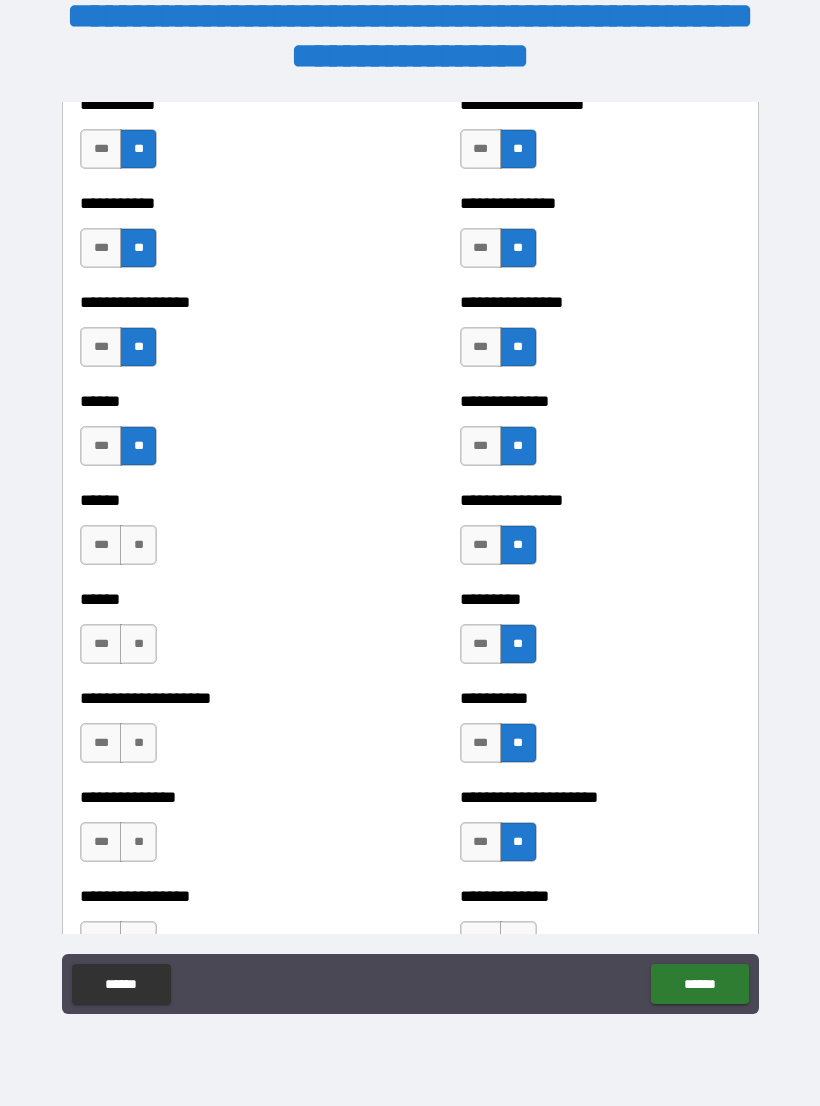 click on "**" at bounding box center [138, 842] 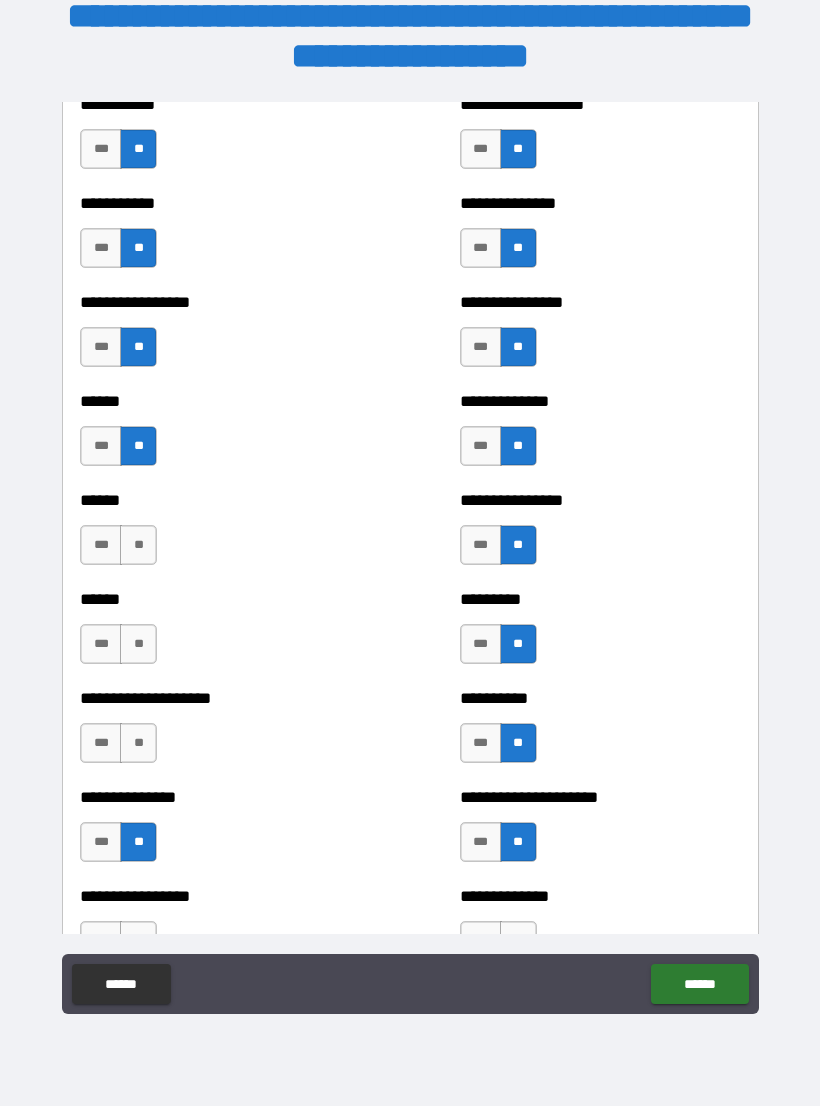 click on "**" at bounding box center [138, 743] 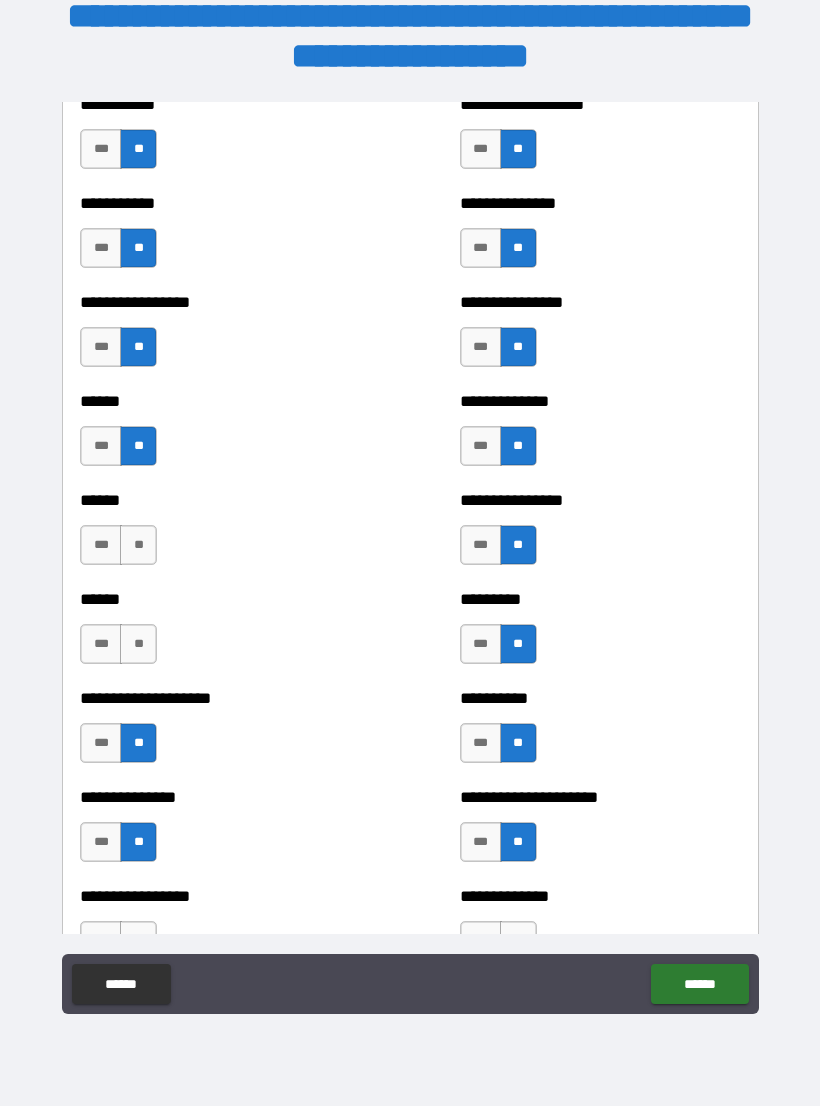 click on "**" at bounding box center (138, 644) 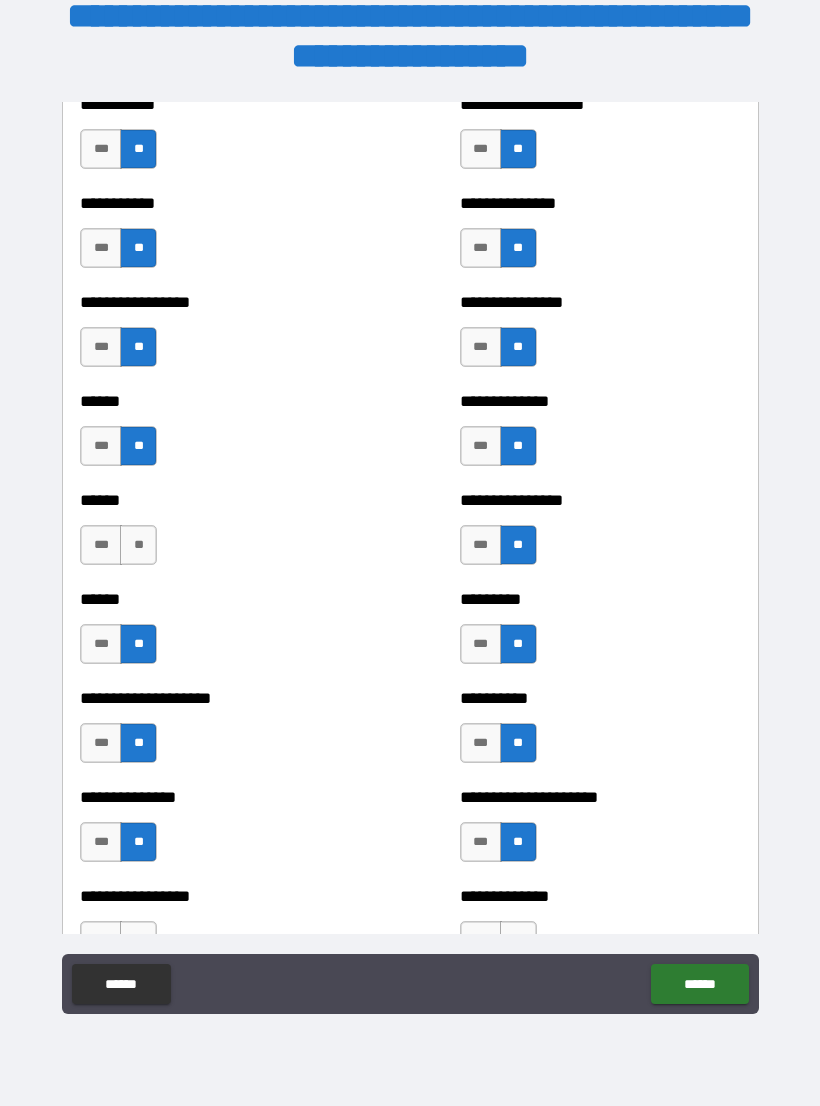 click on "**" at bounding box center (138, 545) 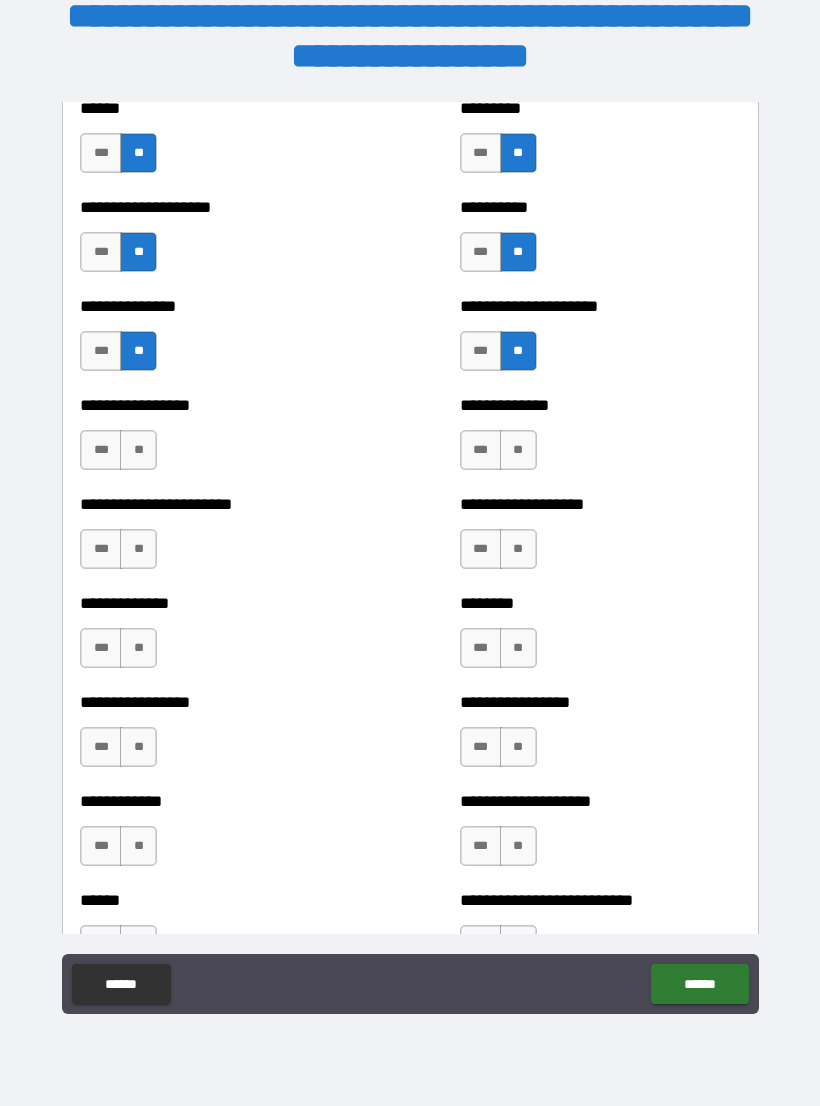 scroll, scrollTop: 3384, scrollLeft: 0, axis: vertical 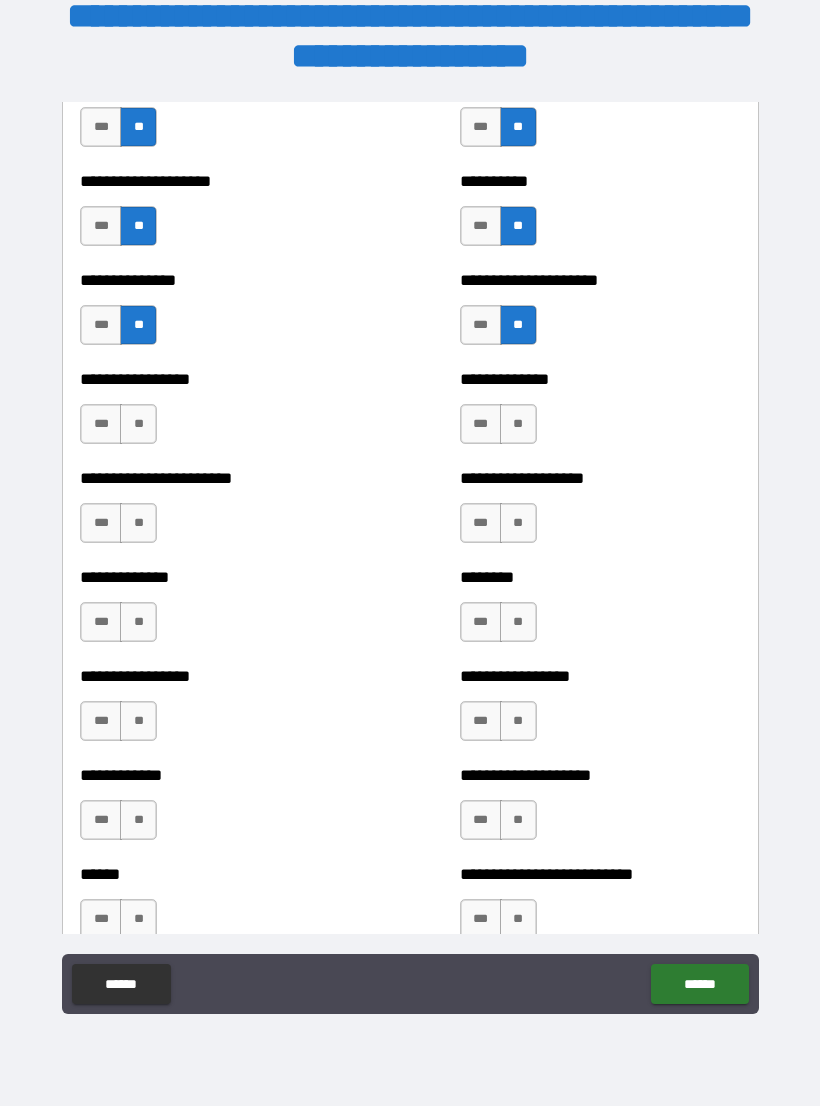 click on "**" at bounding box center [138, 424] 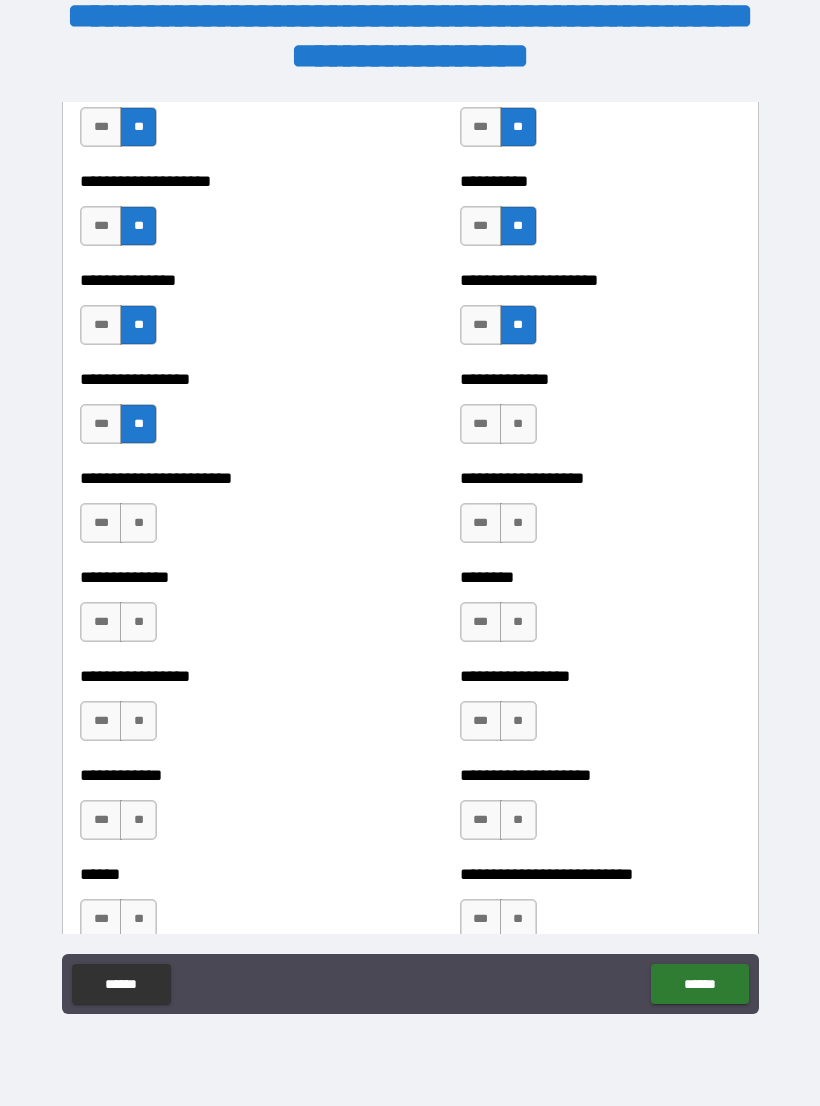 click on "**" at bounding box center (138, 523) 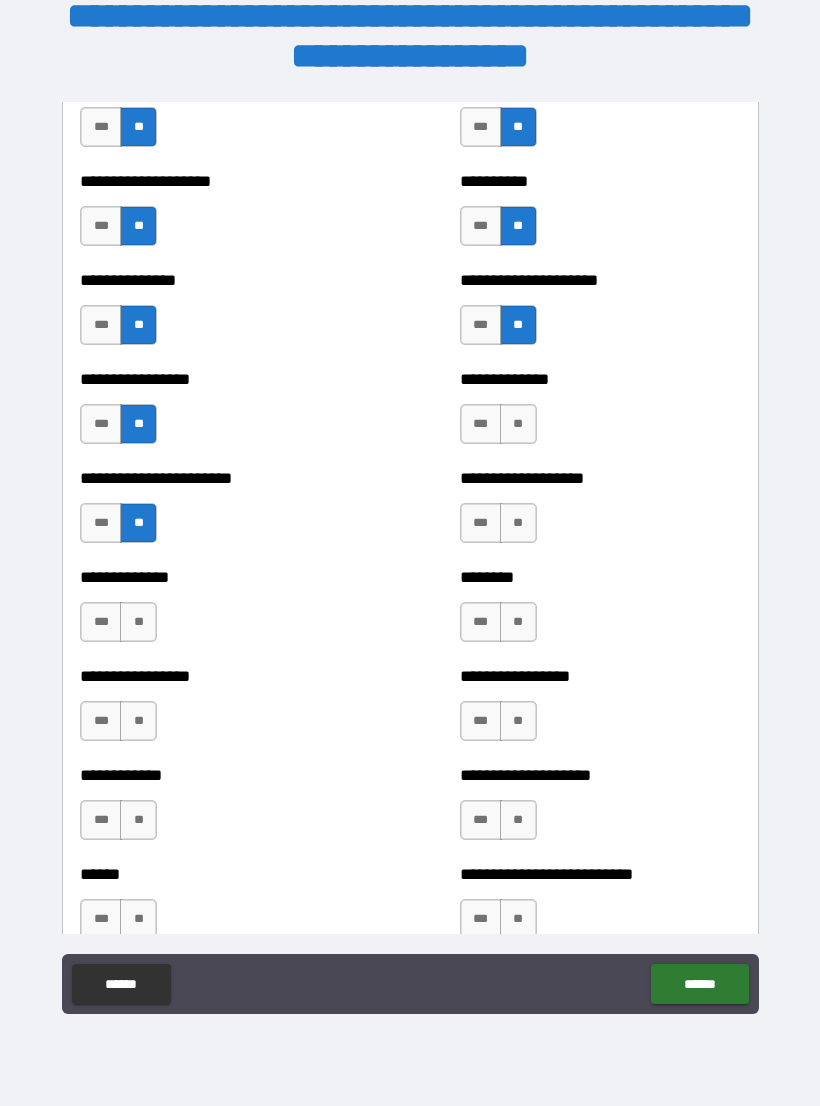 click on "**" at bounding box center (138, 622) 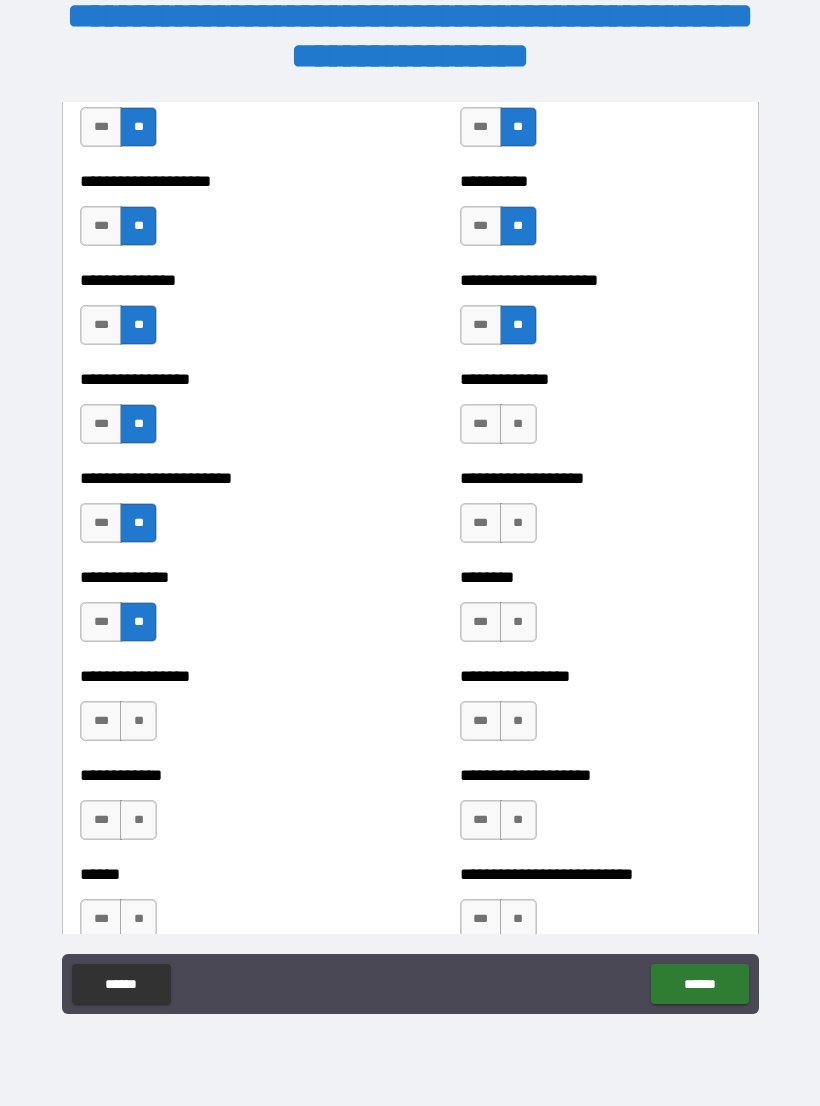 click on "**" at bounding box center (138, 721) 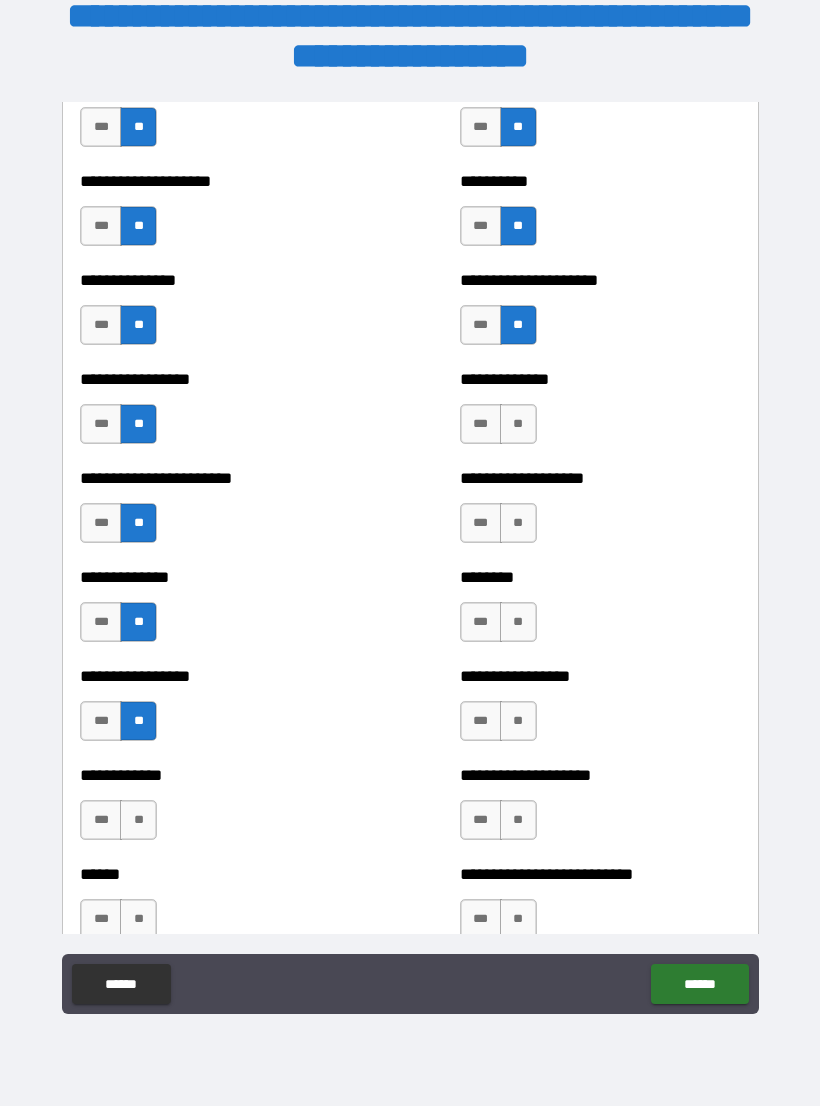 click on "**" at bounding box center (138, 820) 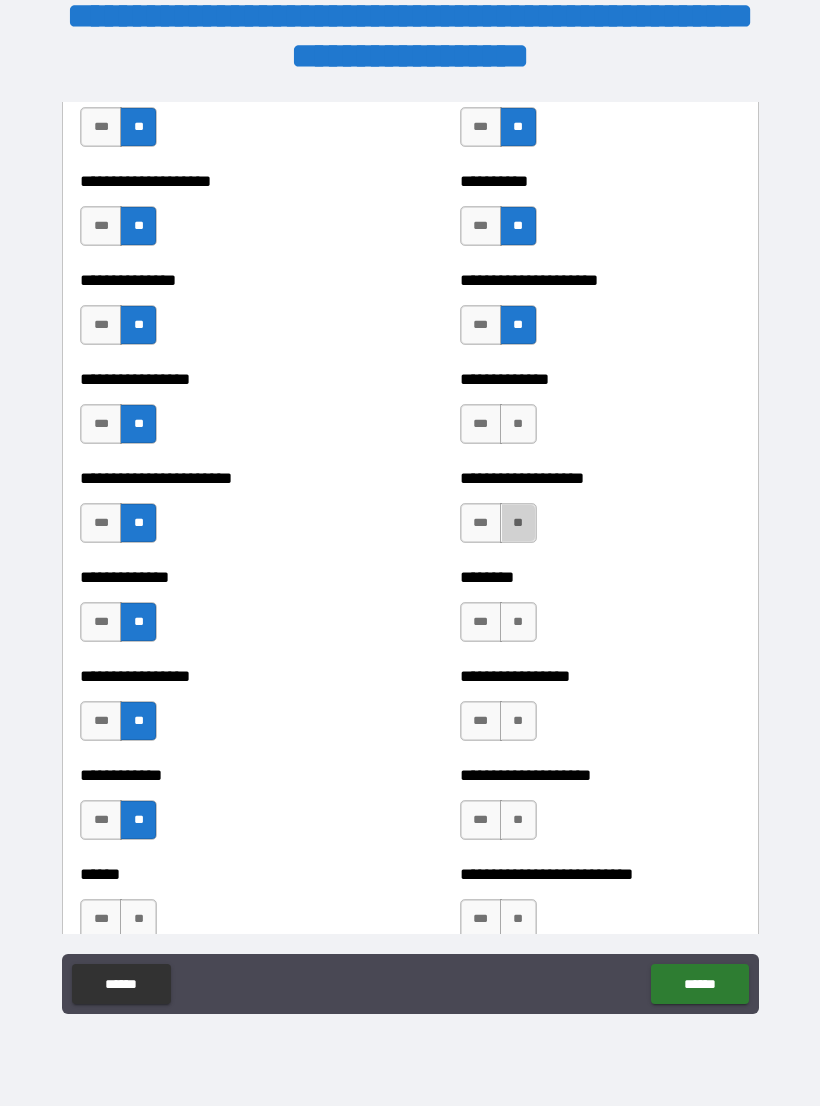 click on "**" at bounding box center (518, 523) 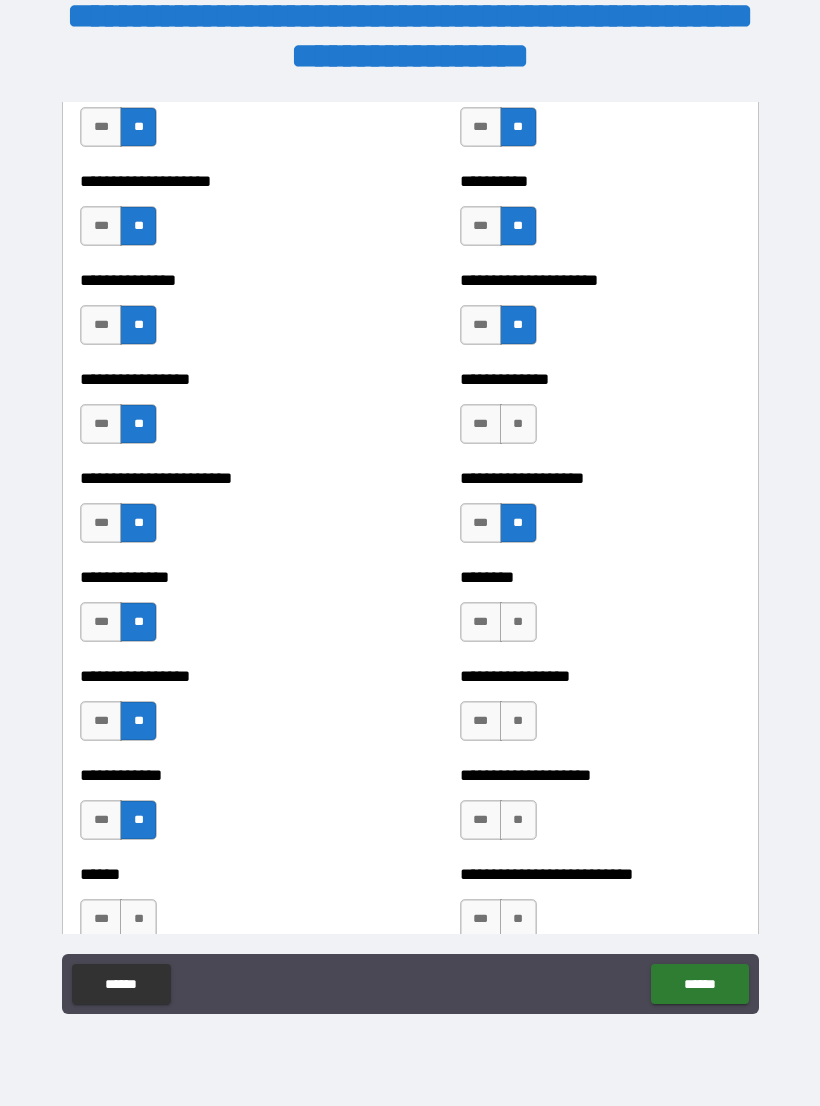 click on "**" at bounding box center (518, 424) 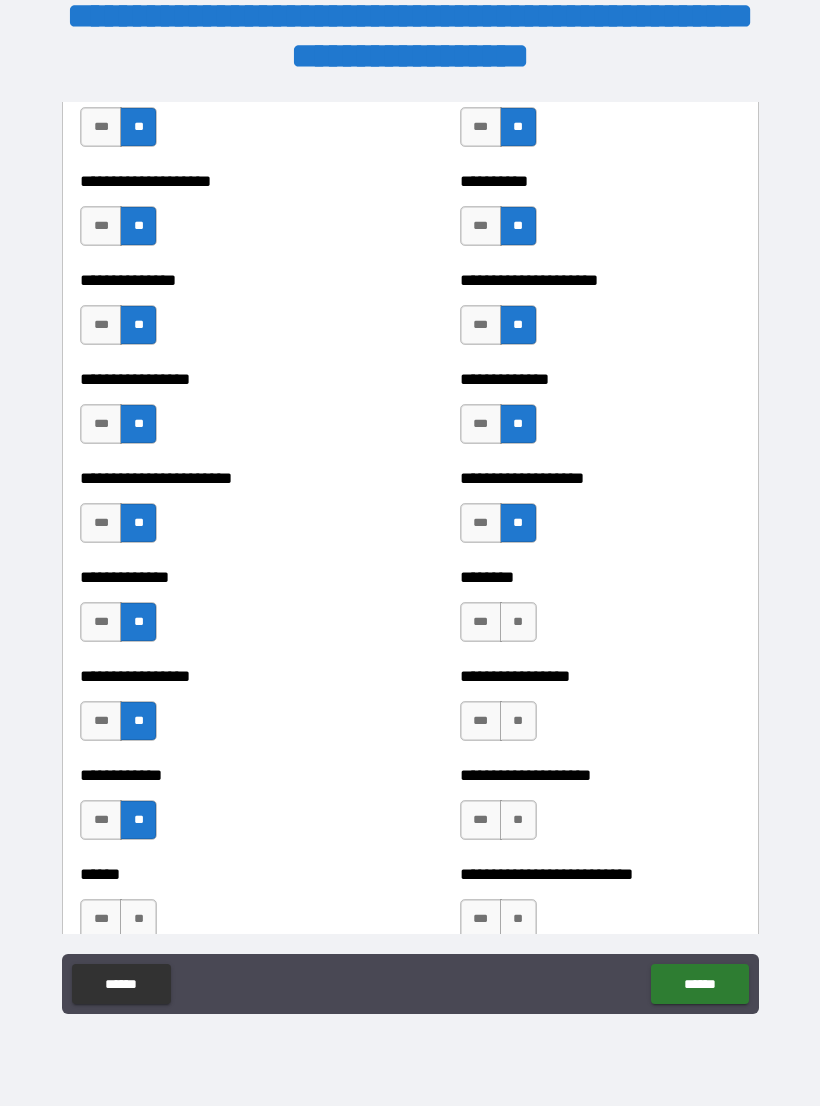 click on "**" at bounding box center [518, 622] 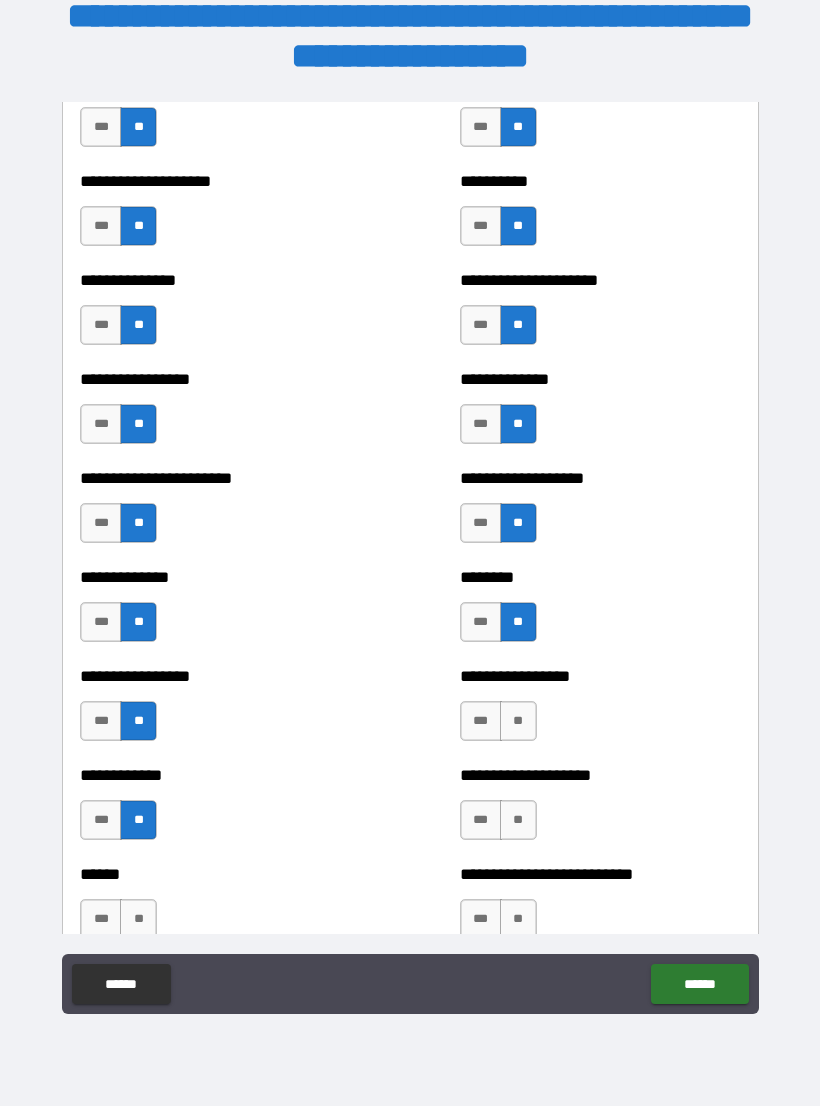 click on "**" at bounding box center [518, 721] 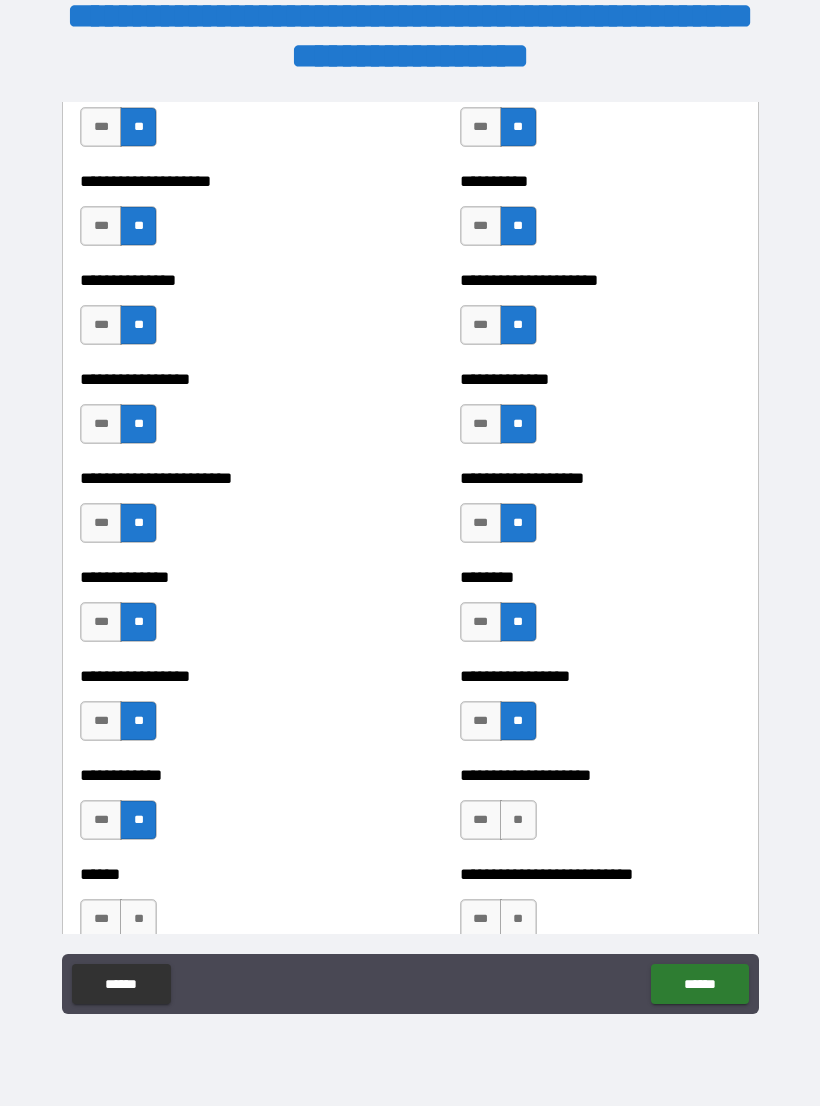click on "**" at bounding box center [518, 820] 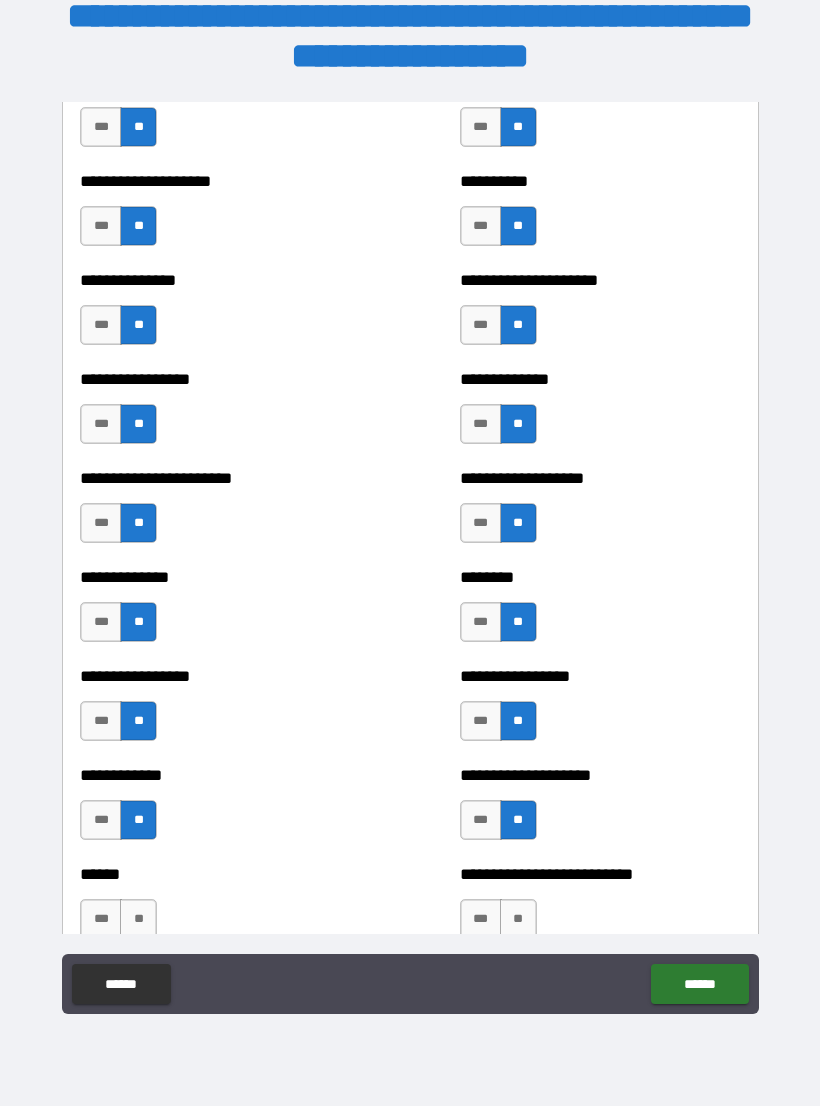 click on "**" at bounding box center [518, 919] 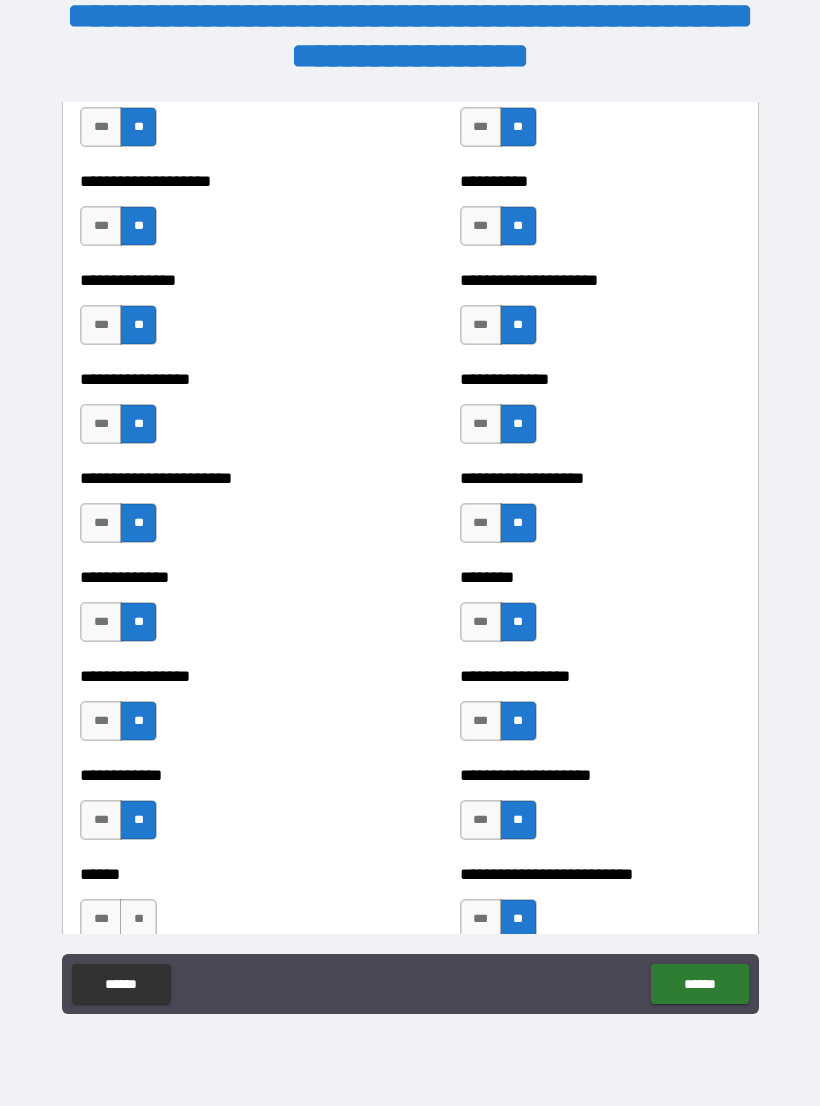 click on "**" at bounding box center [138, 919] 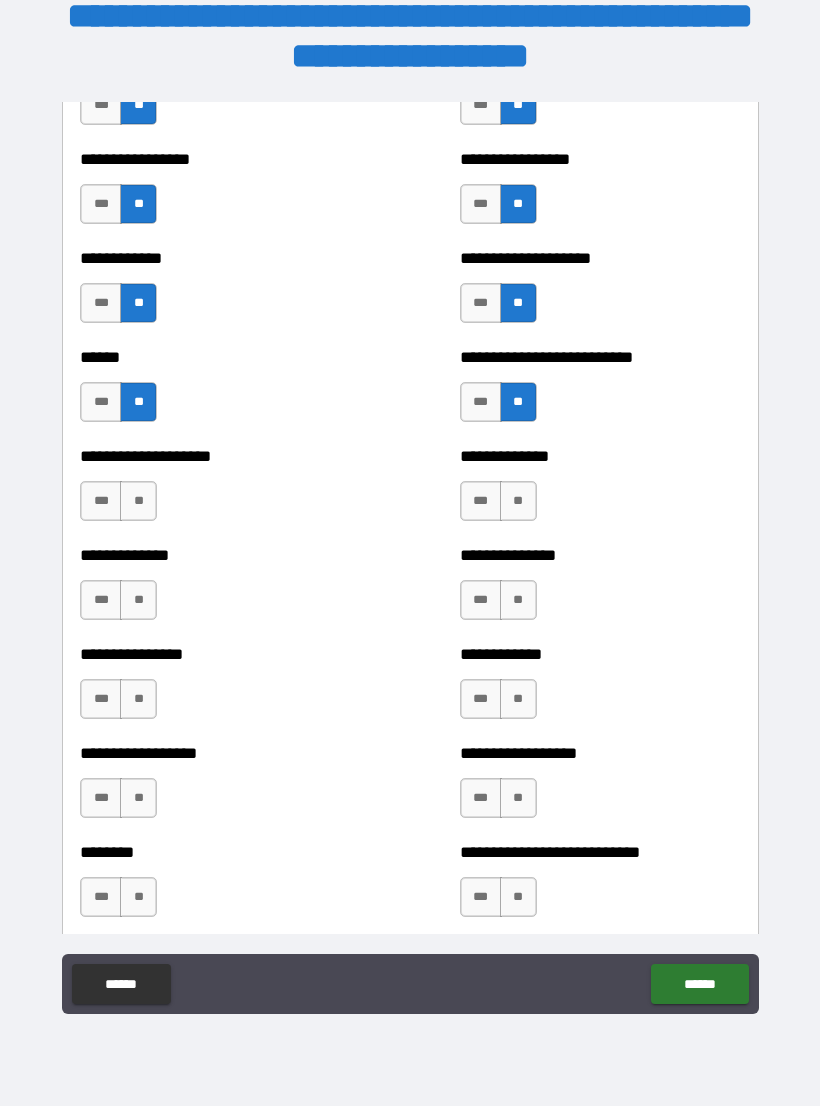 scroll, scrollTop: 3905, scrollLeft: 0, axis: vertical 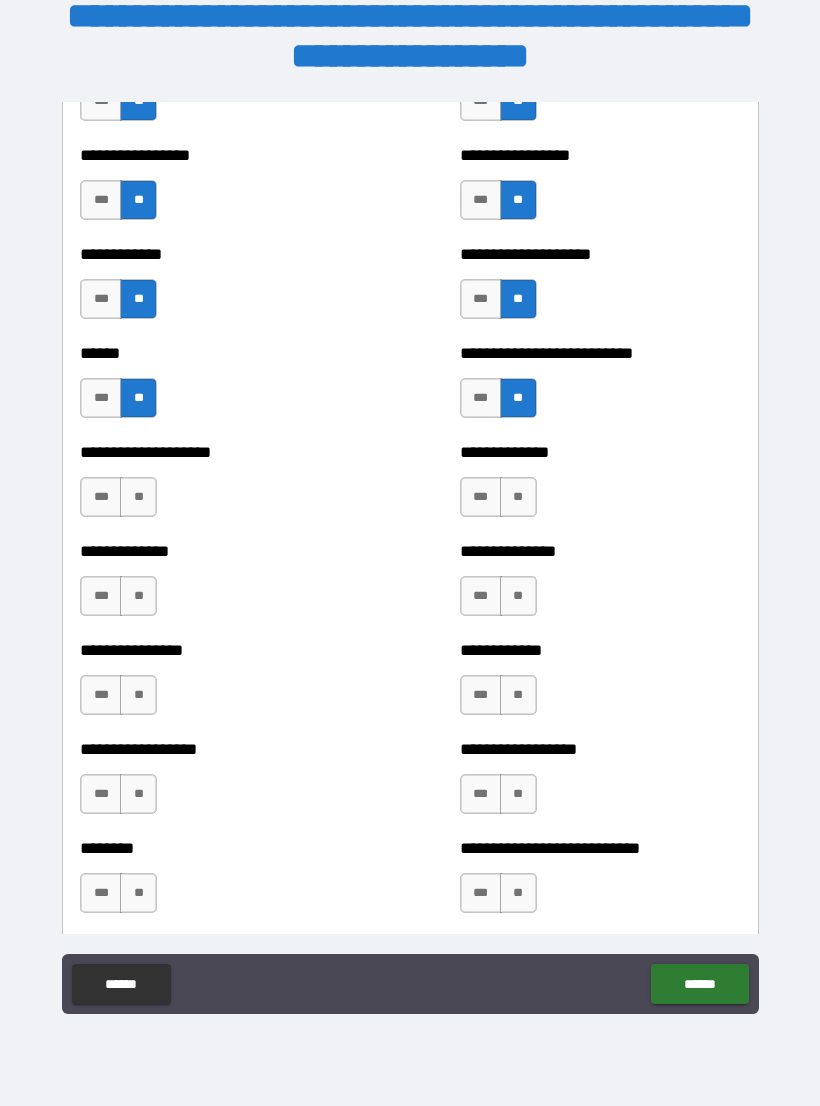 click on "**" at bounding box center (138, 497) 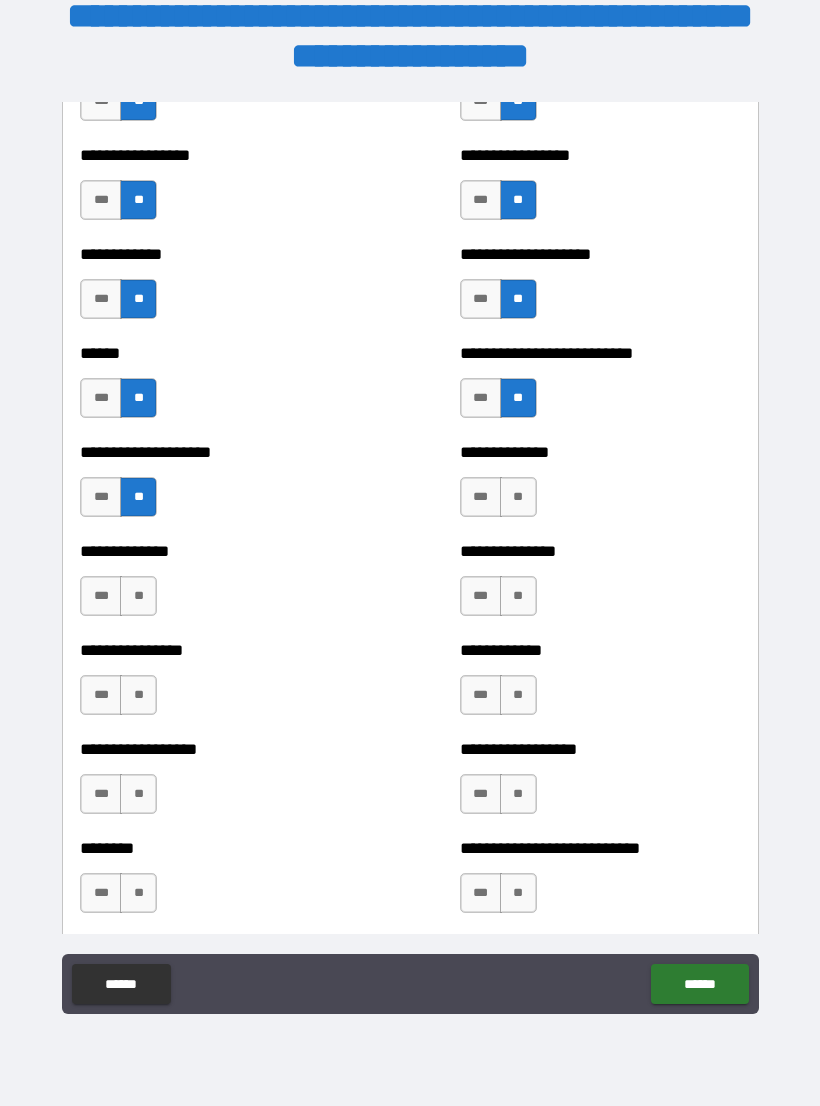 click on "**" at bounding box center (518, 497) 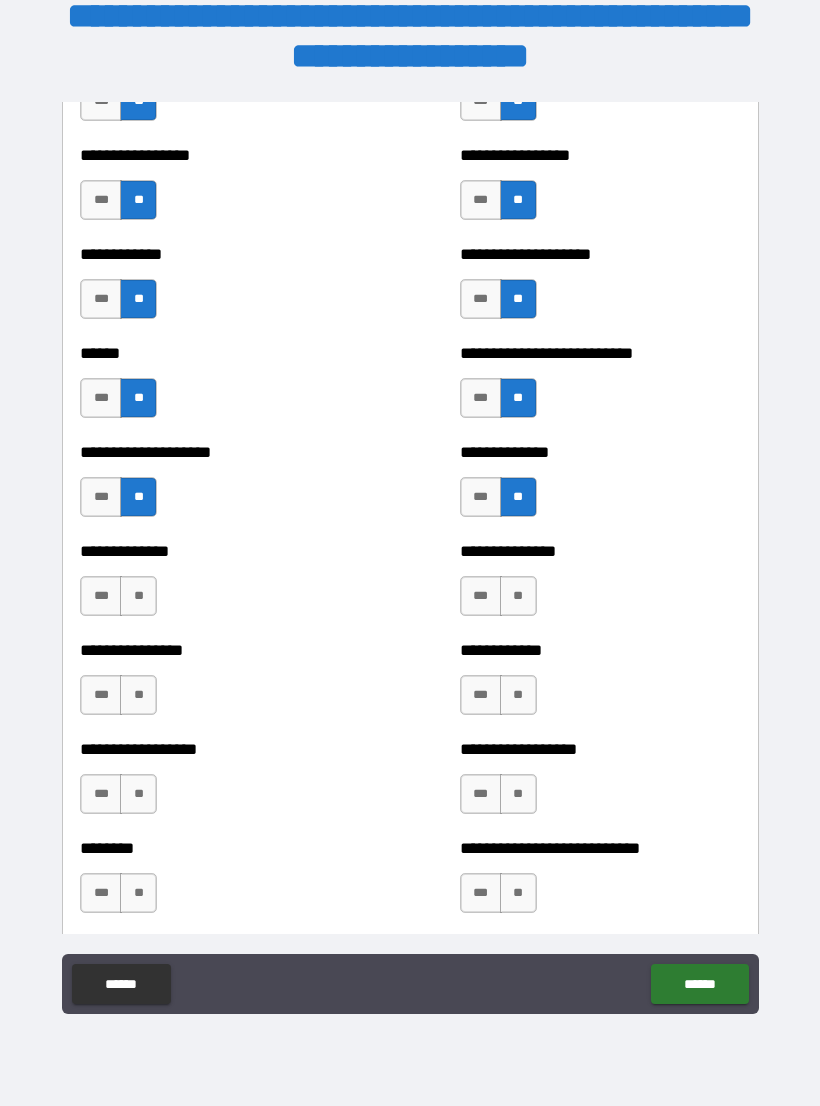 click on "**" at bounding box center [518, 596] 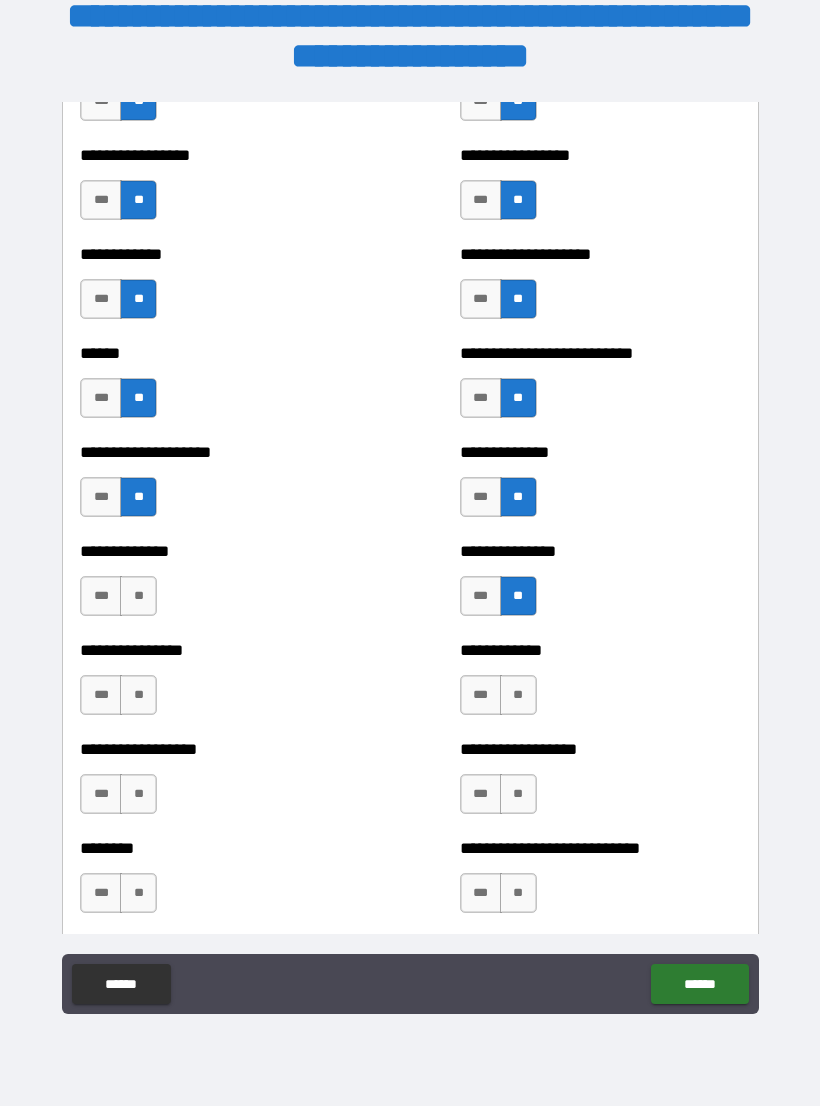 click on "**" at bounding box center [138, 596] 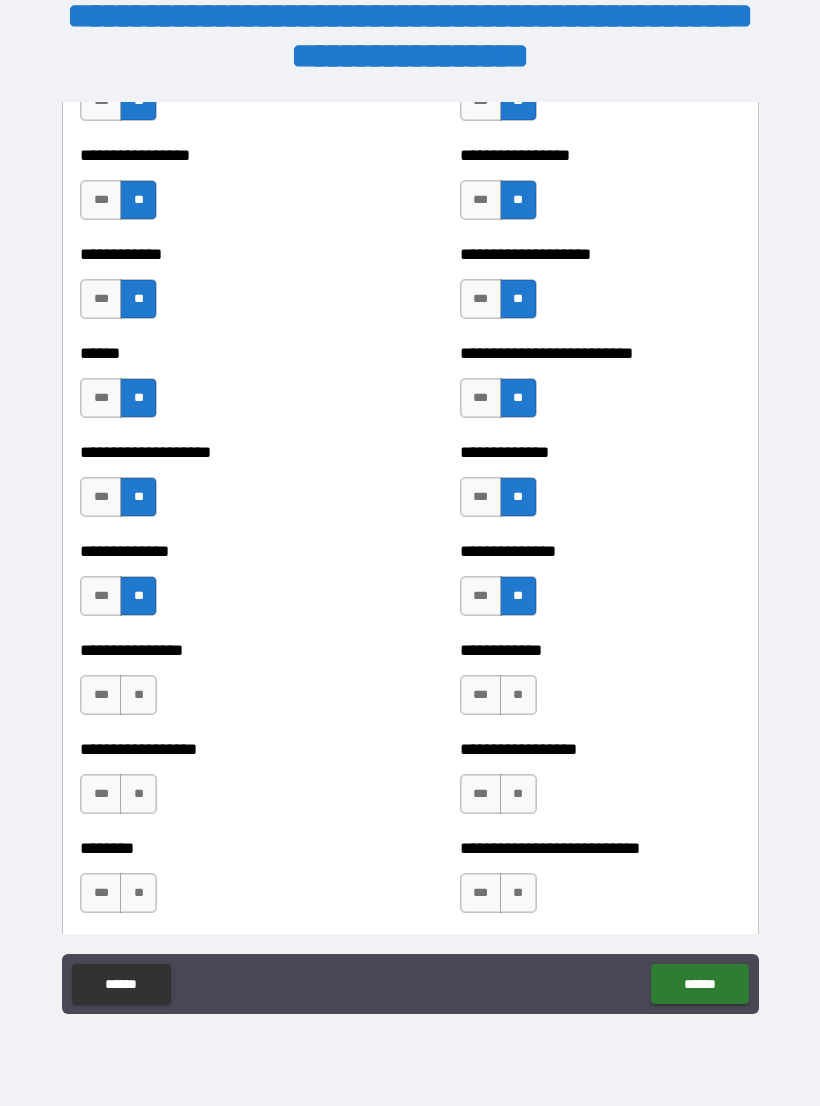 click on "**" at bounding box center (138, 695) 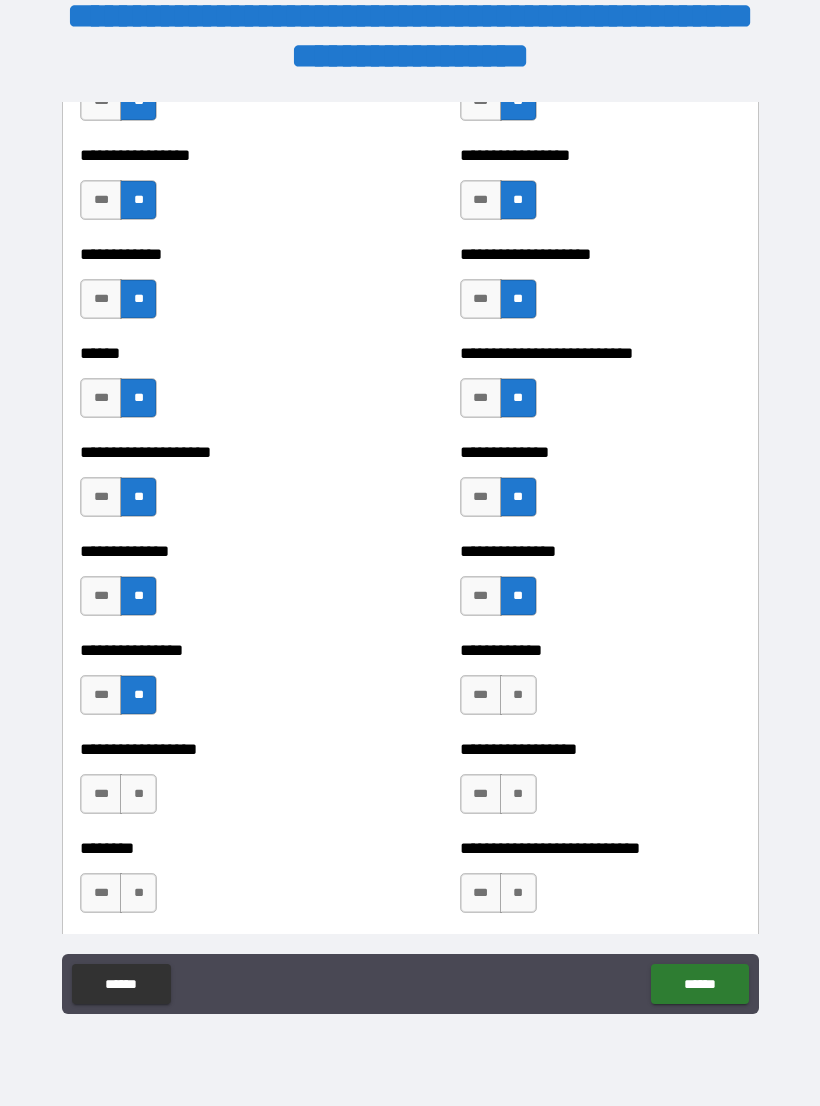 click on "**" at bounding box center [518, 695] 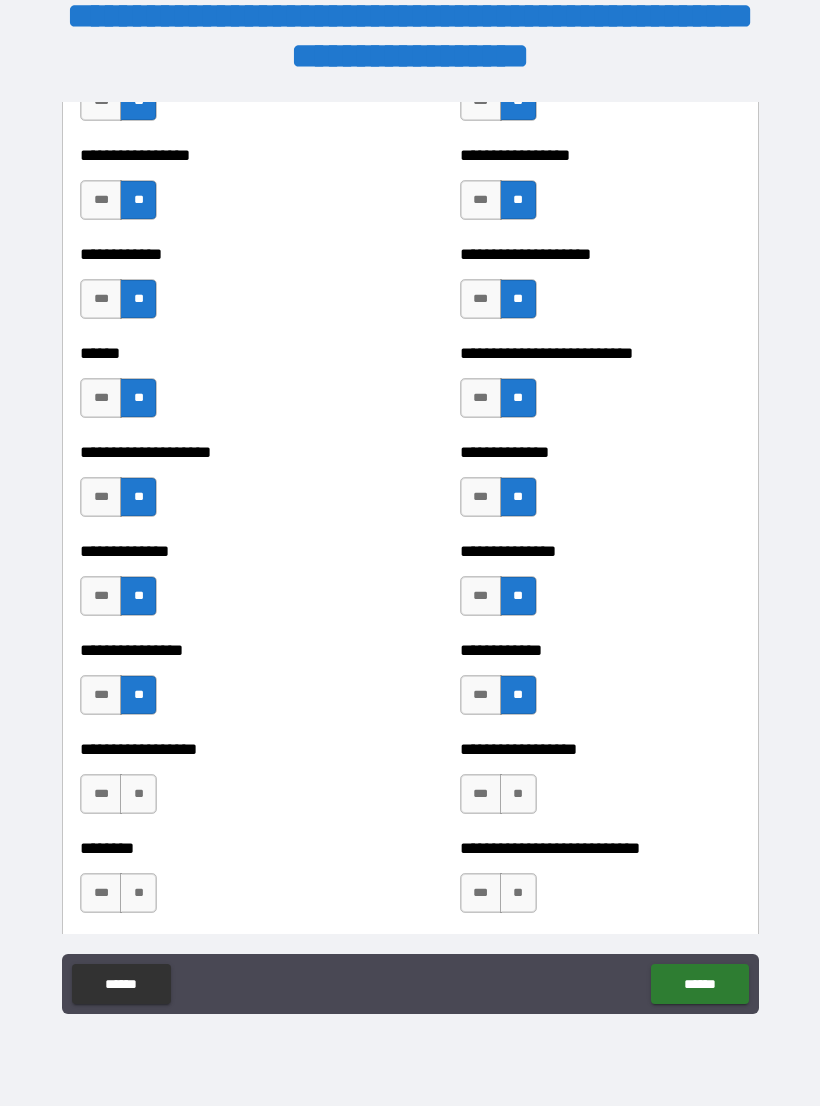 click on "**" at bounding box center [518, 794] 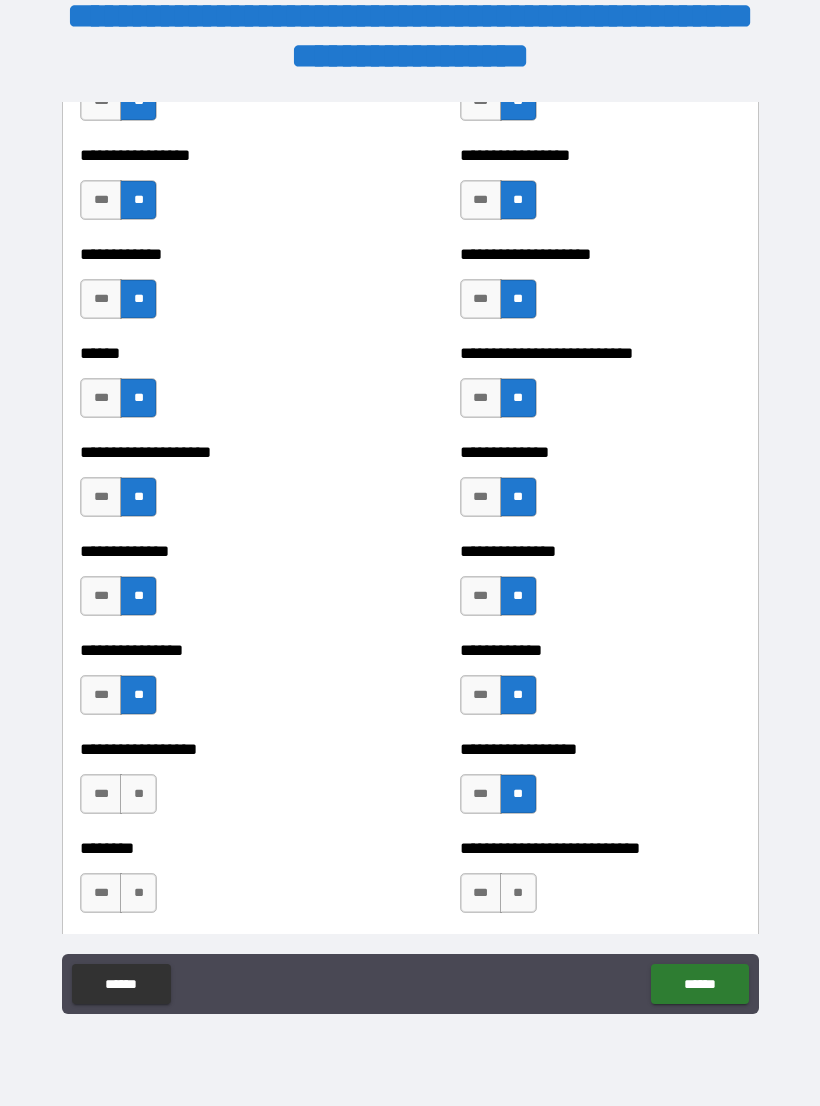 click on "**" at bounding box center (518, 893) 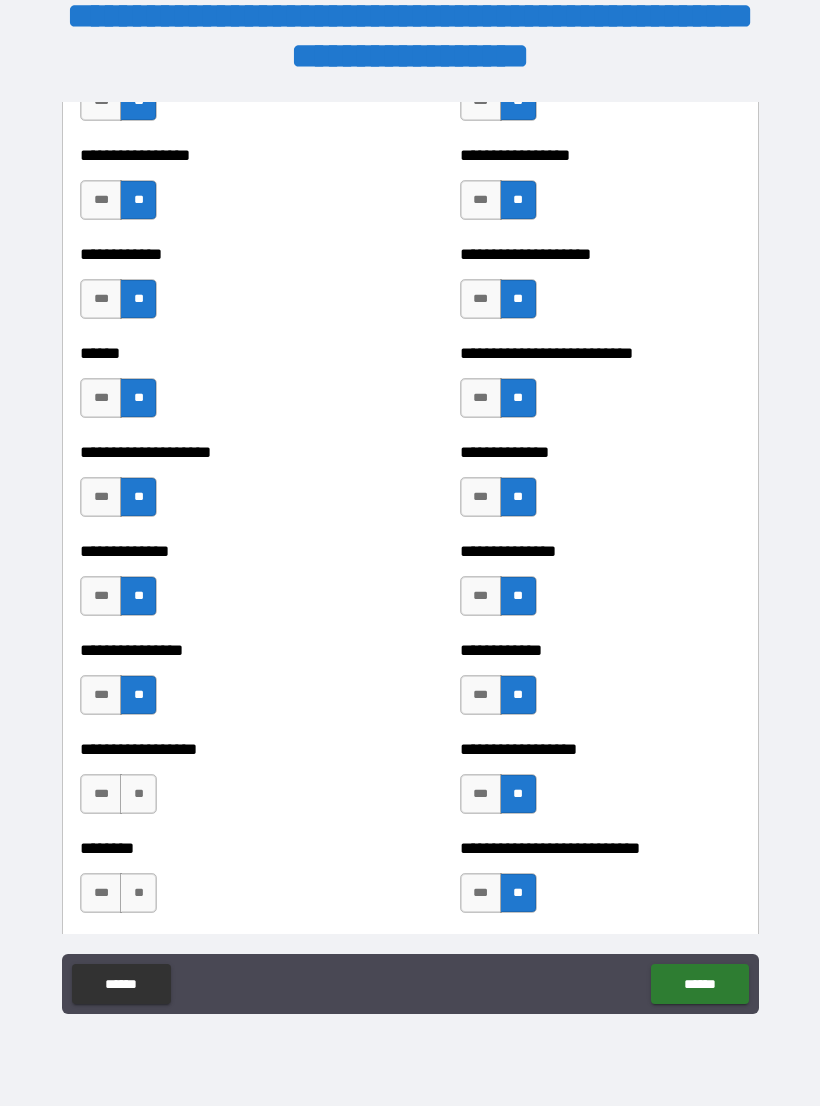 click on "**" at bounding box center [138, 893] 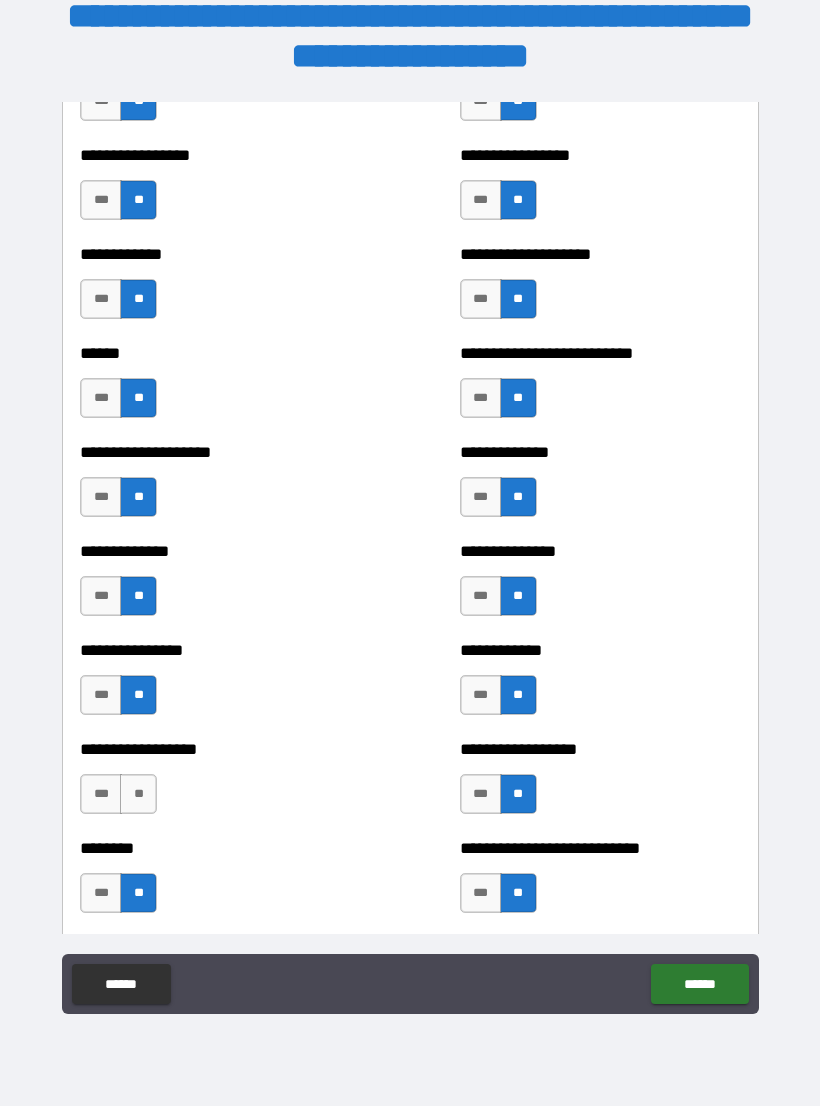 click on "**" at bounding box center [138, 794] 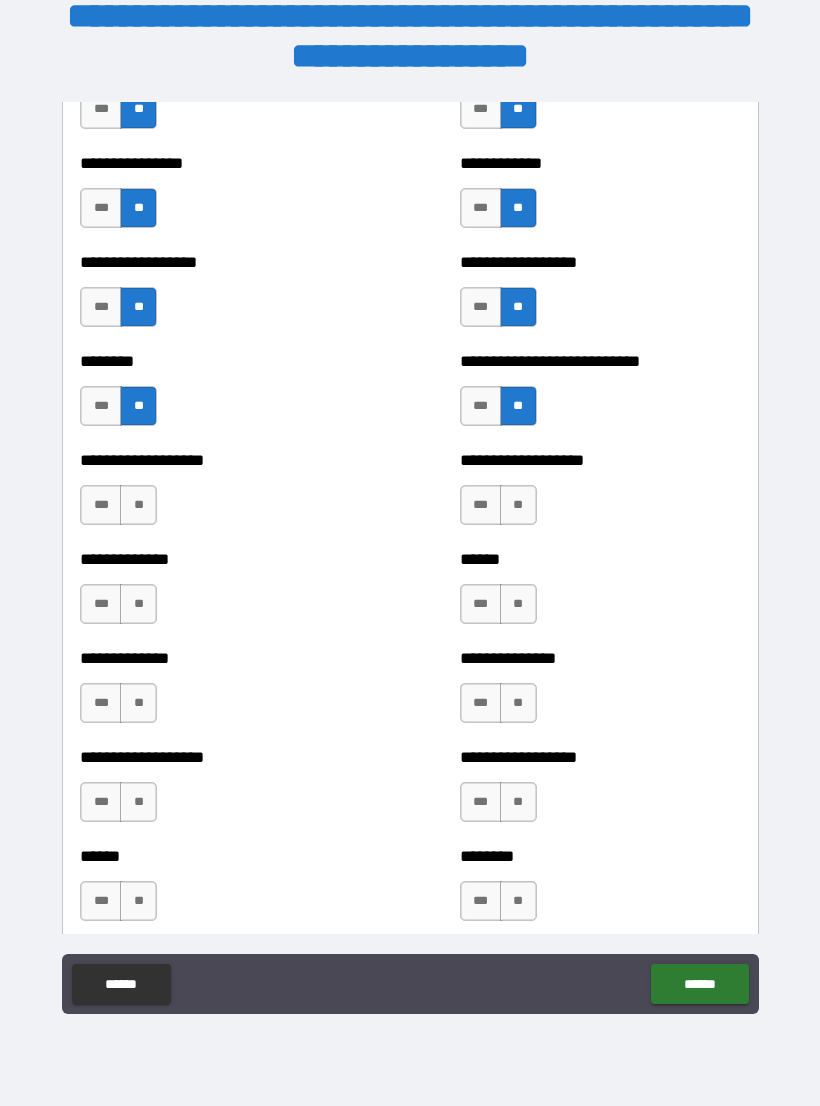scroll, scrollTop: 4395, scrollLeft: 0, axis: vertical 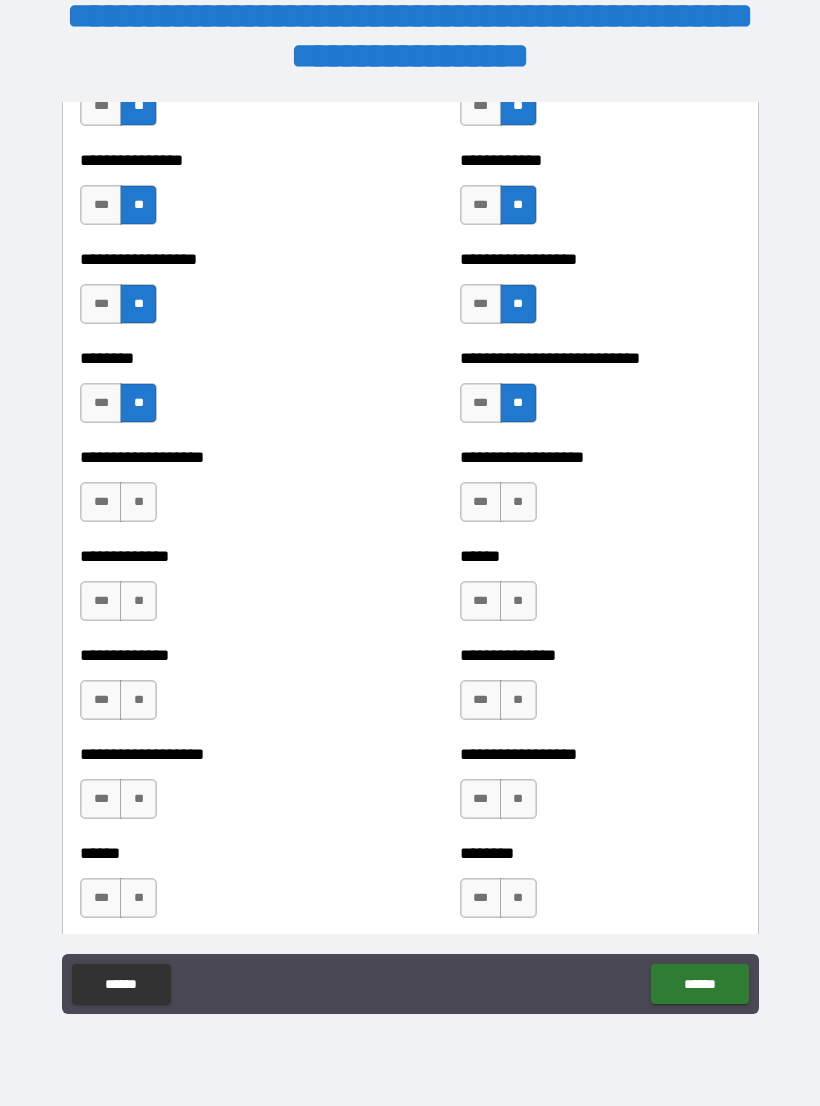 click on "**" at bounding box center [138, 502] 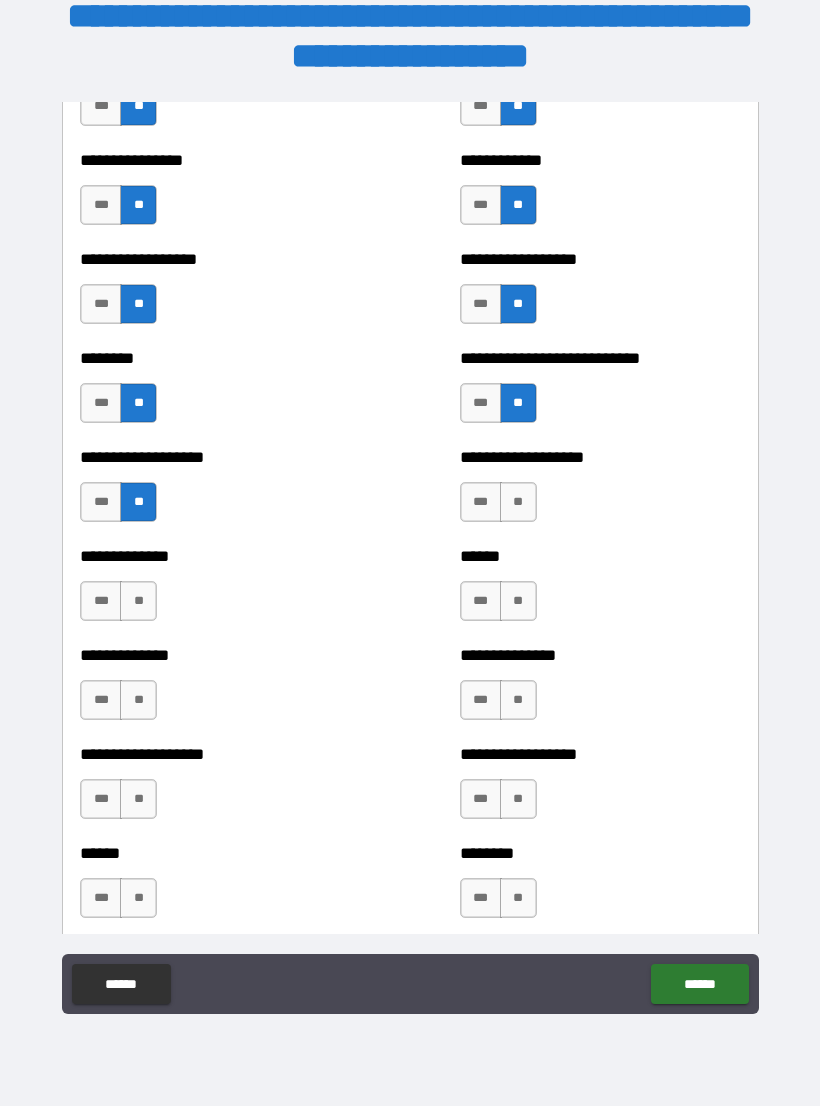 click on "**" at bounding box center (138, 601) 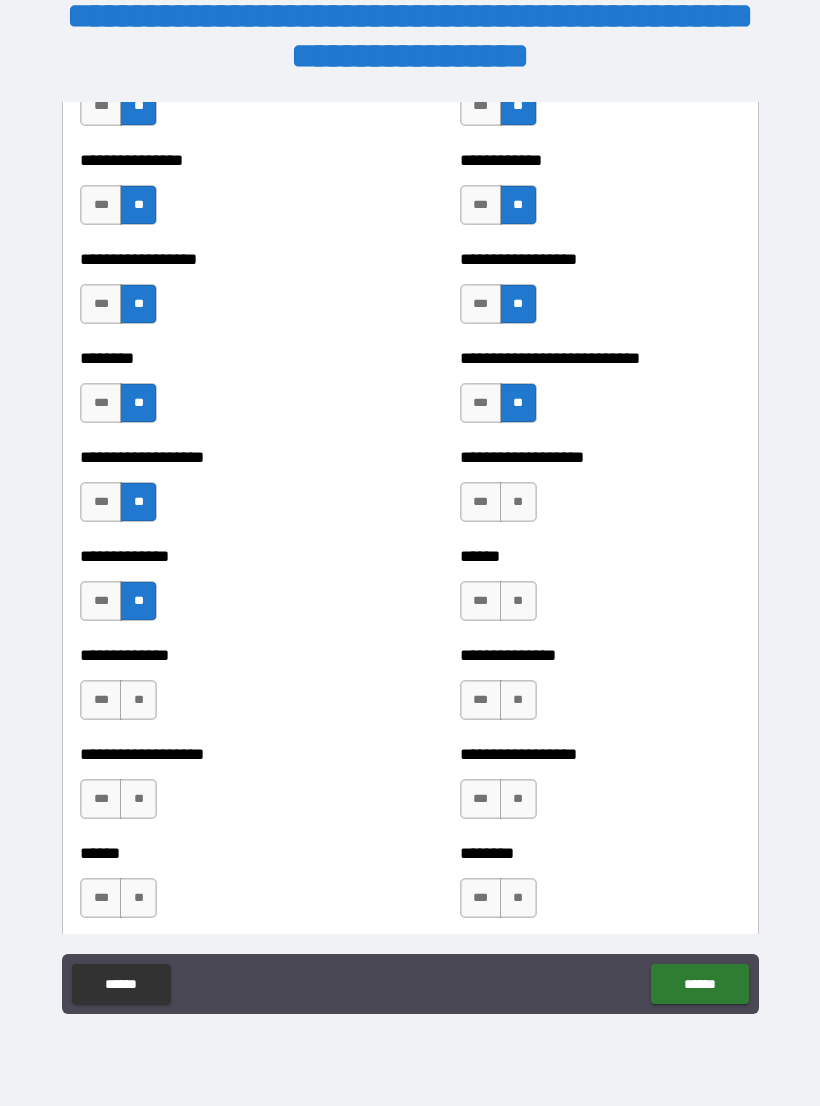 click on "**" at bounding box center (138, 700) 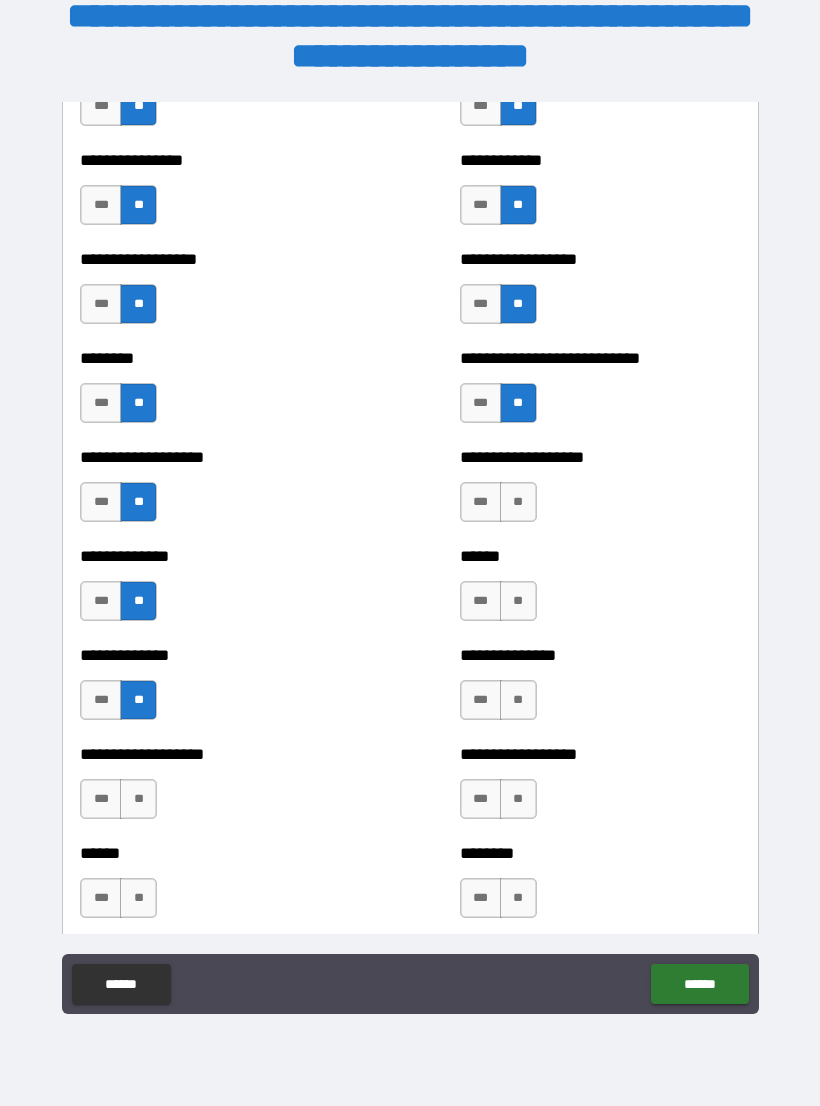 click on "**" at bounding box center [138, 799] 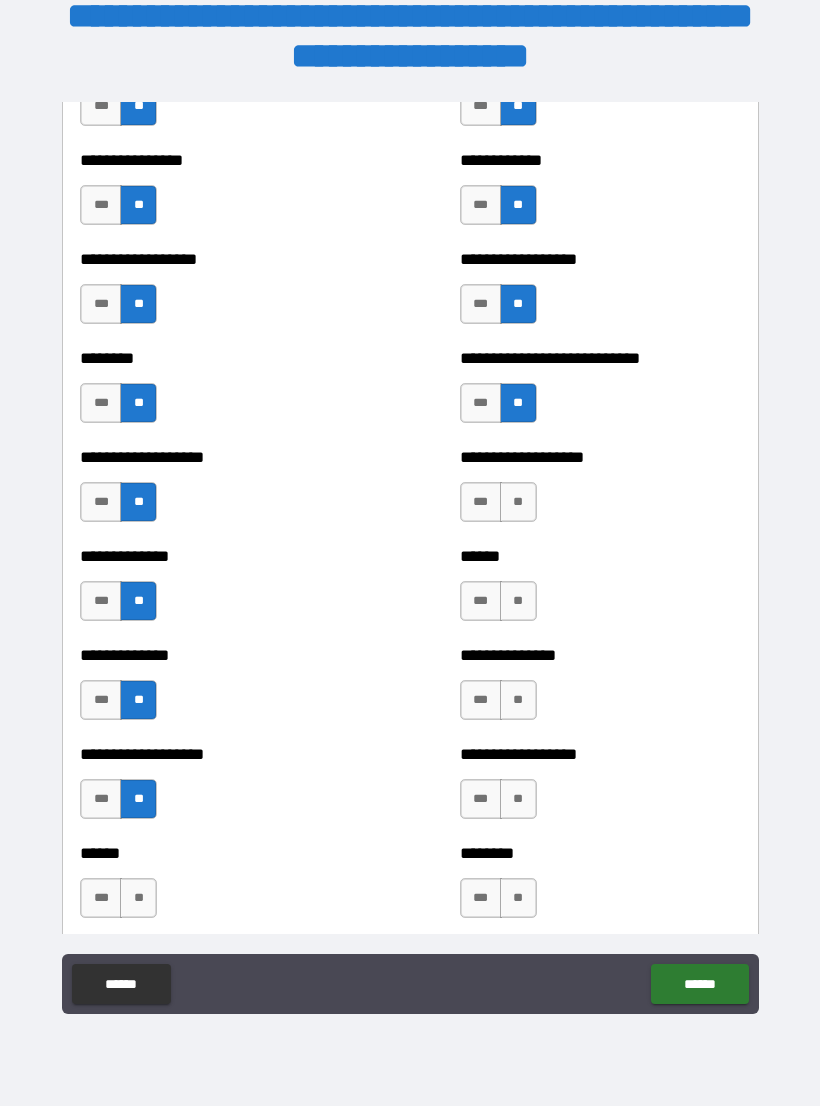 click on "**" at bounding box center [138, 898] 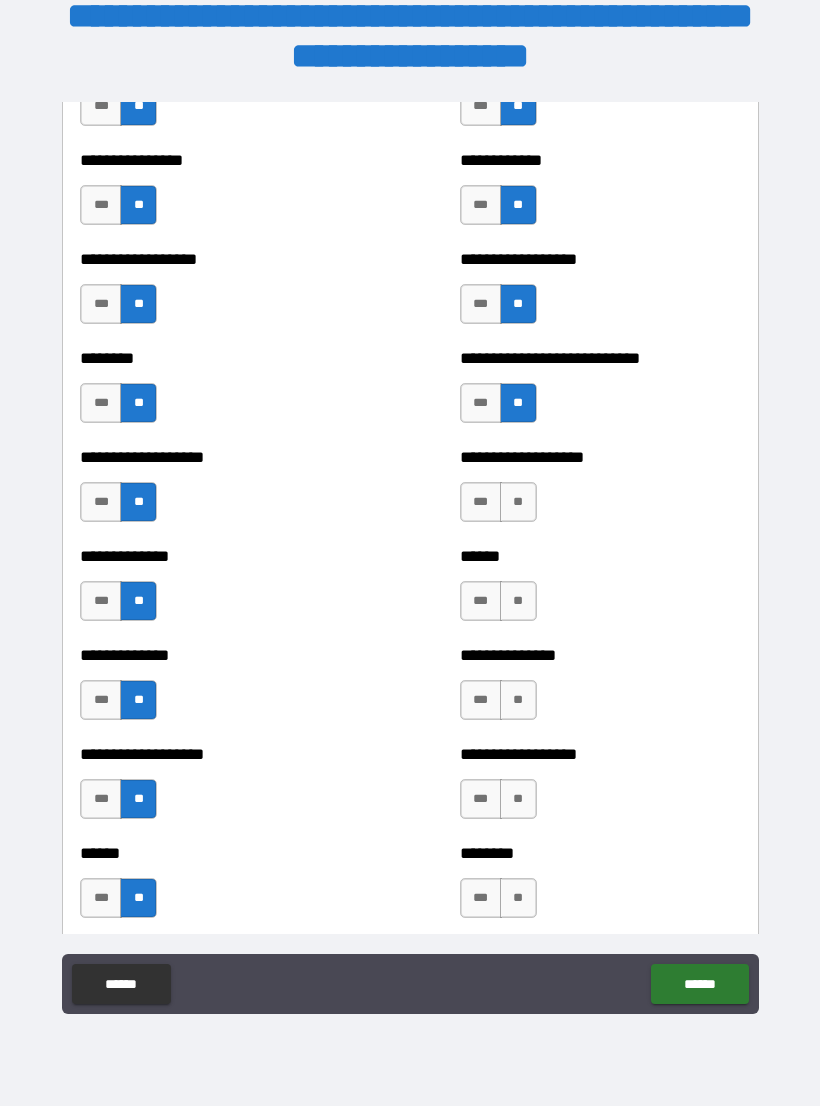 click on "**" at bounding box center (518, 898) 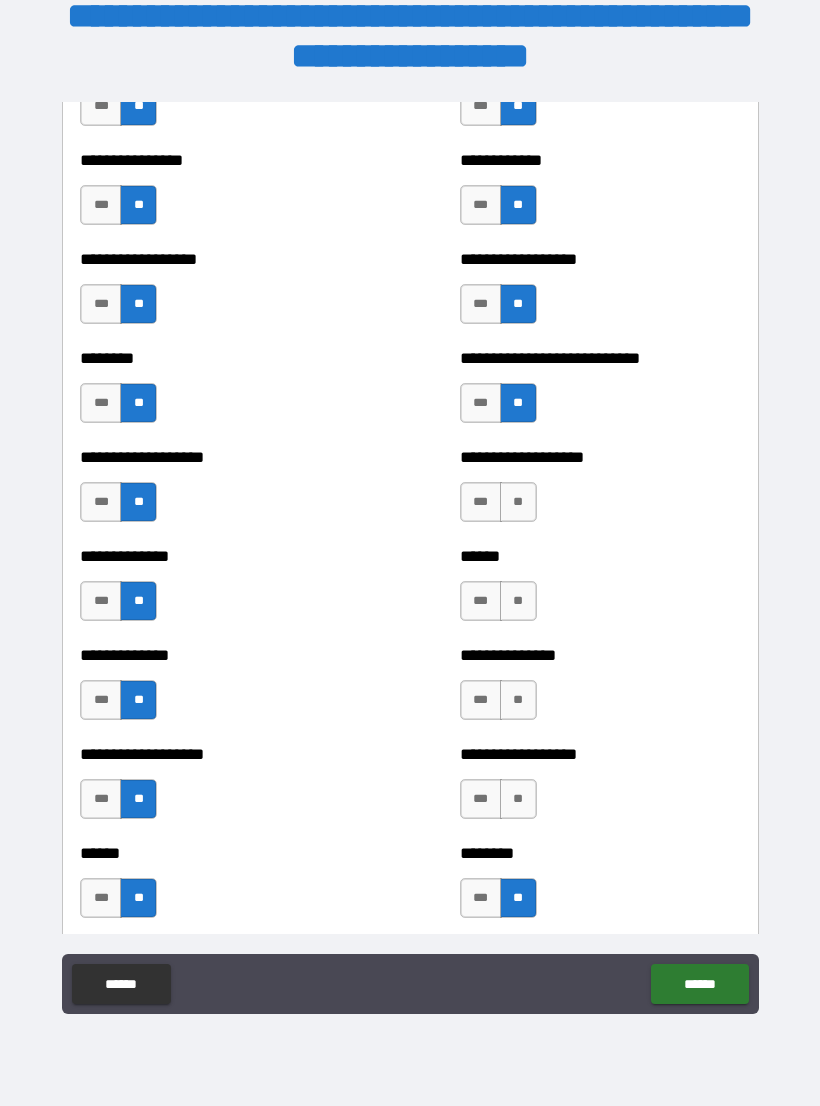 click on "**" at bounding box center (518, 799) 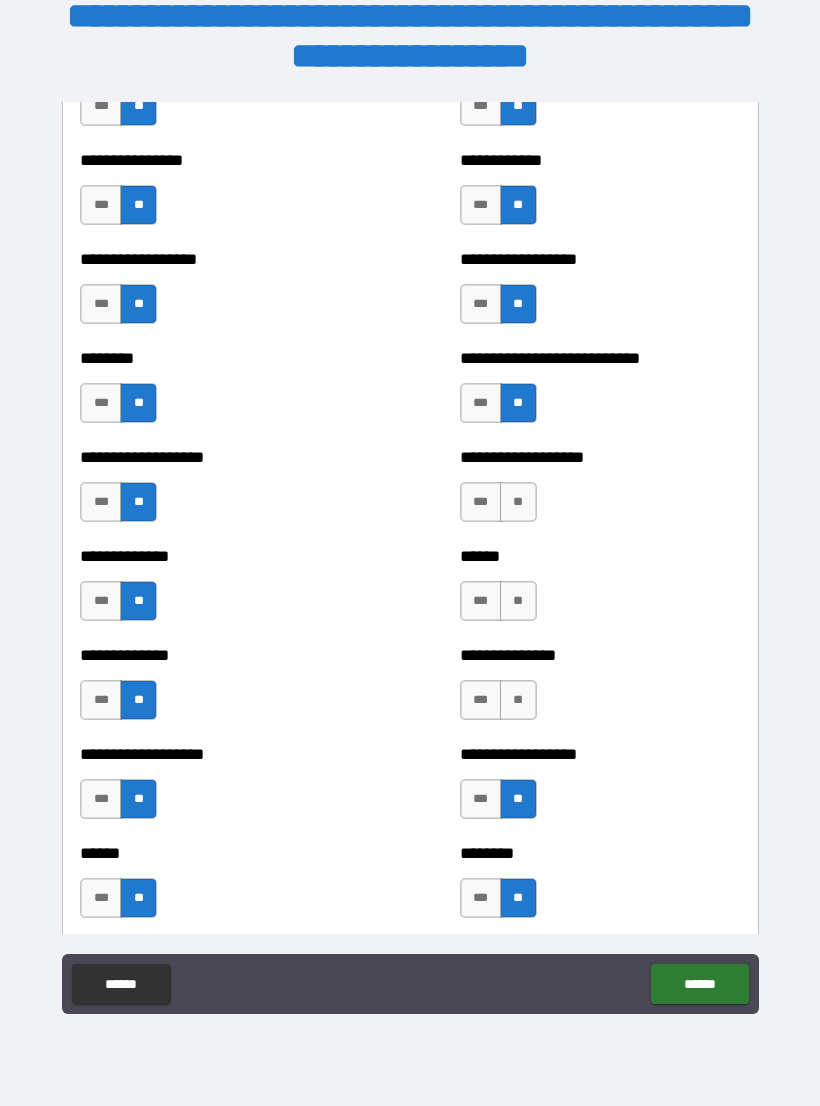 click on "**" at bounding box center [518, 700] 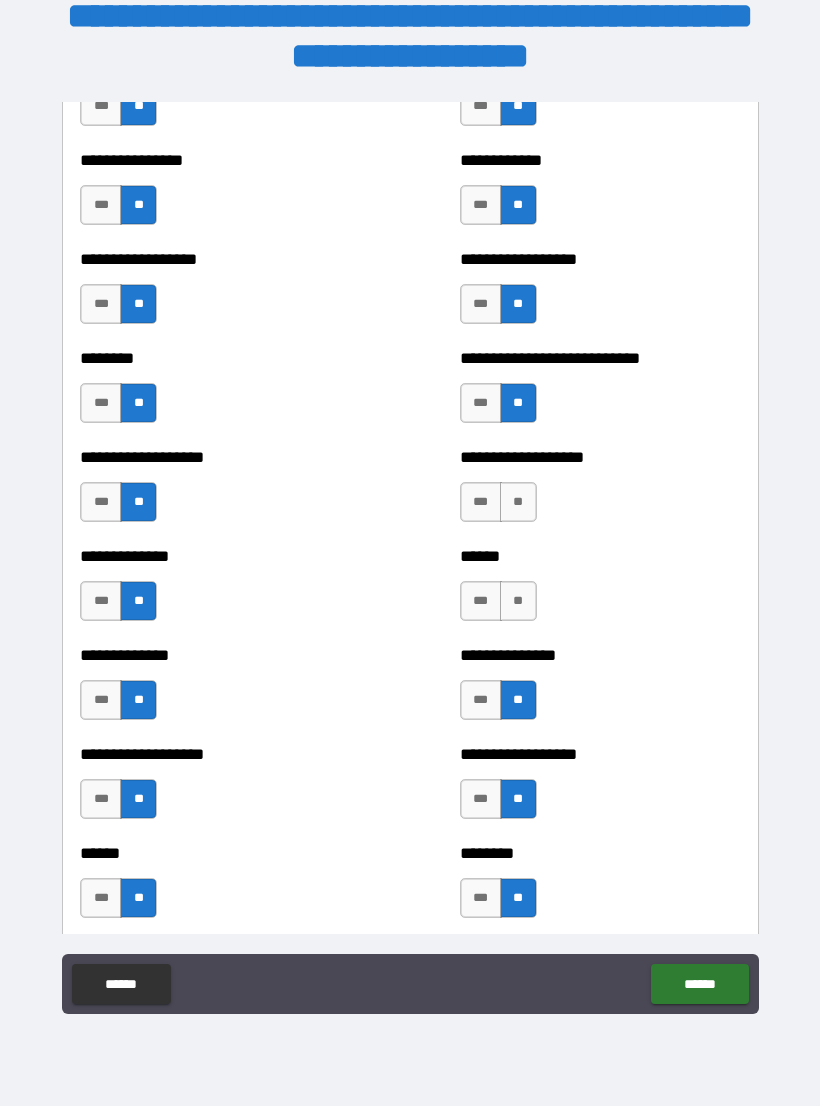 click on "**" at bounding box center (518, 601) 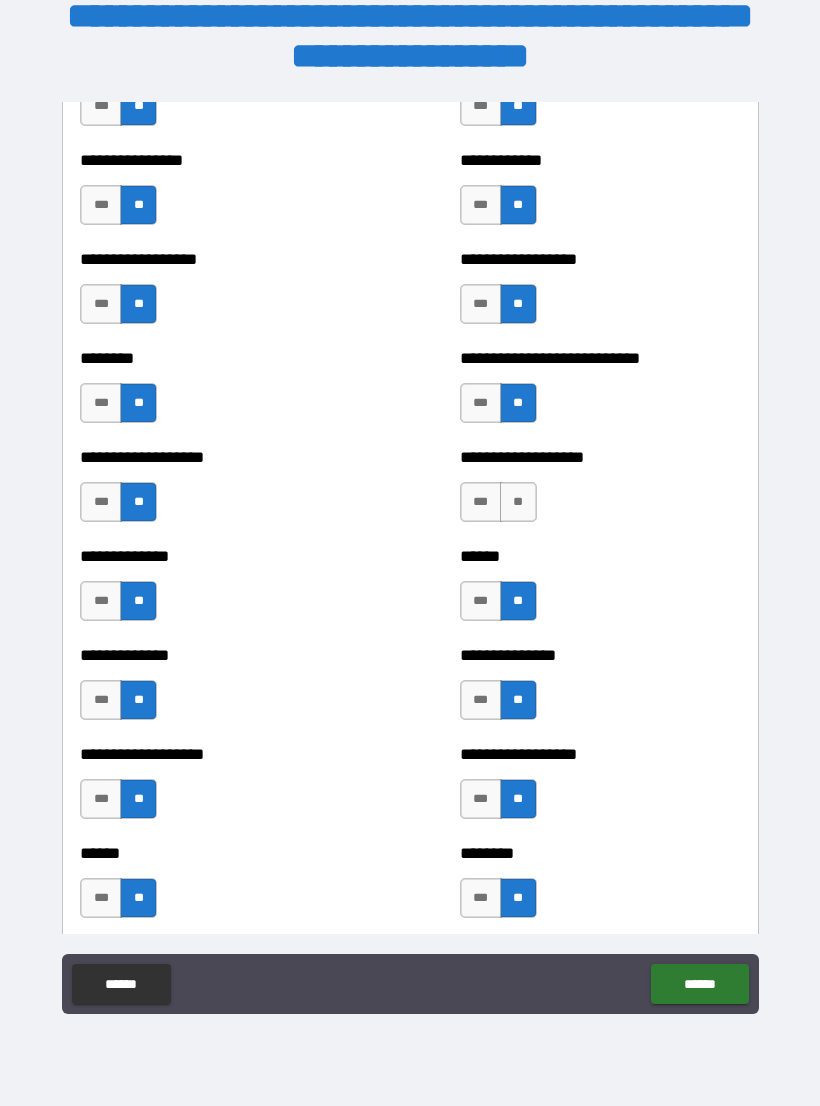 click on "**" at bounding box center [518, 502] 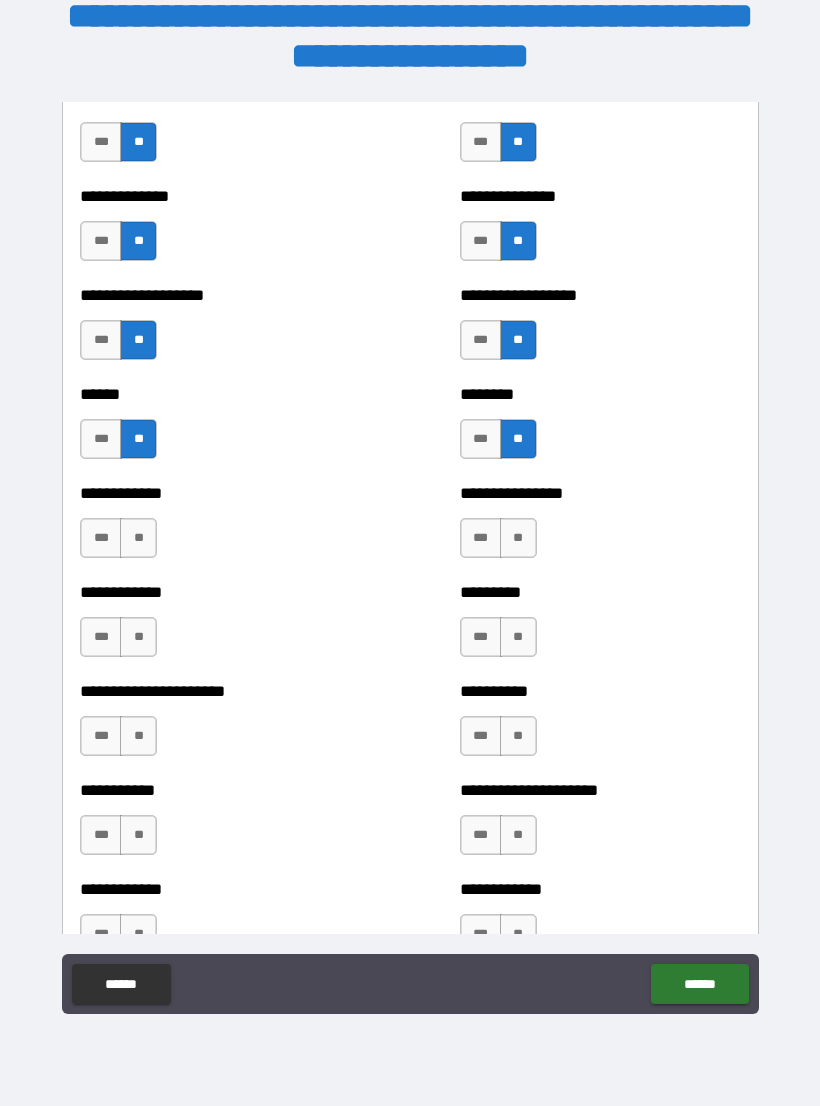 scroll, scrollTop: 4870, scrollLeft: 0, axis: vertical 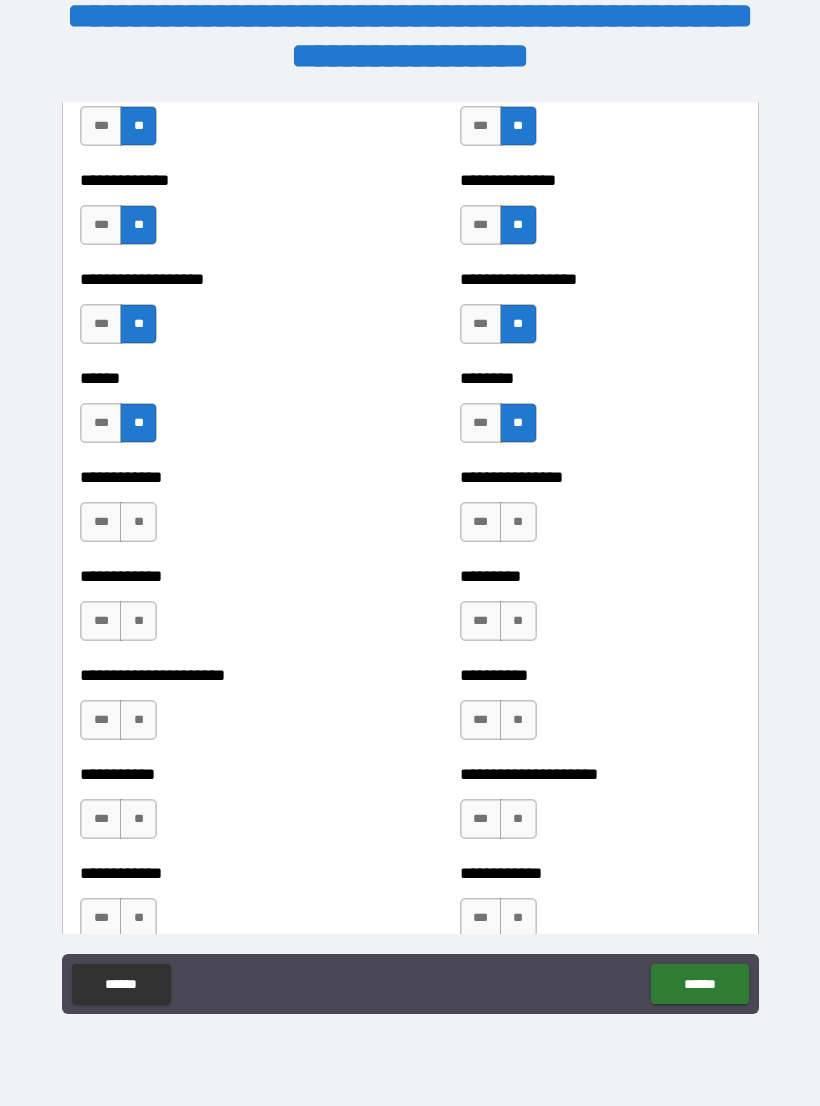 click on "**" at bounding box center (138, 522) 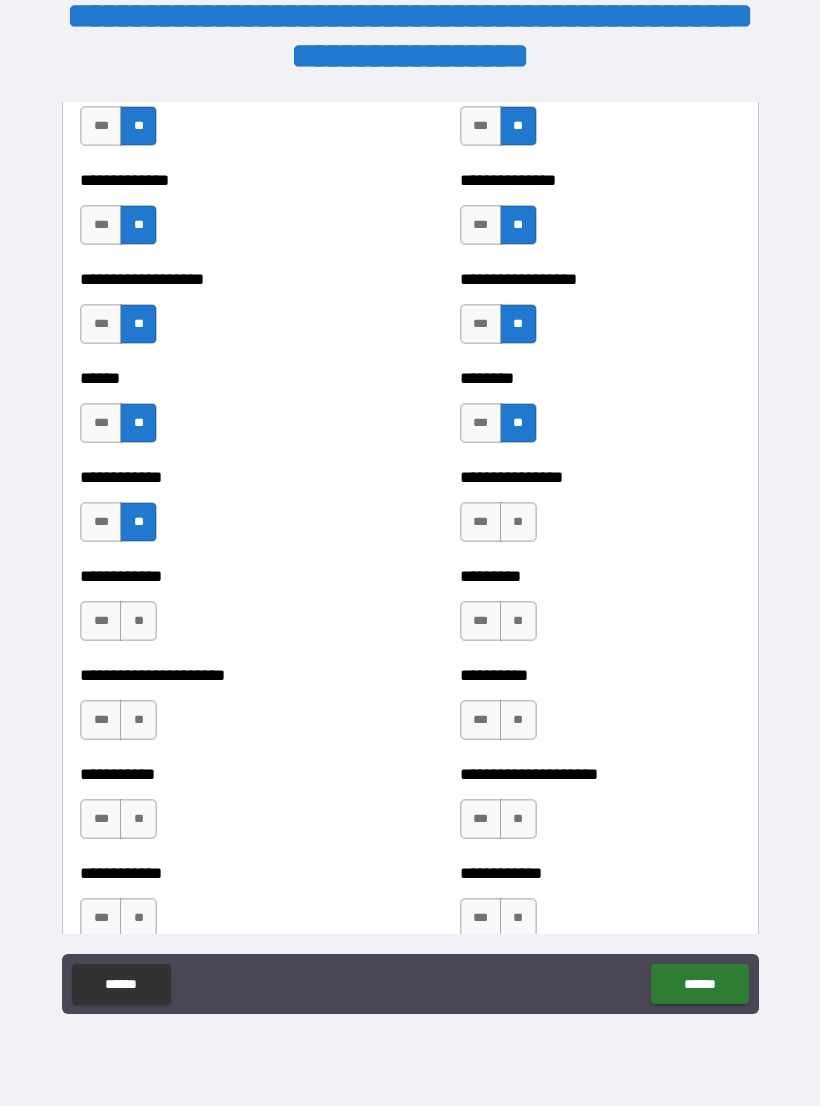 click on "**" at bounding box center (138, 621) 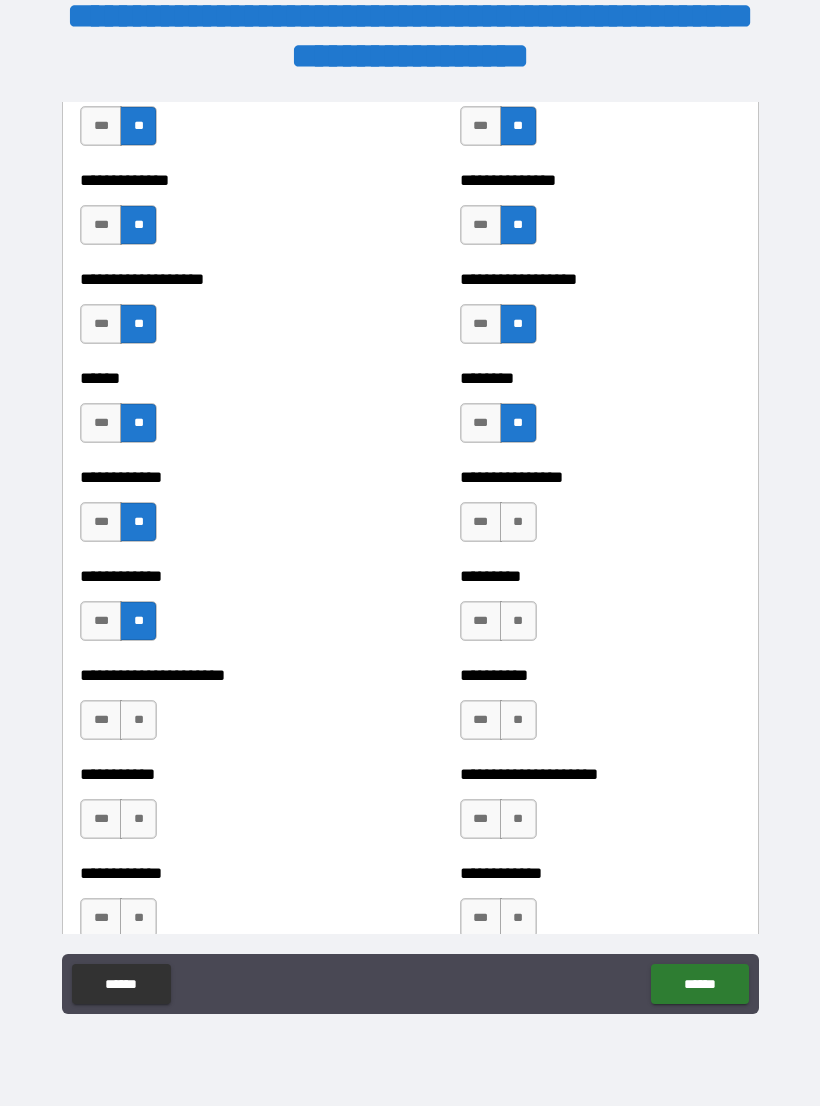 click on "**" at bounding box center (138, 720) 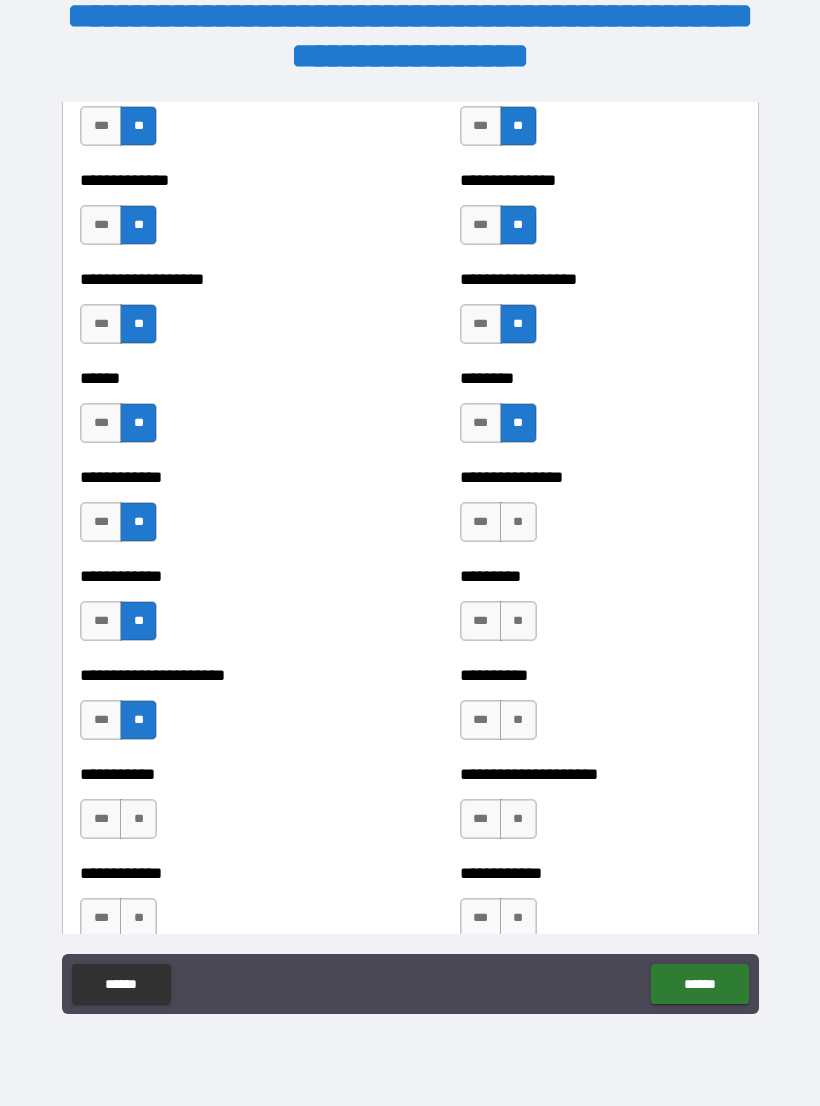 click on "**" at bounding box center [138, 819] 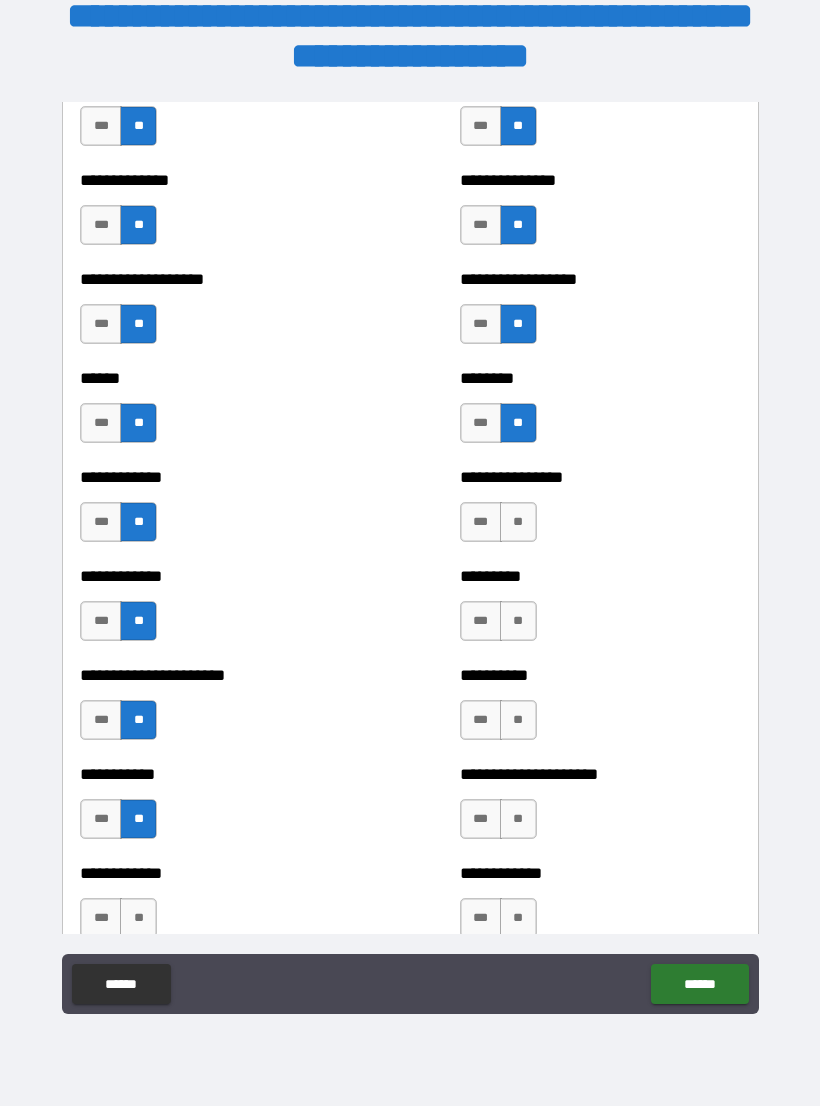 click on "**" at bounding box center [138, 918] 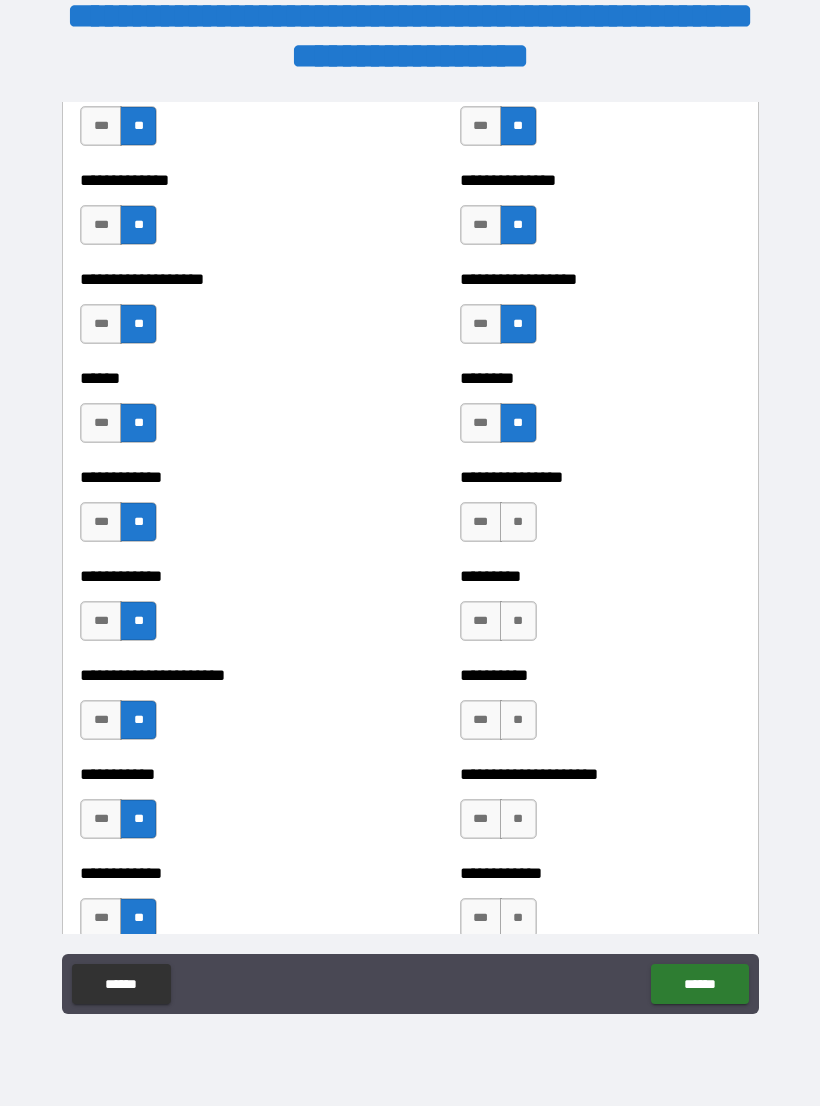 click on "**" at bounding box center [518, 522] 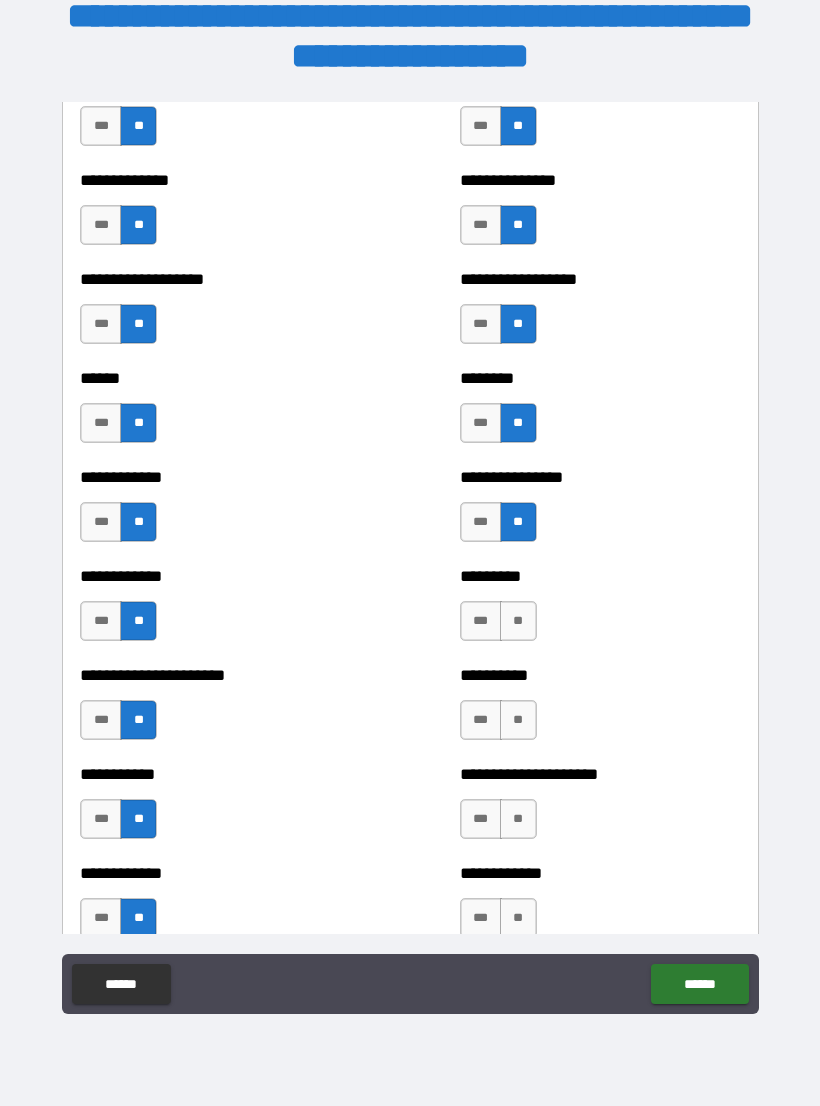 click on "**" at bounding box center (518, 621) 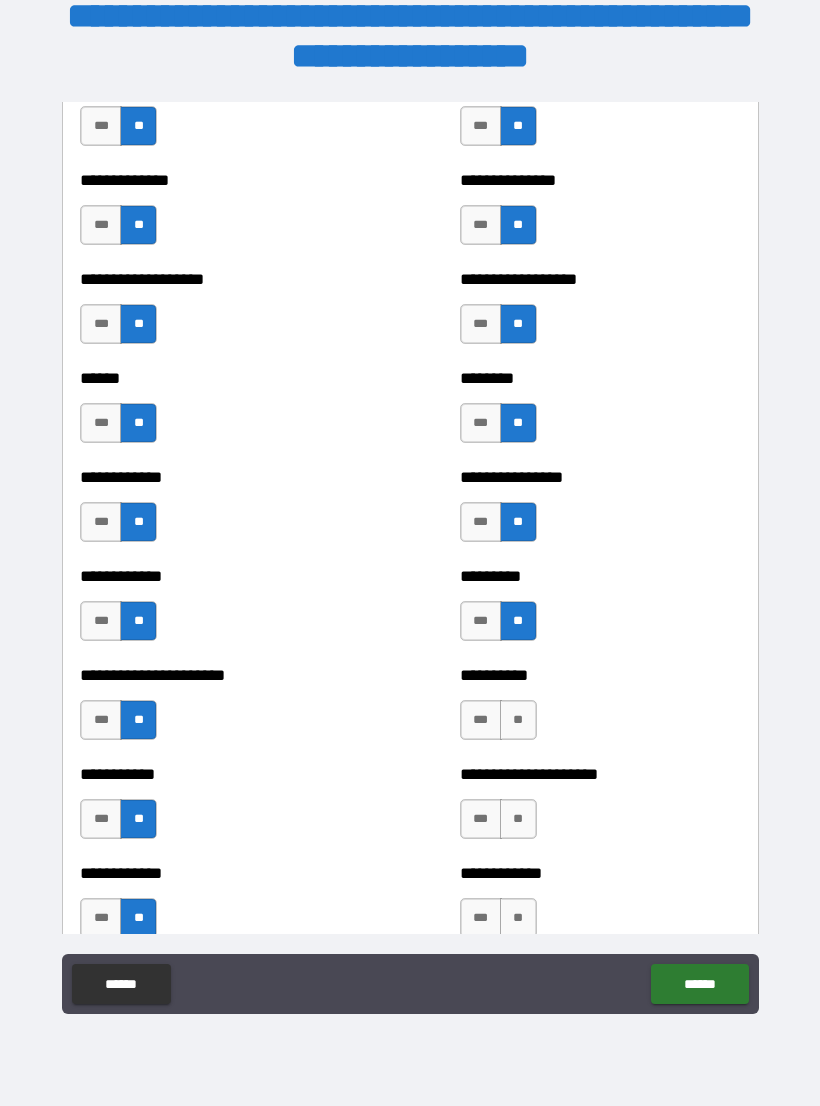 click on "**" at bounding box center (518, 720) 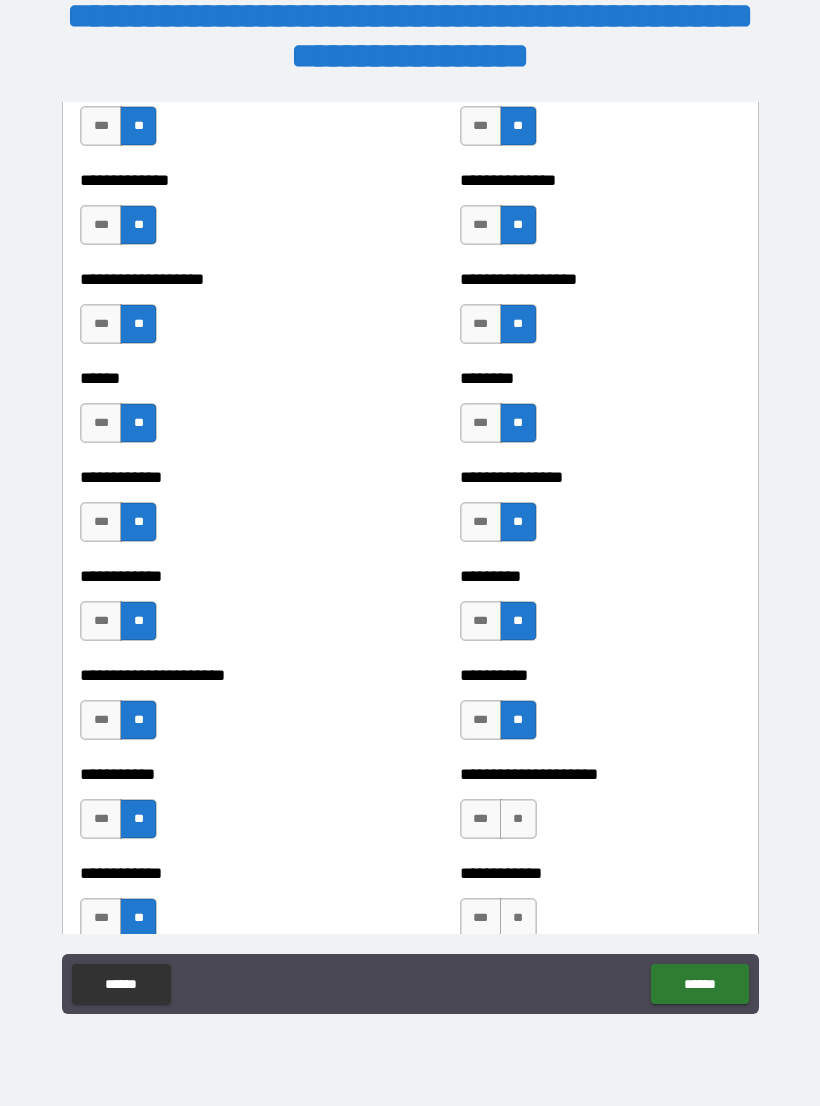 click on "**" at bounding box center (518, 819) 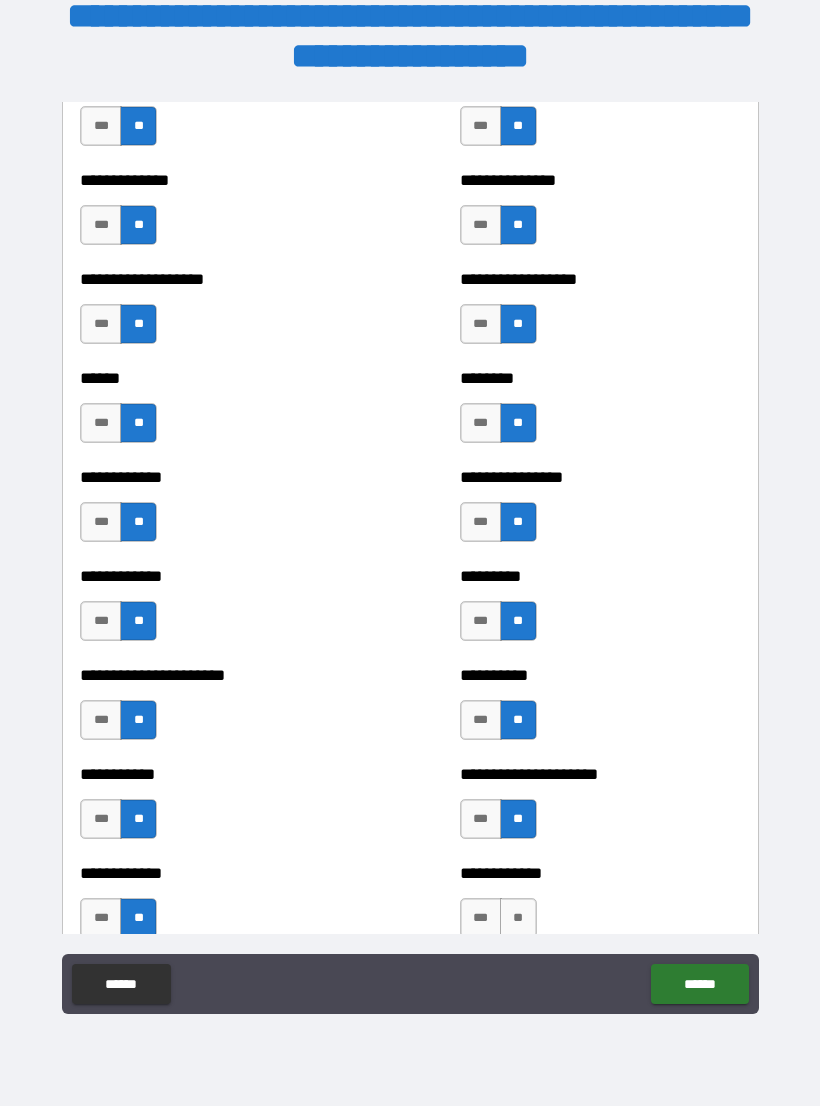 click on "**" at bounding box center (518, 918) 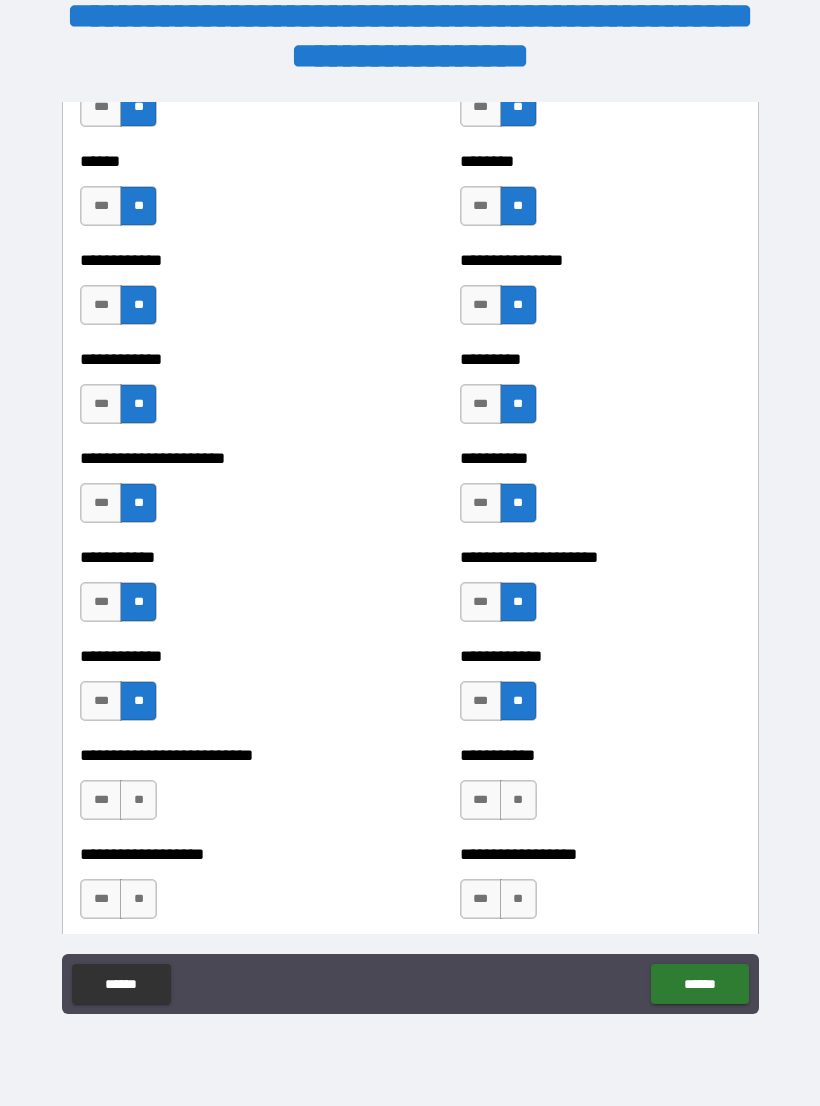 scroll, scrollTop: 5106, scrollLeft: 0, axis: vertical 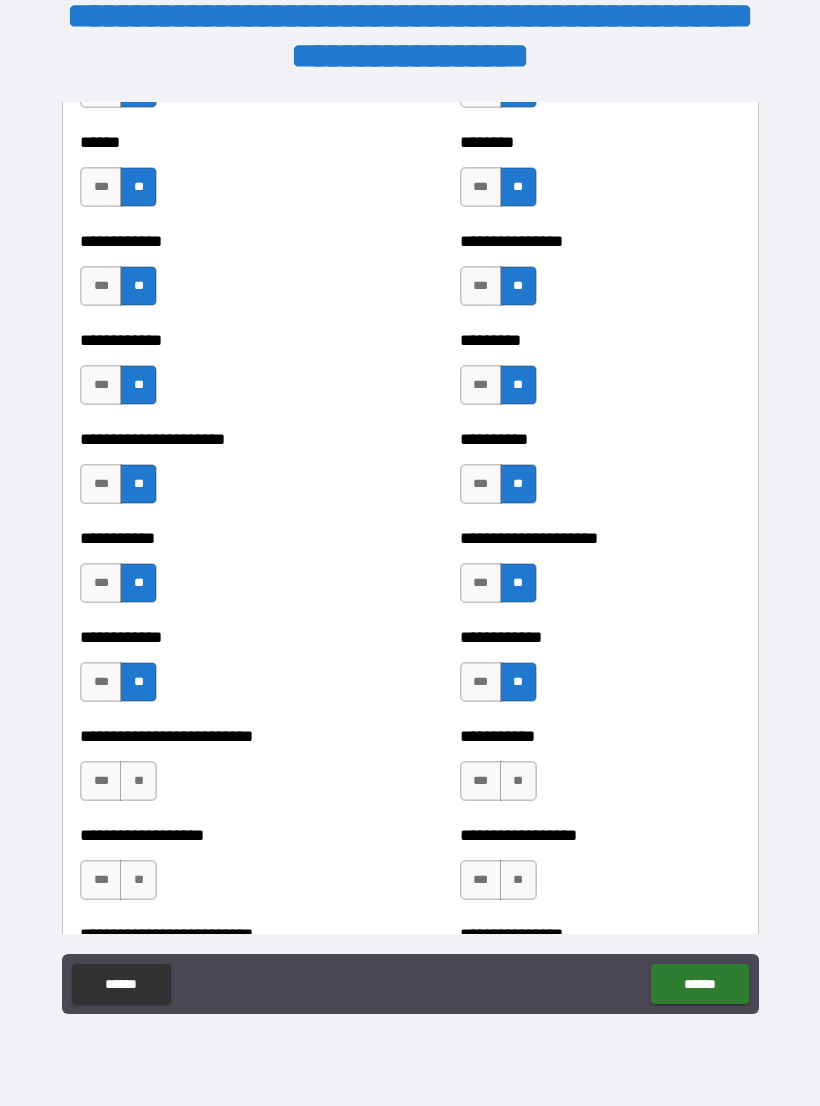 click on "**" at bounding box center (518, 484) 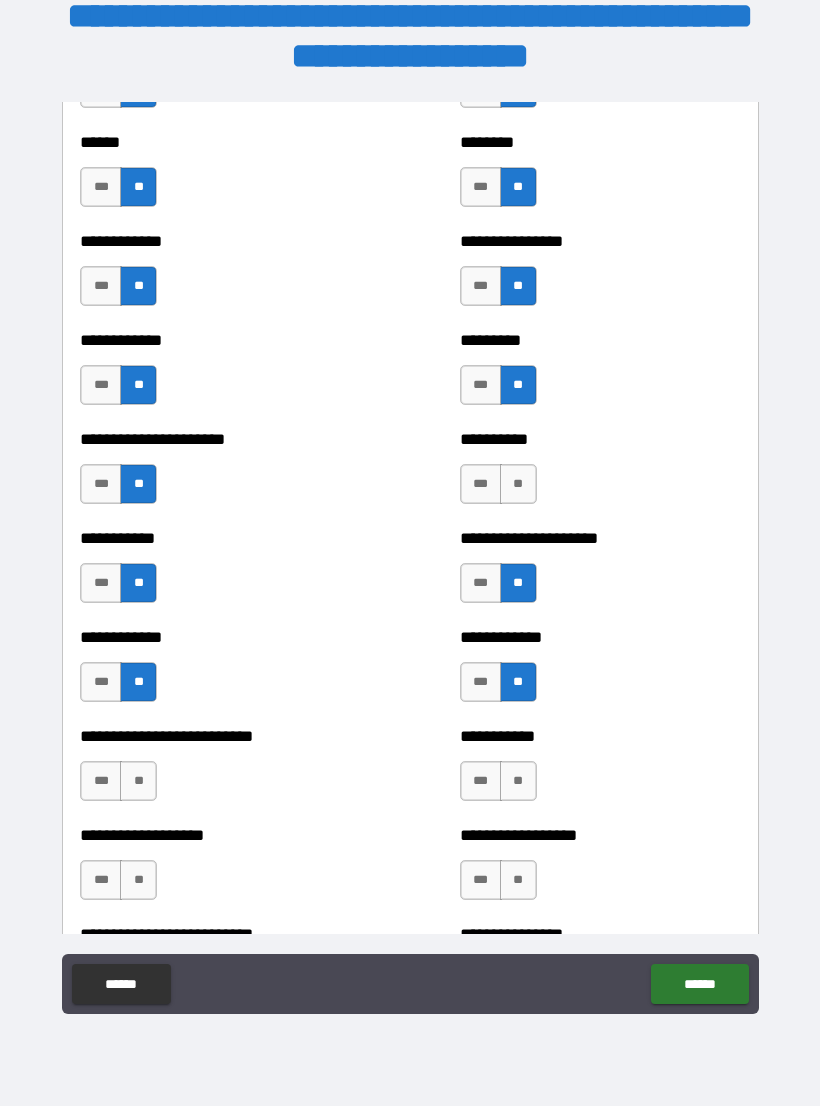 click on "**" at bounding box center [518, 484] 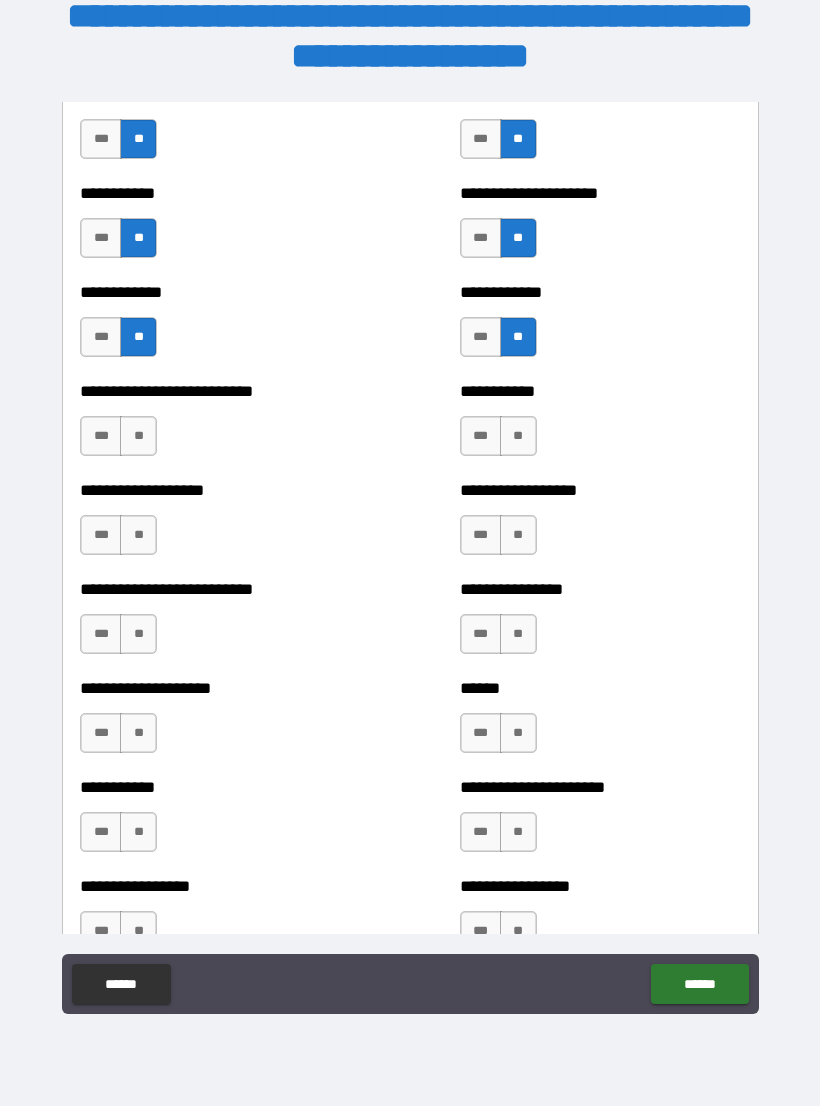 scroll, scrollTop: 5452, scrollLeft: 0, axis: vertical 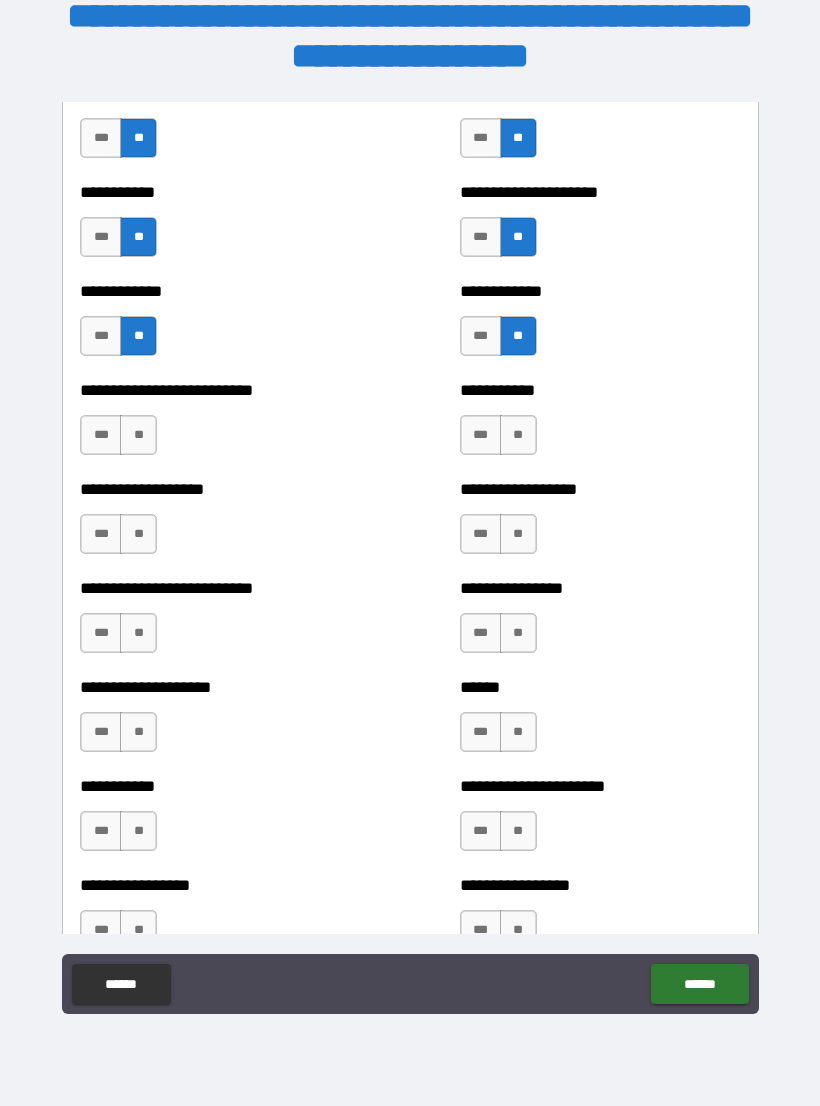 click on "**" at bounding box center (518, 435) 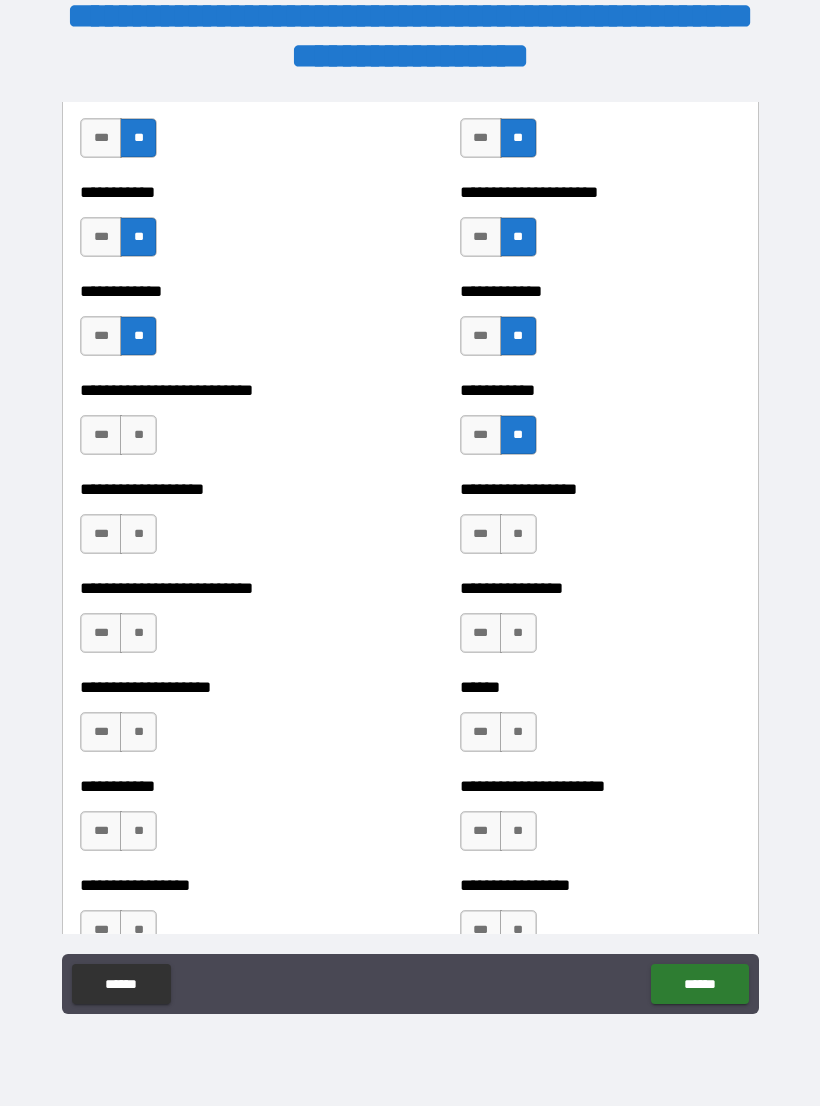 click on "**" at bounding box center (518, 534) 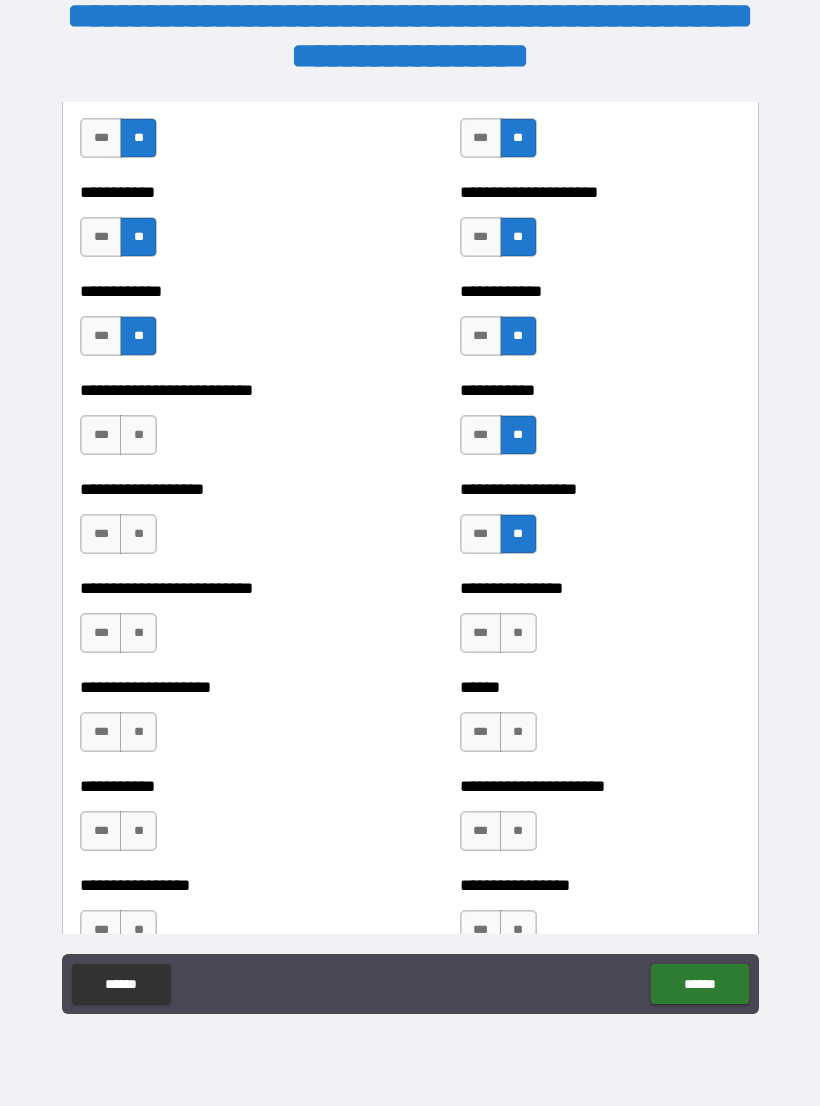 click on "**" at bounding box center (518, 633) 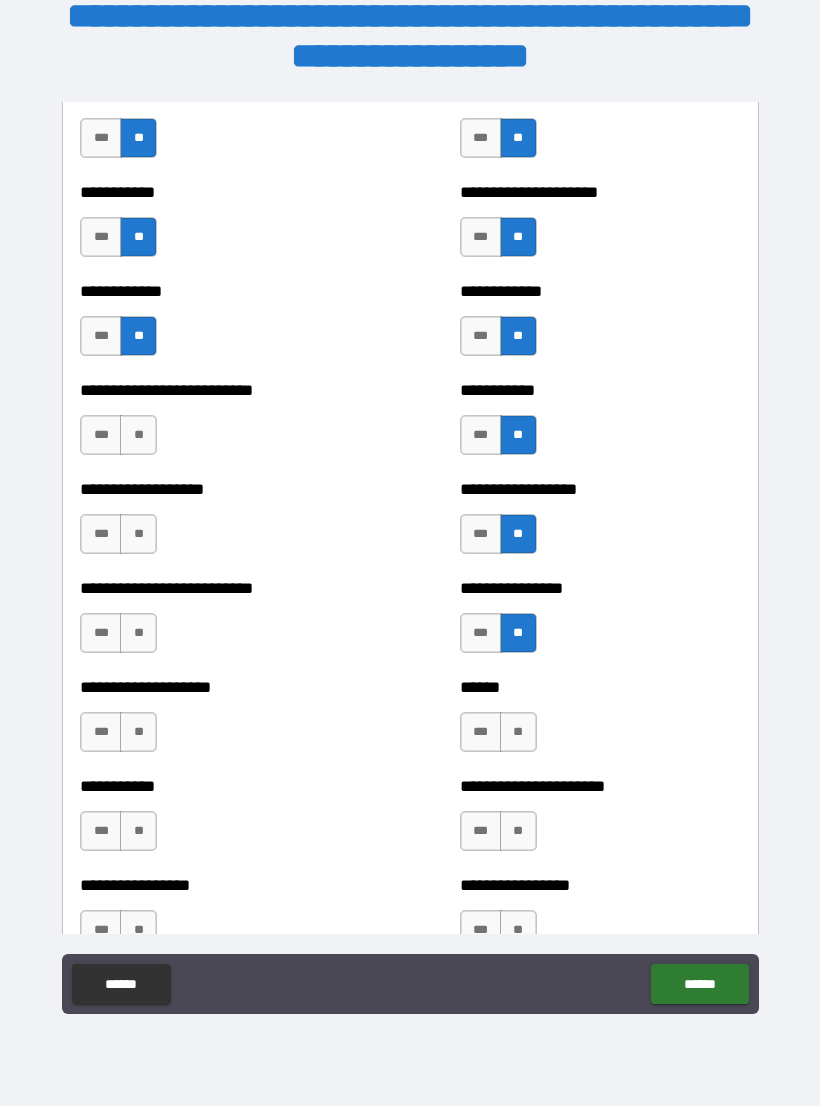 click on "**" at bounding box center (518, 732) 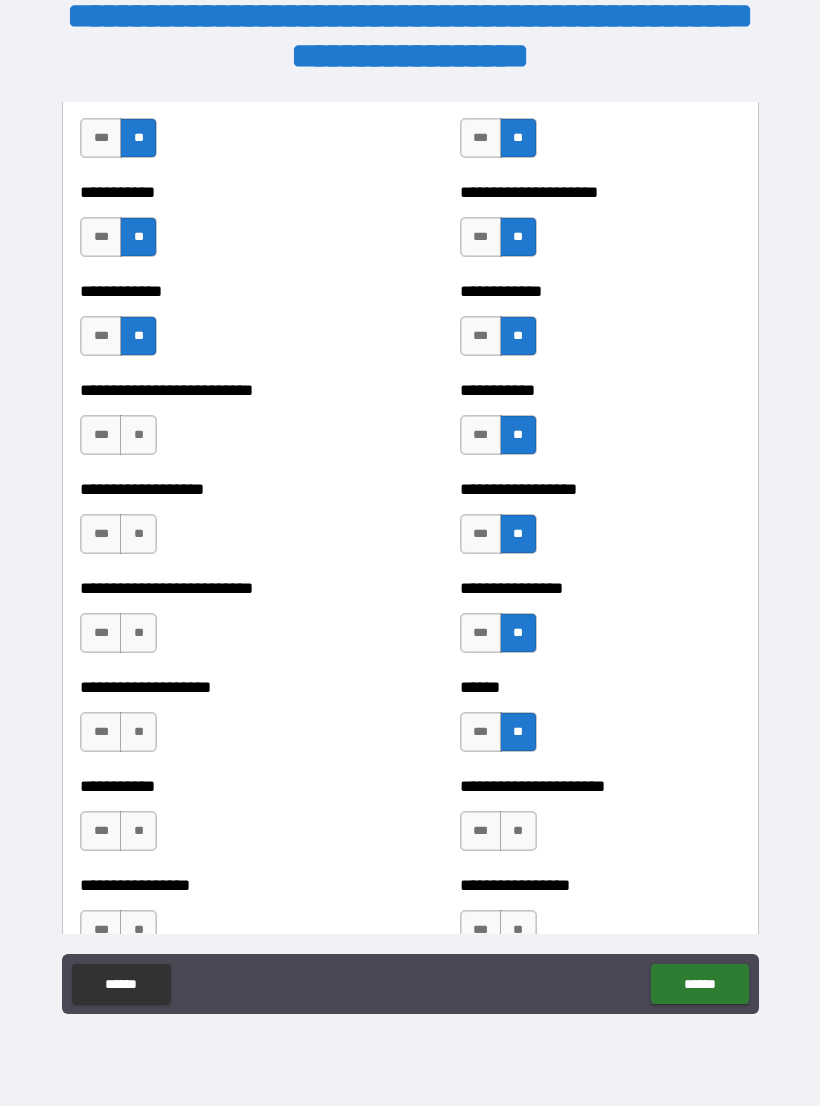 click on "**" at bounding box center [518, 831] 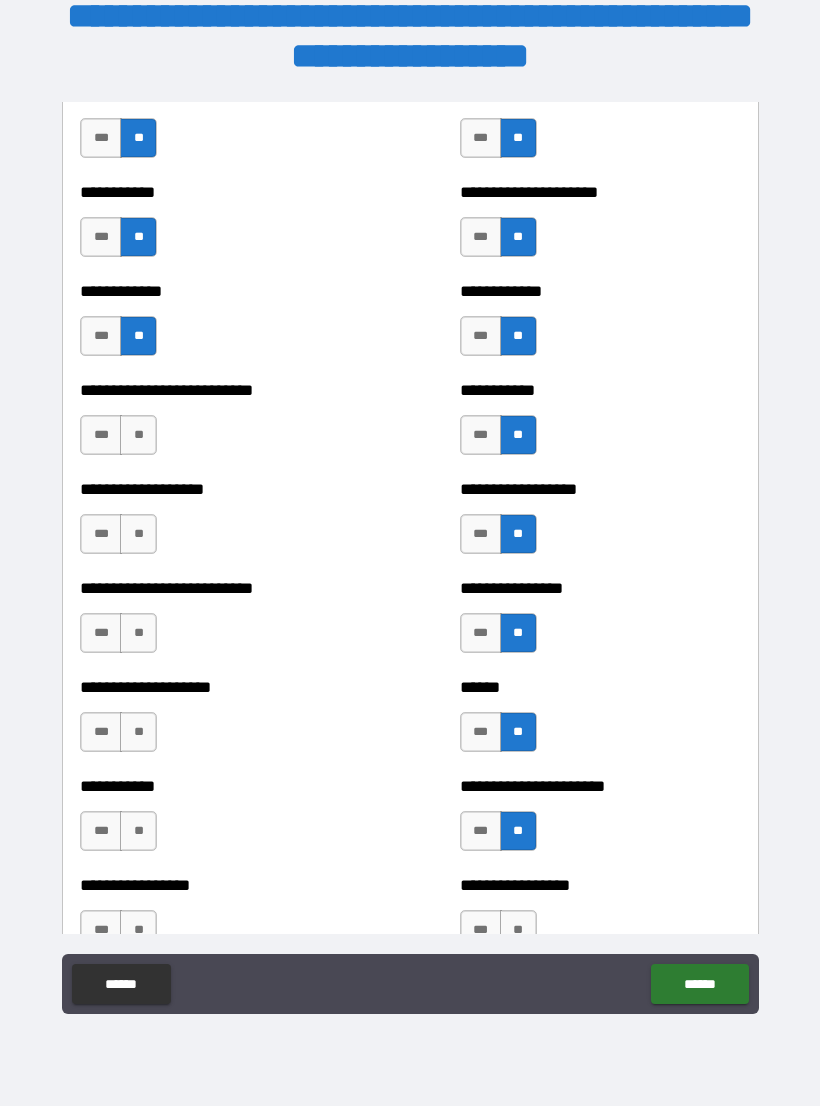 click on "**" at bounding box center [518, 930] 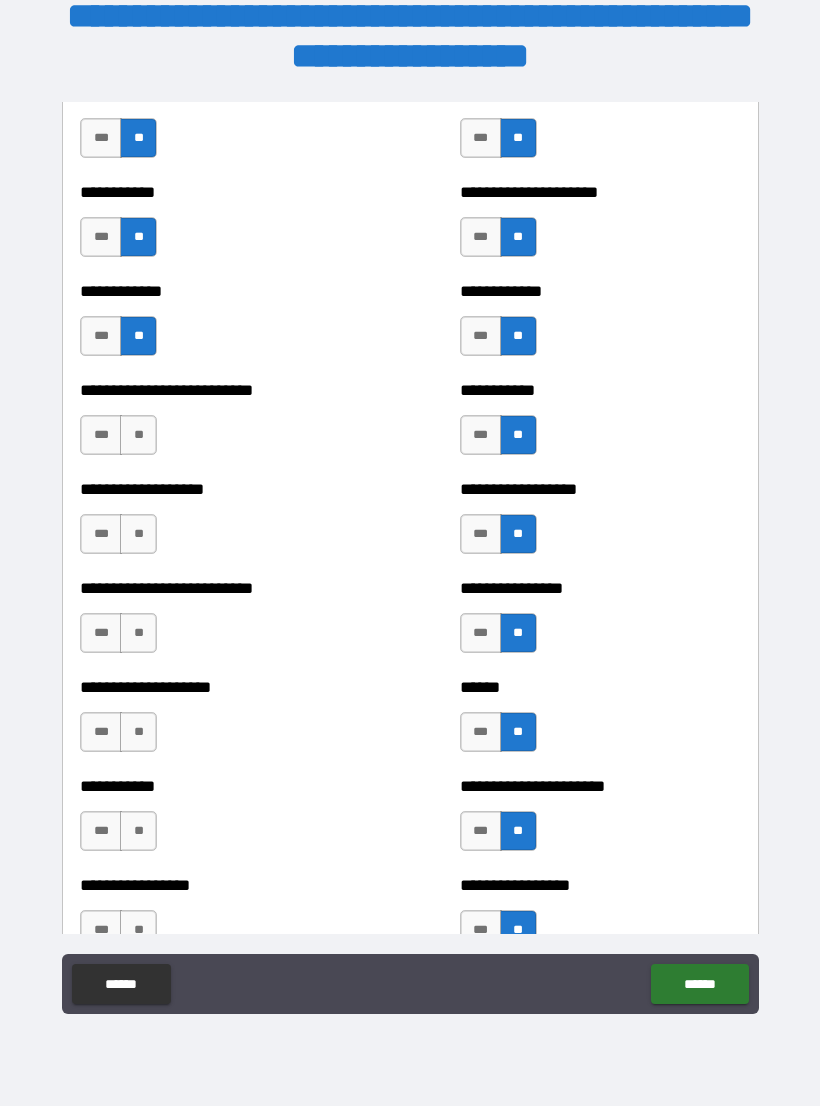 click on "**" at bounding box center (138, 930) 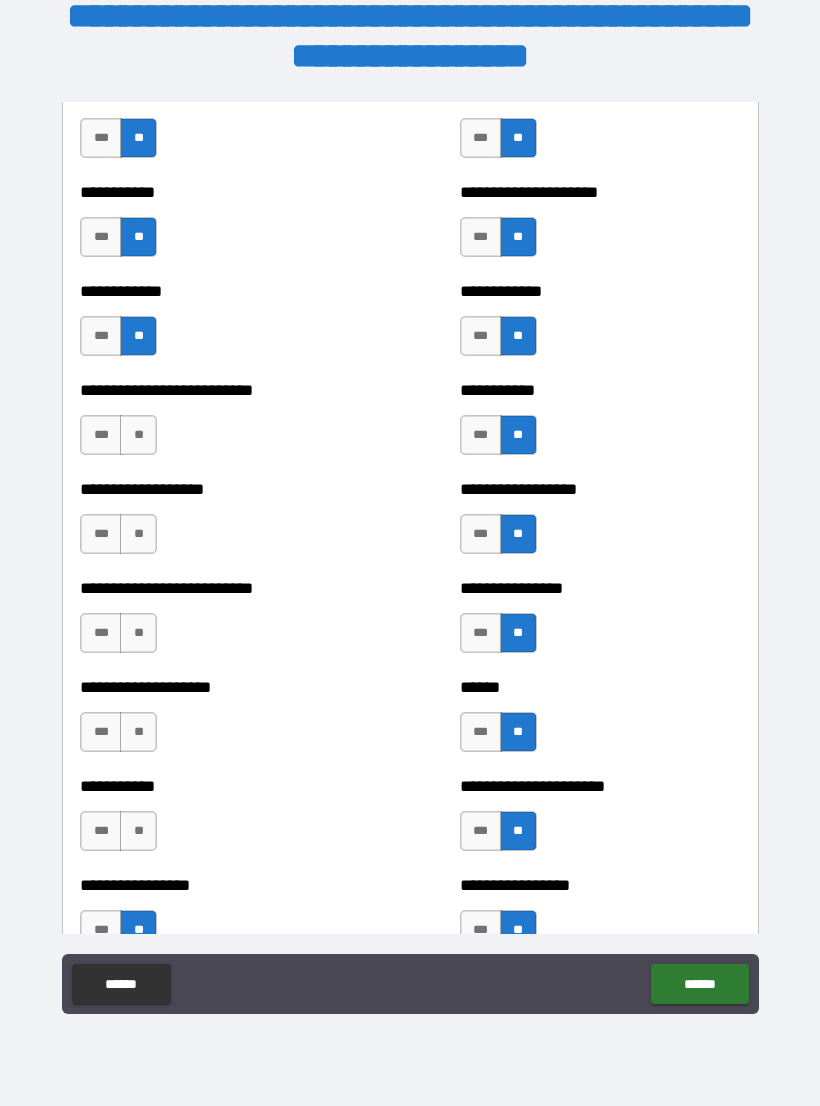 click on "***" at bounding box center [101, 930] 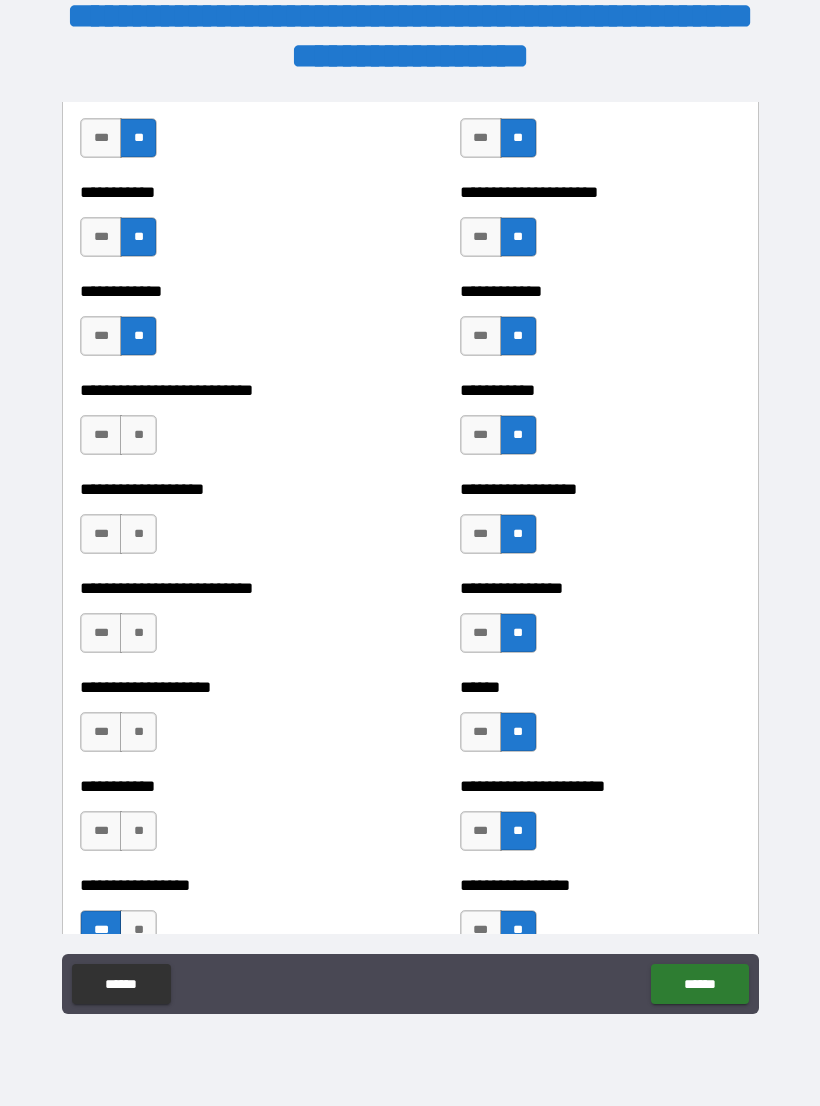 click on "**" at bounding box center [138, 831] 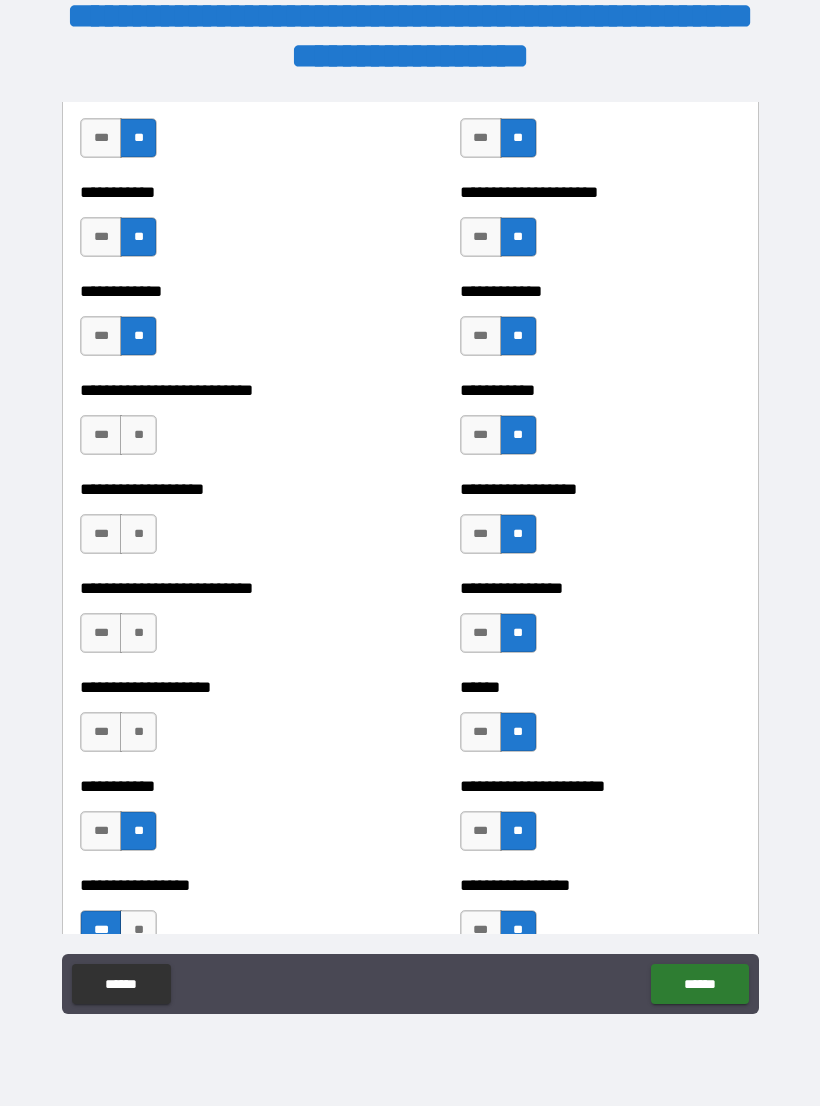 click on "**" at bounding box center [138, 732] 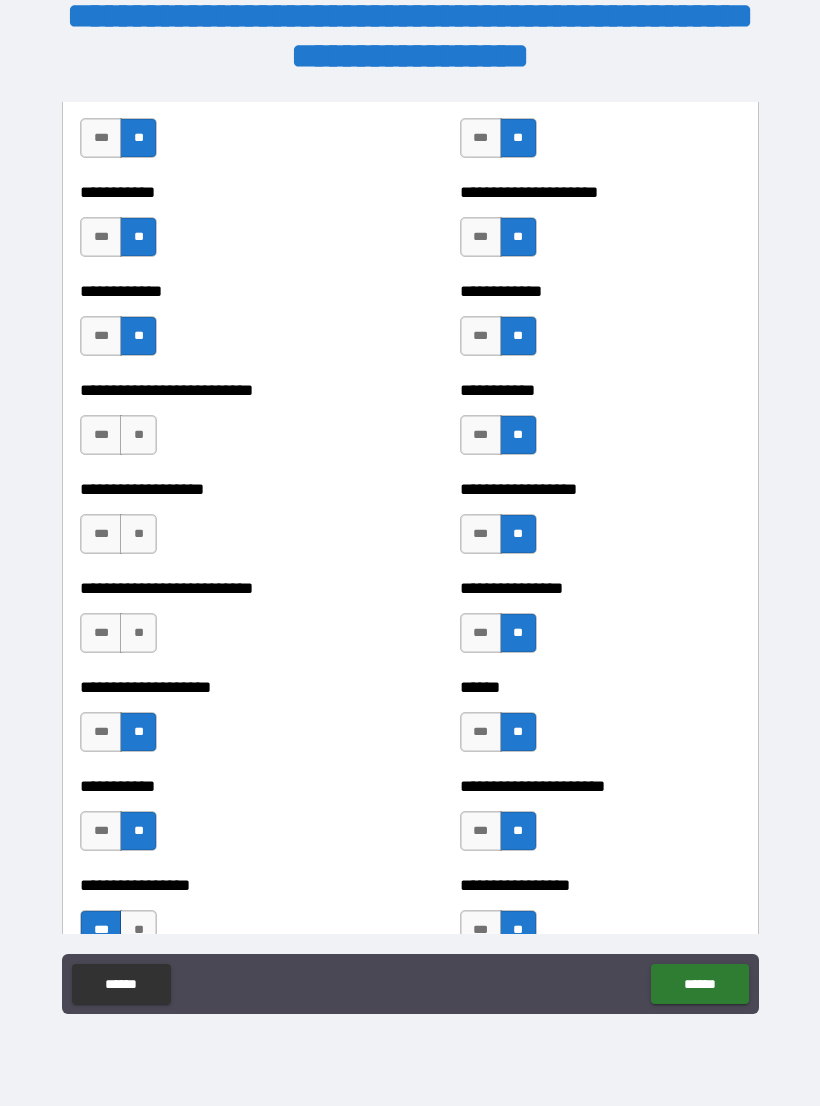 click on "**" at bounding box center [138, 633] 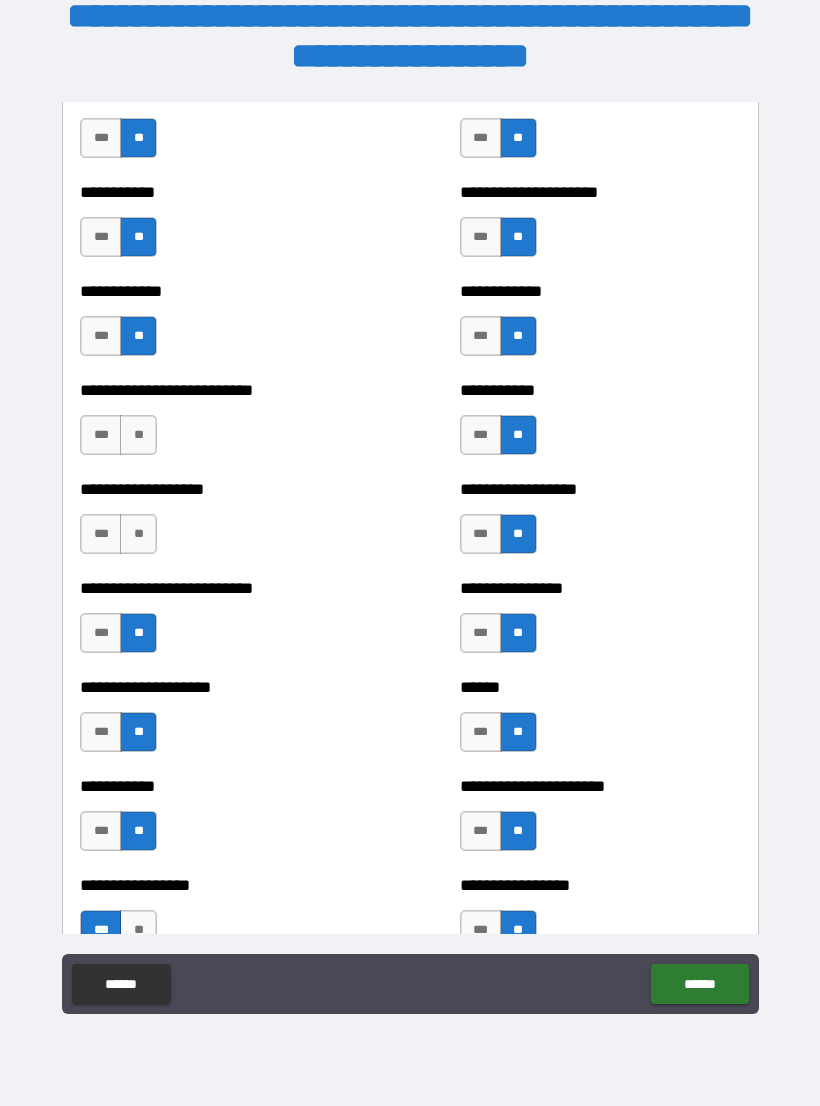 click on "**" at bounding box center (138, 534) 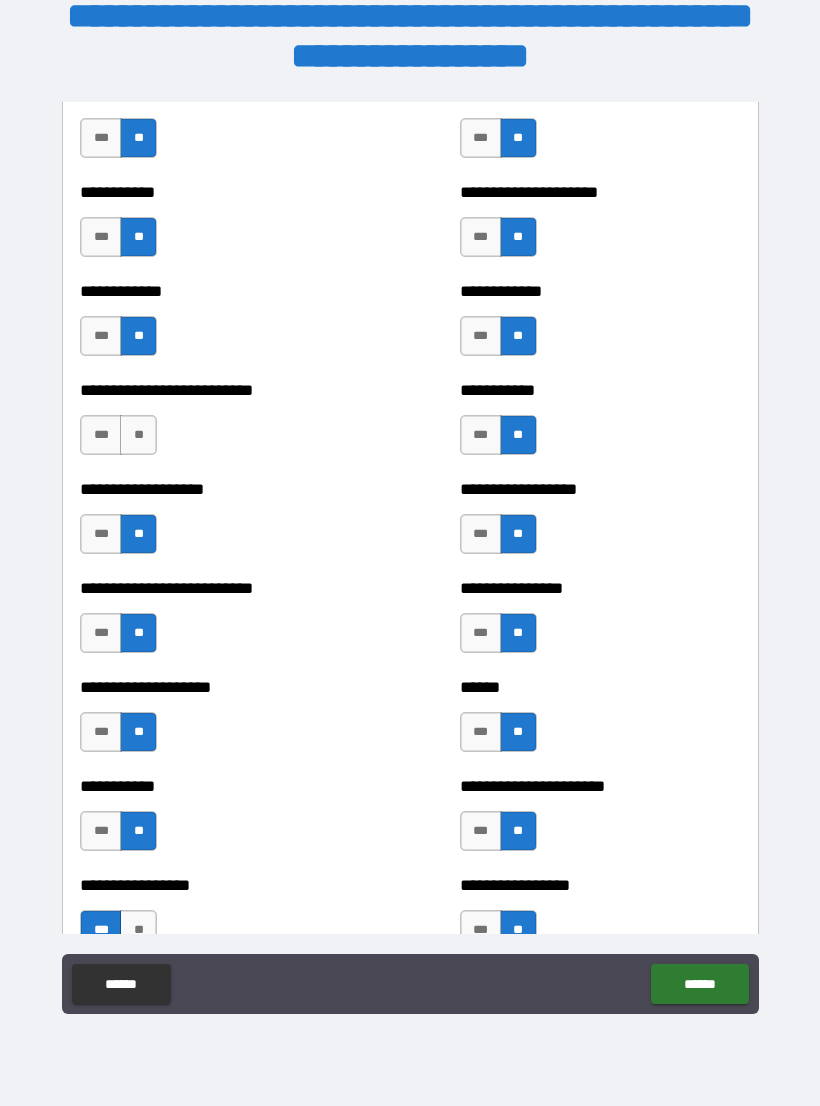 click on "**" at bounding box center (138, 435) 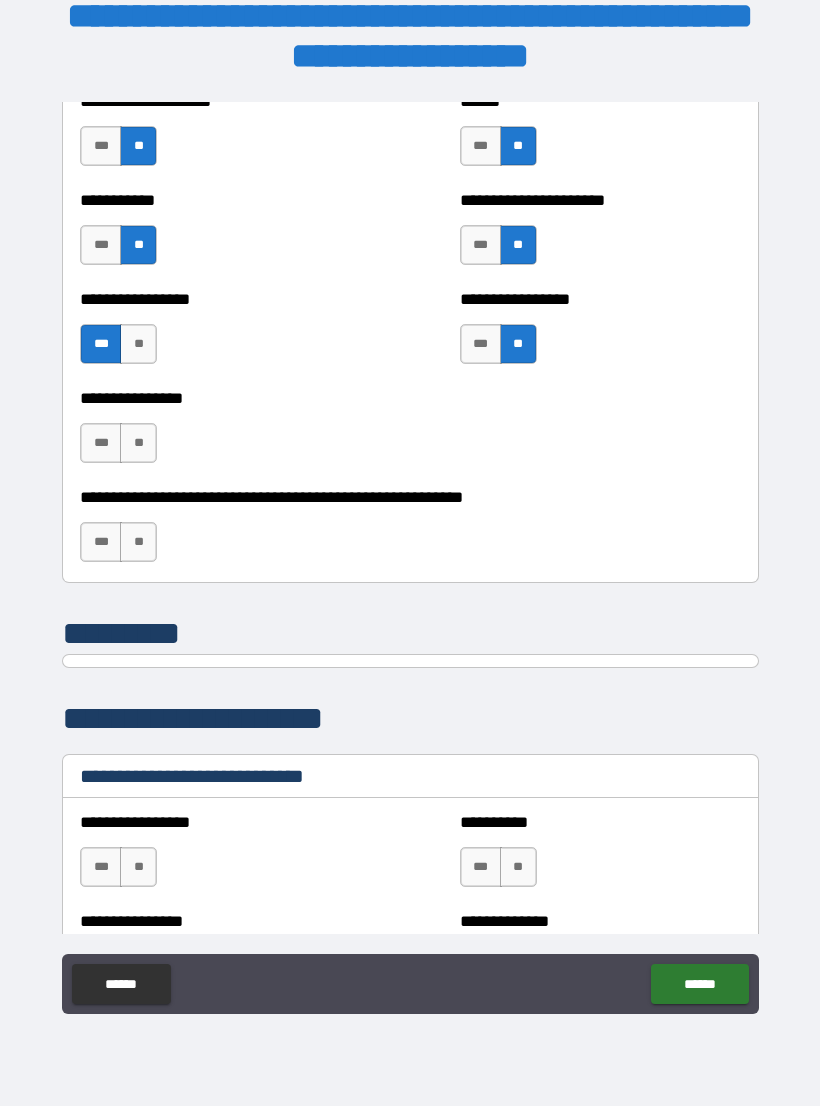 scroll, scrollTop: 6053, scrollLeft: 0, axis: vertical 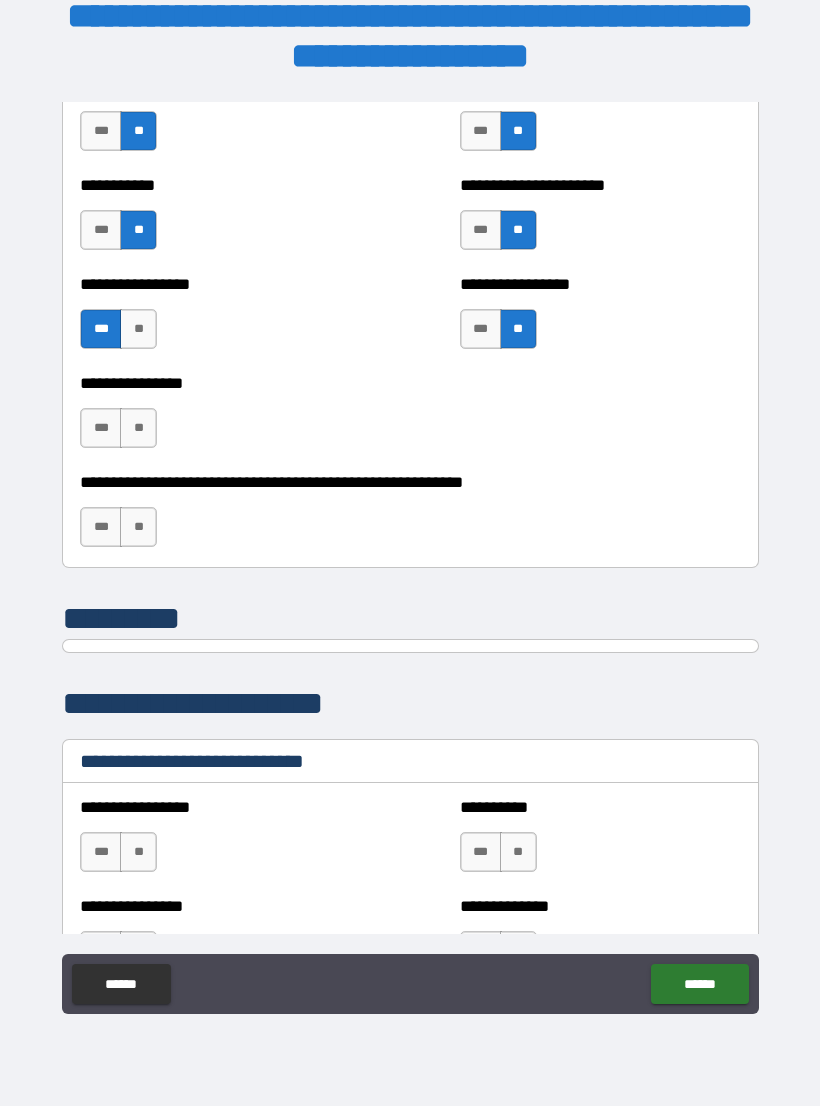 click on "**" at bounding box center [138, 428] 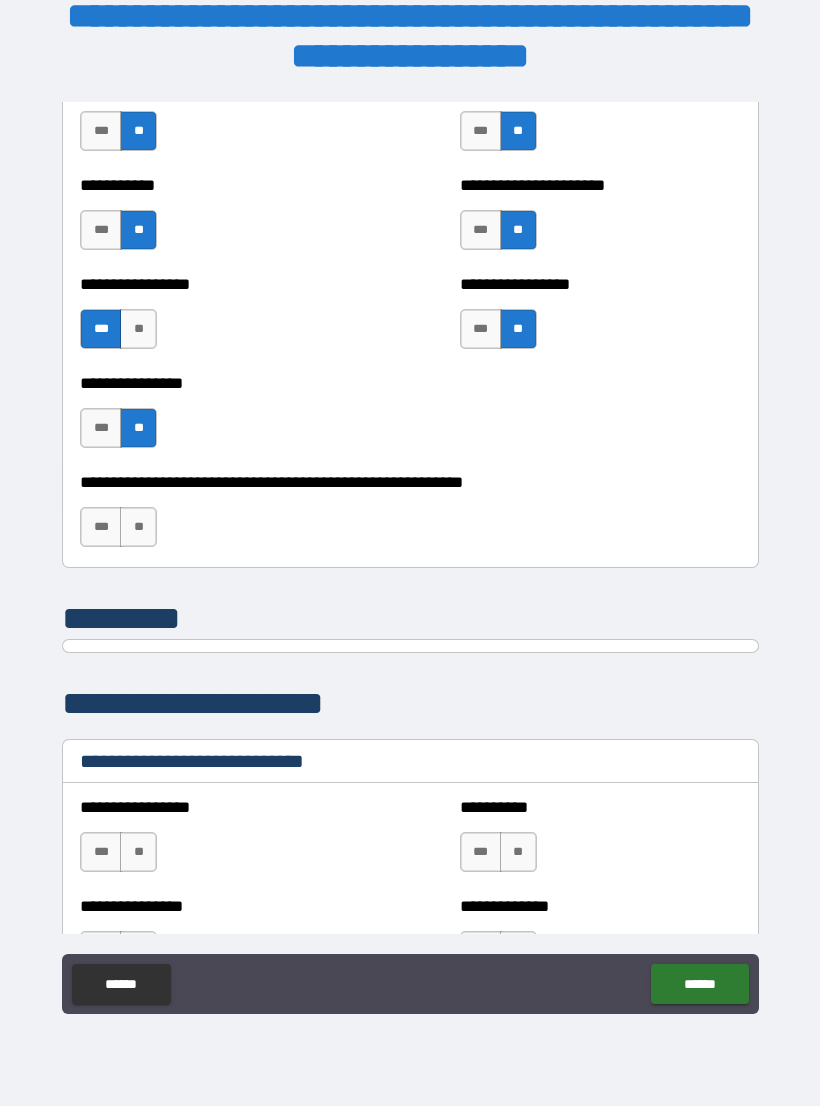 click on "**" at bounding box center (138, 527) 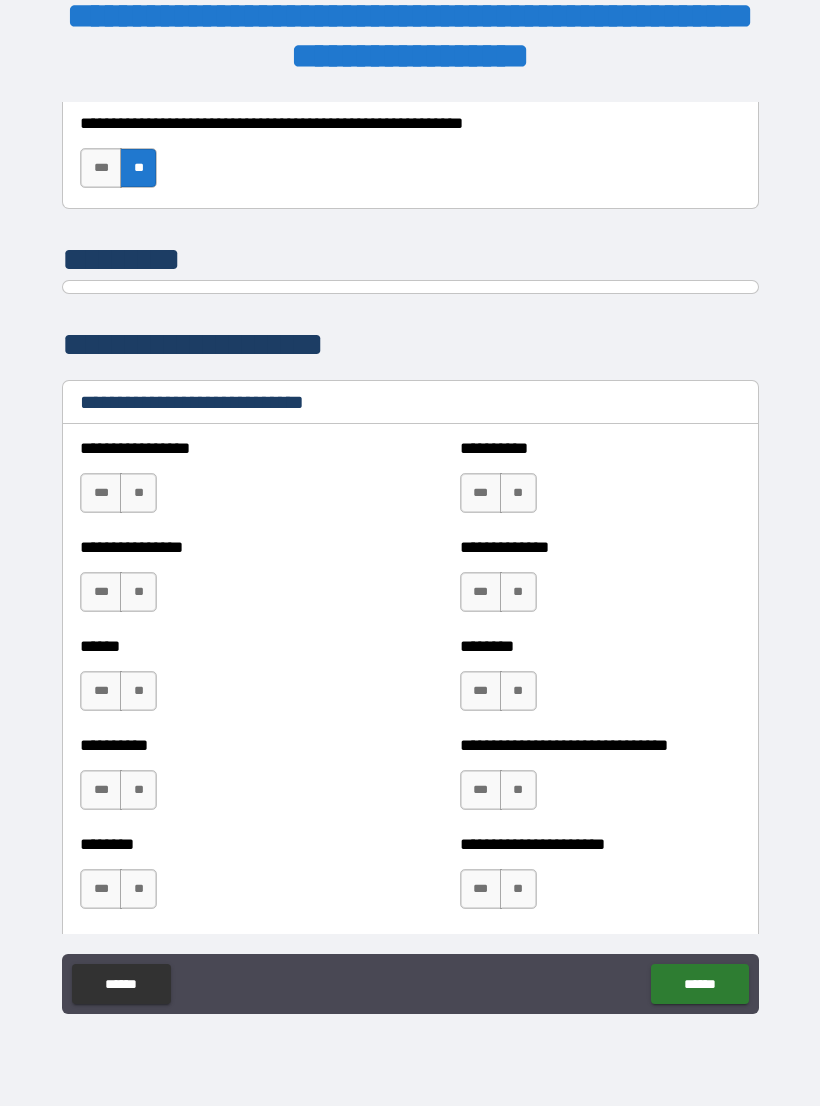 scroll, scrollTop: 6420, scrollLeft: 0, axis: vertical 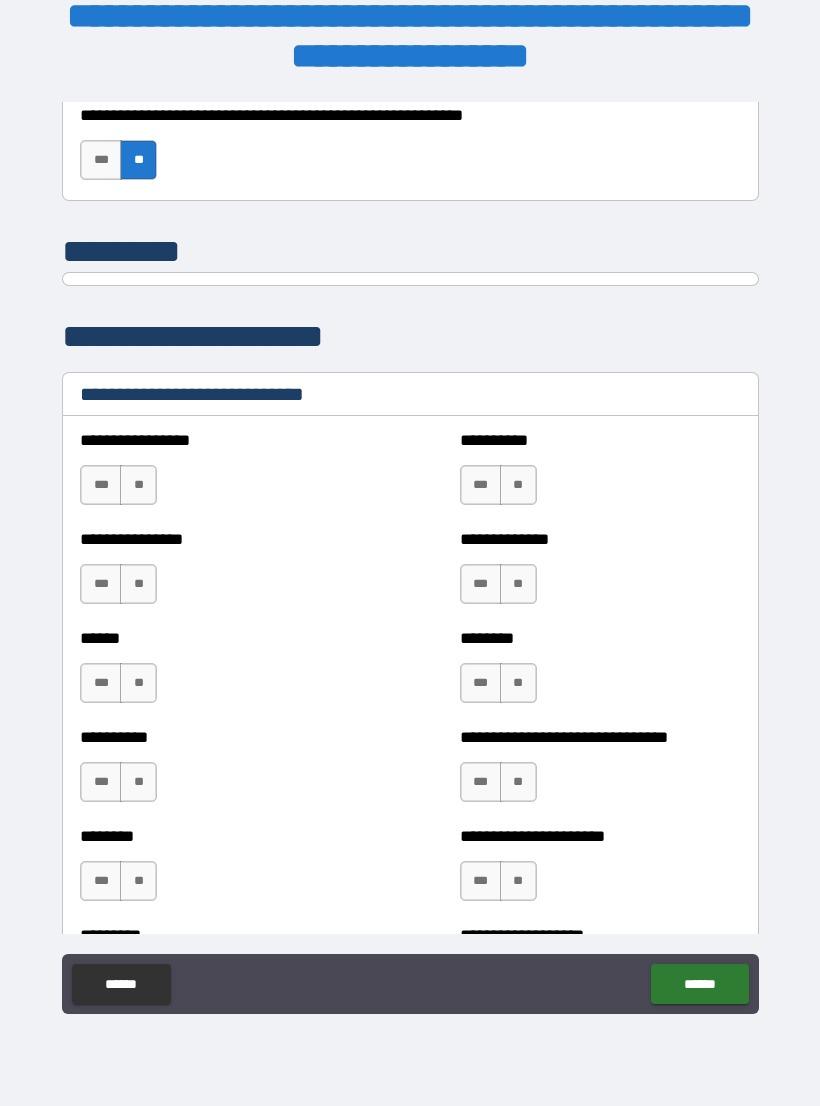 click on "**" at bounding box center (138, 485) 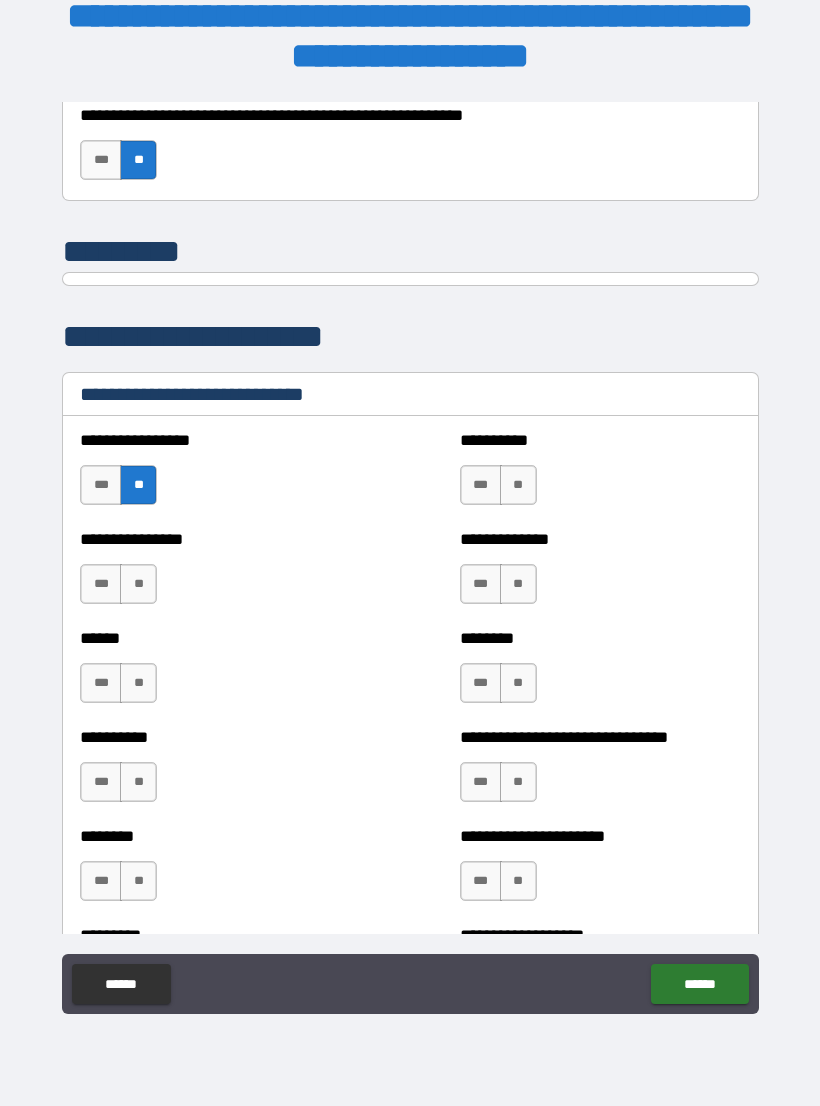 click on "**" at bounding box center (138, 584) 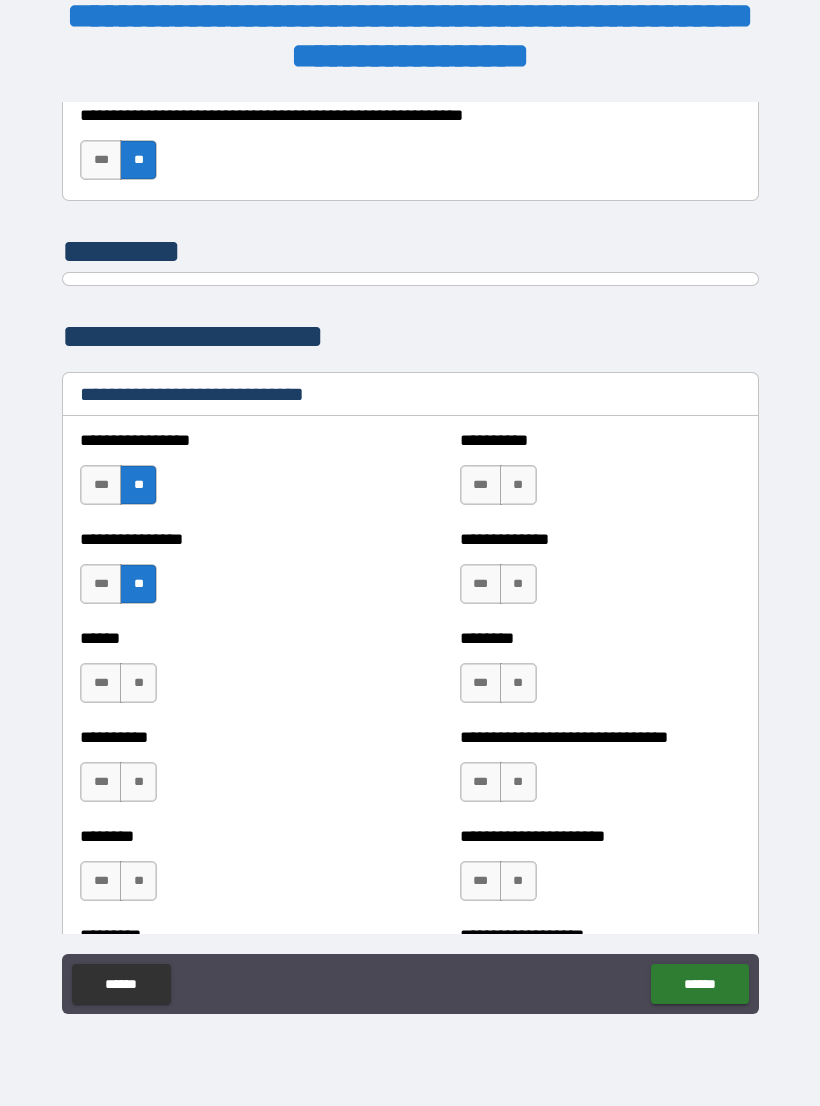 click on "**" at bounding box center [138, 683] 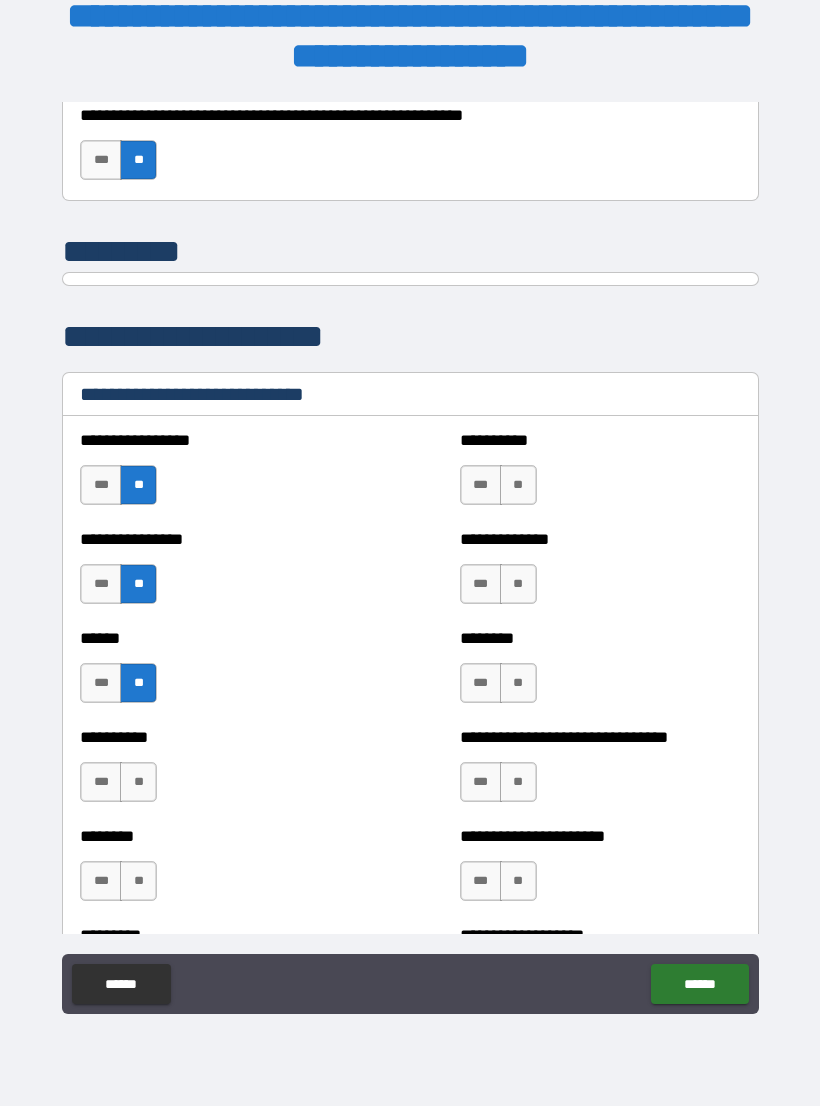 click on "***" at bounding box center [101, 683] 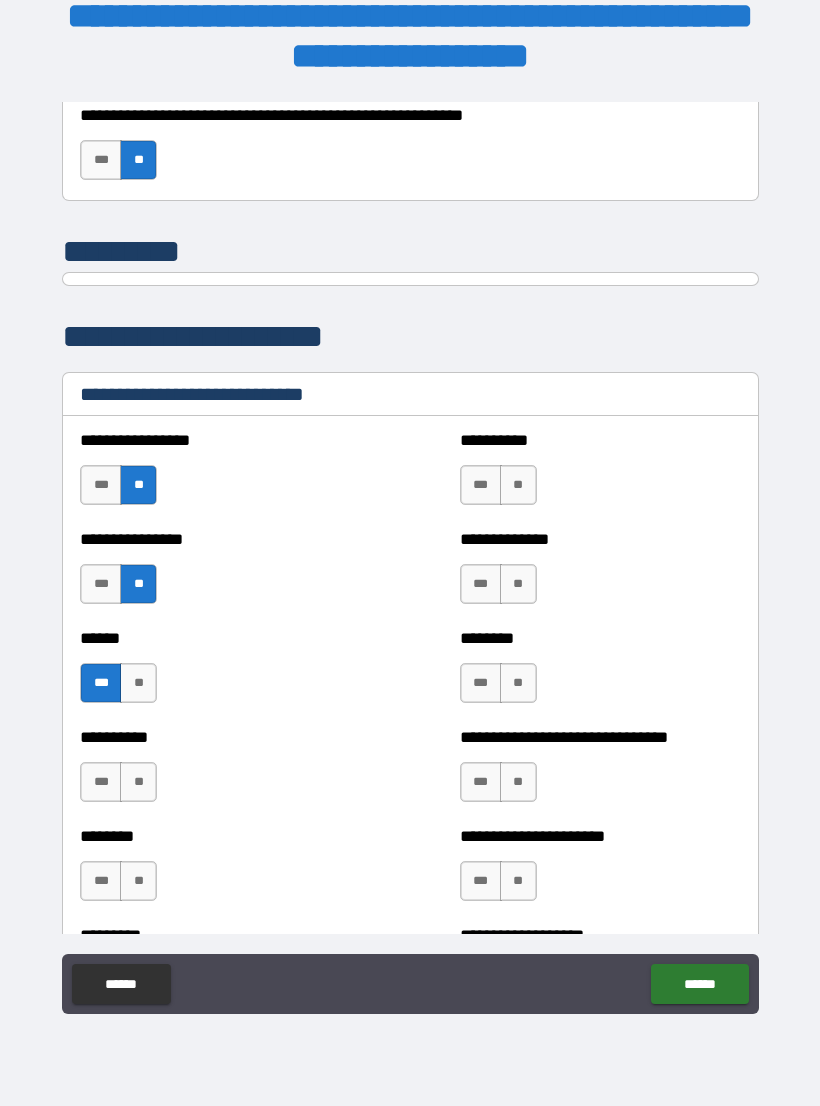 click on "**" at bounding box center [138, 782] 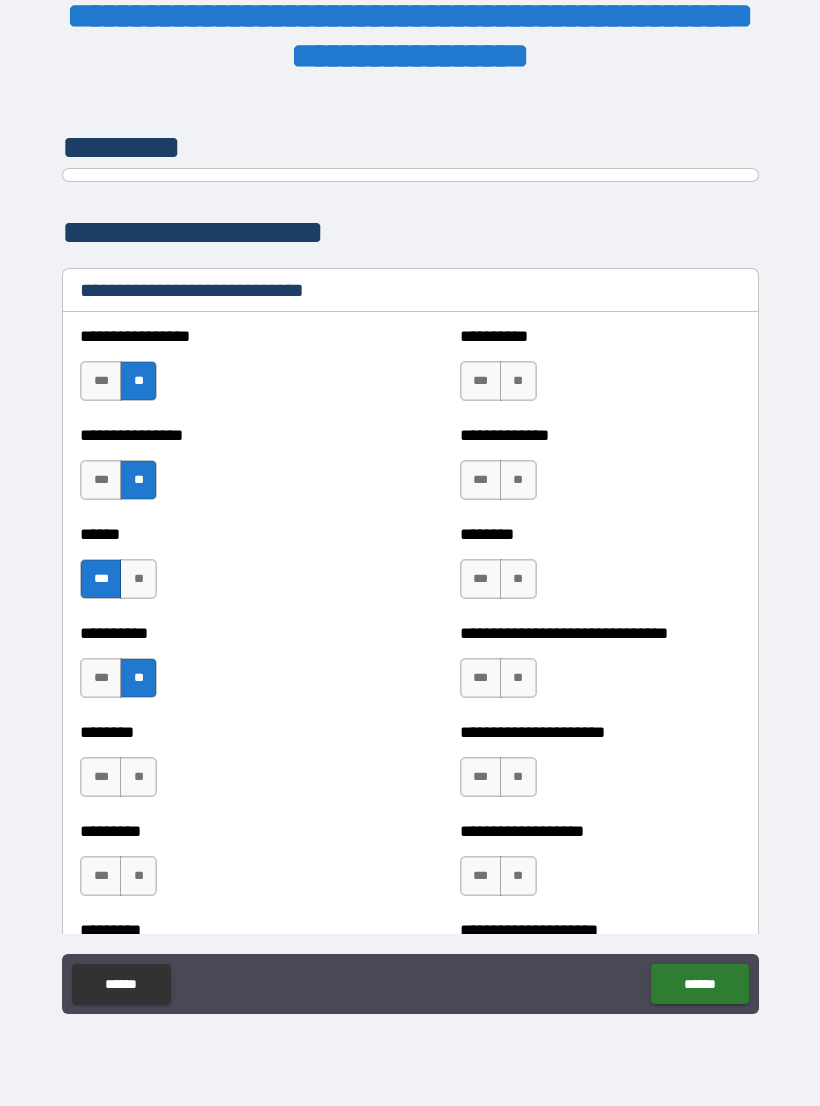 scroll, scrollTop: 6528, scrollLeft: 0, axis: vertical 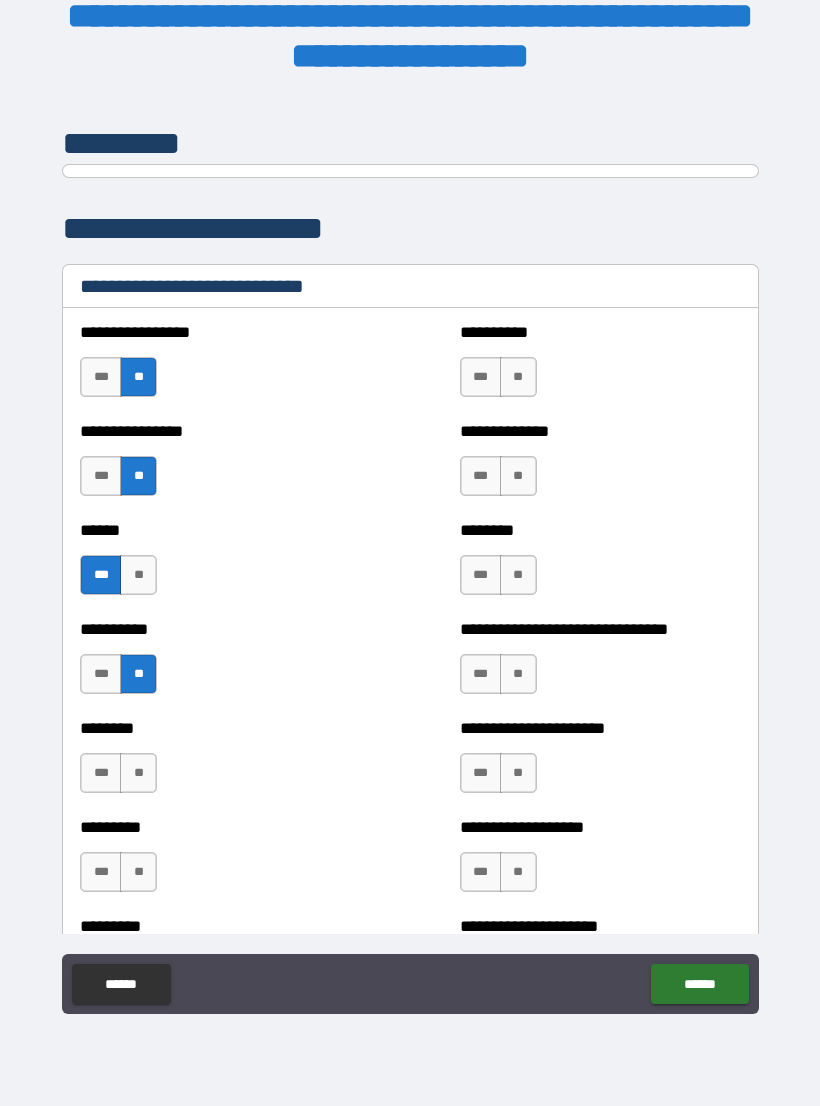 click on "***" at bounding box center (101, 476) 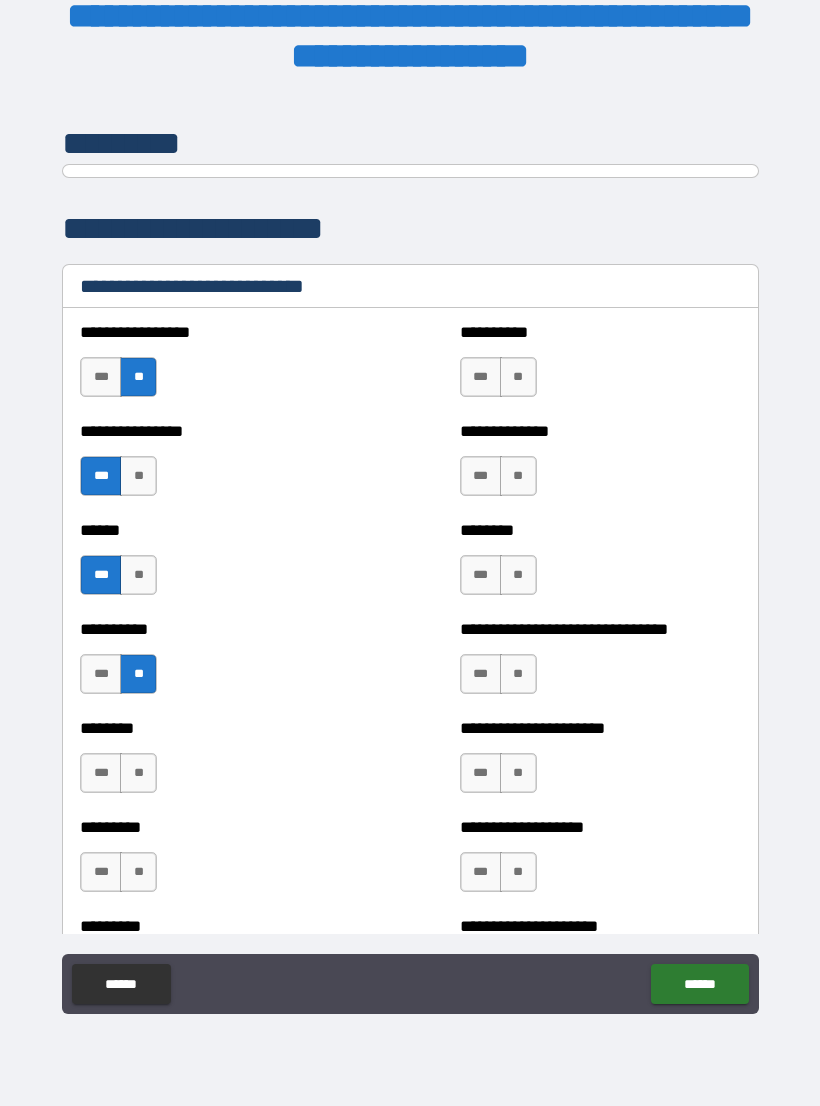click on "**" at bounding box center (138, 773) 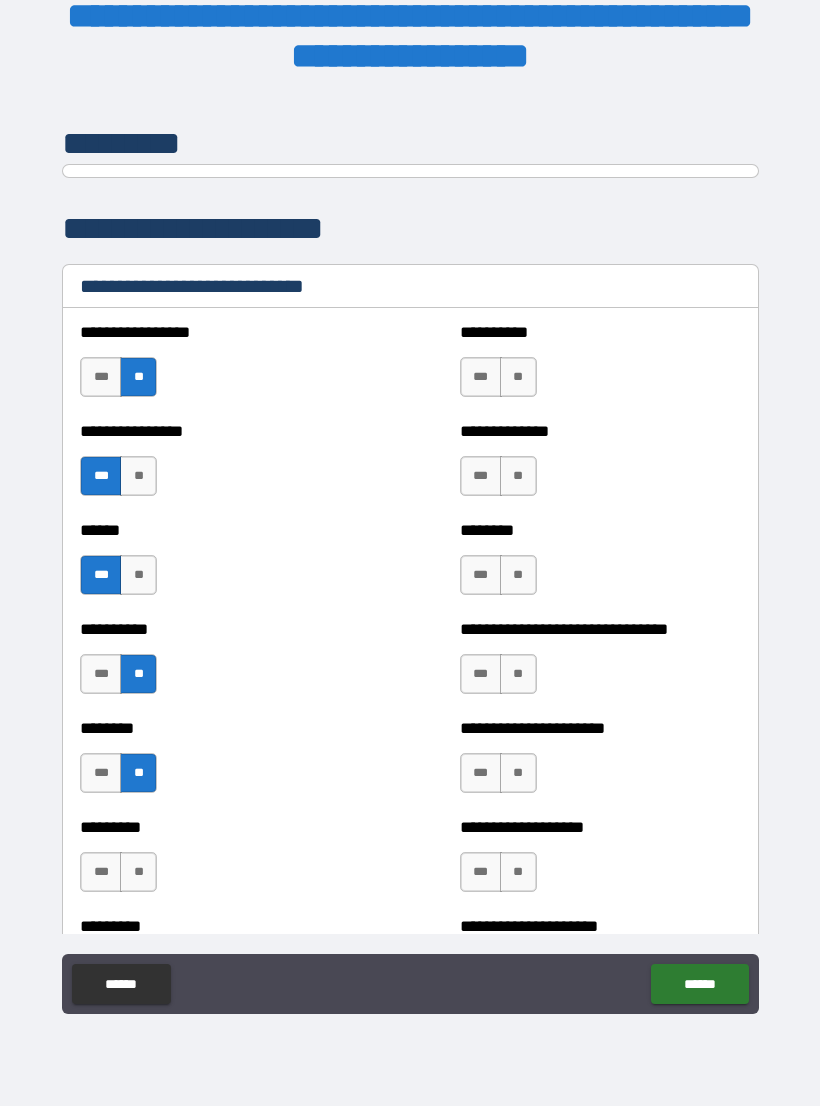 click on "**" at bounding box center (138, 872) 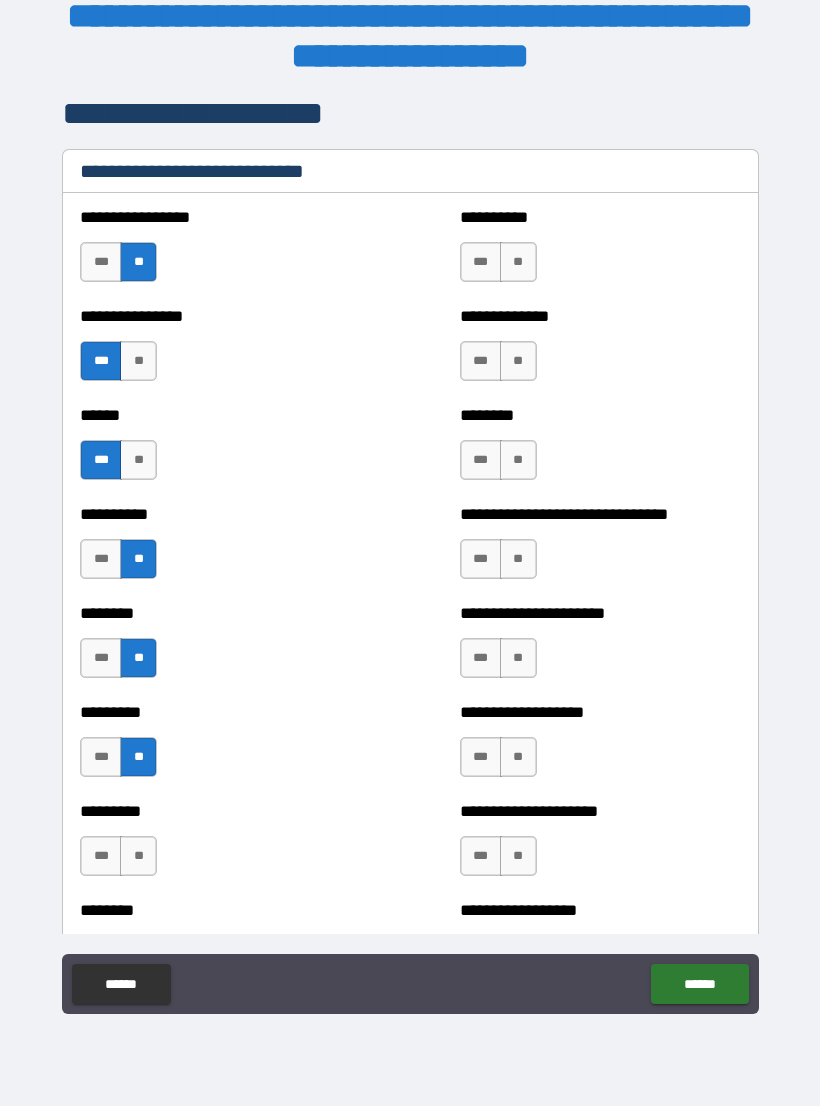 scroll, scrollTop: 6756, scrollLeft: 0, axis: vertical 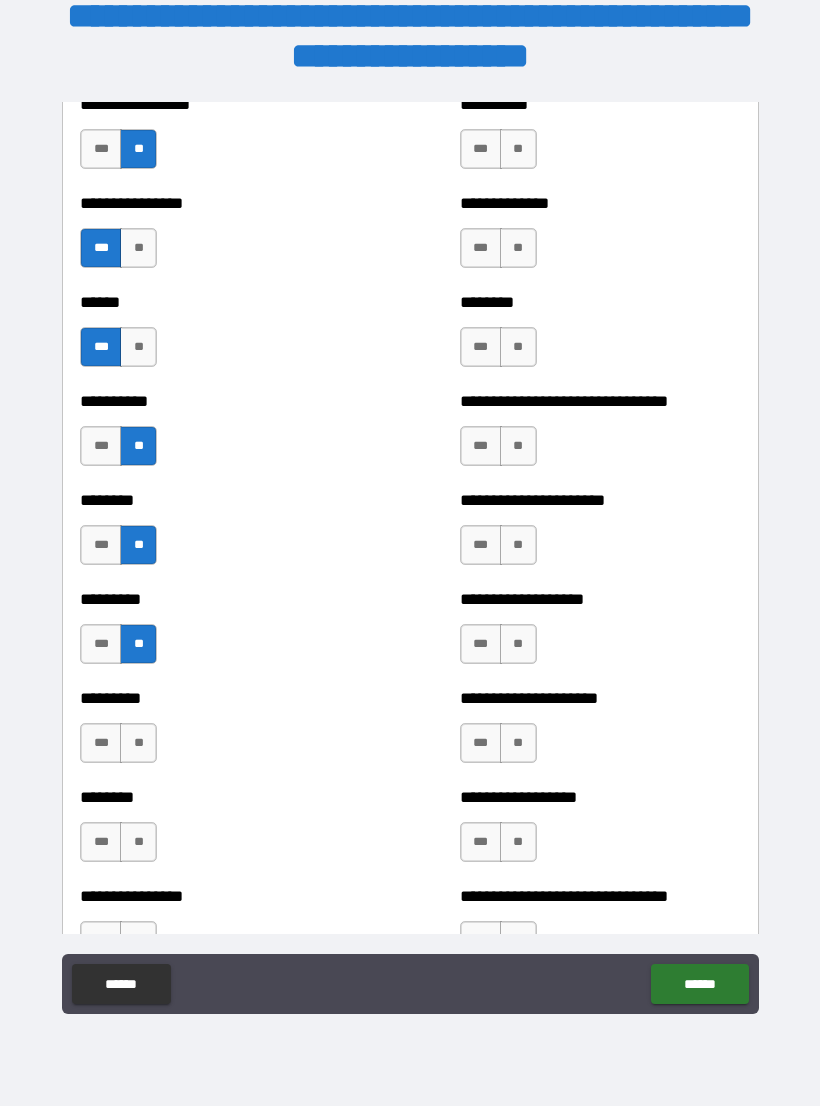 click on "**" at bounding box center [138, 743] 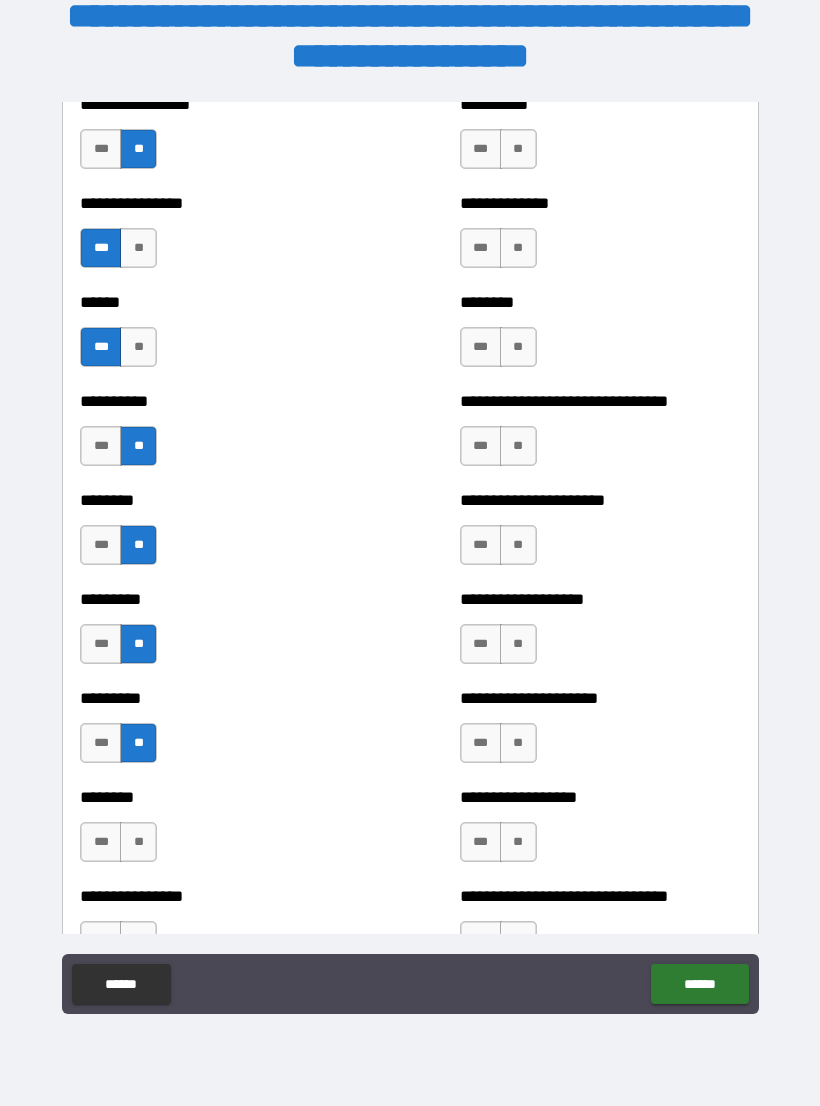 click on "**" at bounding box center (138, 842) 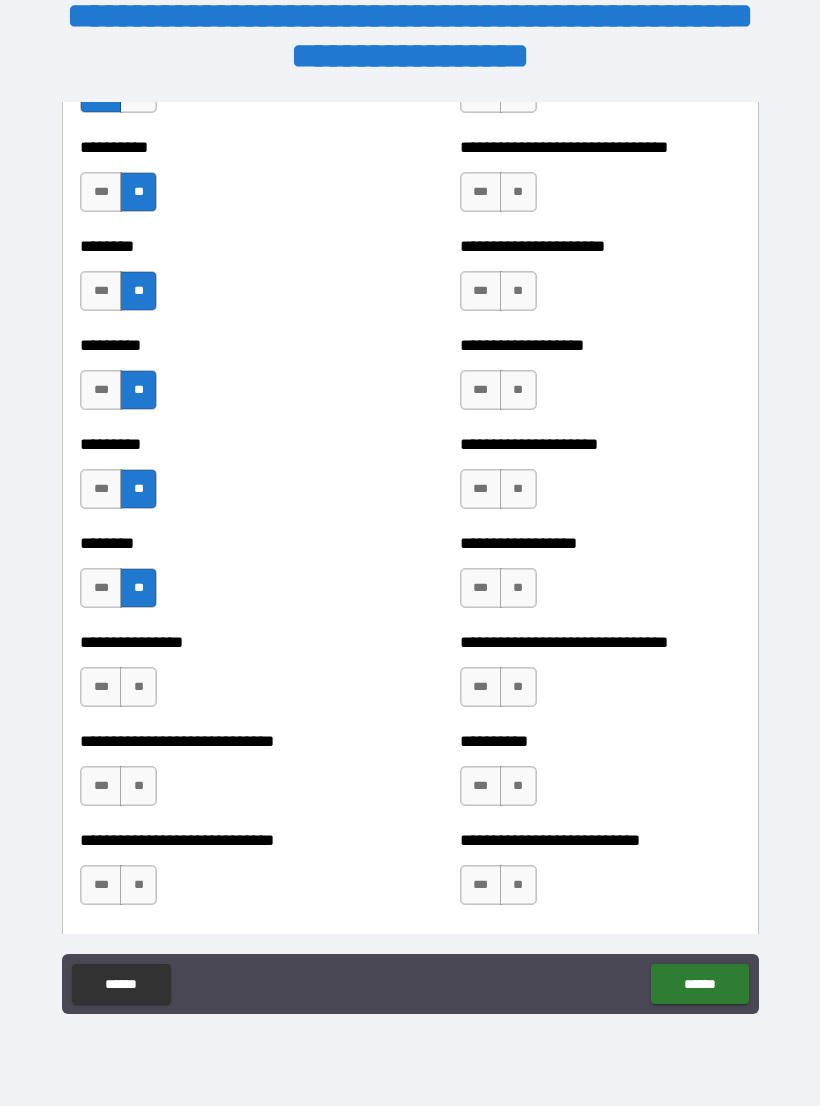 scroll, scrollTop: 7012, scrollLeft: 0, axis: vertical 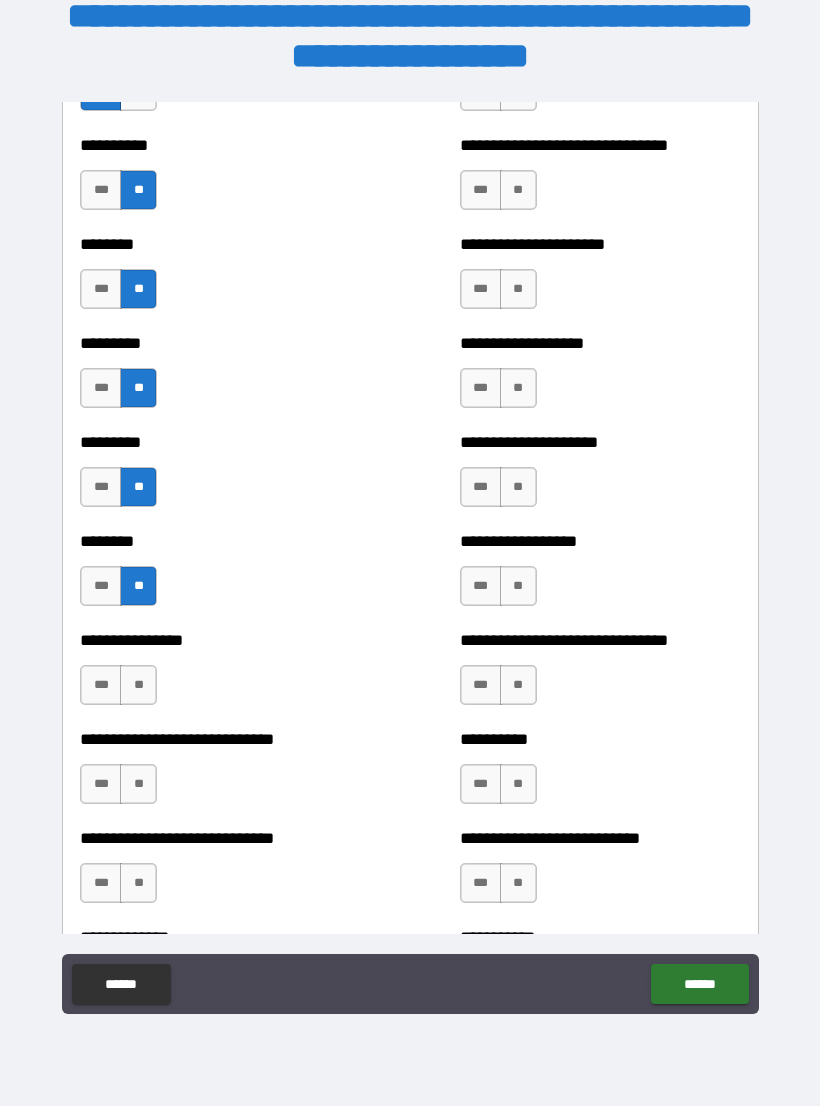 click on "**" at bounding box center (138, 685) 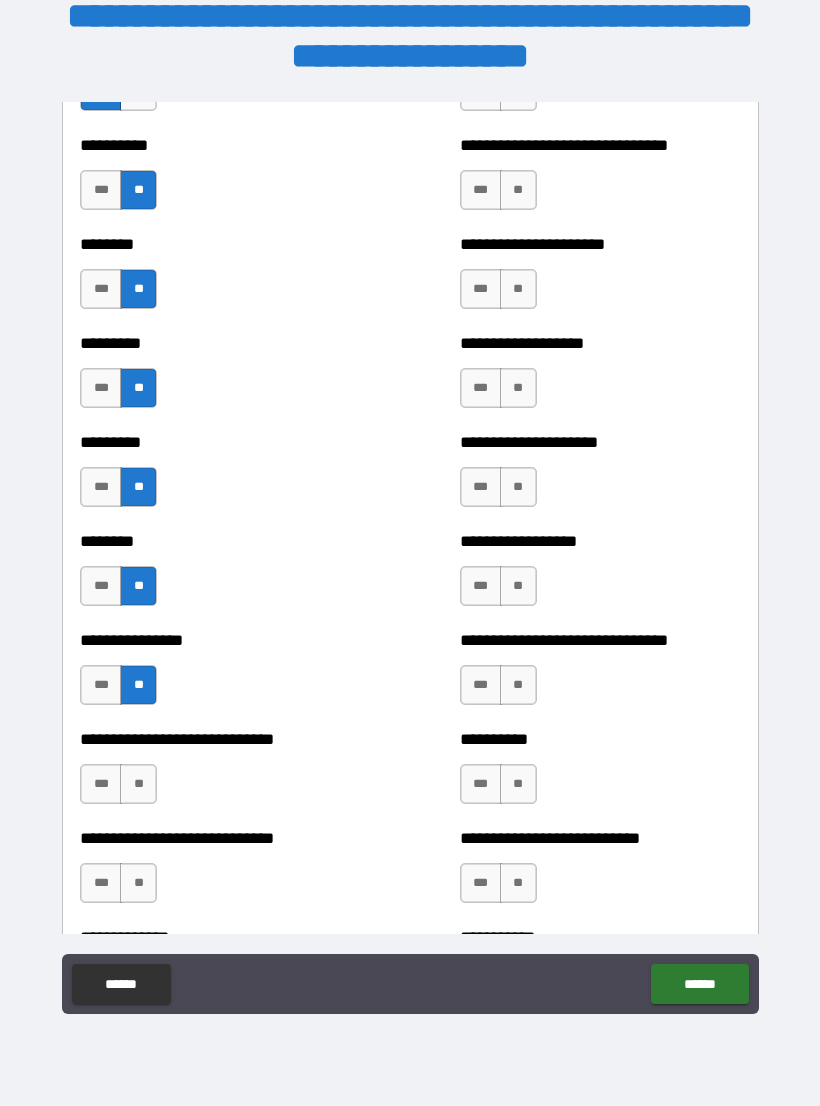 click on "**" at bounding box center [138, 784] 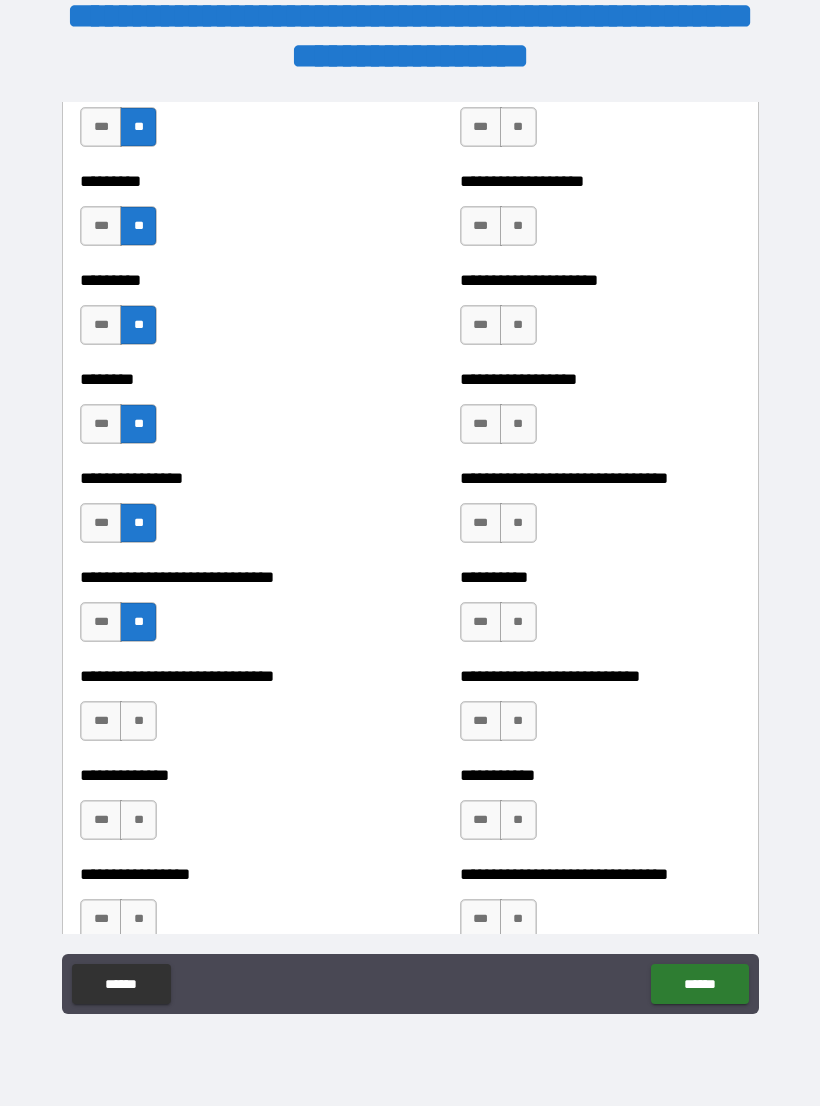 scroll, scrollTop: 7176, scrollLeft: 0, axis: vertical 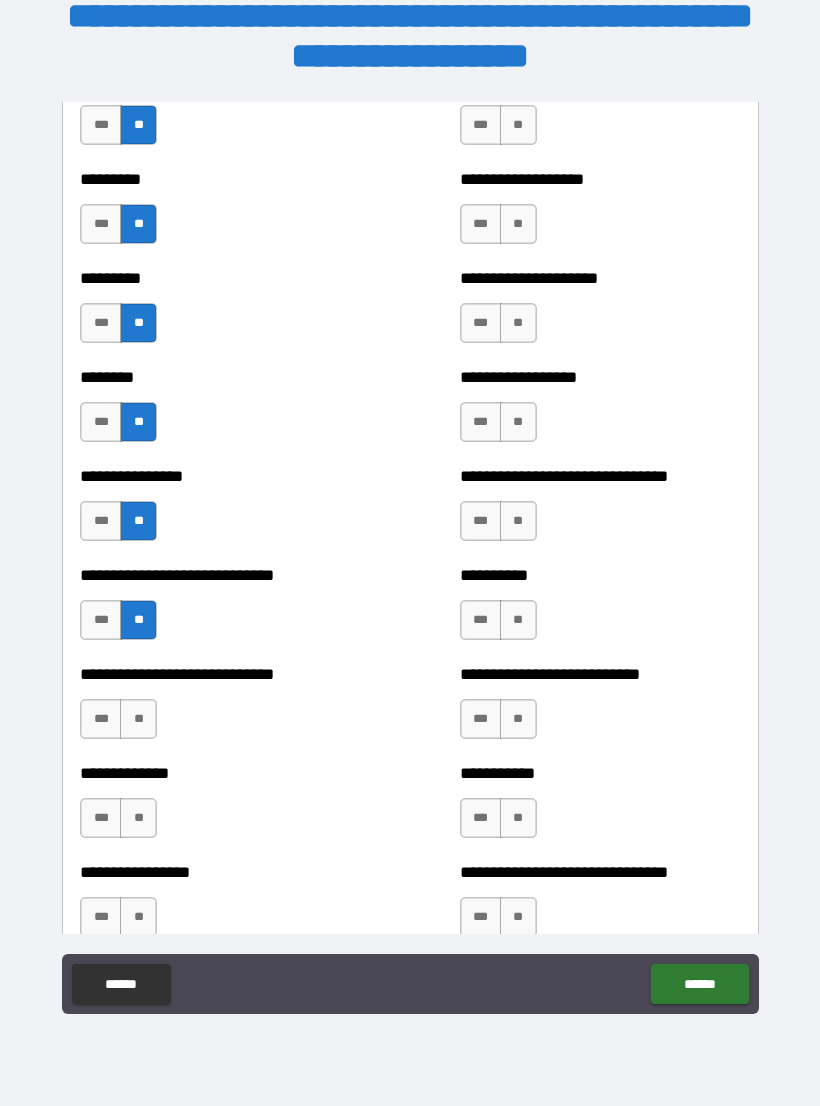 click on "**" at bounding box center (138, 719) 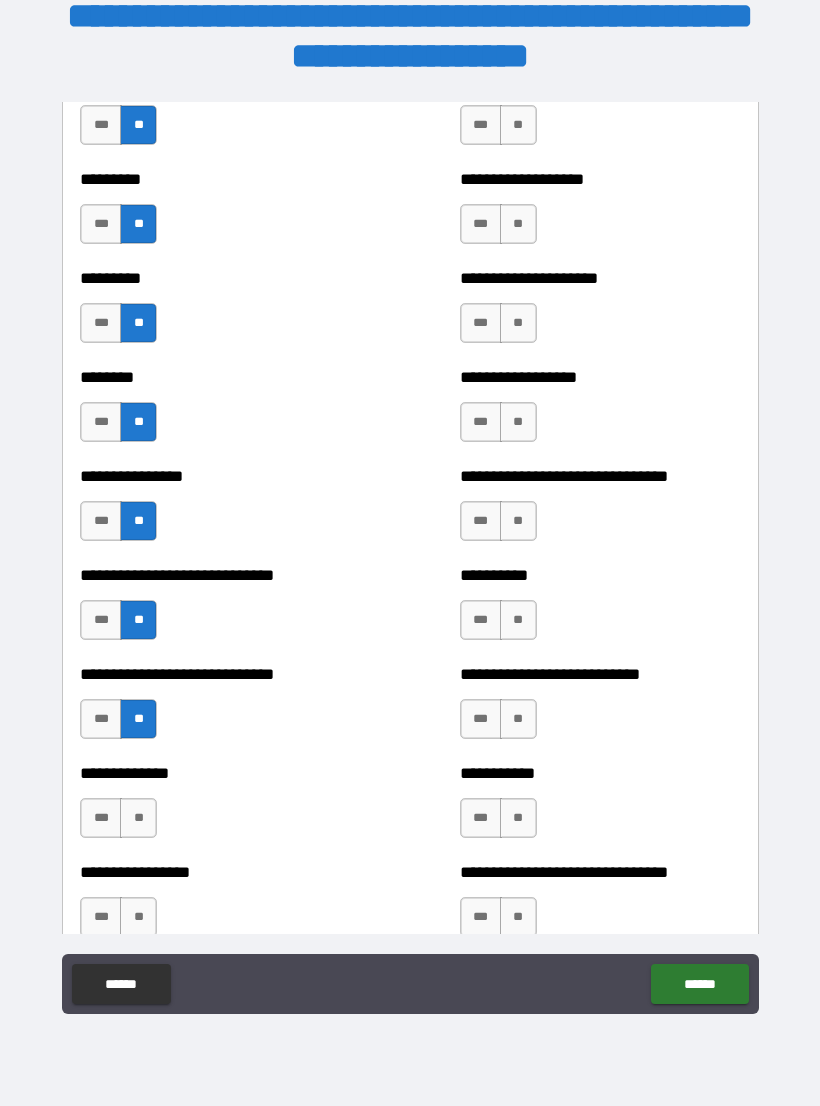 click on "**" at bounding box center [138, 818] 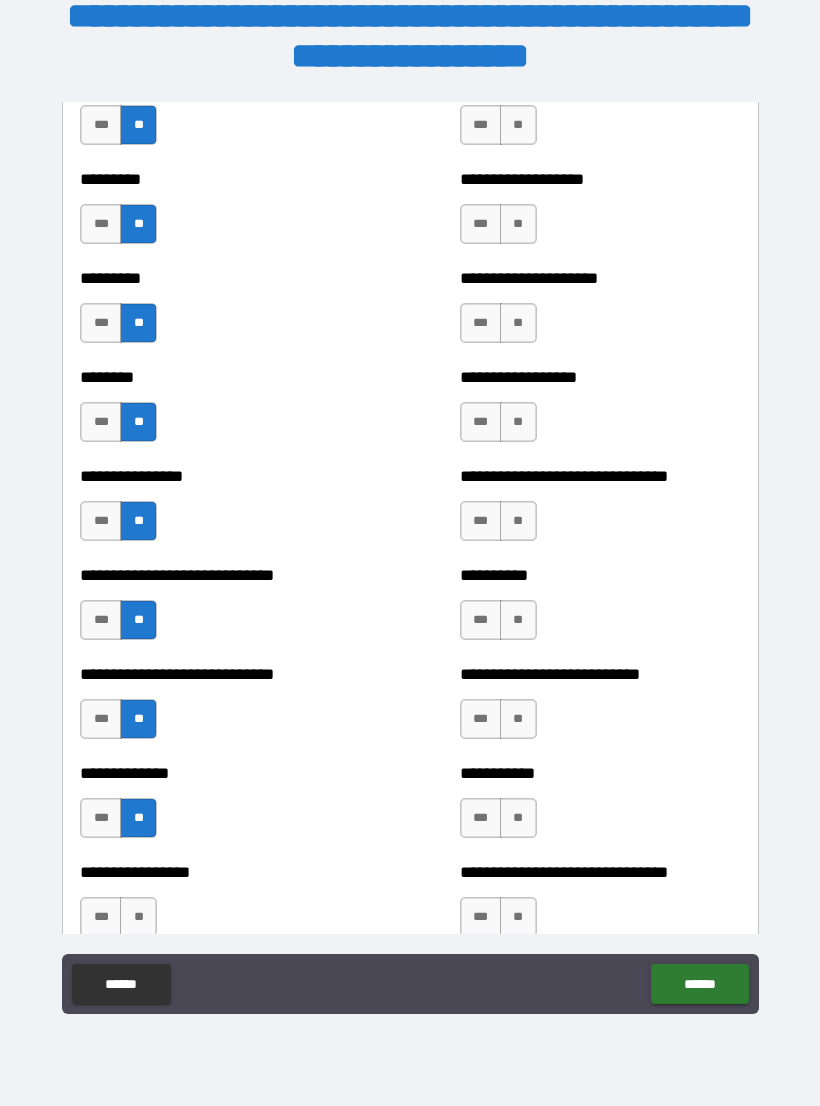 click on "**" at bounding box center (138, 917) 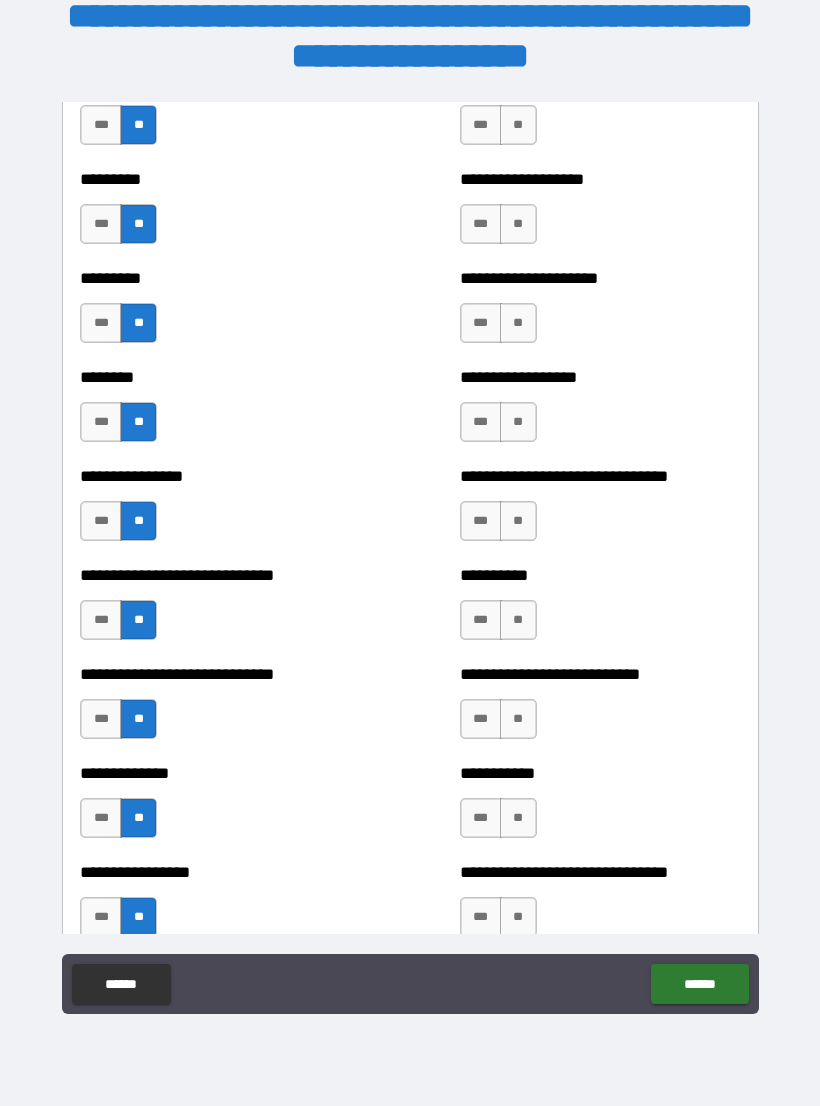 click on "**" at bounding box center [518, 917] 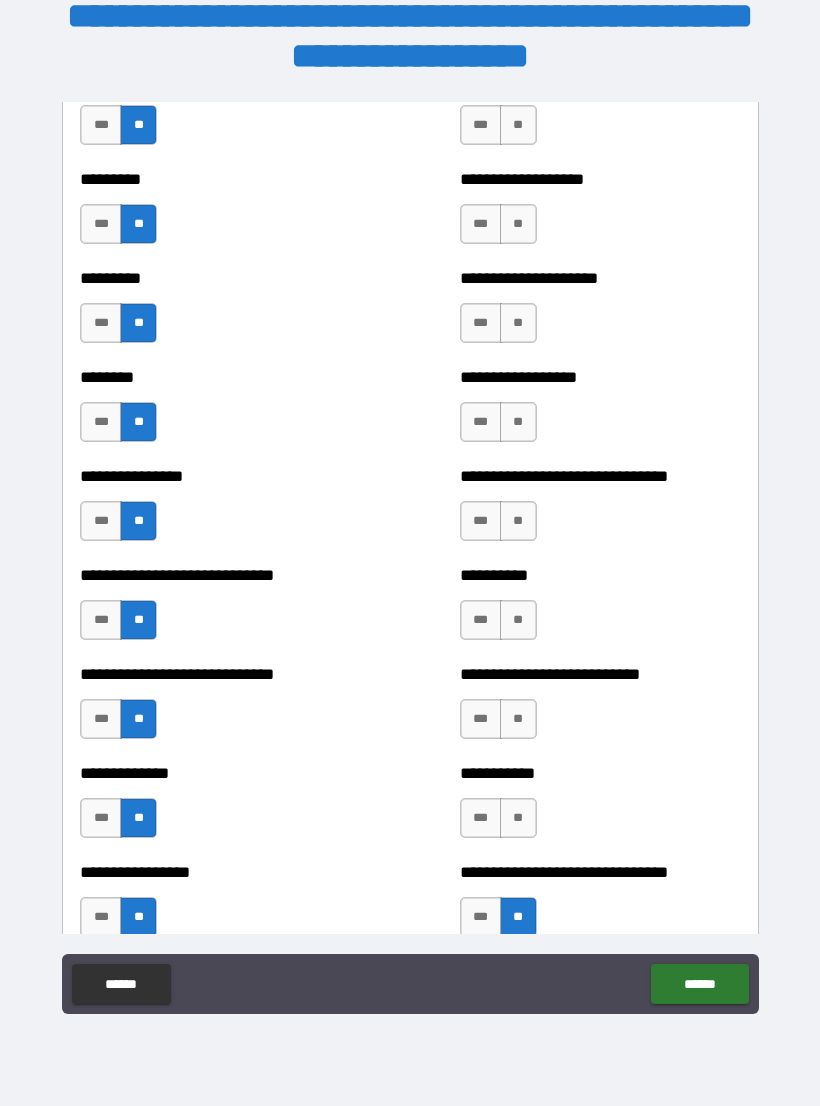 click on "**" at bounding box center [518, 818] 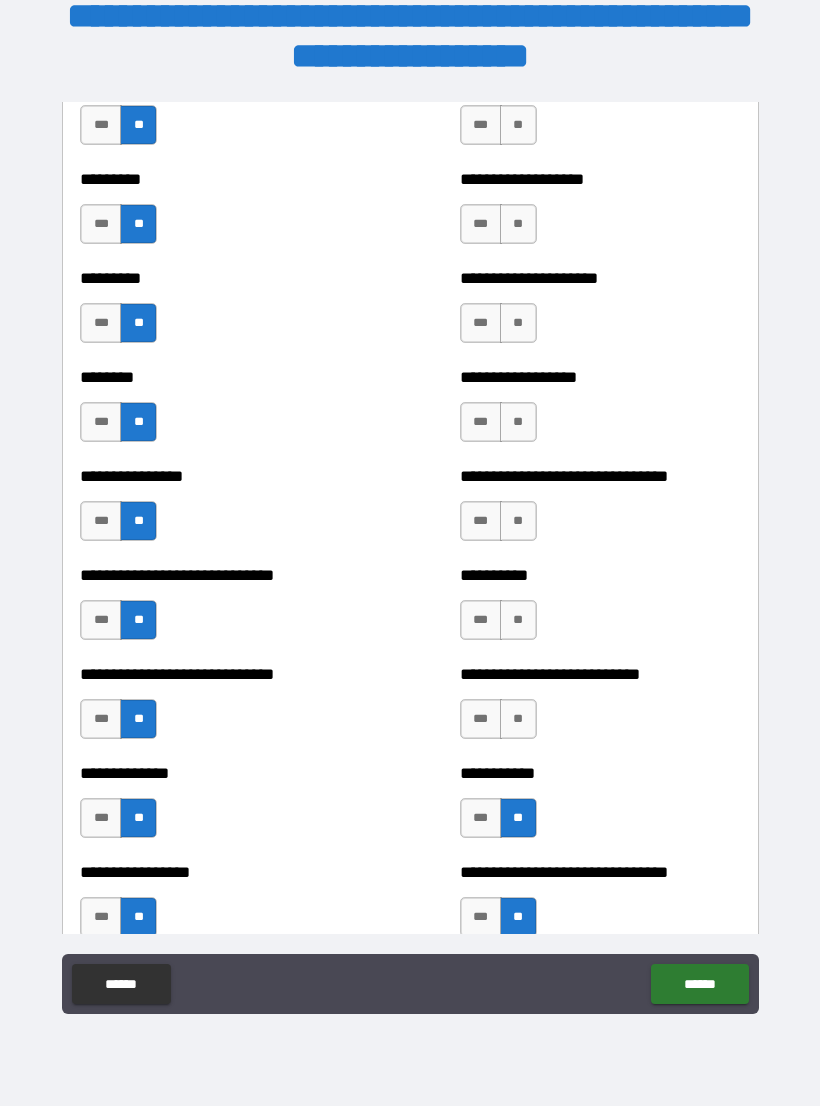 click on "***" at bounding box center [481, 818] 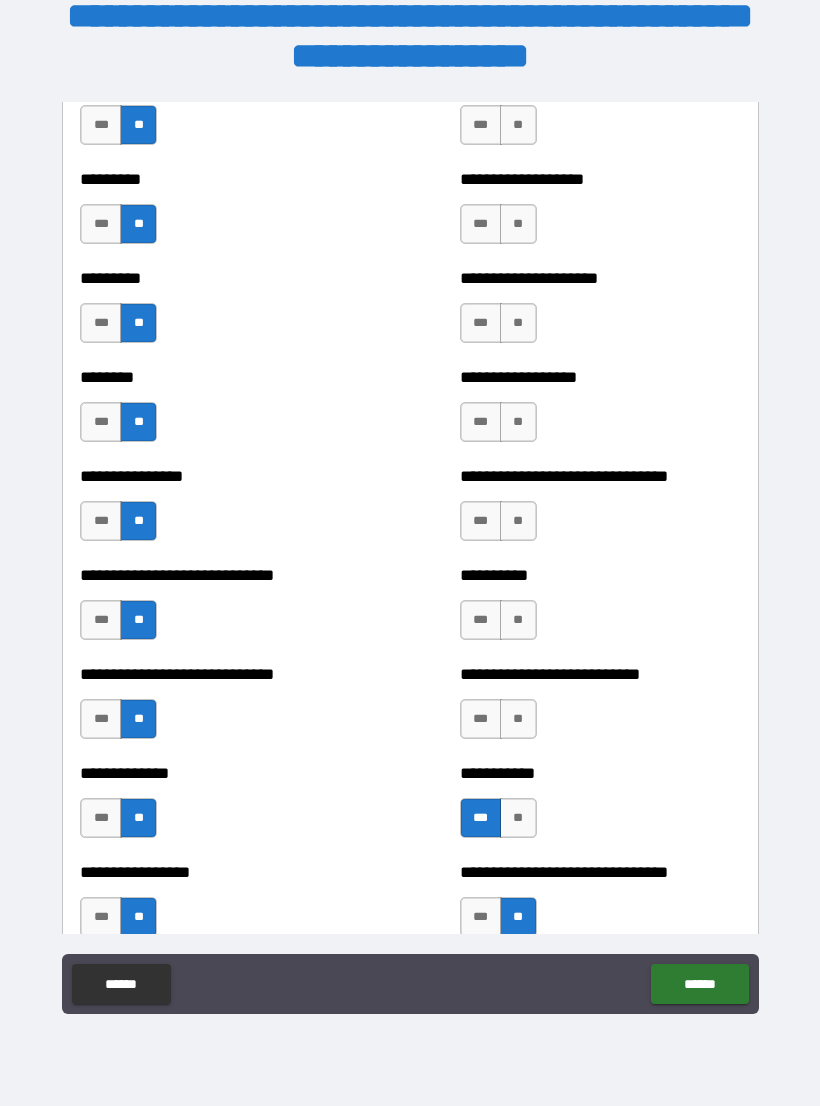click on "**" at bounding box center (518, 719) 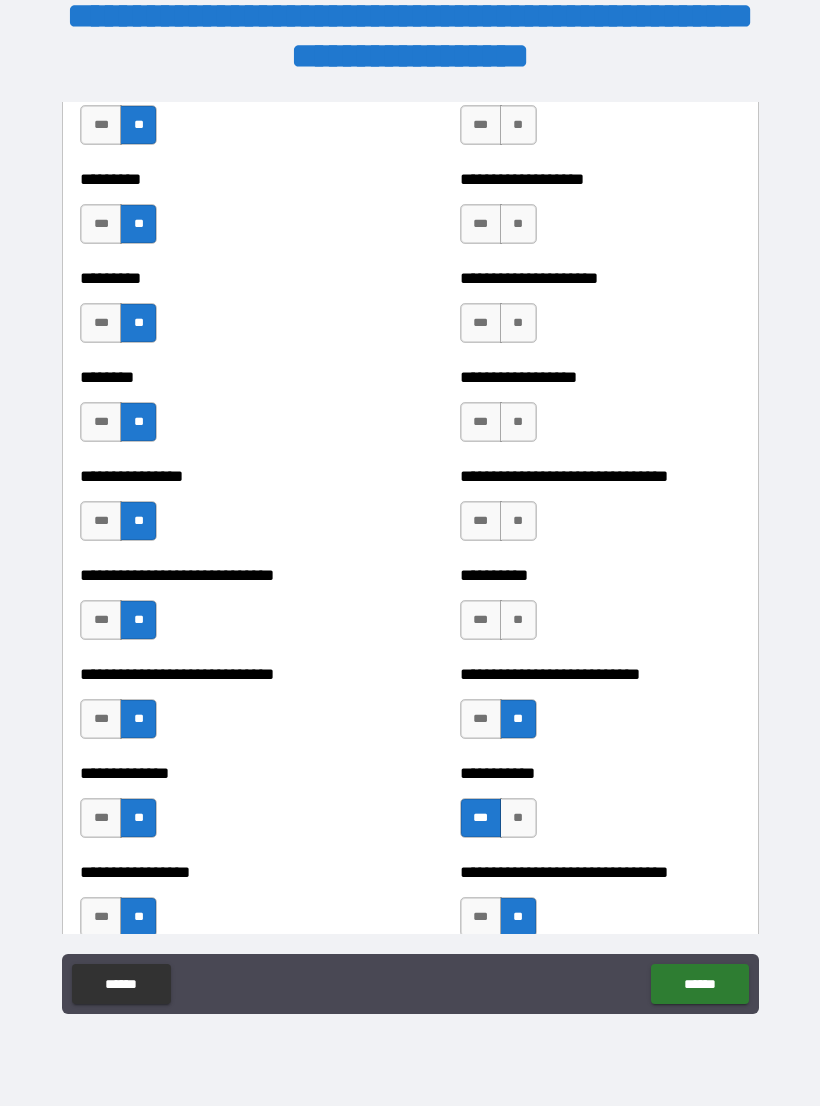 click on "**" at bounding box center [518, 620] 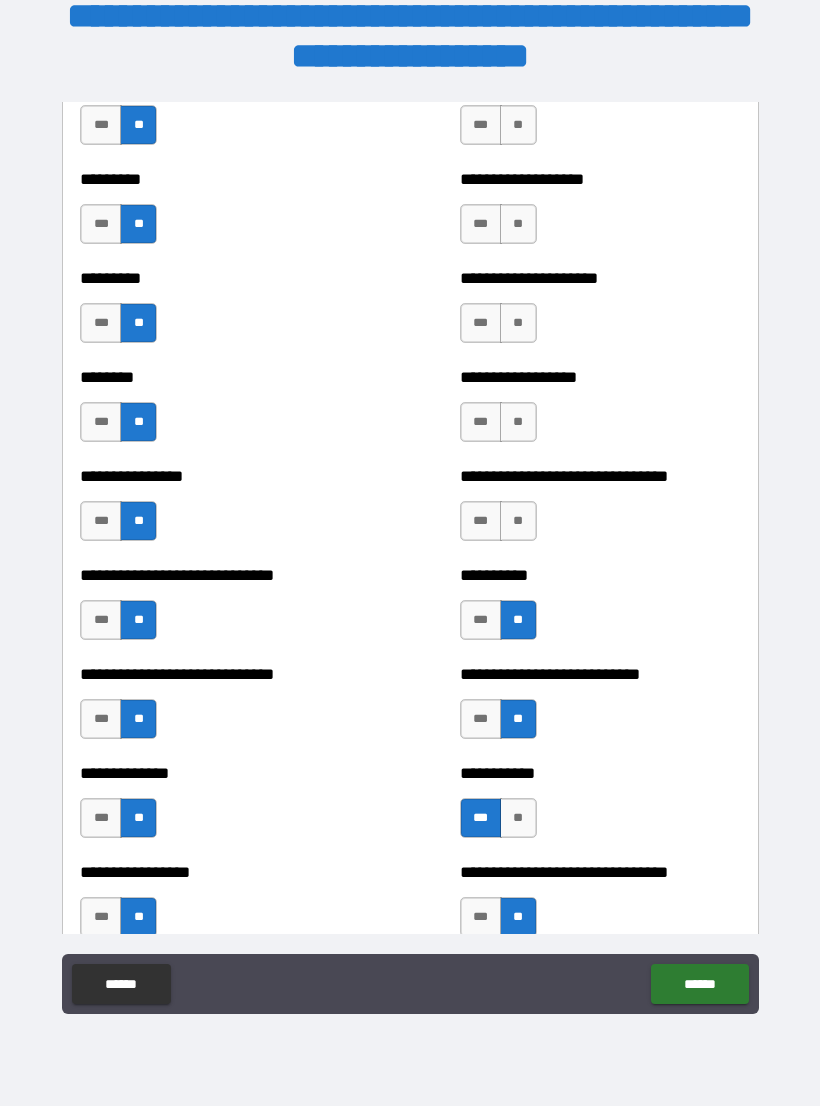 click on "**" at bounding box center (518, 521) 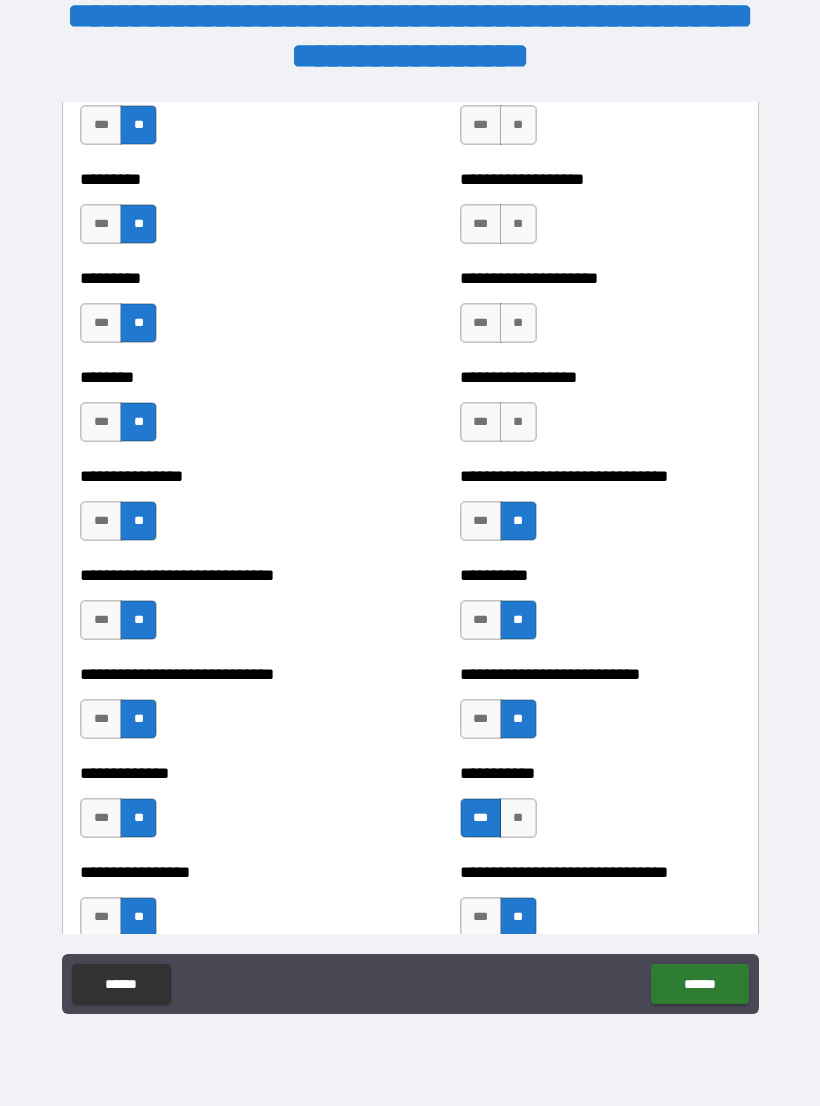 click on "**" at bounding box center (518, 422) 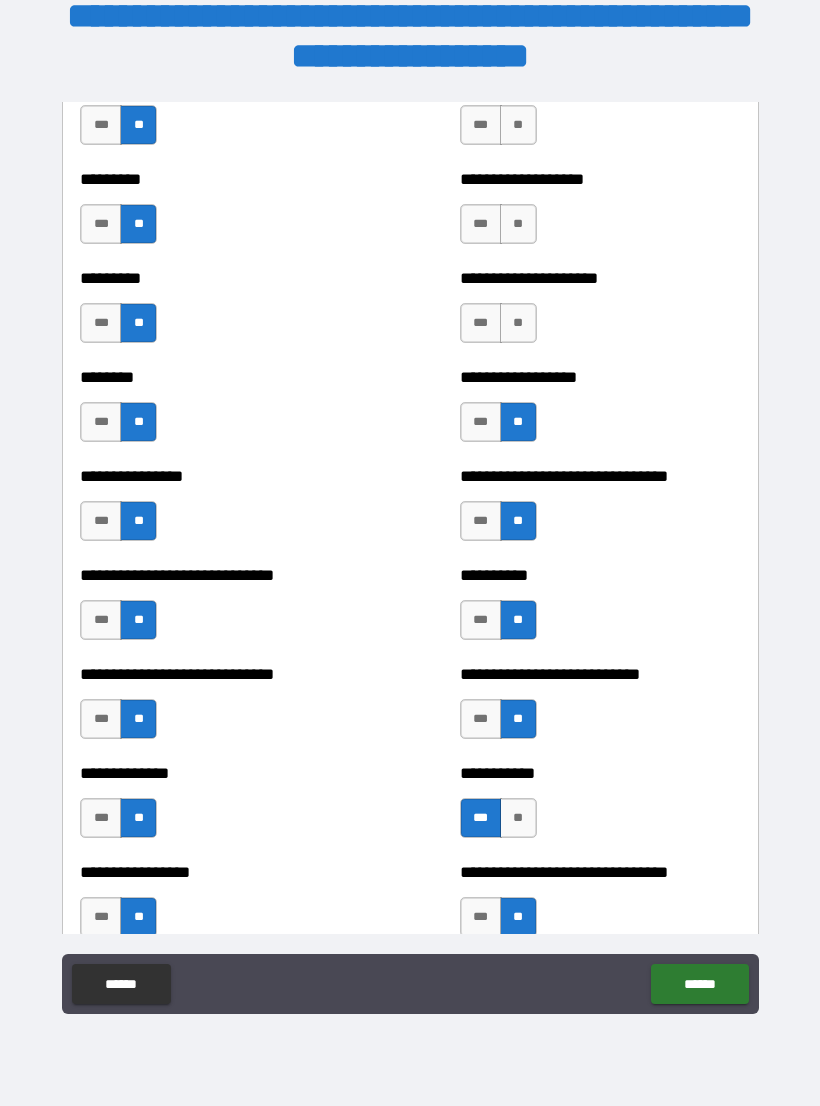 click on "**" at bounding box center [518, 323] 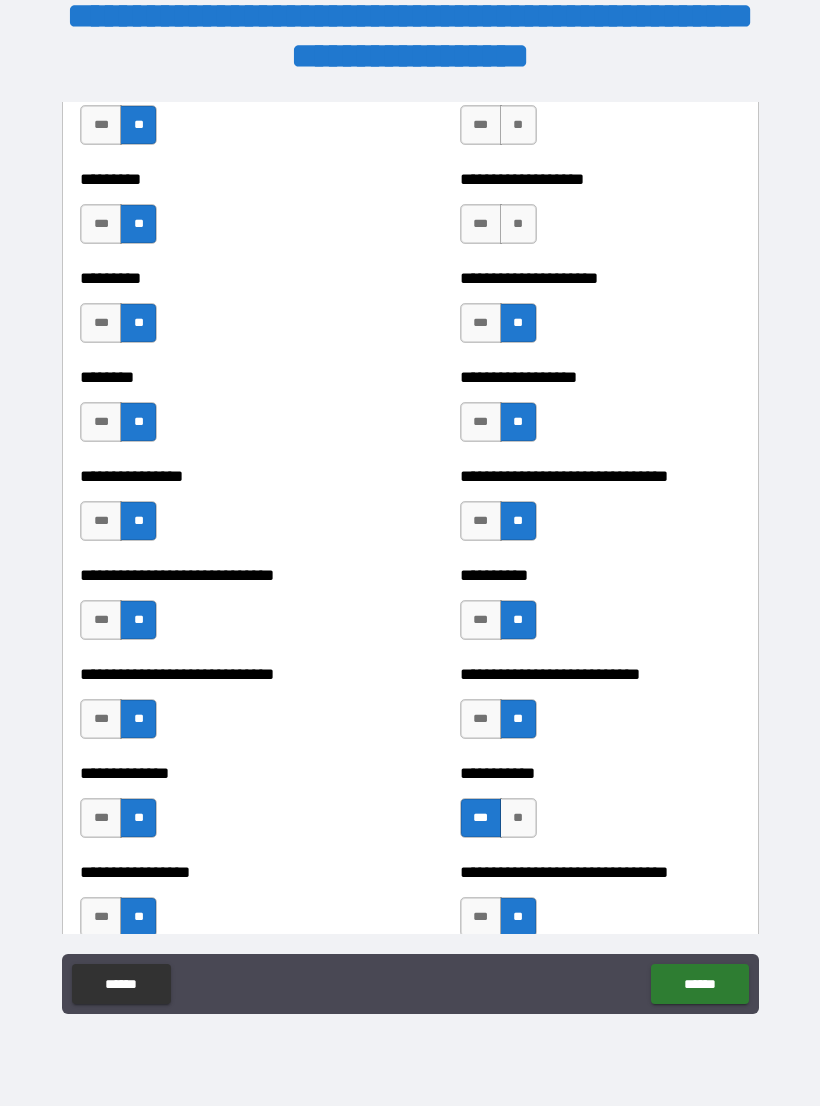 click on "**" at bounding box center (518, 224) 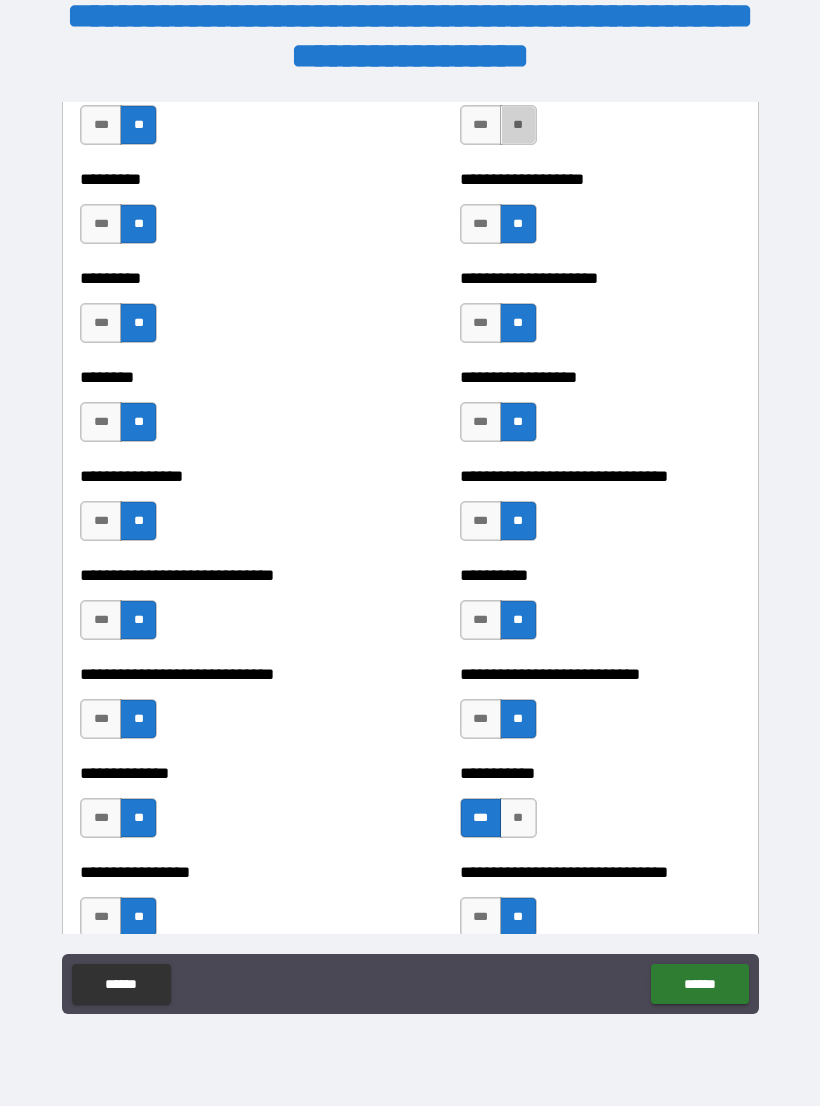 click on "**" at bounding box center [518, 125] 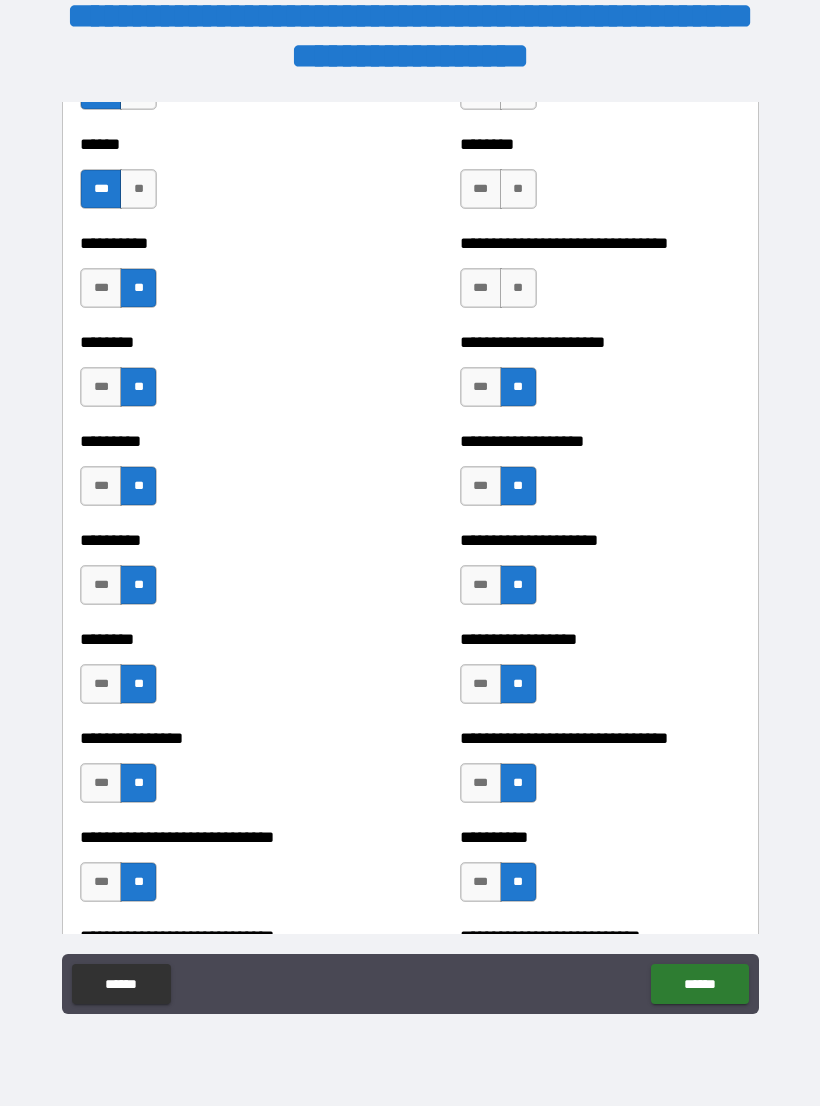 scroll, scrollTop: 6910, scrollLeft: 0, axis: vertical 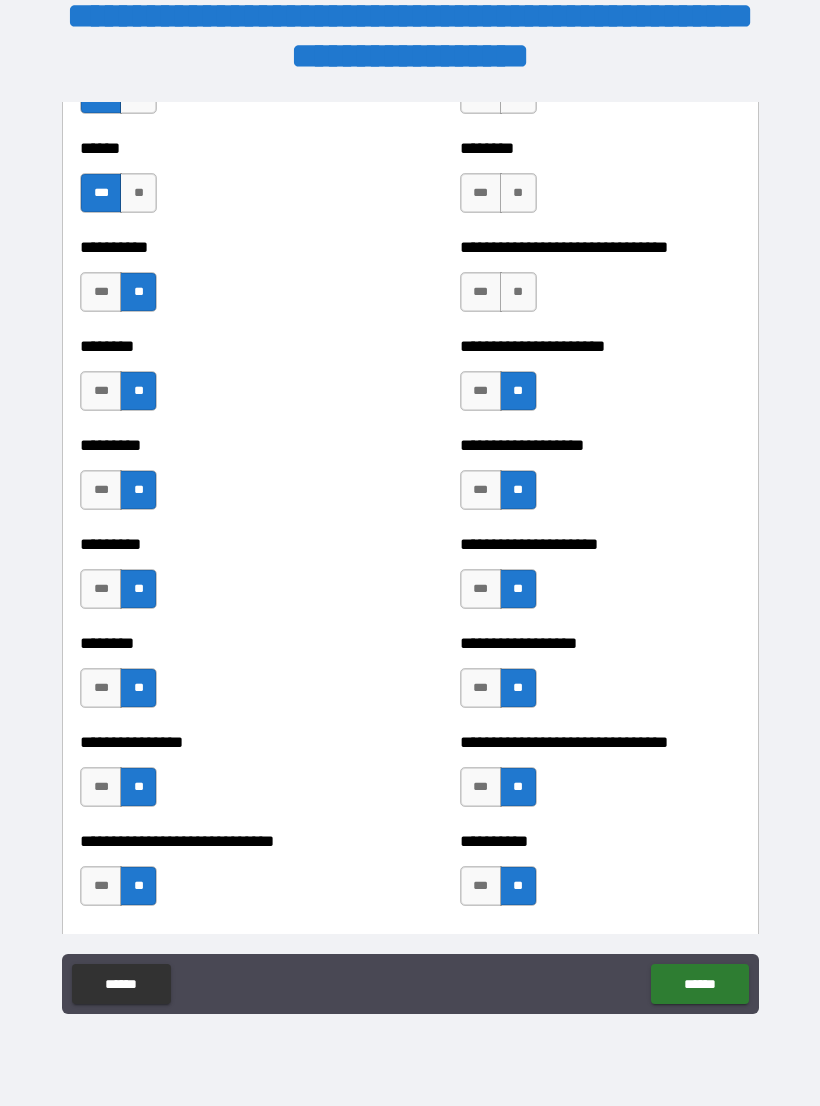 click on "**" at bounding box center (518, 292) 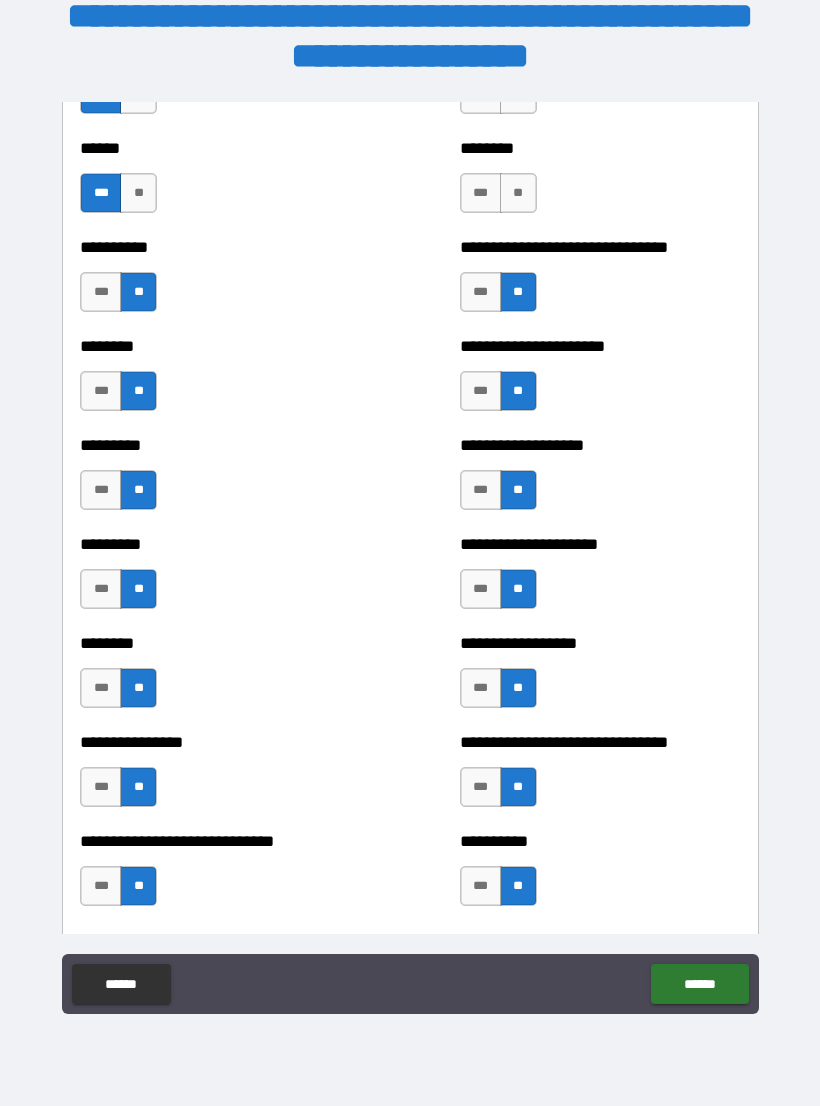 click on "**" at bounding box center (518, 193) 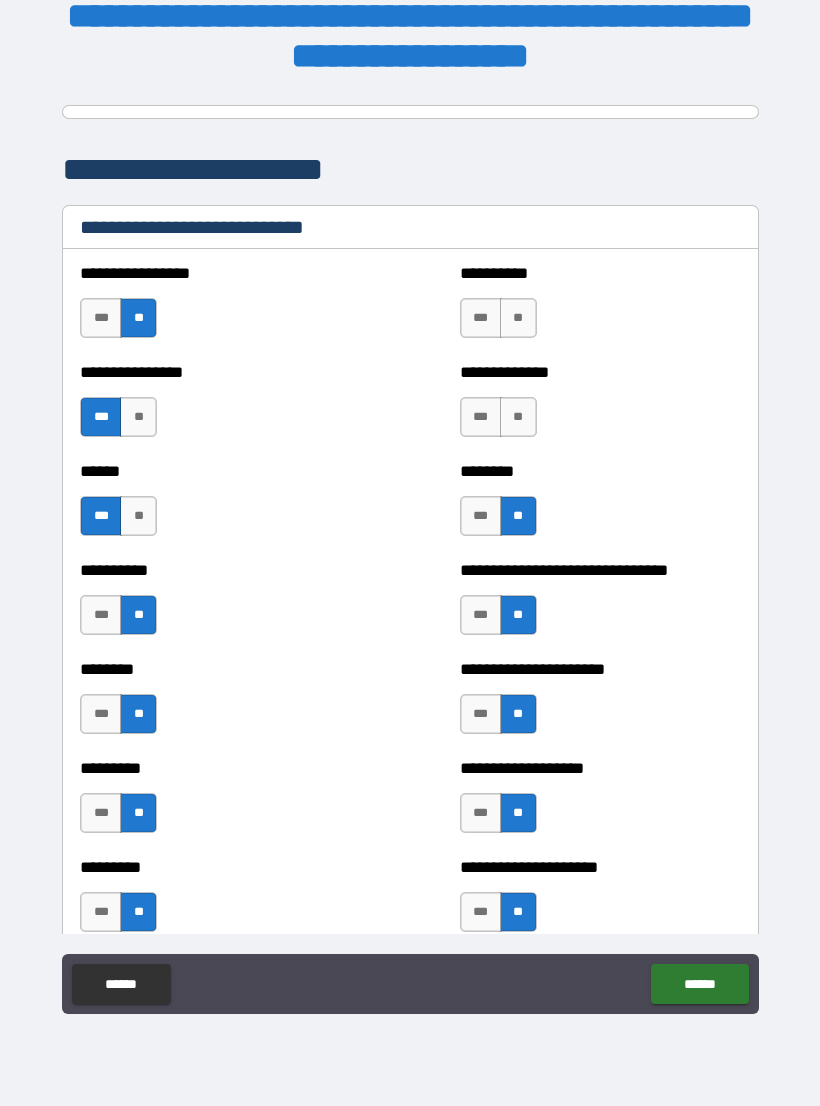 scroll, scrollTop: 6586, scrollLeft: 0, axis: vertical 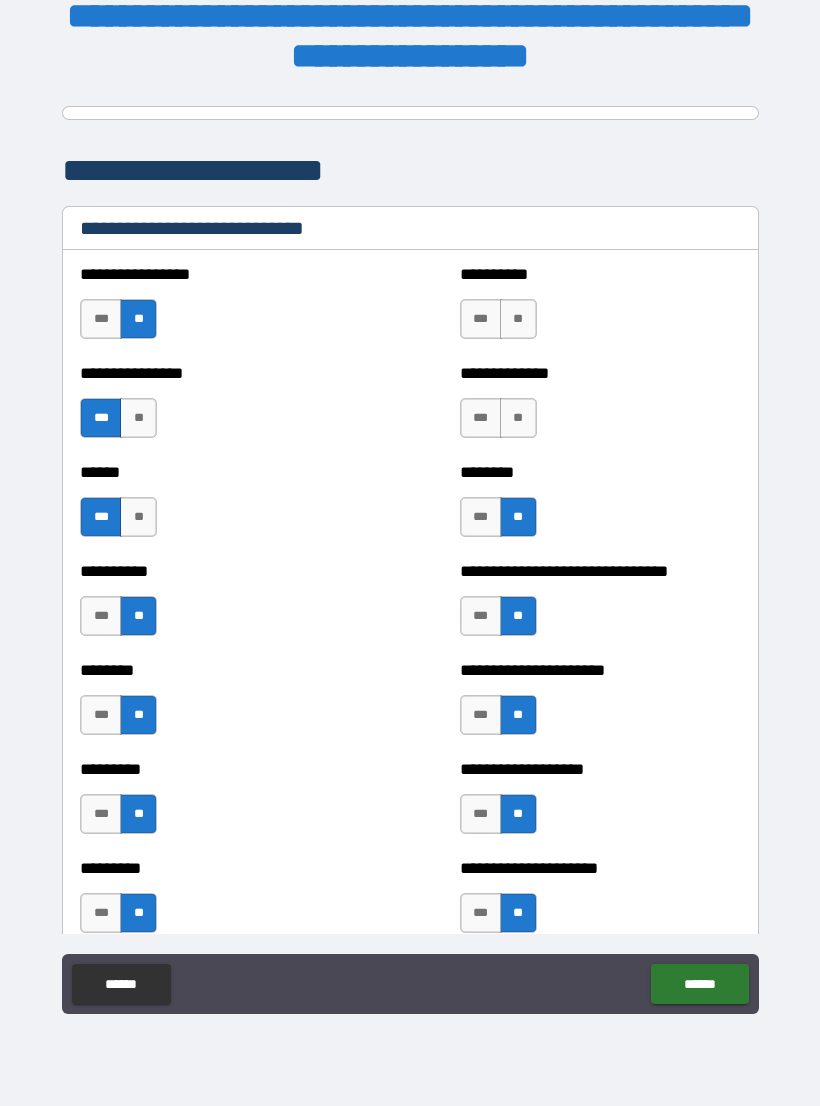click on "**" at bounding box center [518, 418] 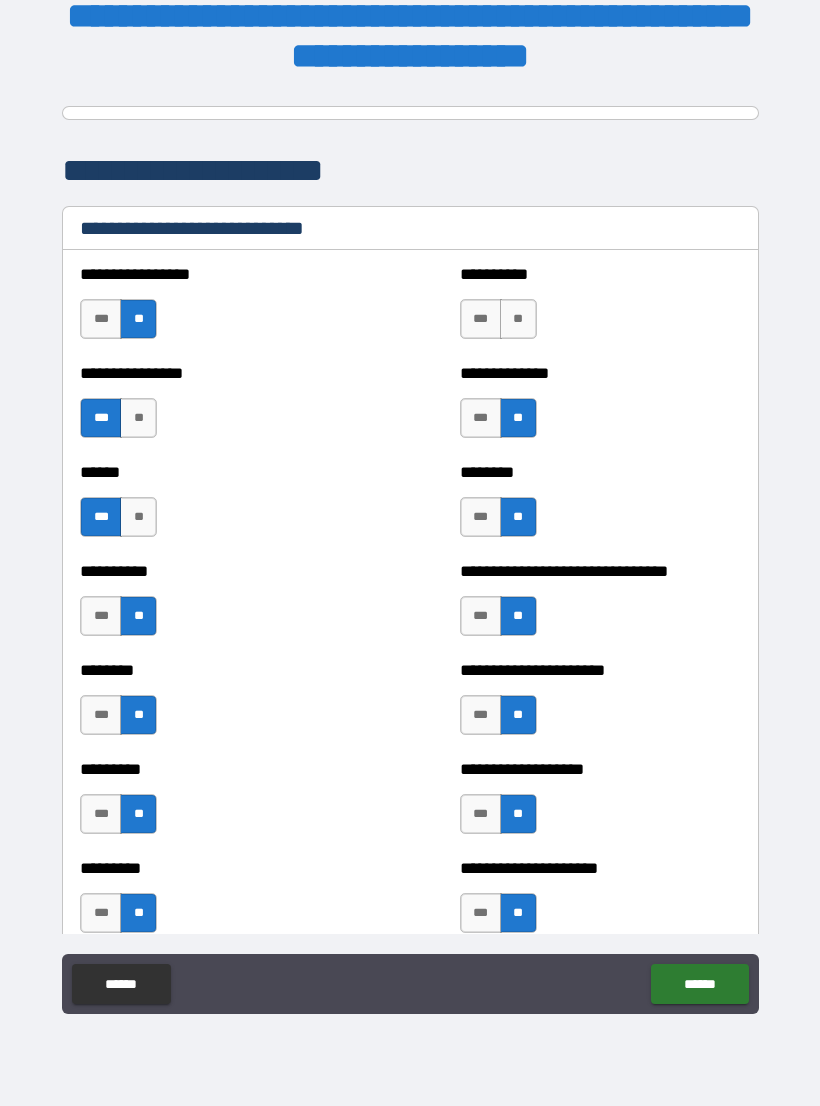 click on "**" at bounding box center (518, 319) 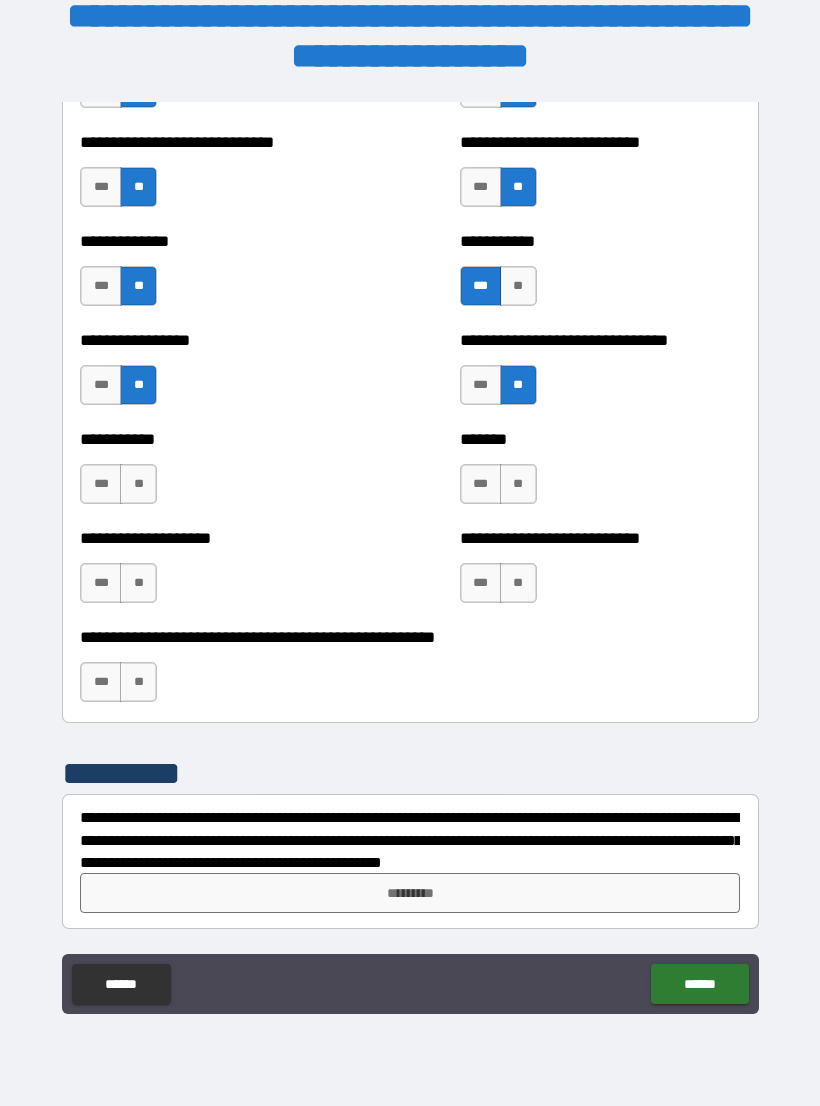 scroll, scrollTop: 7708, scrollLeft: 0, axis: vertical 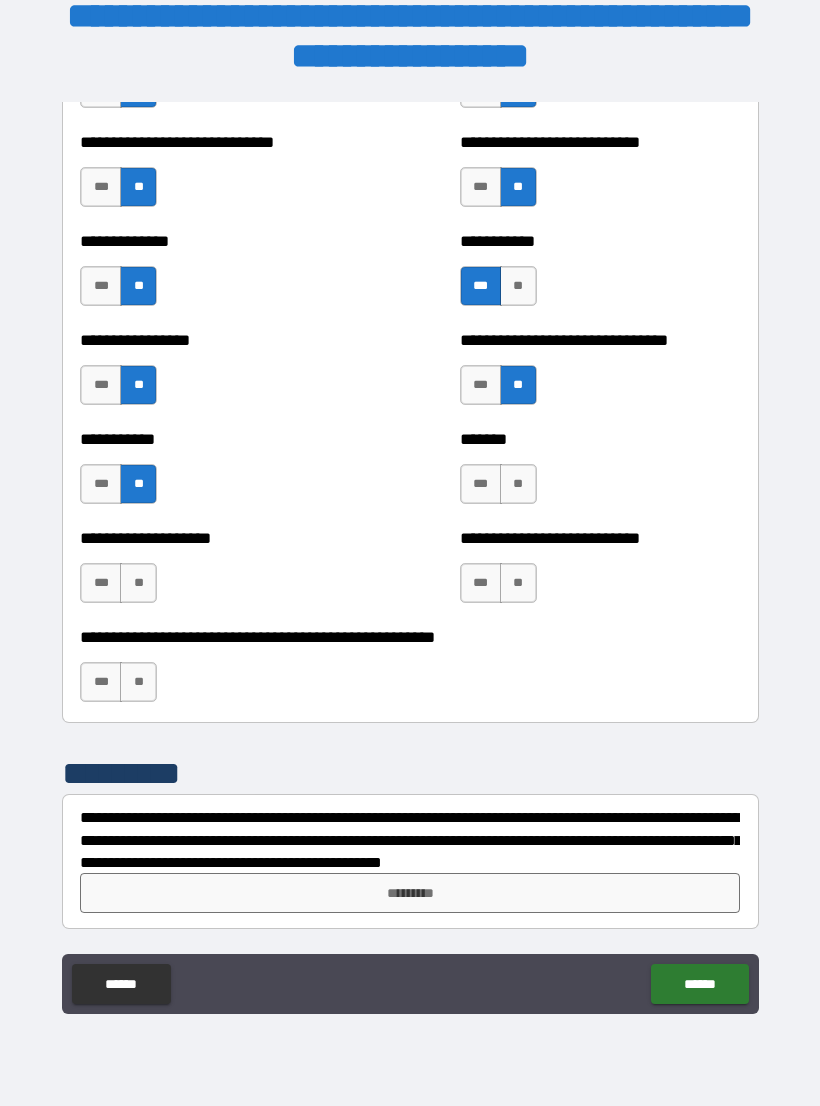 click on "**" at bounding box center [138, 682] 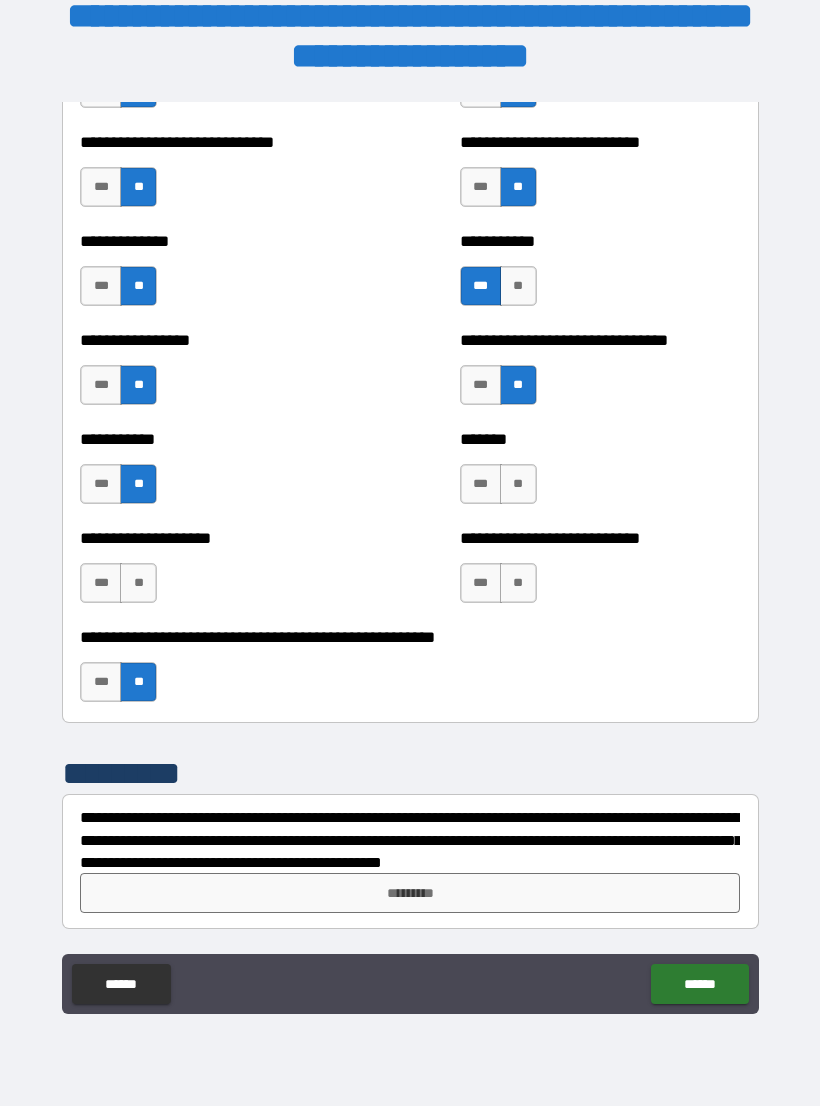 click on "**" at bounding box center [138, 583] 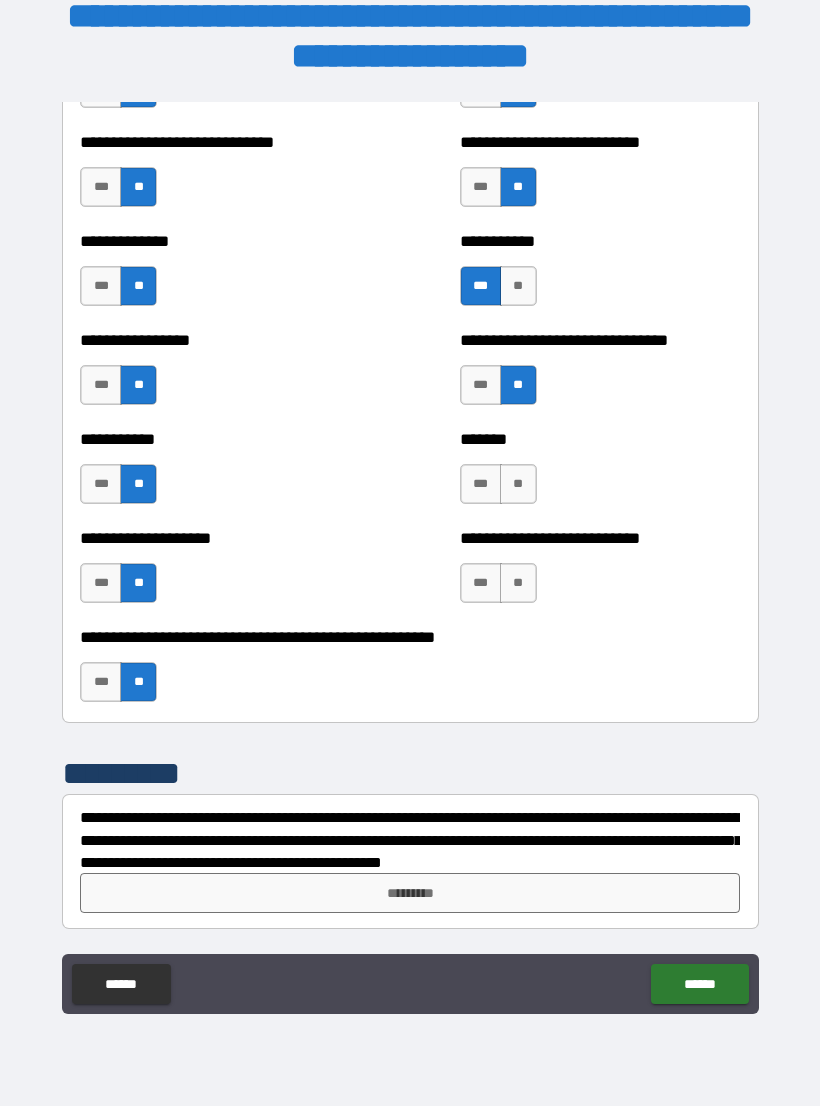click on "**" at bounding box center (518, 484) 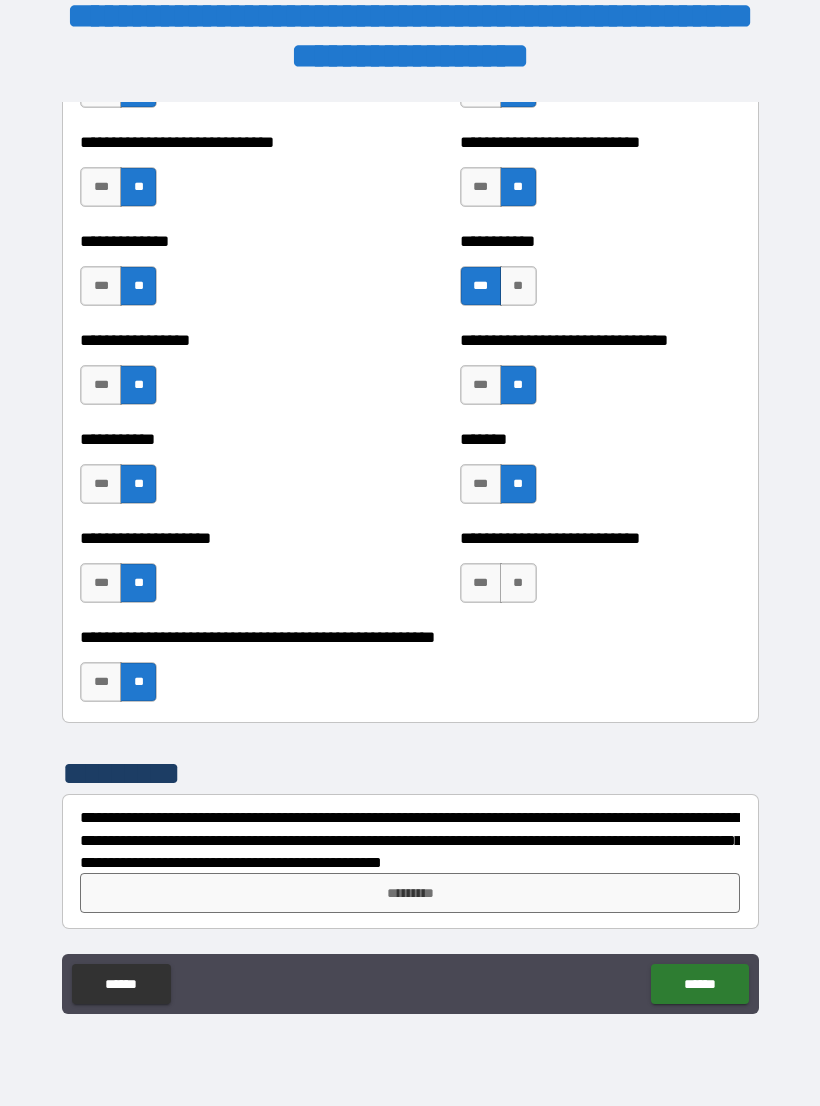 click on "**" at bounding box center [518, 583] 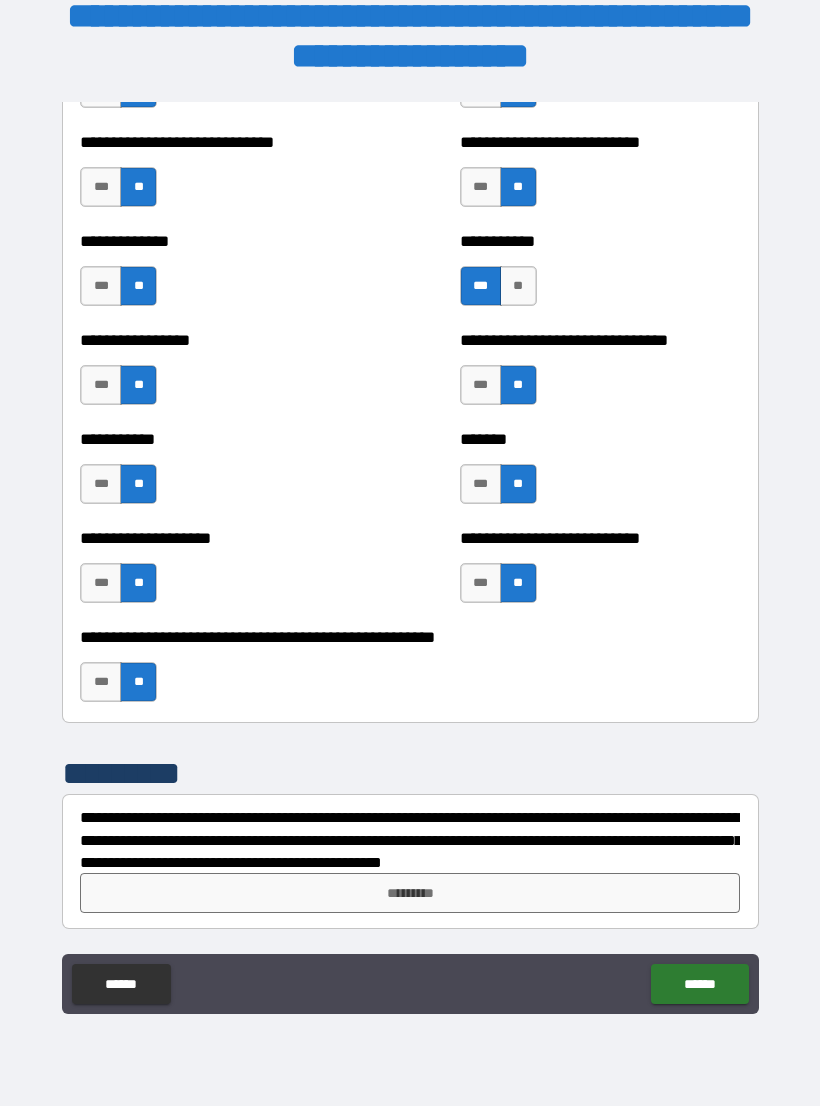 click on "***" at bounding box center [481, 484] 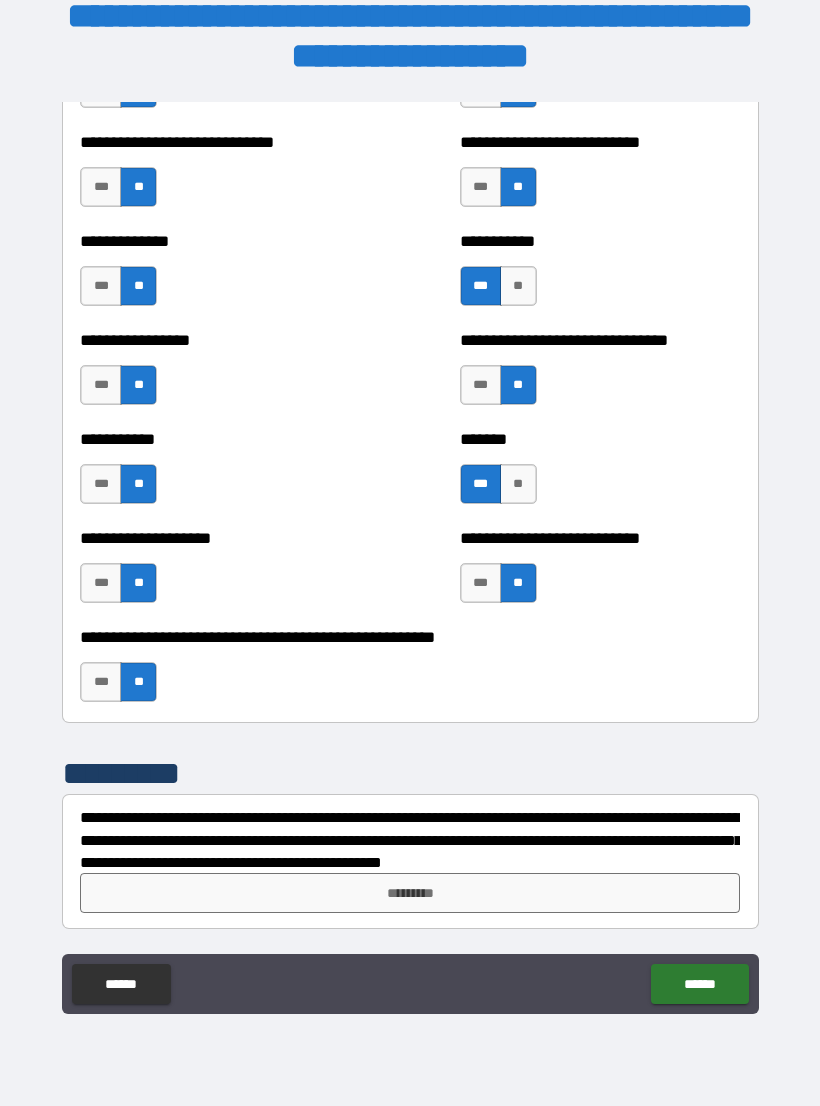 scroll, scrollTop: 7708, scrollLeft: 0, axis: vertical 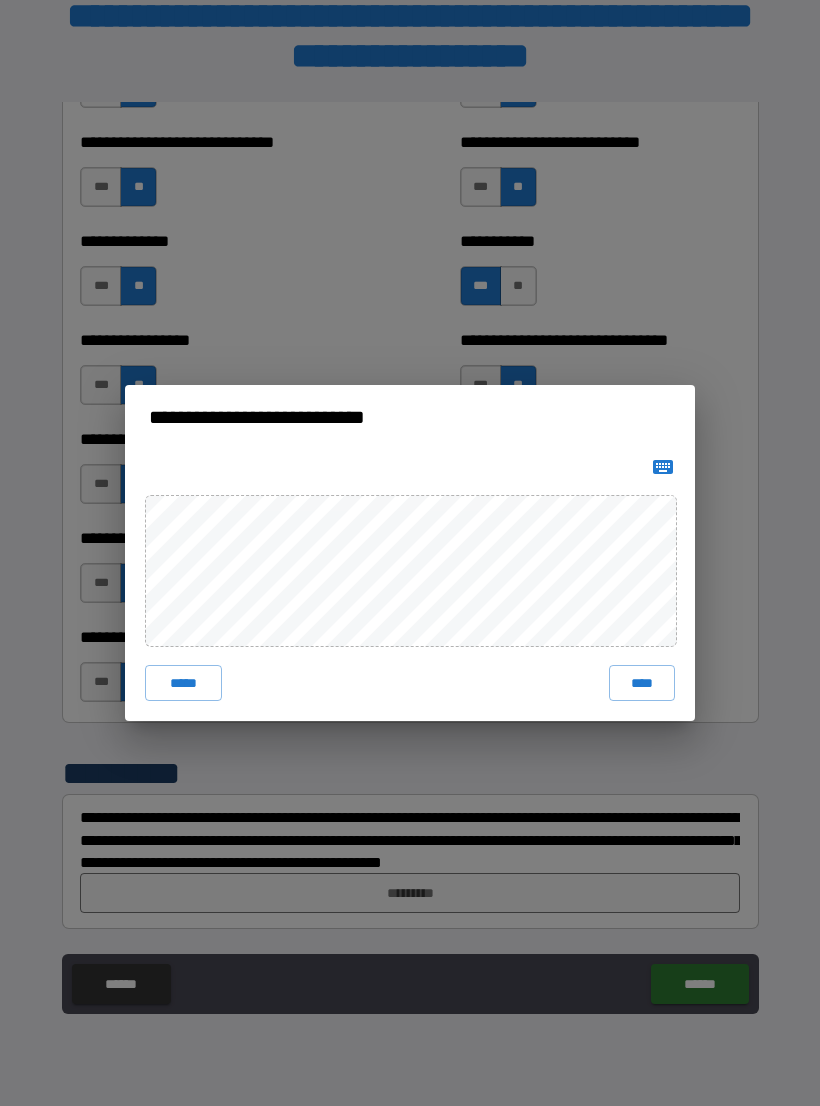 click on "****" at bounding box center (642, 683) 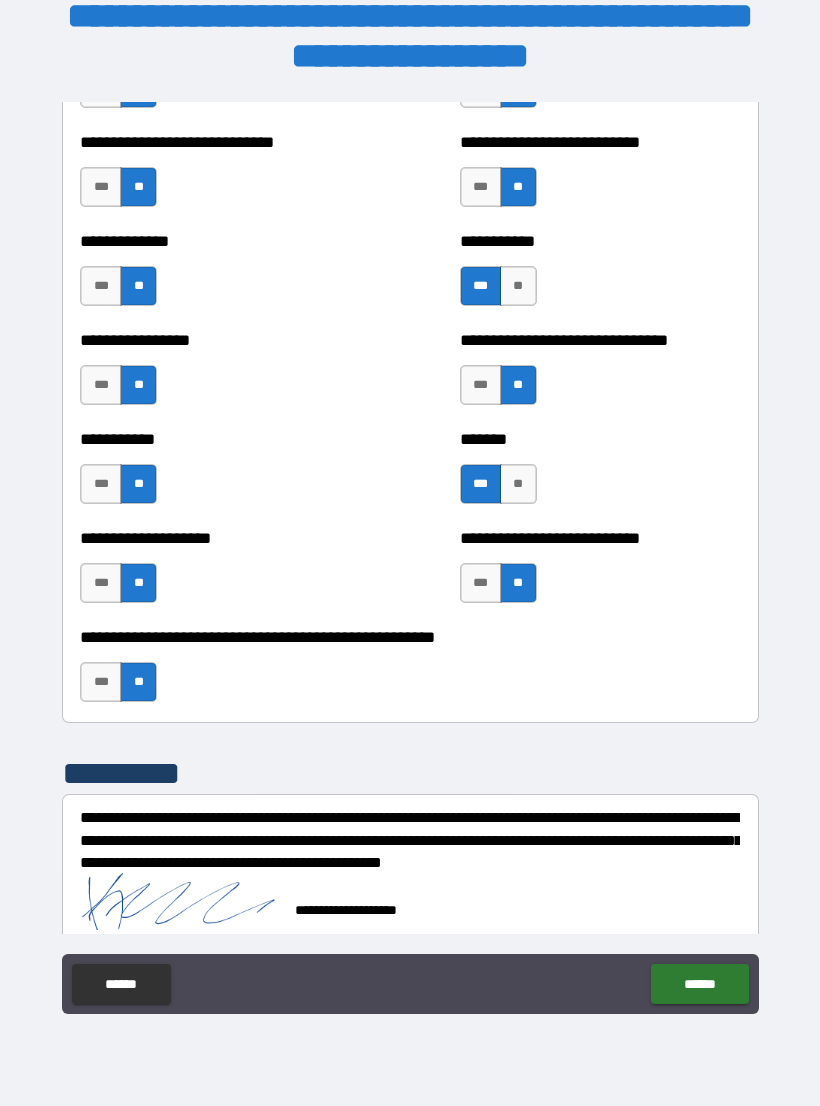 click on "******" at bounding box center [699, 984] 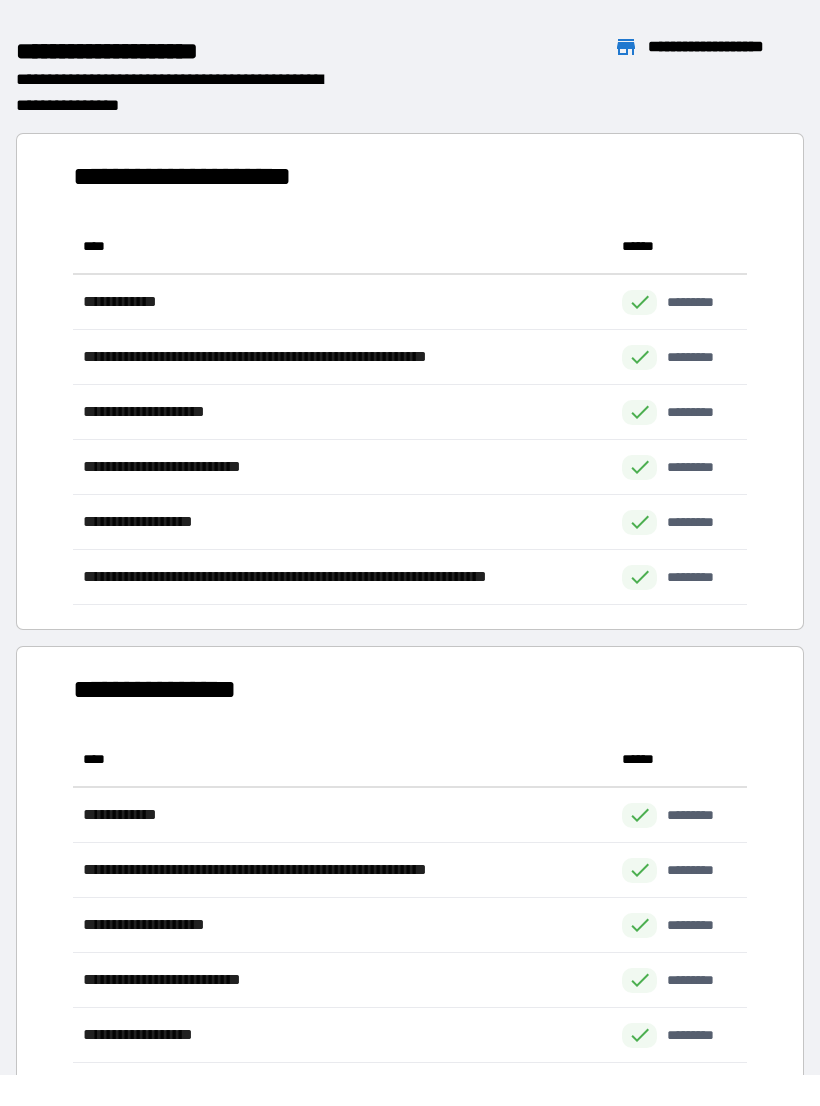 scroll, scrollTop: 1, scrollLeft: 1, axis: both 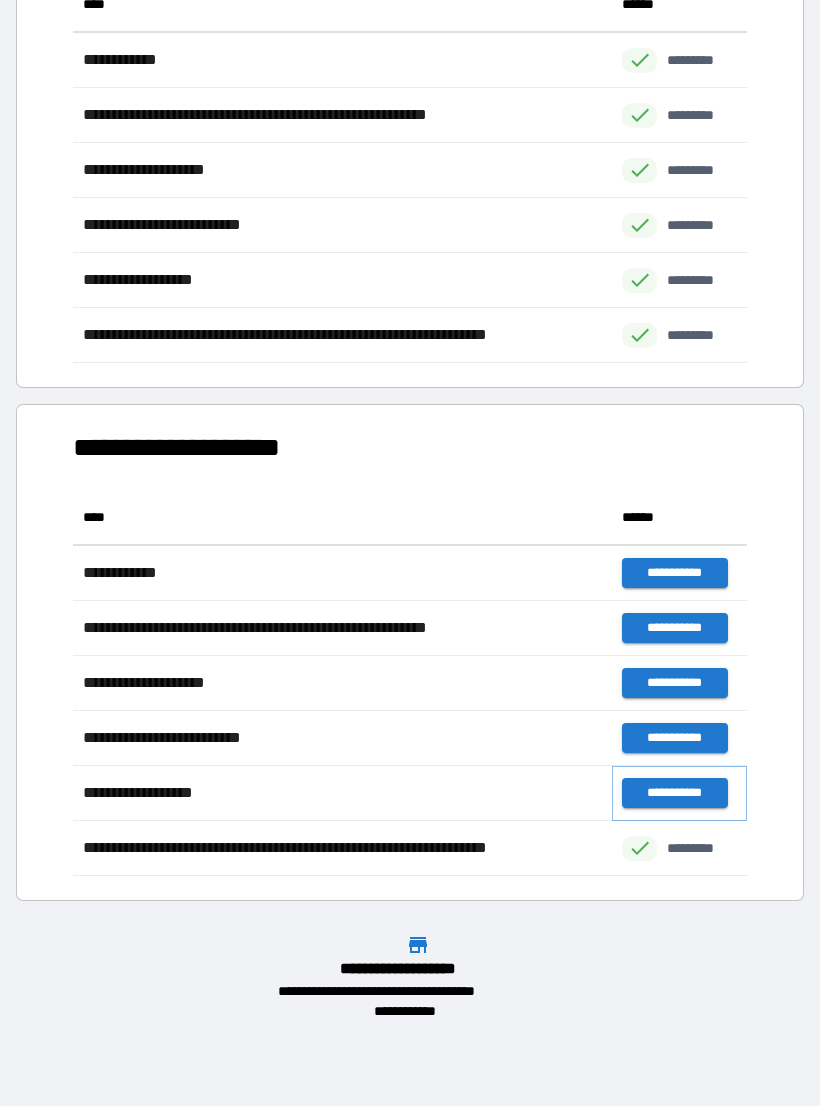 click on "**********" at bounding box center (674, 793) 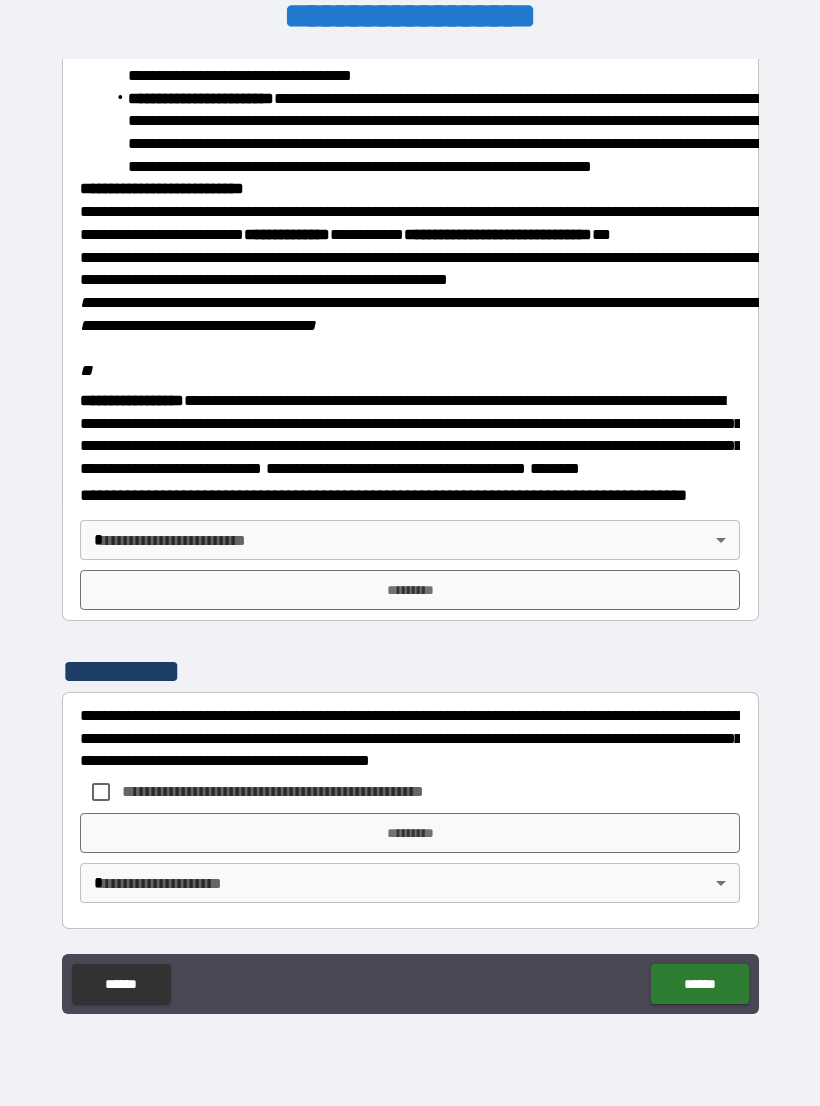 scroll, scrollTop: 2234, scrollLeft: 0, axis: vertical 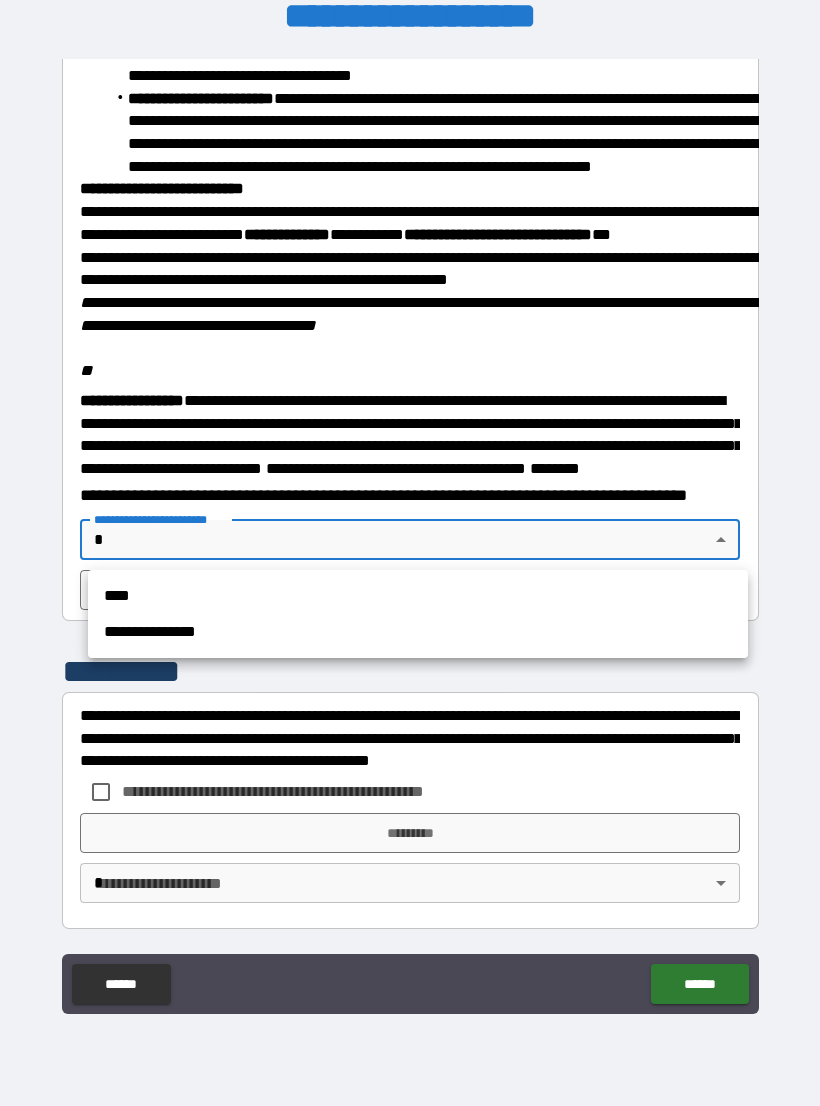 click on "**********" at bounding box center (418, 632) 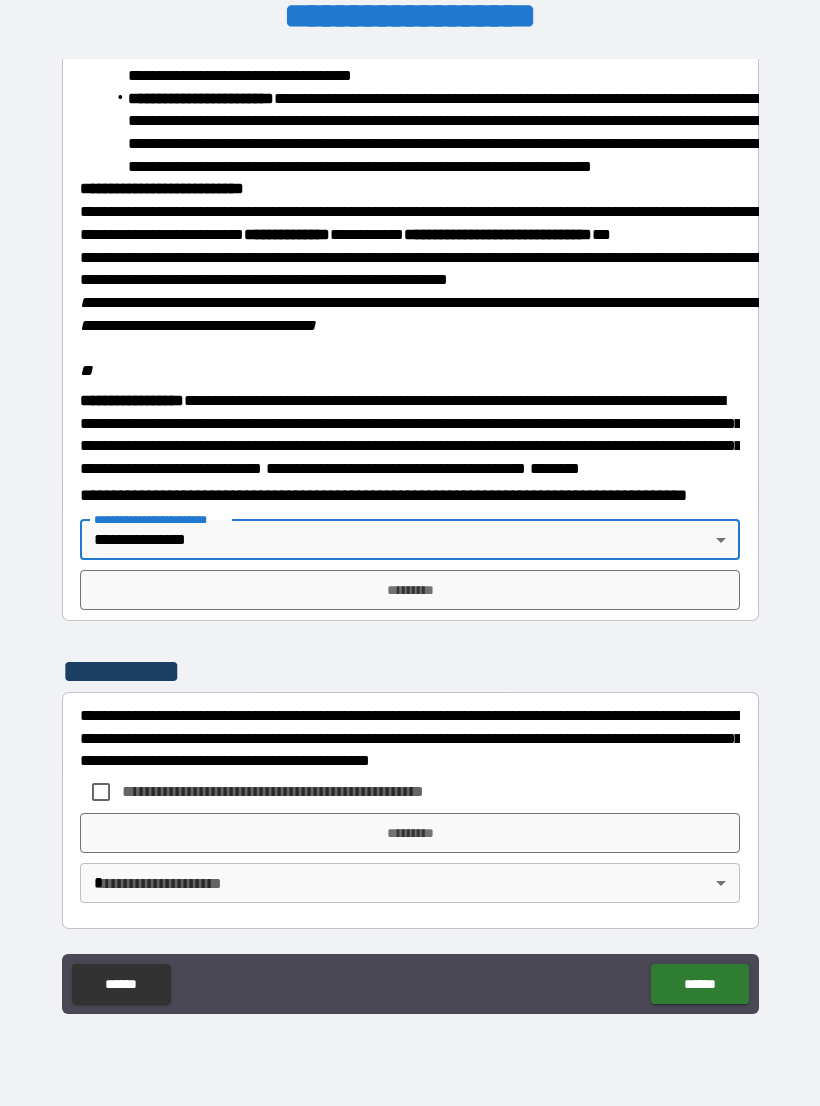 click on "*********" at bounding box center (410, 833) 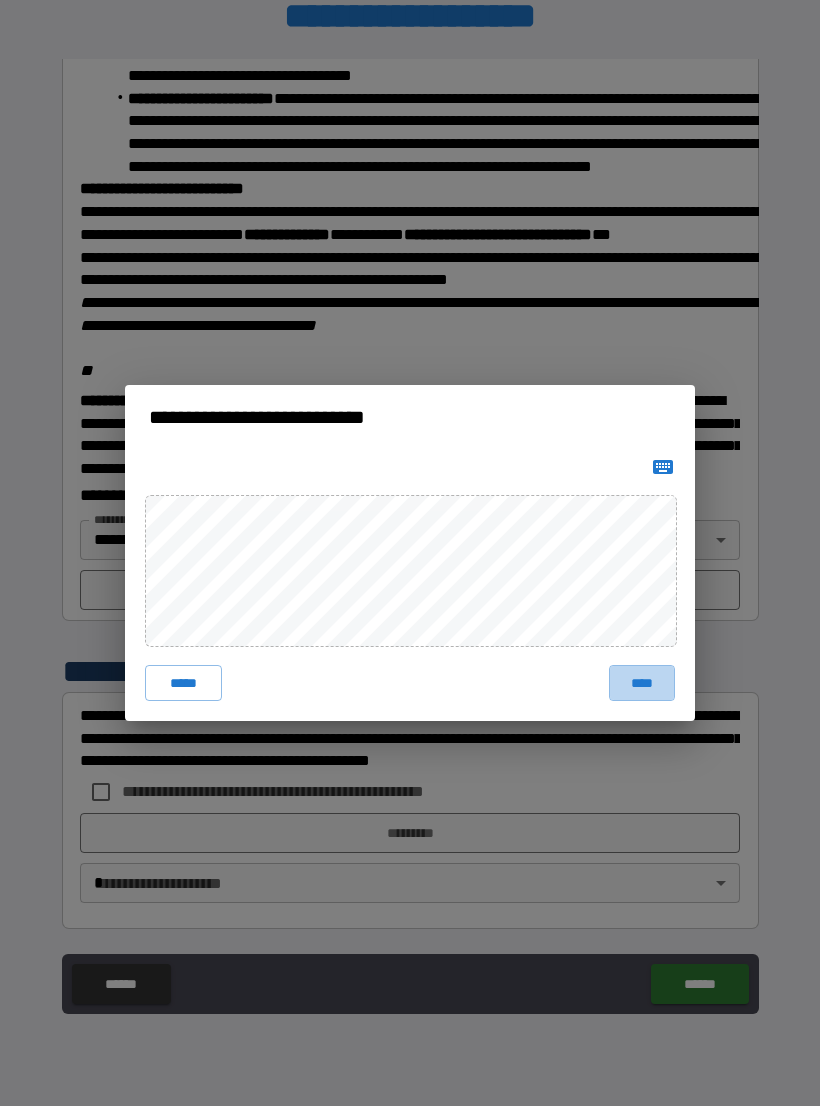 click on "****" at bounding box center (642, 683) 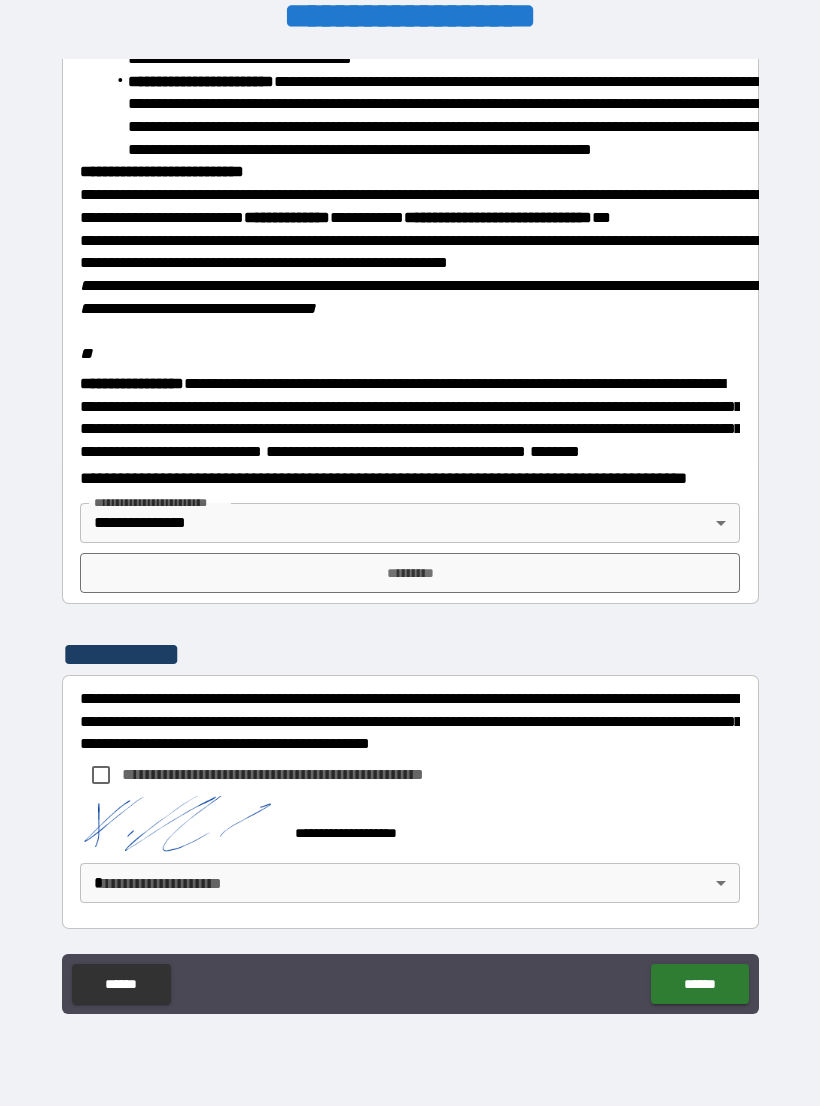 click on "*********" at bounding box center (410, 573) 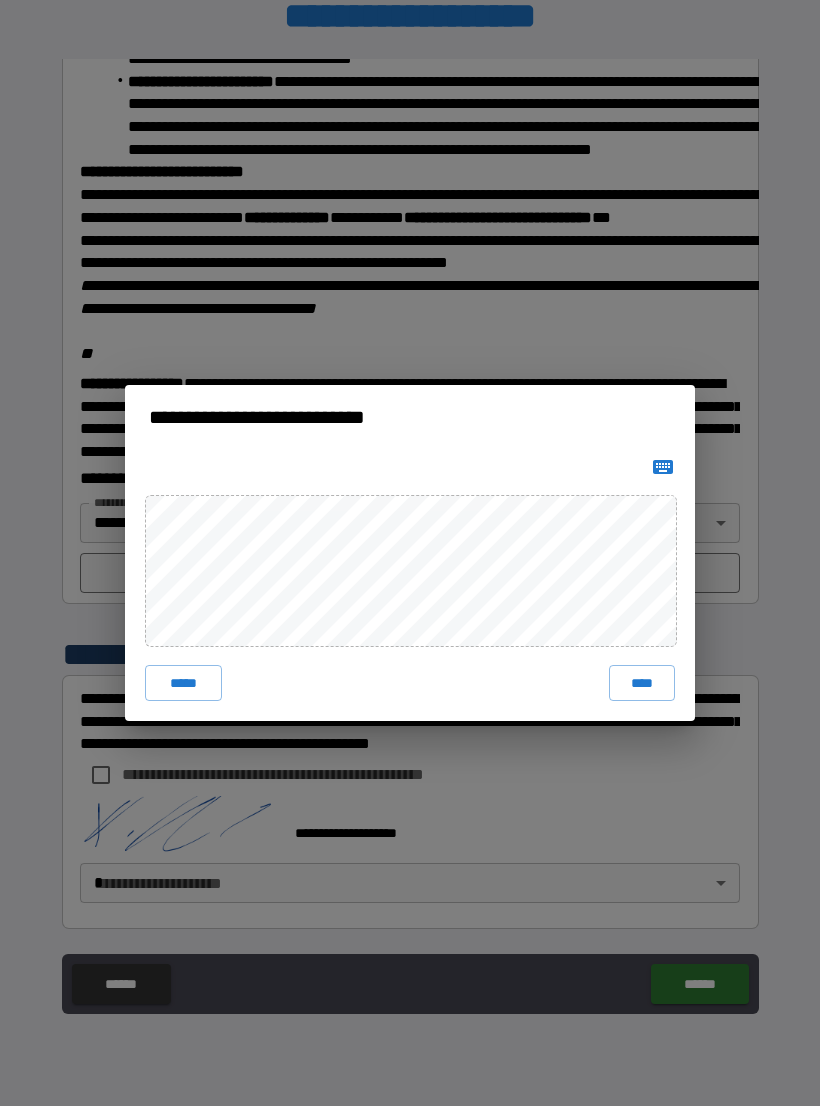 click on "****" at bounding box center [642, 683] 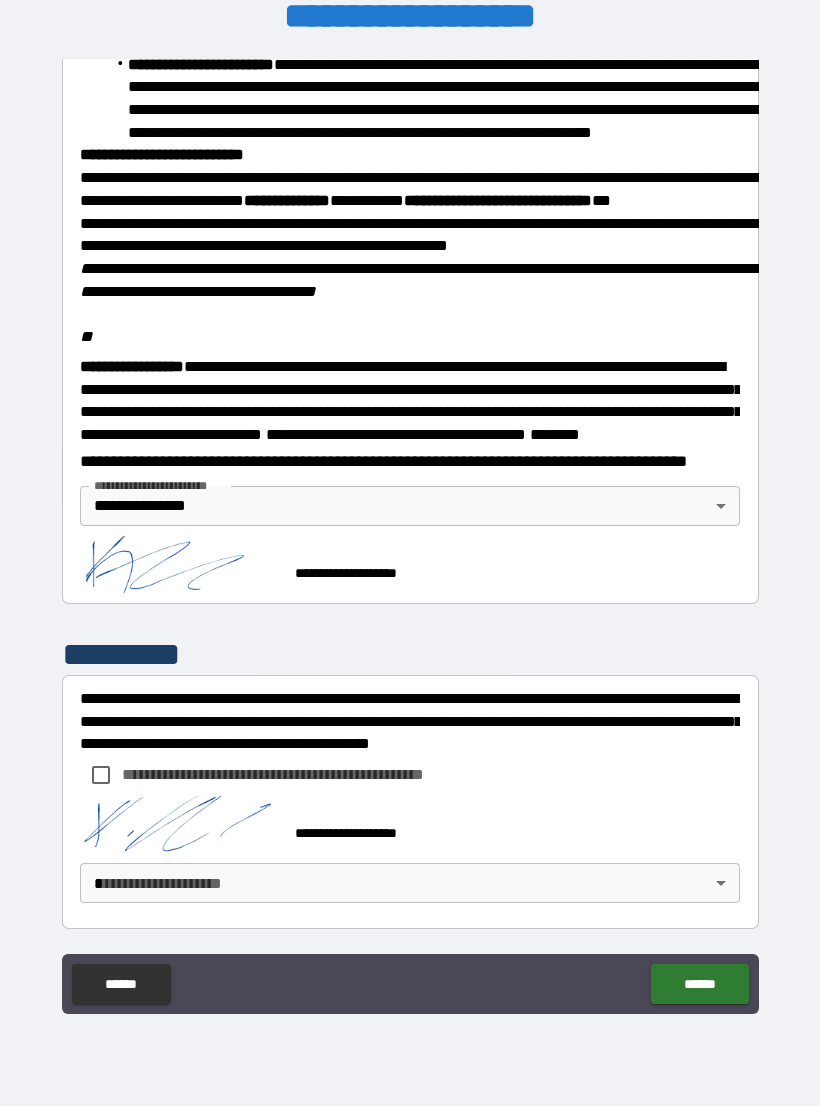 scroll, scrollTop: 2268, scrollLeft: 0, axis: vertical 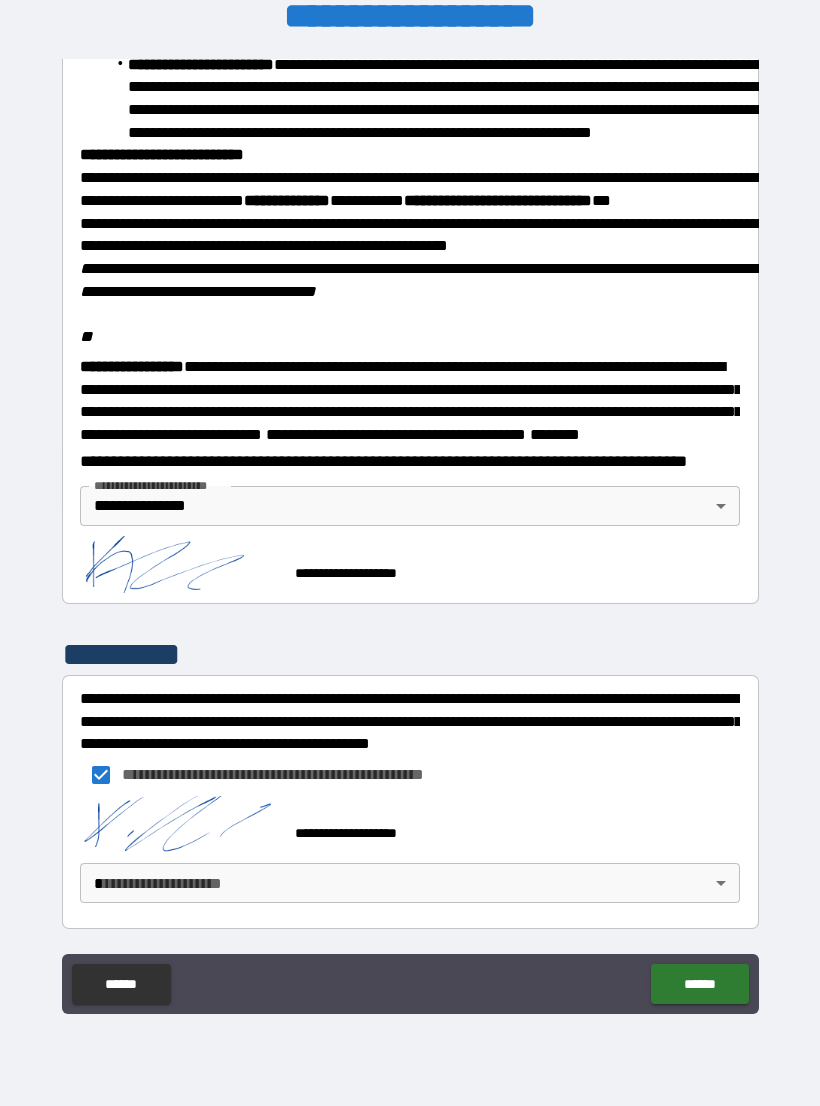 click on "******" at bounding box center [699, 984] 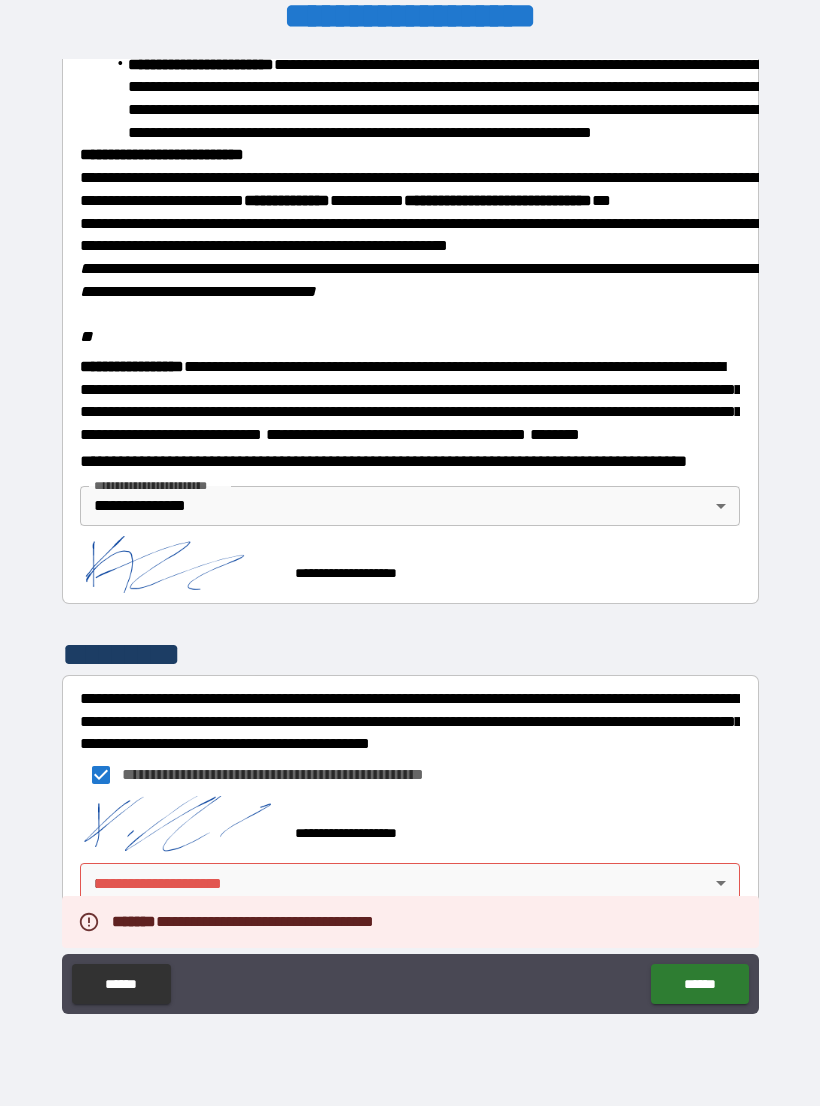 scroll, scrollTop: 2268, scrollLeft: 0, axis: vertical 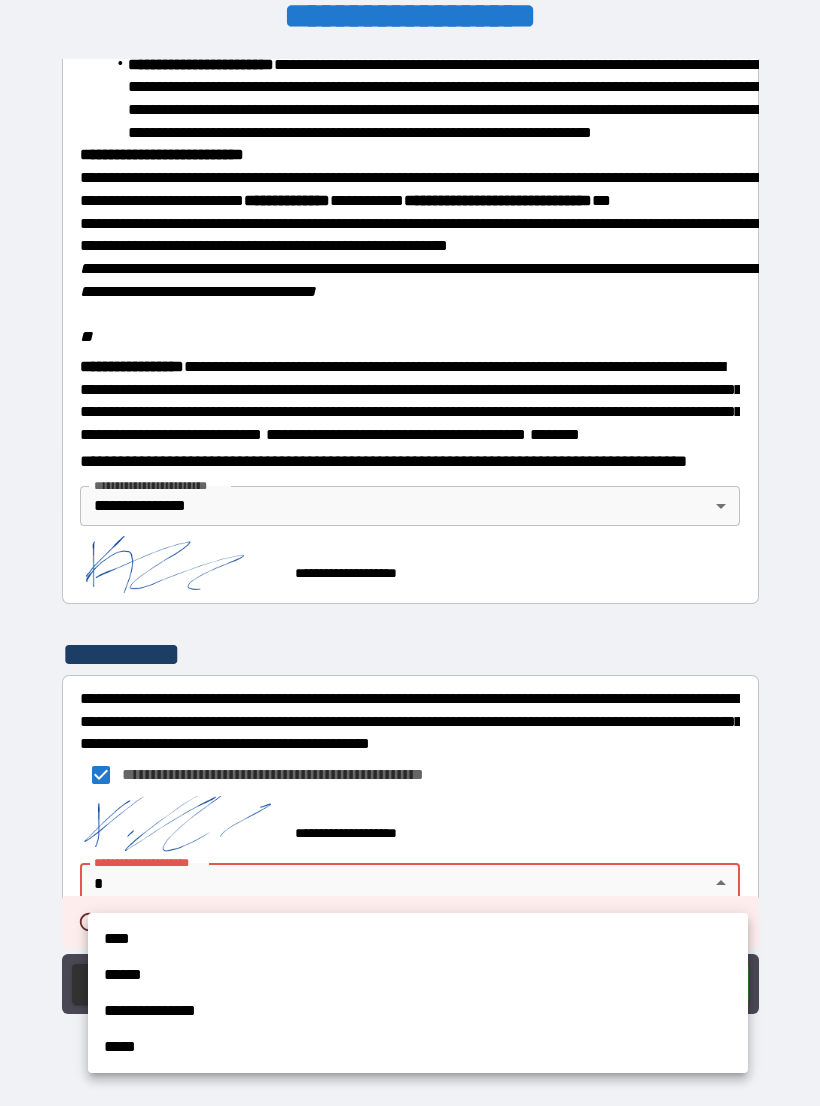 click on "**********" at bounding box center (418, 1011) 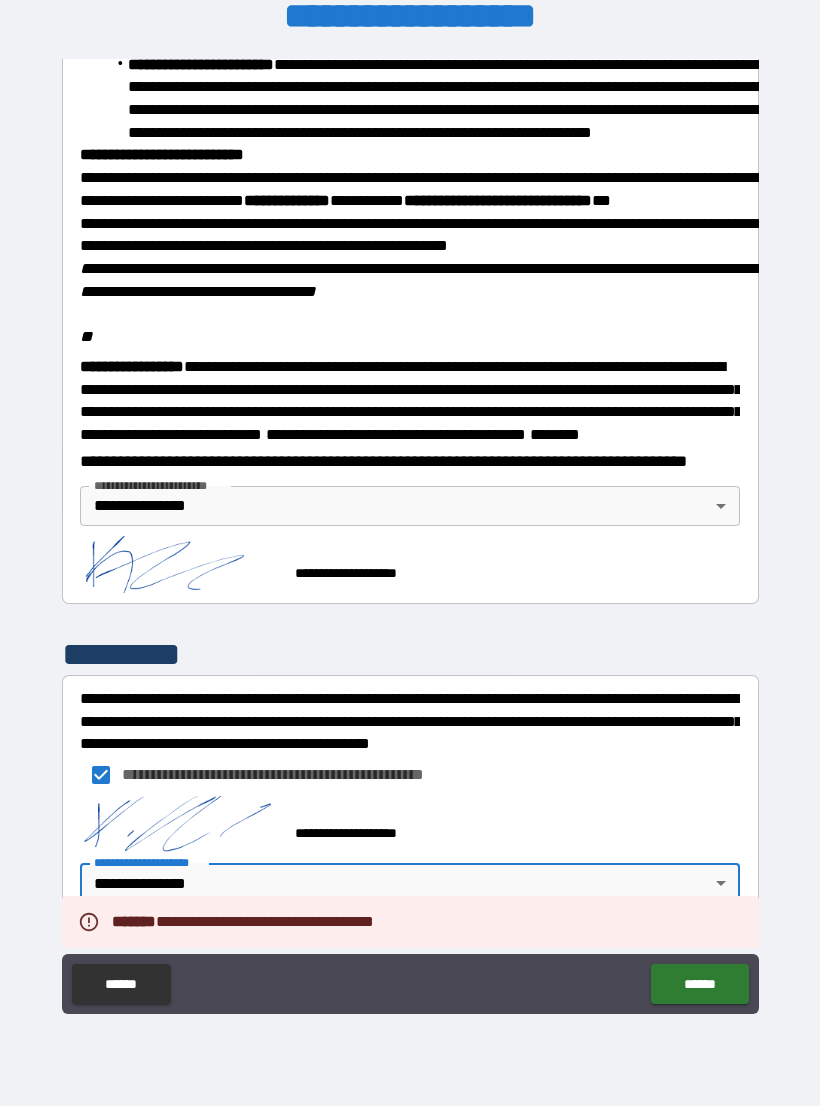 click on "******" at bounding box center (699, 984) 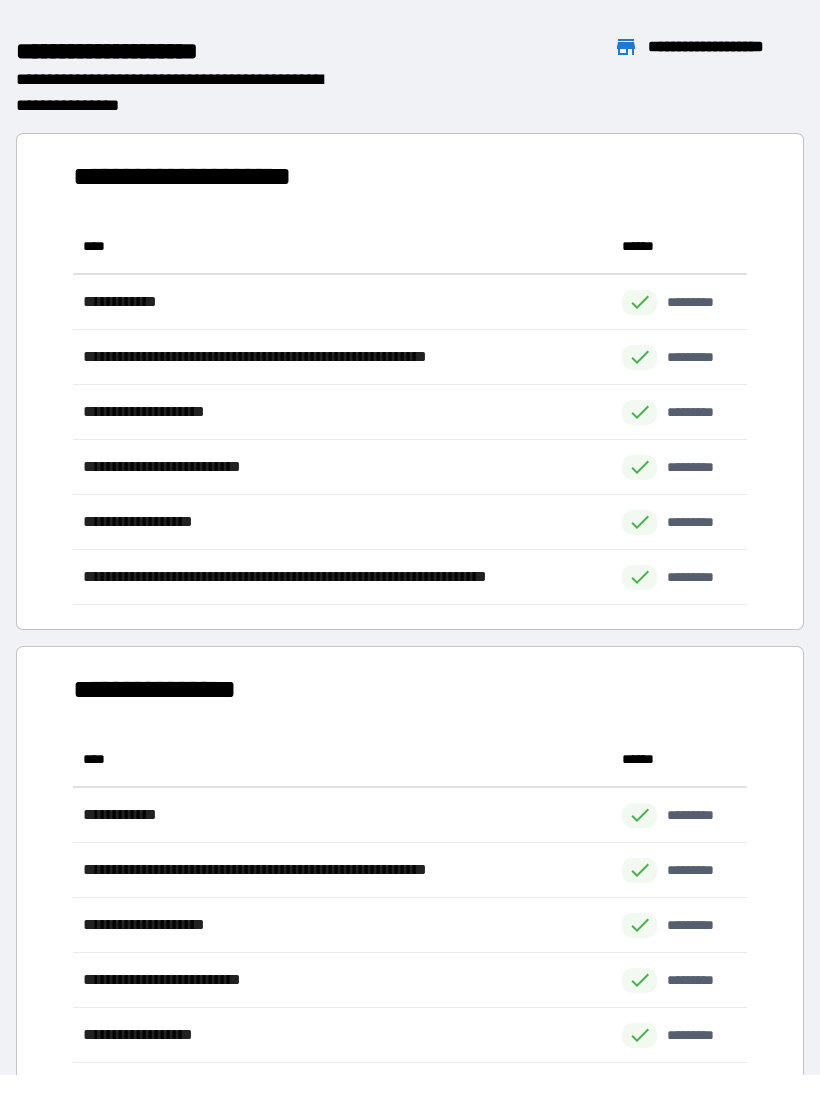 scroll, scrollTop: 1, scrollLeft: 1, axis: both 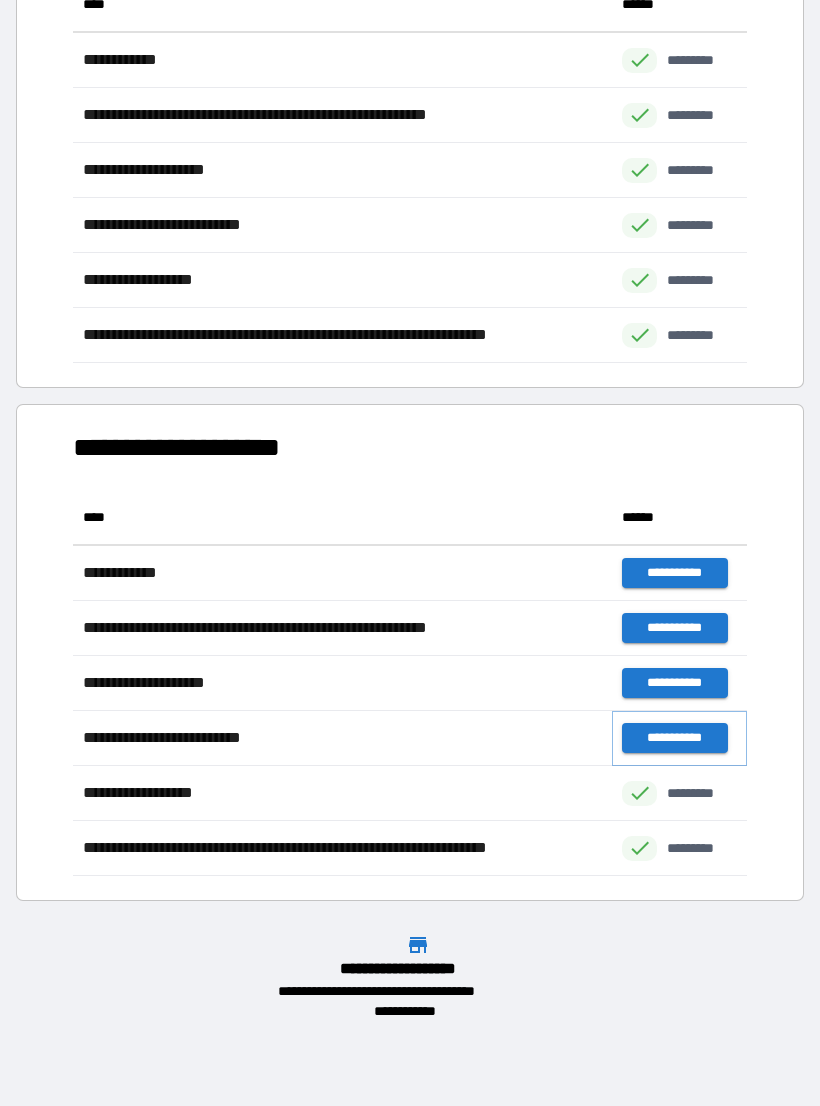 click on "**********" at bounding box center [674, 738] 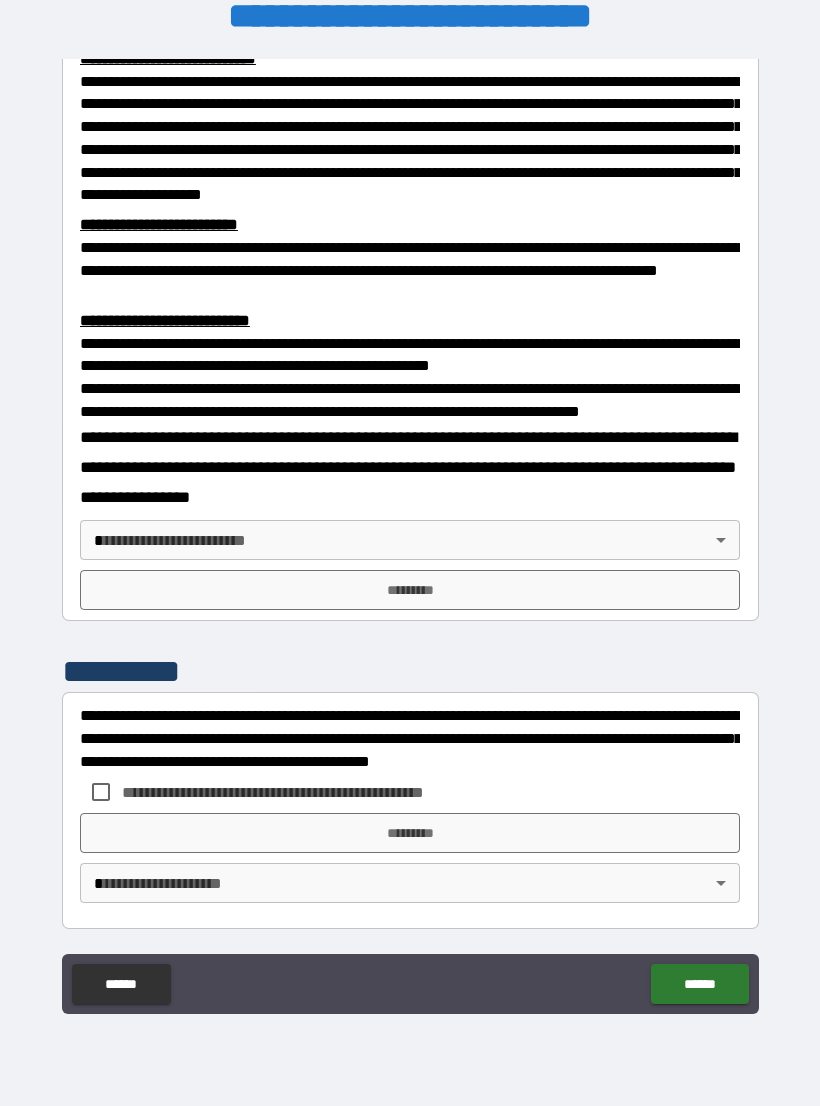 scroll, scrollTop: 549, scrollLeft: 0, axis: vertical 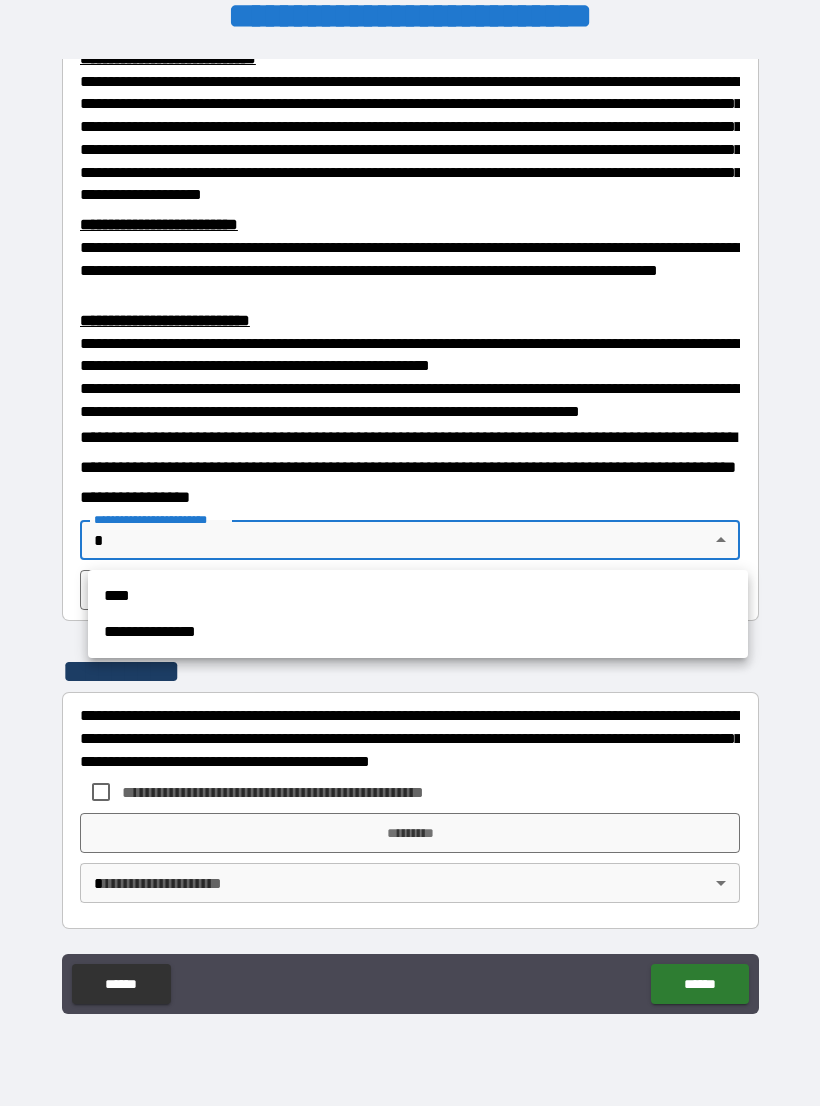 click on "**********" at bounding box center (418, 632) 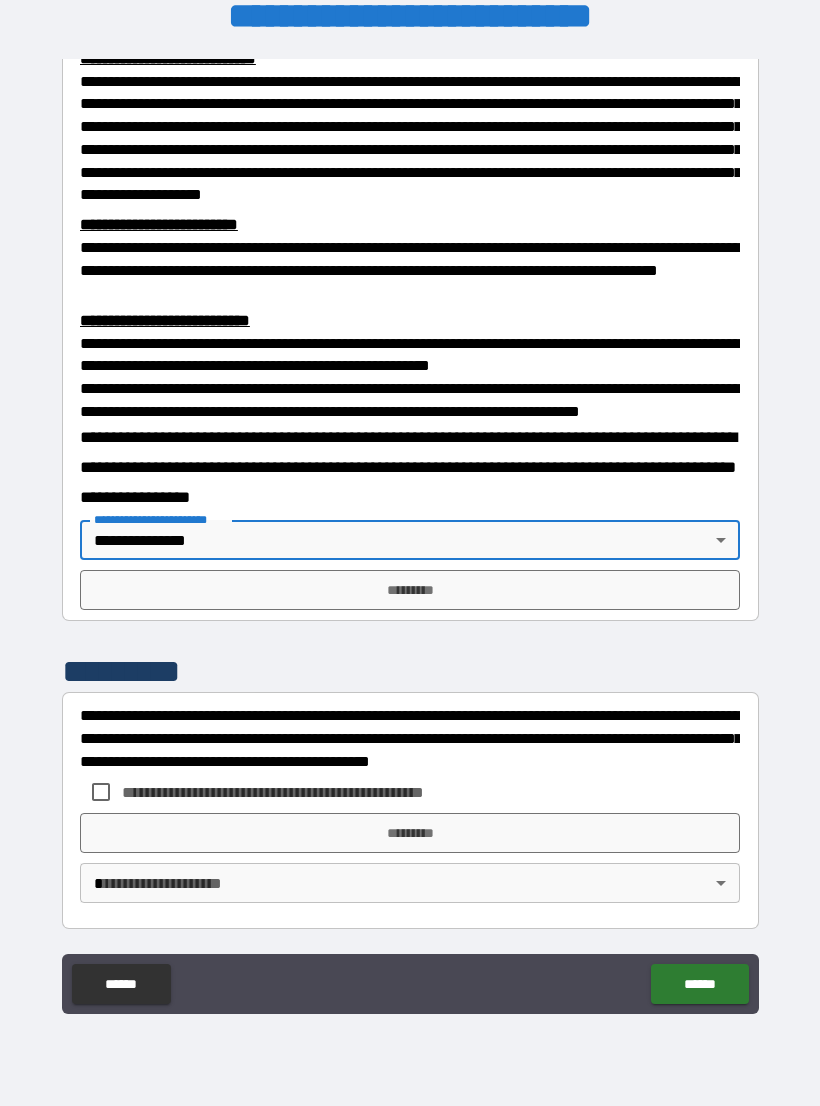 click on "**********" at bounding box center (410, 537) 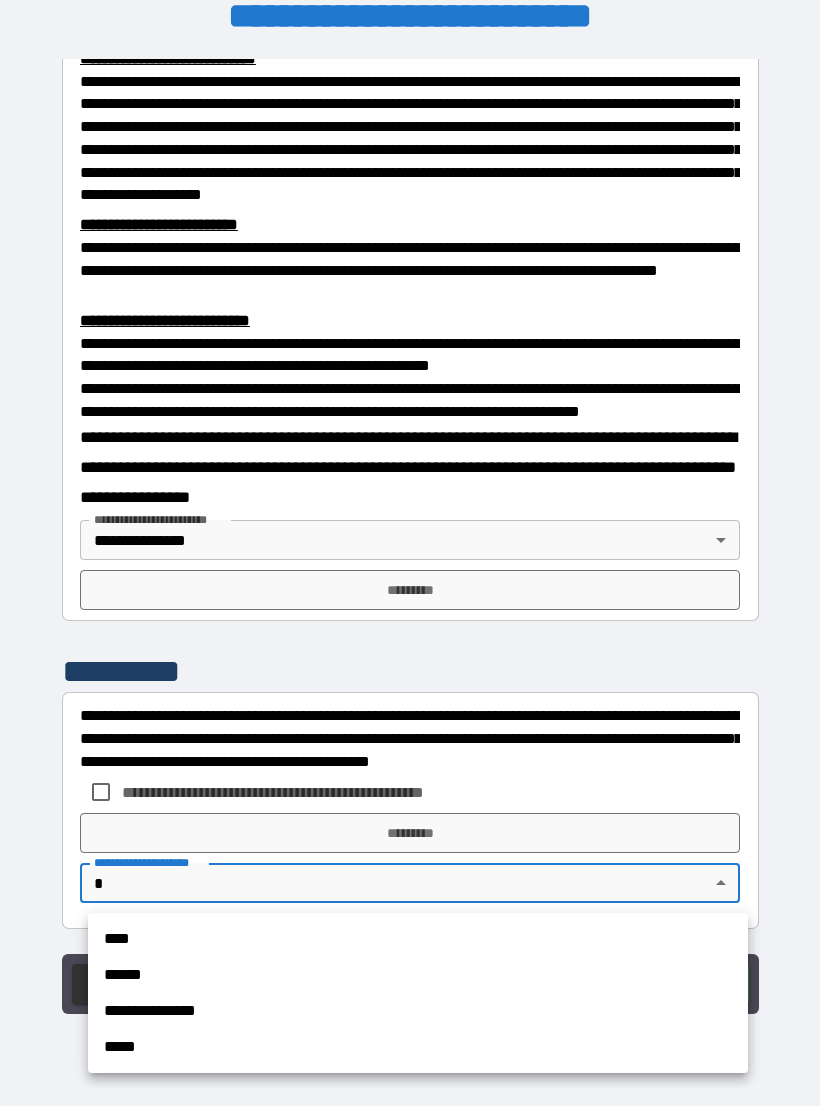 click on "**********" at bounding box center (418, 1011) 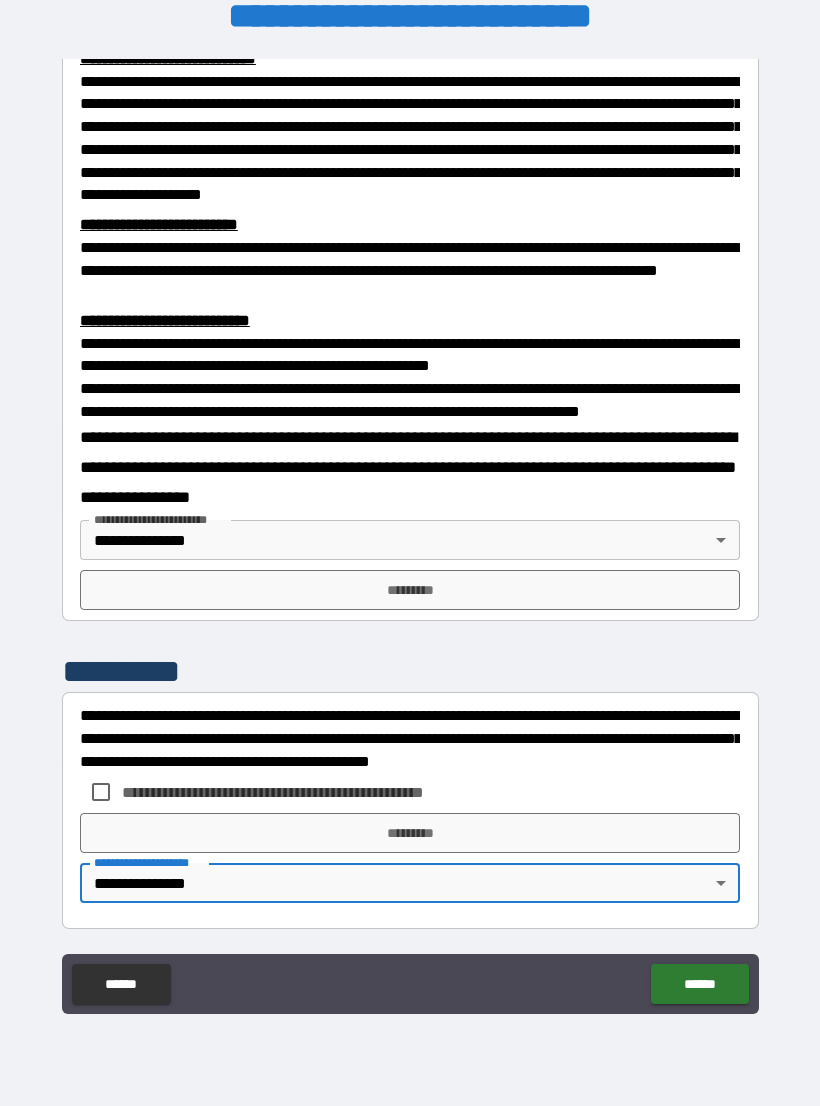 click on "*********" at bounding box center (410, 590) 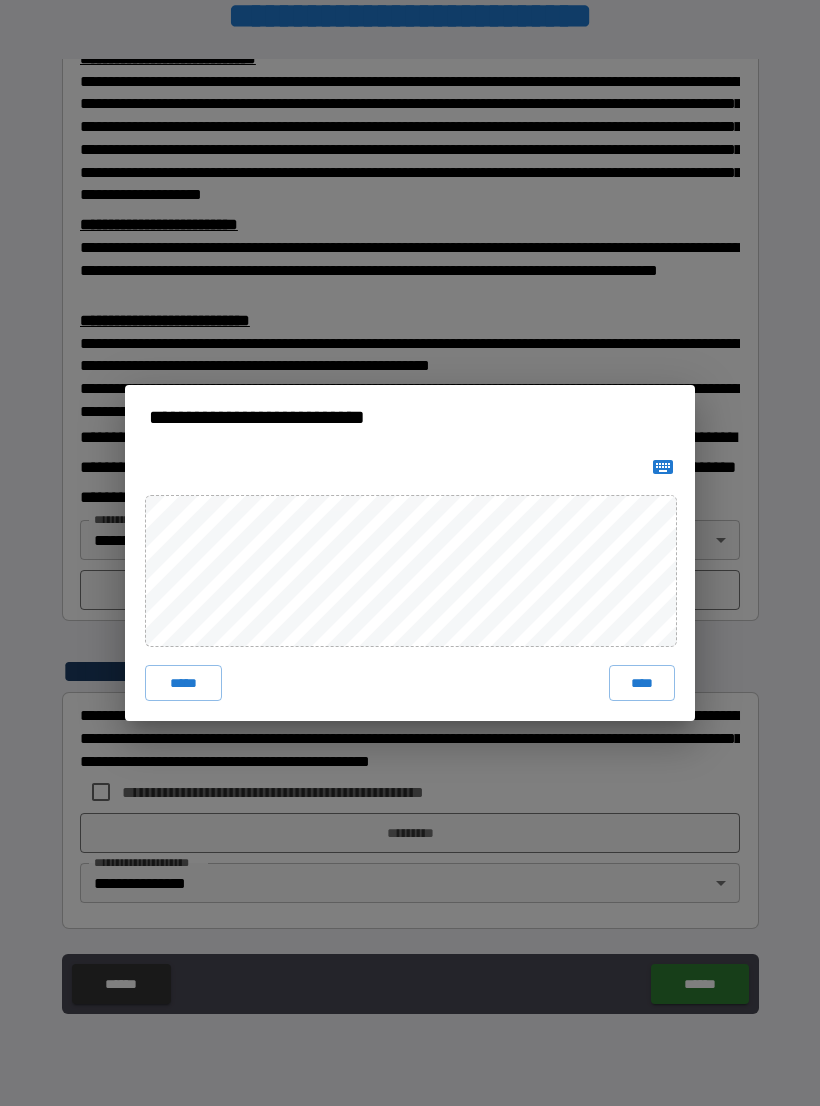 click on "****" at bounding box center [642, 683] 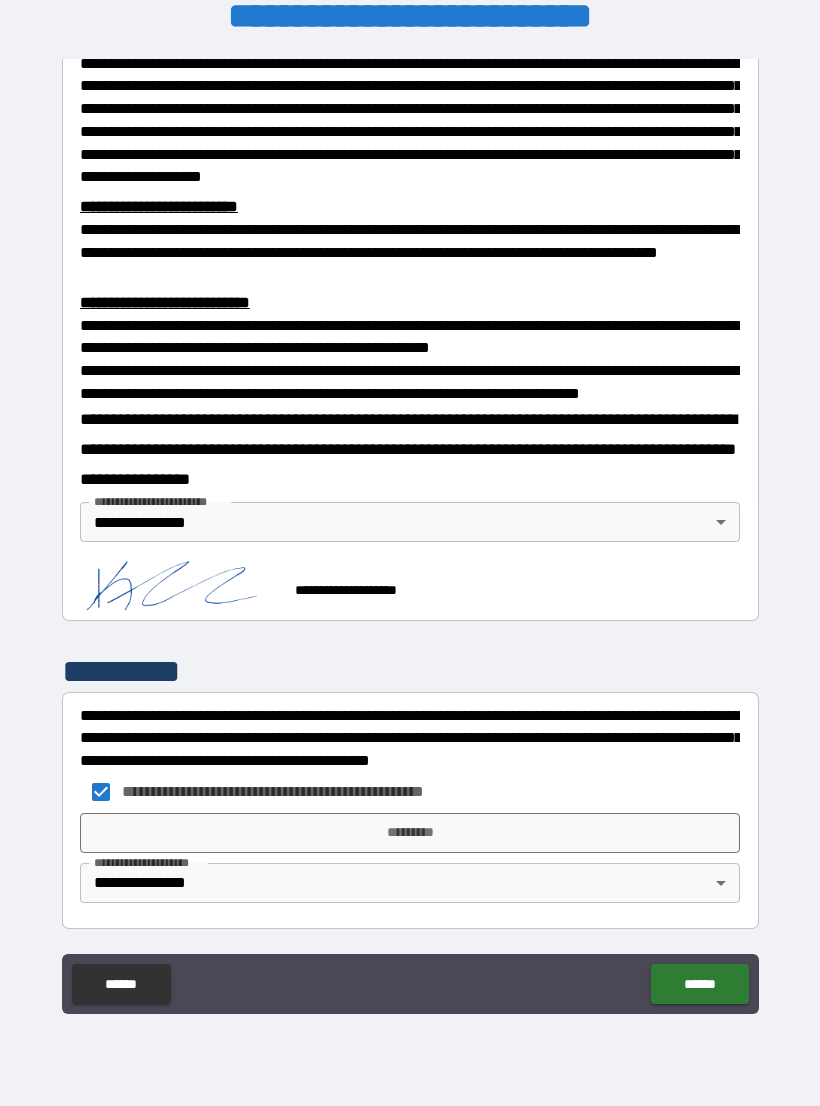 click on "*********" at bounding box center (410, 833) 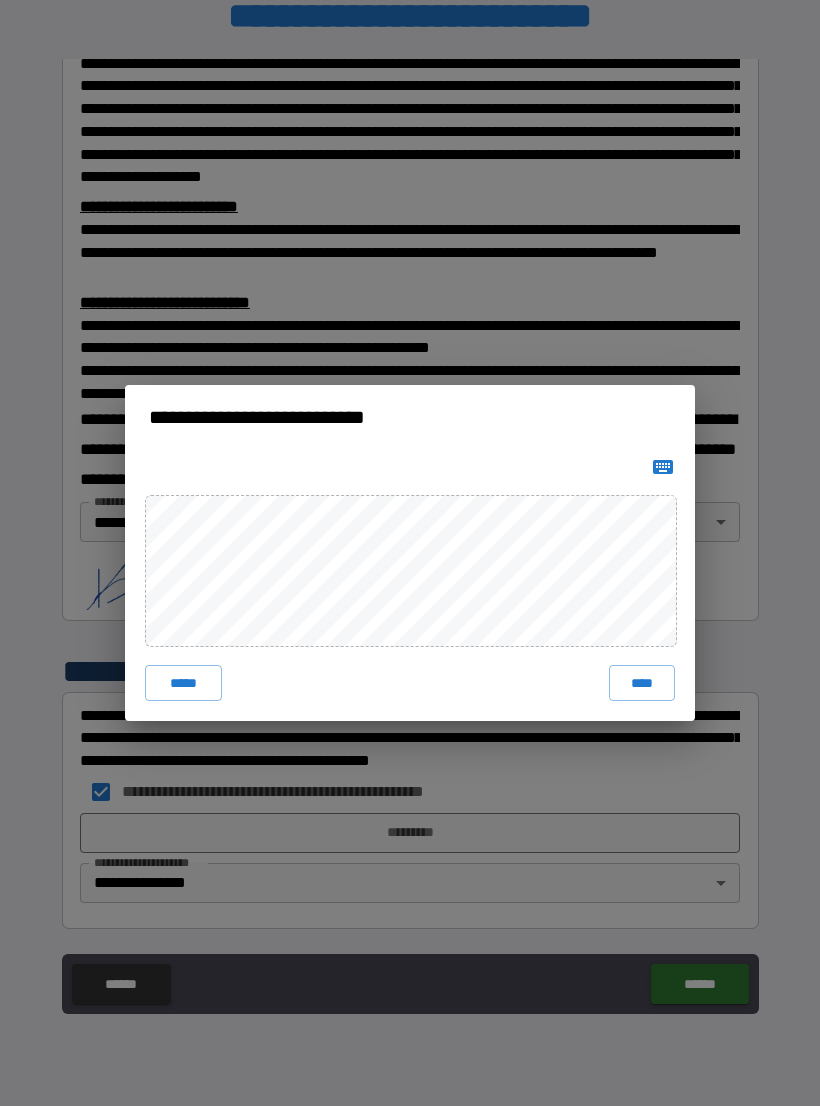 click on "****" at bounding box center (642, 683) 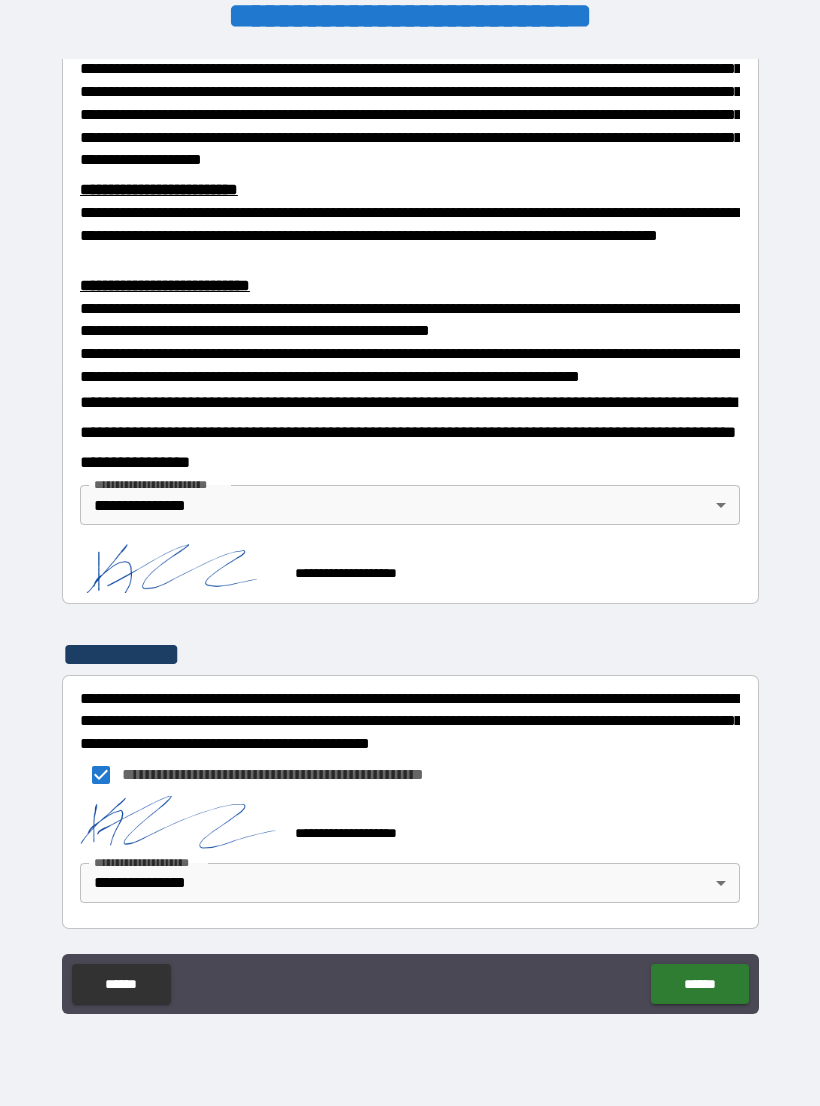 click on "******" at bounding box center (699, 984) 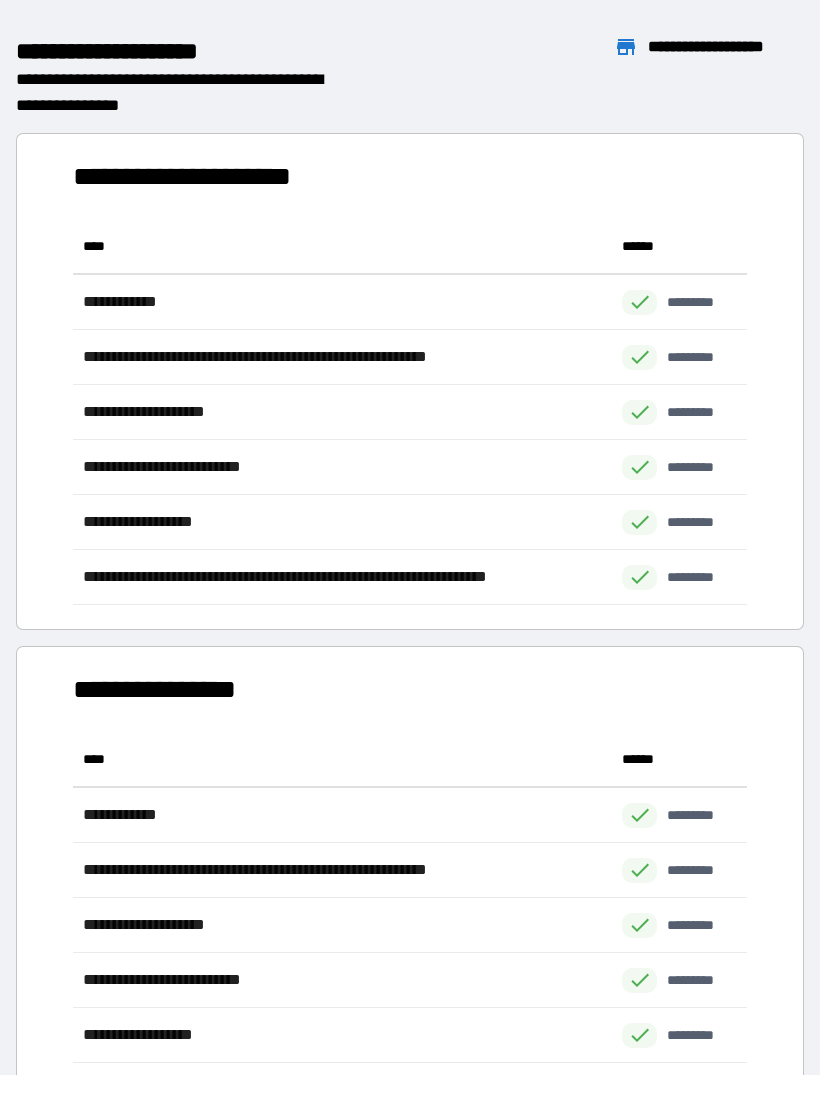 scroll, scrollTop: 386, scrollLeft: 674, axis: both 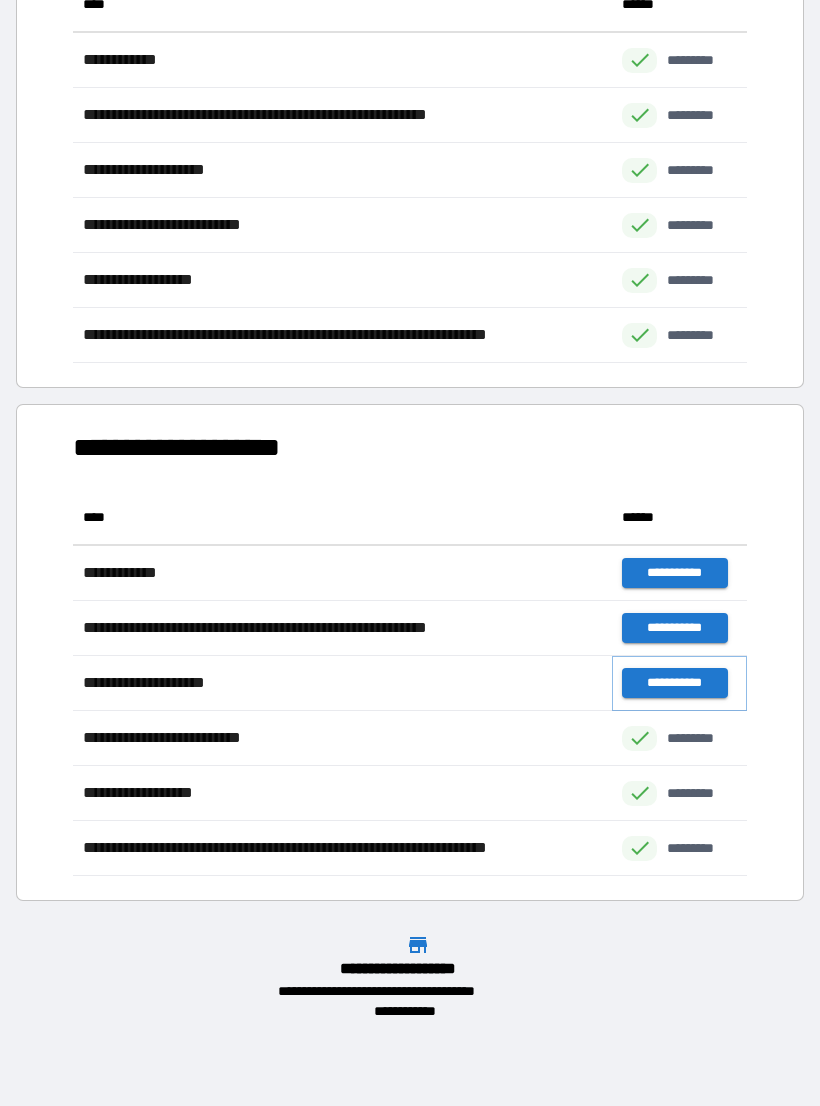 click on "**********" at bounding box center (674, 683) 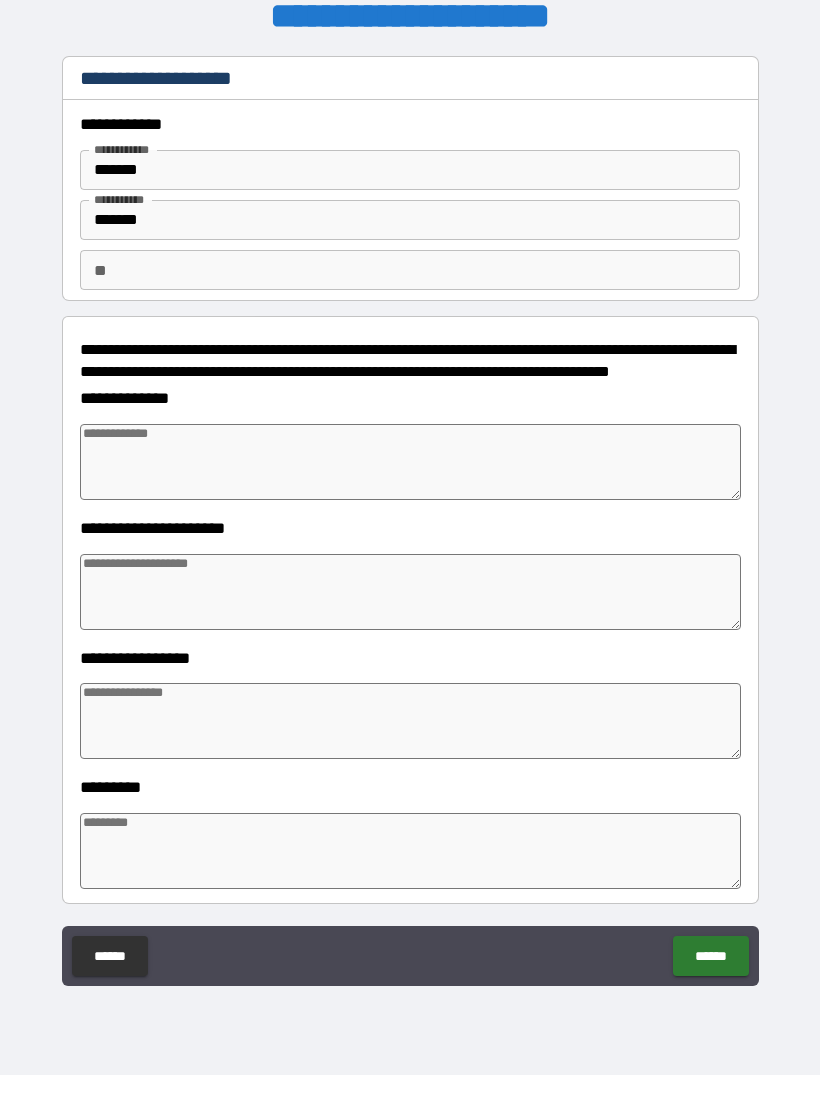 click on "**********" at bounding box center [410, 659] 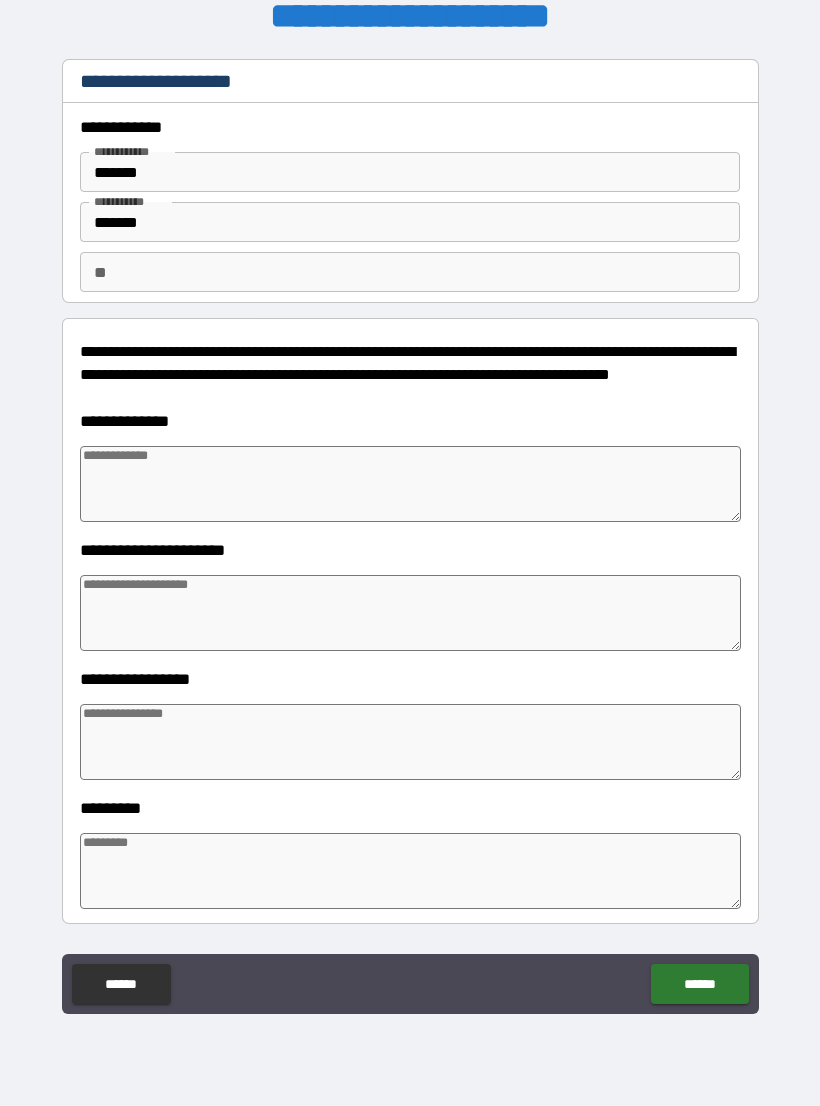 click at bounding box center (410, 484) 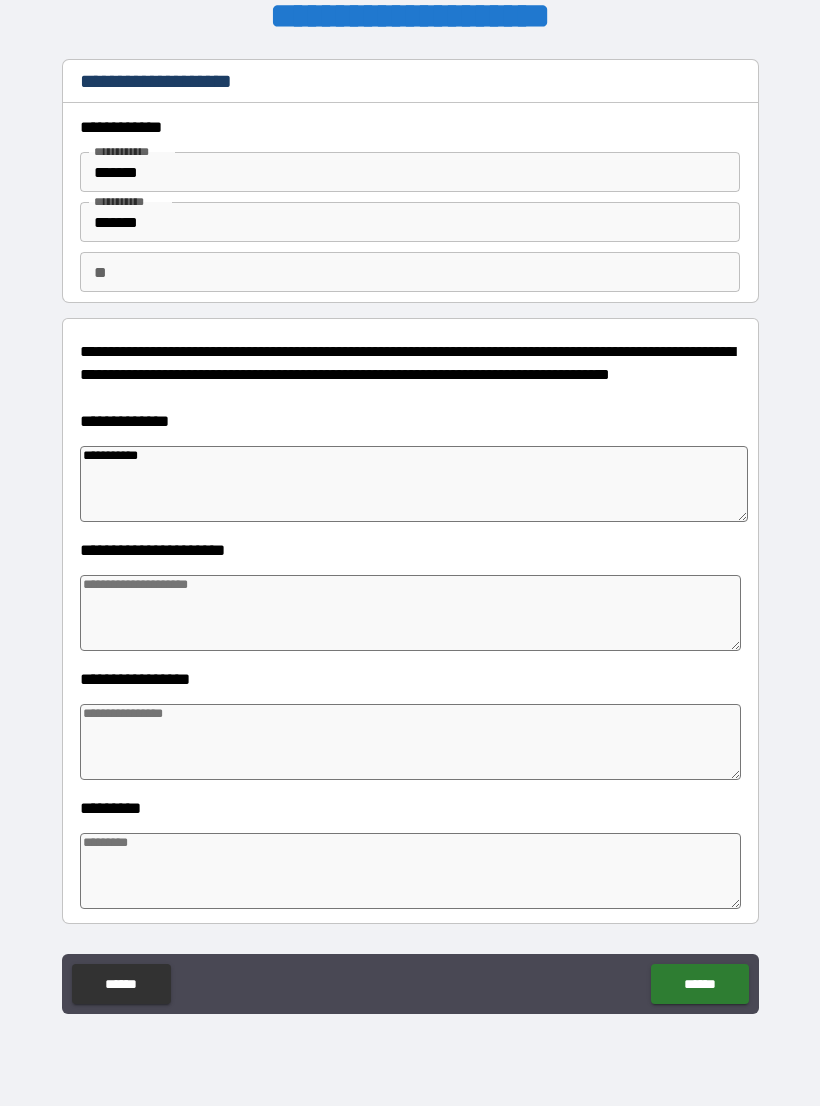 click at bounding box center [410, 613] 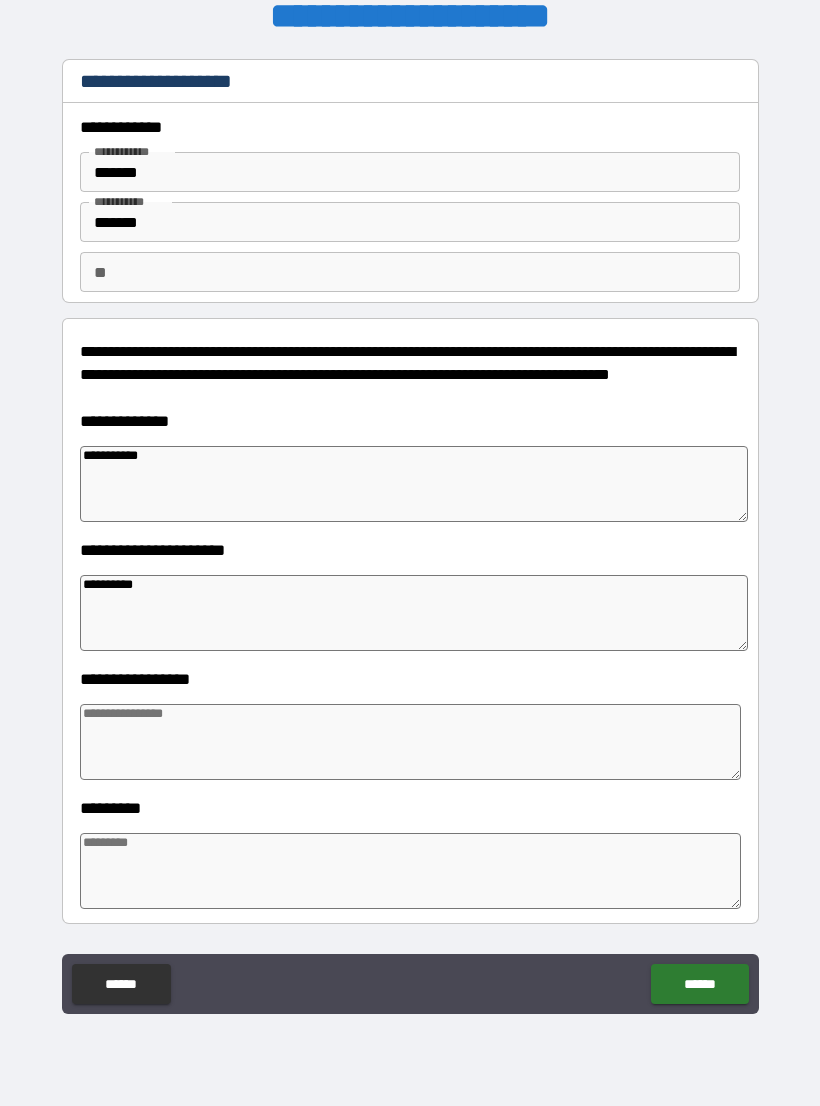 click at bounding box center (410, 742) 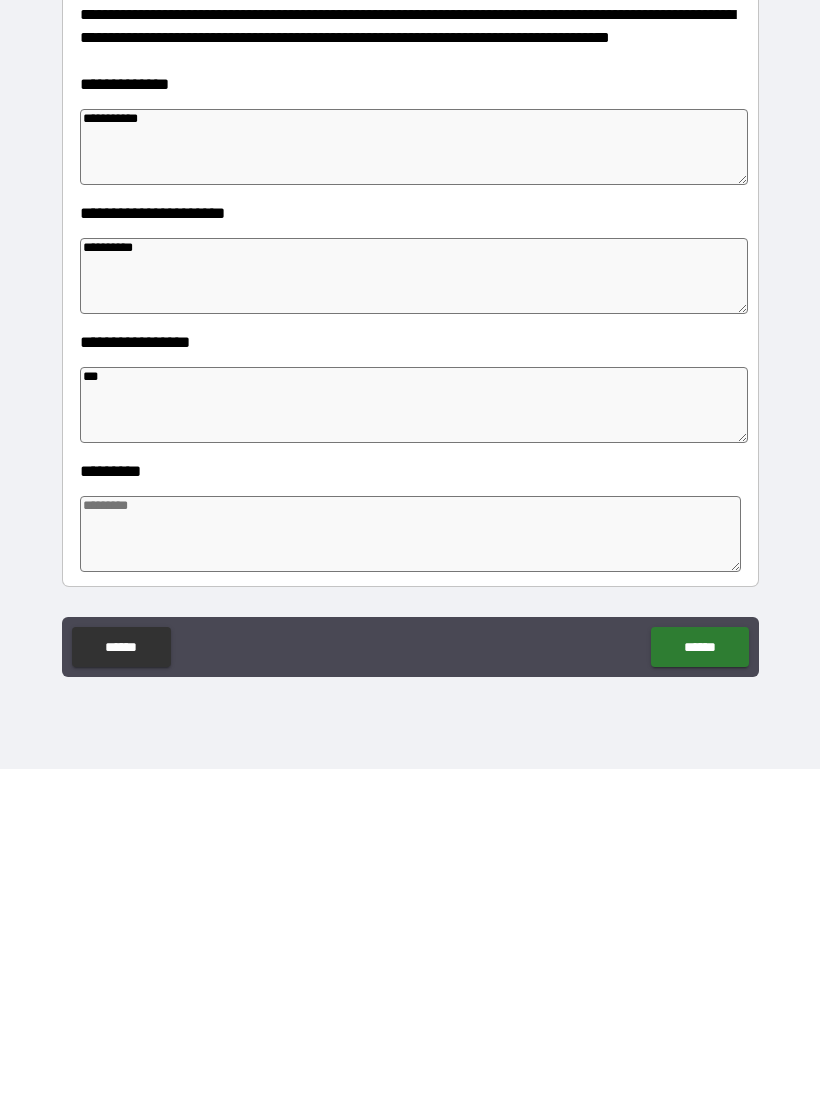 click at bounding box center [410, 871] 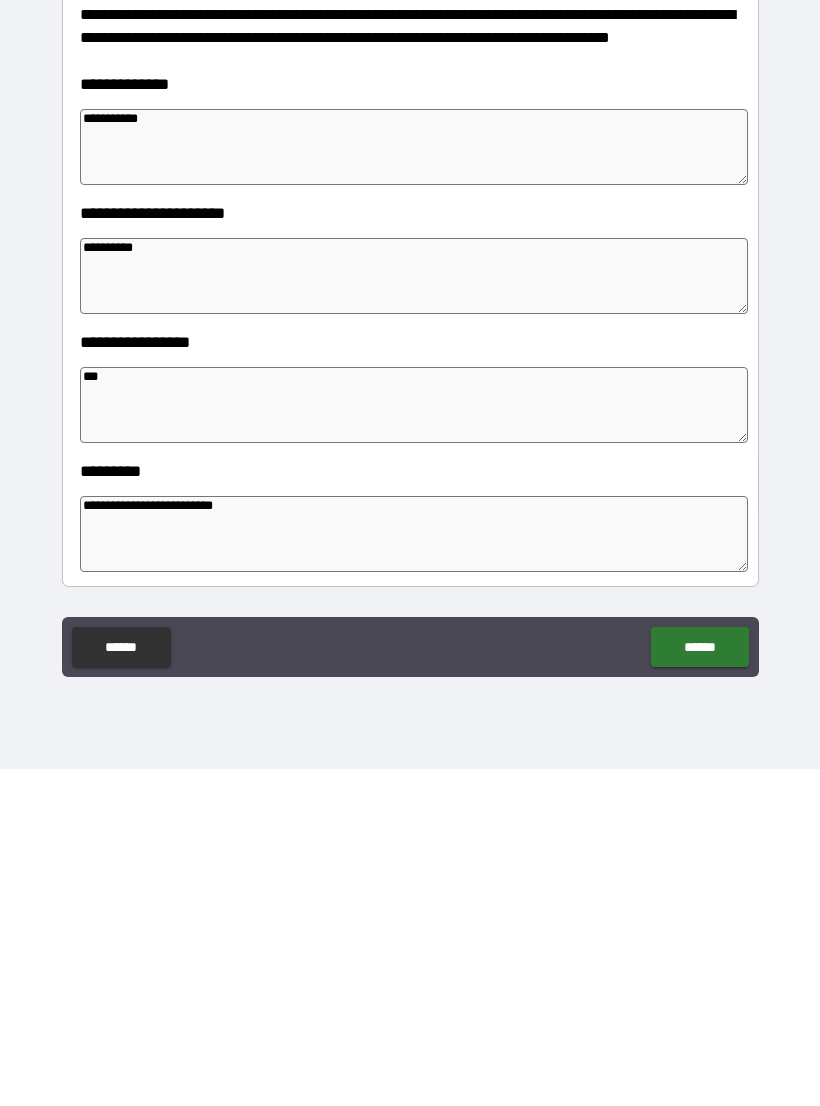 click on "******" at bounding box center [699, 984] 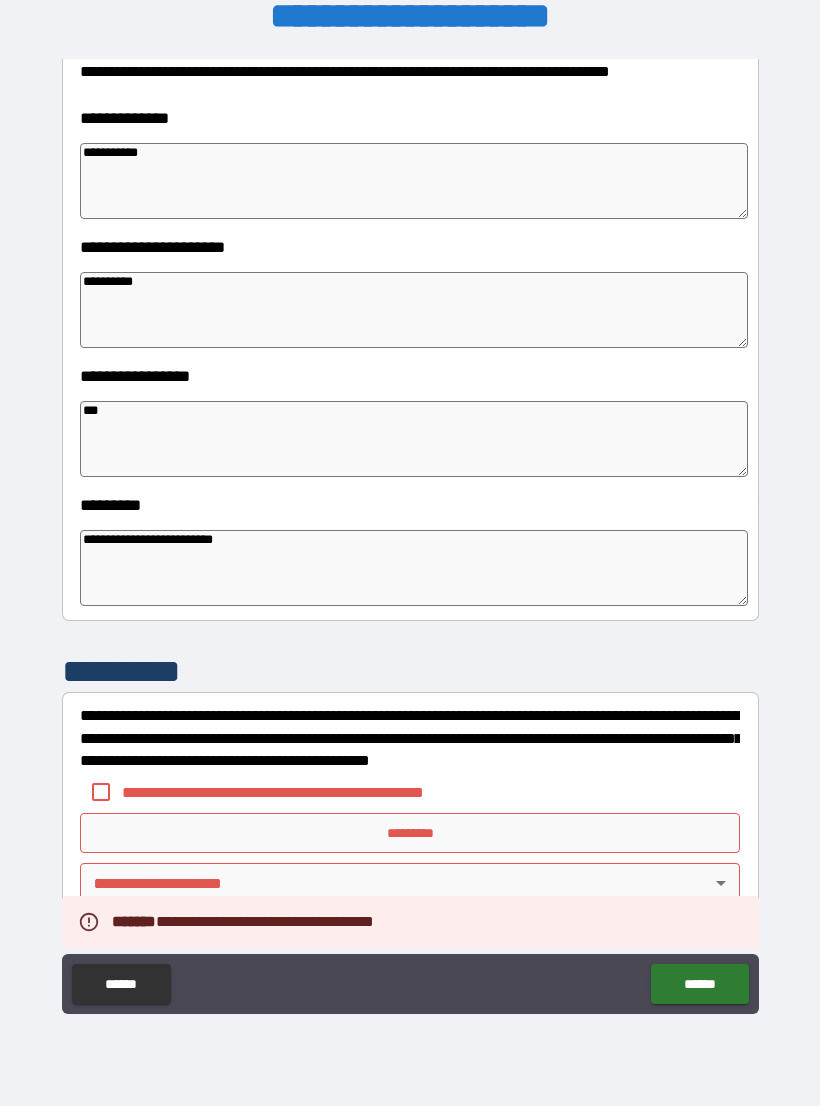 scroll, scrollTop: 303, scrollLeft: 0, axis: vertical 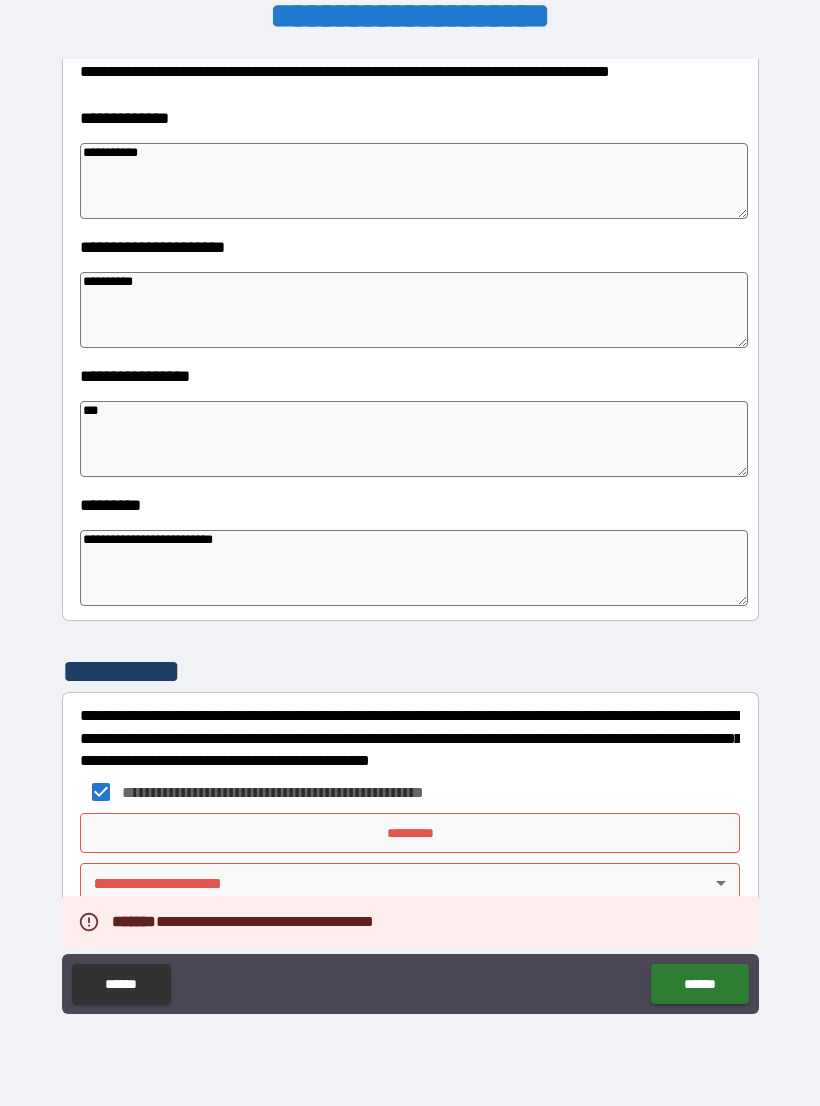 click on "*********" at bounding box center (410, 833) 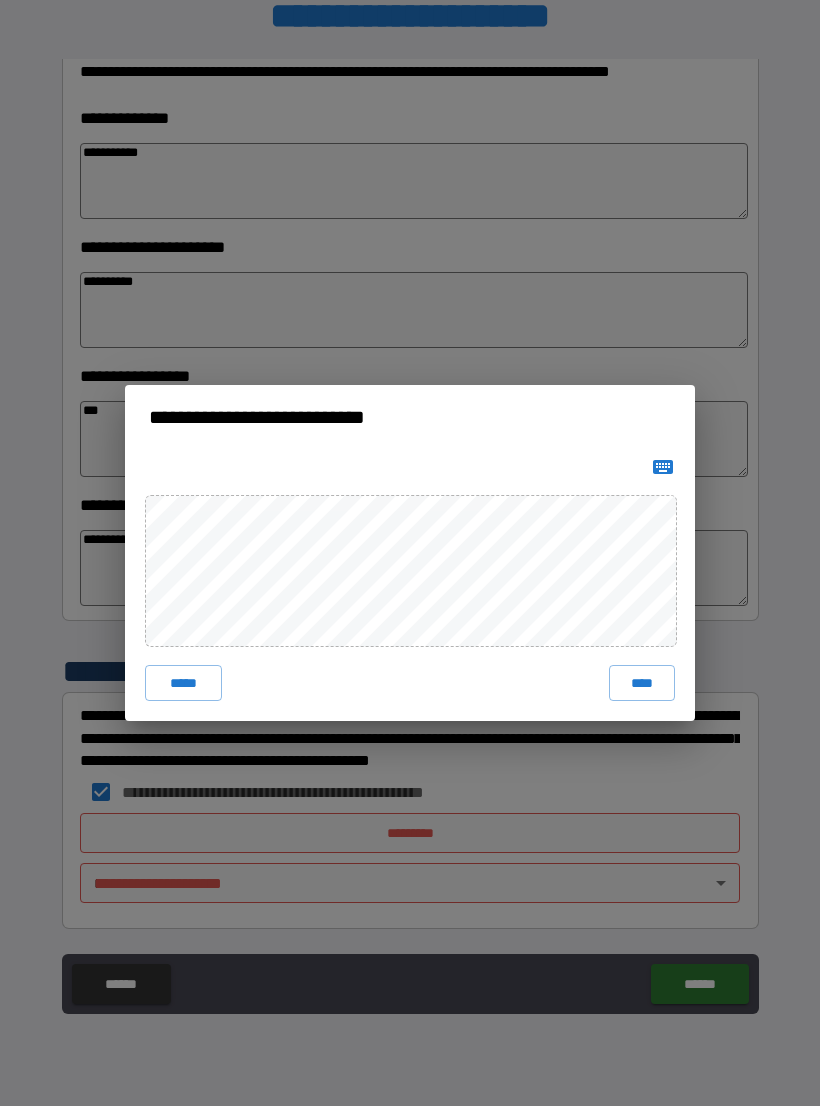 click on "****" at bounding box center (642, 683) 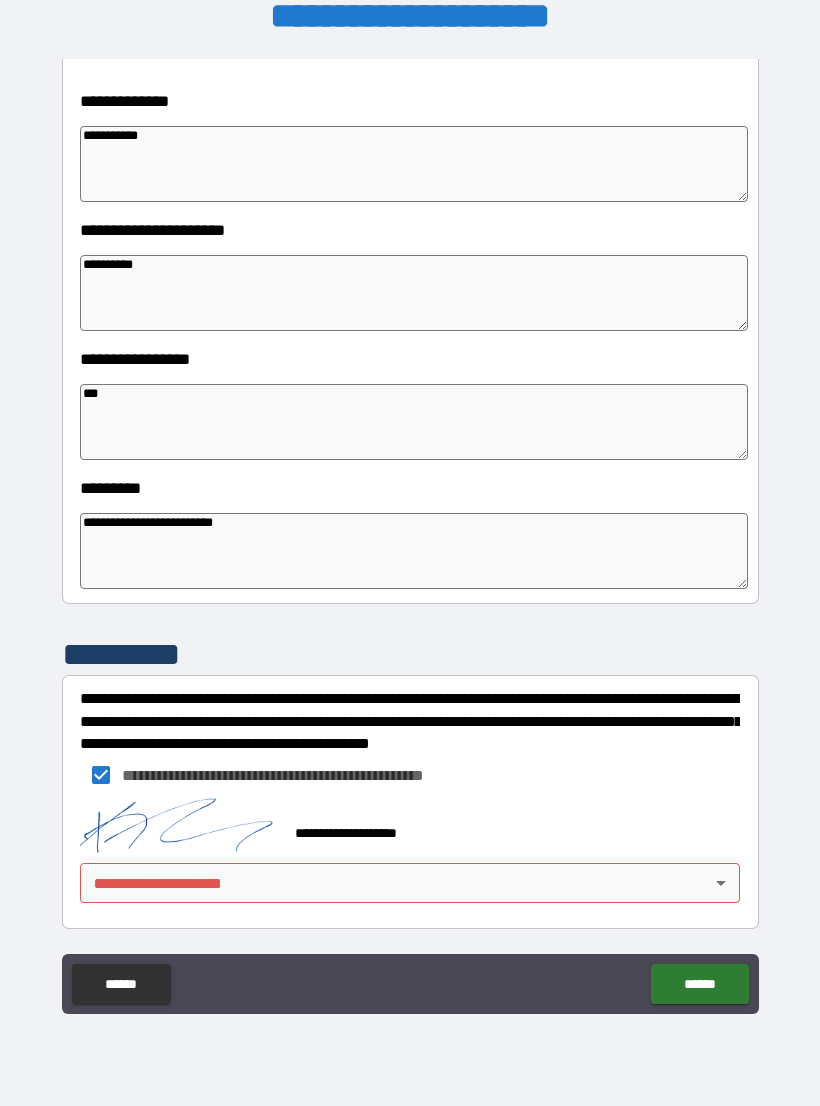 scroll, scrollTop: 320, scrollLeft: 0, axis: vertical 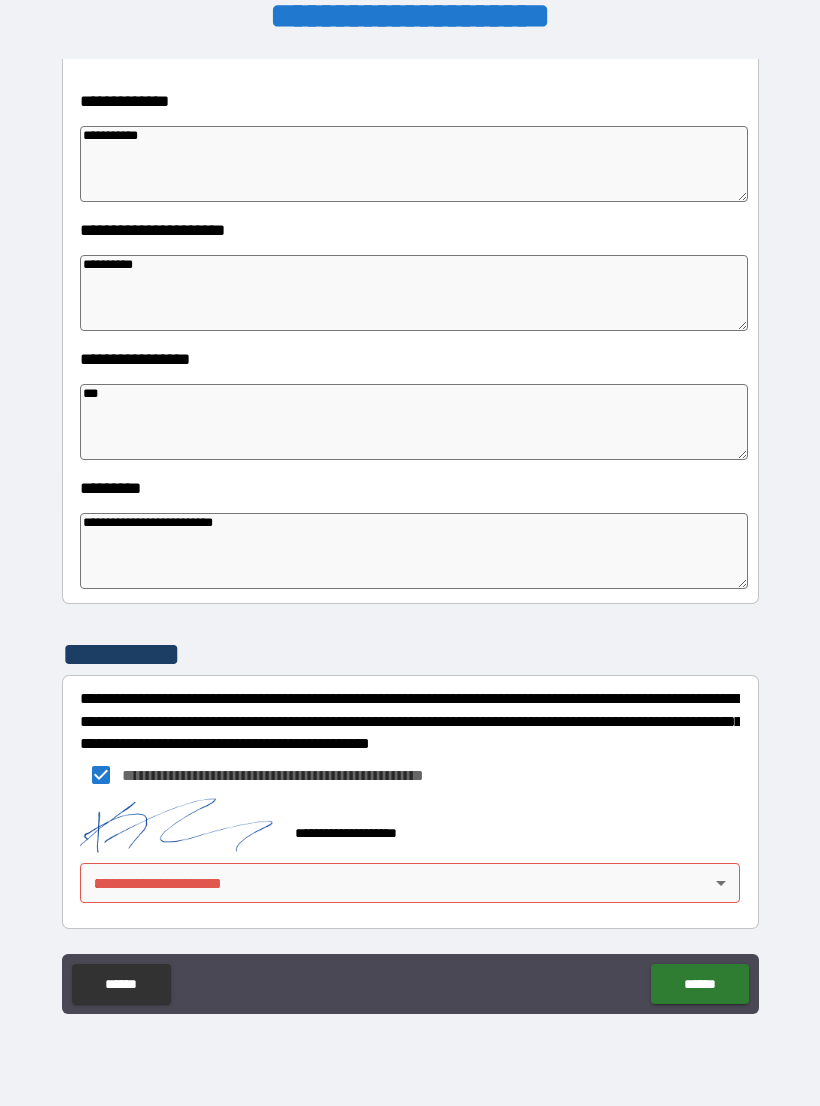 click on "**********" at bounding box center (410, 537) 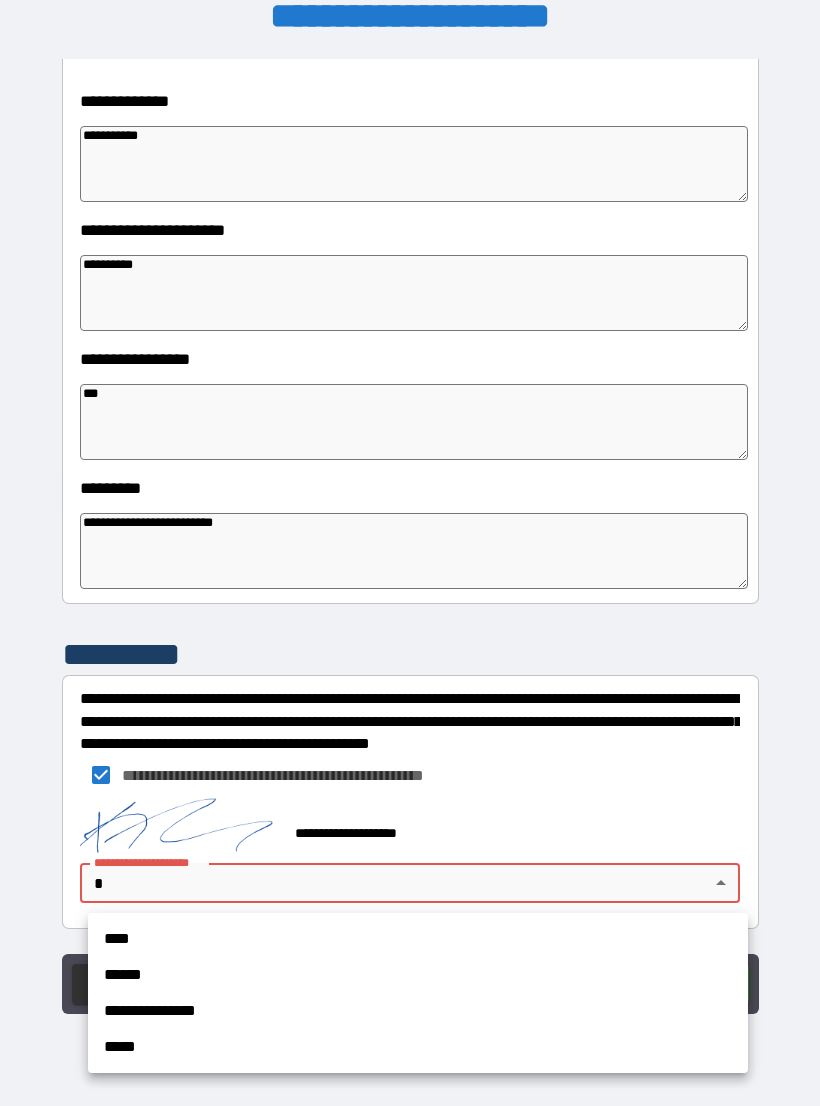 click on "**********" at bounding box center [418, 1011] 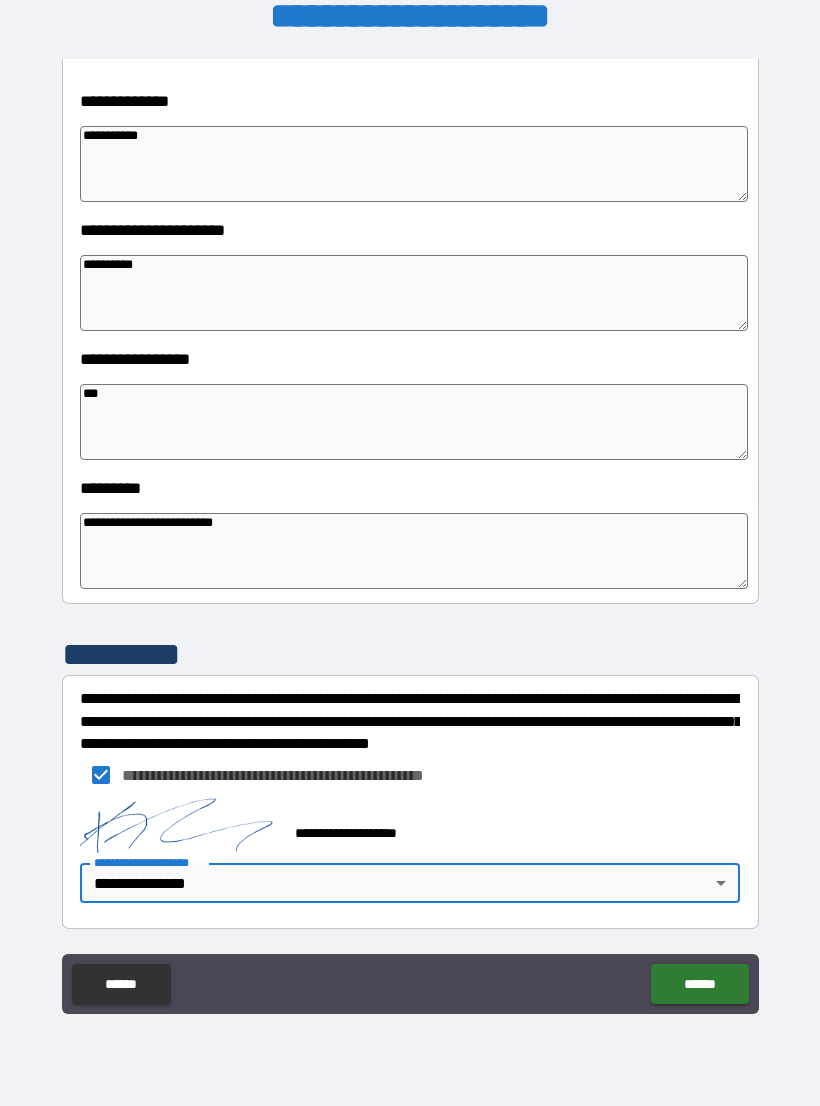 click on "******" at bounding box center (699, 984) 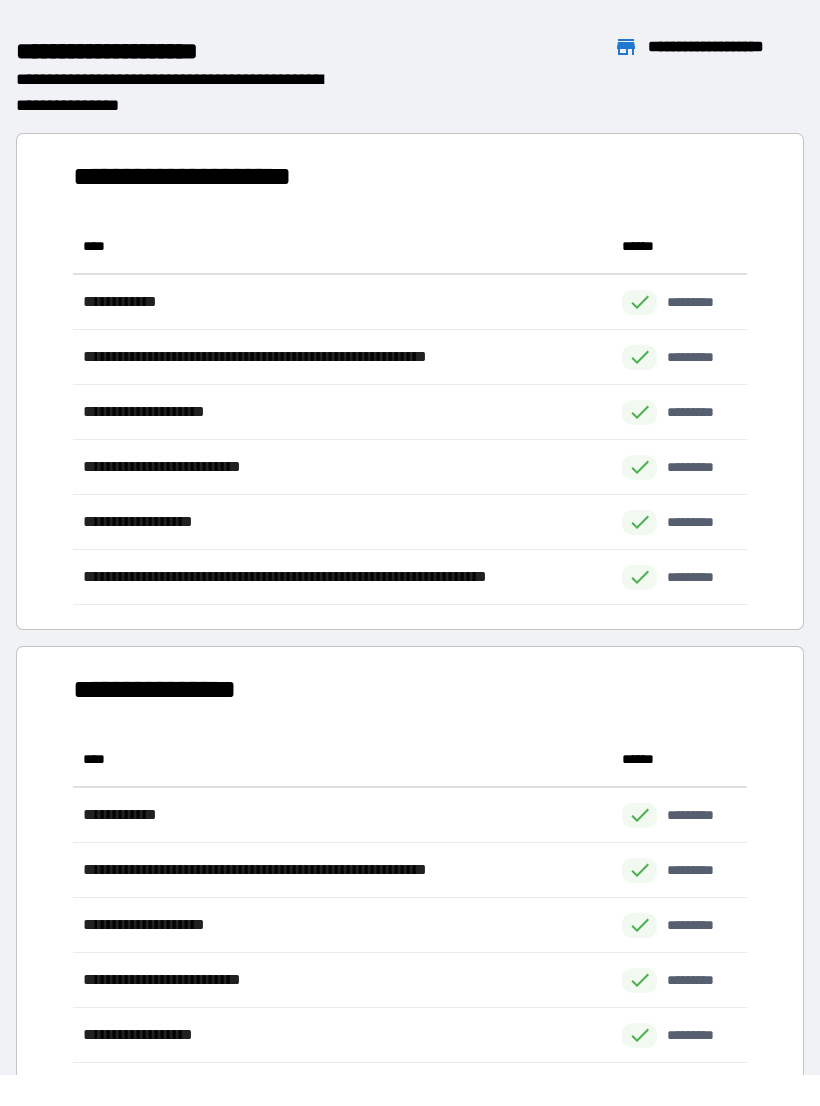 scroll, scrollTop: 1, scrollLeft: 1, axis: both 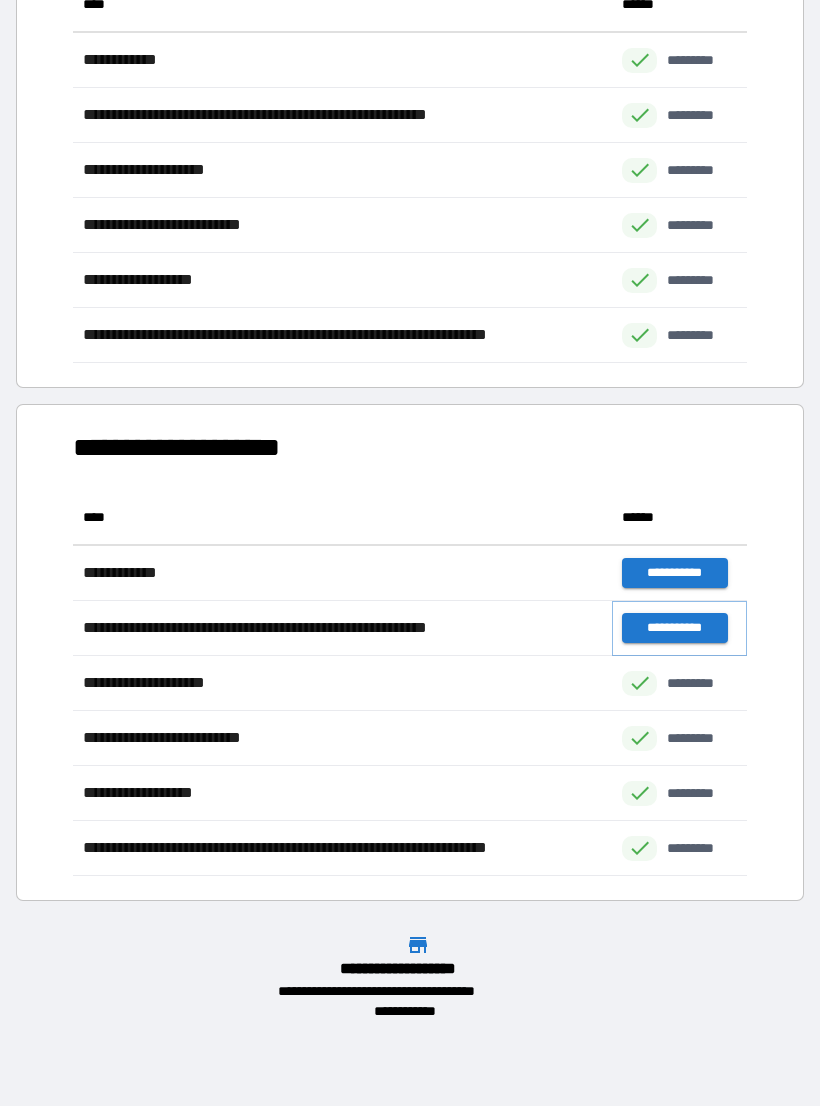 click on "**********" at bounding box center (674, 628) 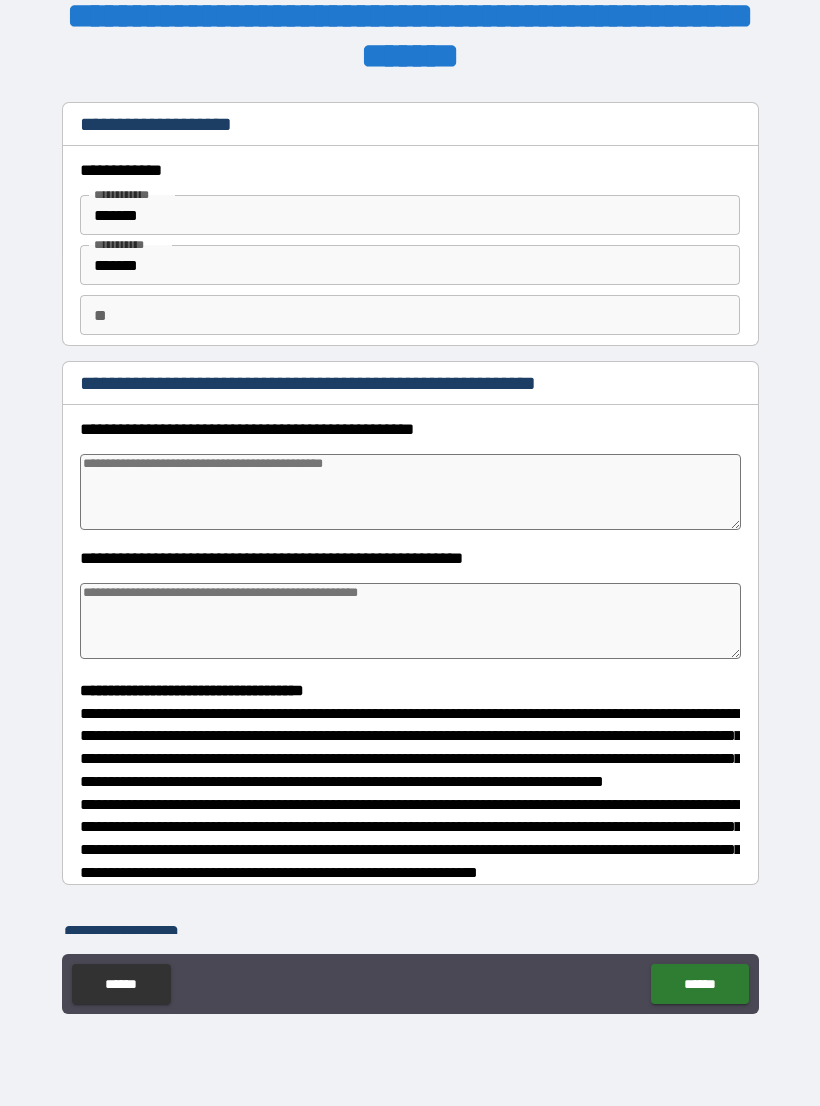 click at bounding box center [410, 492] 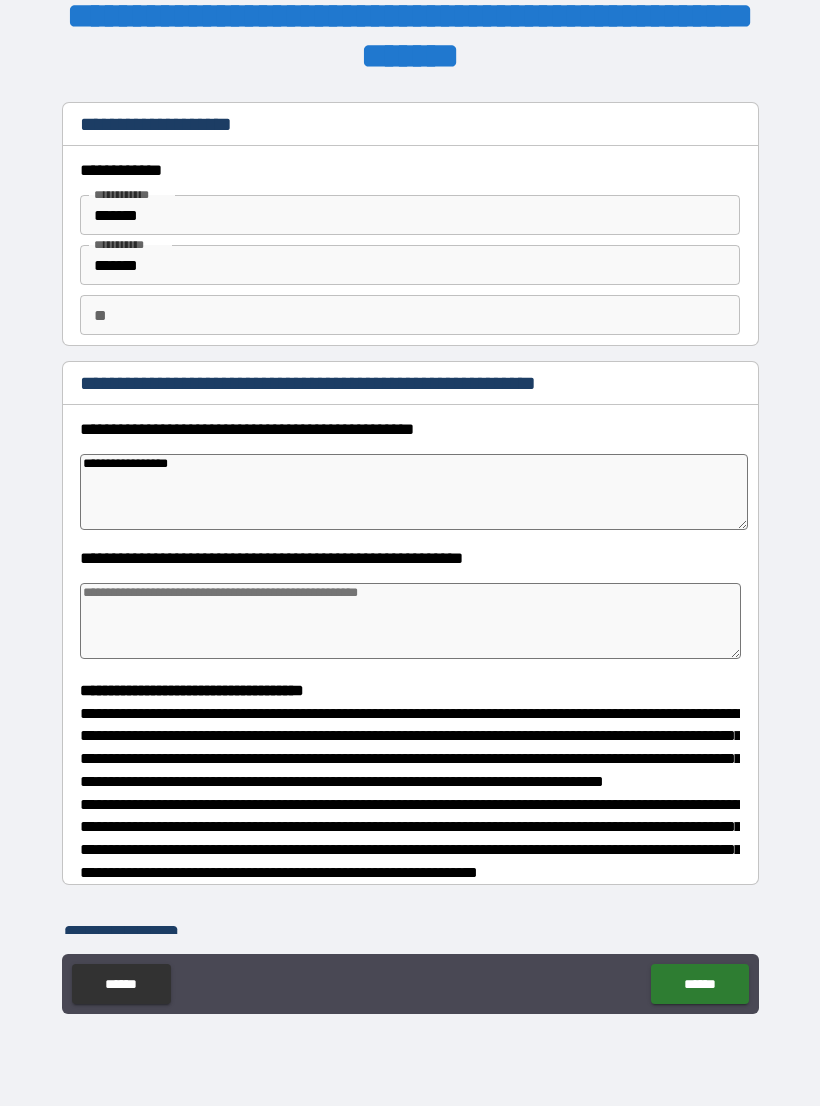 click at bounding box center [410, 621] 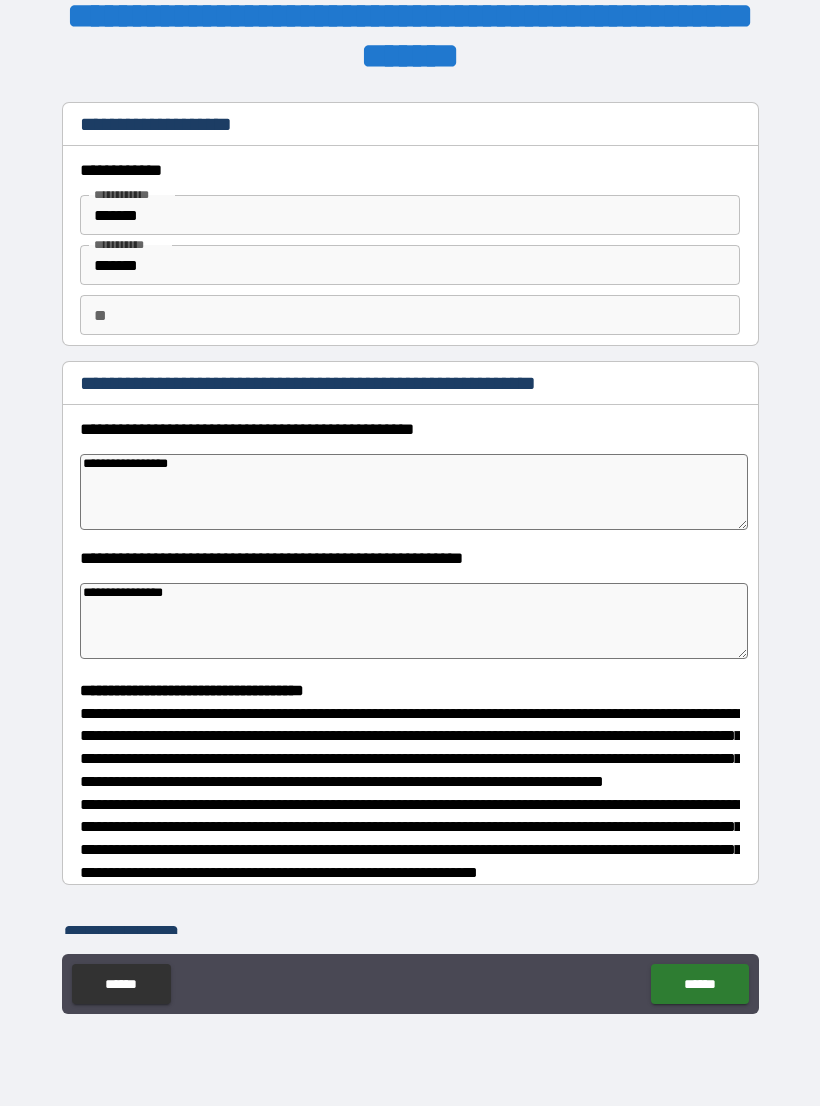 click on "**********" at bounding box center (414, 492) 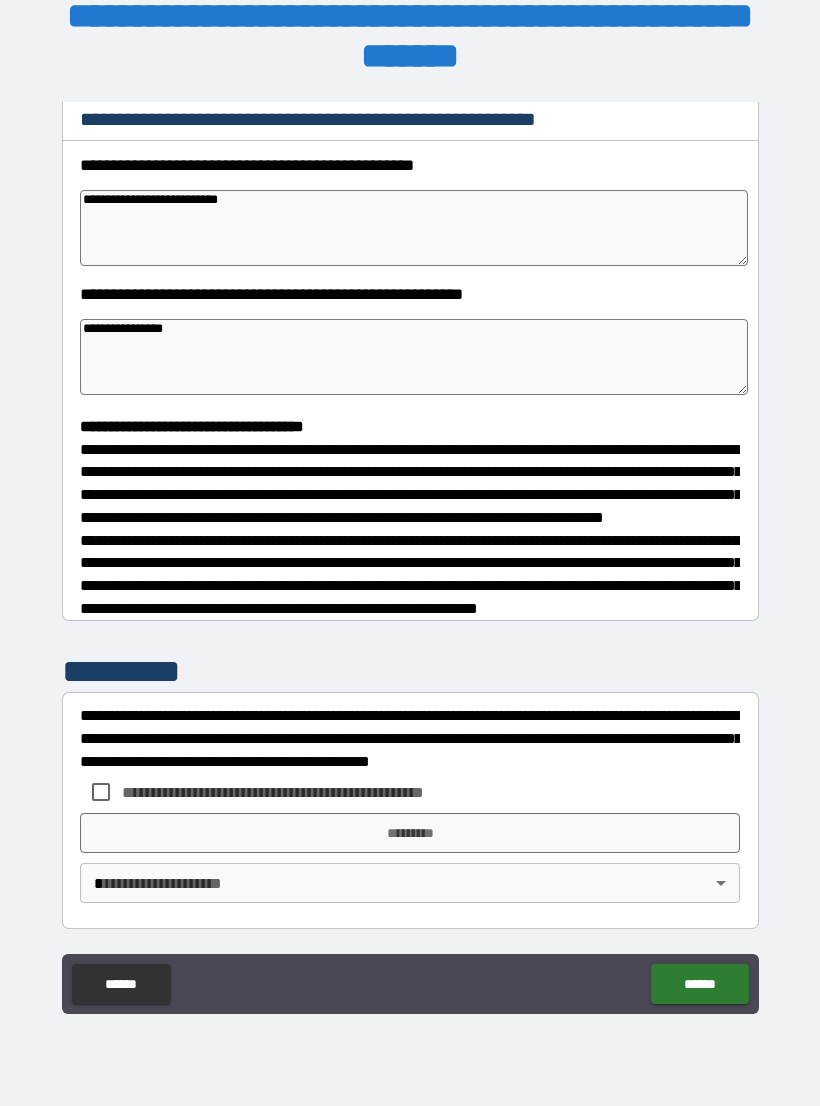 scroll, scrollTop: 302, scrollLeft: 0, axis: vertical 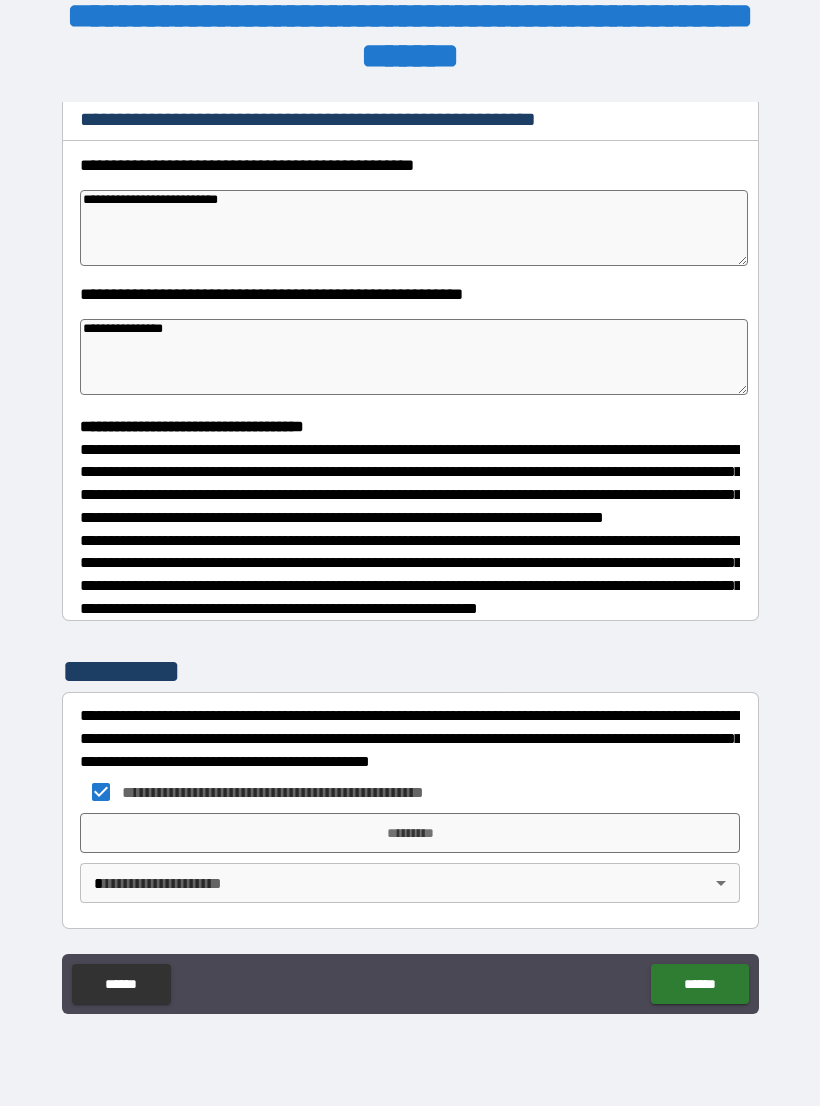 click on "**********" at bounding box center (410, 537) 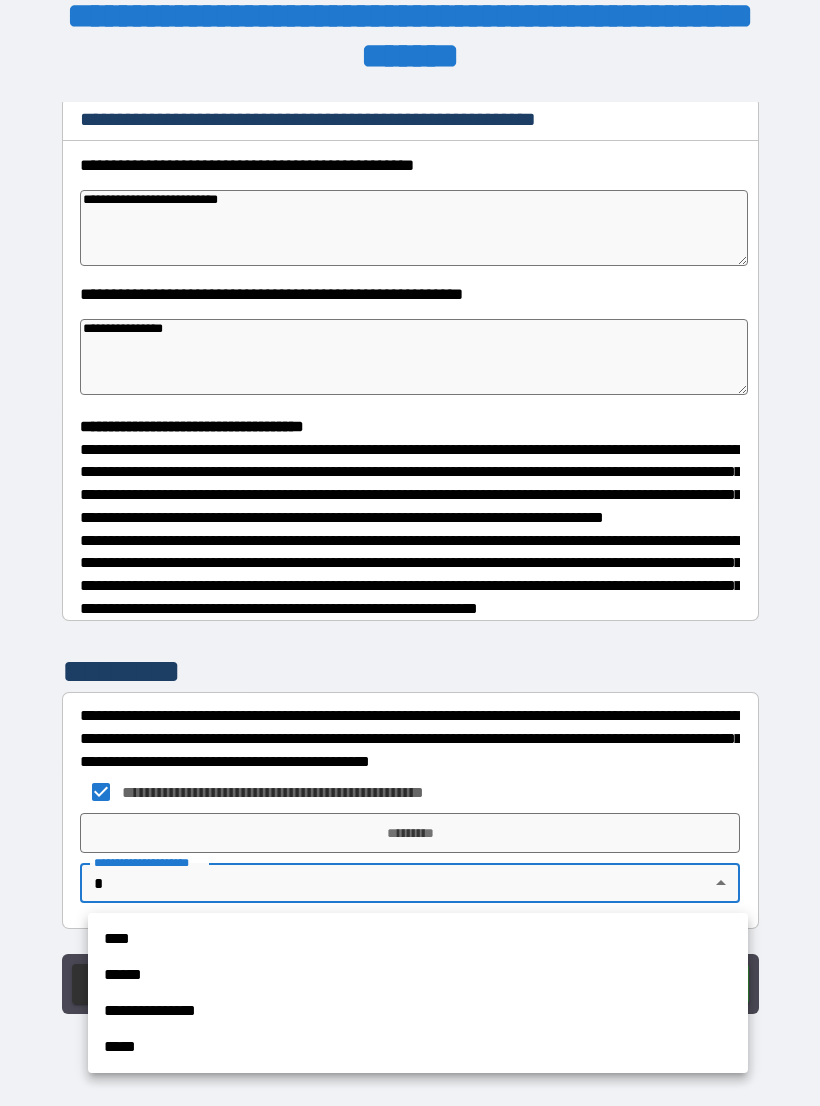 click on "**********" at bounding box center (418, 1011) 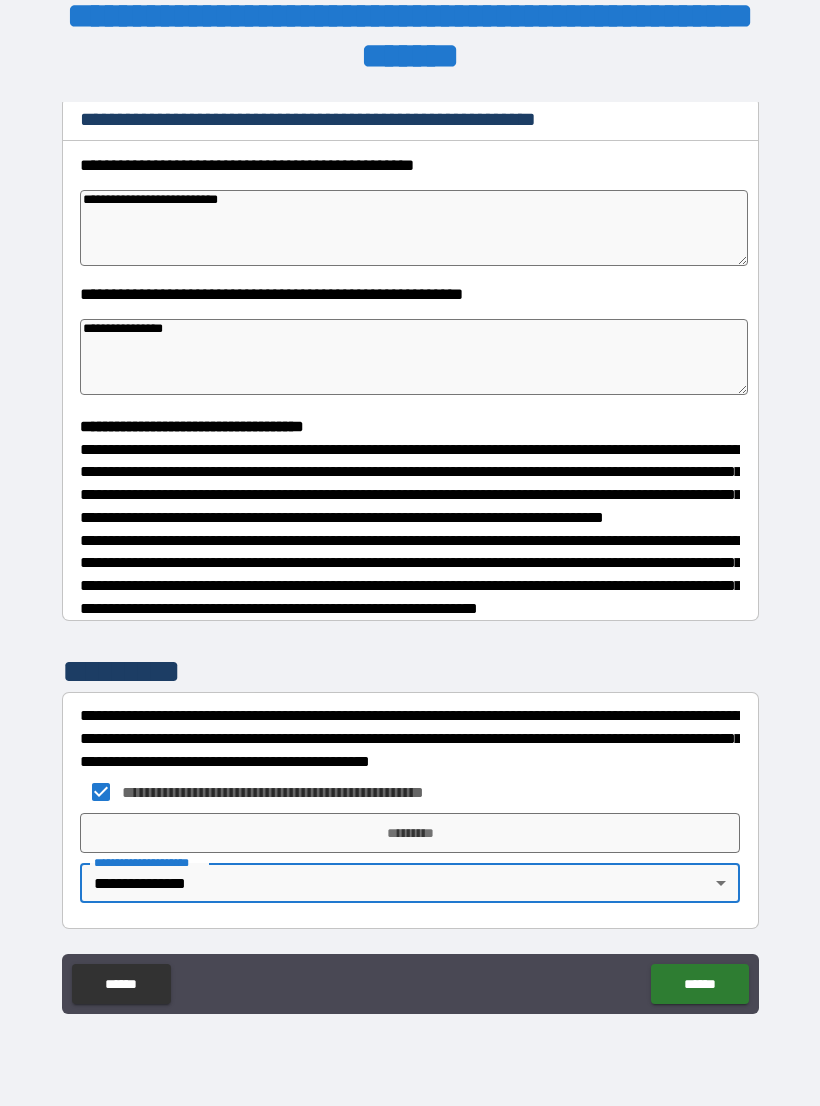 click on "*********" at bounding box center (410, 833) 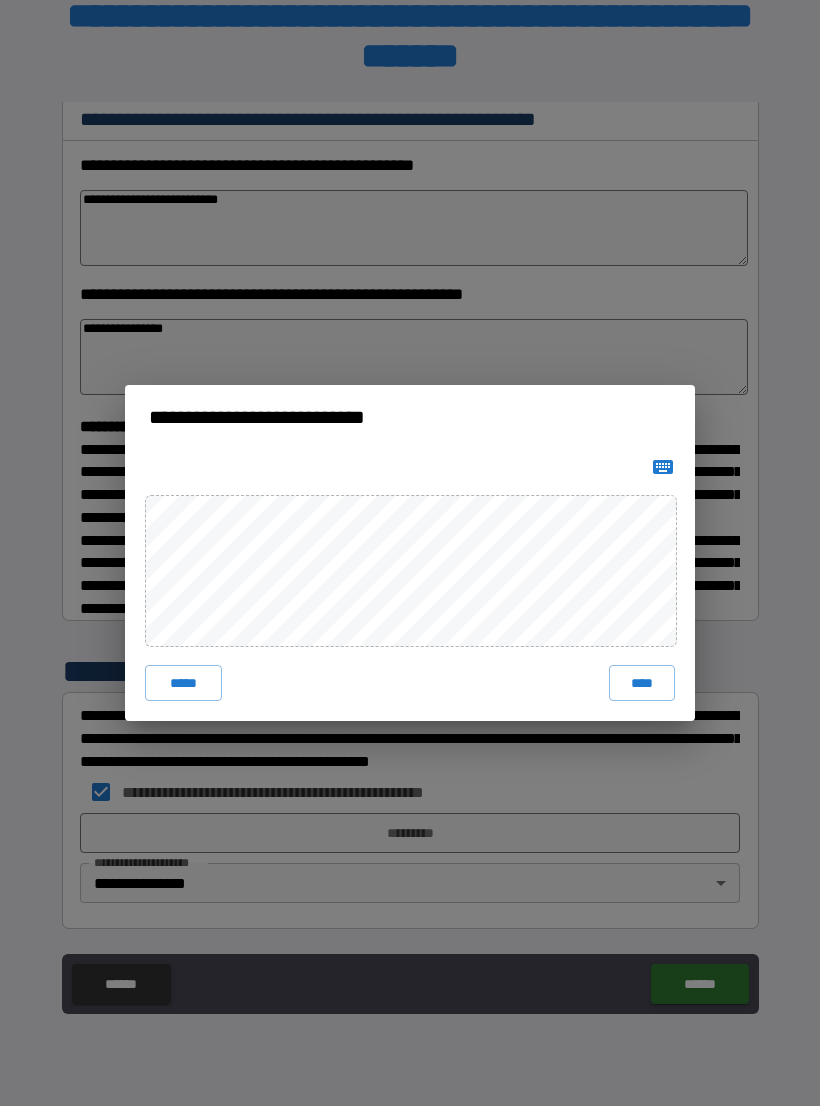 click on "****" at bounding box center [642, 683] 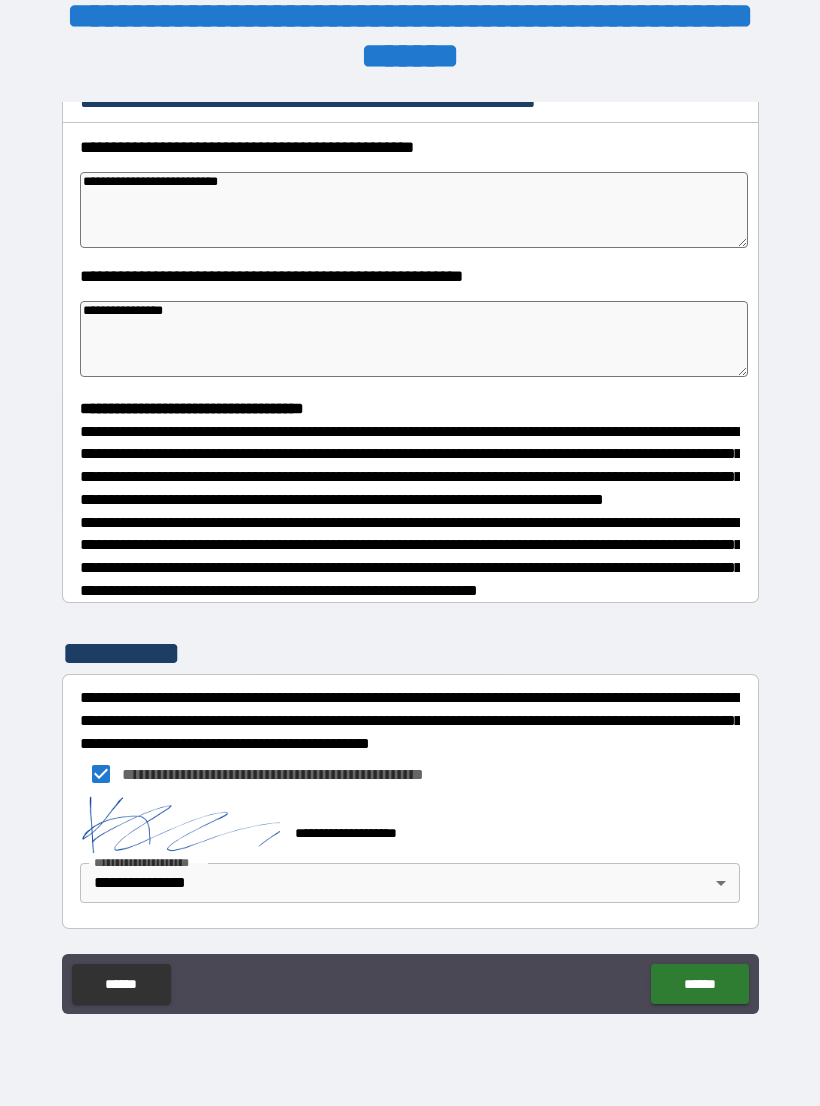 click on "******" at bounding box center [699, 984] 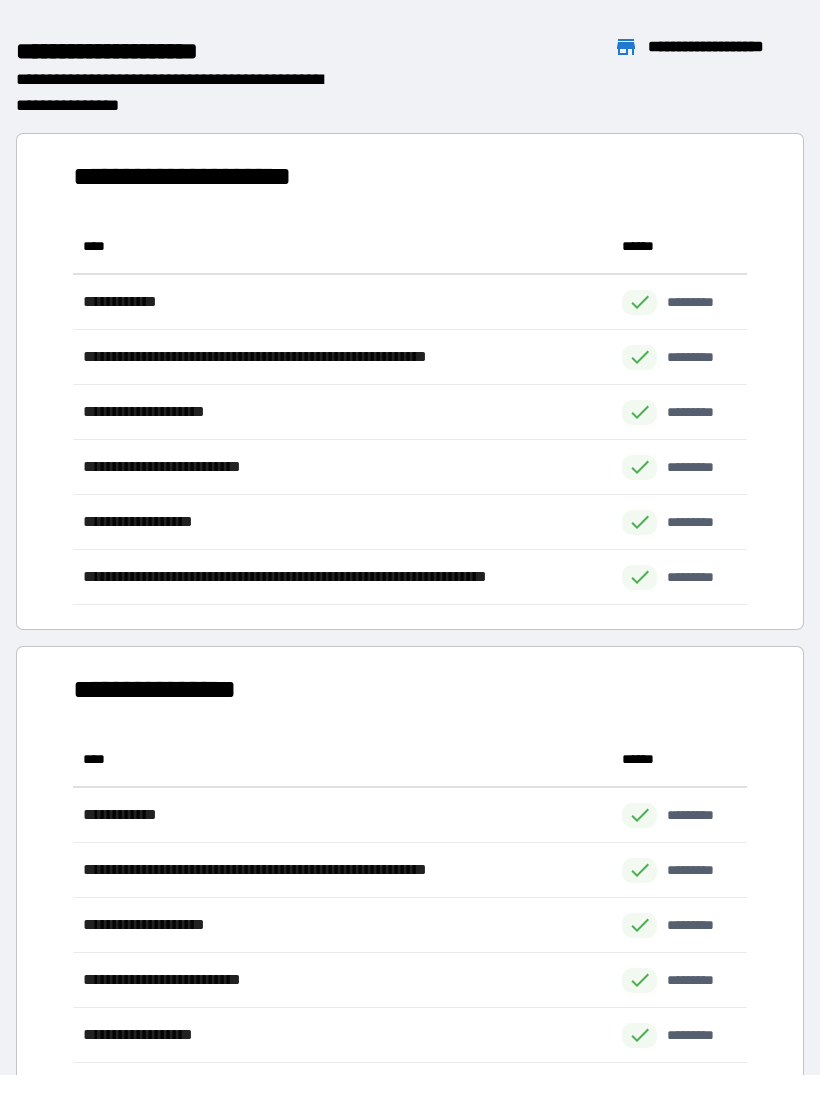 scroll, scrollTop: 1, scrollLeft: 1, axis: both 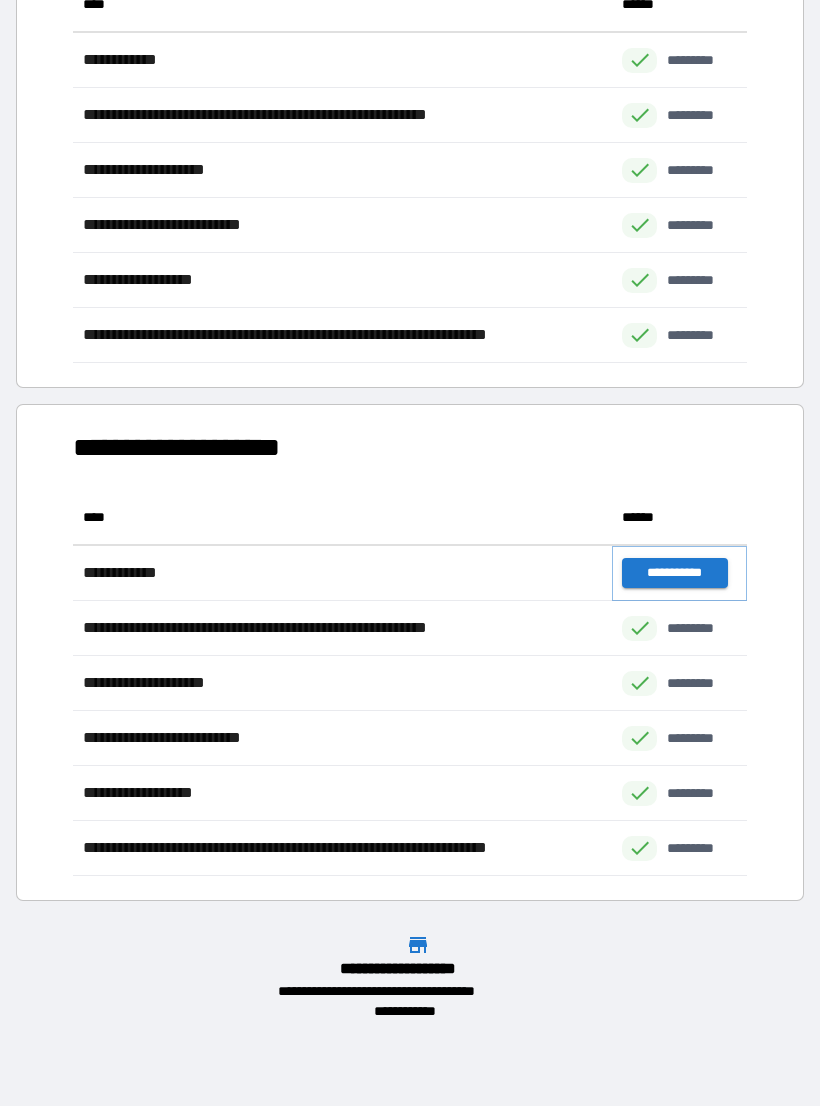click on "**********" at bounding box center [674, 573] 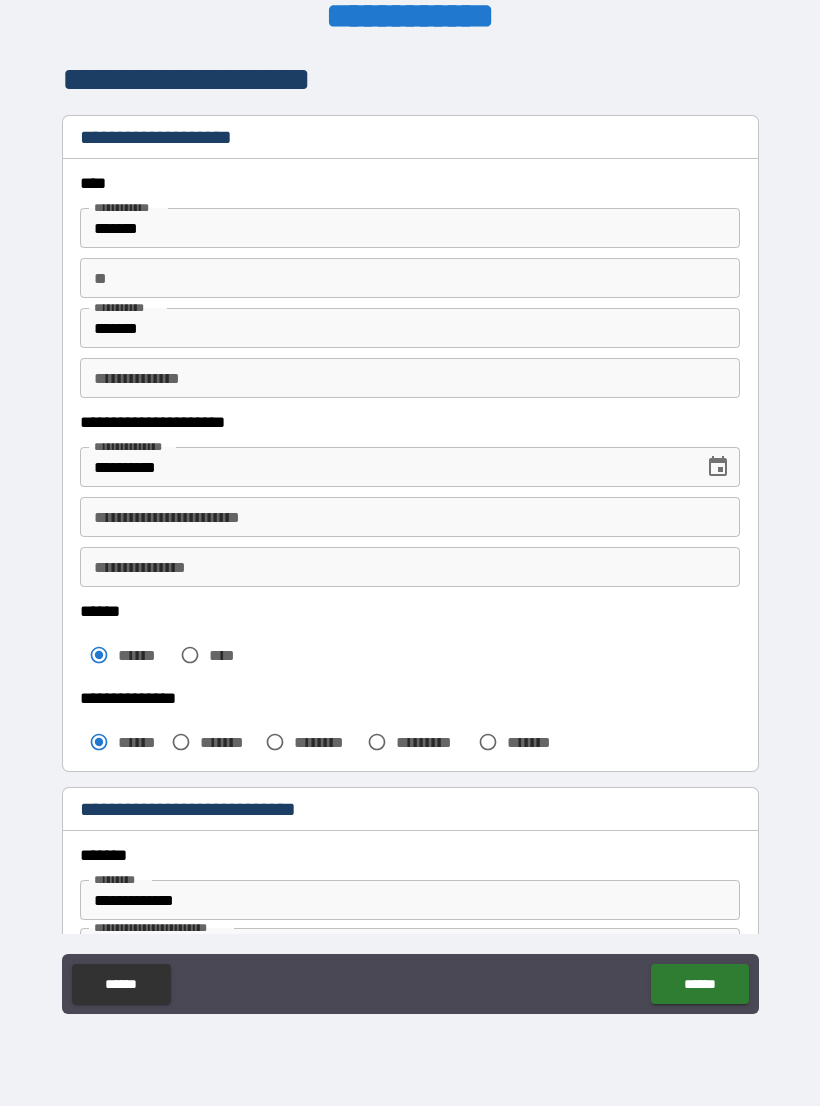 click on "**********" at bounding box center [410, 517] 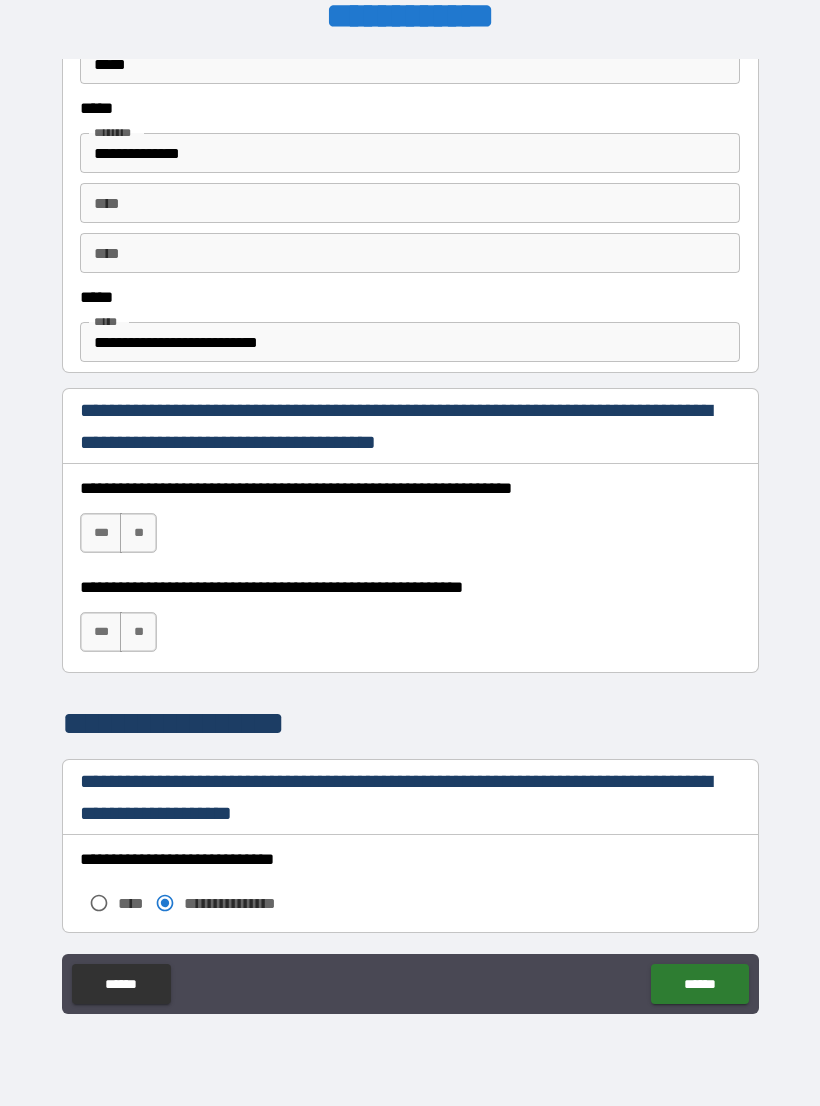 scroll, scrollTop: 1035, scrollLeft: 0, axis: vertical 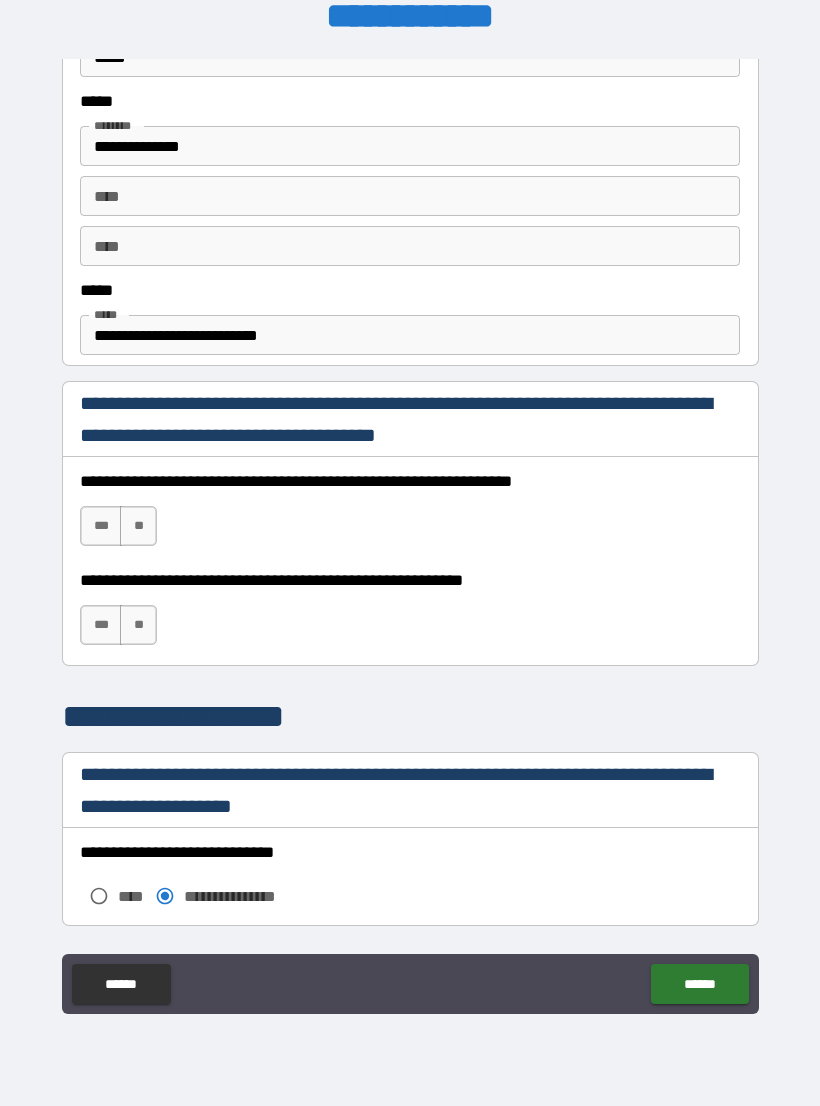 click on "***" at bounding box center [101, 526] 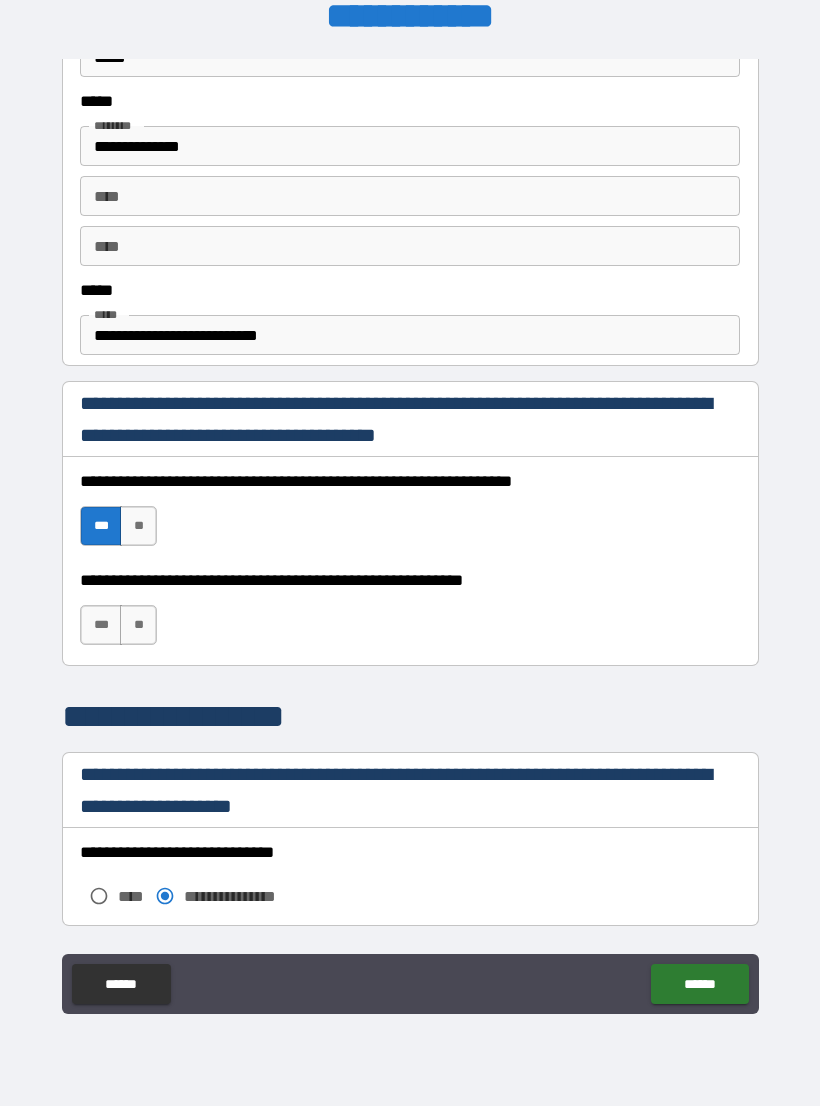 click on "**********" at bounding box center (410, 580) 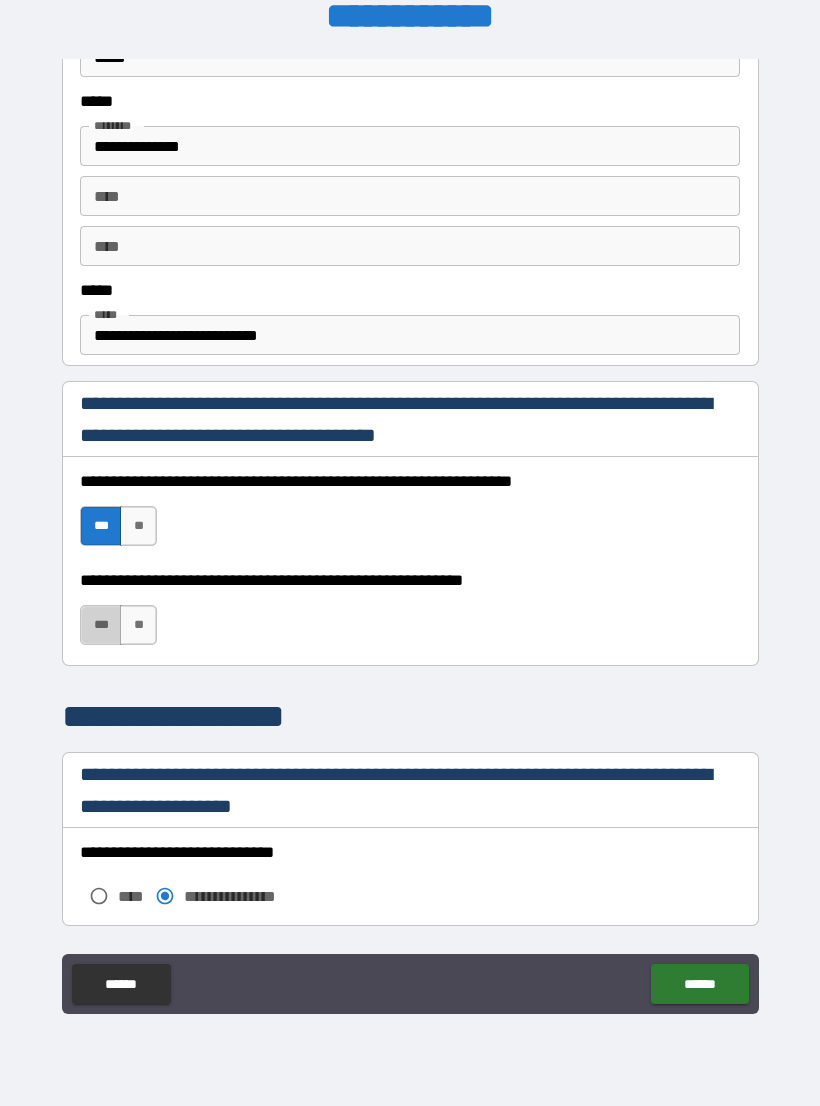 click on "***" at bounding box center (101, 625) 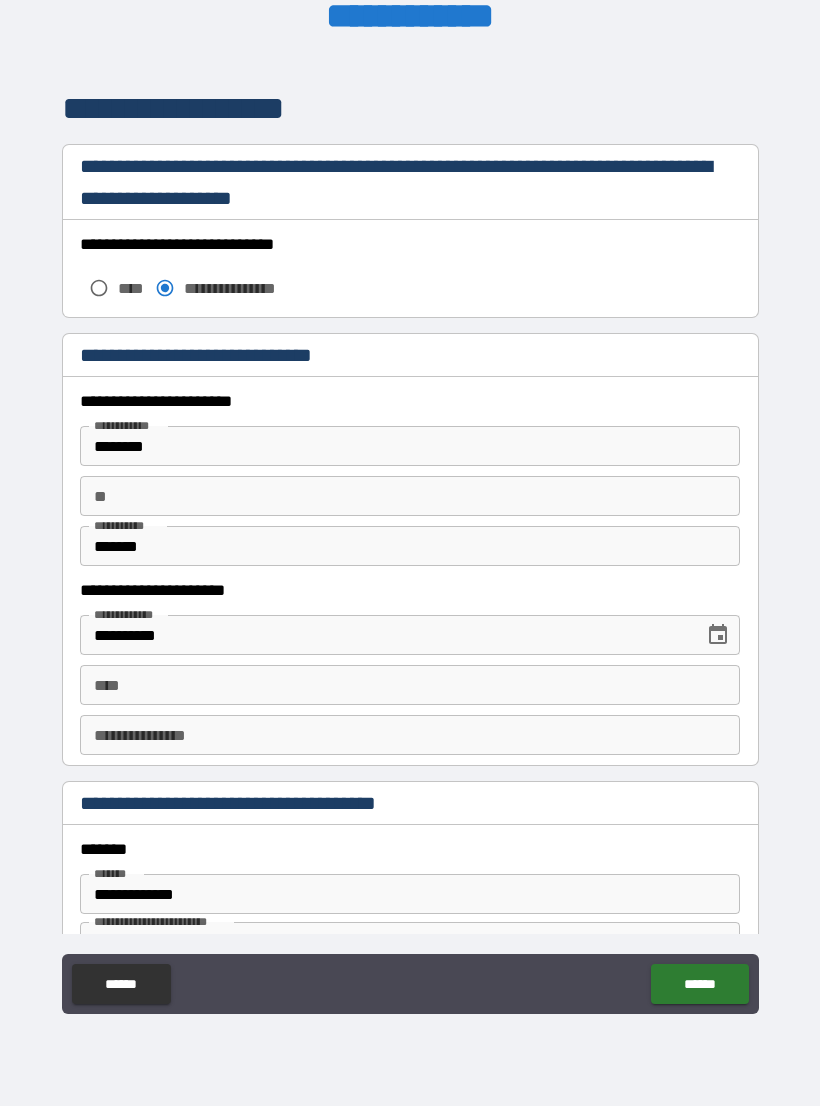 scroll, scrollTop: 1642, scrollLeft: 0, axis: vertical 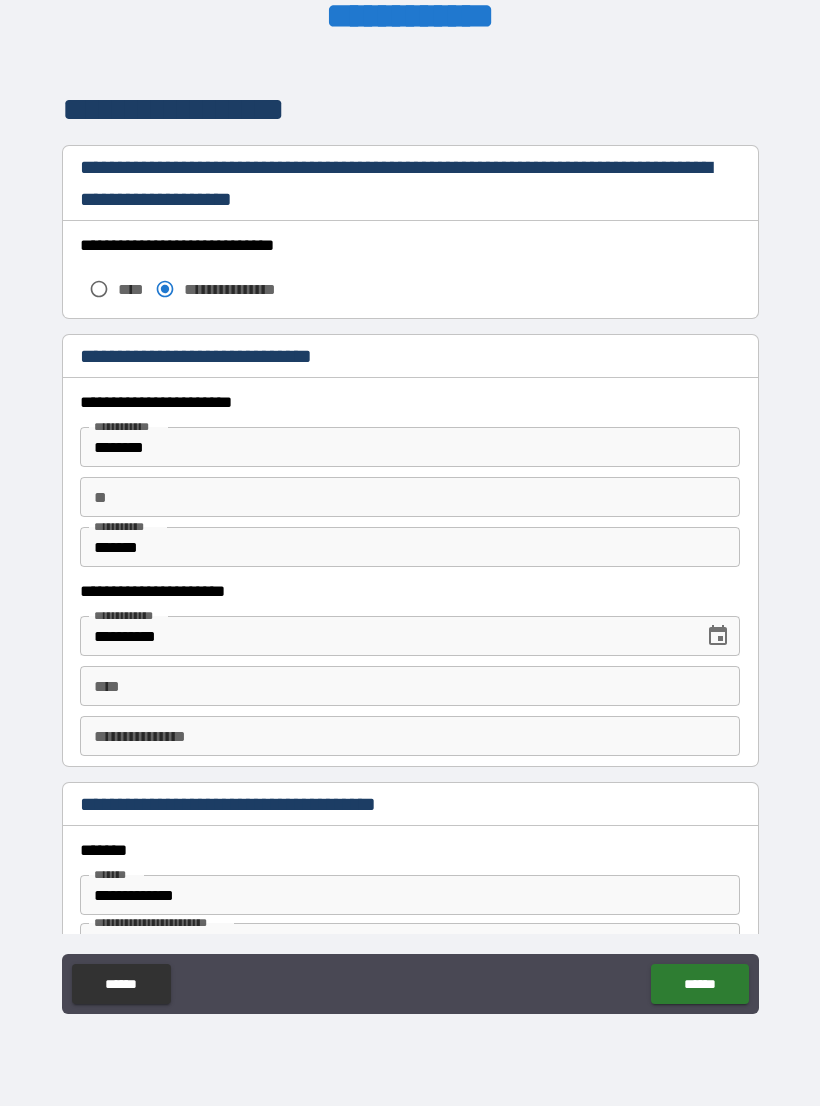 click on "****" at bounding box center (410, 686) 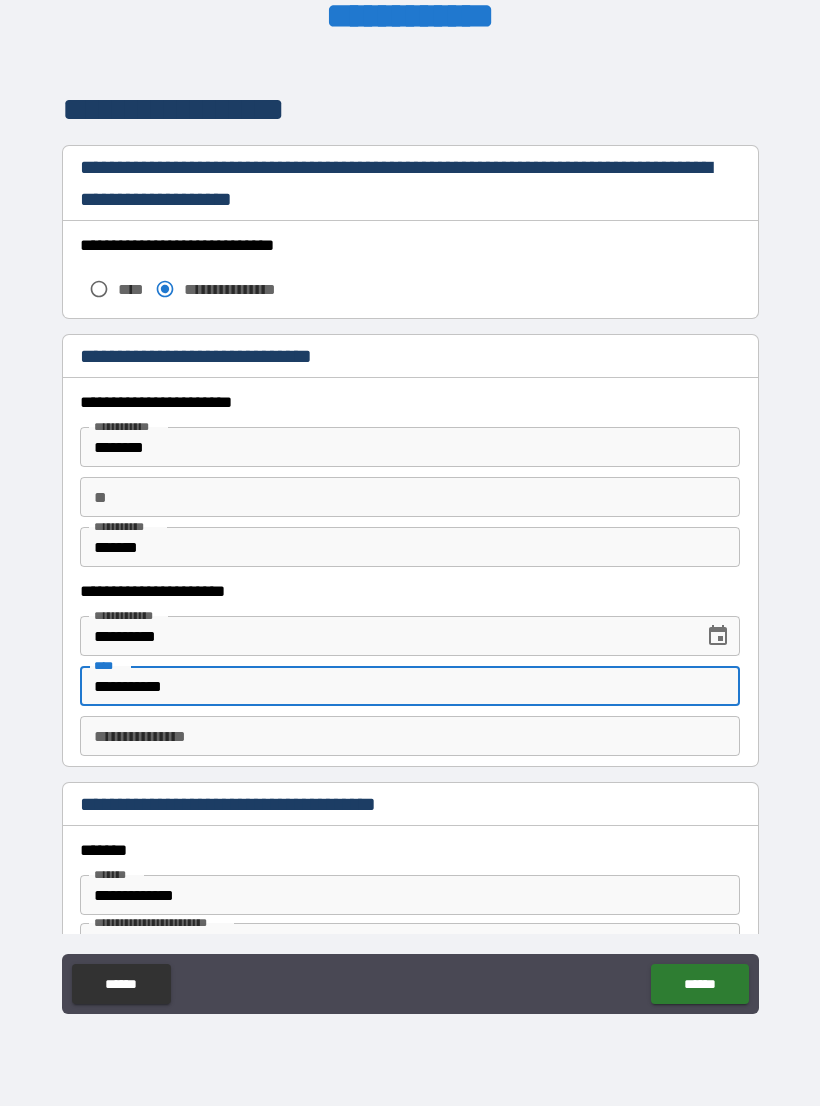 click on "**********" at bounding box center (410, 736) 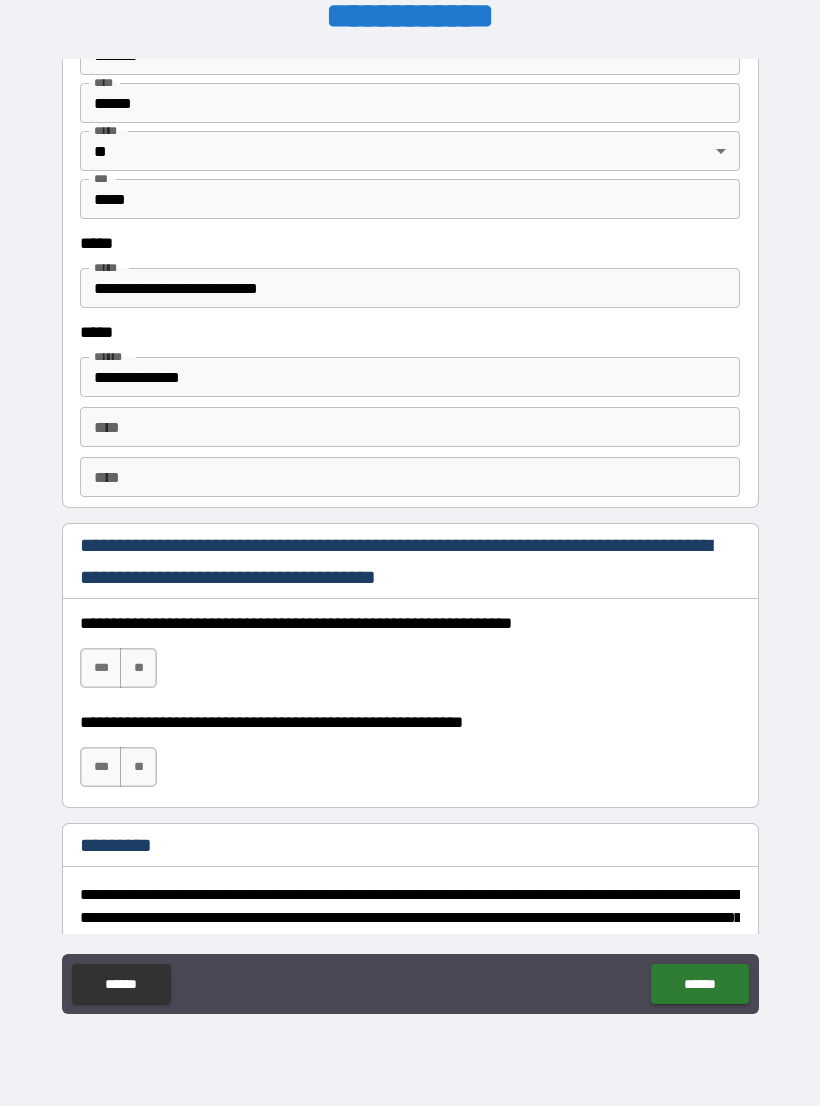 scroll, scrollTop: 2531, scrollLeft: 0, axis: vertical 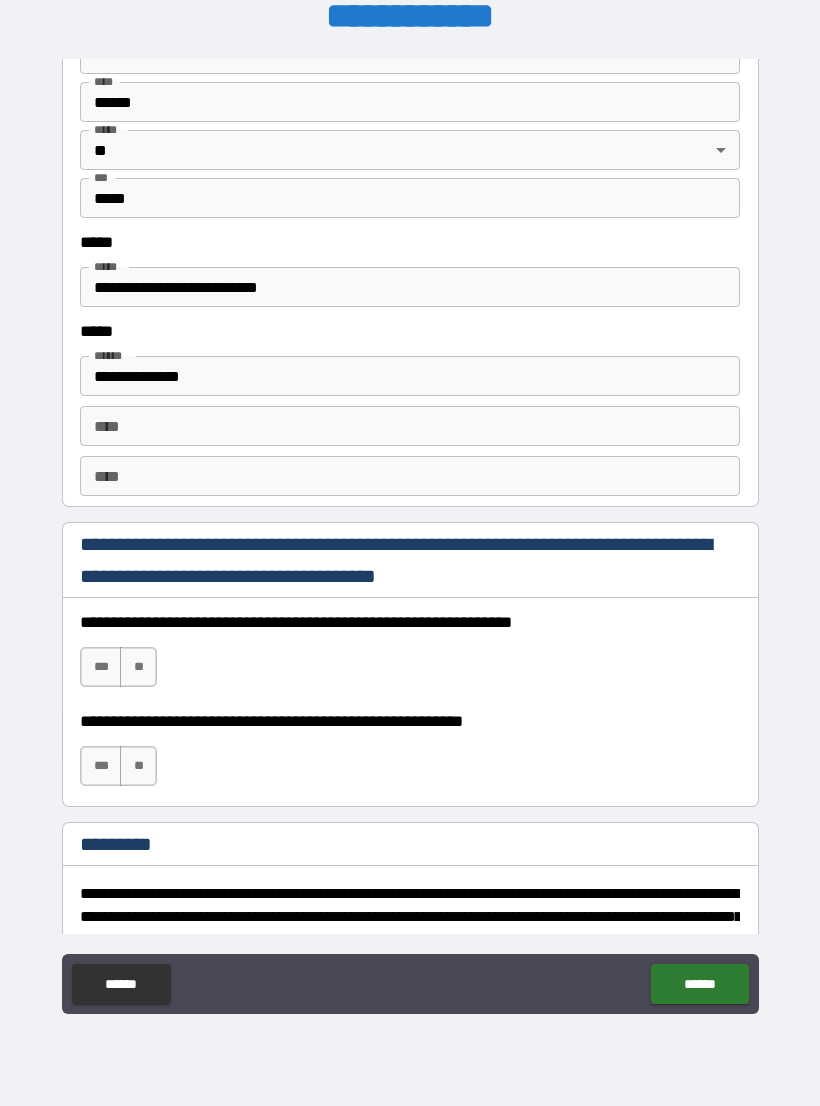 click on "***" at bounding box center (101, 667) 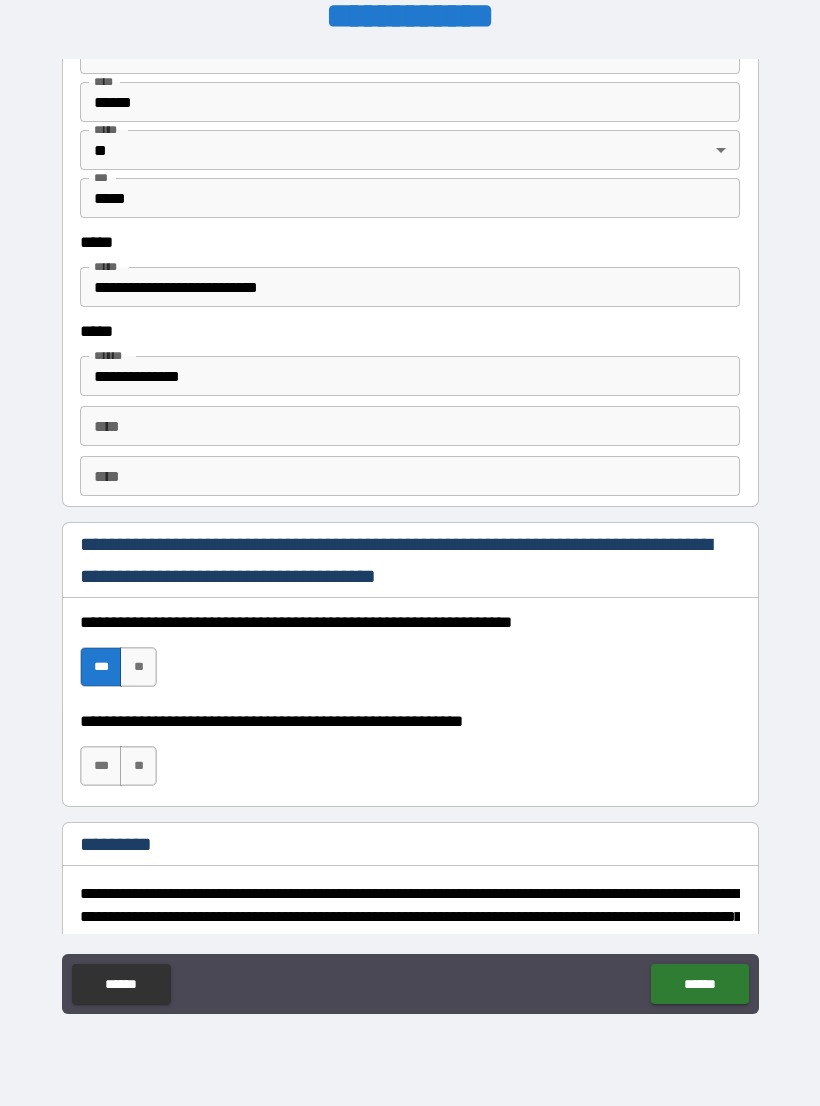 click on "***" at bounding box center (101, 766) 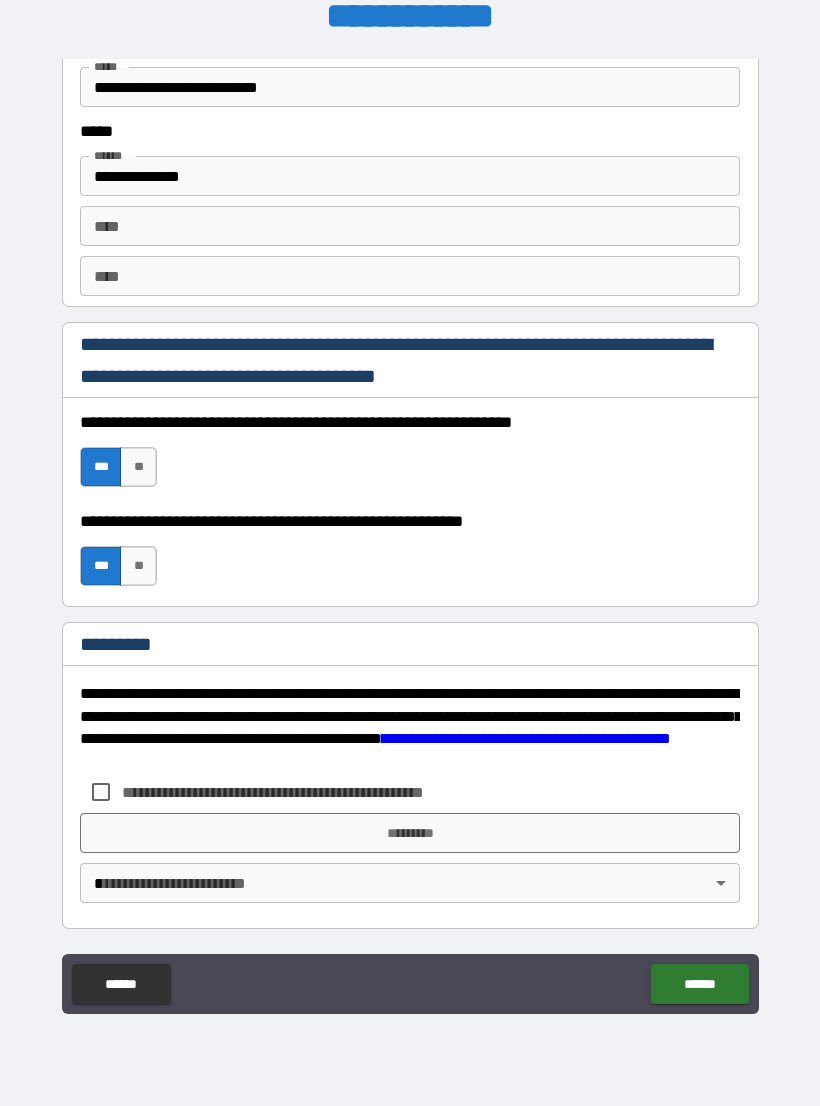 scroll, scrollTop: 2731, scrollLeft: 0, axis: vertical 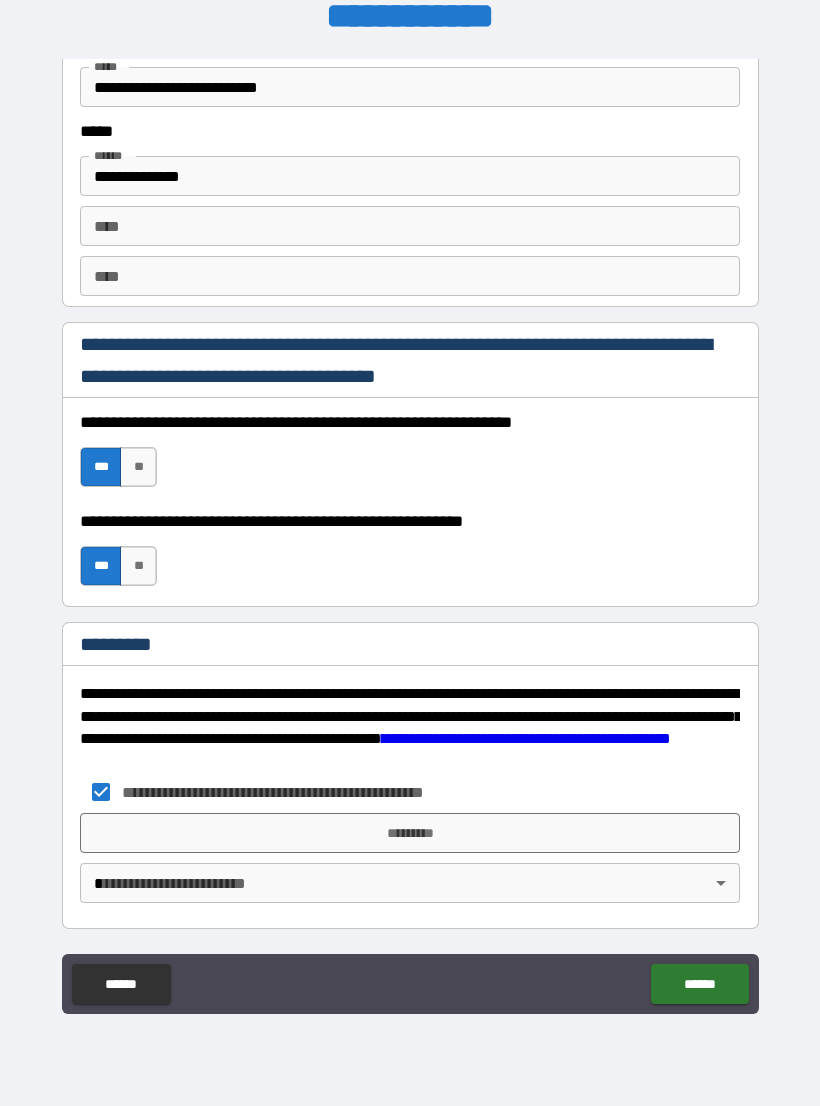 click on "[FIRST] [LAST] [STREET] [CITY], [STATE] [ZIP] [PHONE] [EMAIL] [SSN] [CREDIT_CARD] [DOB] [AGE] [ADDRESS] [COUNTRY] [POSTAL_CODE] [COORDINATES] [PASSPORT] [LICENSE] [COMPANY] [BRAND] [PRODUCT] [PRICE] [CURRENCY] [DATE] [TIME] [GENERAL_TERM] [LOCATION]" at bounding box center [410, 537] 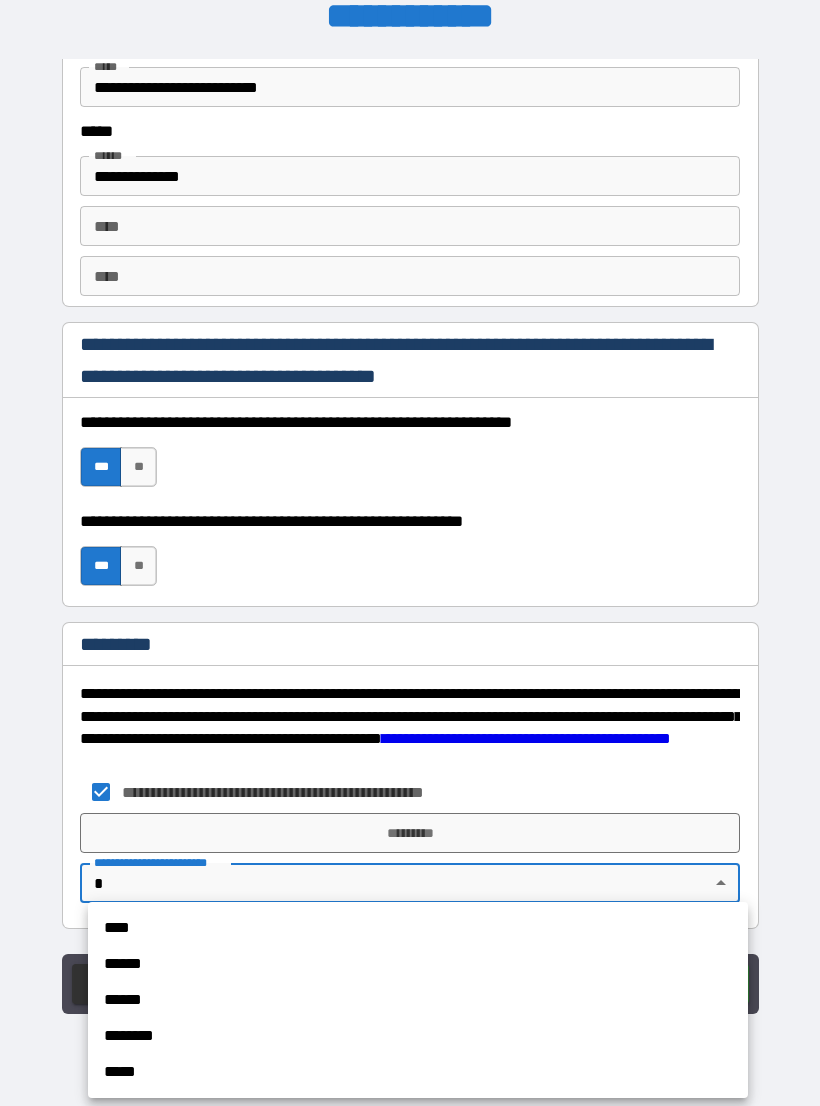 click on "******" at bounding box center (418, 964) 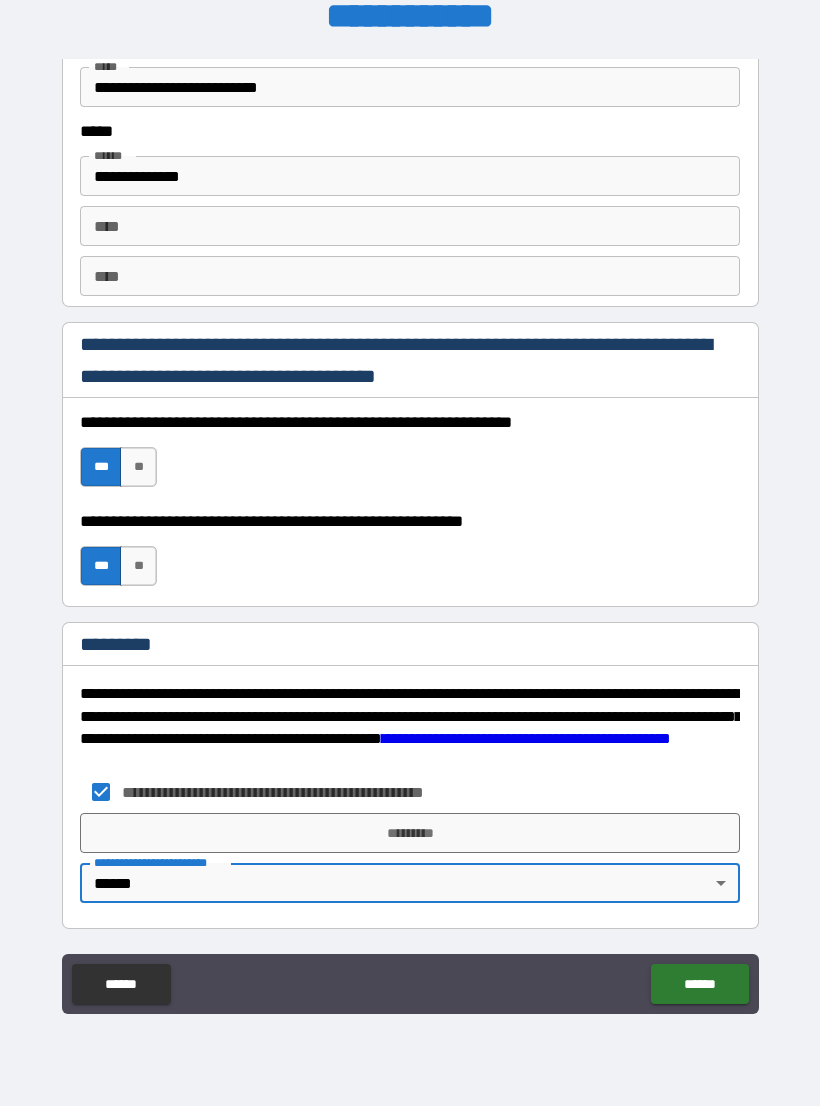 click on "*********" at bounding box center [410, 833] 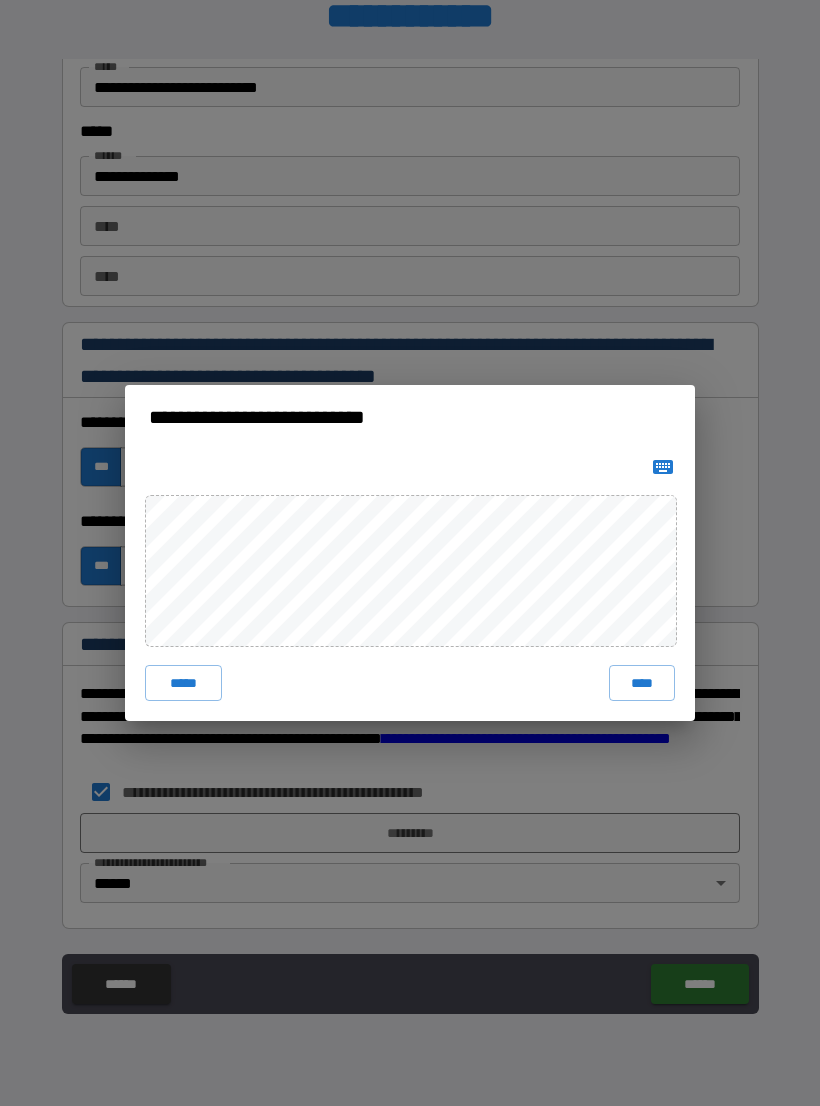 click on "****" at bounding box center [642, 683] 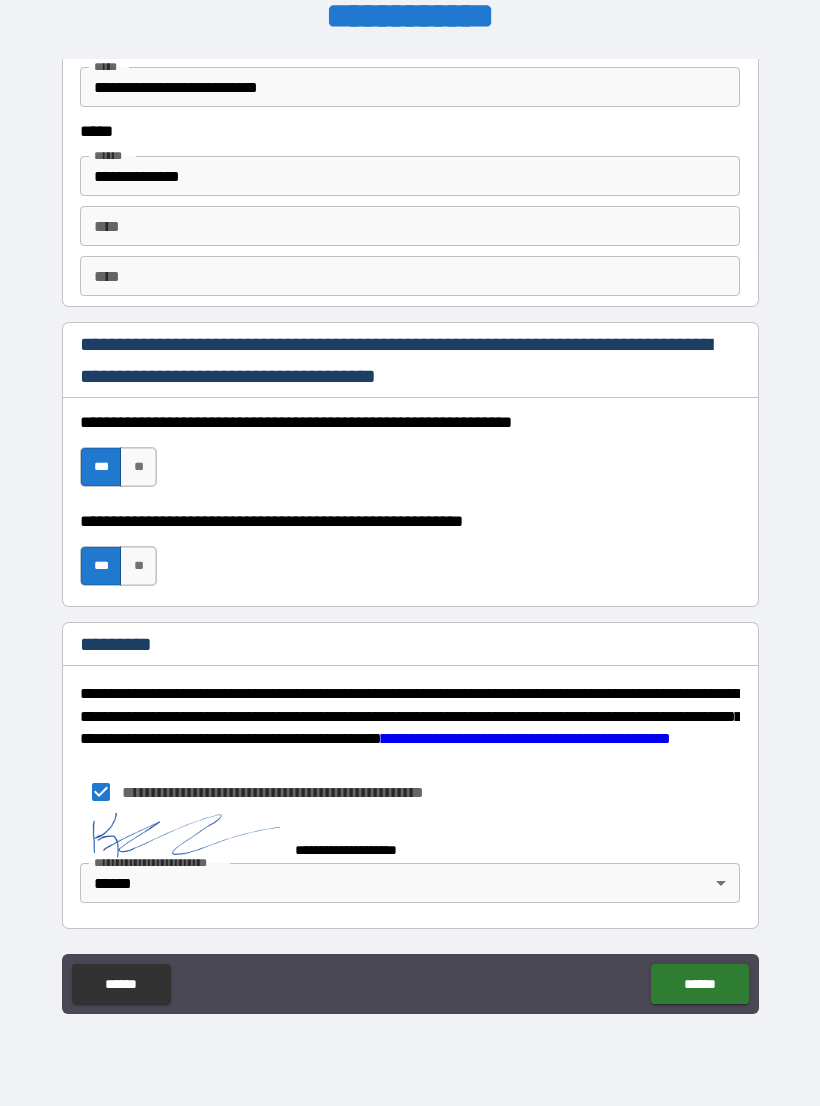 scroll, scrollTop: 2721, scrollLeft: 0, axis: vertical 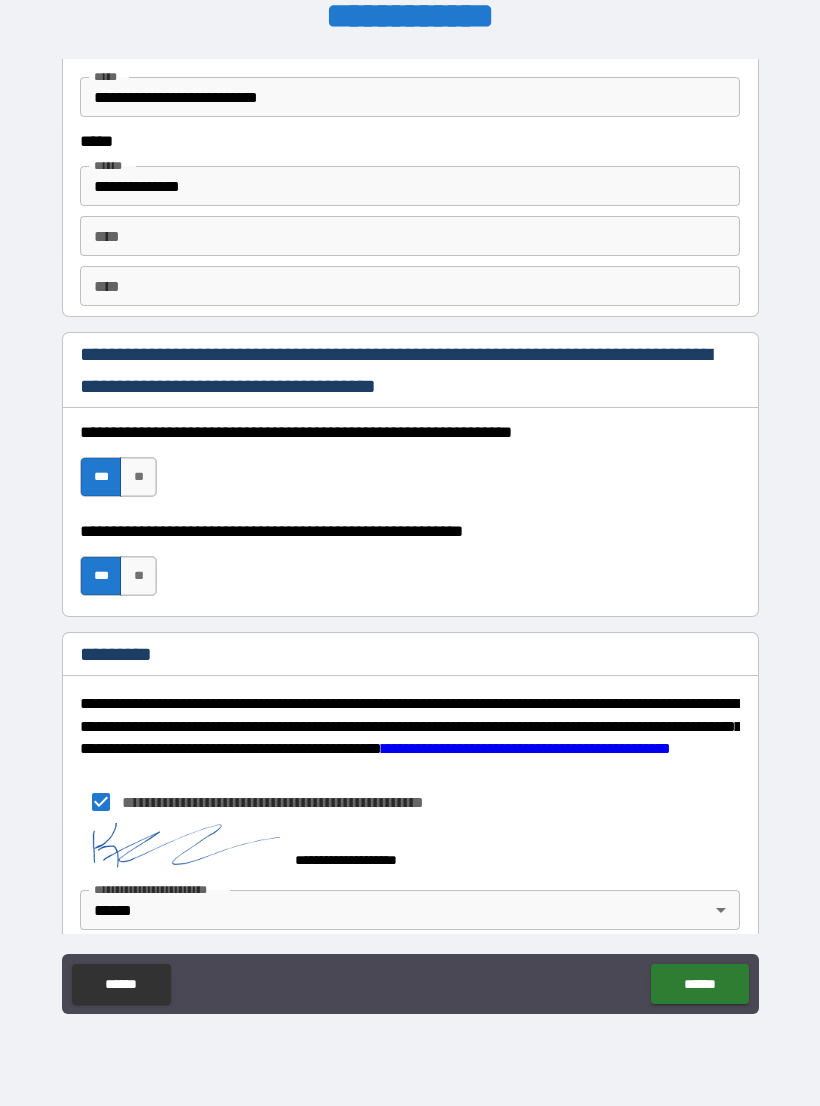 click on "******" at bounding box center (699, 984) 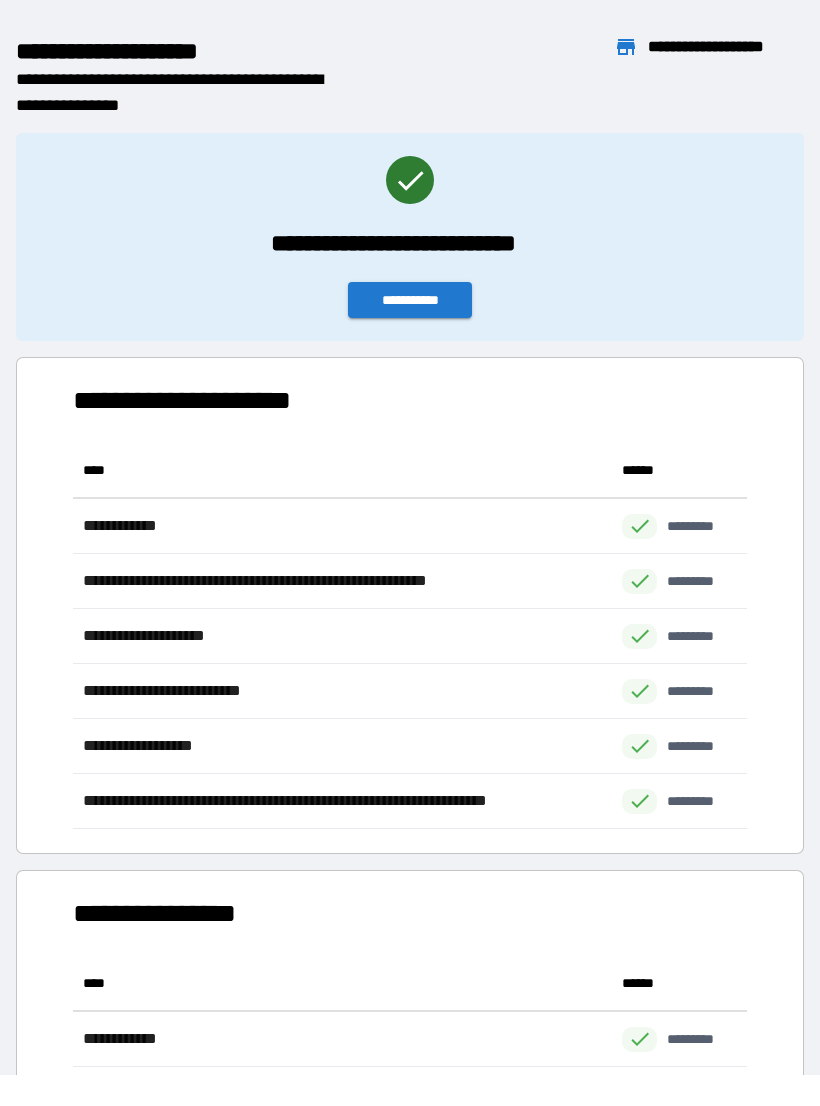 scroll, scrollTop: 1, scrollLeft: 1, axis: both 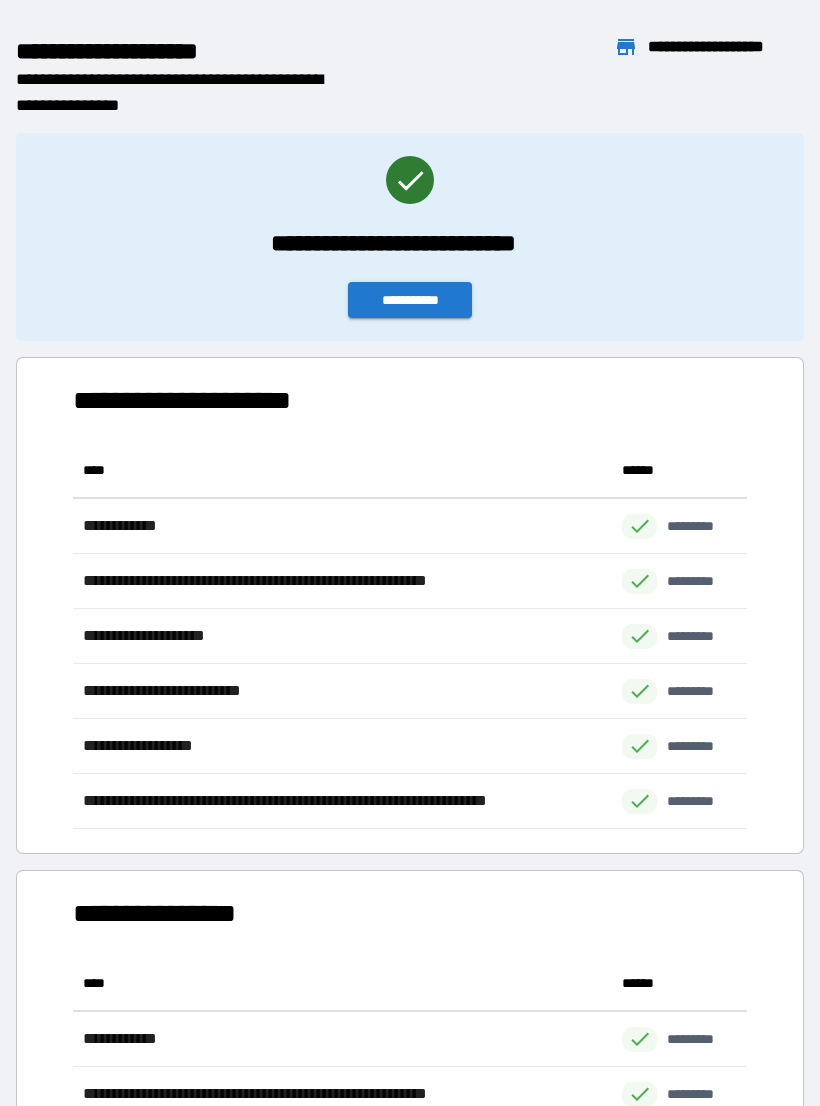 click on "**********" at bounding box center (410, 300) 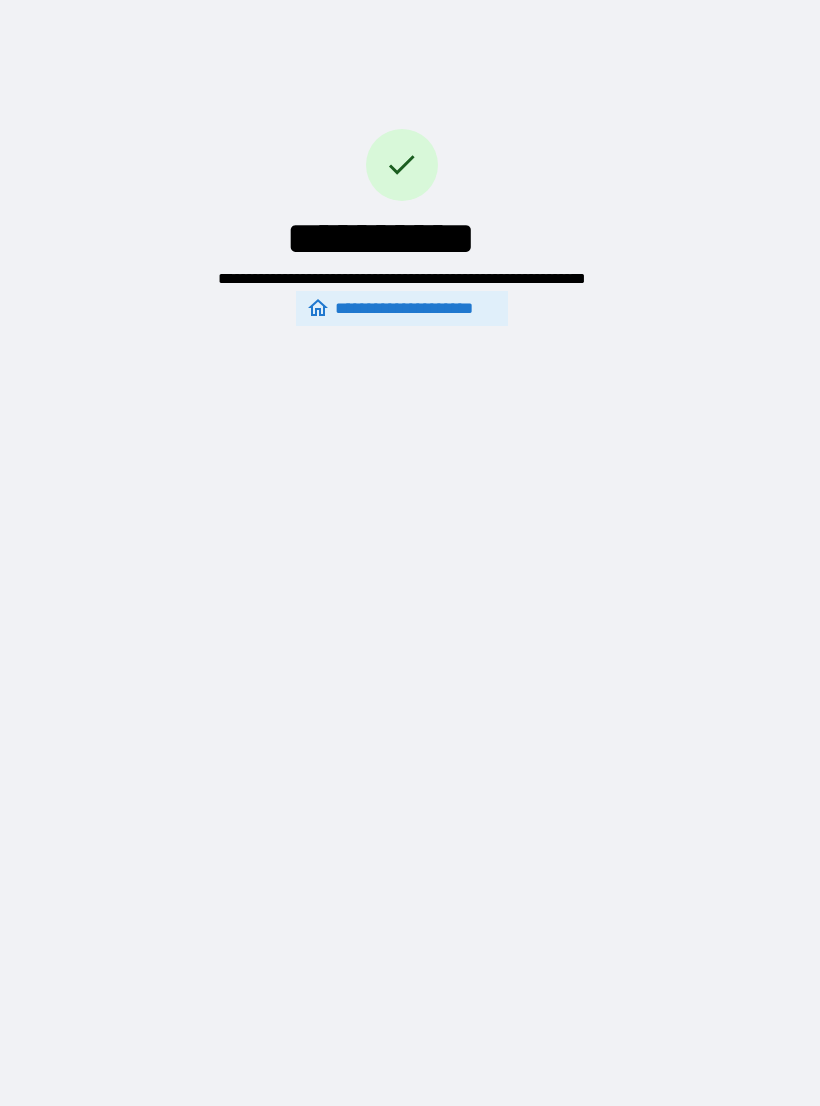 click on "**********" at bounding box center [402, 308] 